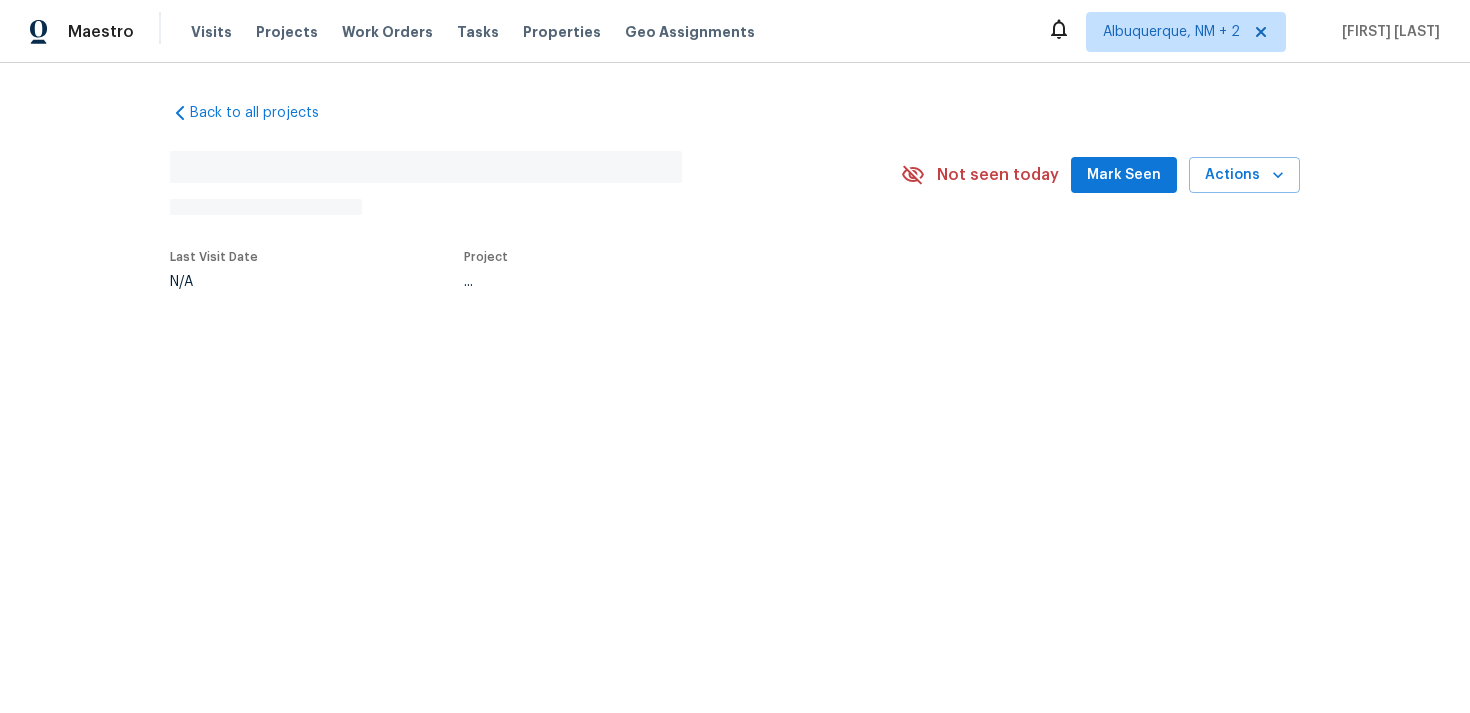 scroll, scrollTop: 0, scrollLeft: 0, axis: both 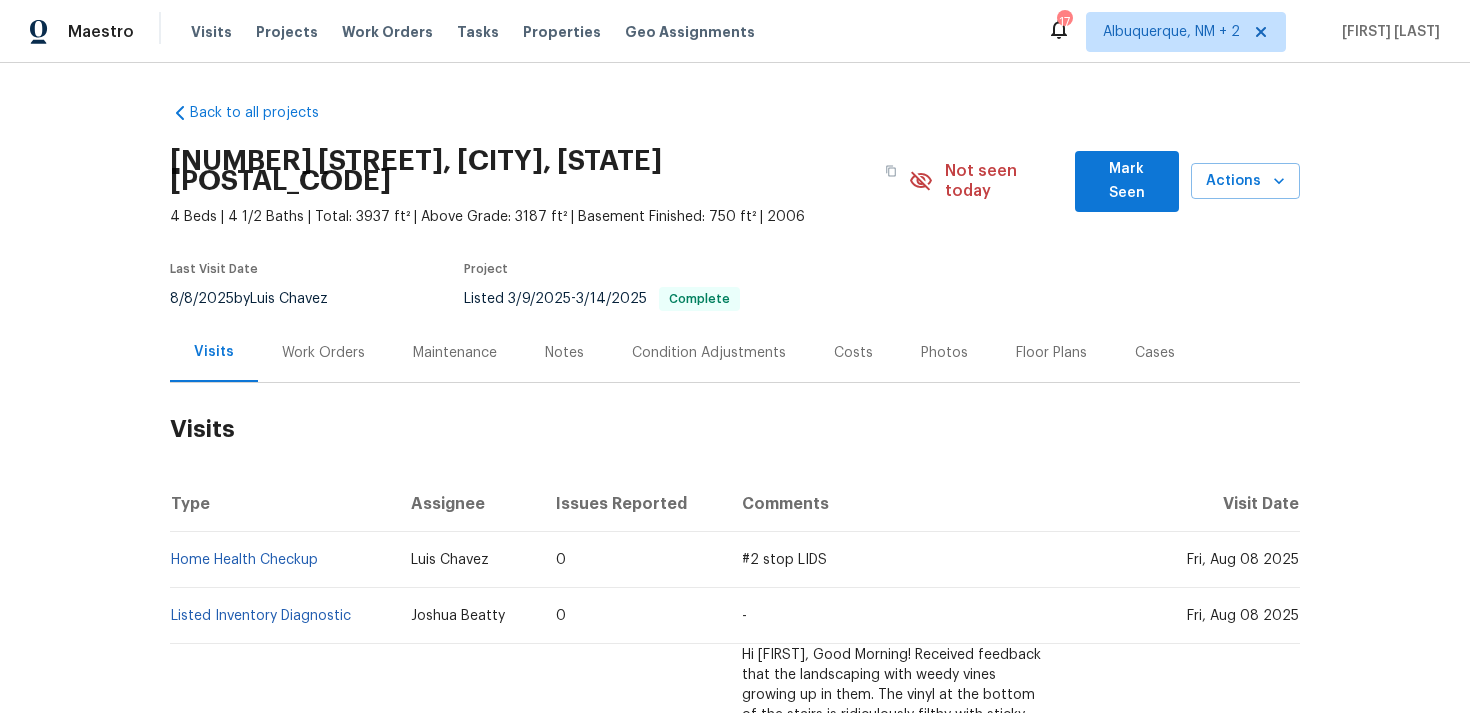 click on "Work Orders" at bounding box center (323, 352) 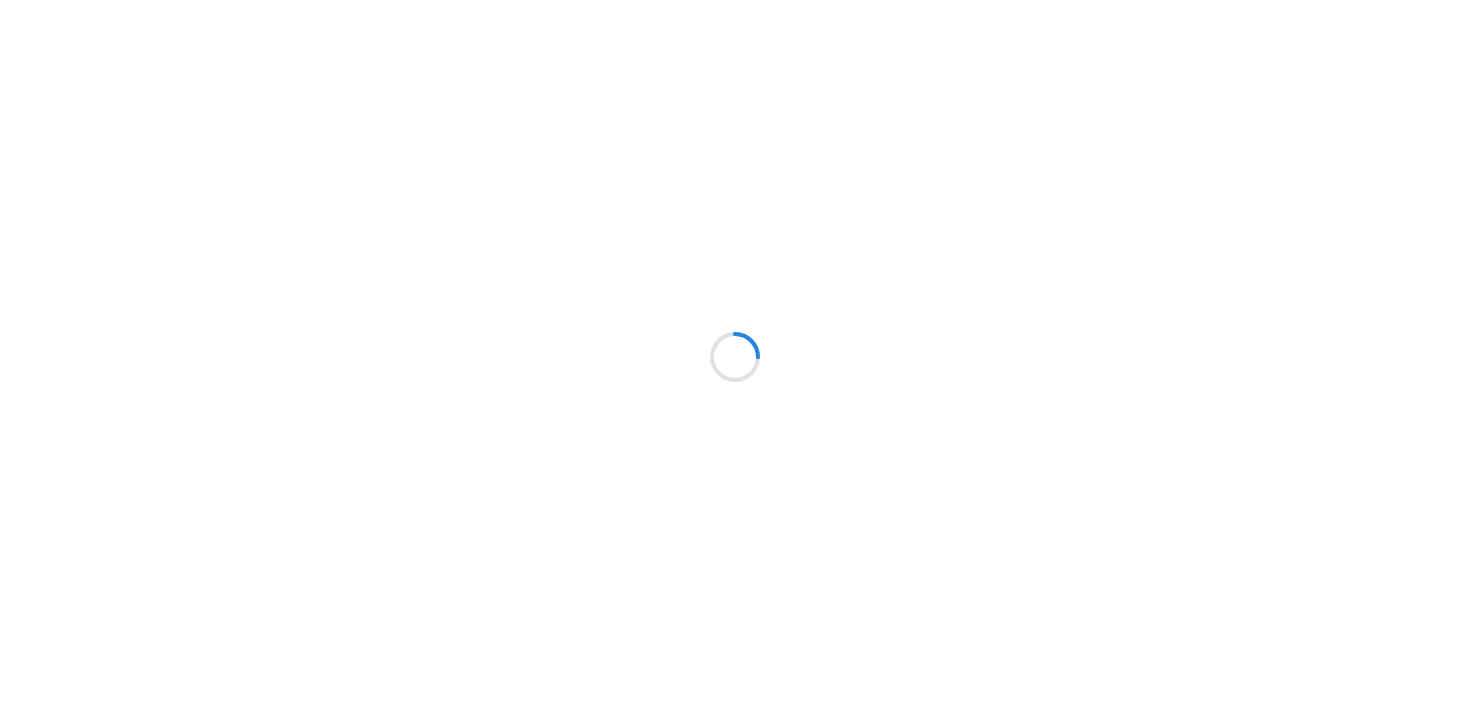scroll, scrollTop: 0, scrollLeft: 0, axis: both 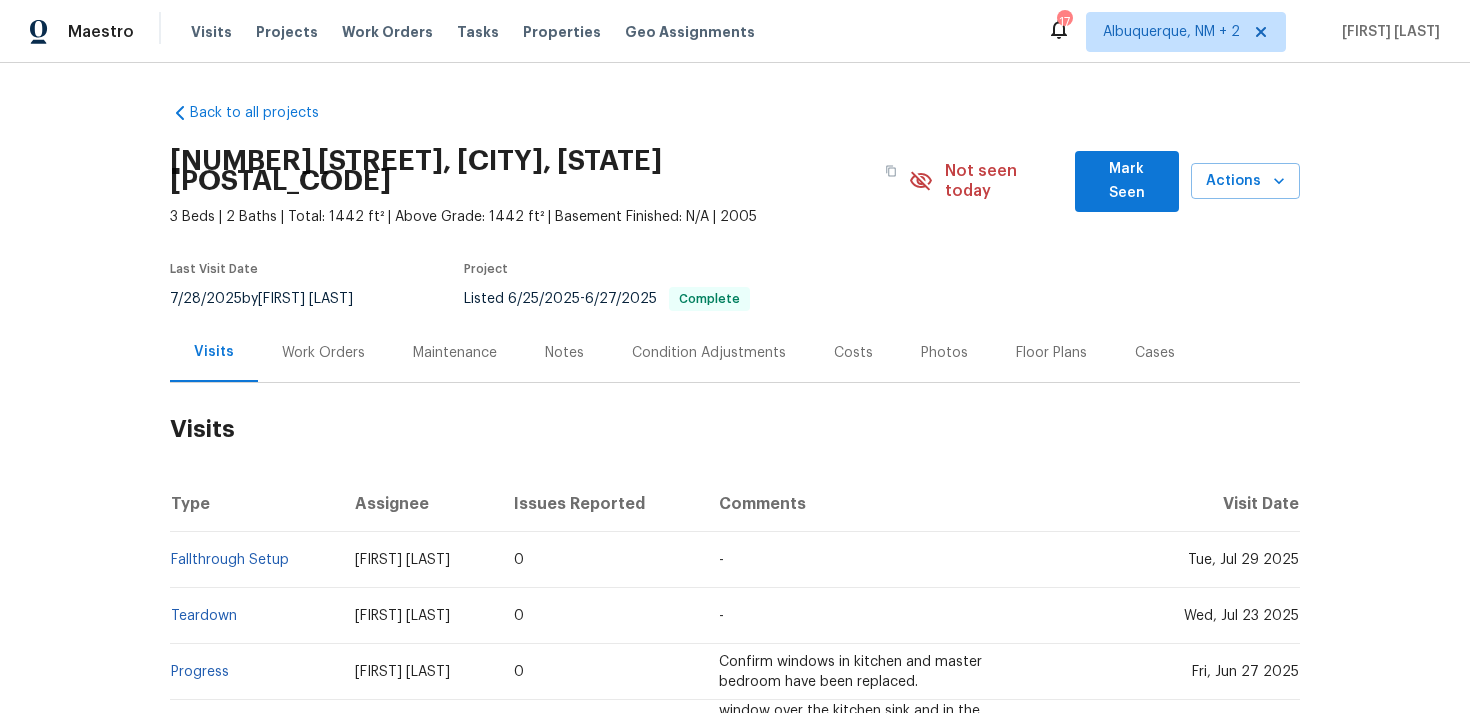 click on "Work Orders" at bounding box center (323, 352) 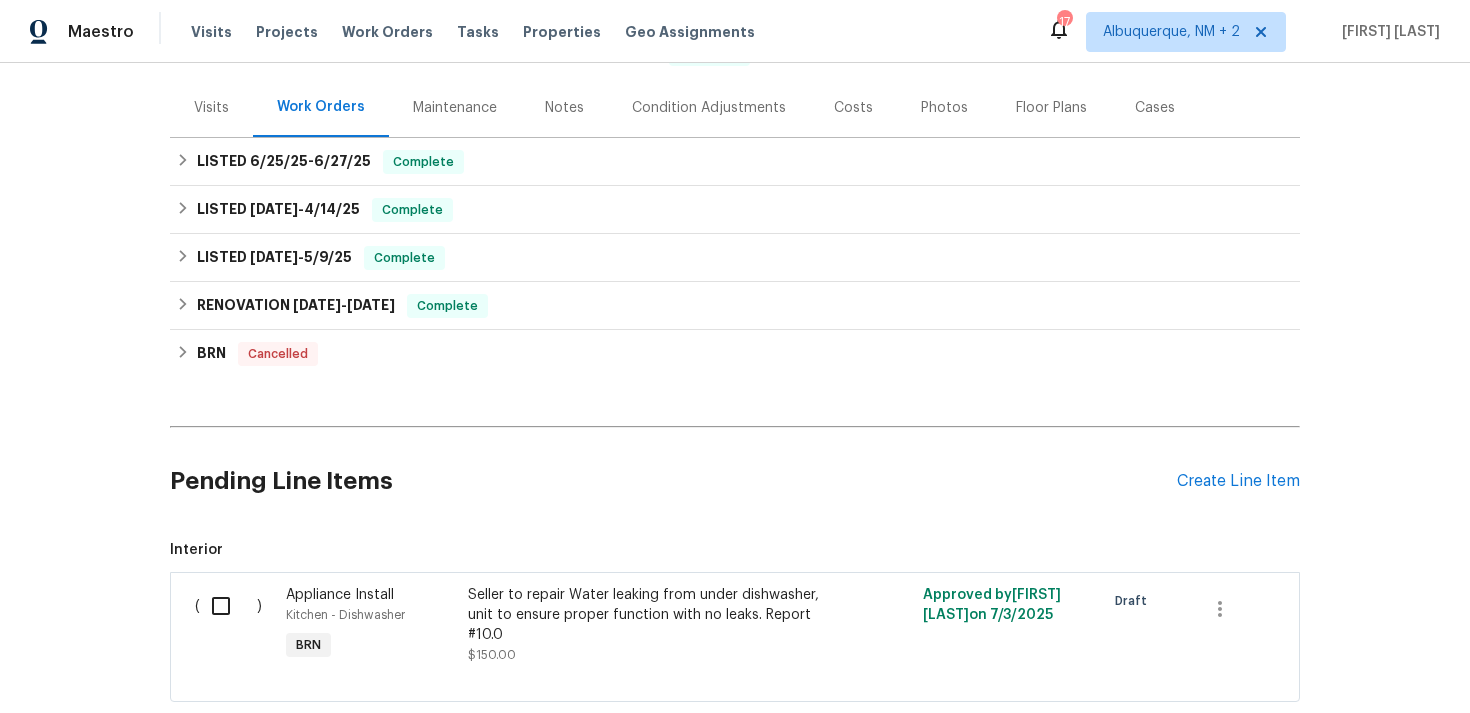 scroll, scrollTop: 350, scrollLeft: 0, axis: vertical 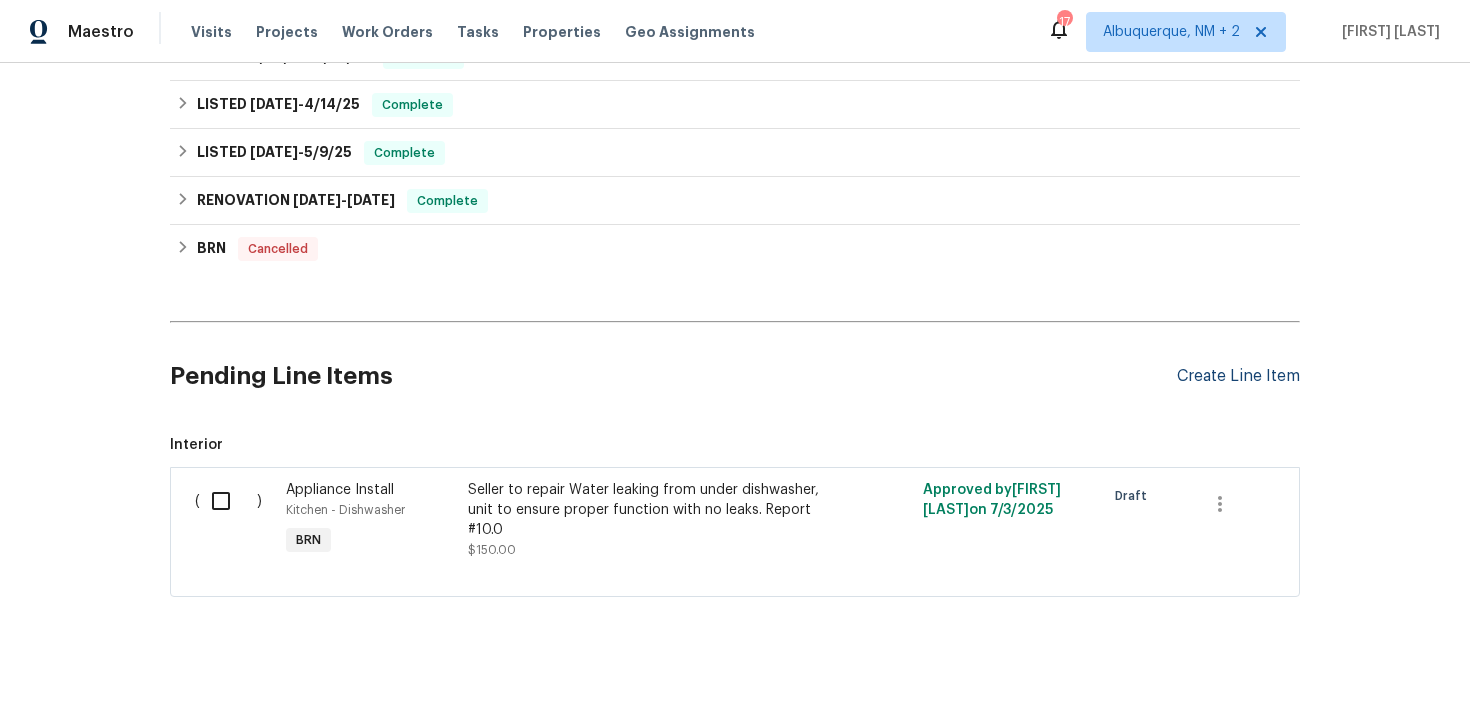click on "Create Line Item" at bounding box center [1238, 376] 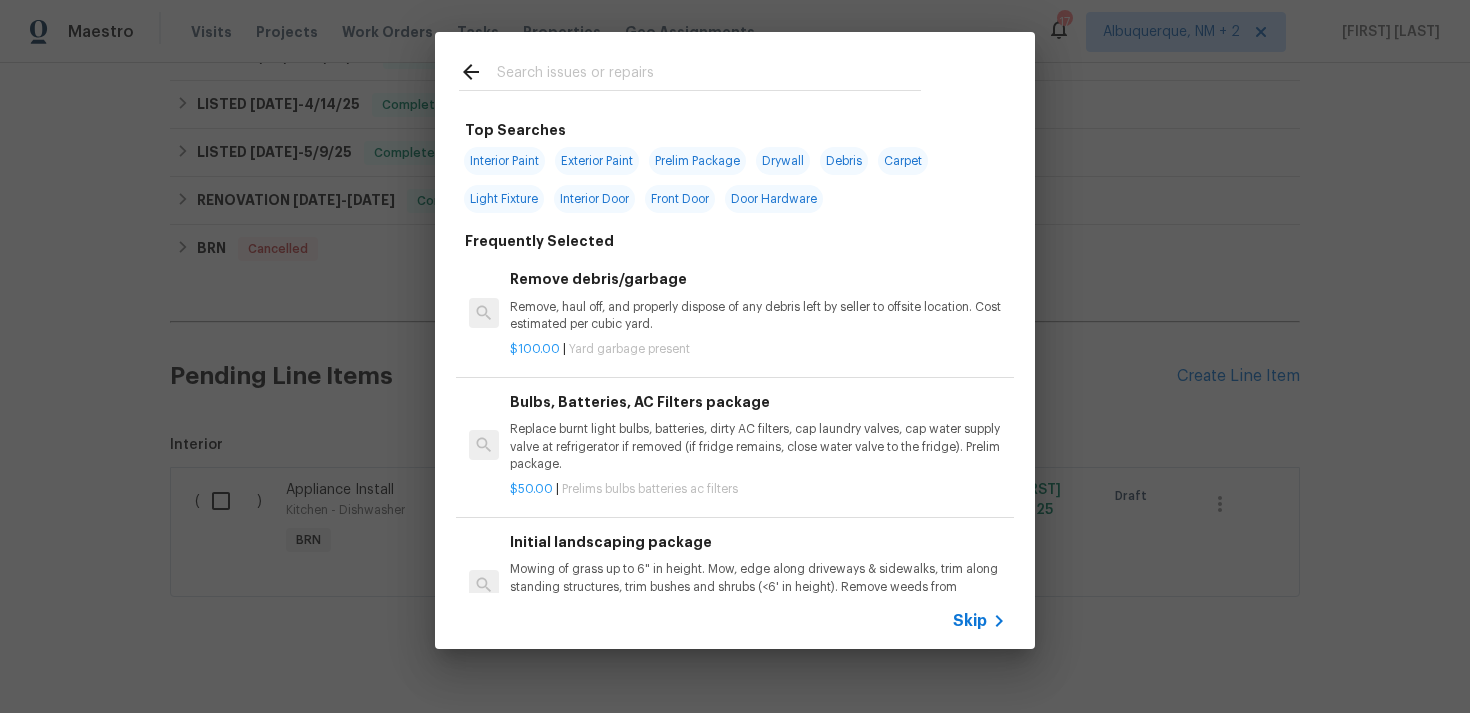 click on "Skip" at bounding box center (970, 621) 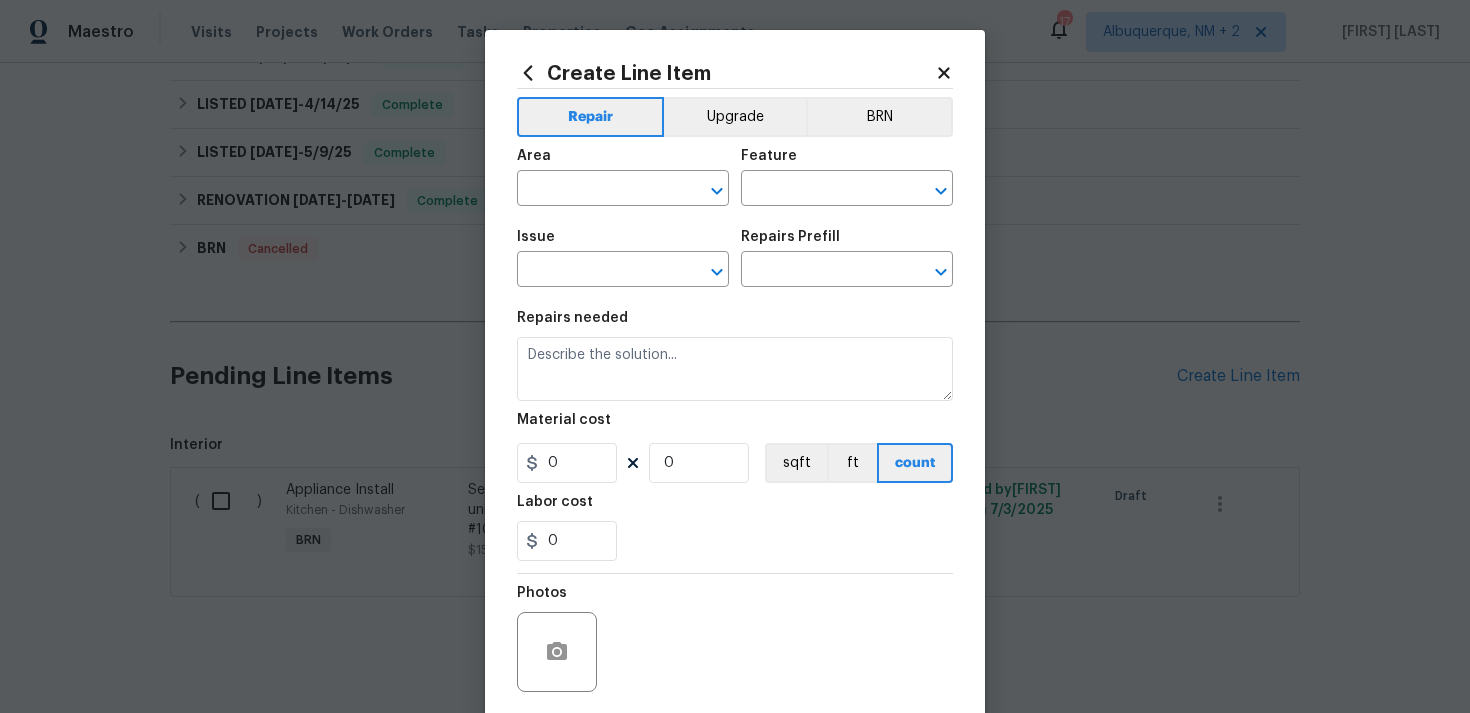 click on "Area" at bounding box center (623, 162) 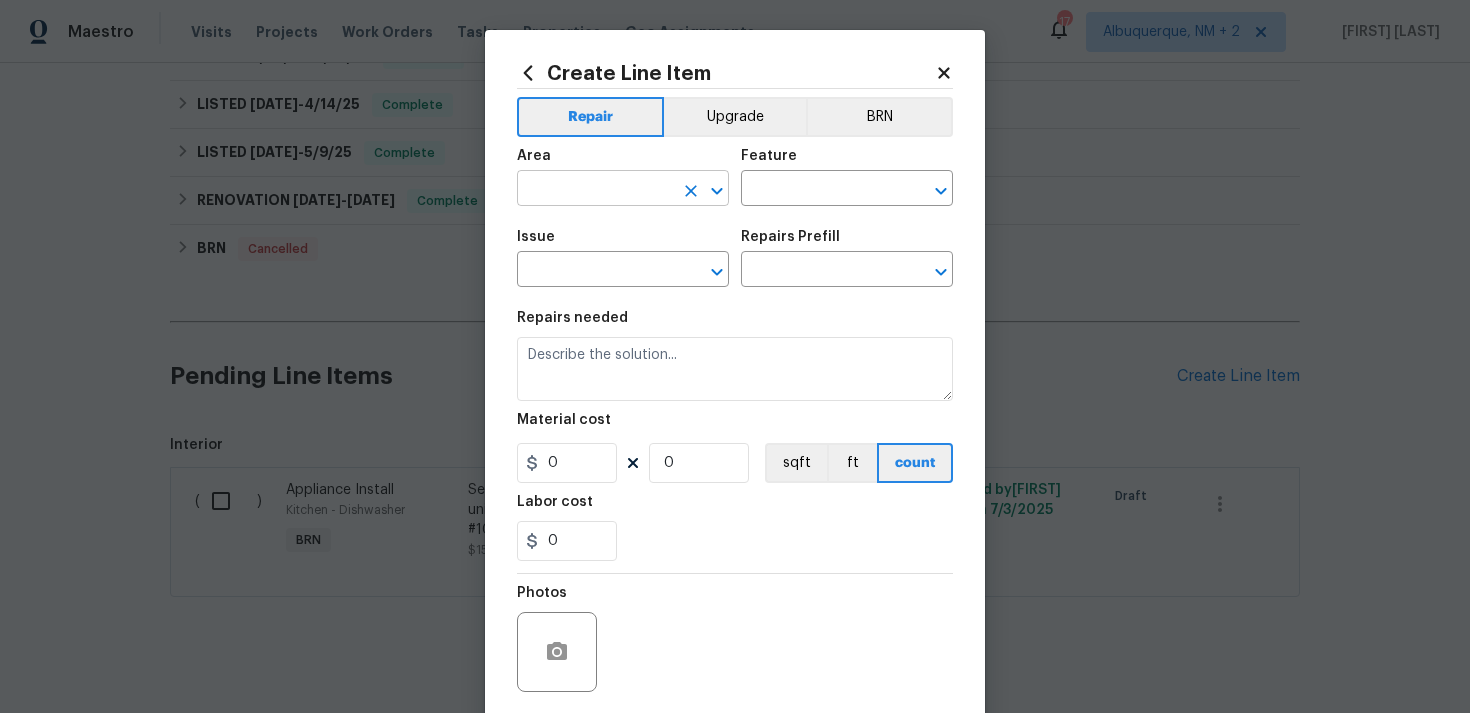 click at bounding box center [595, 190] 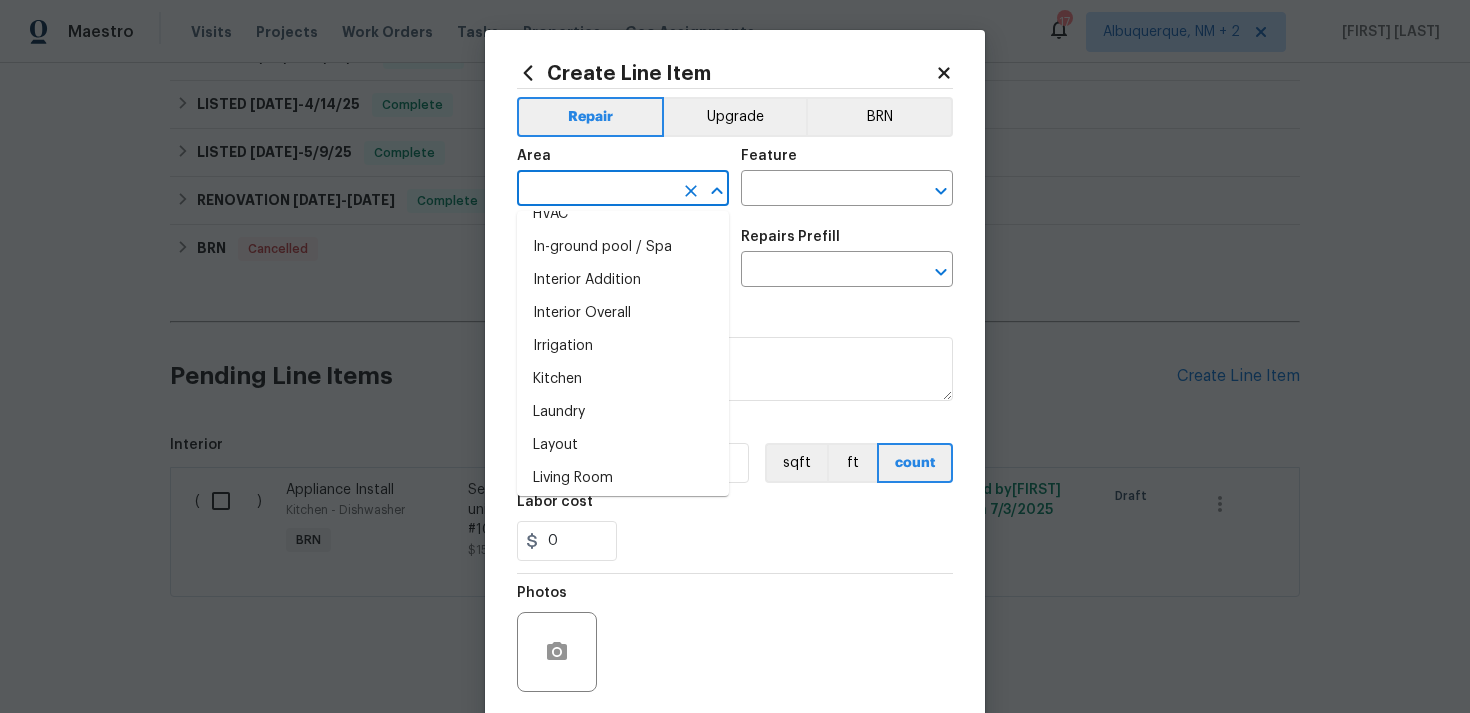 scroll, scrollTop: 760, scrollLeft: 0, axis: vertical 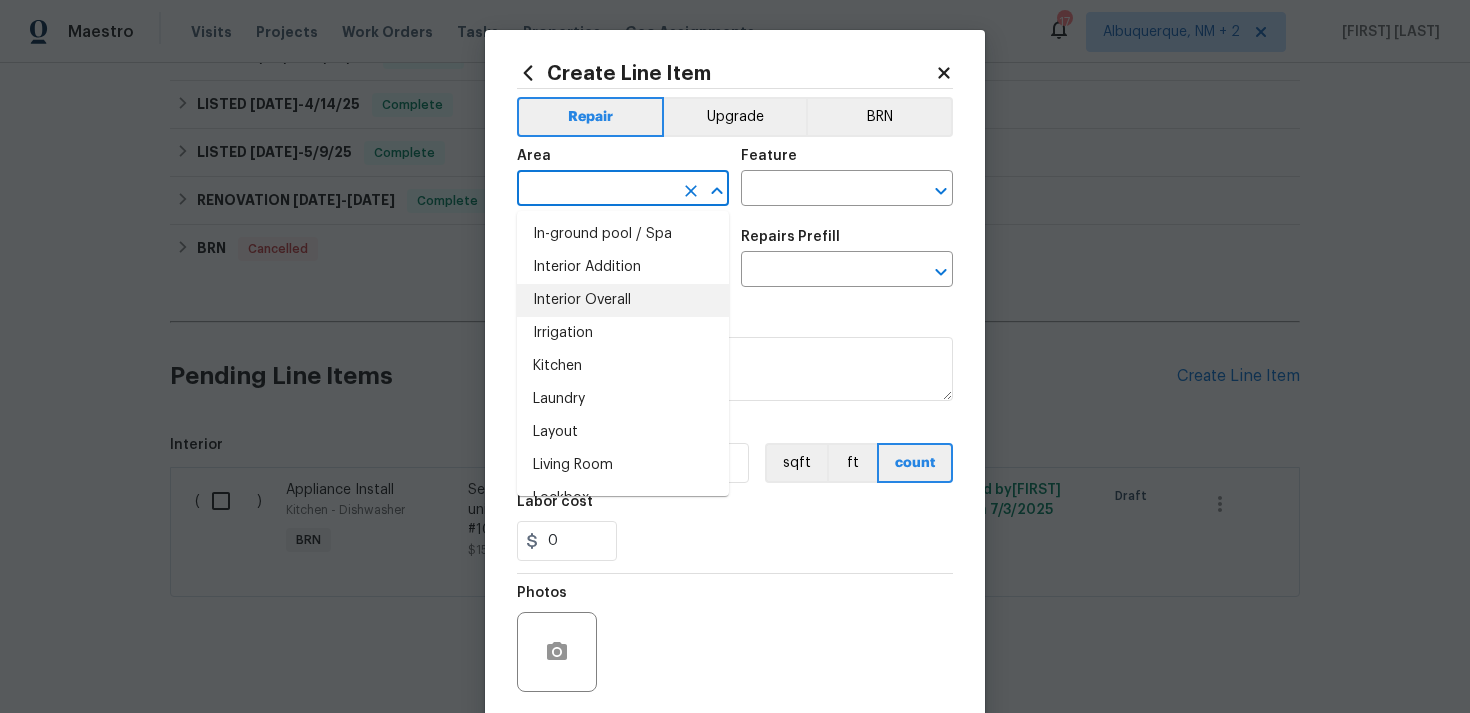 click on "Interior Overall" at bounding box center [623, 300] 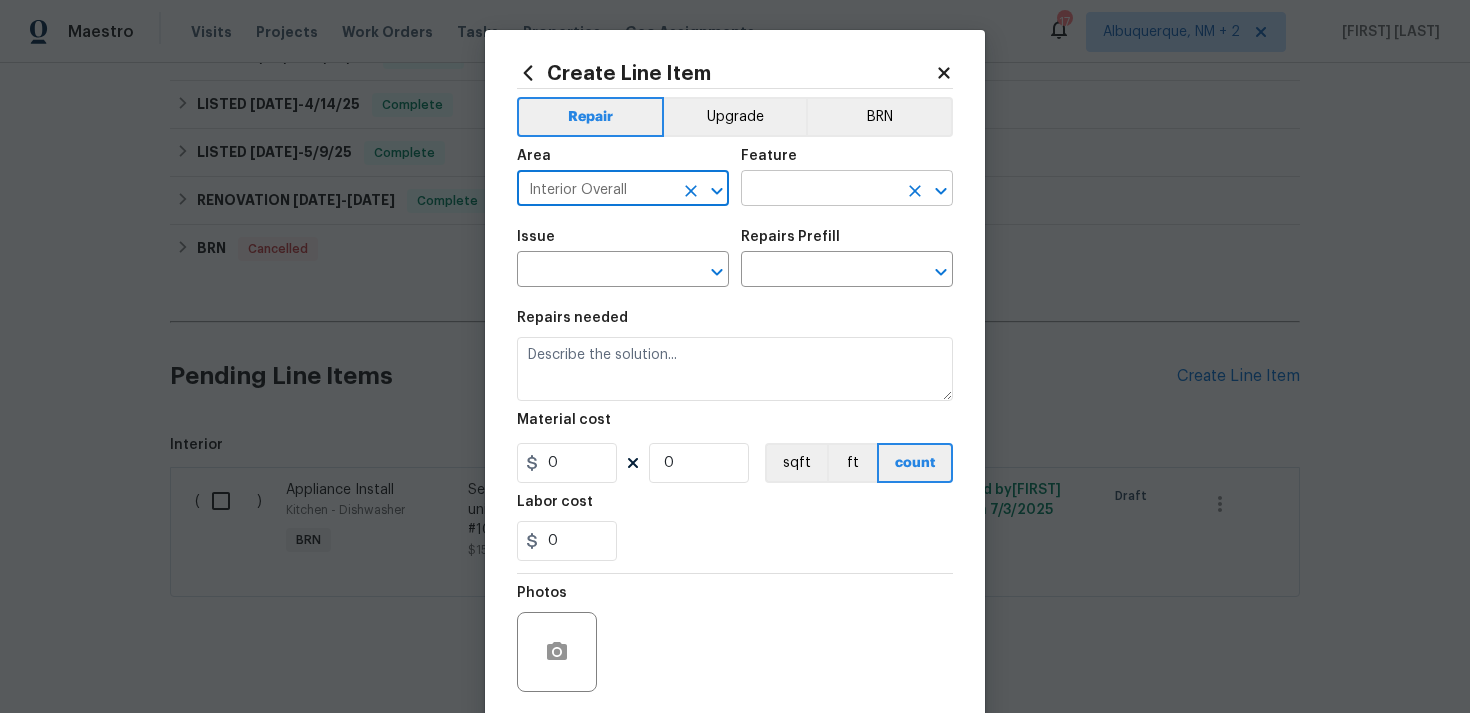 click at bounding box center [819, 190] 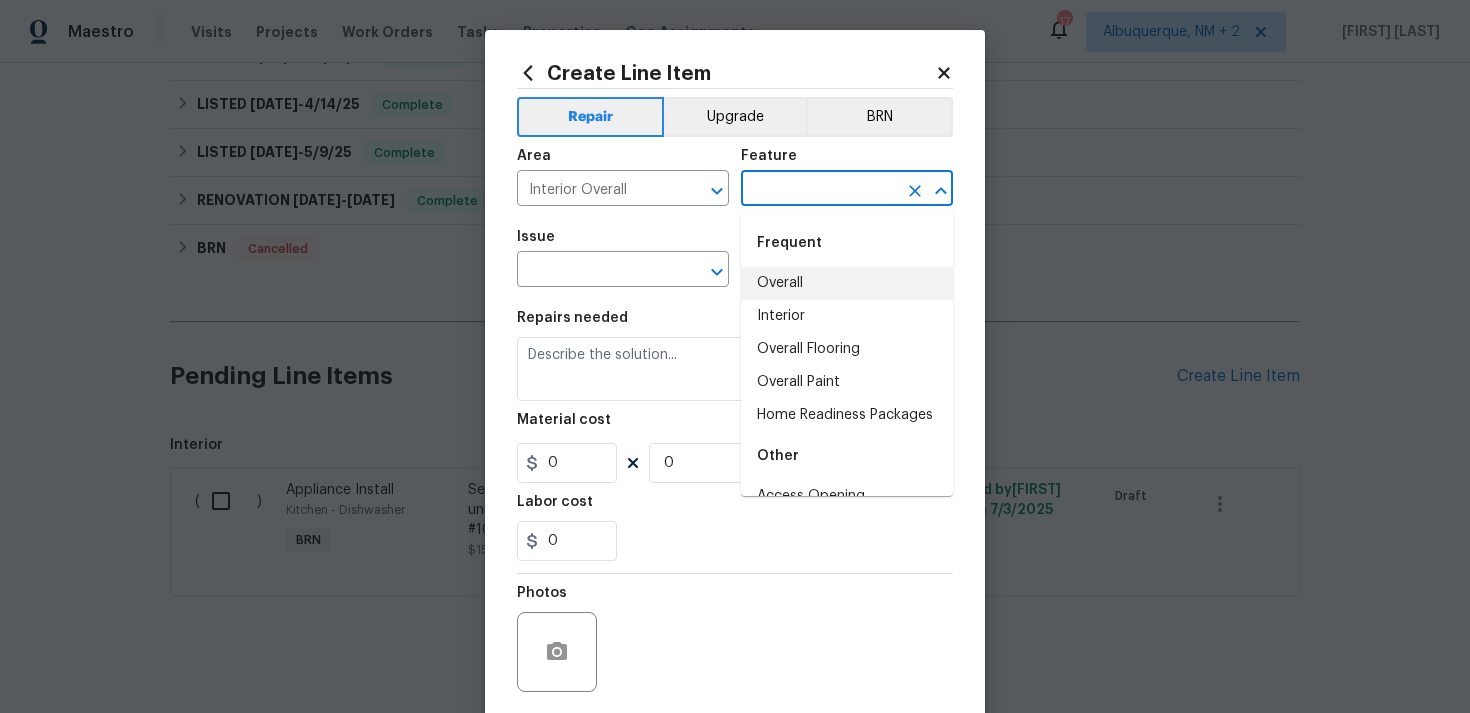 click on "Overall" at bounding box center [847, 283] 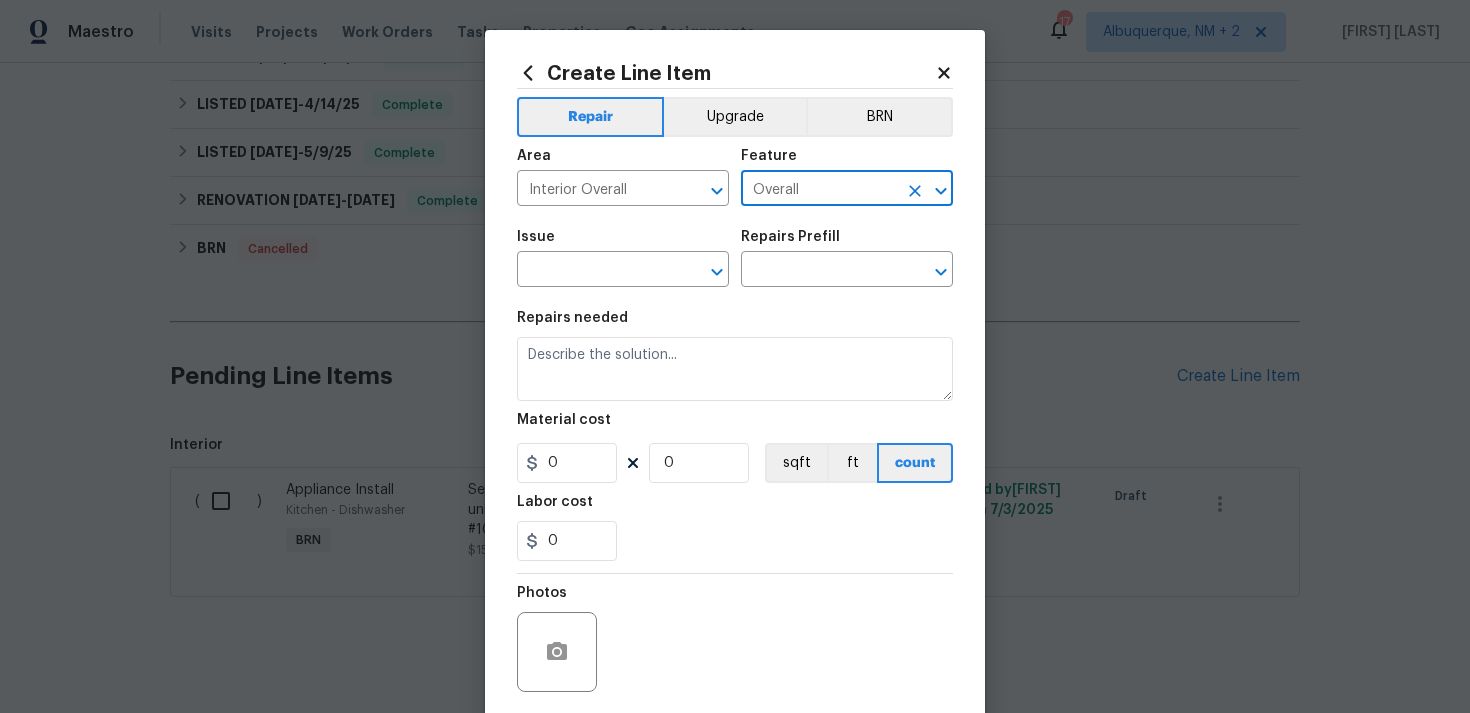 click 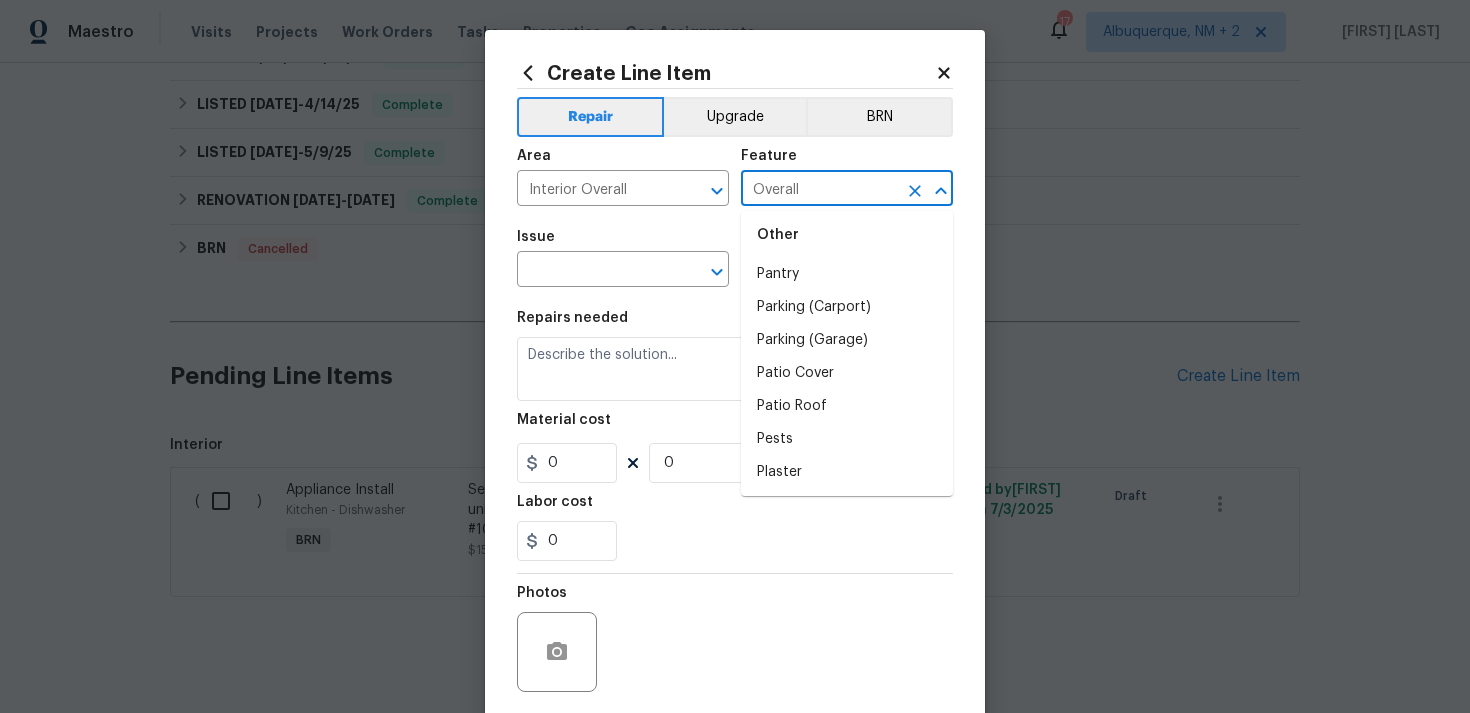 scroll, scrollTop: 3448, scrollLeft: 0, axis: vertical 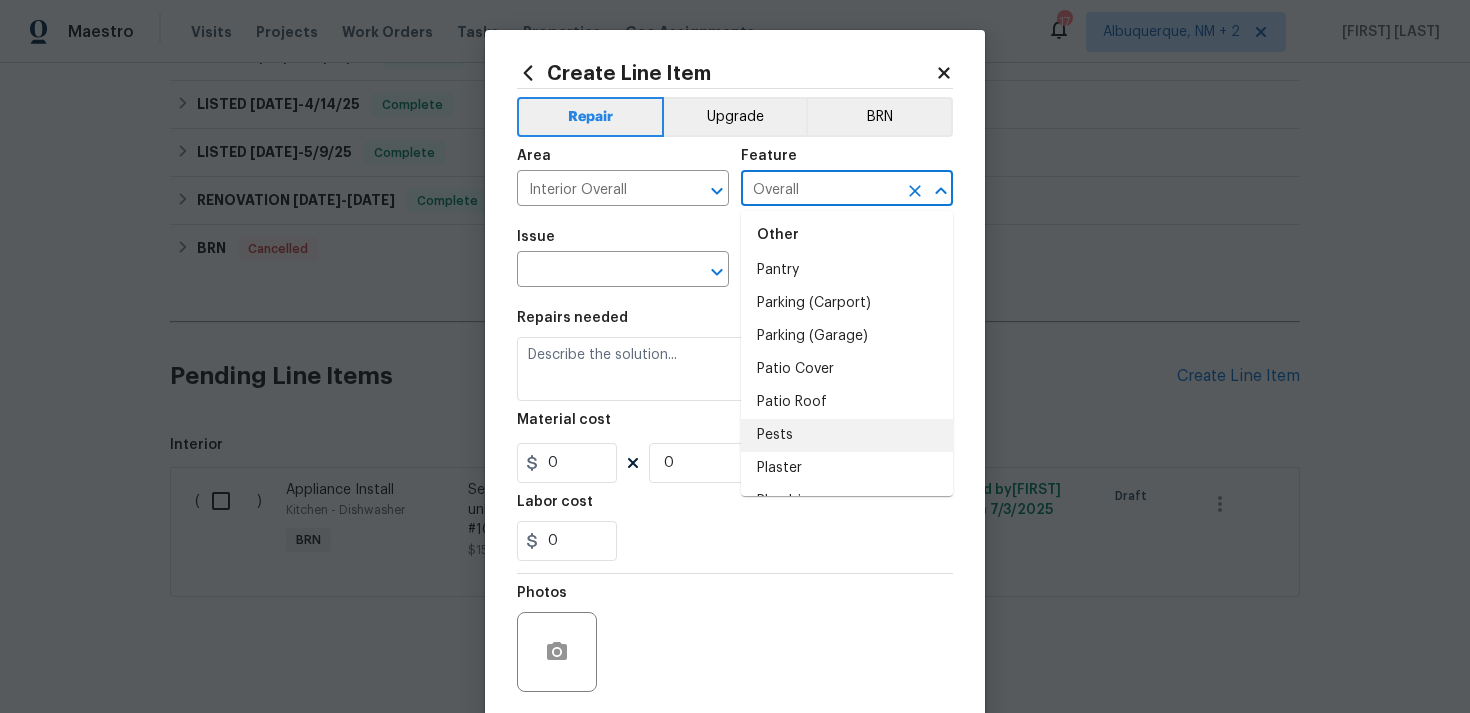 click on "Pests" at bounding box center [847, 435] 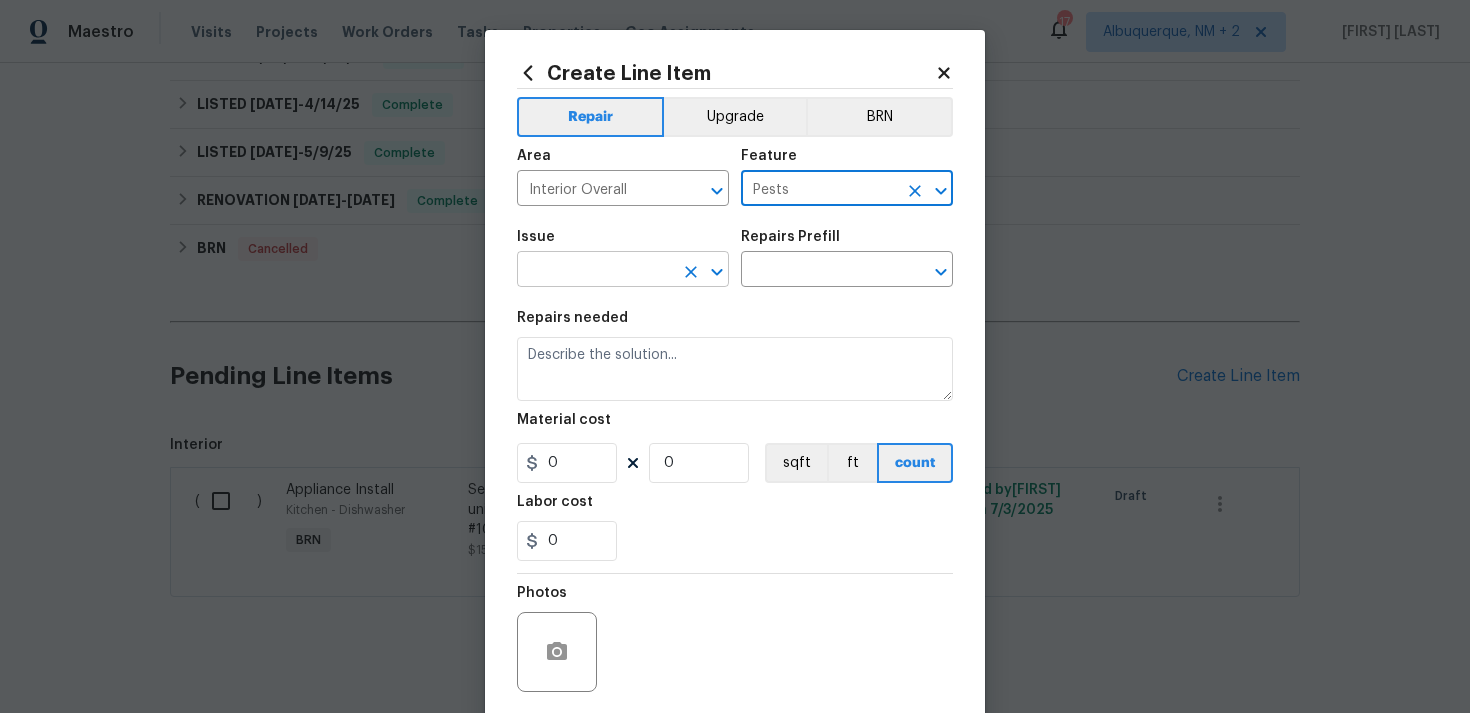 click 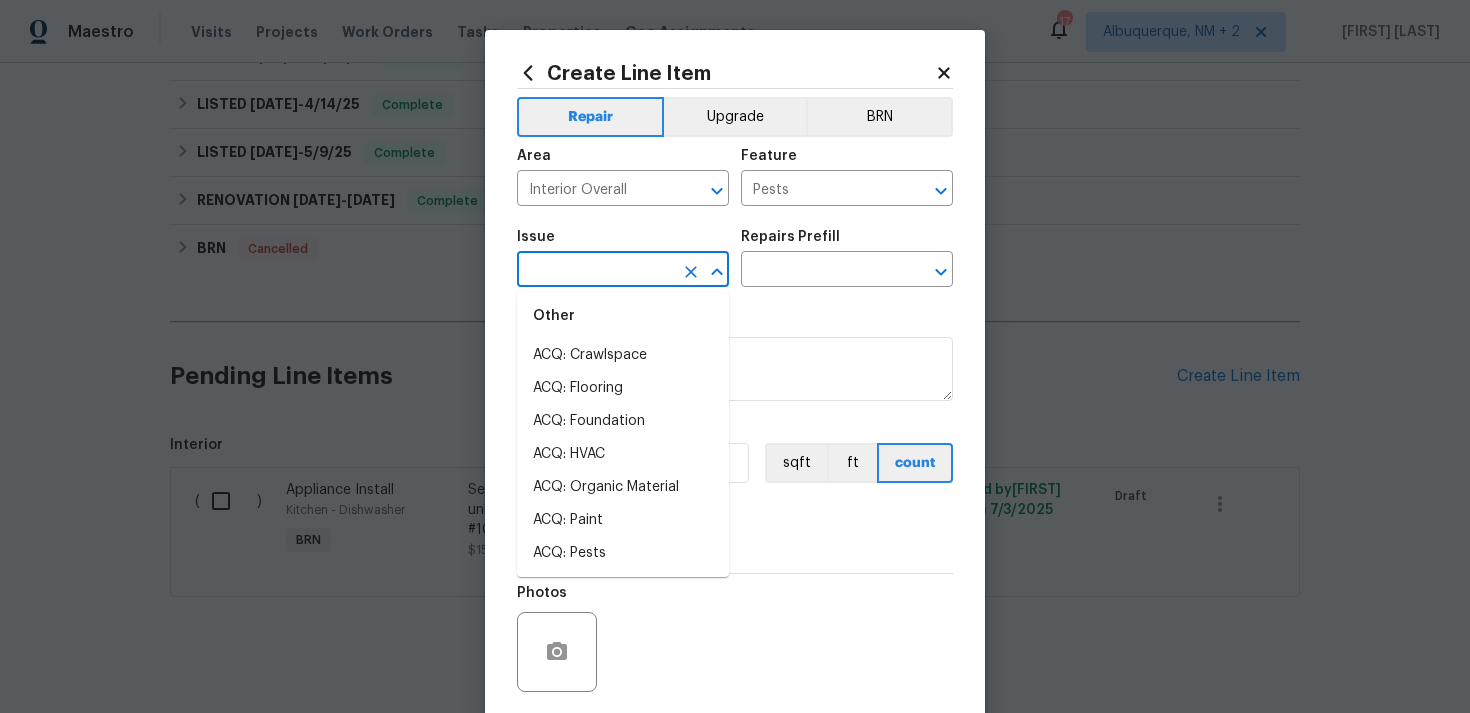 scroll, scrollTop: 0, scrollLeft: 0, axis: both 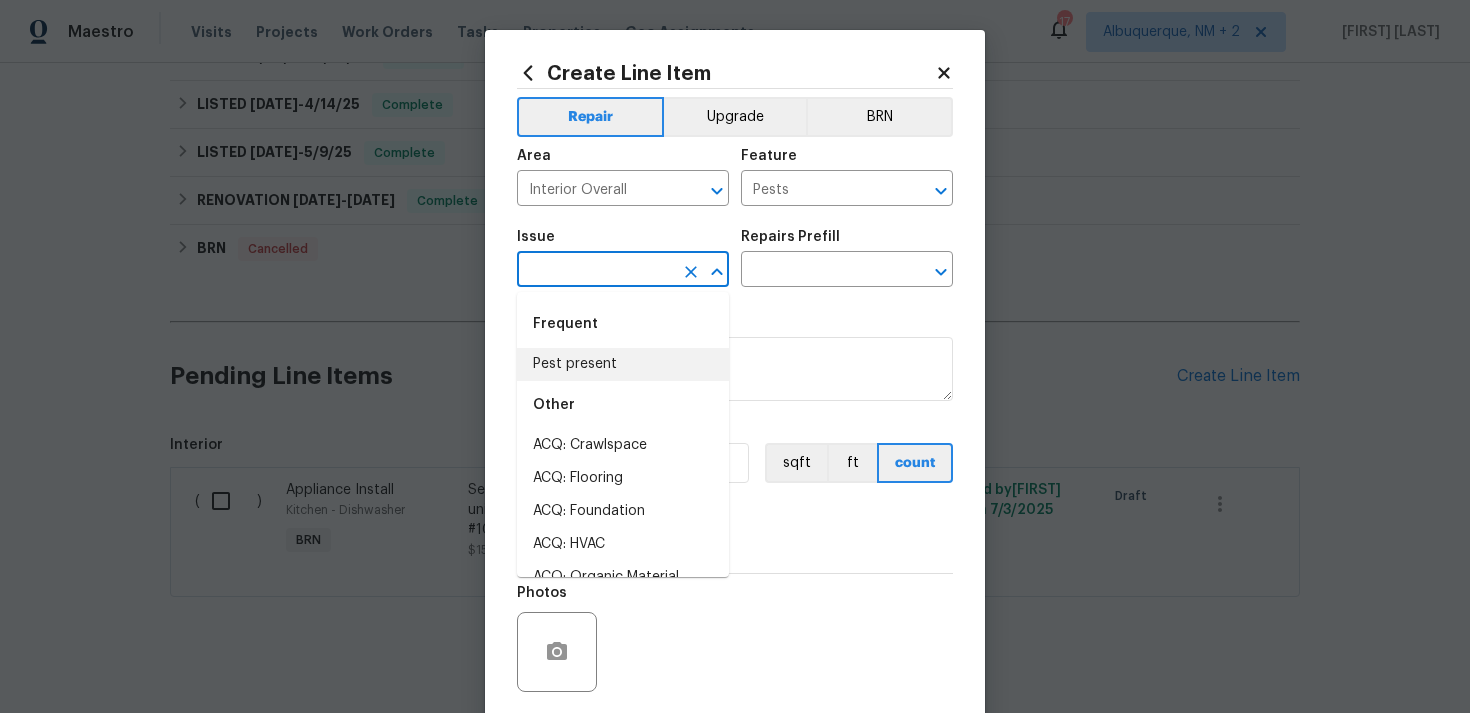 click on "Pest present" at bounding box center [623, 364] 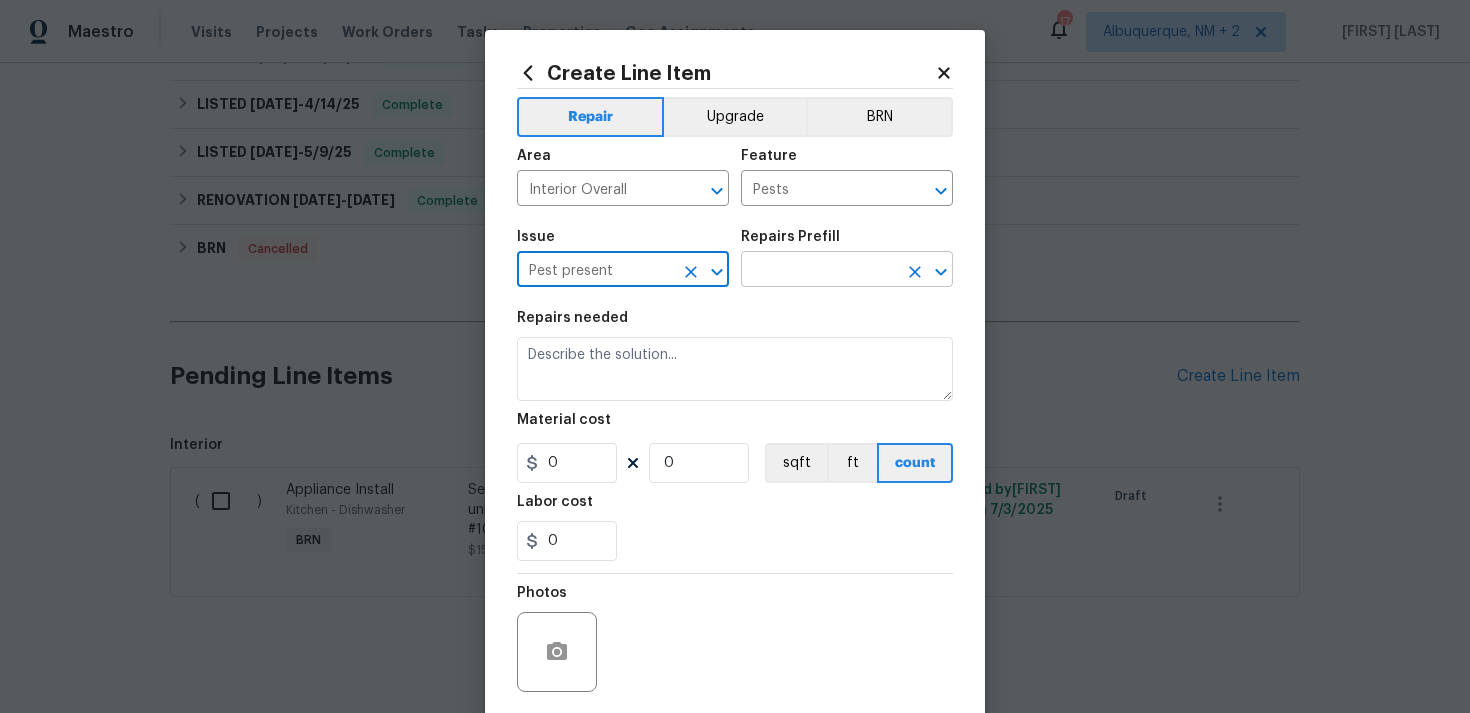 click at bounding box center (819, 271) 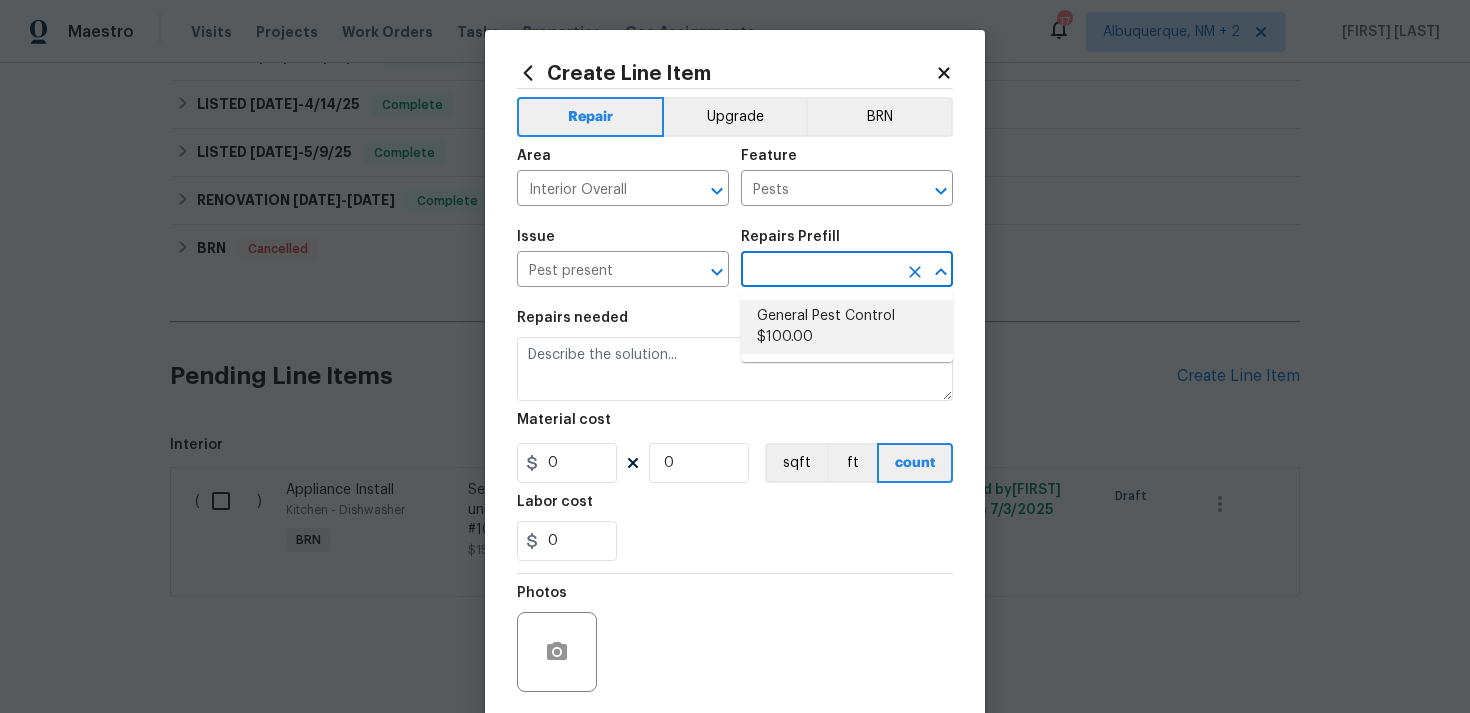 click on "General Pest Control $100.00" at bounding box center [847, 327] 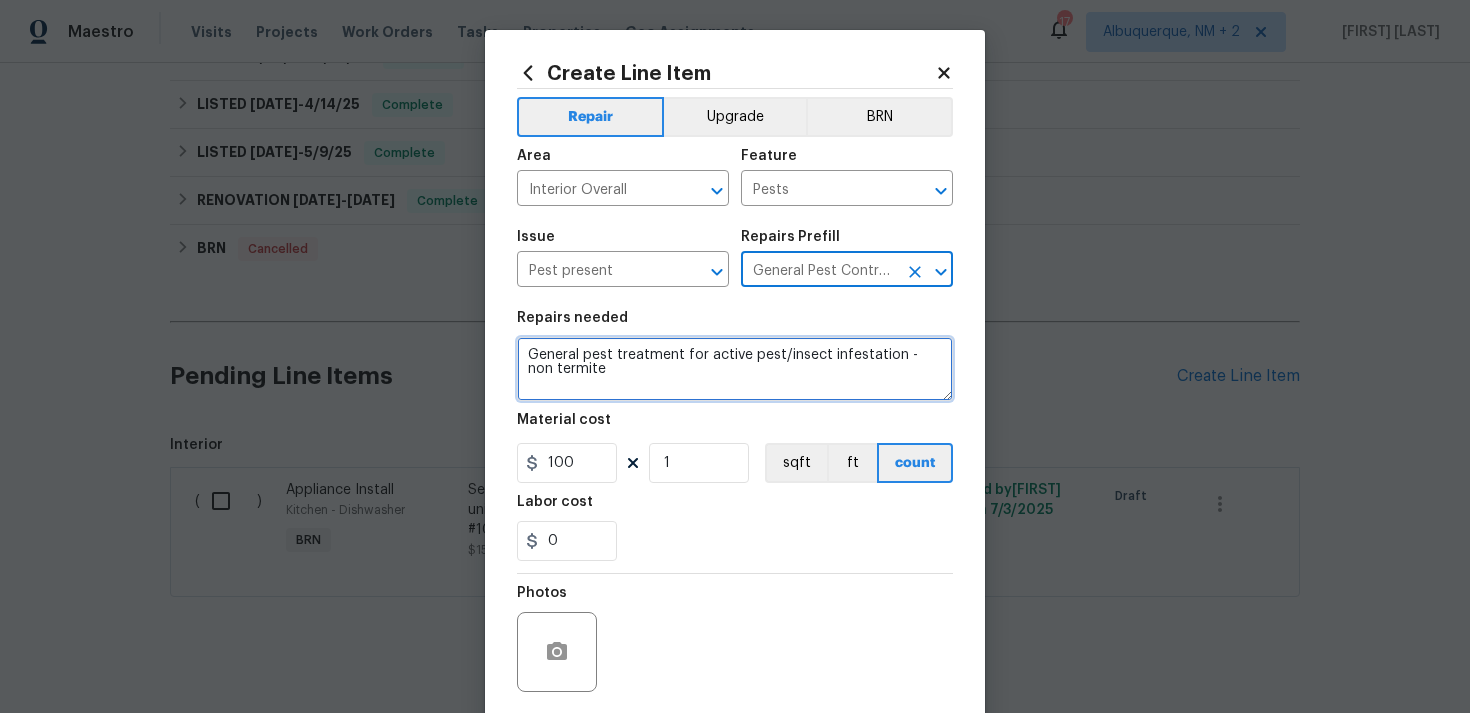 click on "General pest treatment for active pest/insect infestation - non termite" at bounding box center (735, 369) 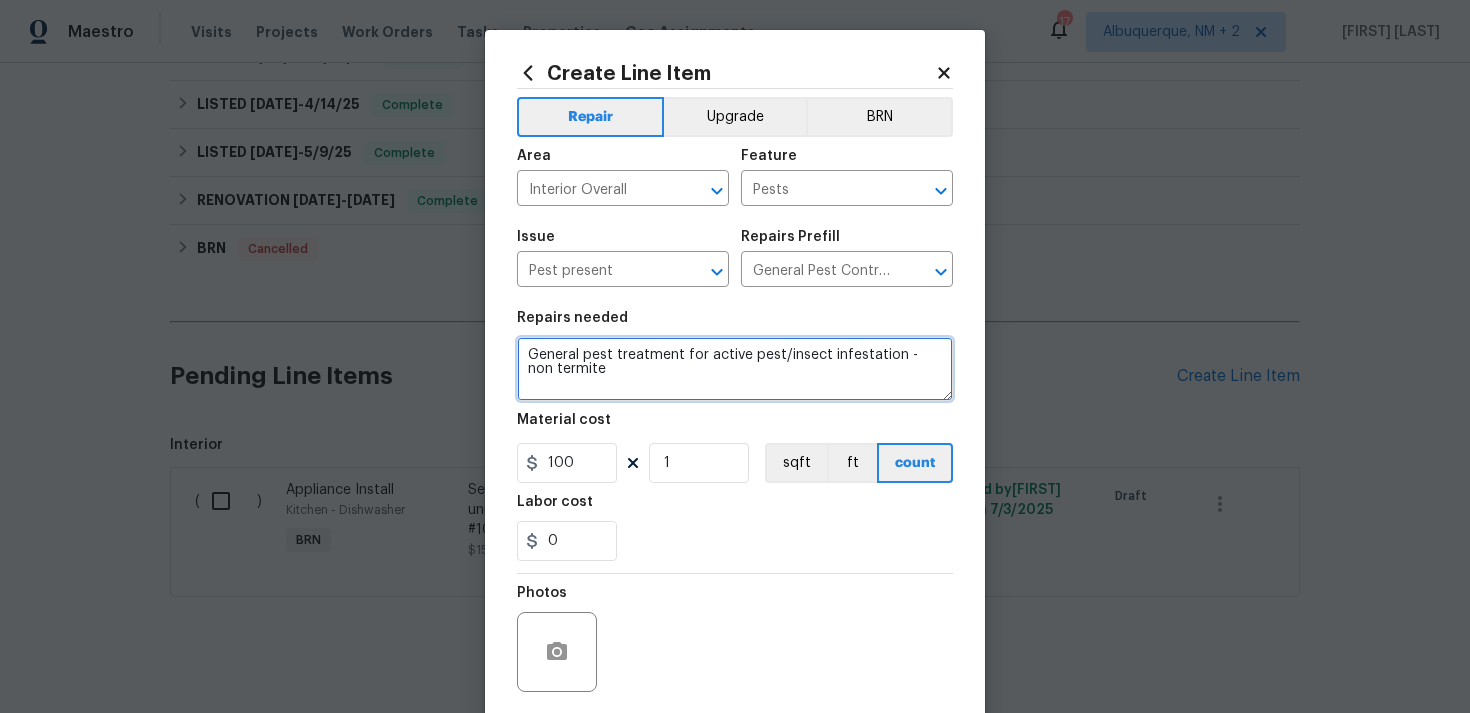 click on "General pest treatment for active pest/insect infestation - non termite" at bounding box center (735, 369) 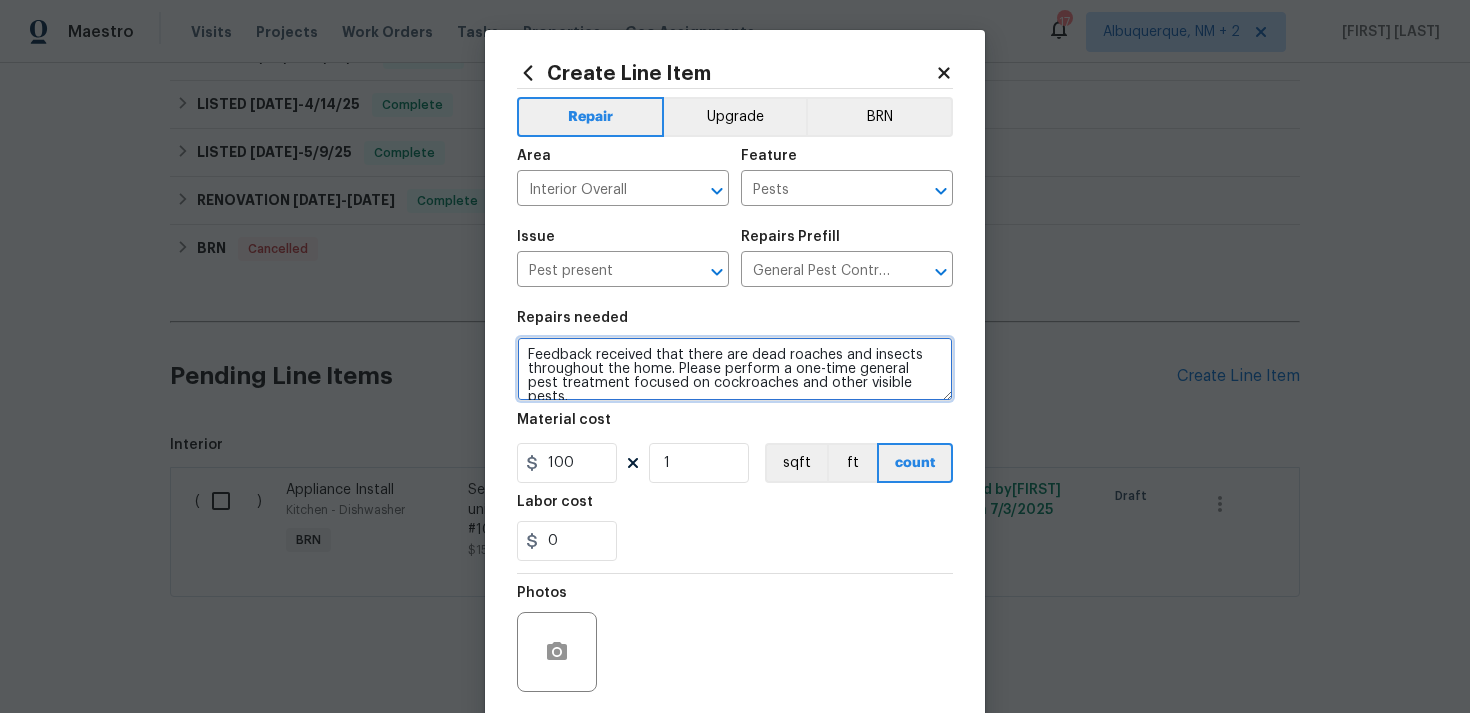 type on "Feedback received that there are dead roaches and insects throughout the home. Please perform a one-time general pest treatment focused on cockroaches and other visible pests." 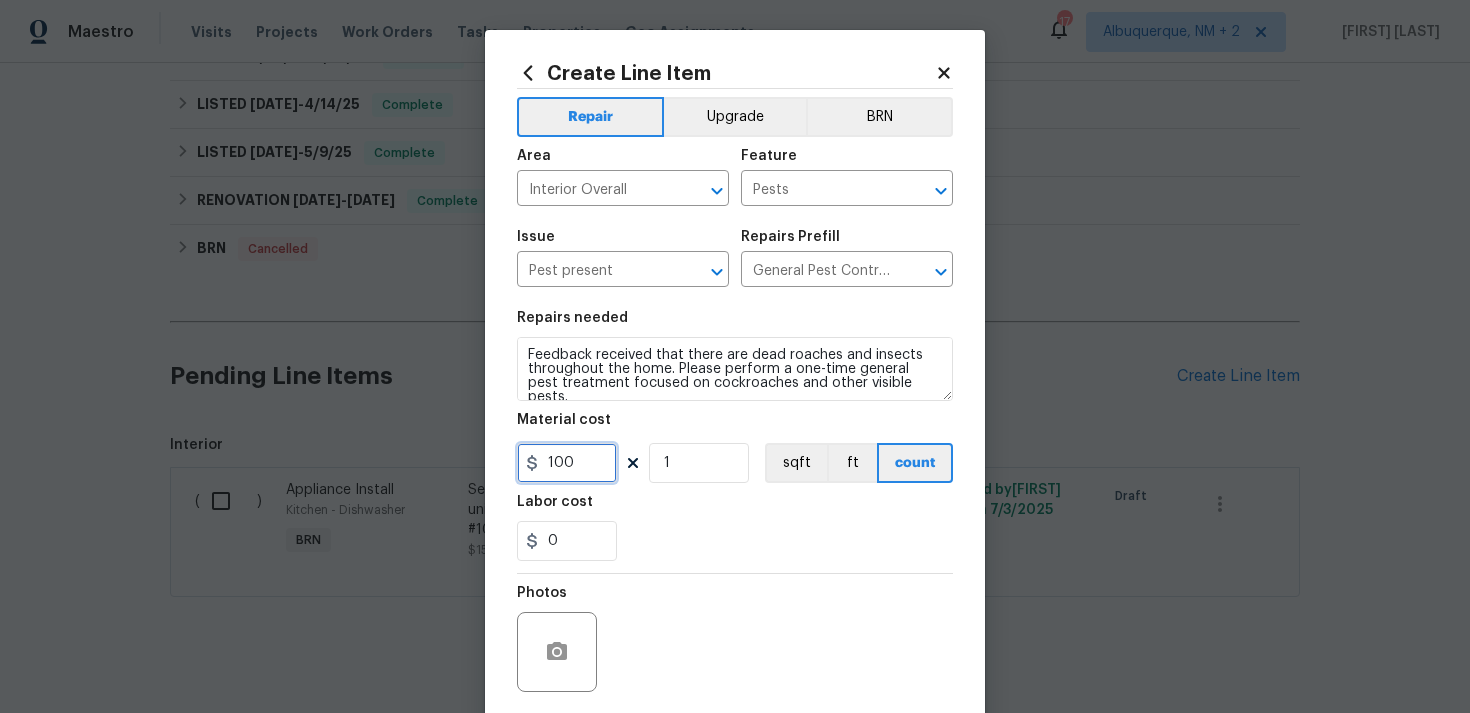 click on "100" at bounding box center [567, 463] 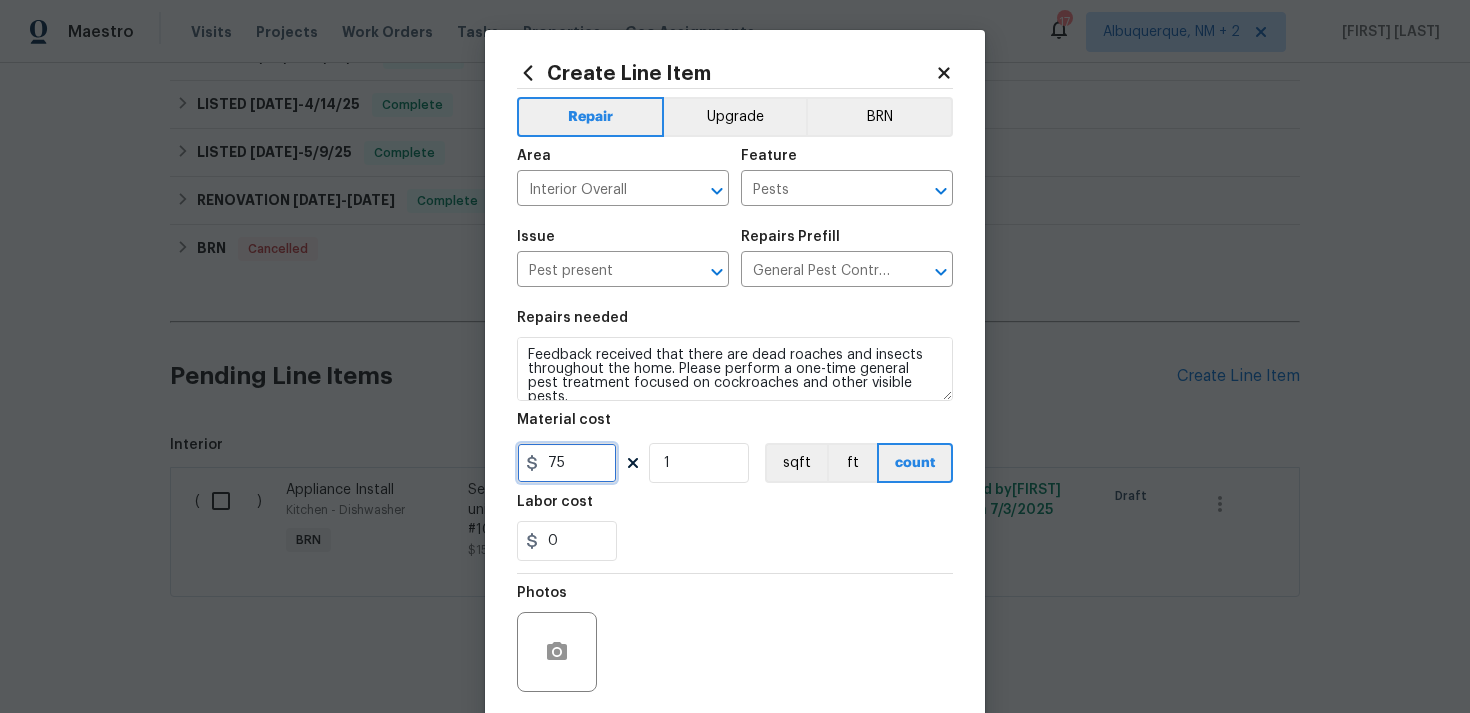 scroll, scrollTop: 149, scrollLeft: 0, axis: vertical 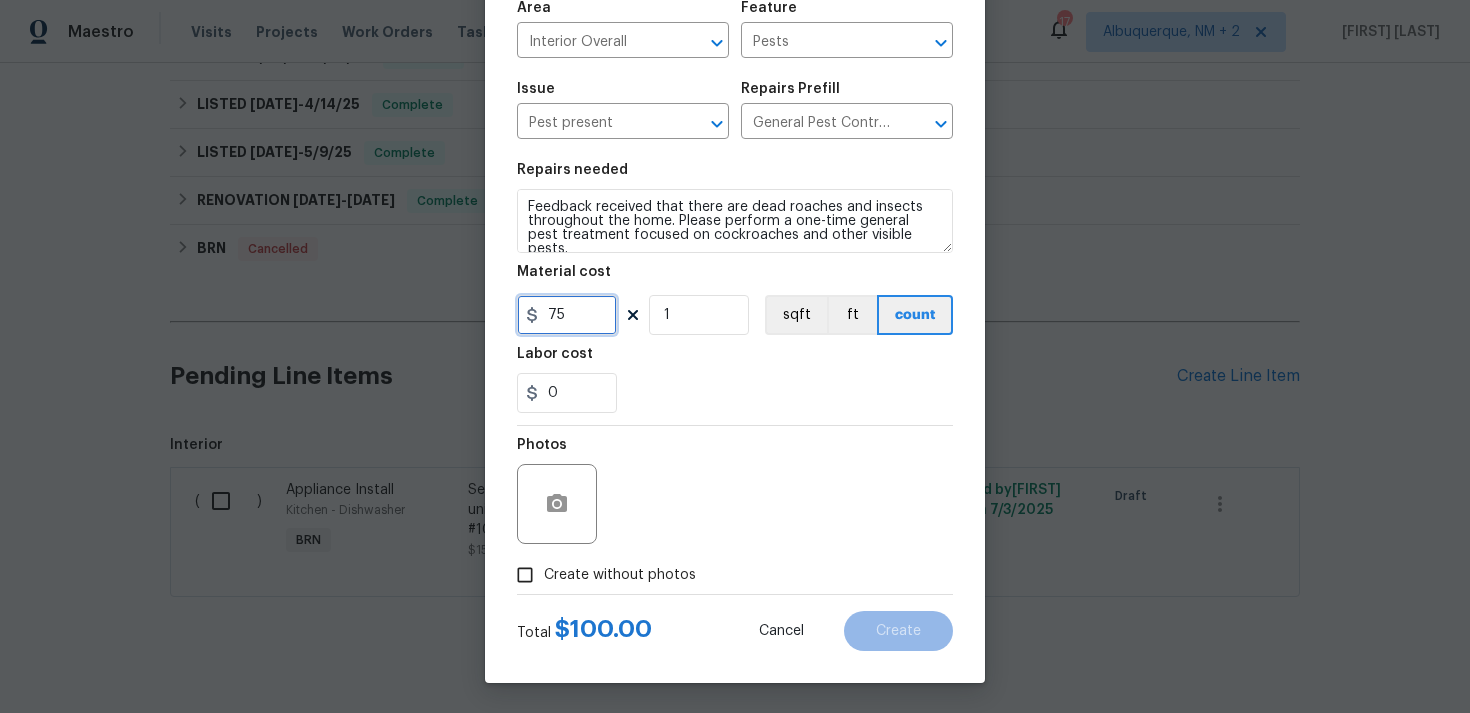 type on "75" 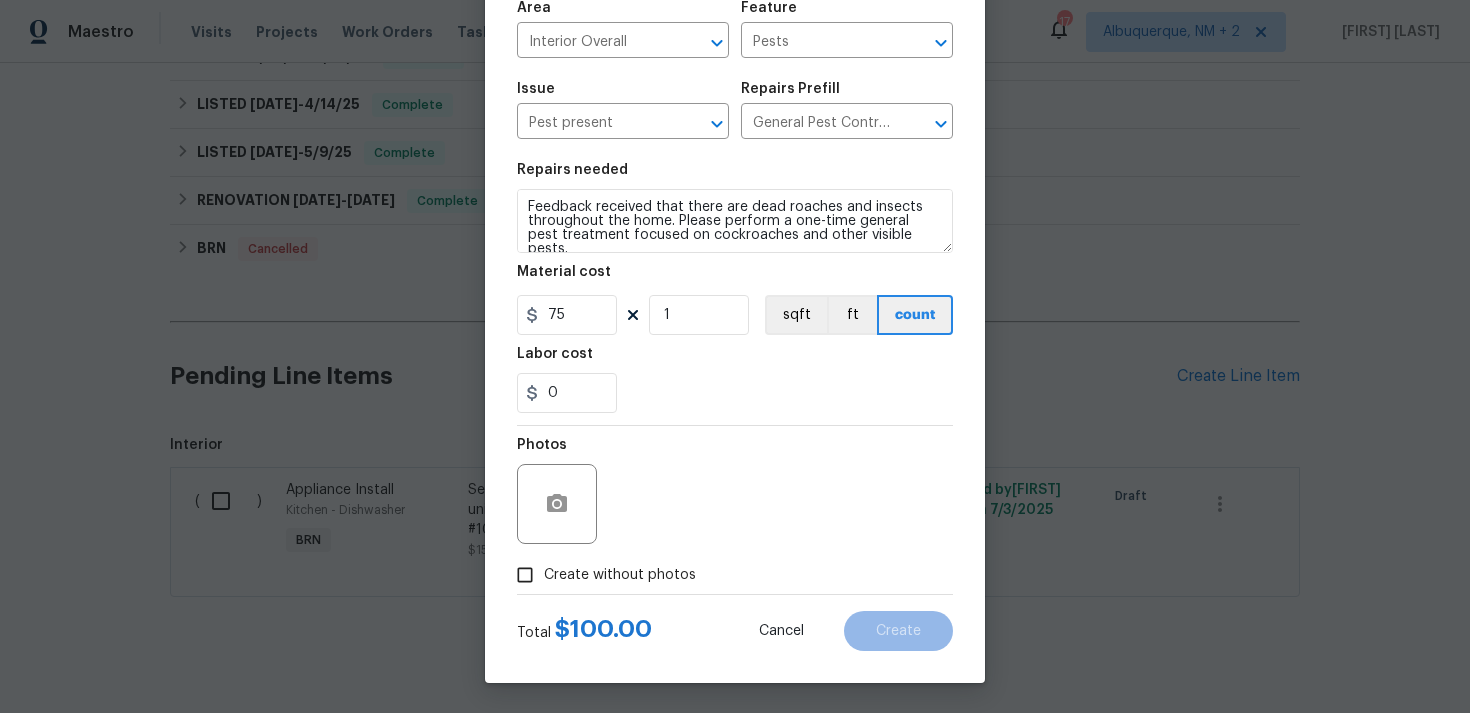 click on "Create without photos" at bounding box center (620, 575) 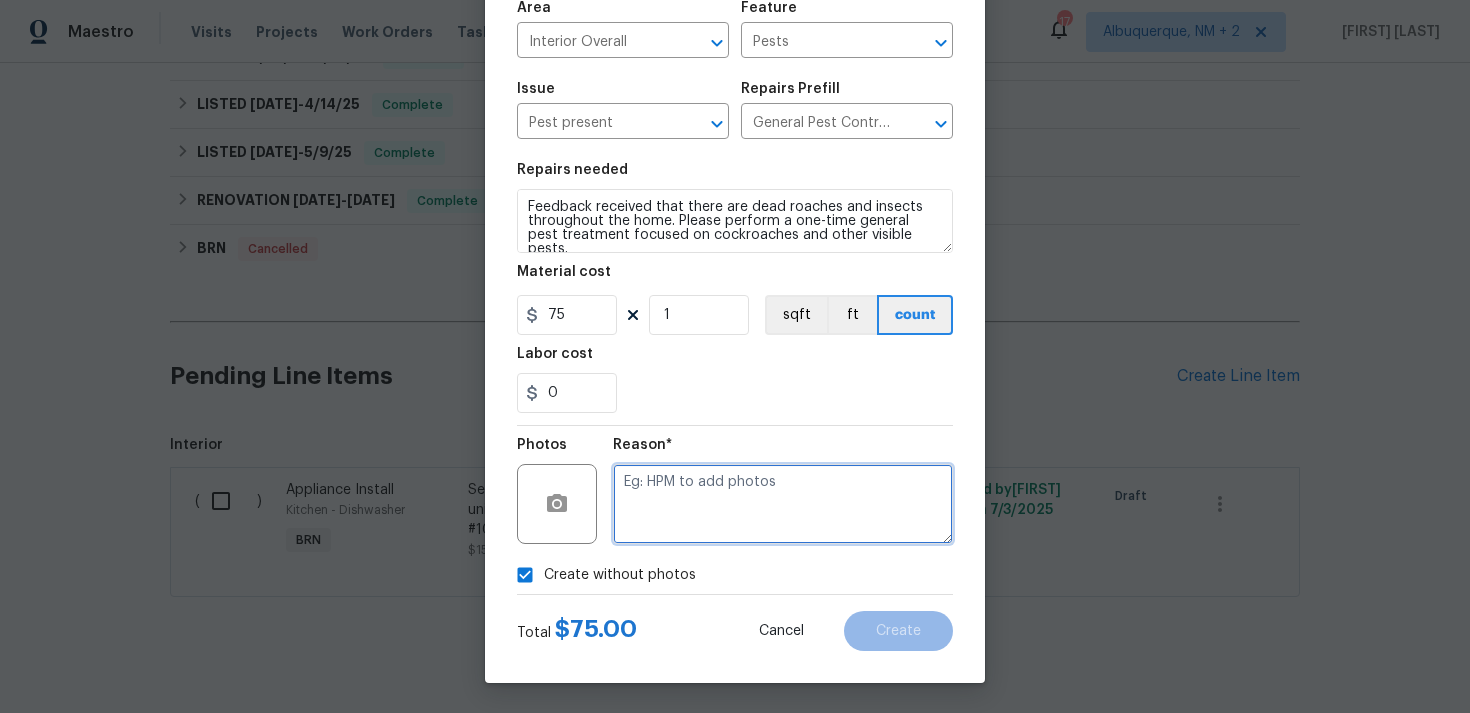 click at bounding box center (783, 504) 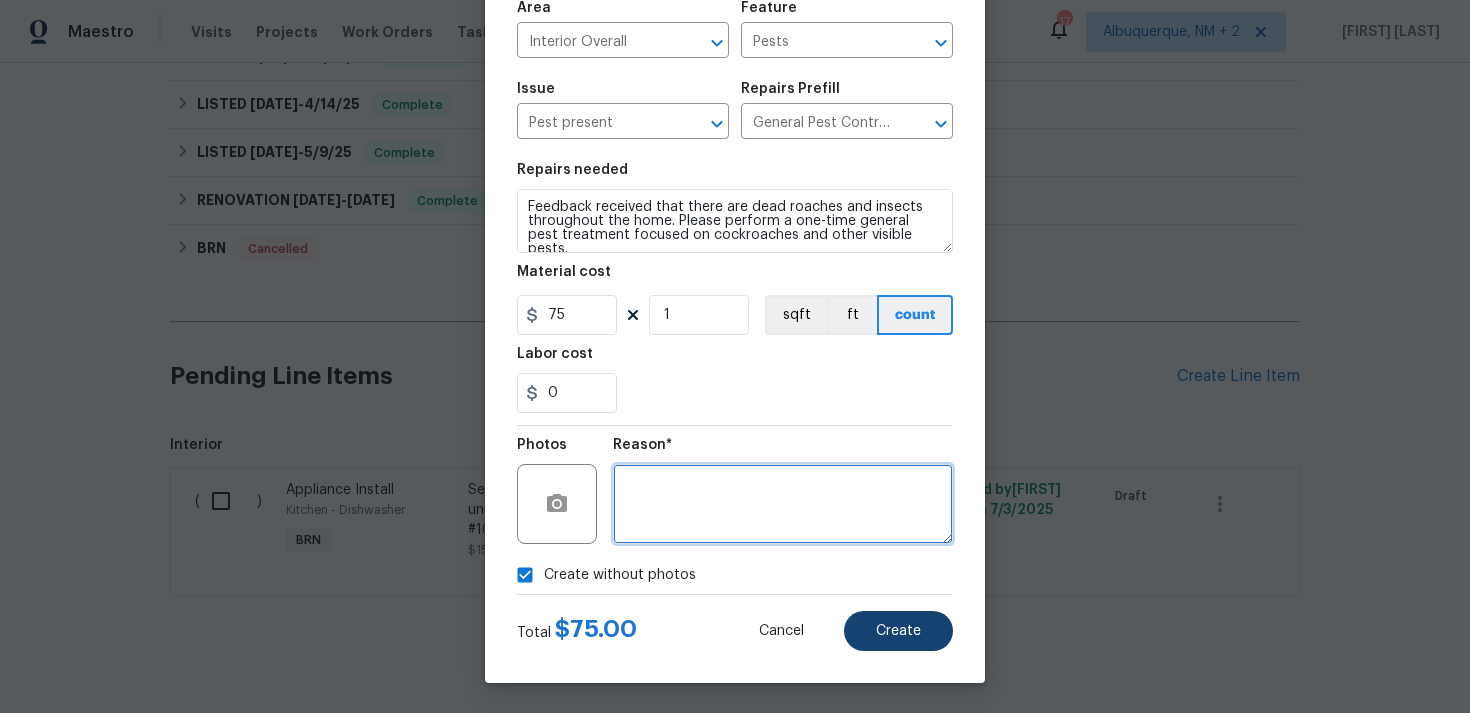 type 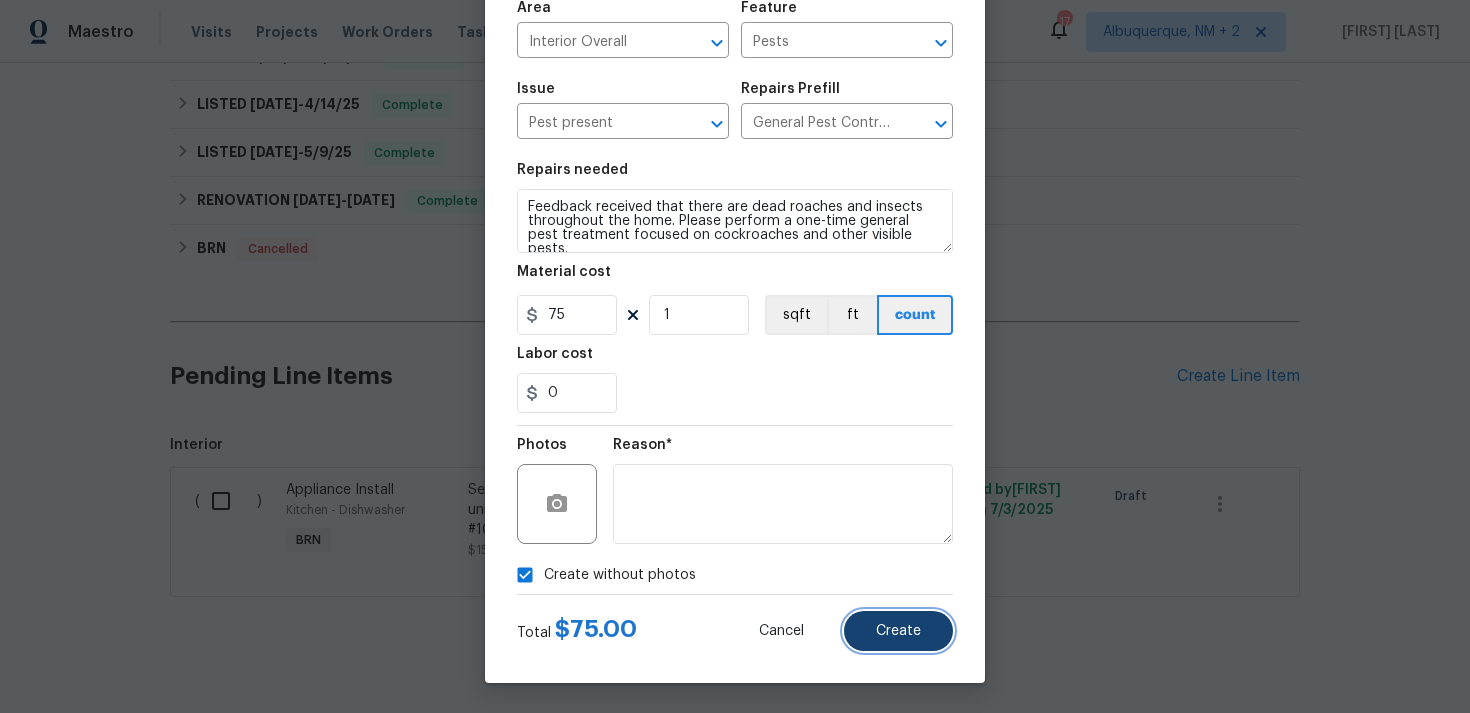click on "Create" at bounding box center (898, 631) 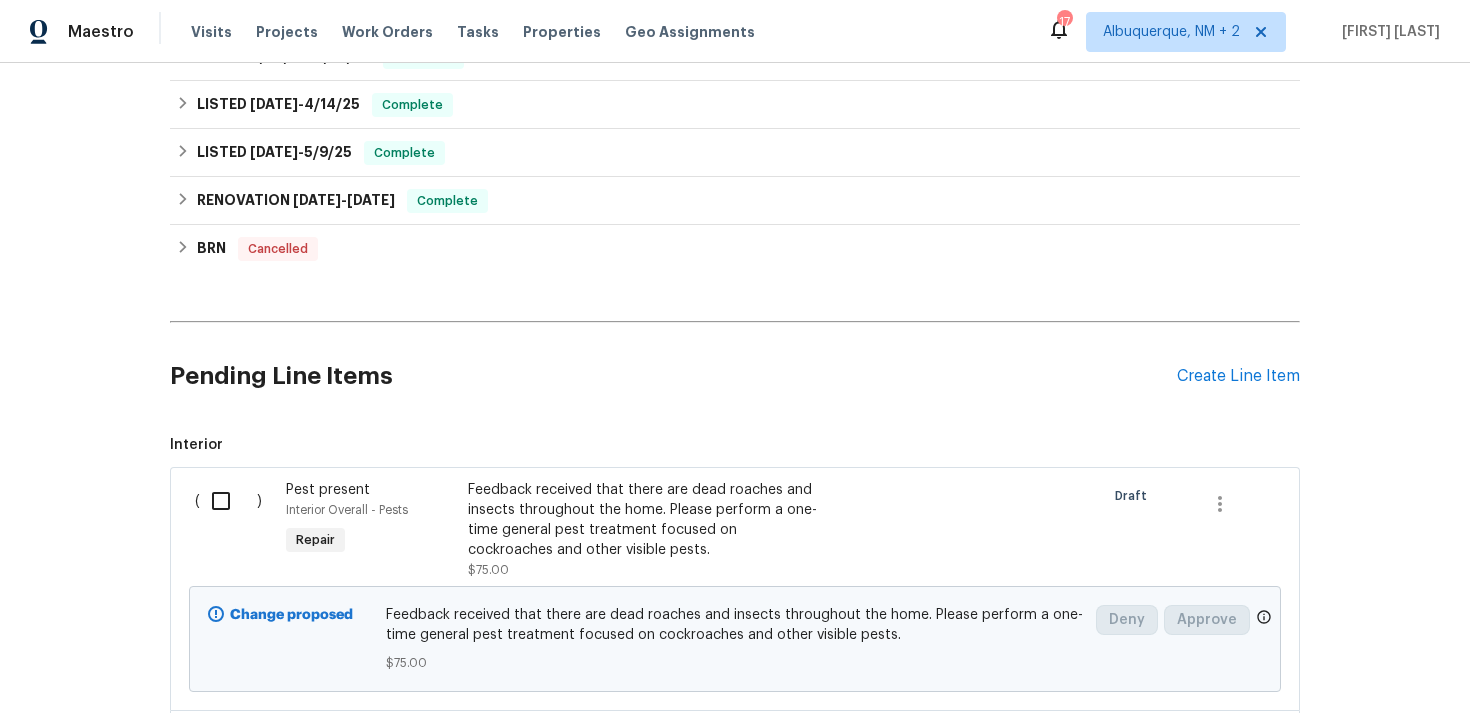 click at bounding box center [228, 501] 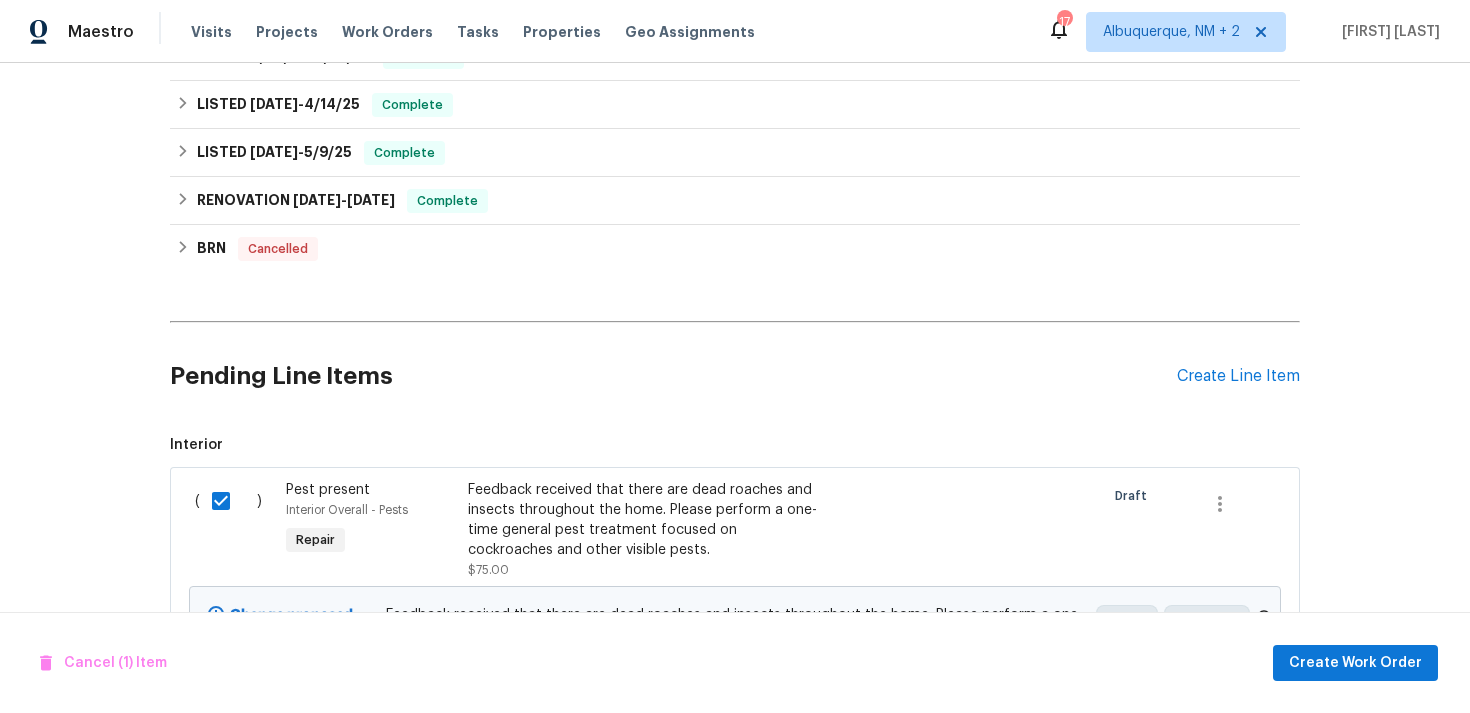 scroll, scrollTop: 594, scrollLeft: 0, axis: vertical 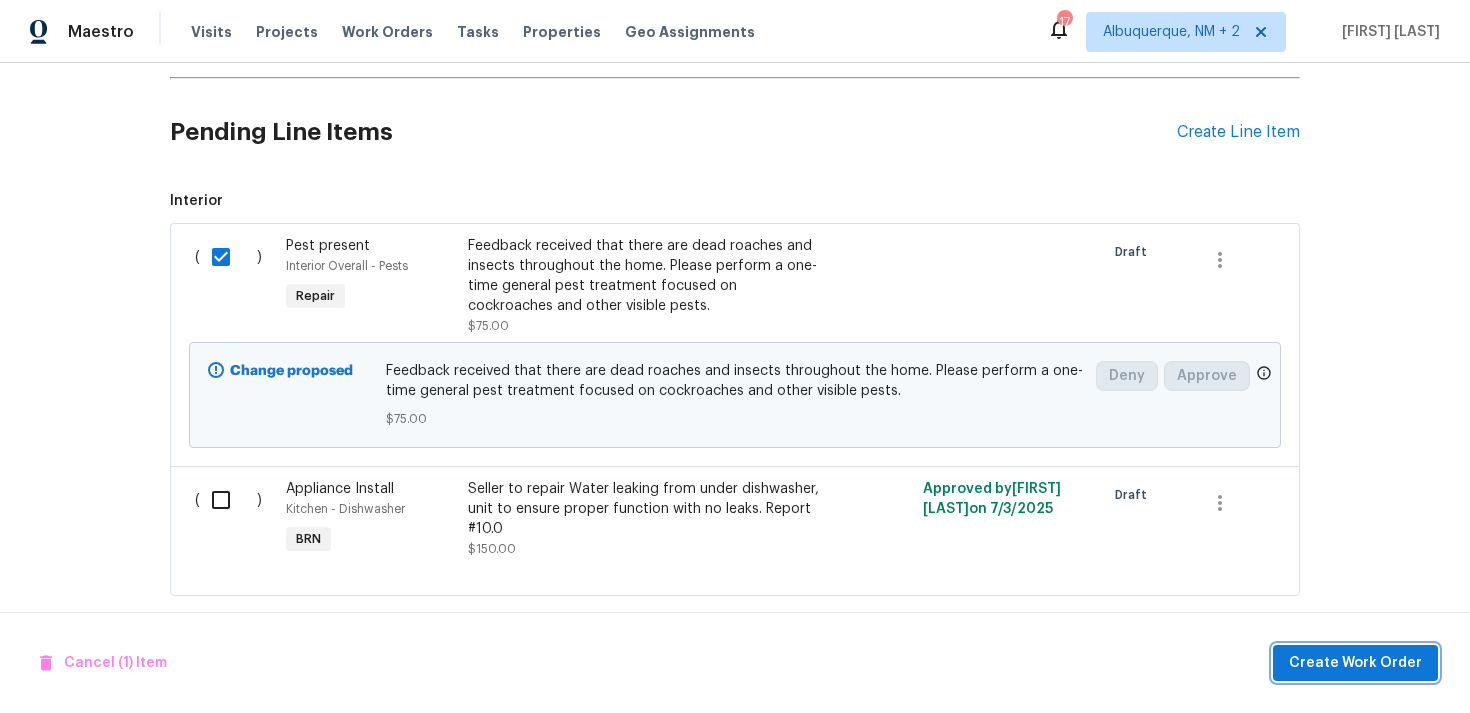 click on "Create Work Order" at bounding box center [1355, 663] 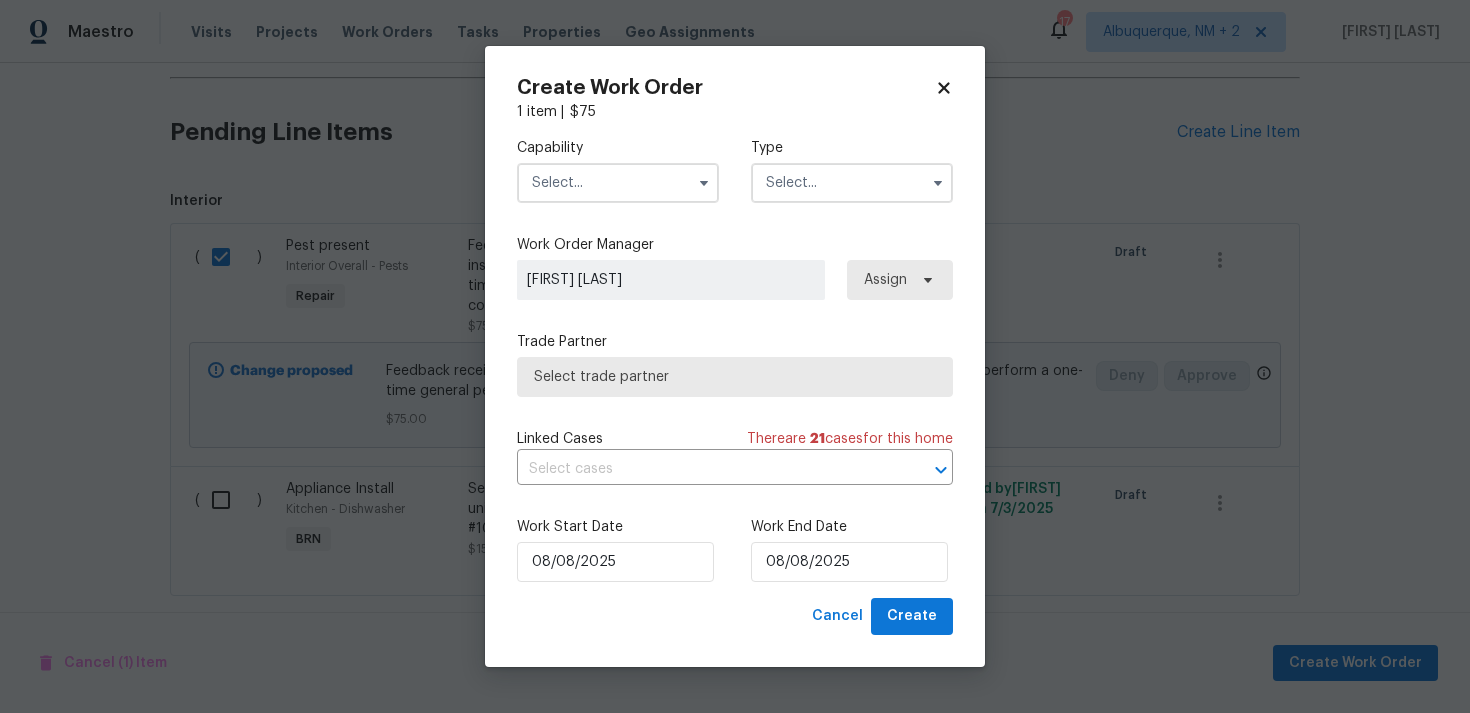 click at bounding box center (852, 183) 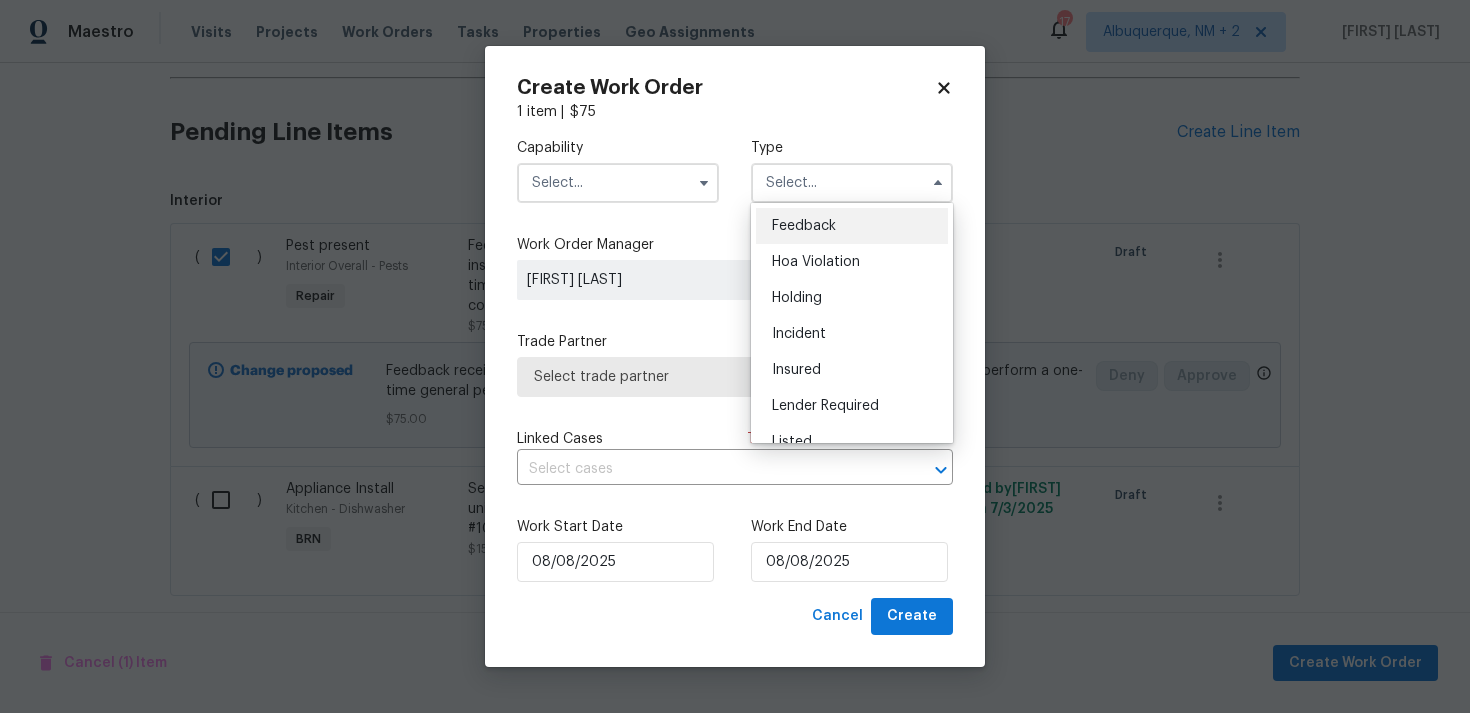 click on "Feedback" at bounding box center [852, 226] 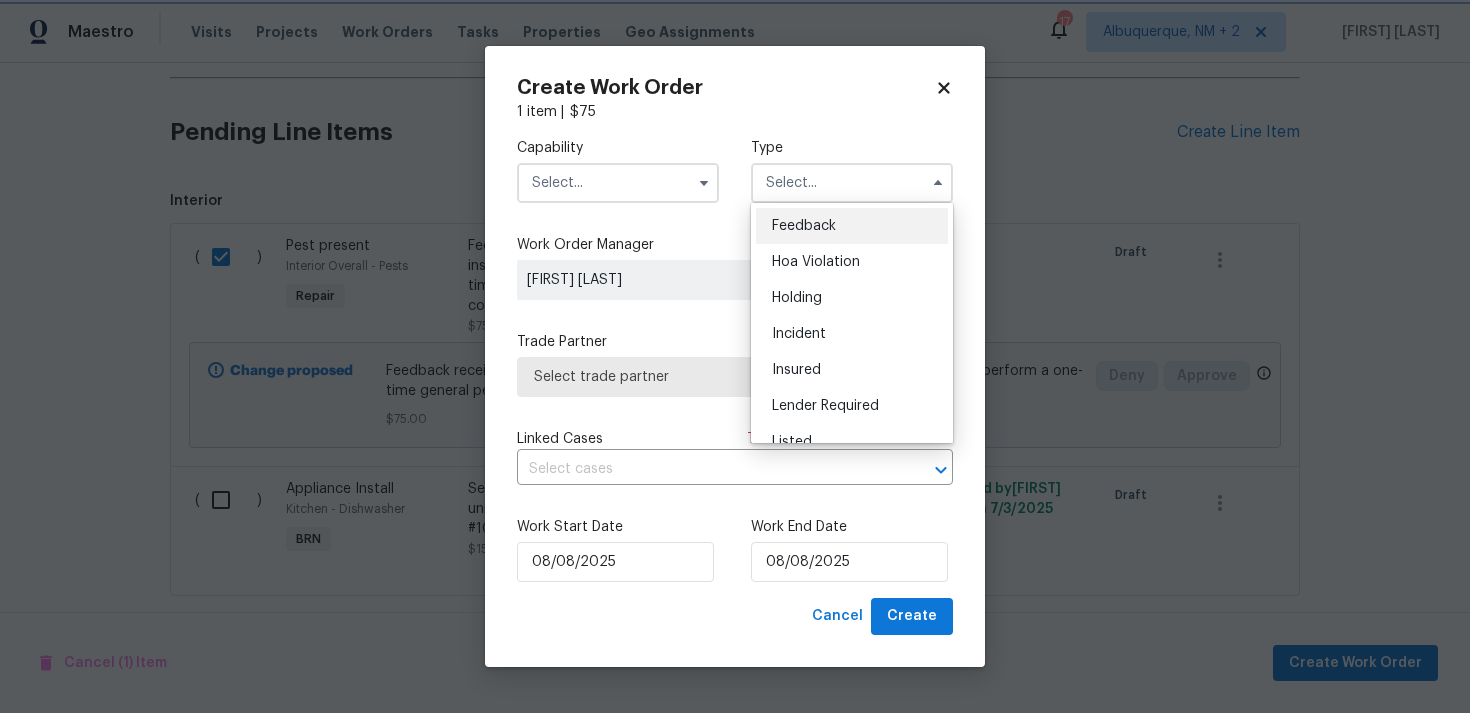 type on "Feedback" 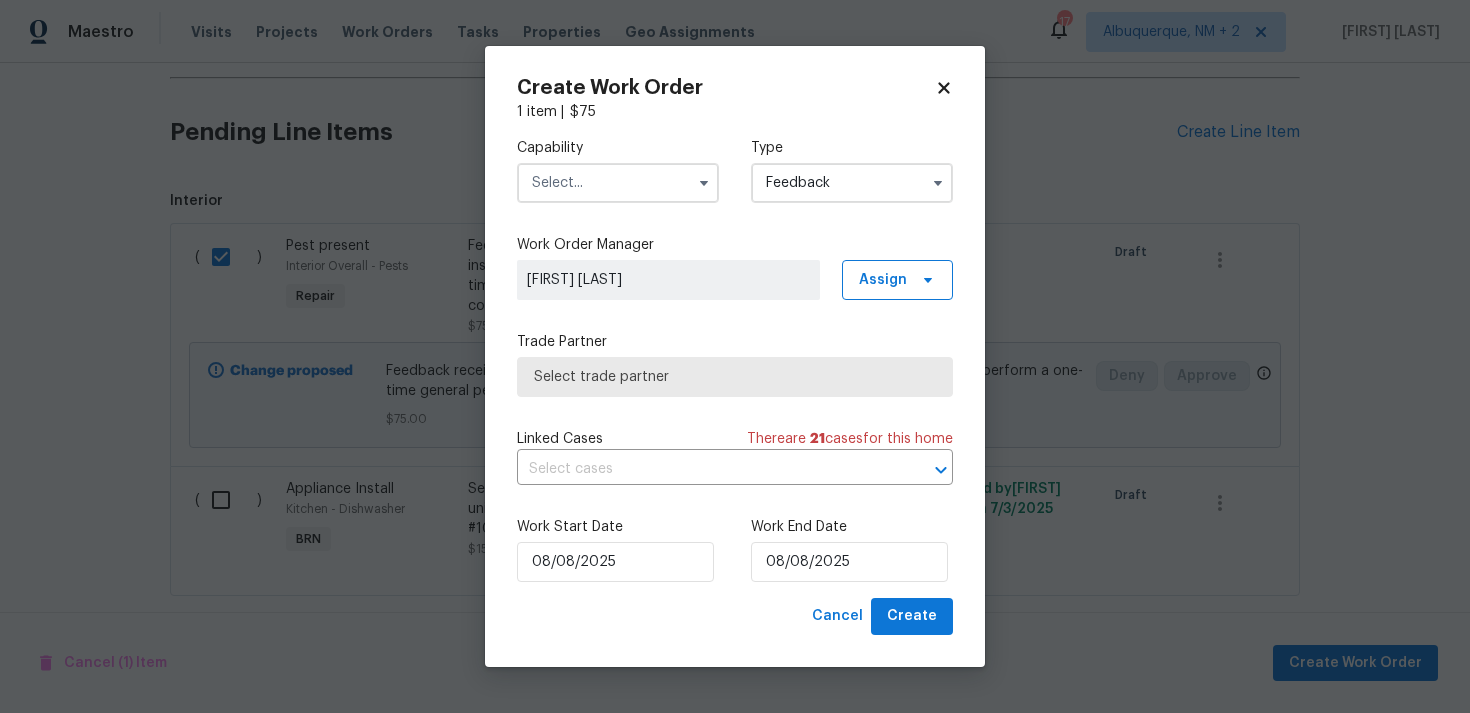 click at bounding box center [618, 183] 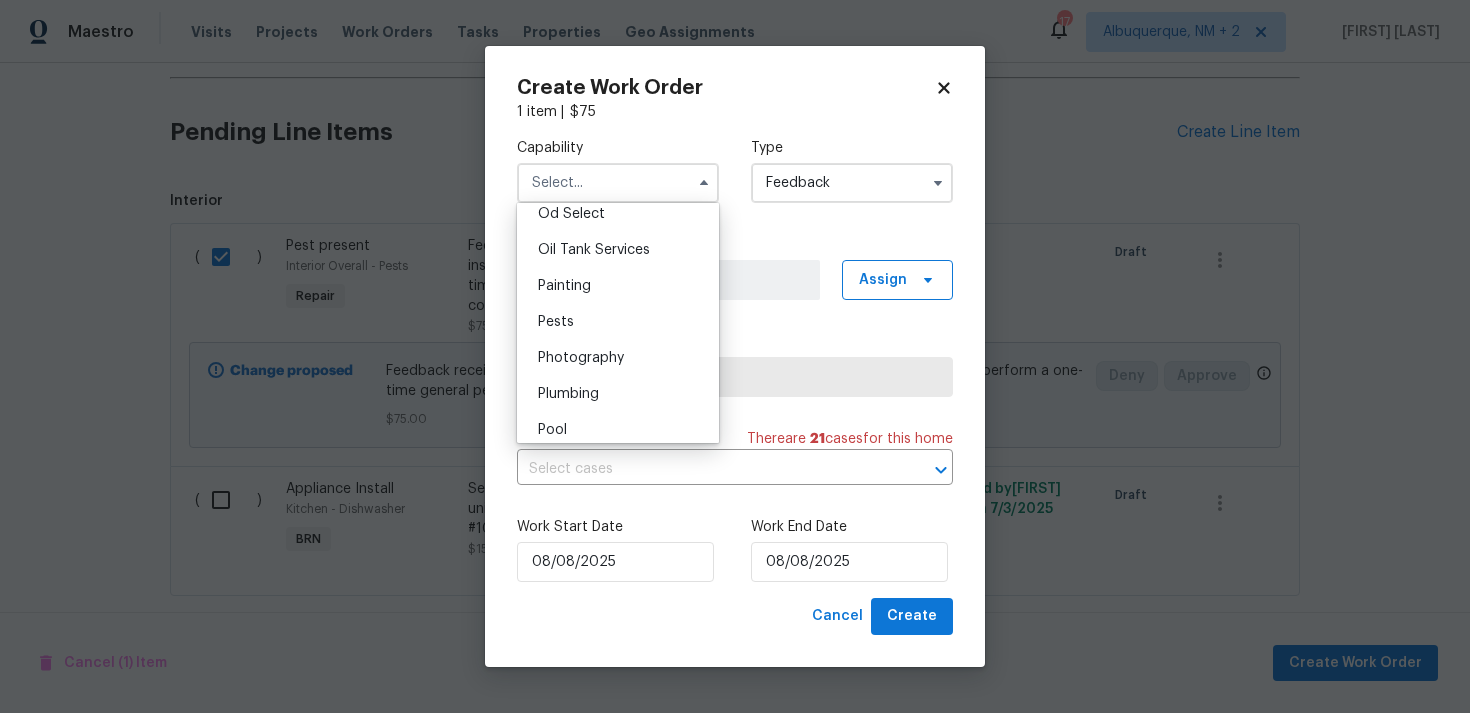 scroll, scrollTop: 1622, scrollLeft: 0, axis: vertical 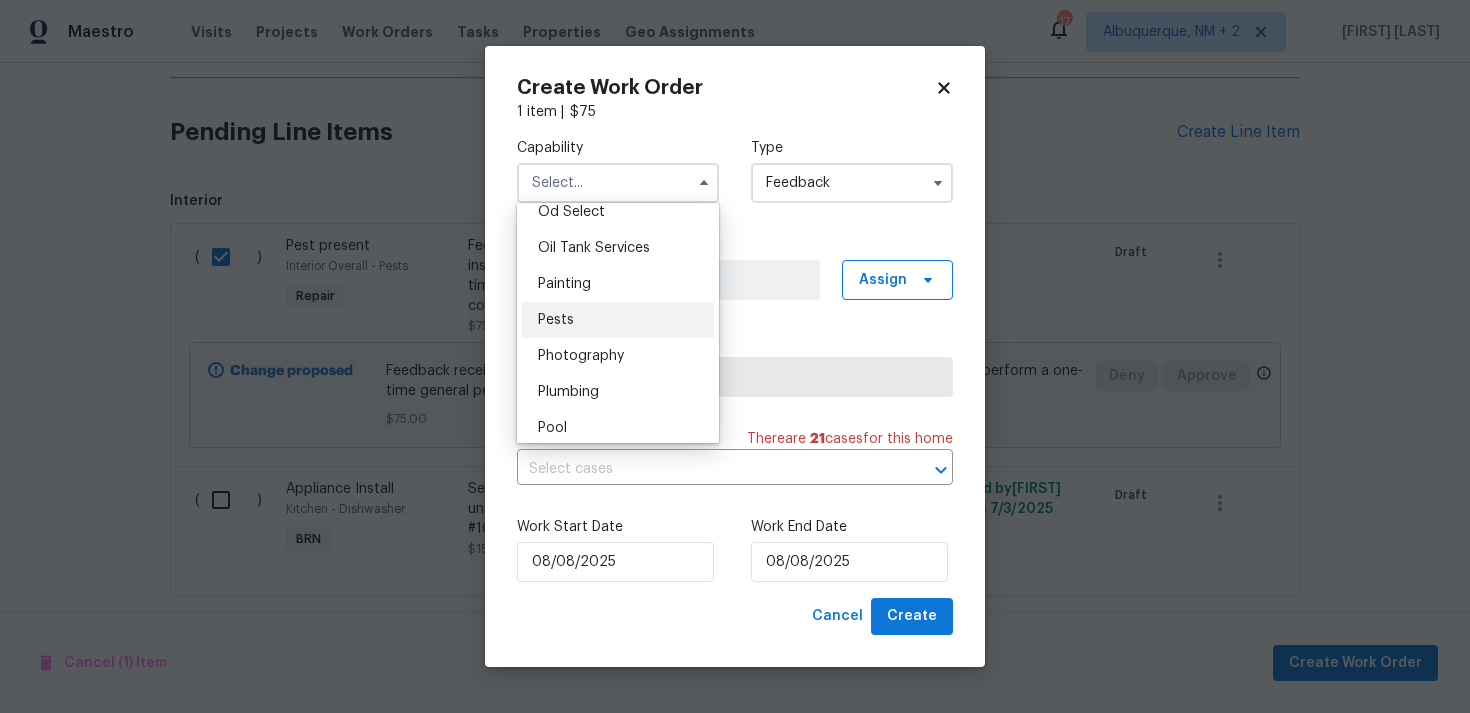 click on "Pests" at bounding box center [618, 320] 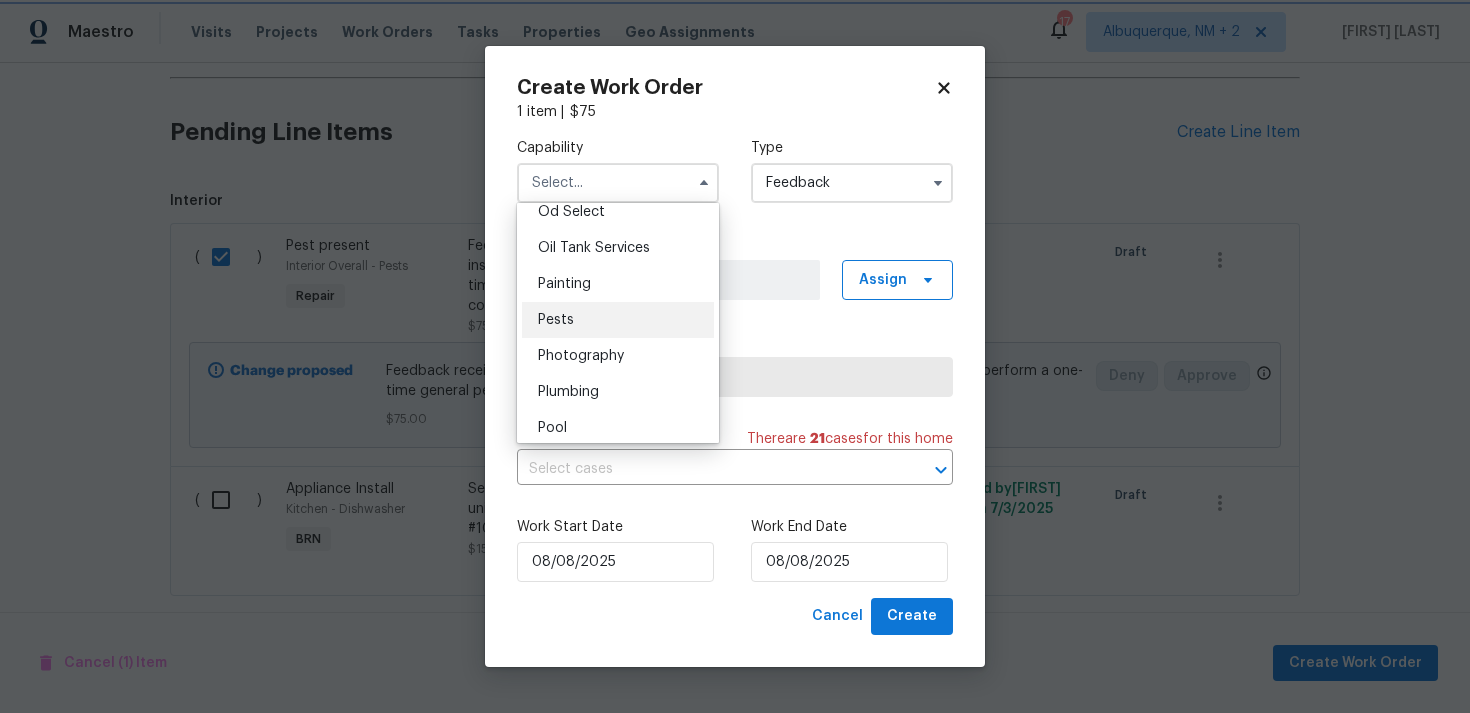type on "Pests" 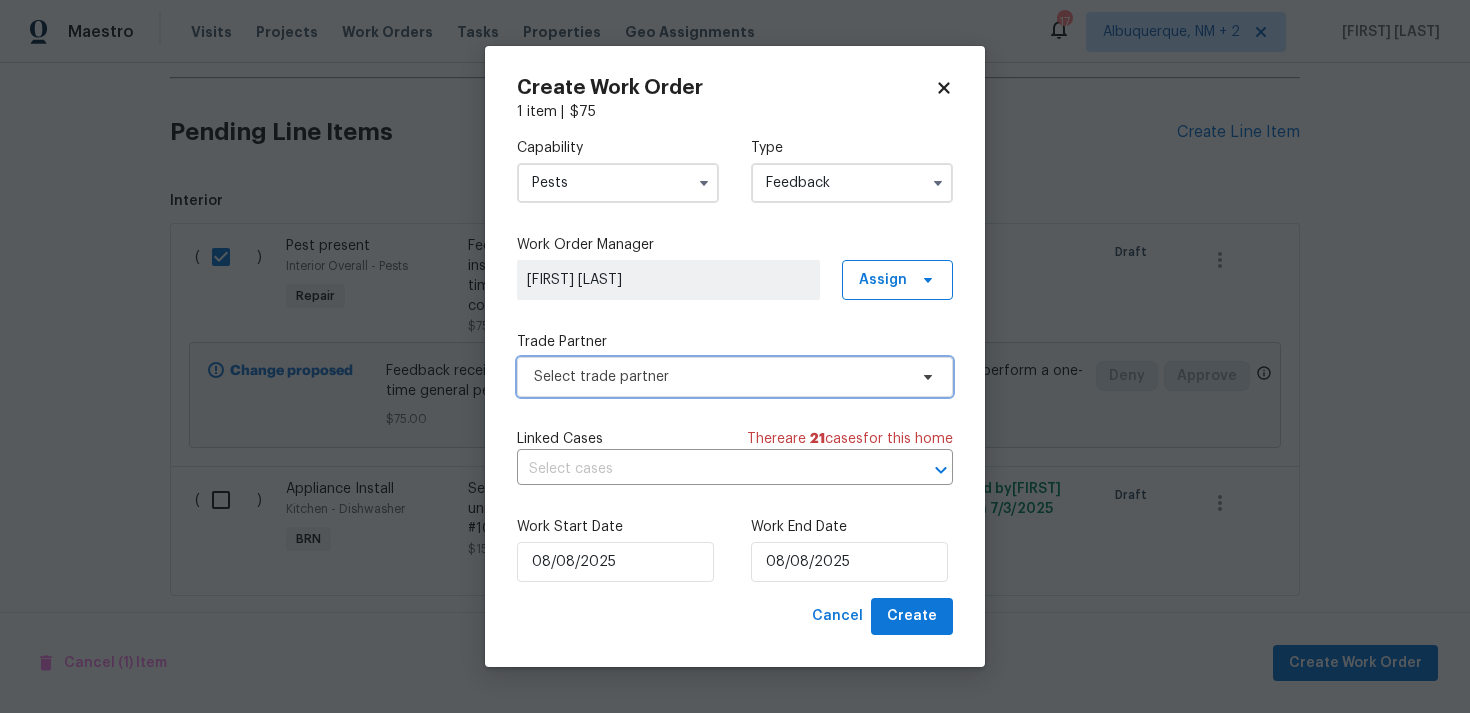 click on "Select trade partner" at bounding box center (735, 377) 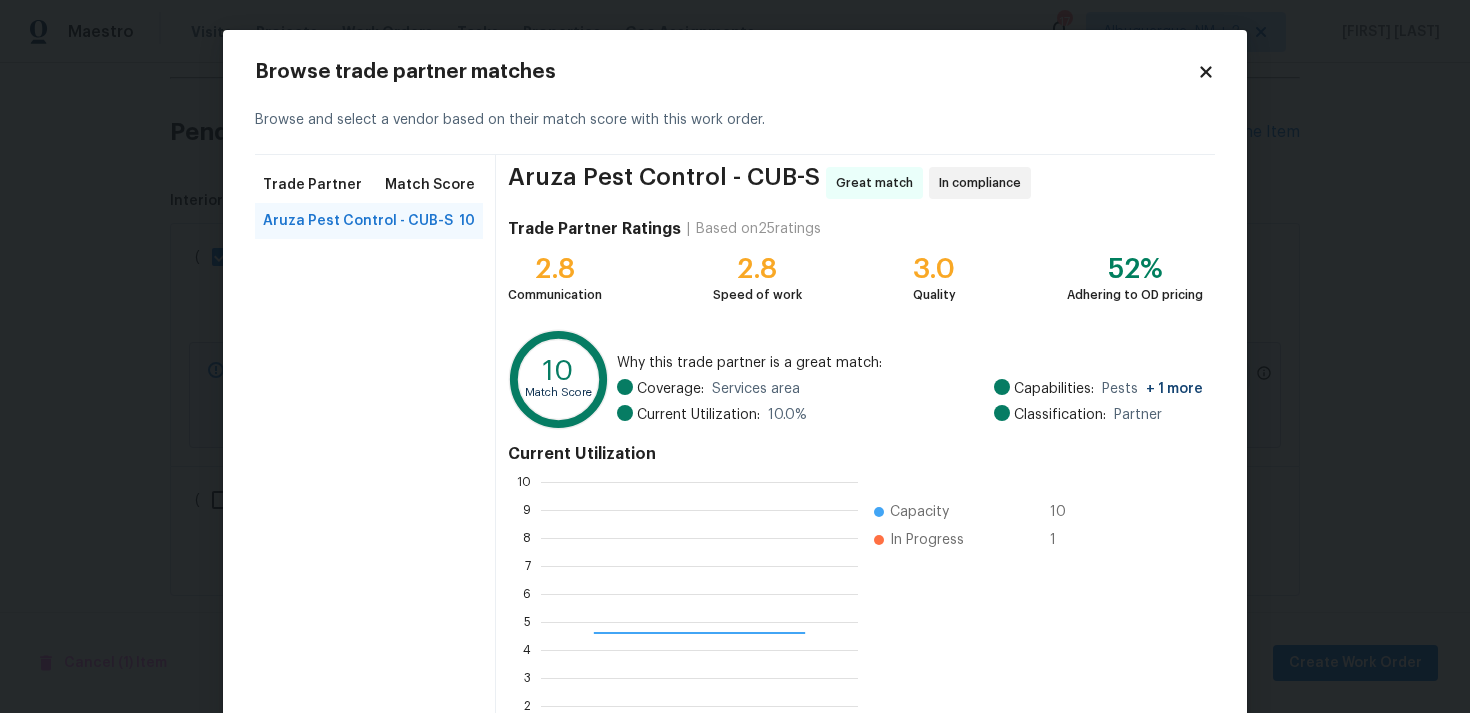 scroll, scrollTop: 2, scrollLeft: 2, axis: both 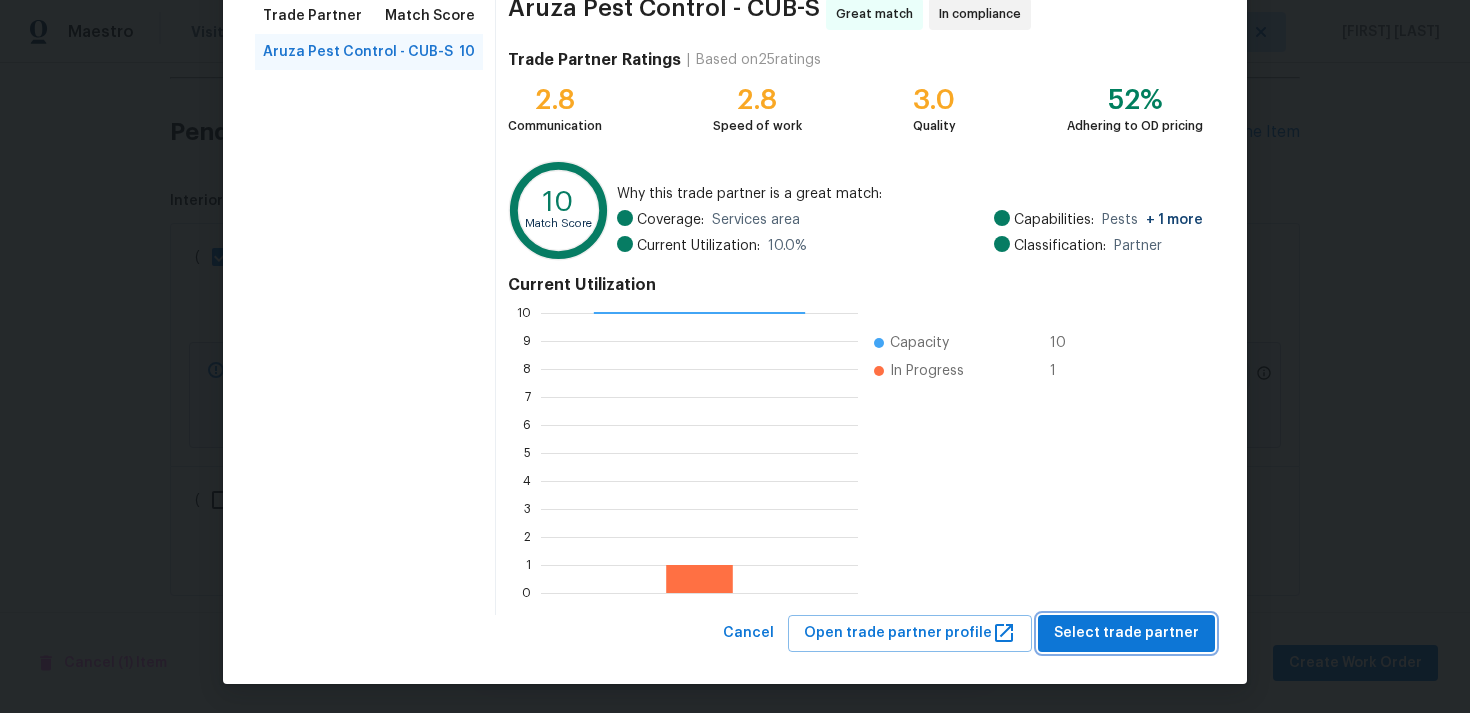 click on "Select trade partner" at bounding box center (1126, 633) 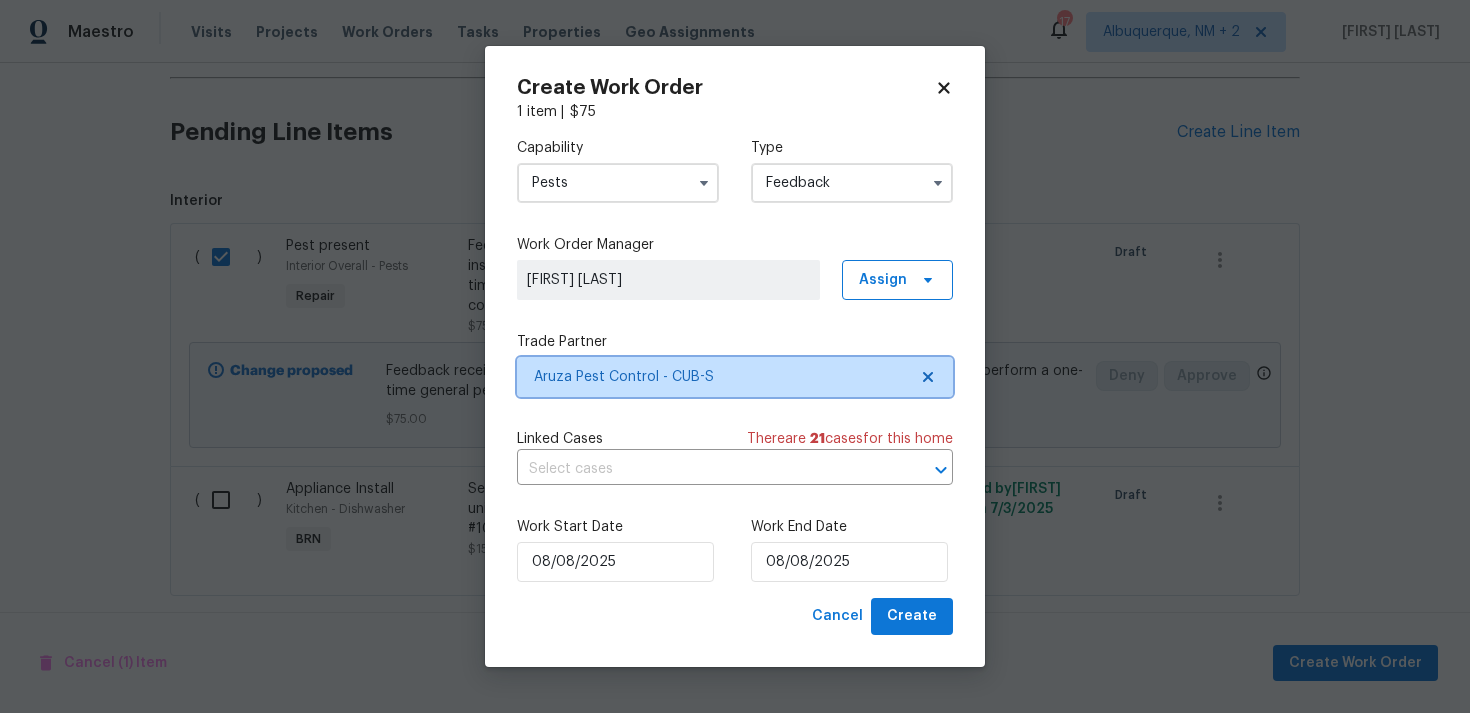 scroll, scrollTop: 0, scrollLeft: 0, axis: both 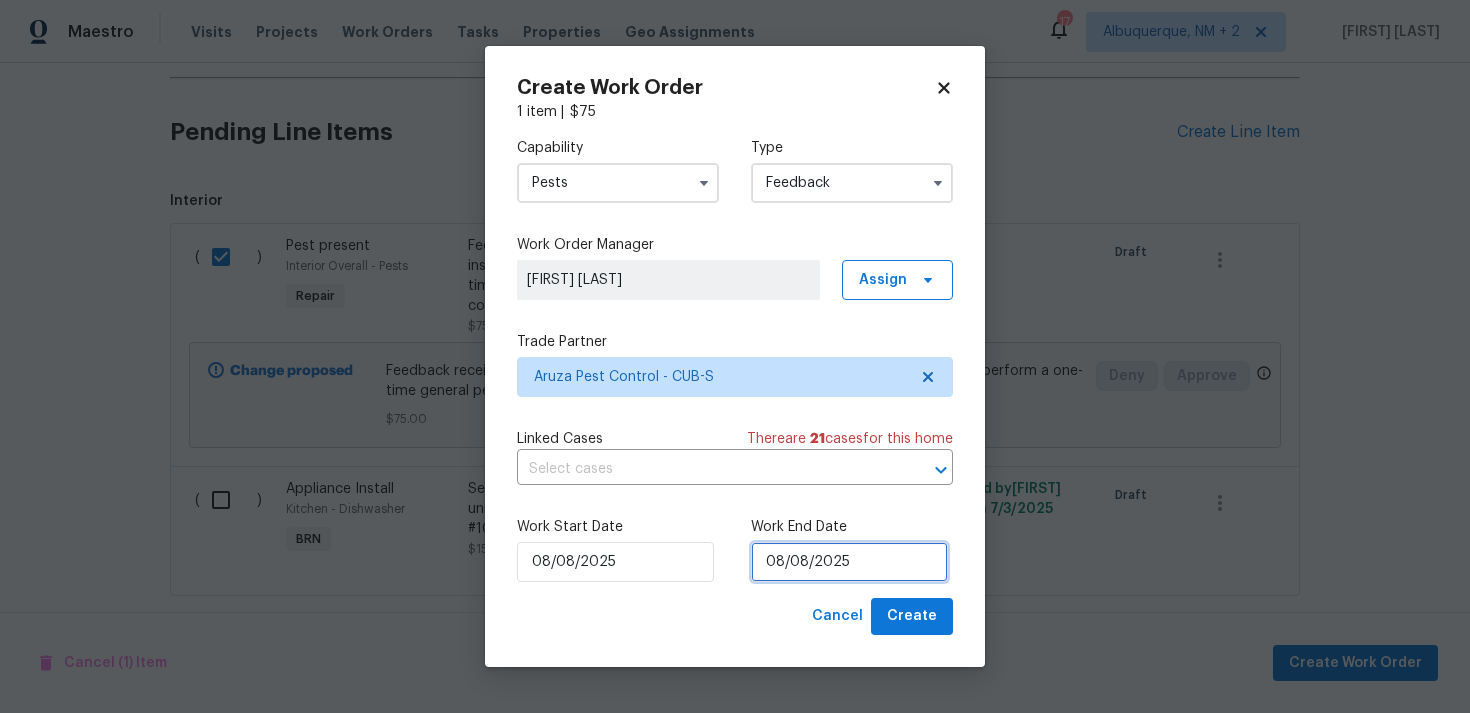 click on "08/08/2025" at bounding box center [849, 562] 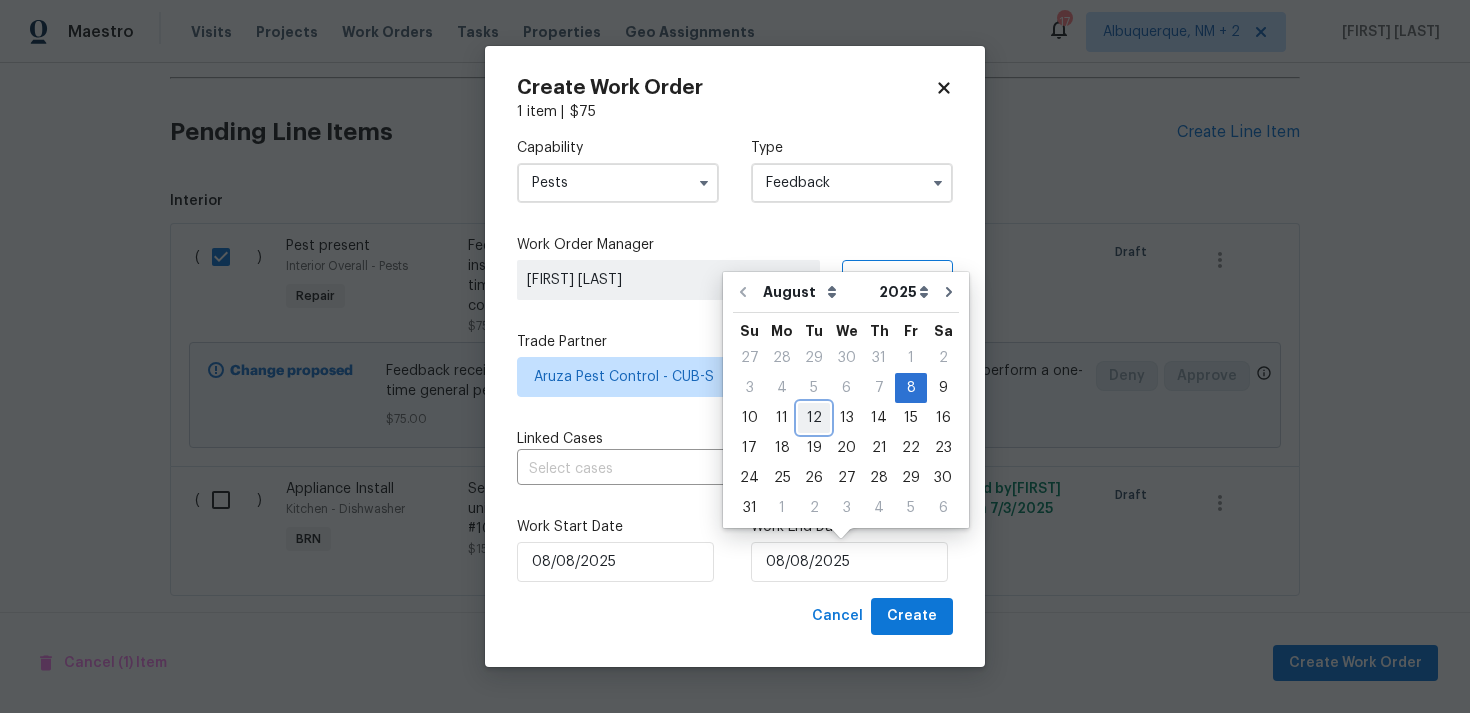 click on "12" at bounding box center (814, 418) 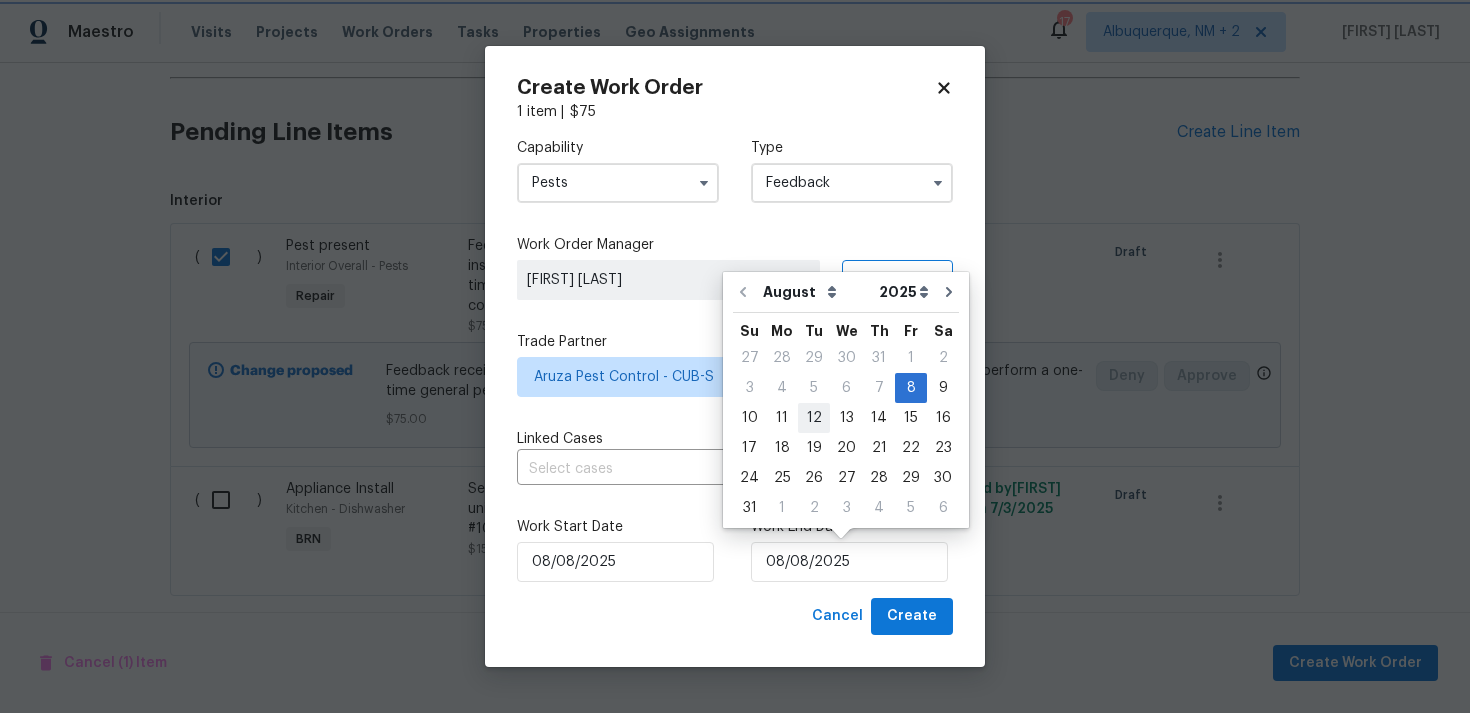 type on "[DATE]" 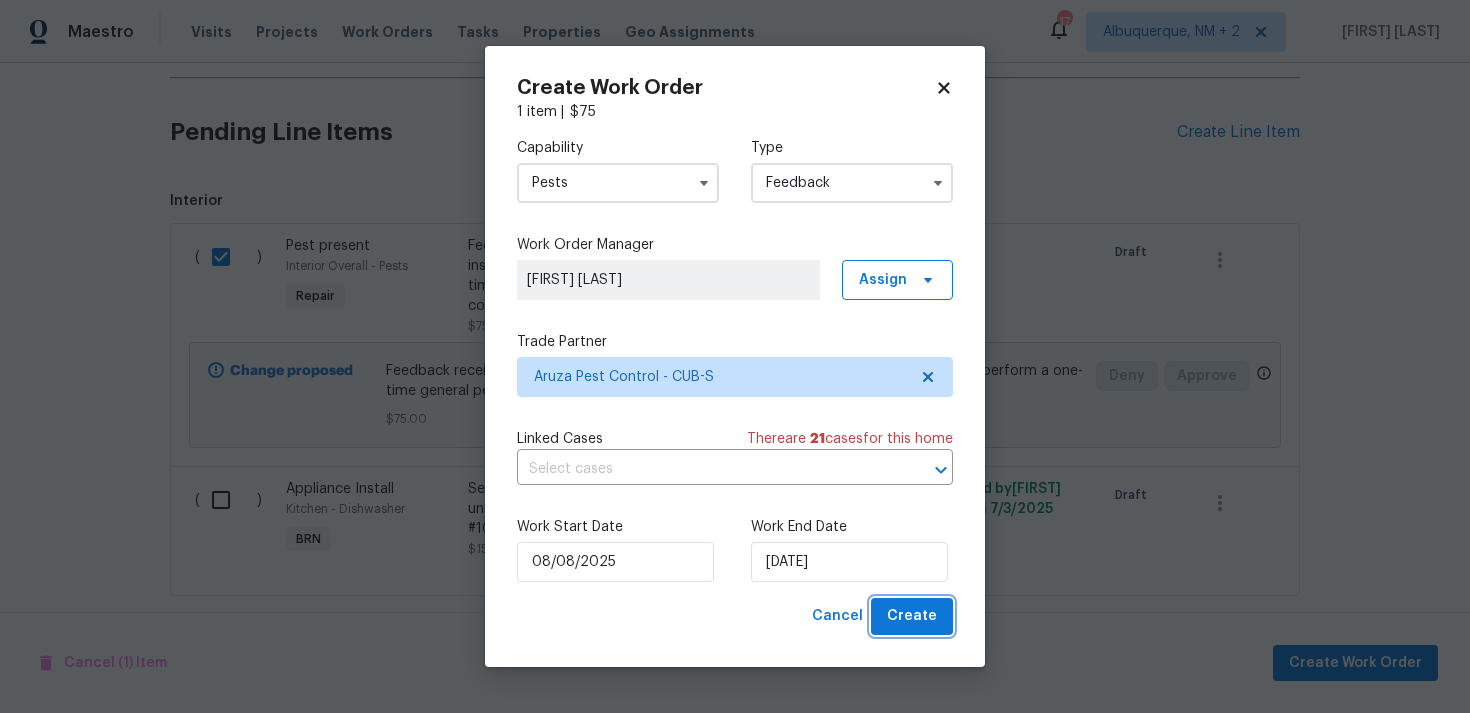 click on "Create" at bounding box center (912, 616) 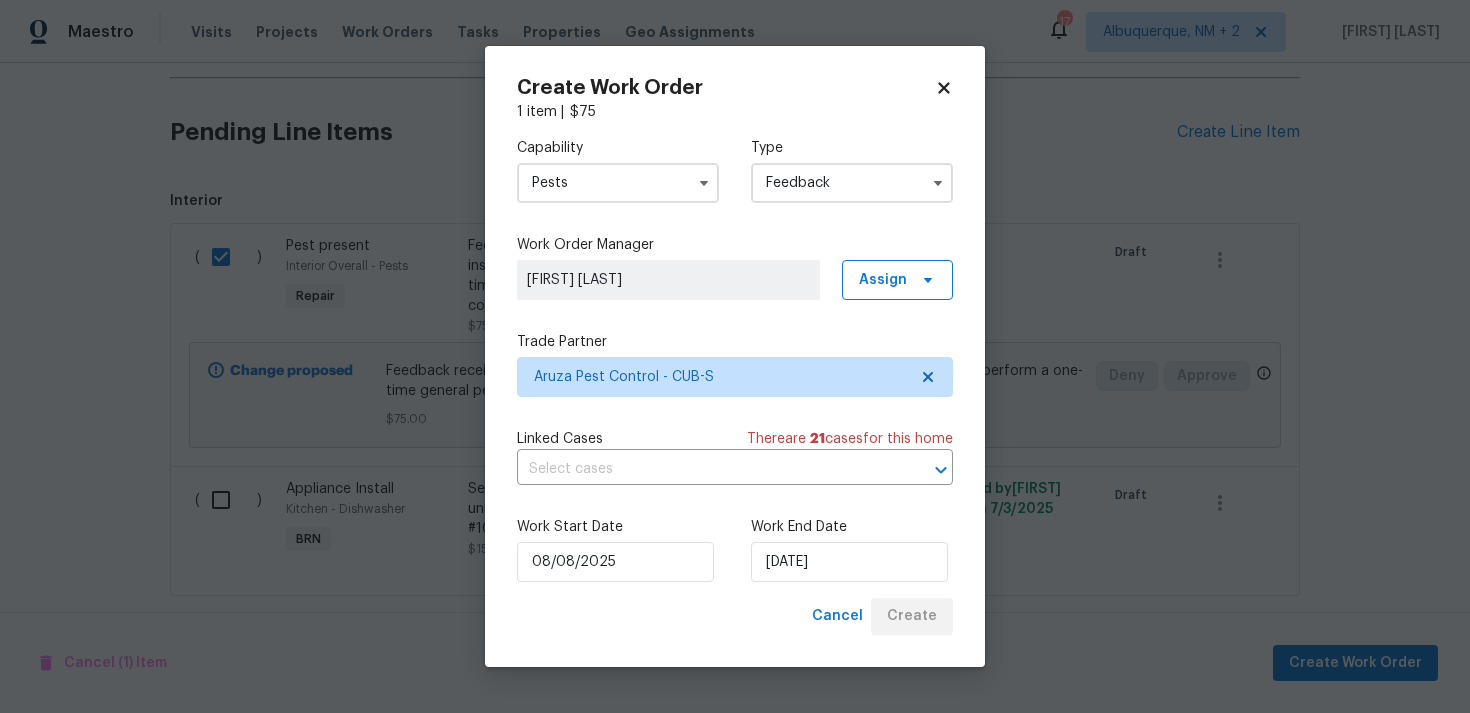 checkbox on "false" 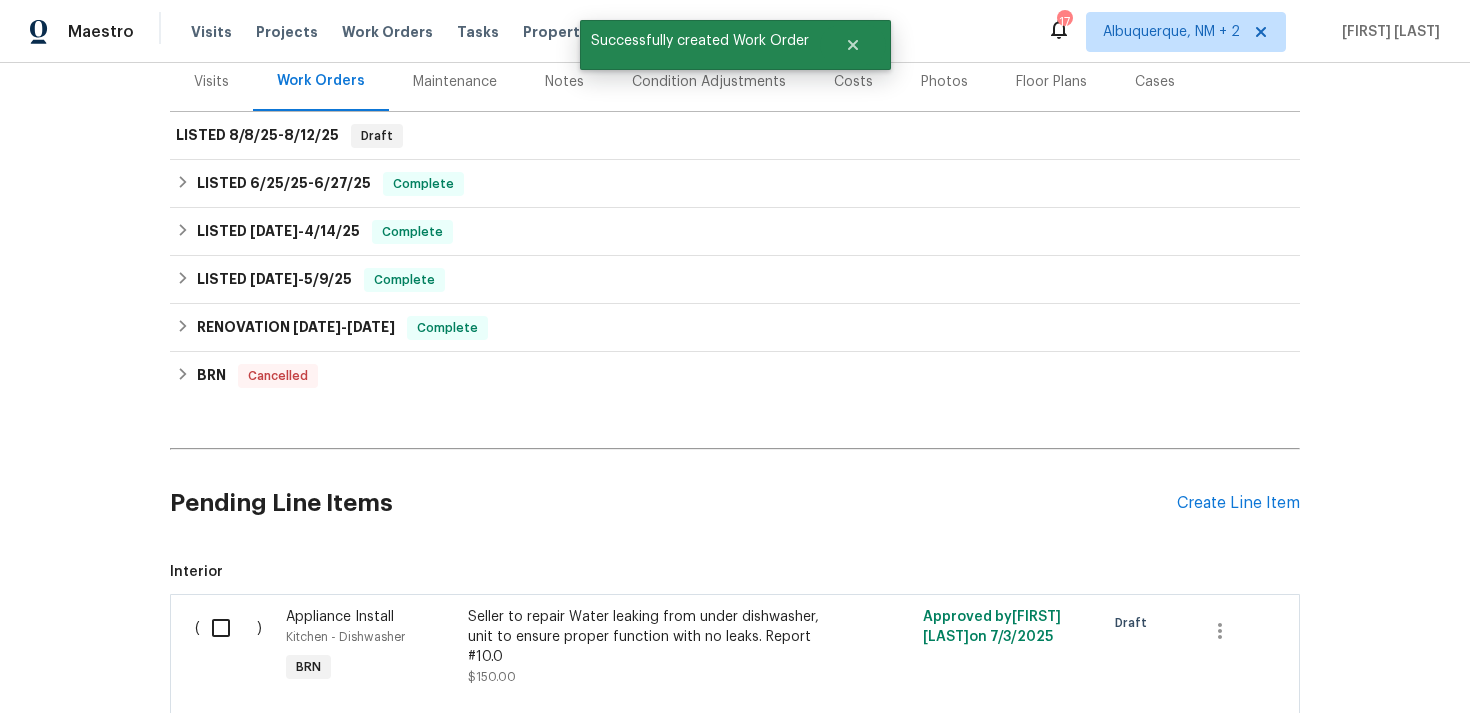 scroll, scrollTop: 0, scrollLeft: 0, axis: both 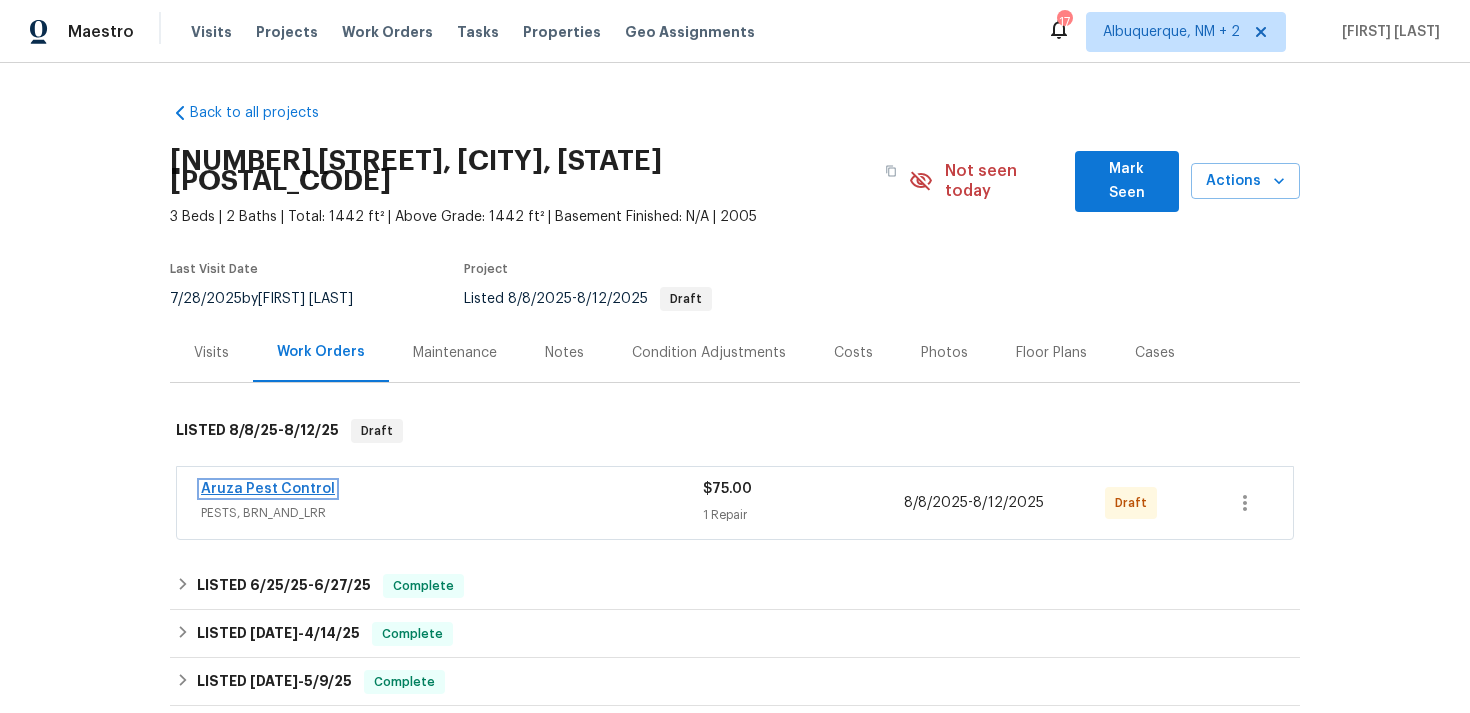 click on "Aruza Pest Control" at bounding box center (268, 489) 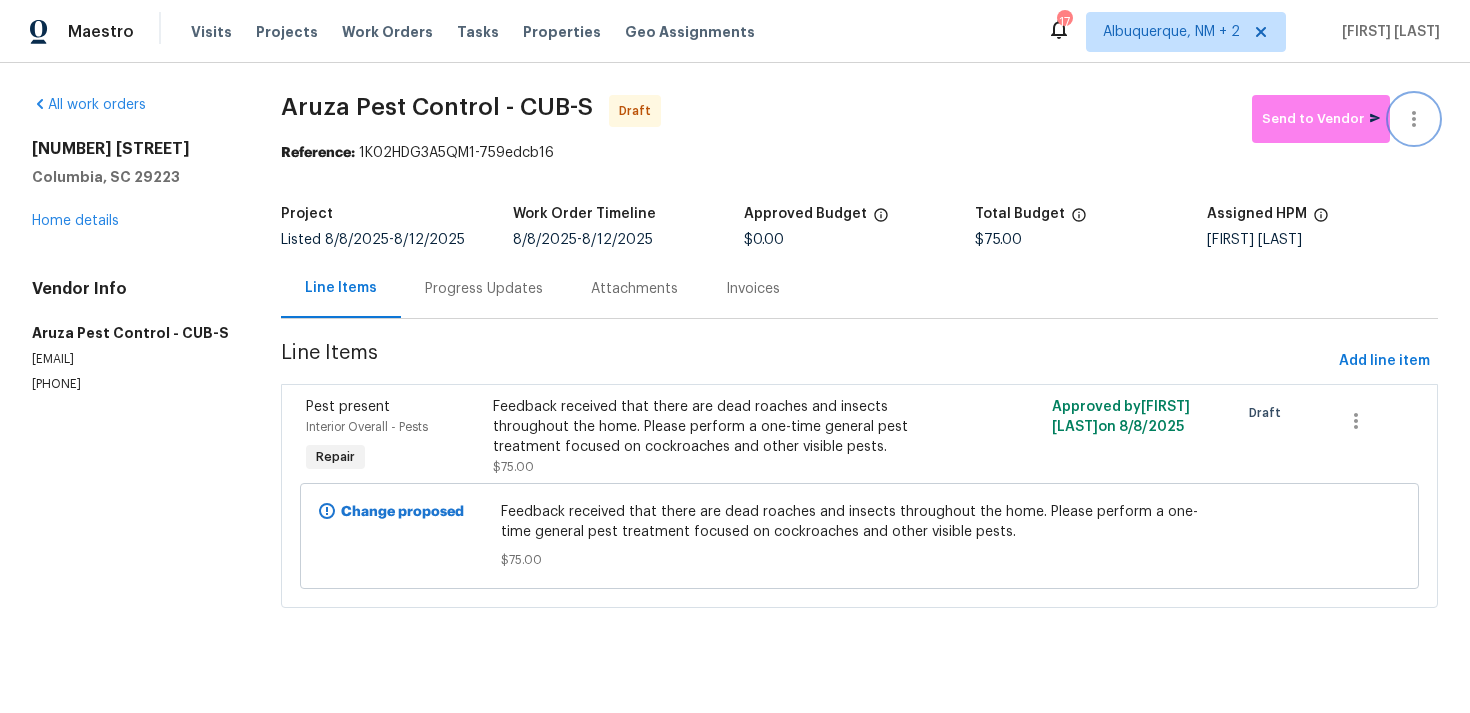 click 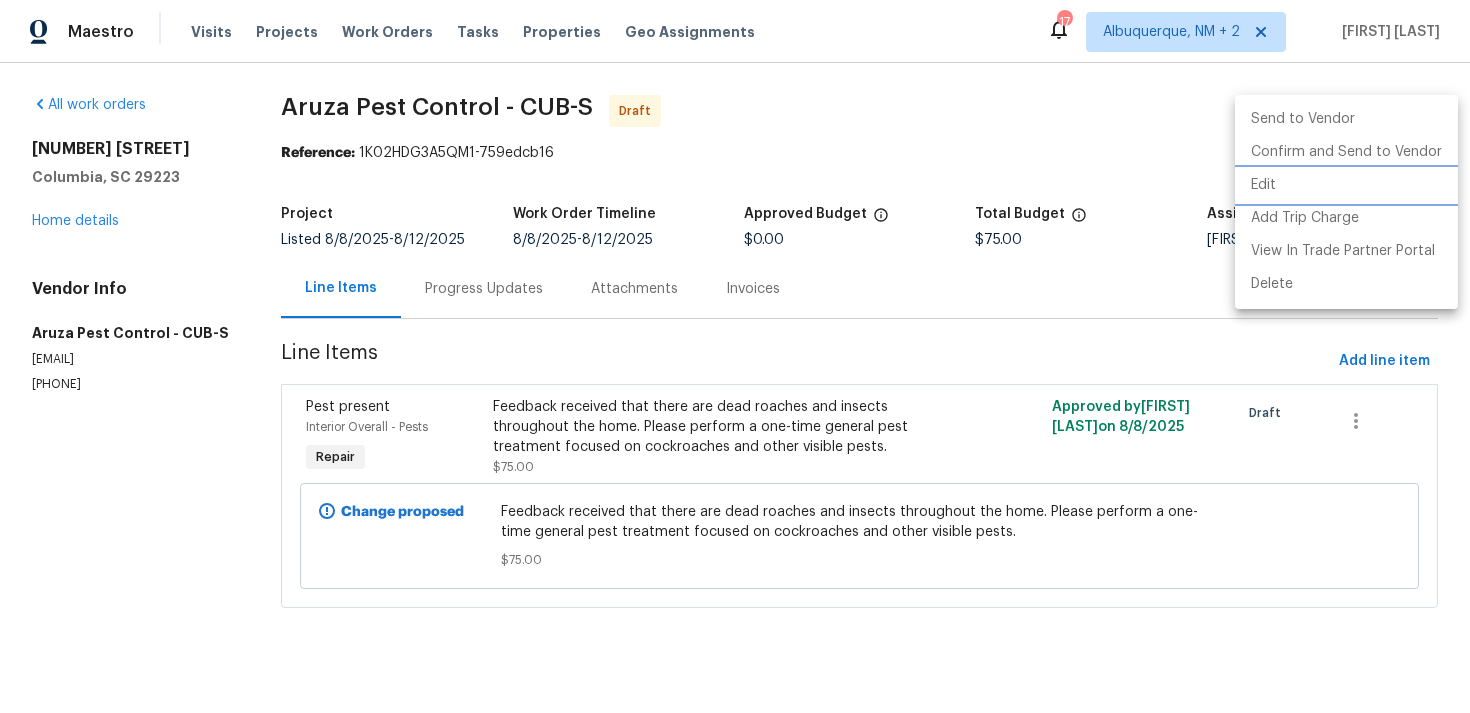 click on "Edit" at bounding box center [1346, 185] 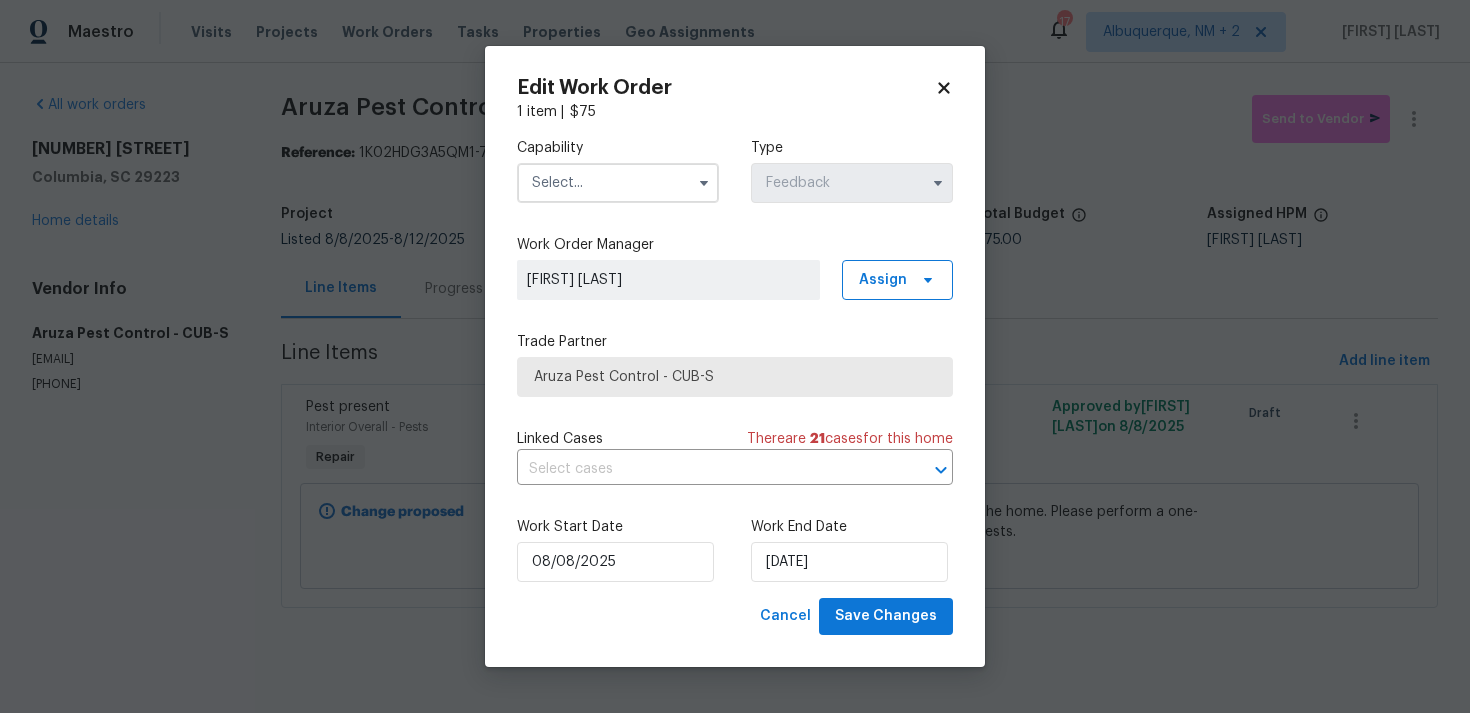 click at bounding box center [618, 183] 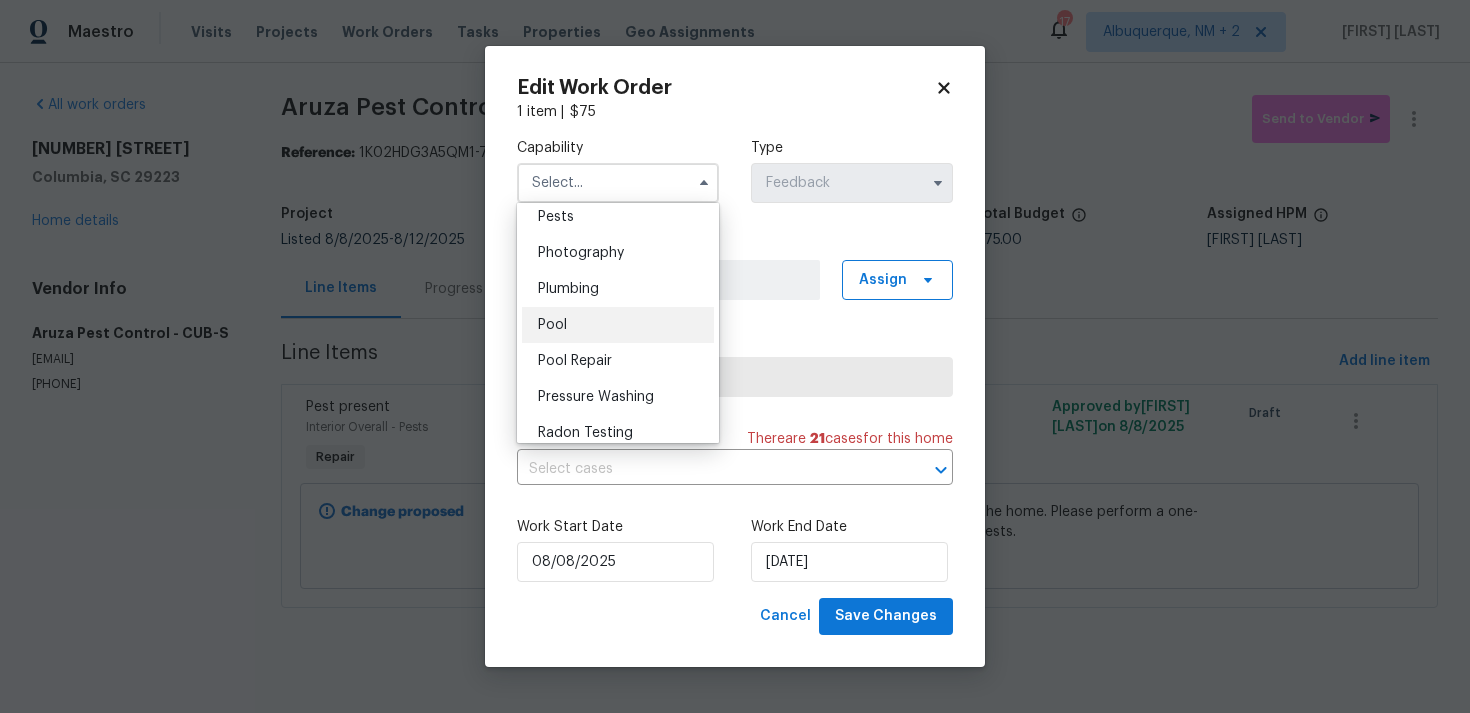 scroll, scrollTop: 1731, scrollLeft: 0, axis: vertical 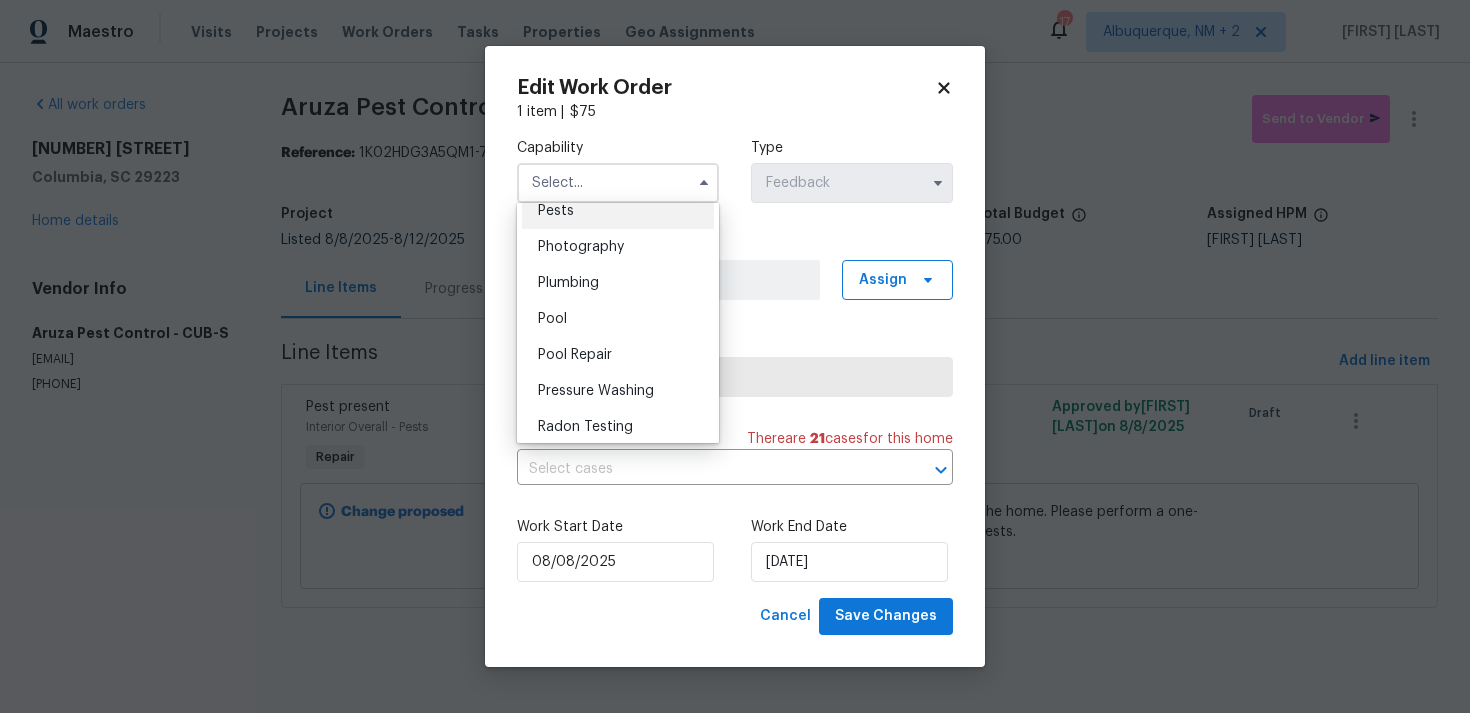 click on "Pests" at bounding box center (618, 211) 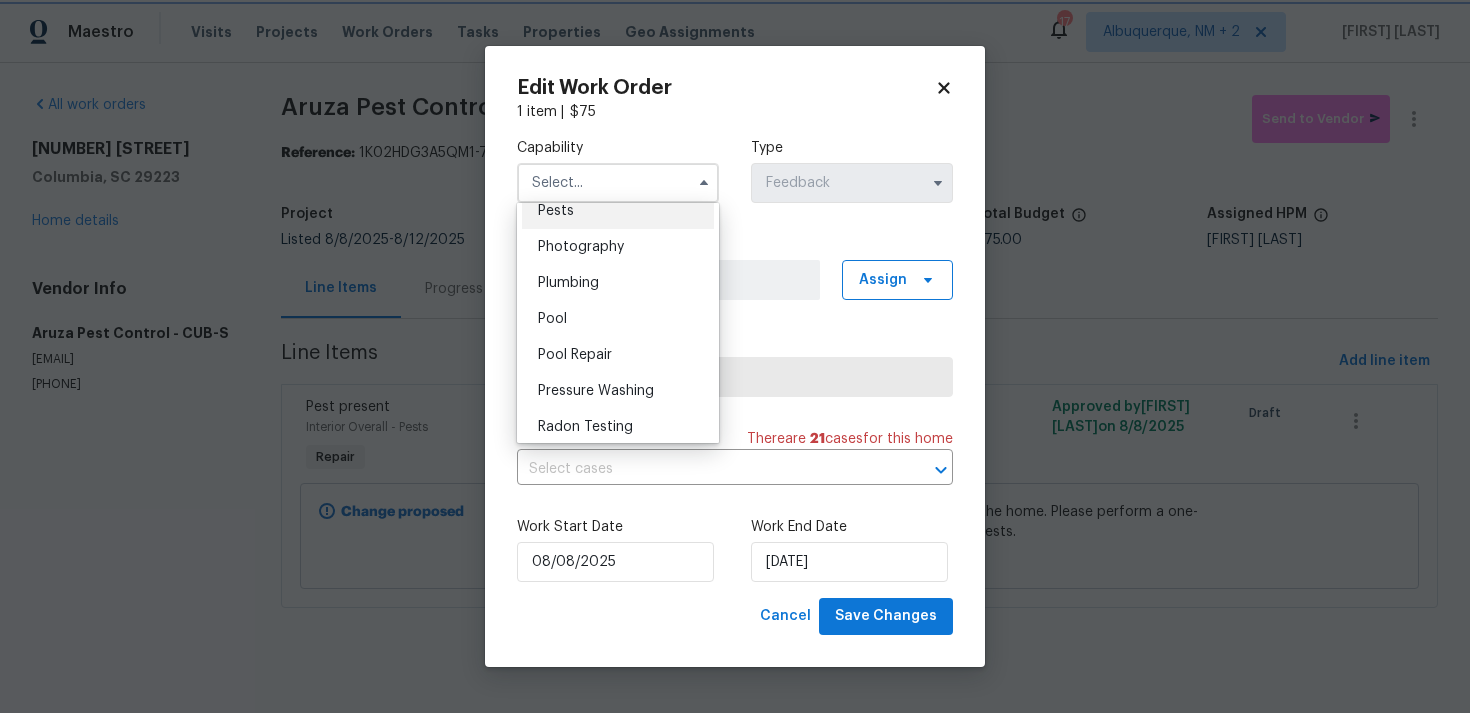 type on "Pests" 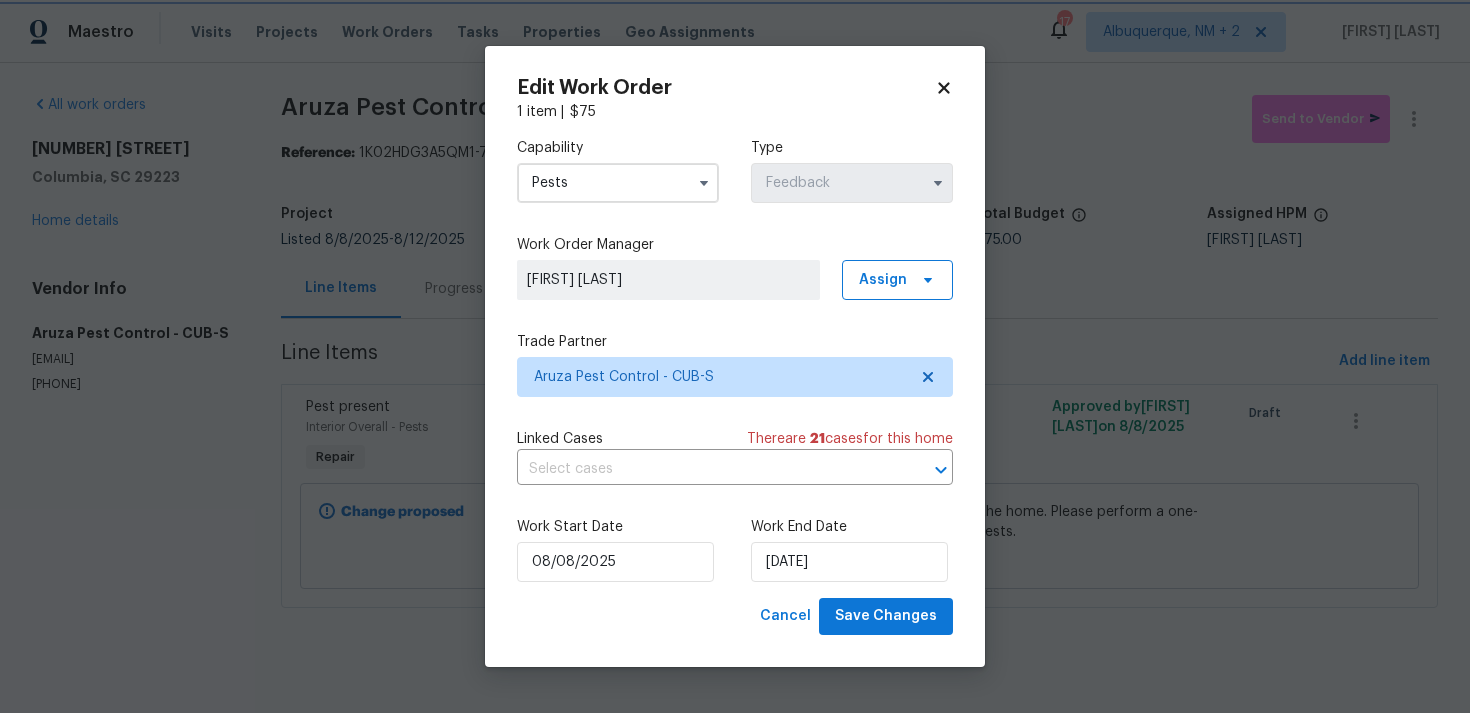 scroll, scrollTop: 1680, scrollLeft: 0, axis: vertical 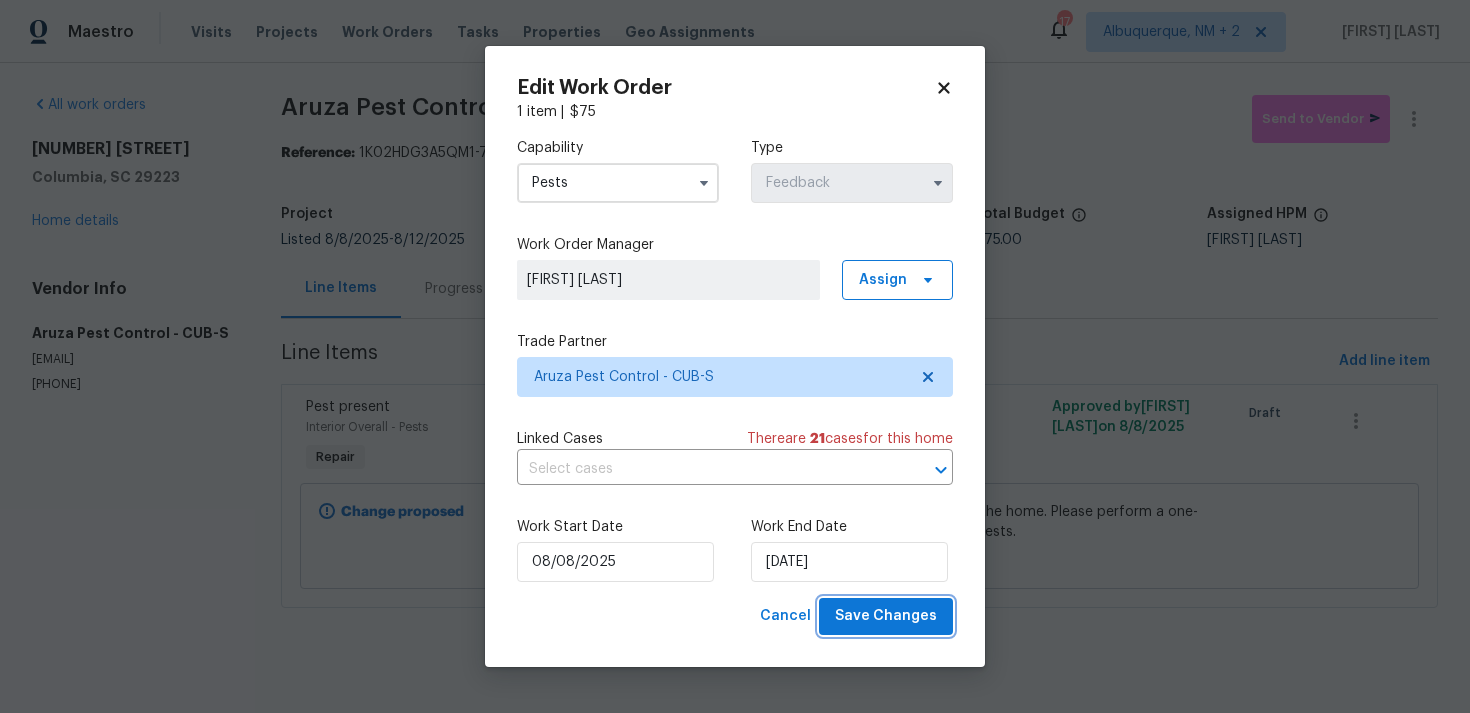 click on "Save Changes" at bounding box center (886, 616) 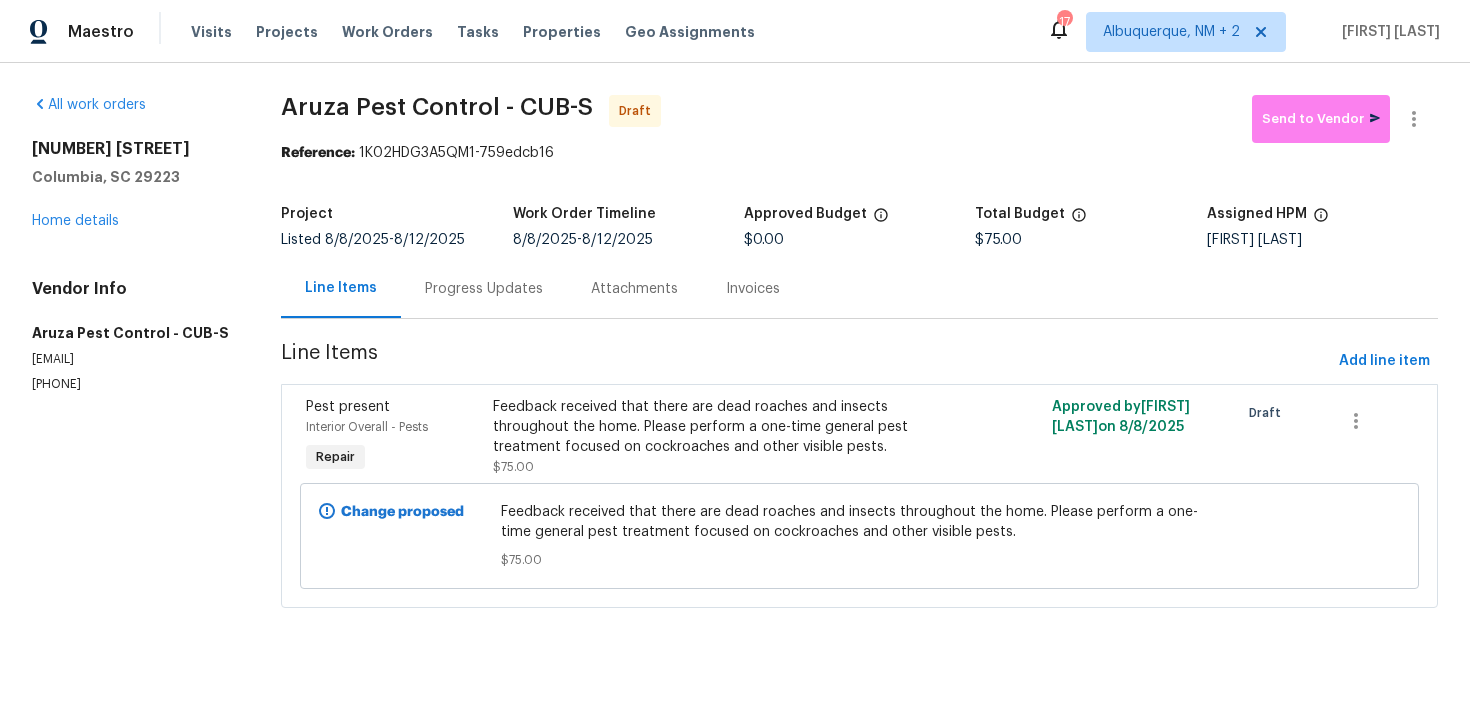 click on "Progress Updates" at bounding box center [484, 289] 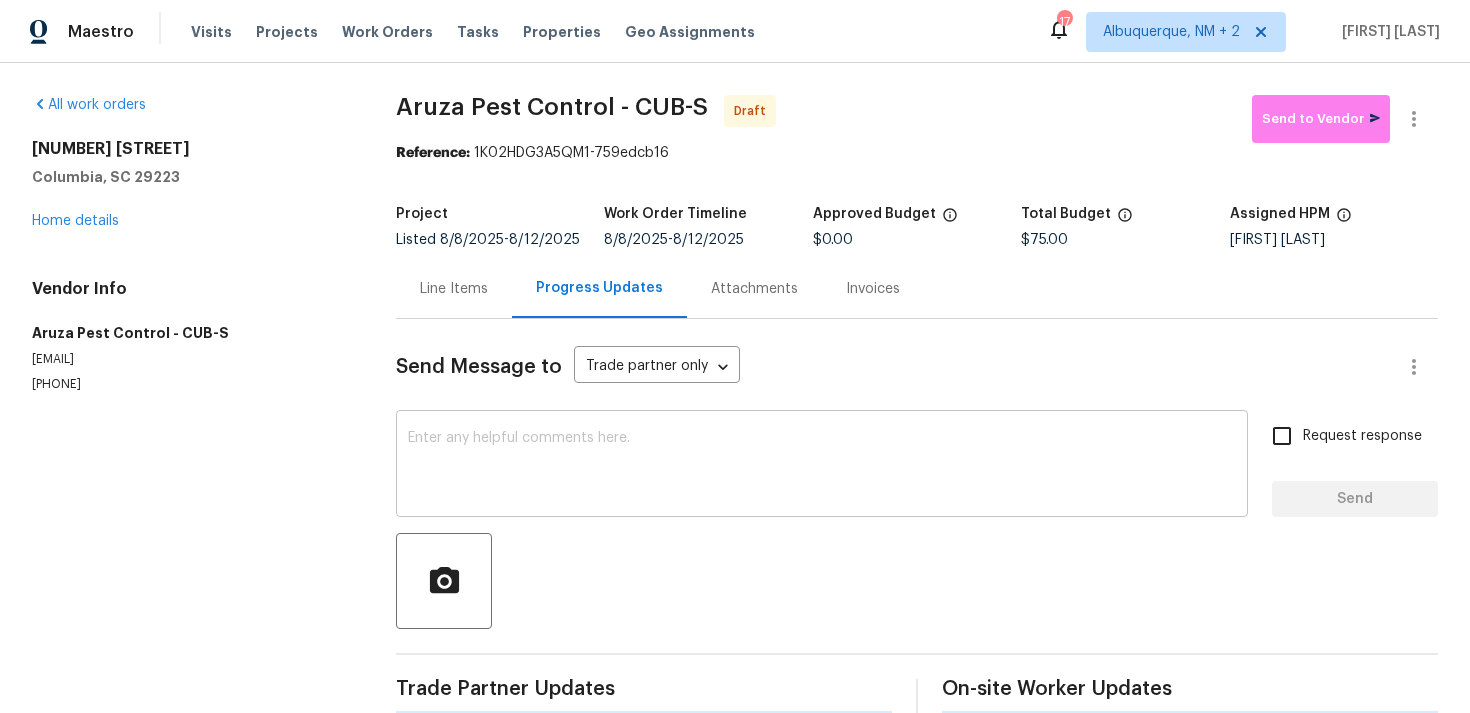 click on "x ​" at bounding box center (822, 466) 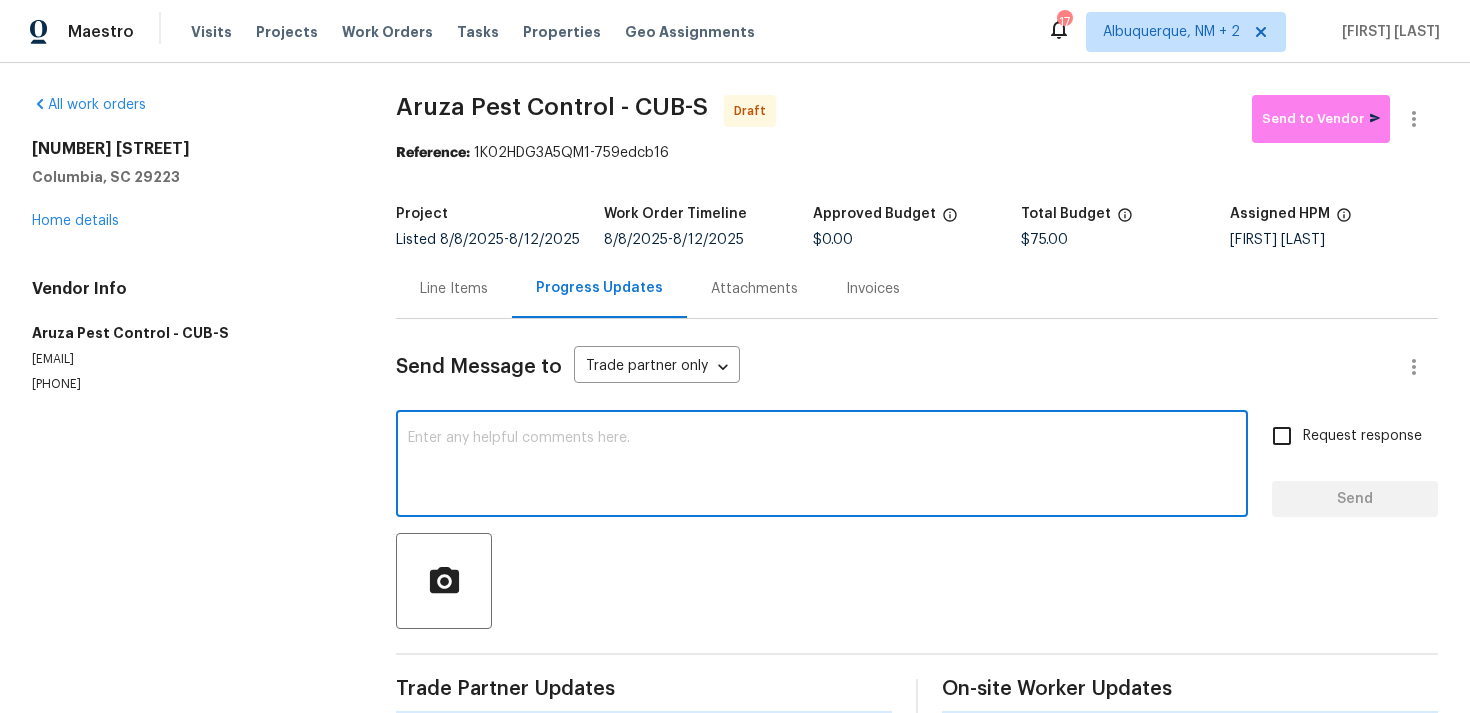 paste on "Hi, this is Ramyasri with Opendoor. I’m confirming you received the WO for the property at (Address). Please review and accept the WO within 24 hours and provide a schedule date. Please disregard the contact information for the HPM included in the WO. Our Centralised LWO Team is responsible for Listed WOs." 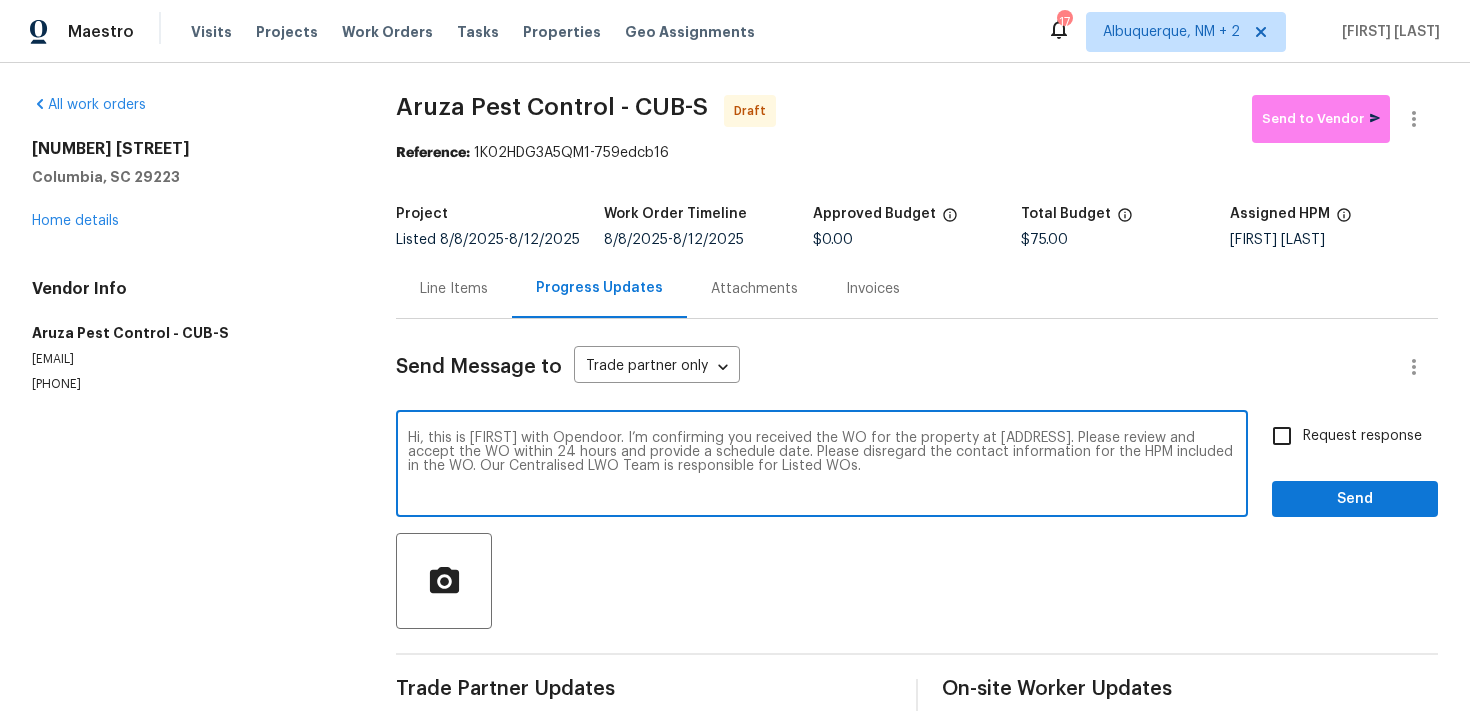 drag, startPoint x: 1001, startPoint y: 436, endPoint x: 1065, endPoint y: 432, distance: 64.12488 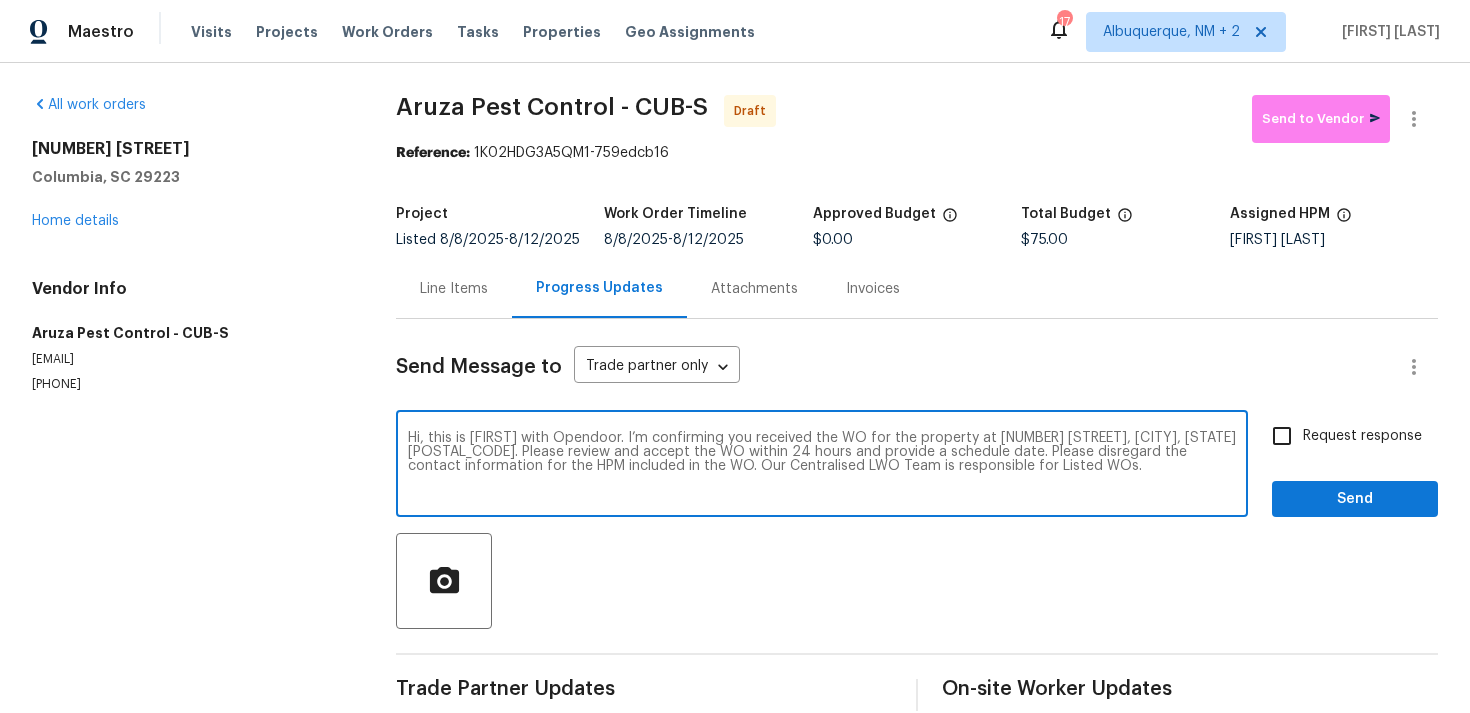 type on "Hi, this is Ramyasri with Opendoor. I’m confirming you received the WO for the property at 210 Gate Post Ln, Columbia, SC 29223. Please review and accept the WO within 24 hours and provide a schedule date. Please disregard the contact information for the HPM included in the WO. Our Centralised LWO Team is responsible for Listed WOs." 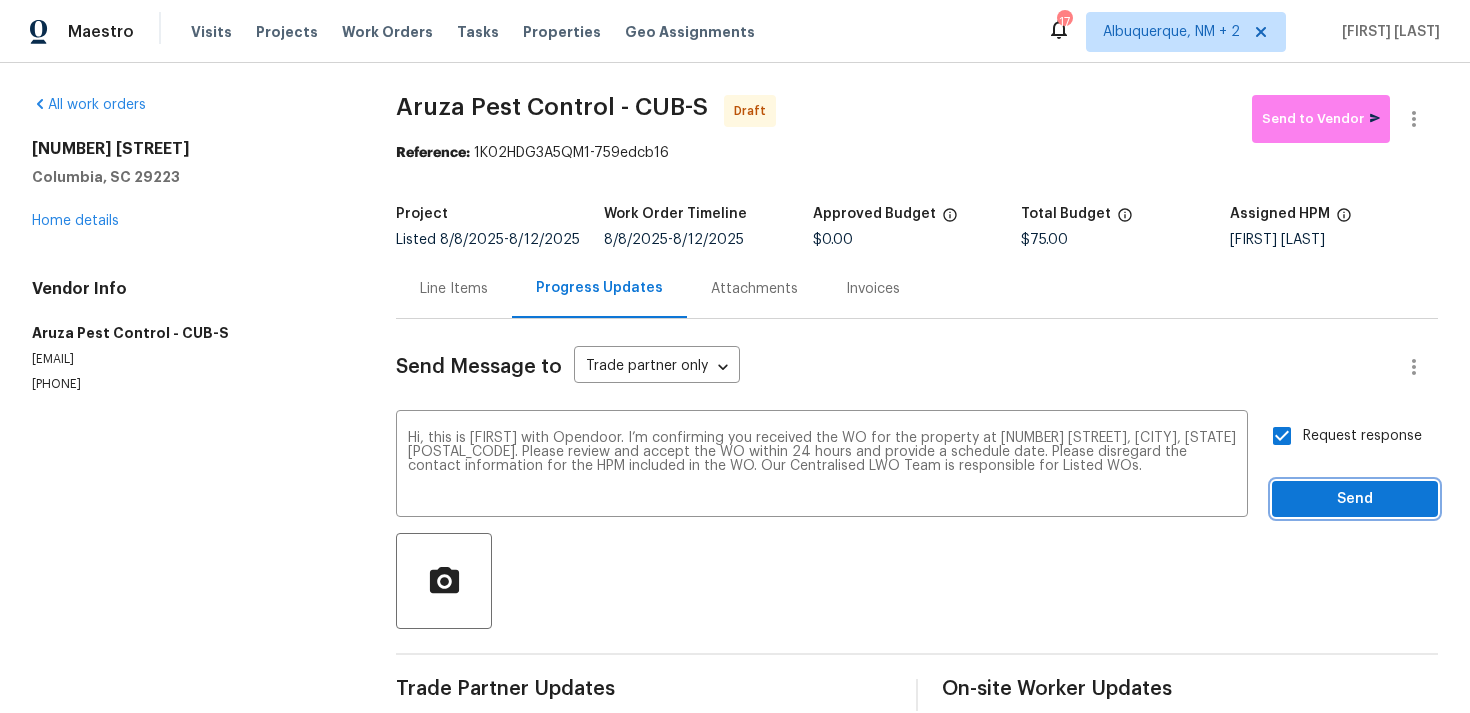 click on "Send" at bounding box center [1355, 499] 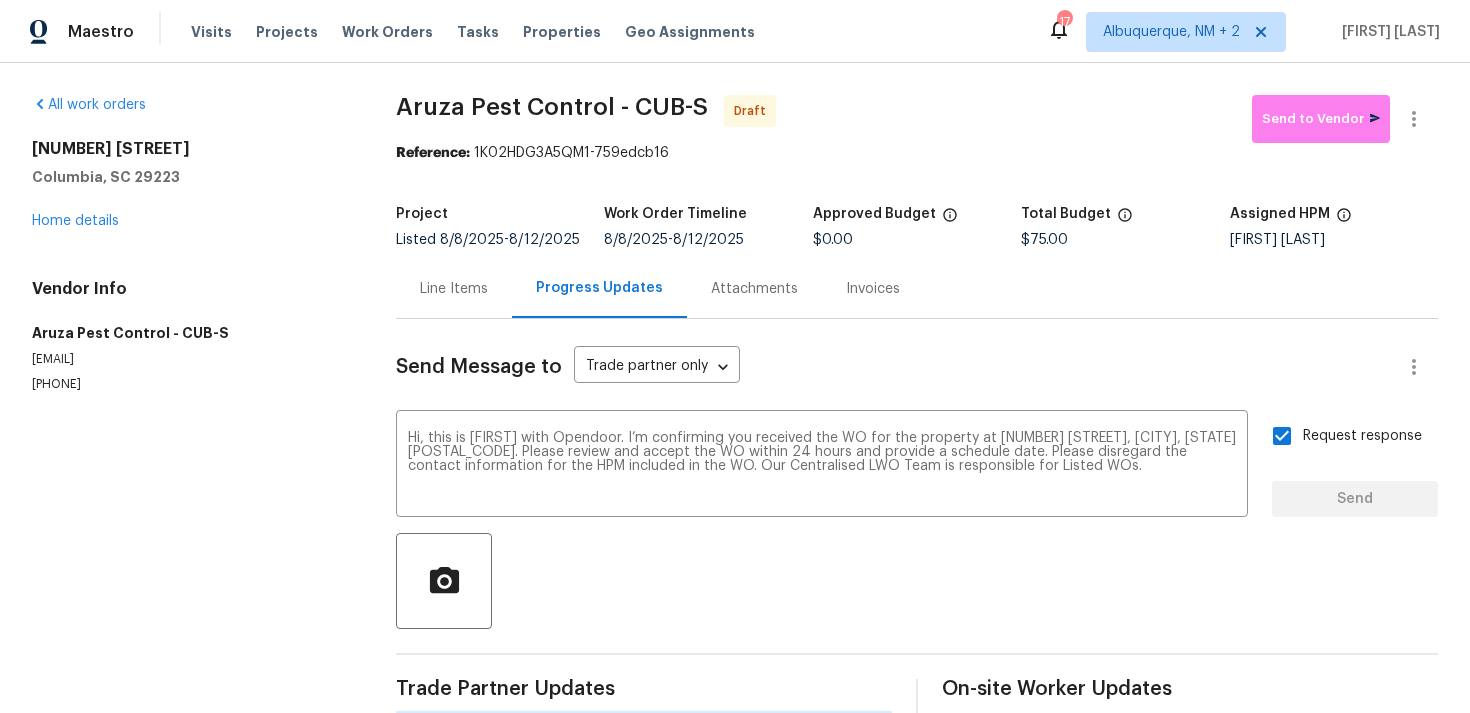 type 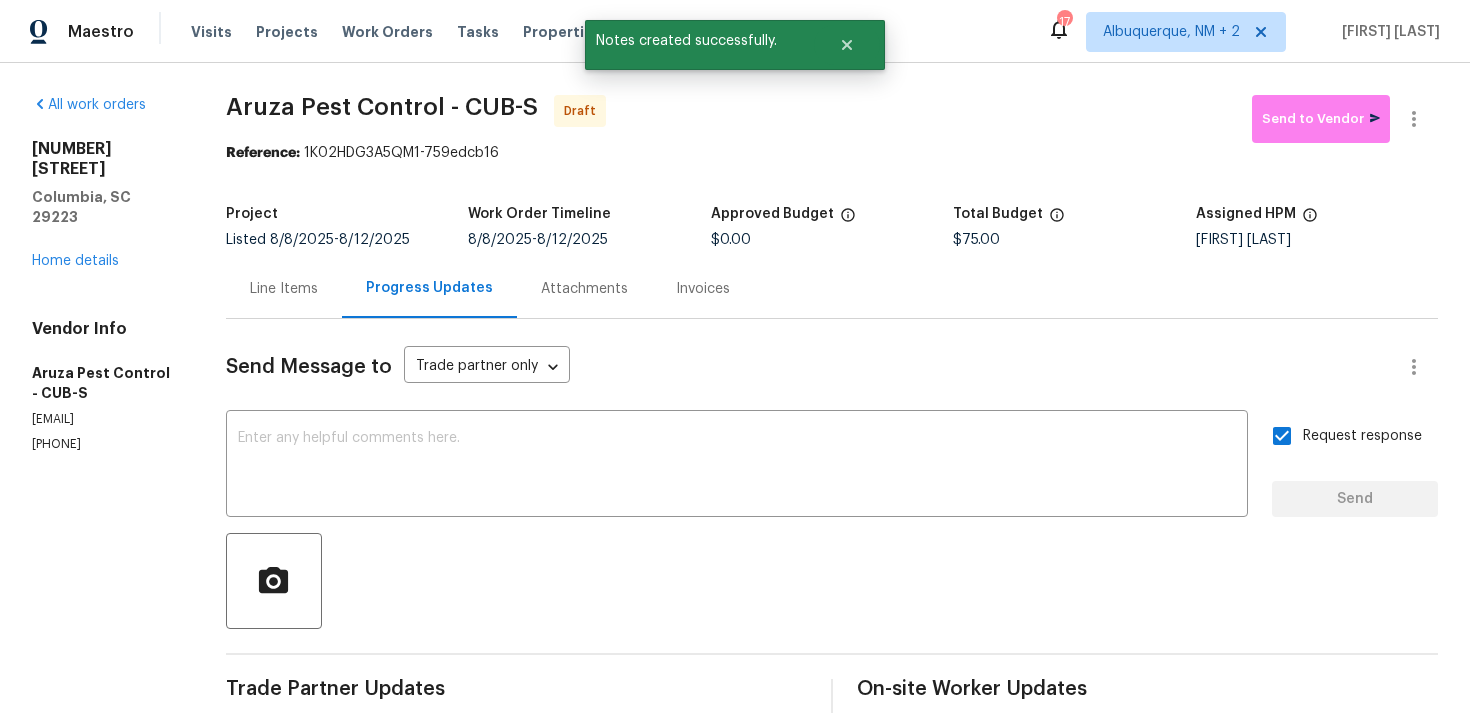 click at bounding box center (832, 581) 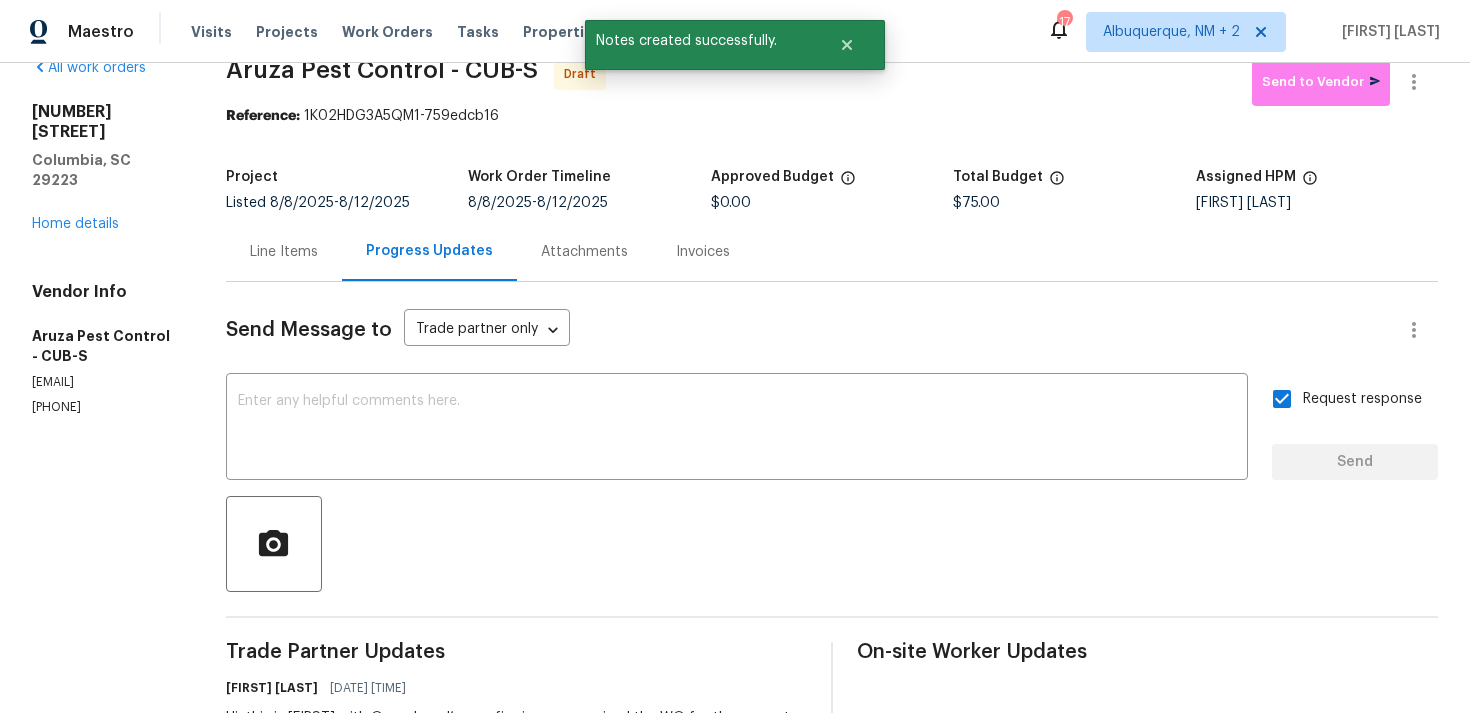 scroll, scrollTop: 0, scrollLeft: 0, axis: both 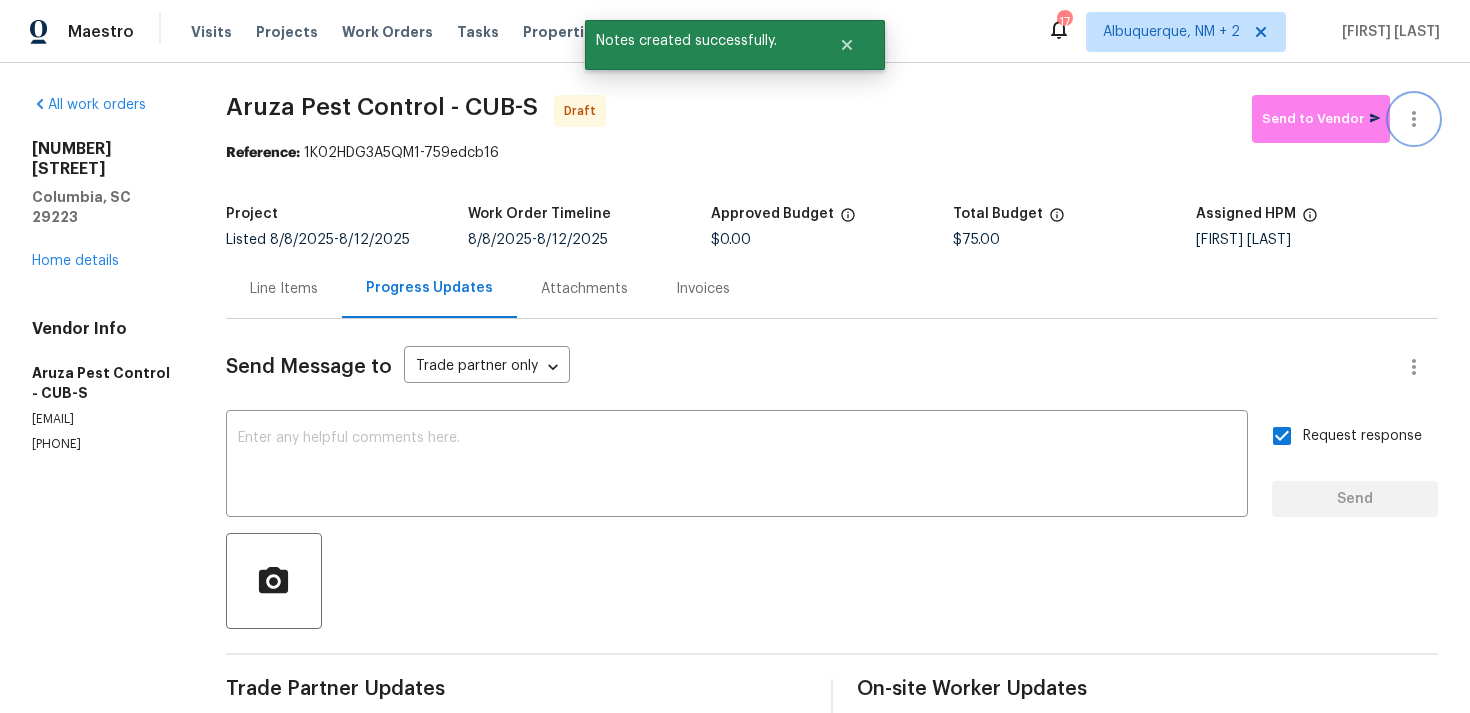 click at bounding box center [1414, 119] 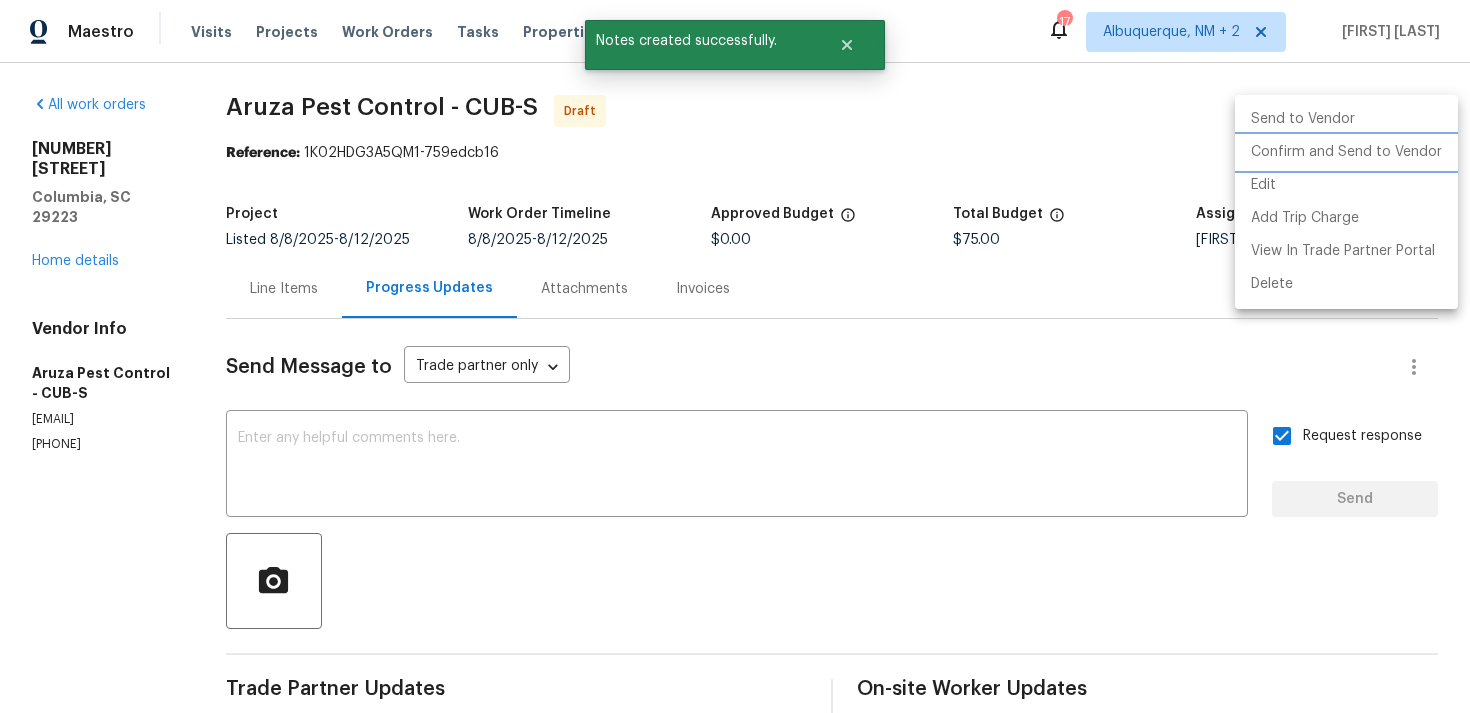 click on "Confirm and Send to Vendor" at bounding box center (1346, 152) 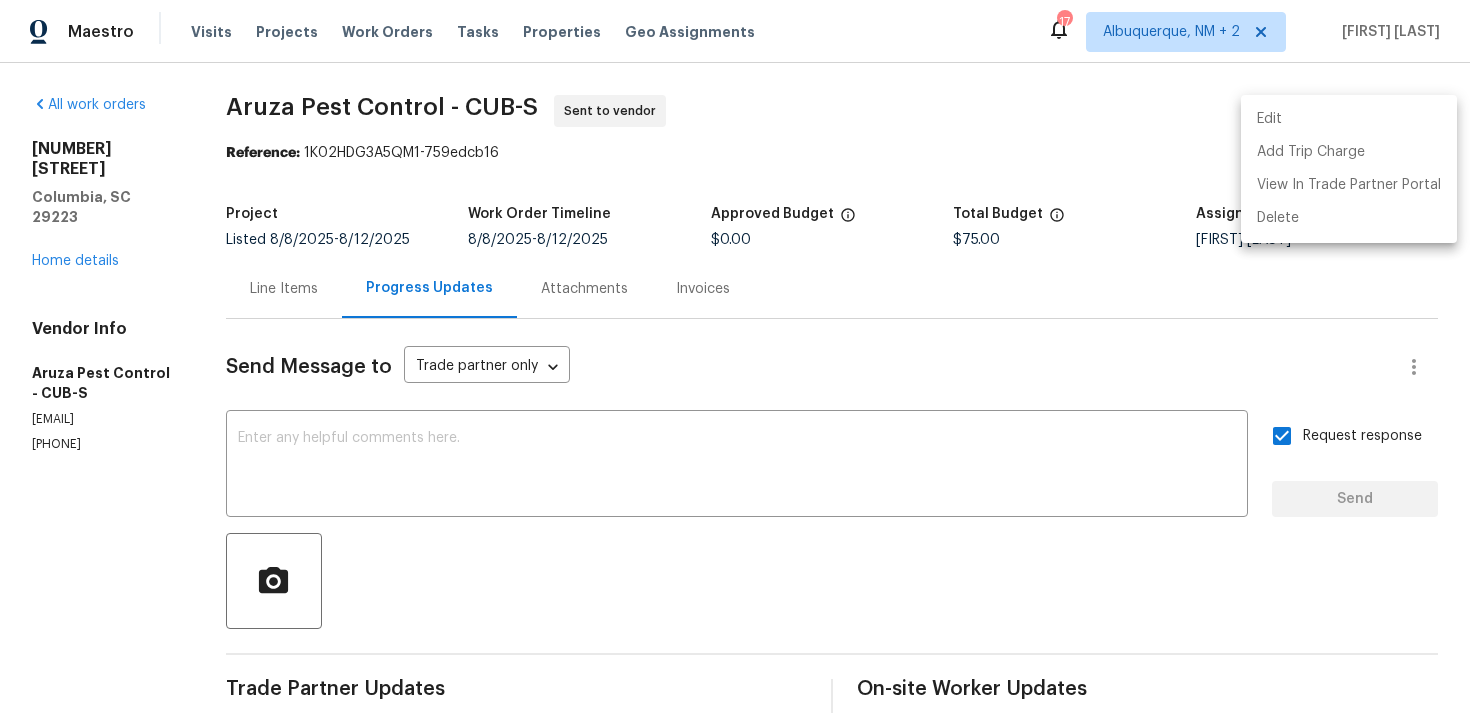 click at bounding box center (735, 356) 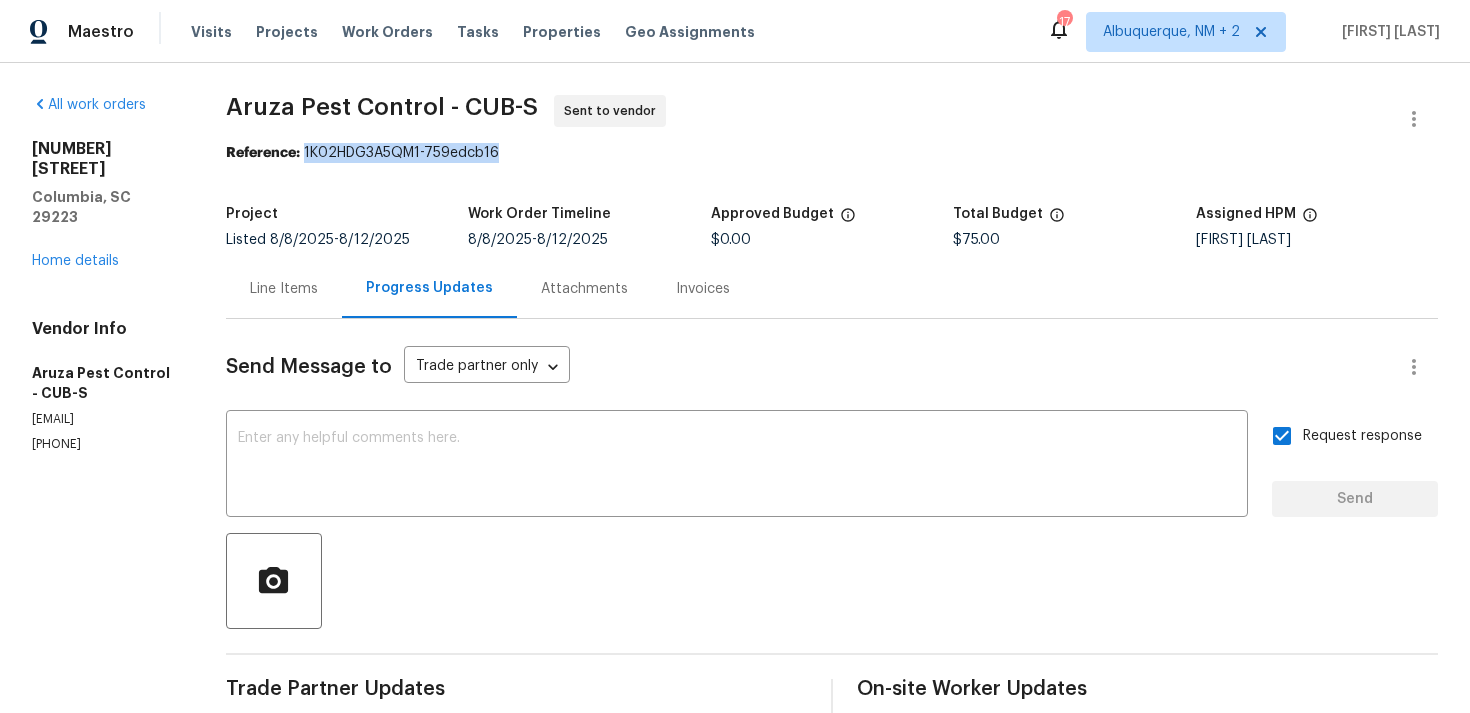 drag, startPoint x: 315, startPoint y: 153, endPoint x: 527, endPoint y: 147, distance: 212.08488 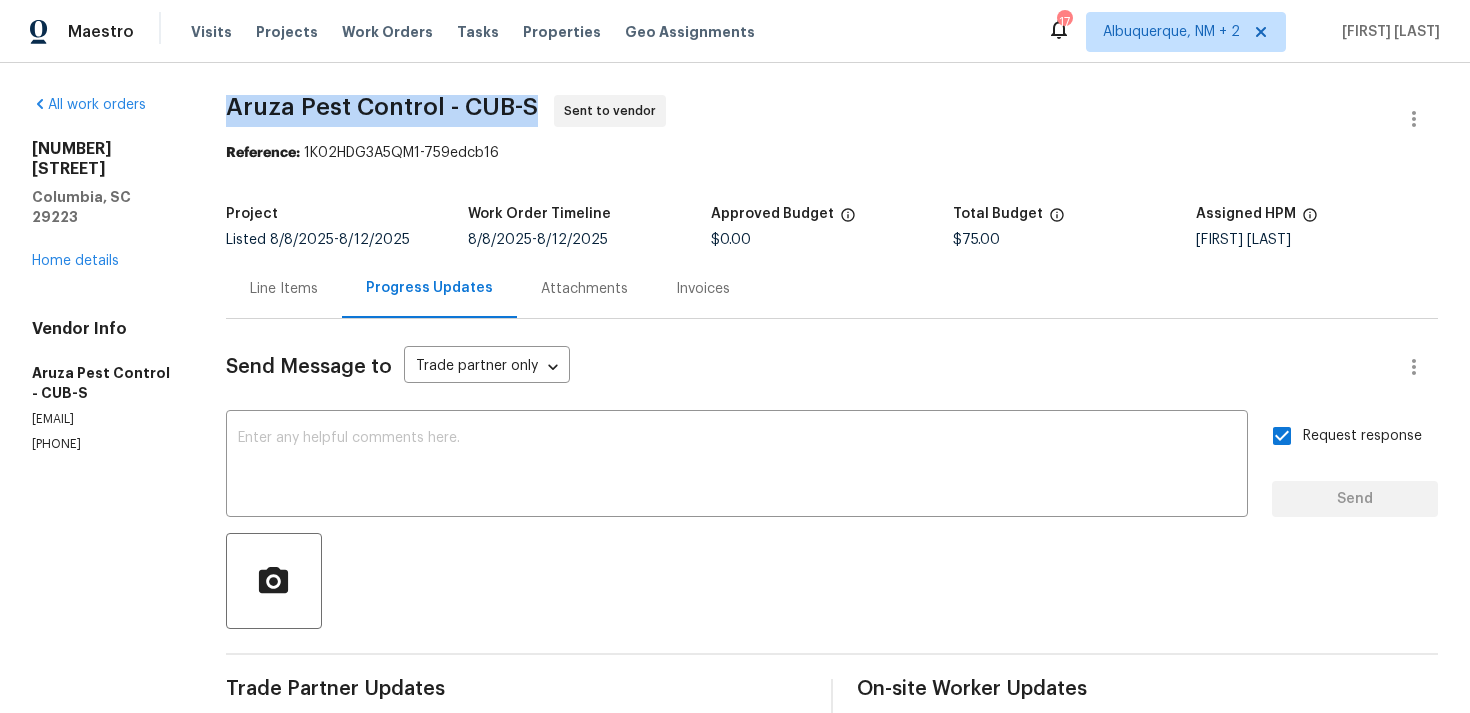 drag, startPoint x: 244, startPoint y: 105, endPoint x: 551, endPoint y: 101, distance: 307.02606 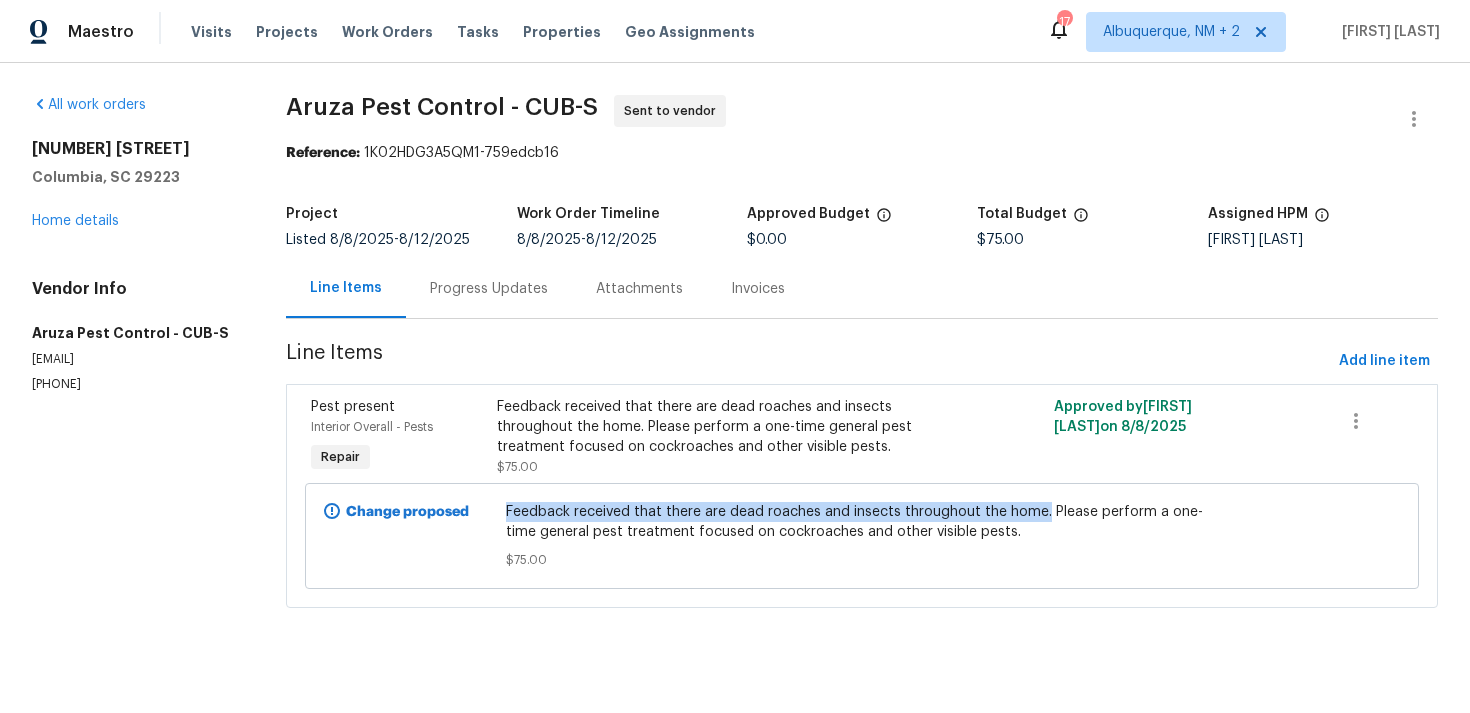 drag, startPoint x: 511, startPoint y: 508, endPoint x: 1045, endPoint y: 520, distance: 534.1348 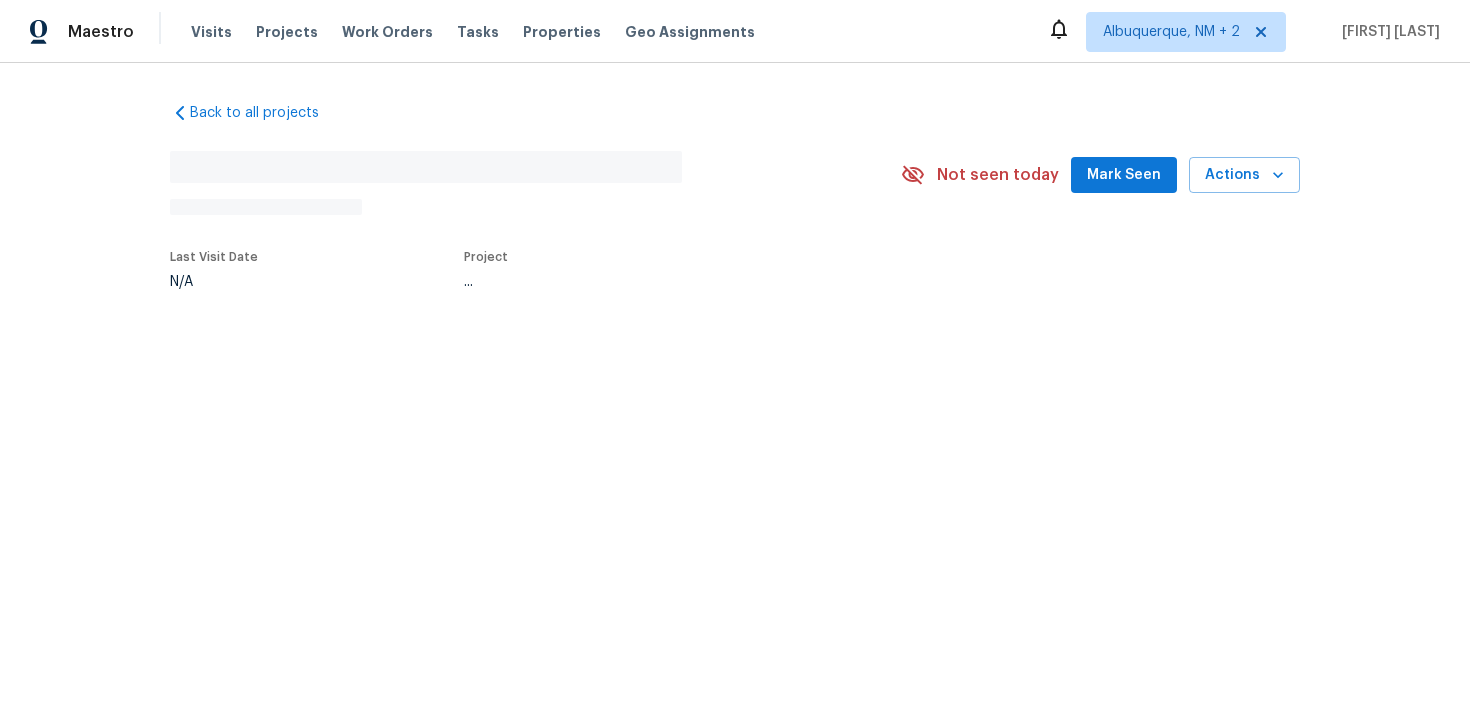 scroll, scrollTop: 0, scrollLeft: 0, axis: both 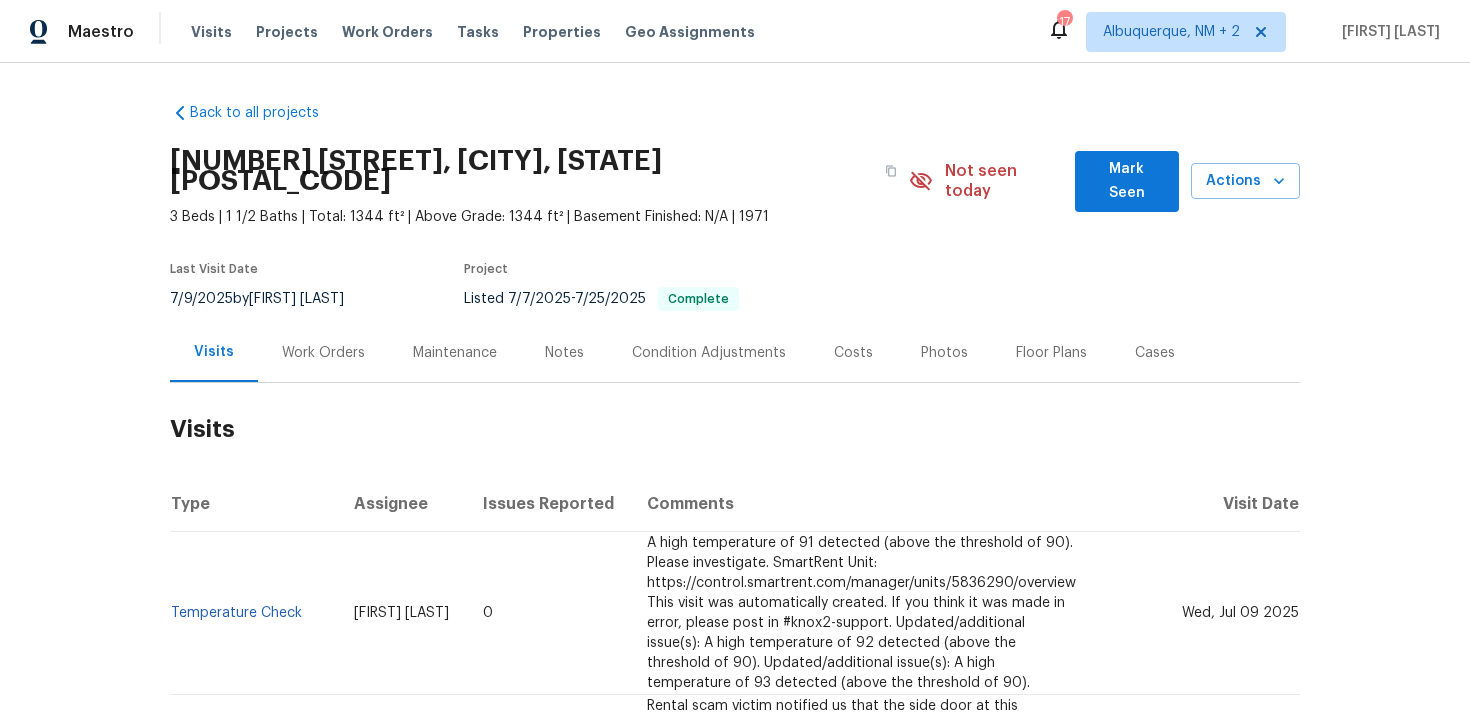 click on "Work Orders" at bounding box center [323, 353] 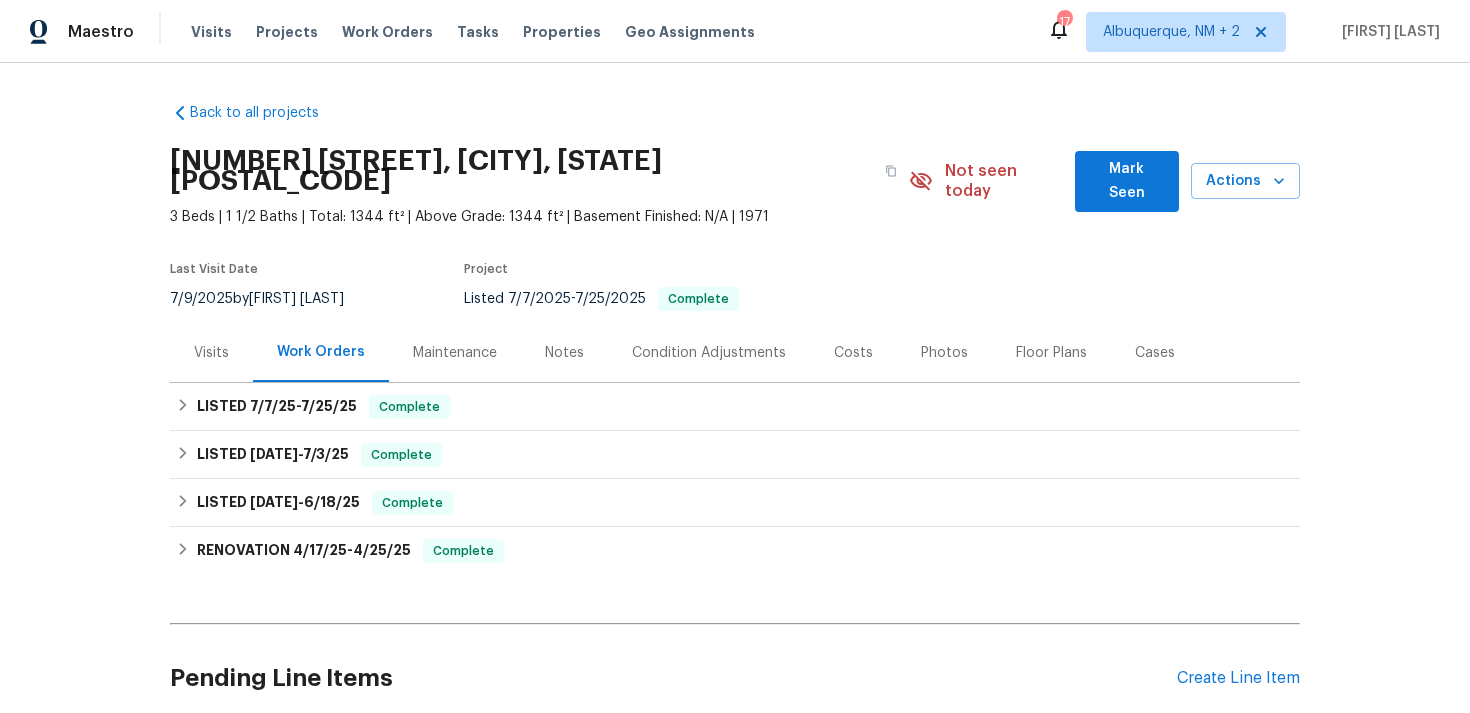 scroll, scrollTop: 302, scrollLeft: 0, axis: vertical 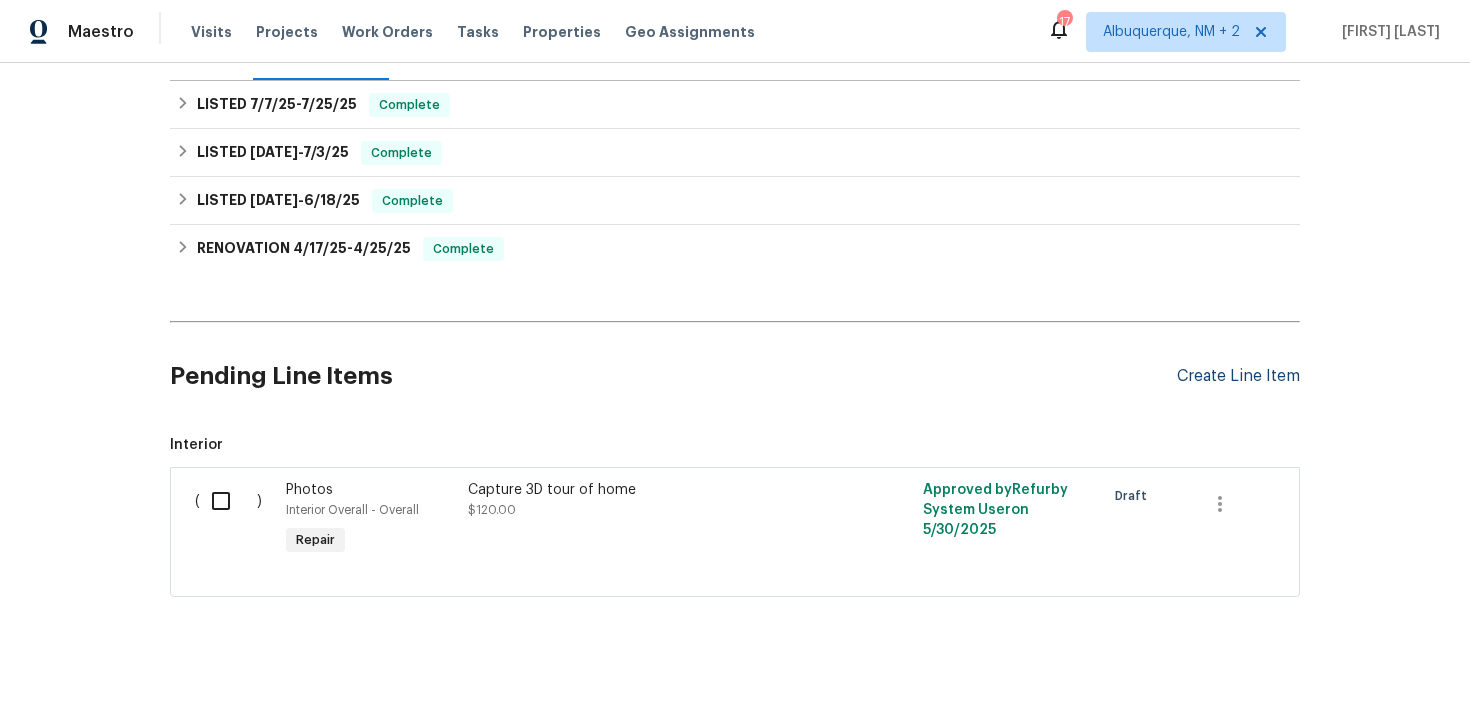 click on "Create Line Item" at bounding box center (1238, 376) 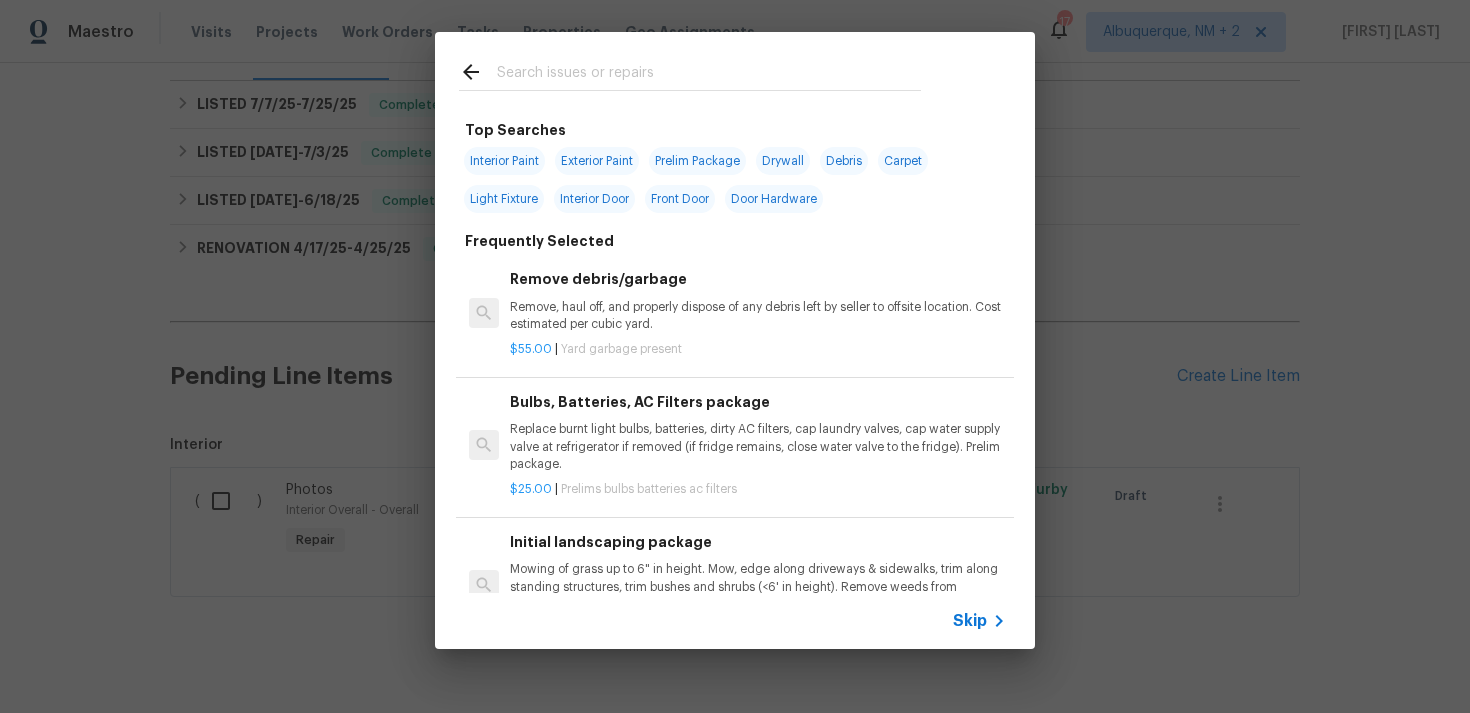 click on "Skip" at bounding box center (970, 621) 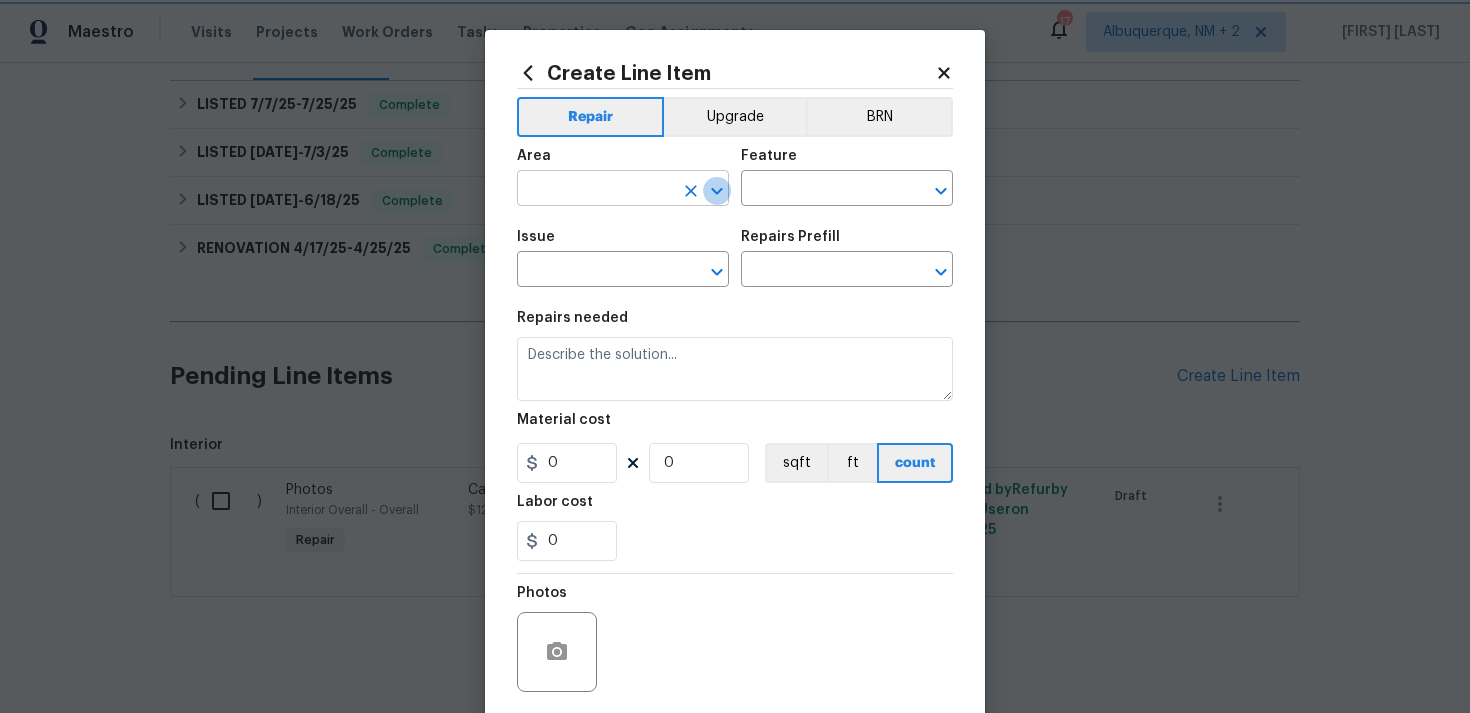 click 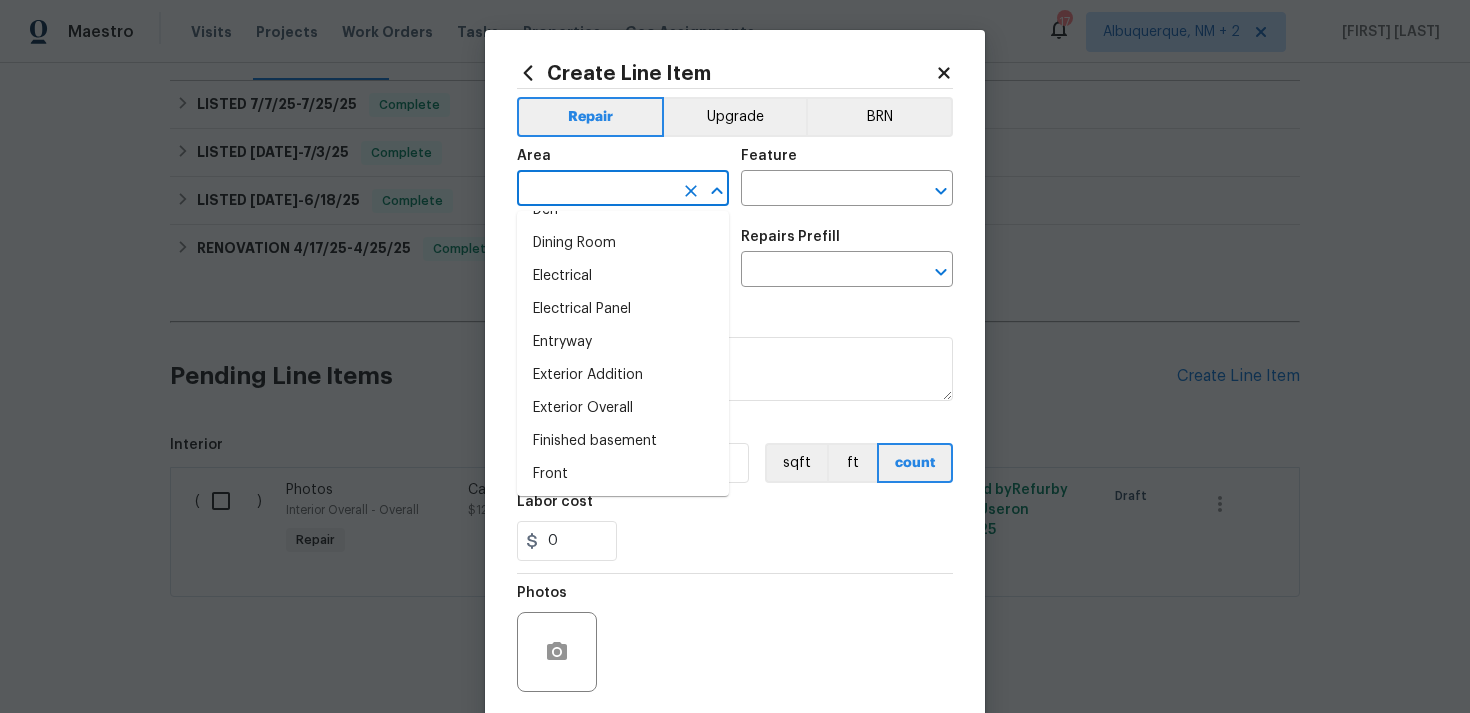 scroll, scrollTop: 635, scrollLeft: 0, axis: vertical 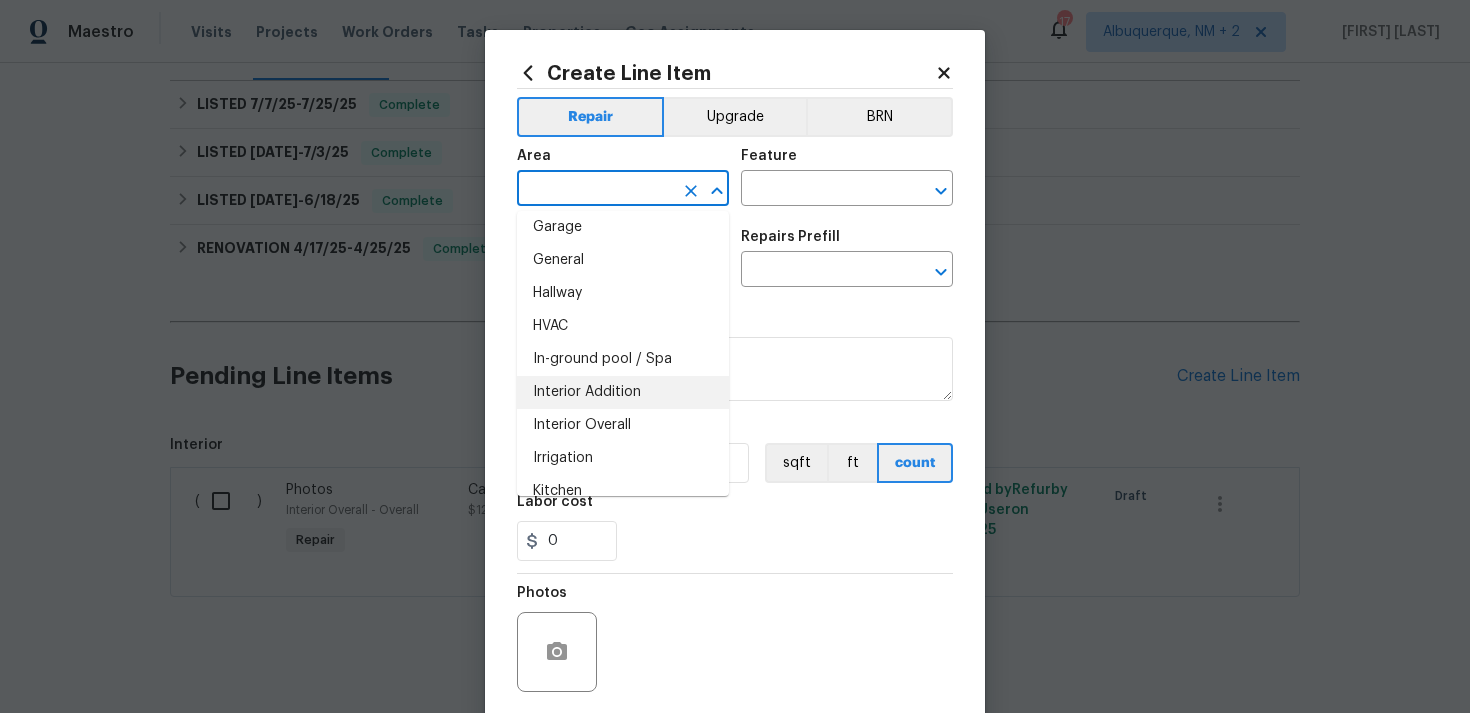 click on "Interior Addition" at bounding box center (623, 392) 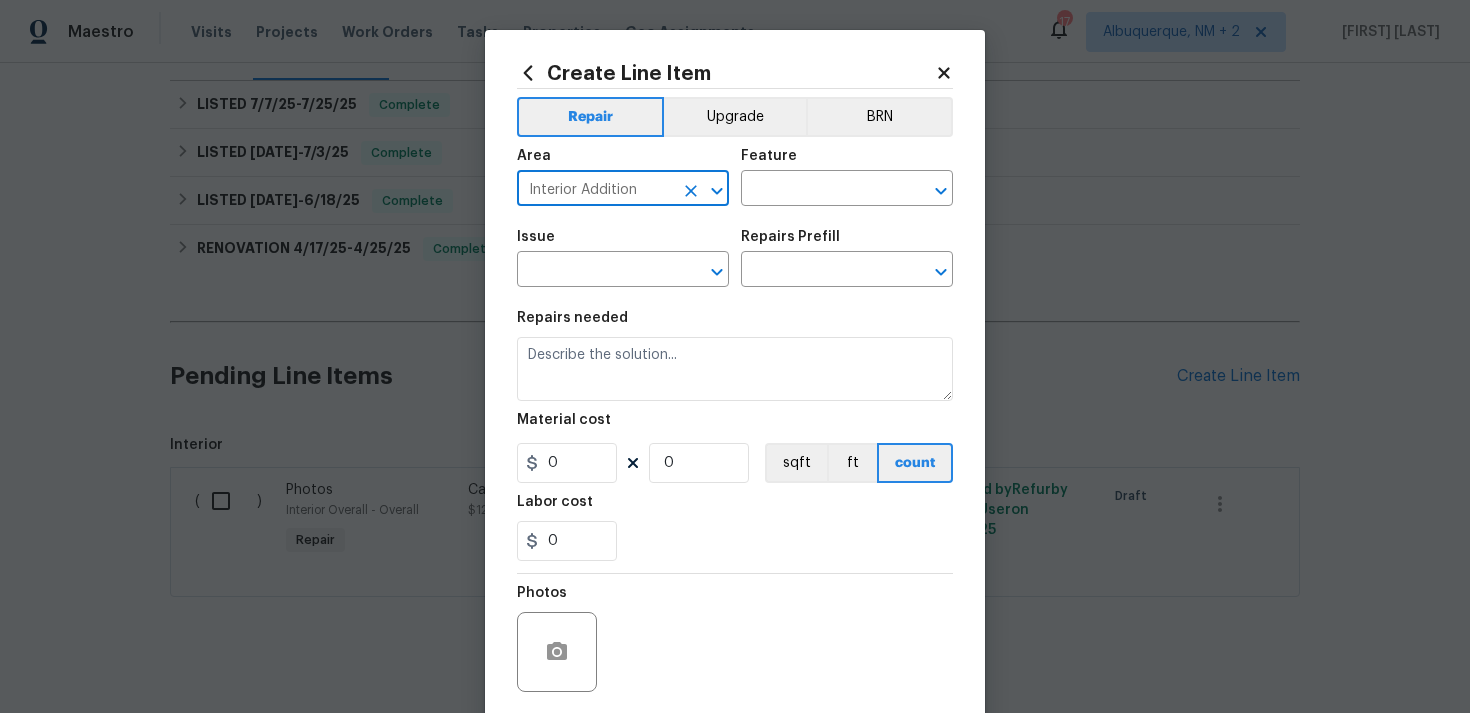 click 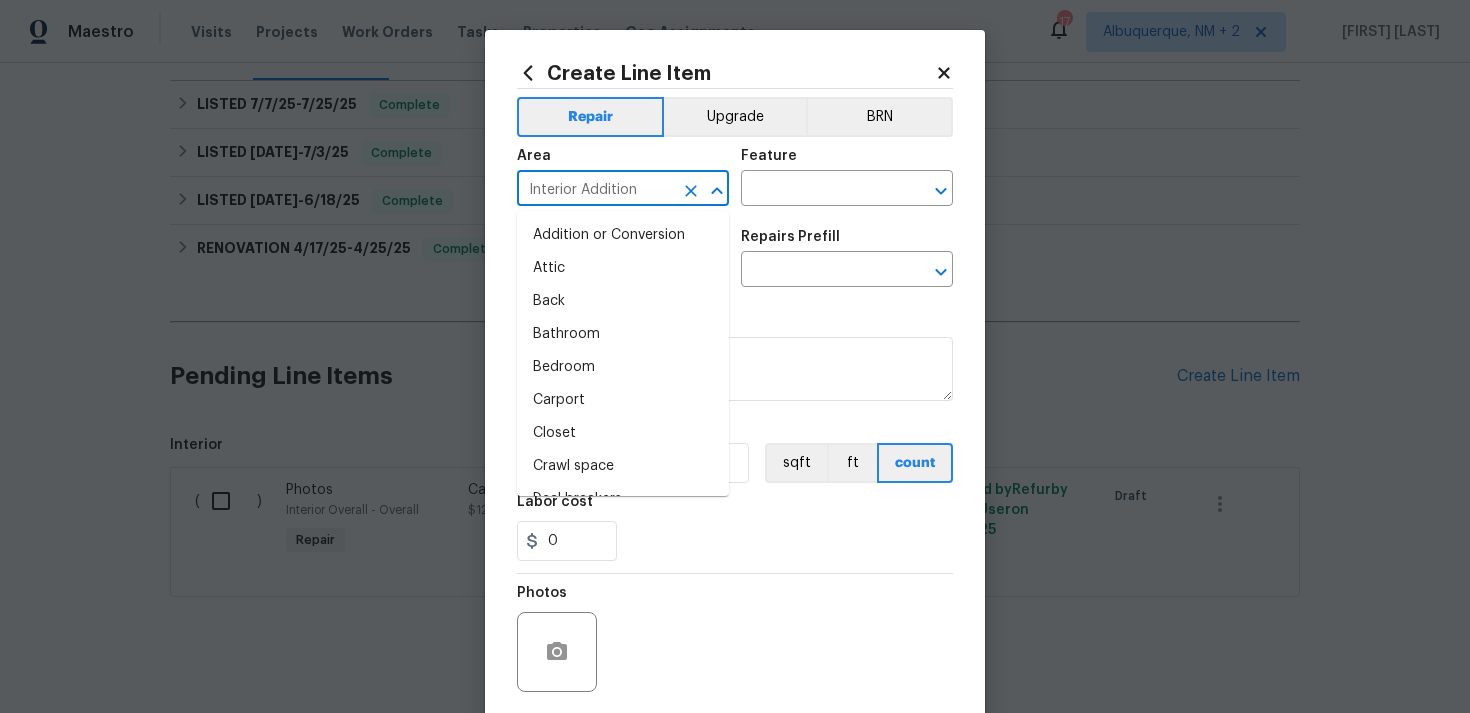 scroll, scrollTop: 548, scrollLeft: 0, axis: vertical 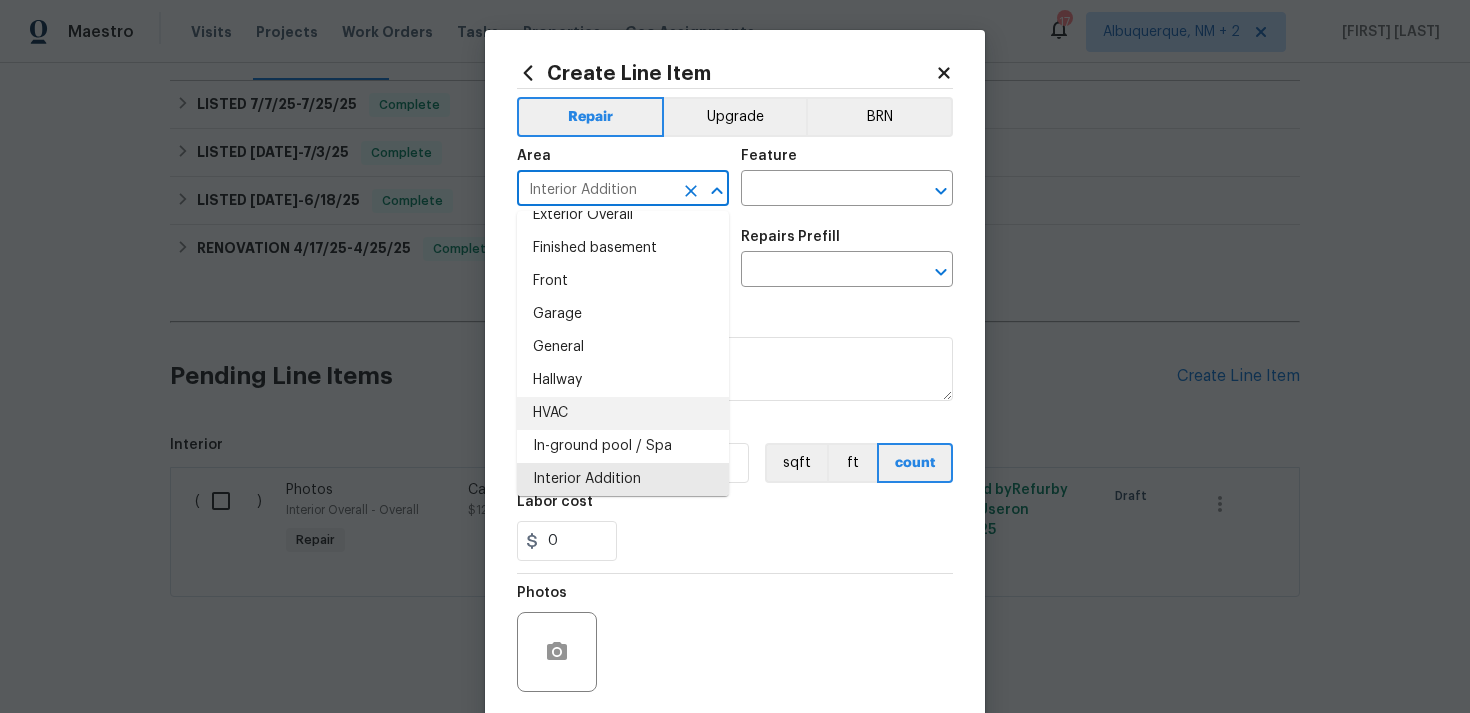 click on "HVAC" at bounding box center [623, 413] 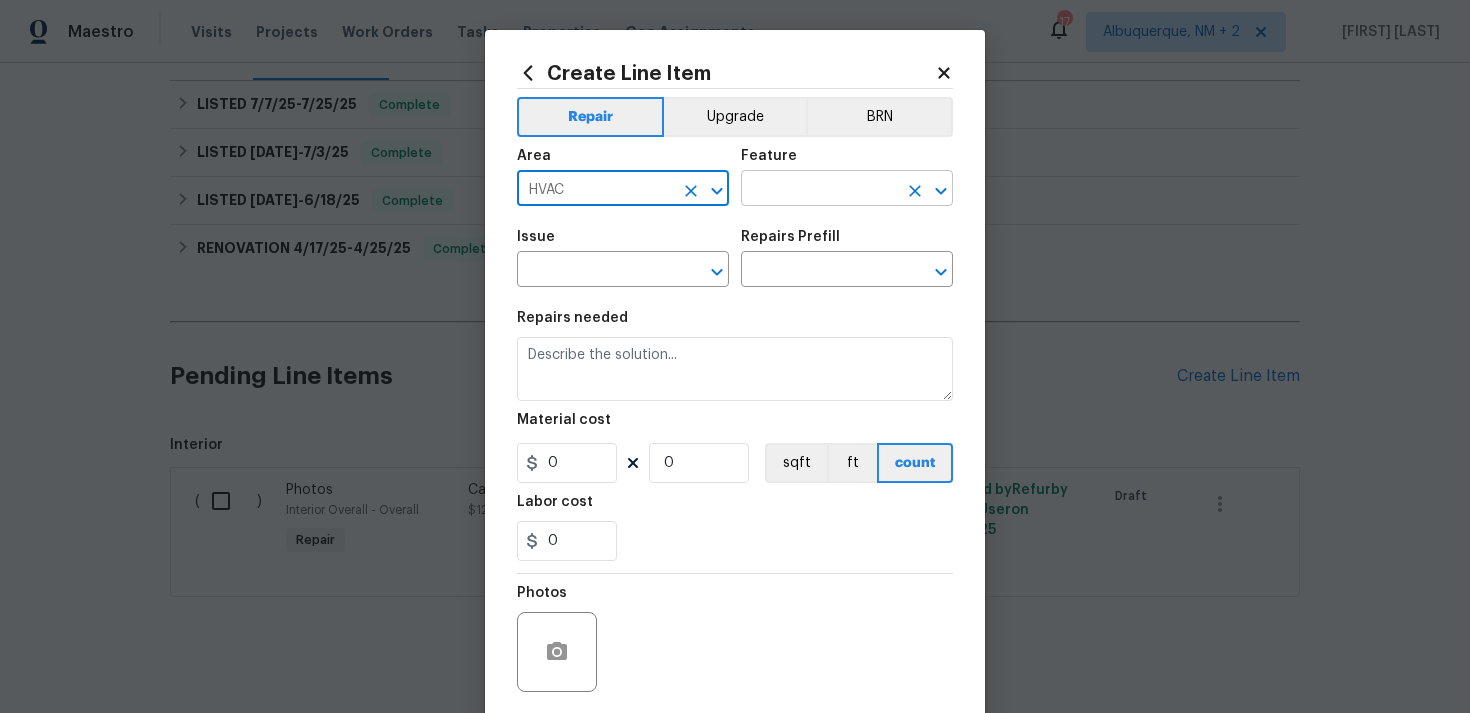 click at bounding box center (819, 190) 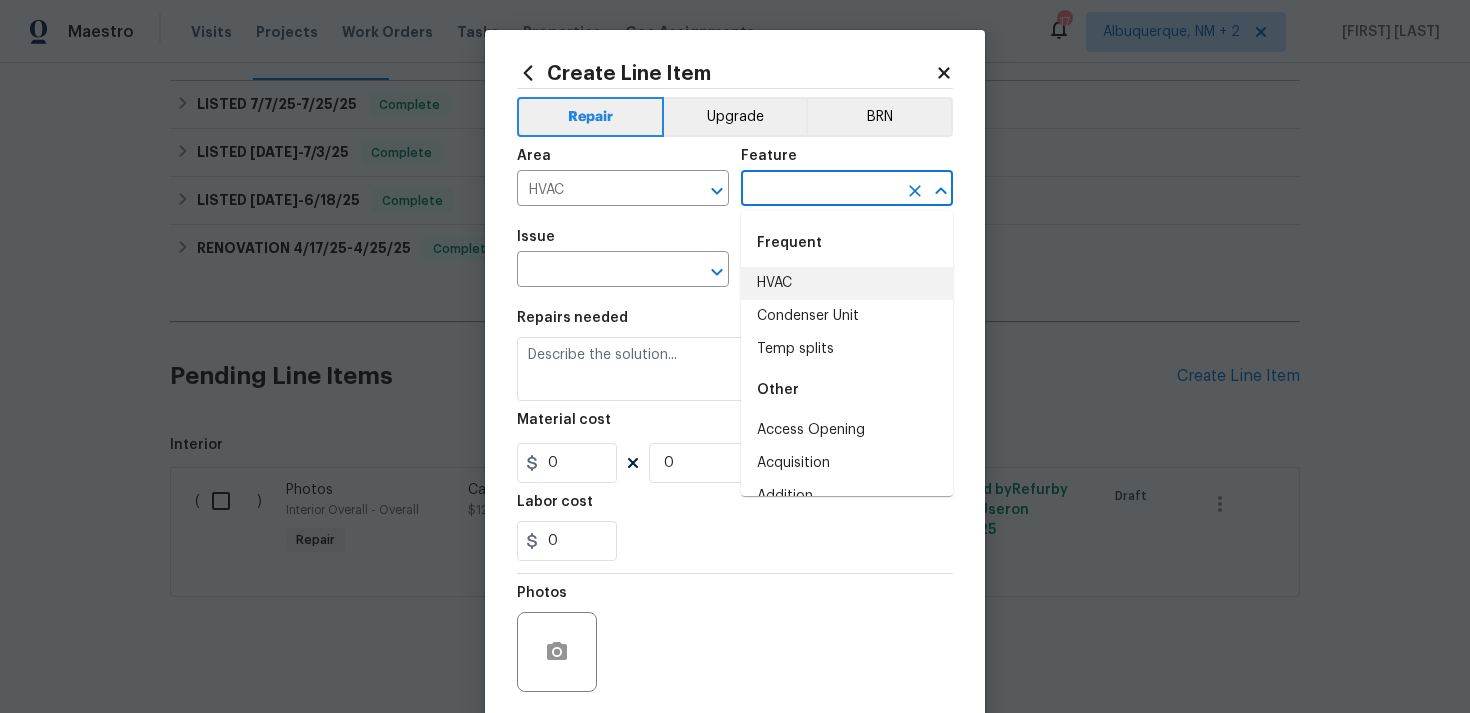 click on "HVAC" at bounding box center [847, 283] 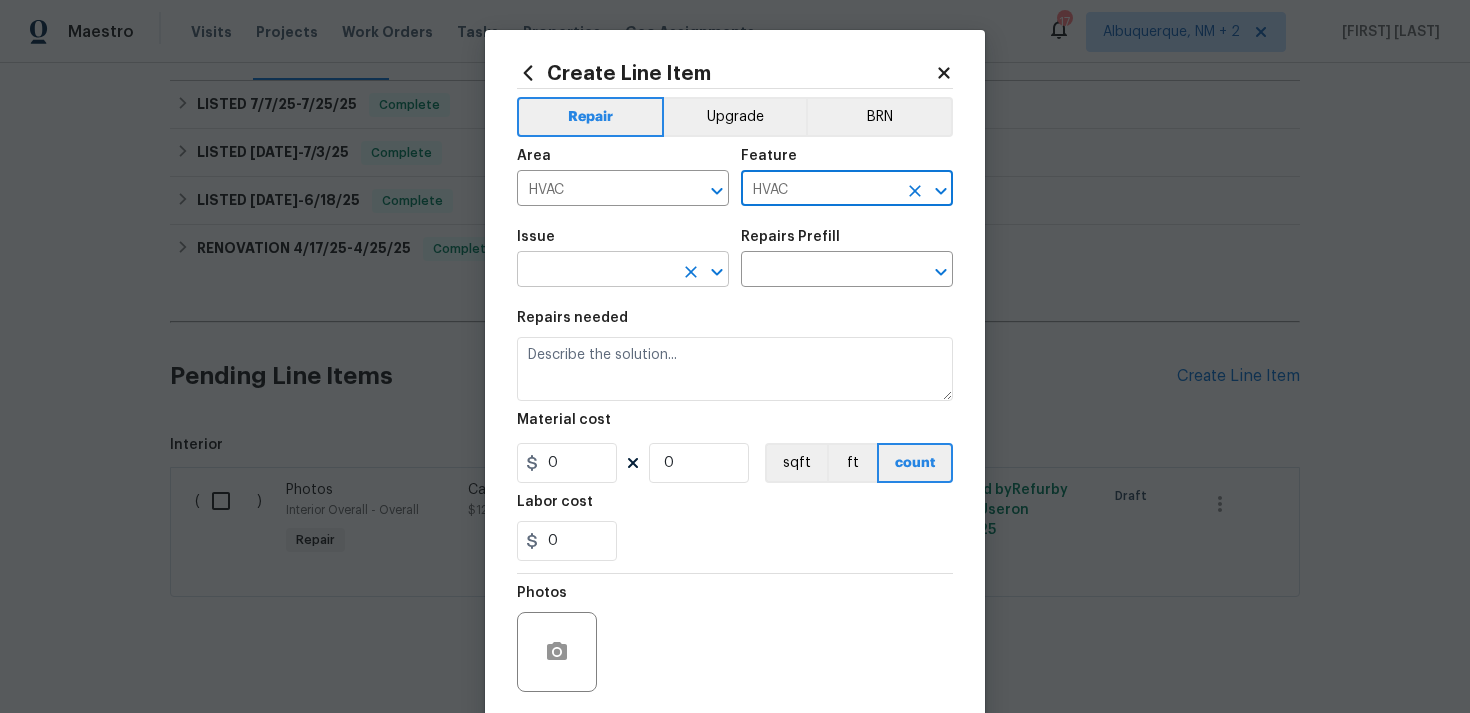 click at bounding box center (717, 272) 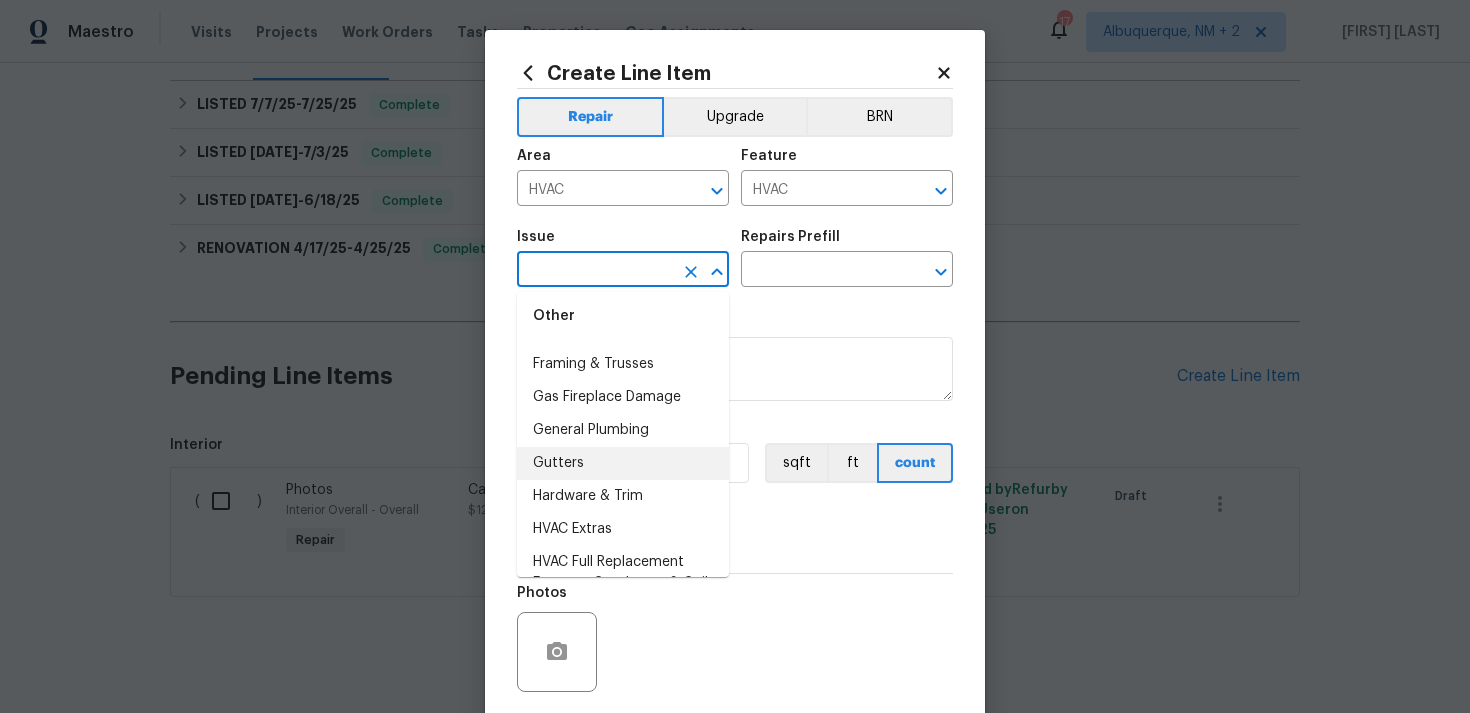 scroll, scrollTop: 1981, scrollLeft: 0, axis: vertical 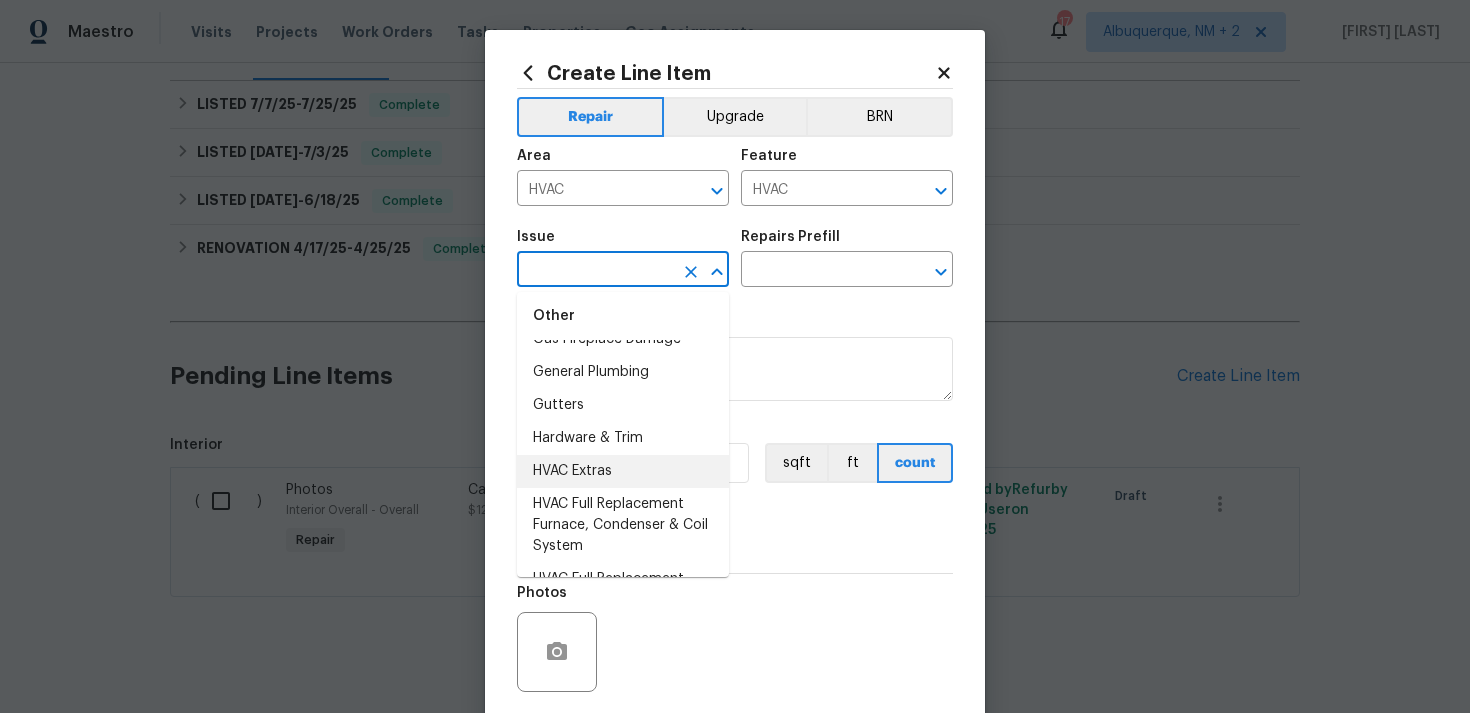 click on "HVAC Extras" at bounding box center (623, 471) 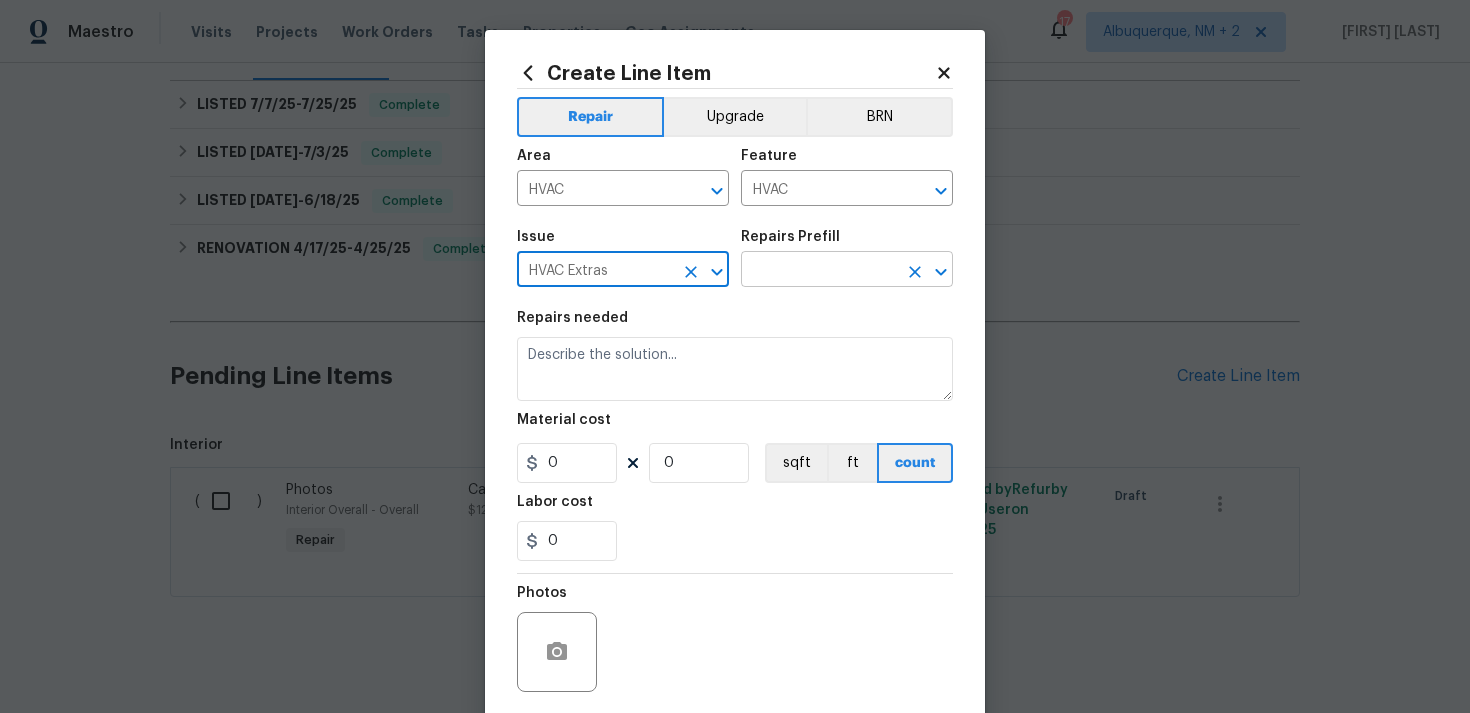 click at bounding box center (819, 271) 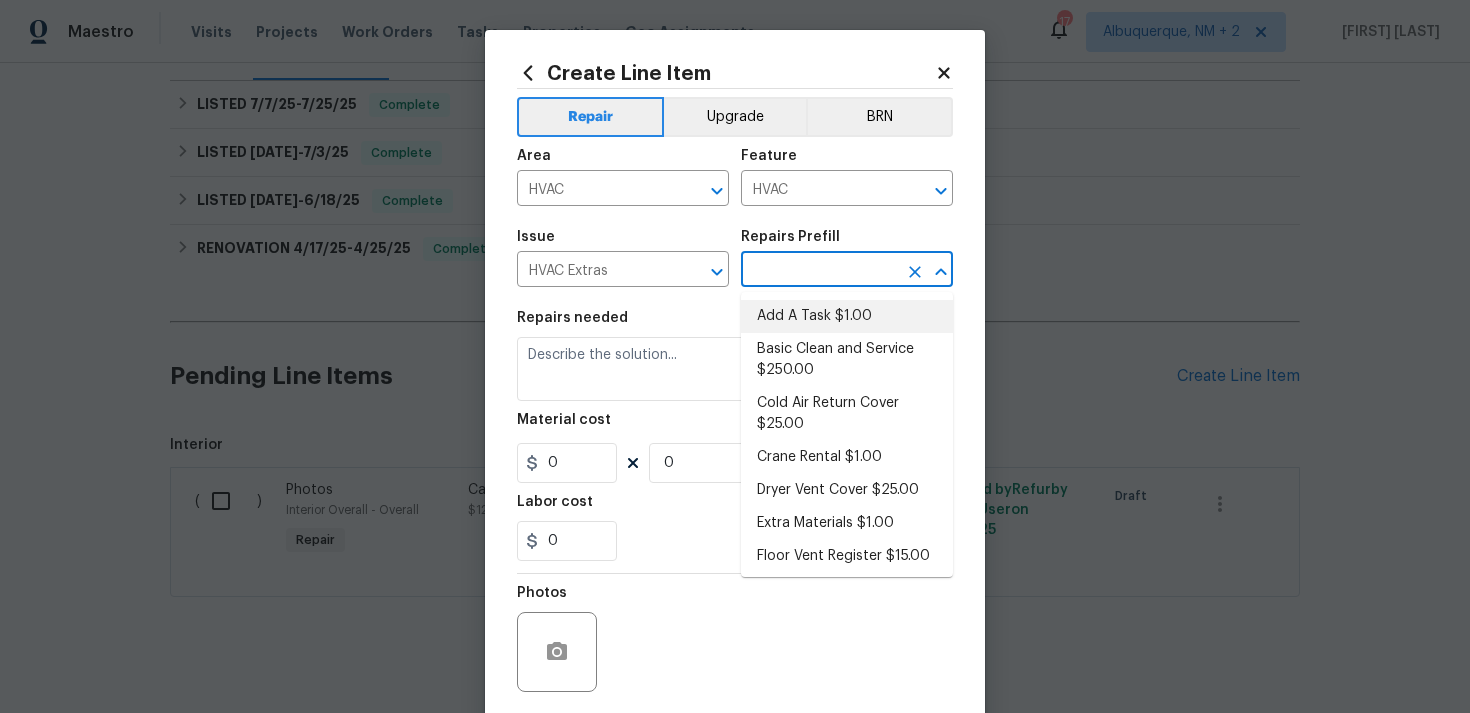 click on "Add A Task $1.00" at bounding box center [847, 316] 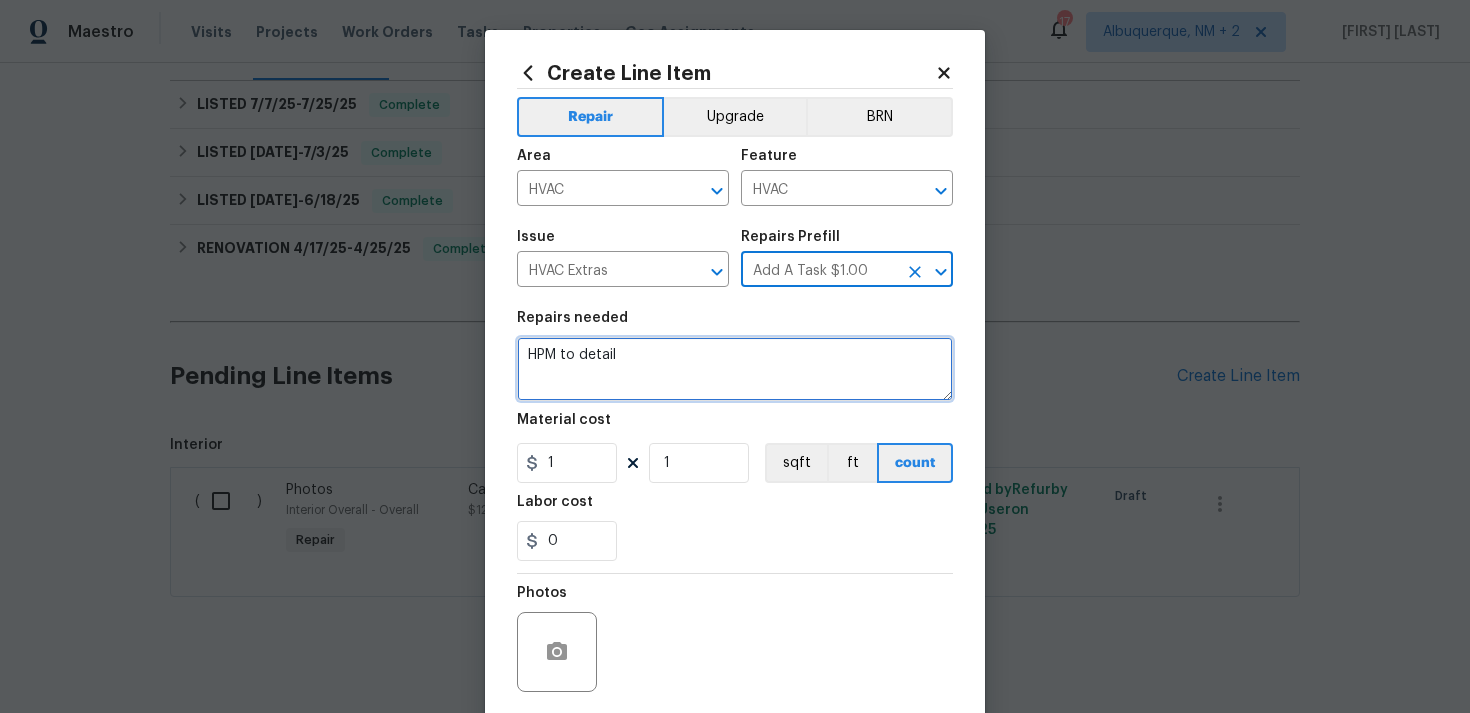 click on "HPM to detail" at bounding box center [735, 369] 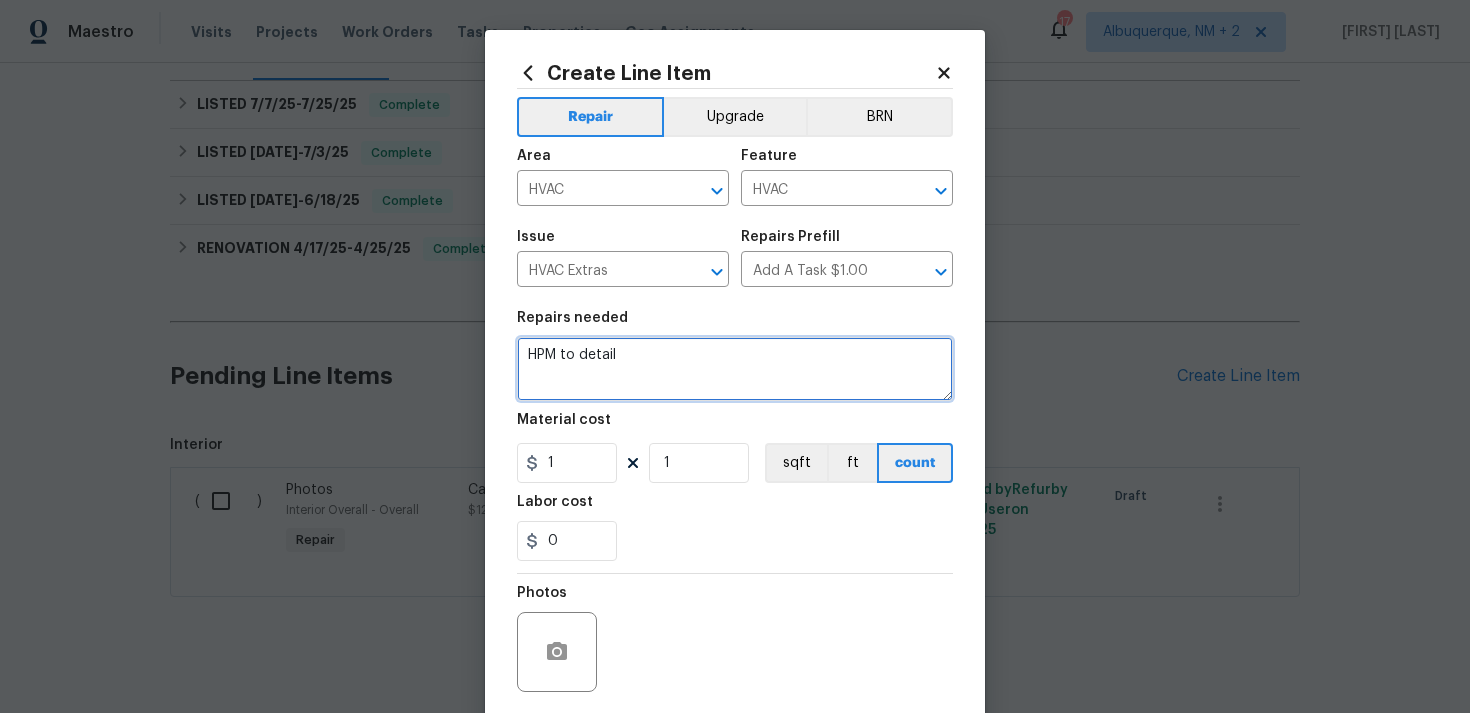 click on "HPM to detail" at bounding box center (735, 369) 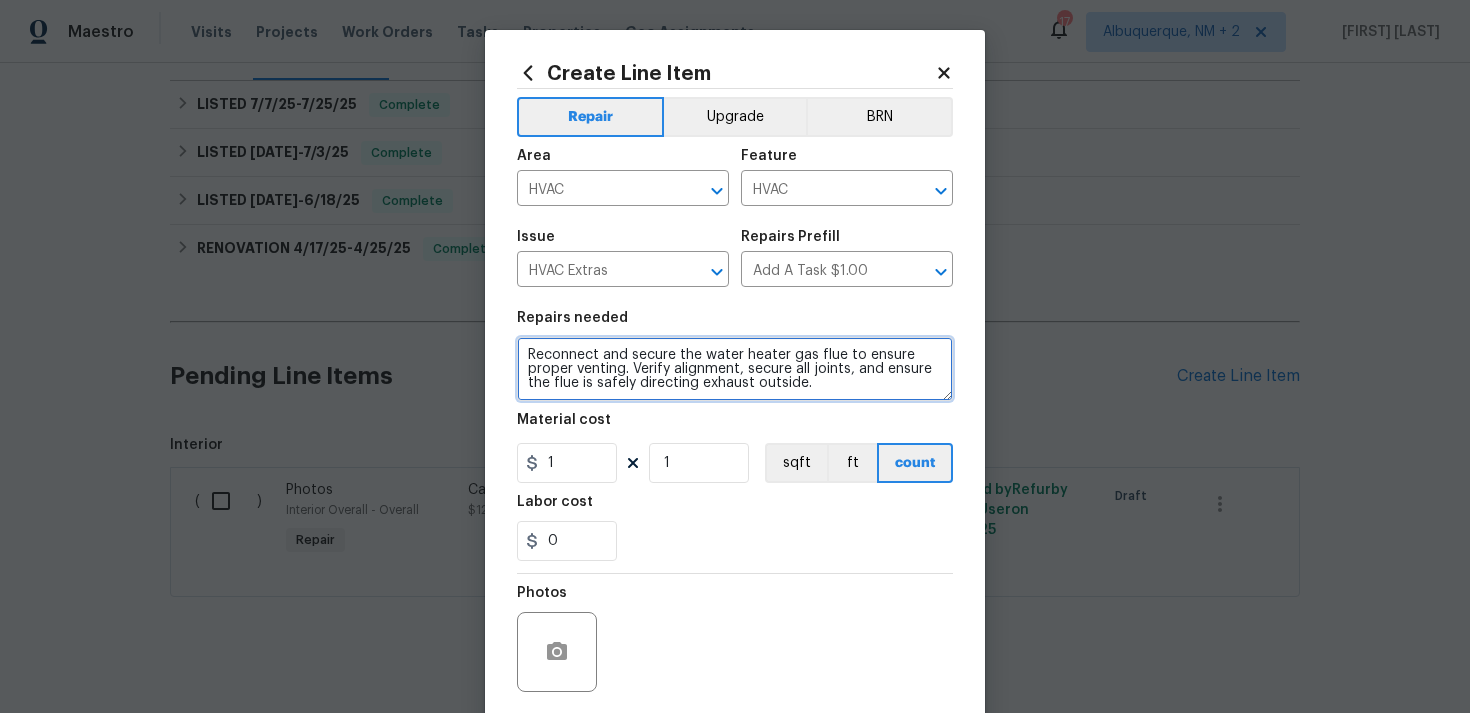 type on "Reconnect and secure the water heater gas flue to ensure proper venting. Verify alignment, secure all joints, and ensure the flue is safely directing exhaust outside." 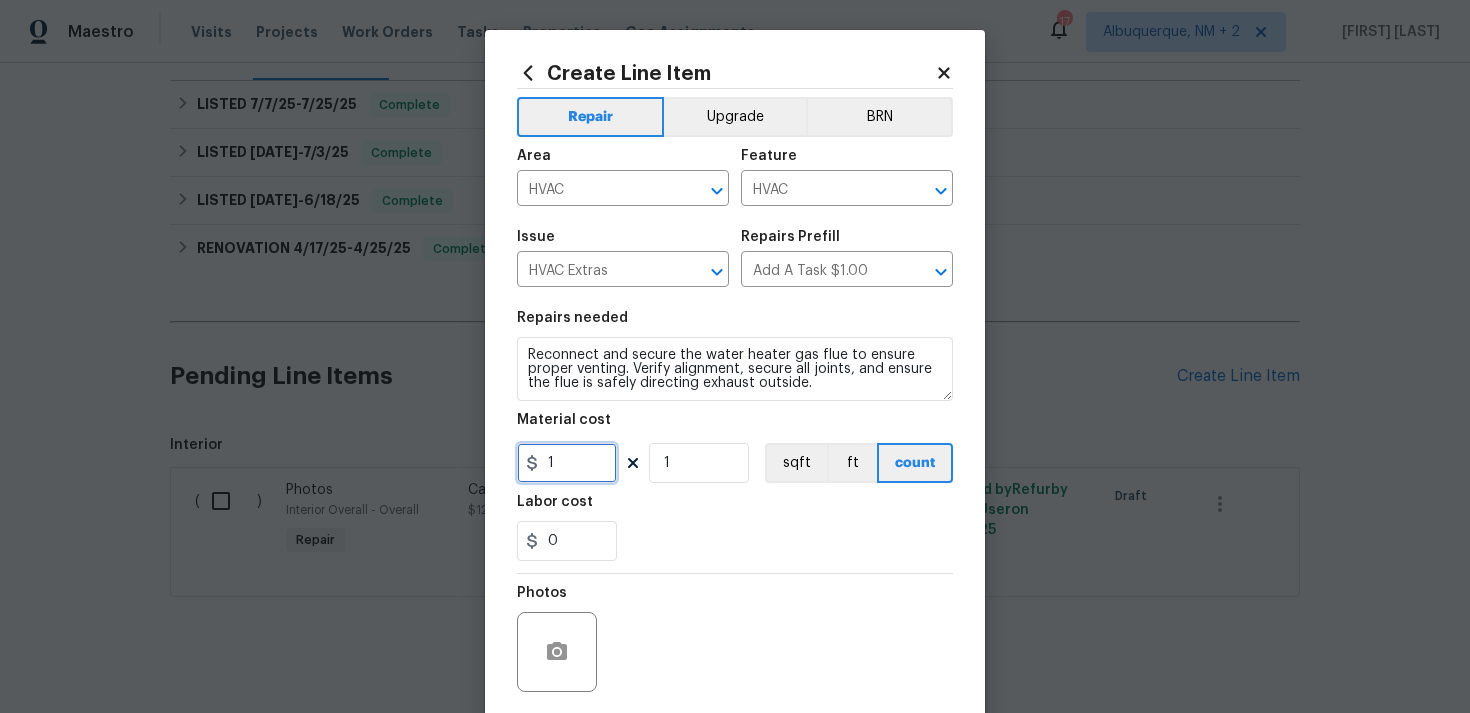click on "1" at bounding box center (567, 463) 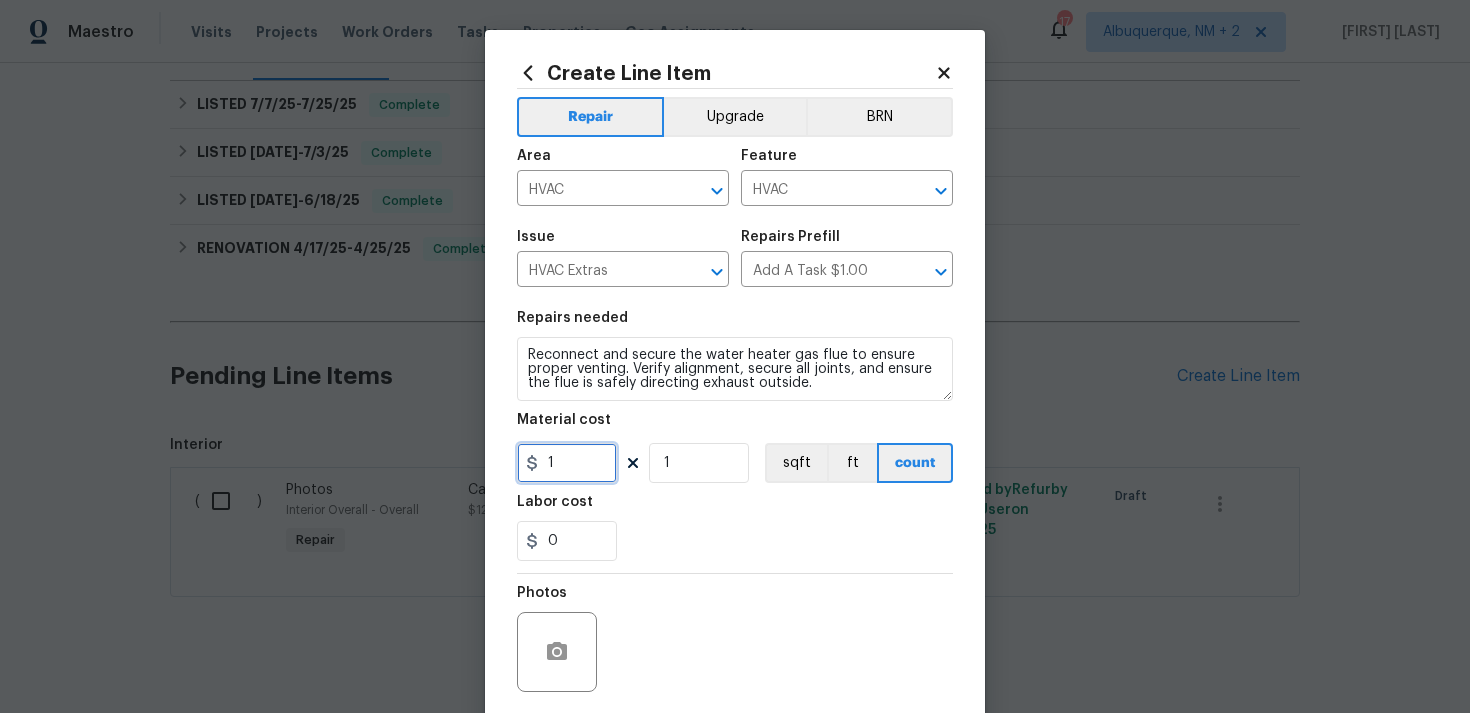 click on "1" at bounding box center [567, 463] 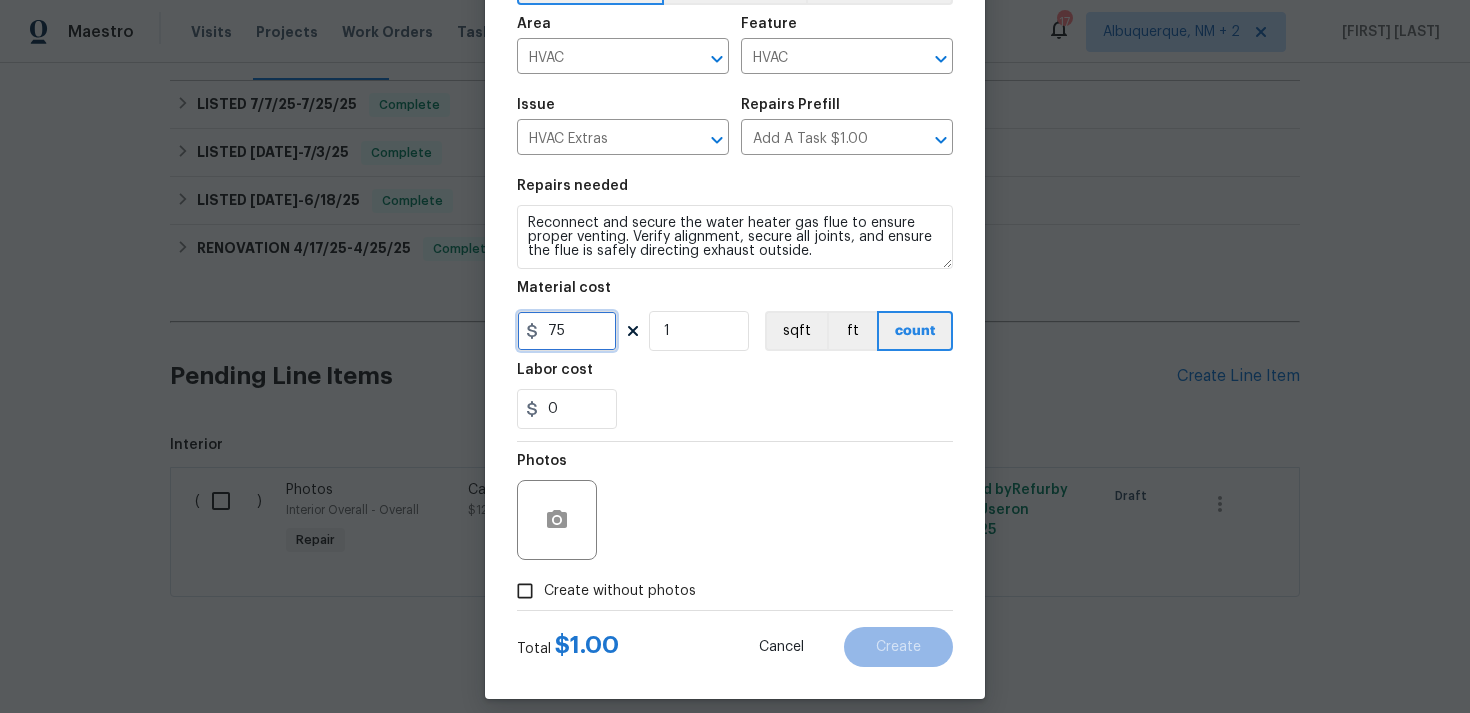 scroll, scrollTop: 149, scrollLeft: 0, axis: vertical 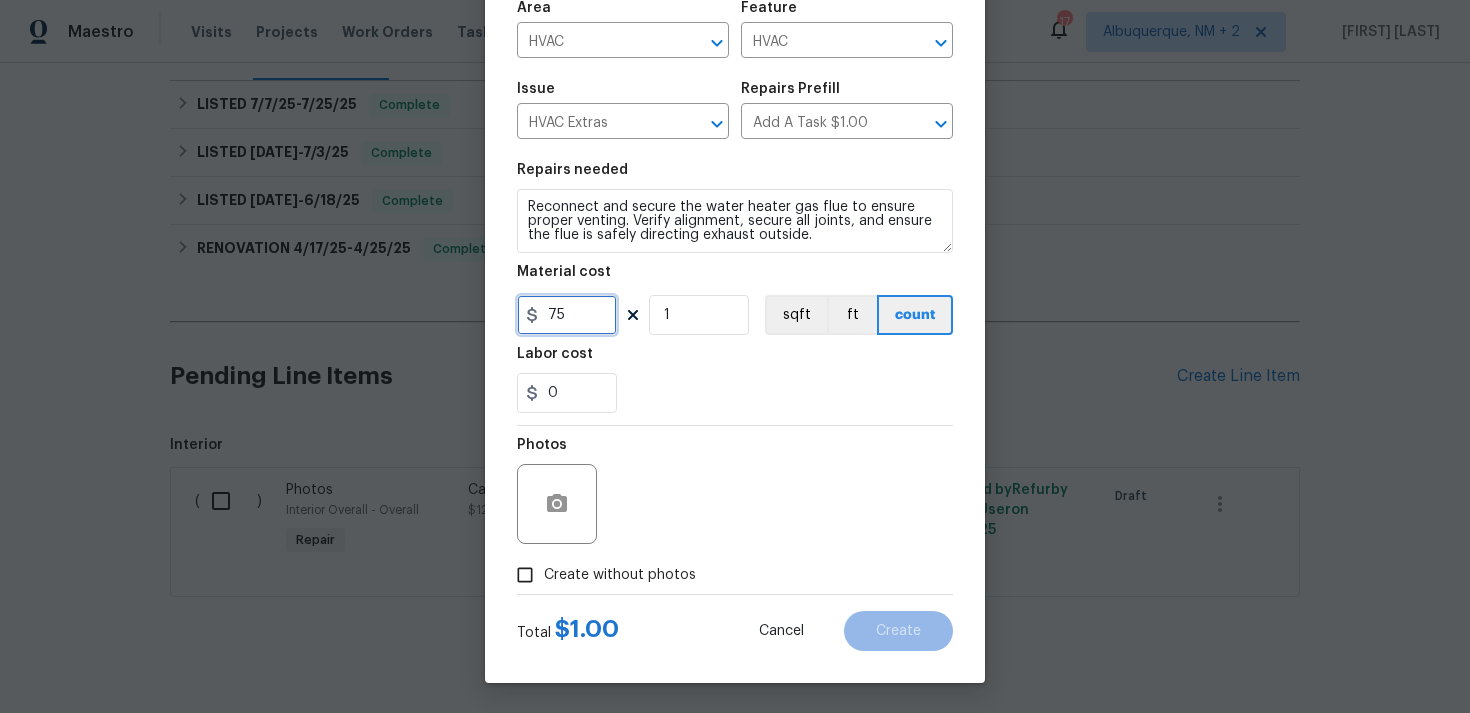 type on "75" 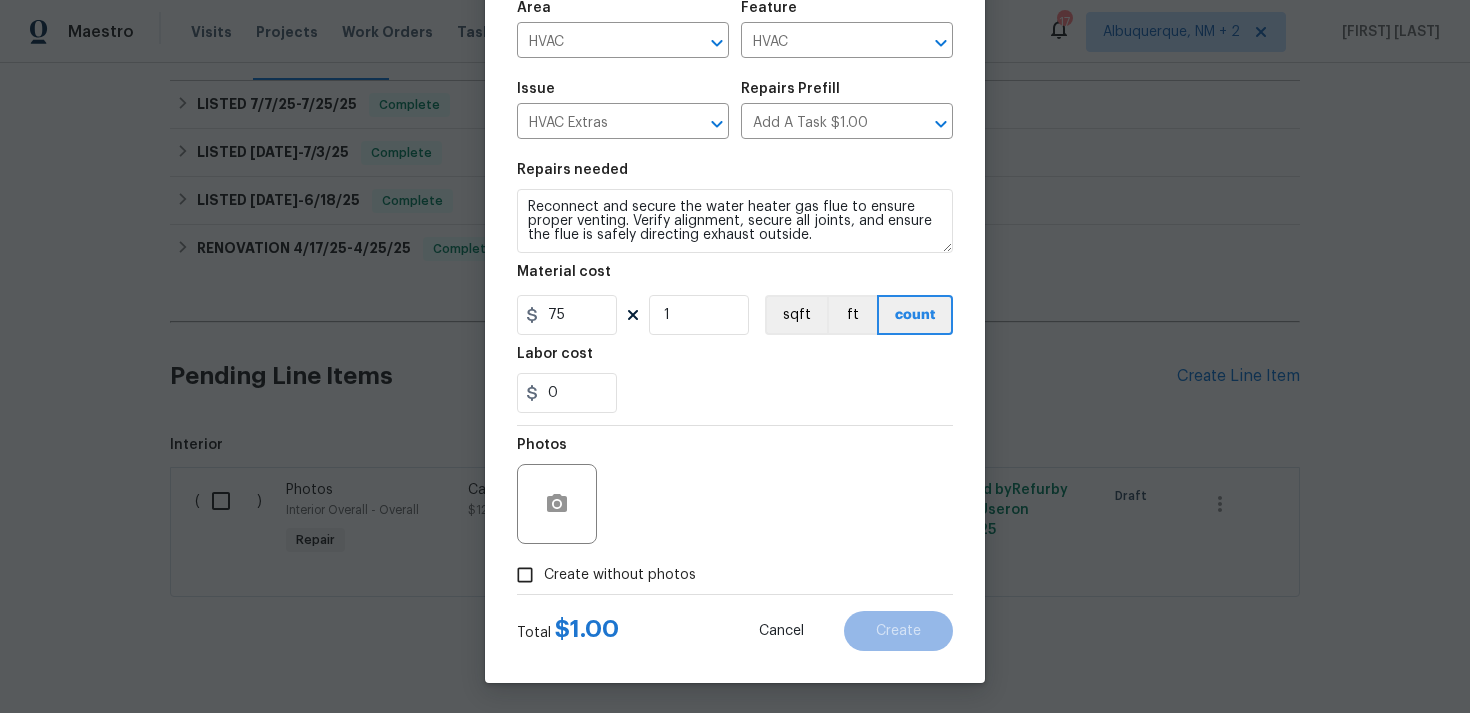 click on "Create without photos" at bounding box center (525, 575) 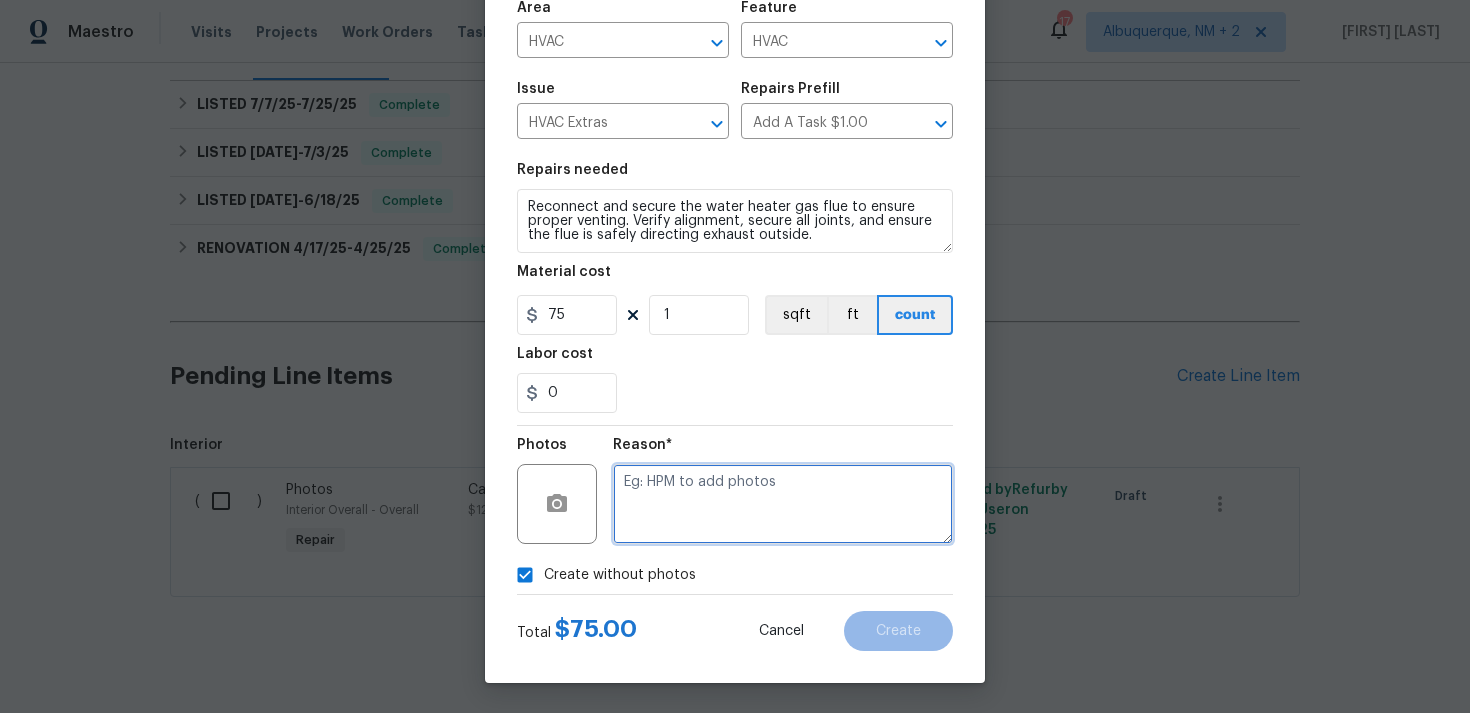 click at bounding box center (783, 504) 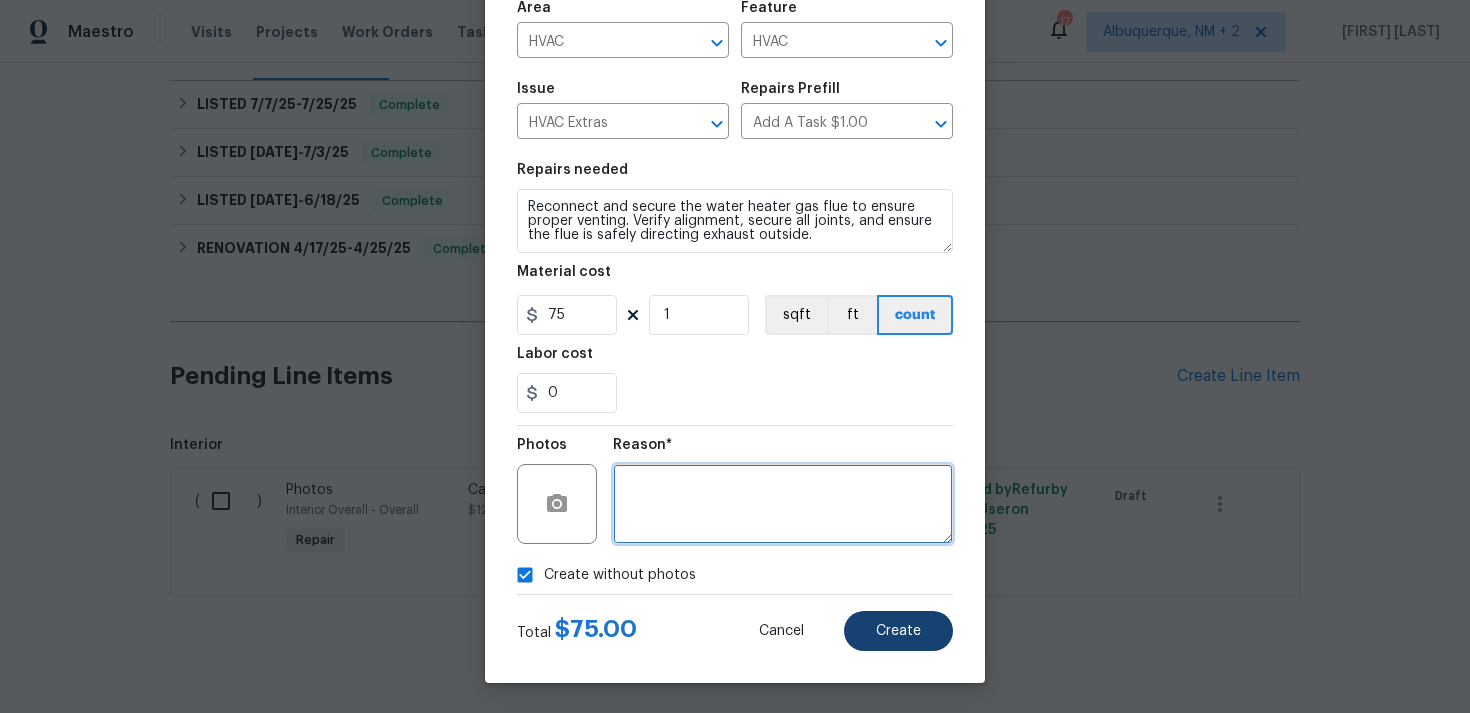 type 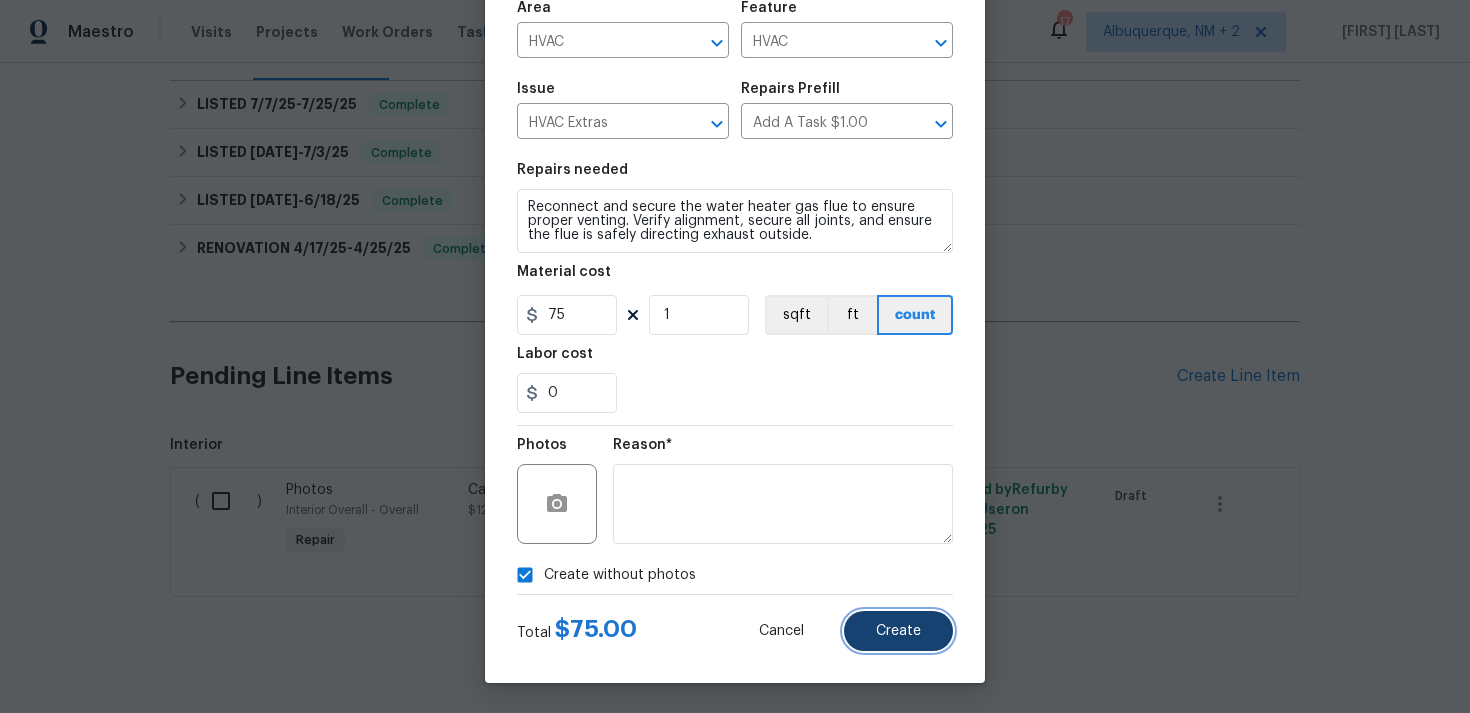 click on "Create" at bounding box center [898, 631] 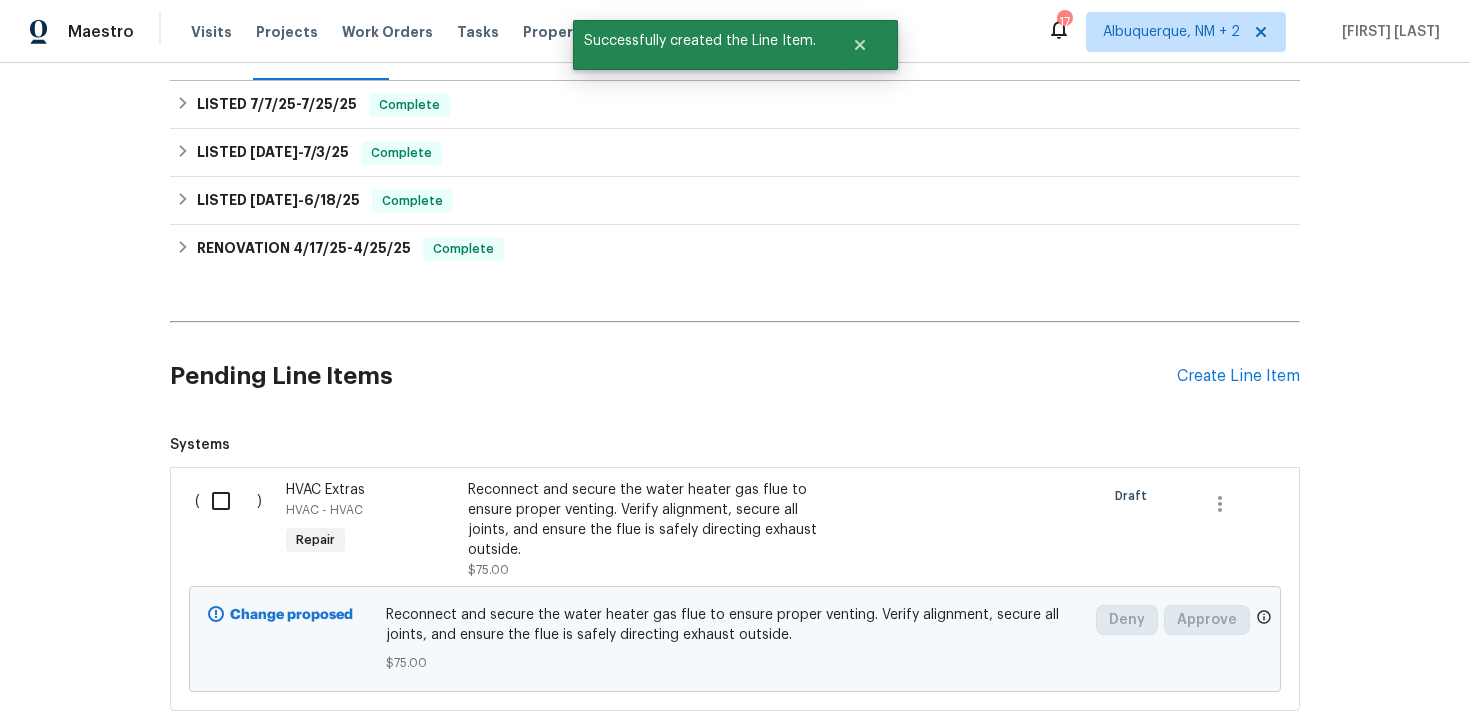 click at bounding box center (228, 501) 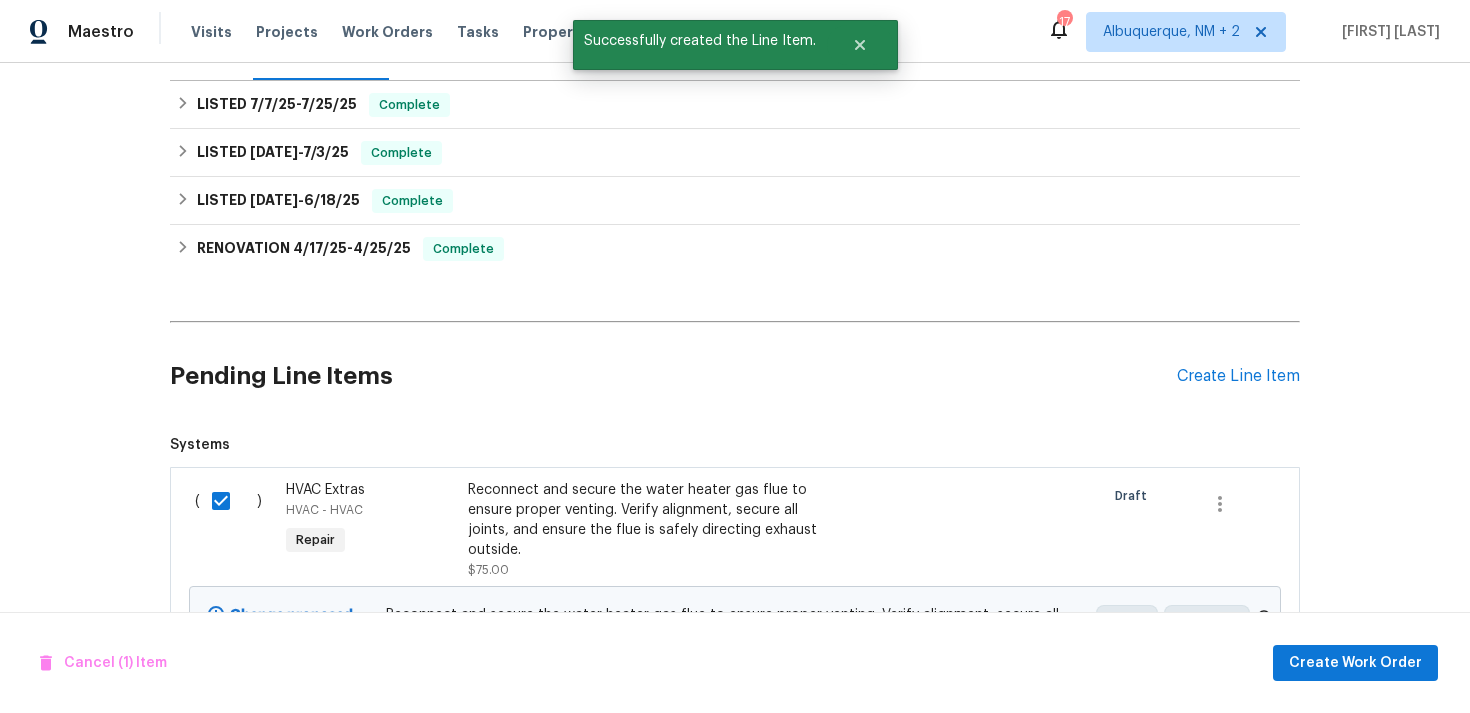 scroll, scrollTop: 591, scrollLeft: 0, axis: vertical 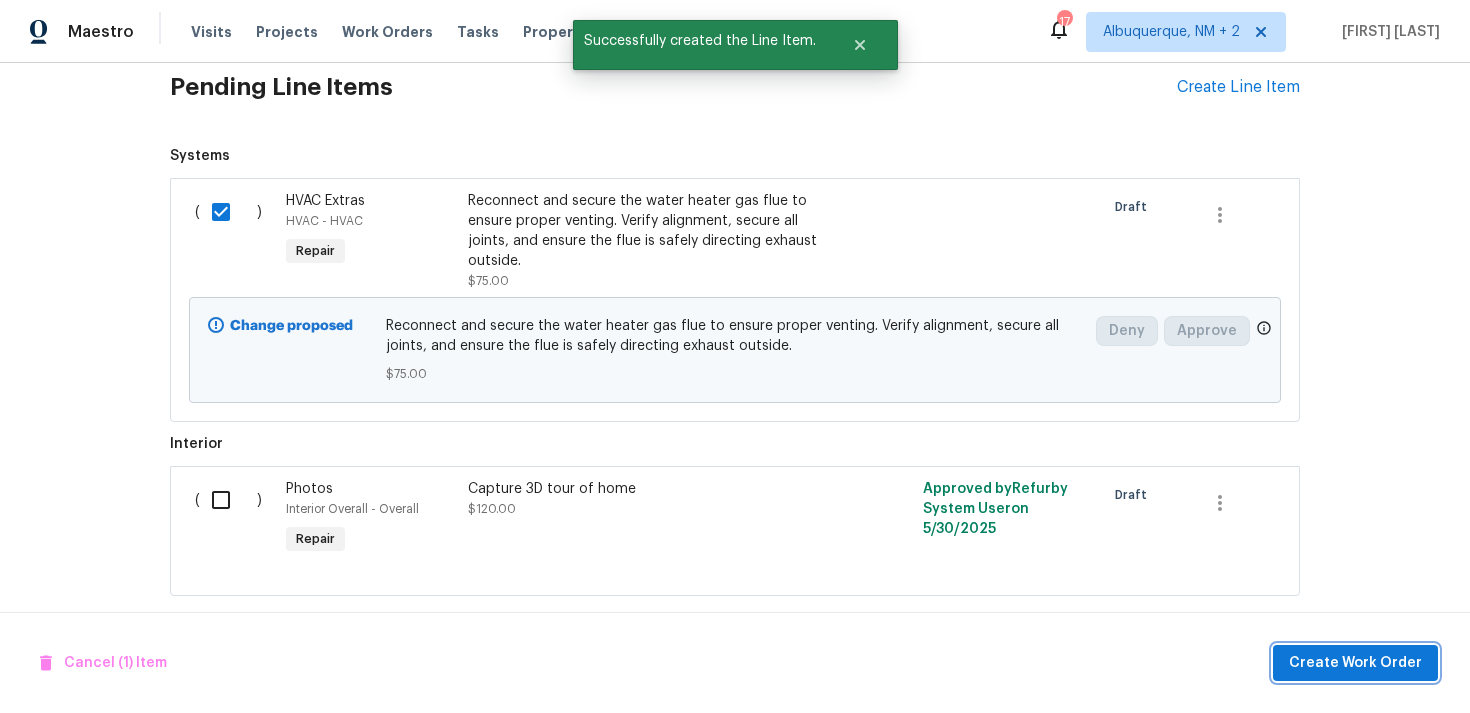 click on "Create Work Order" at bounding box center (1355, 663) 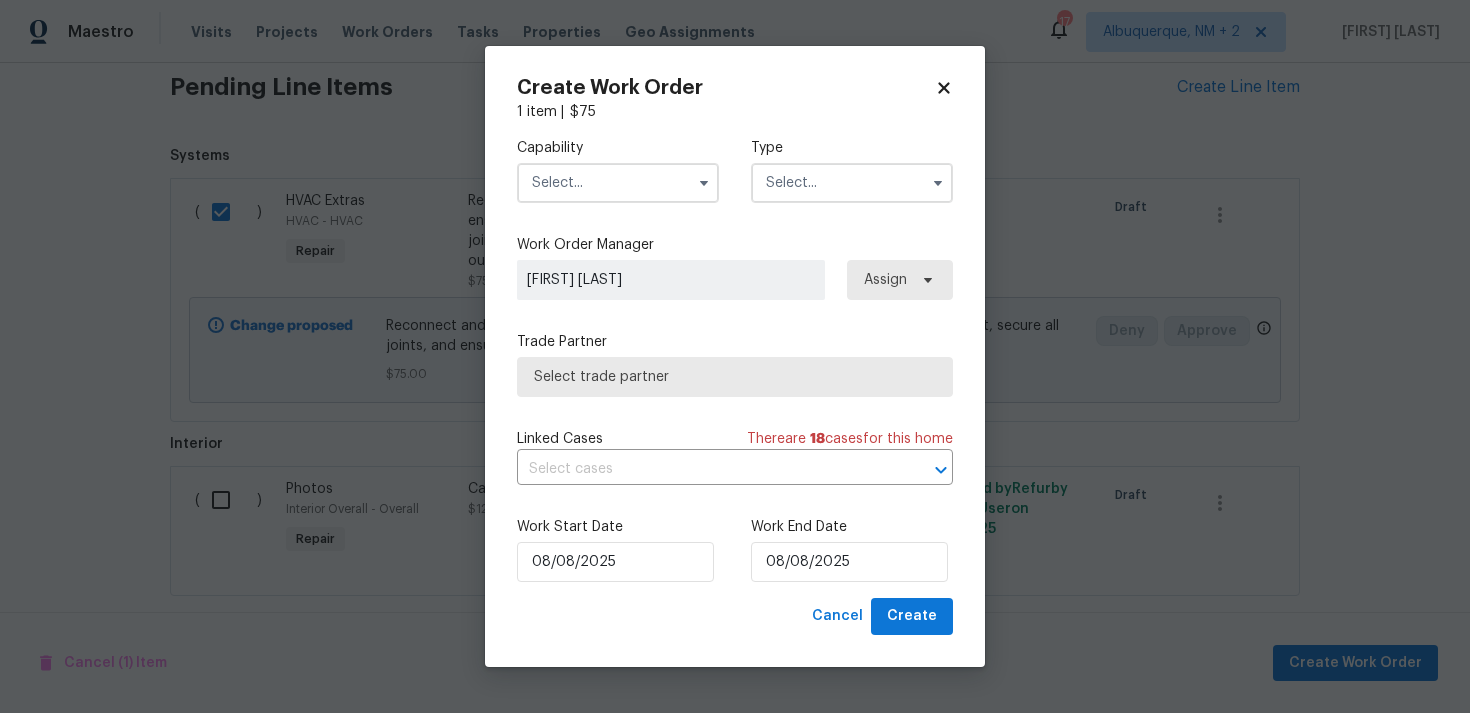 click at bounding box center [852, 183] 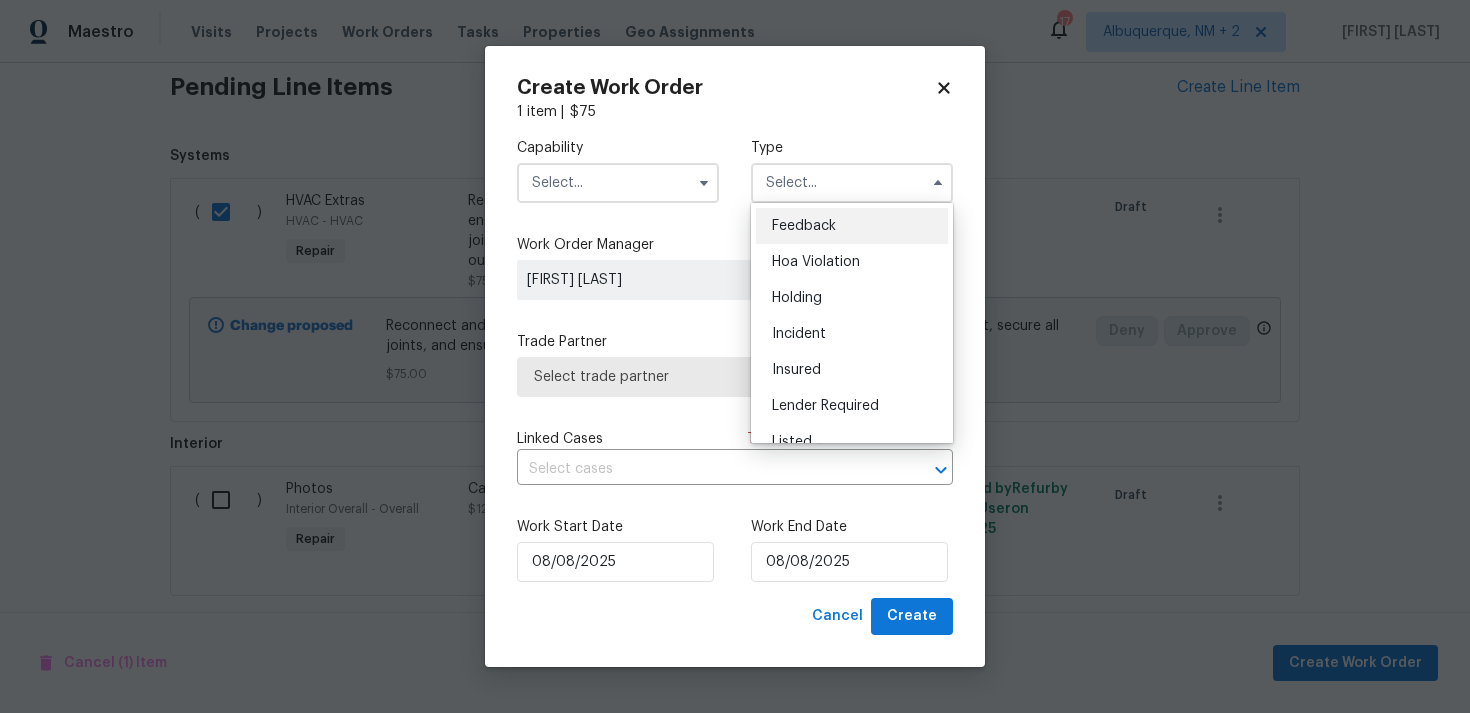 click on "Feedback" at bounding box center (804, 226) 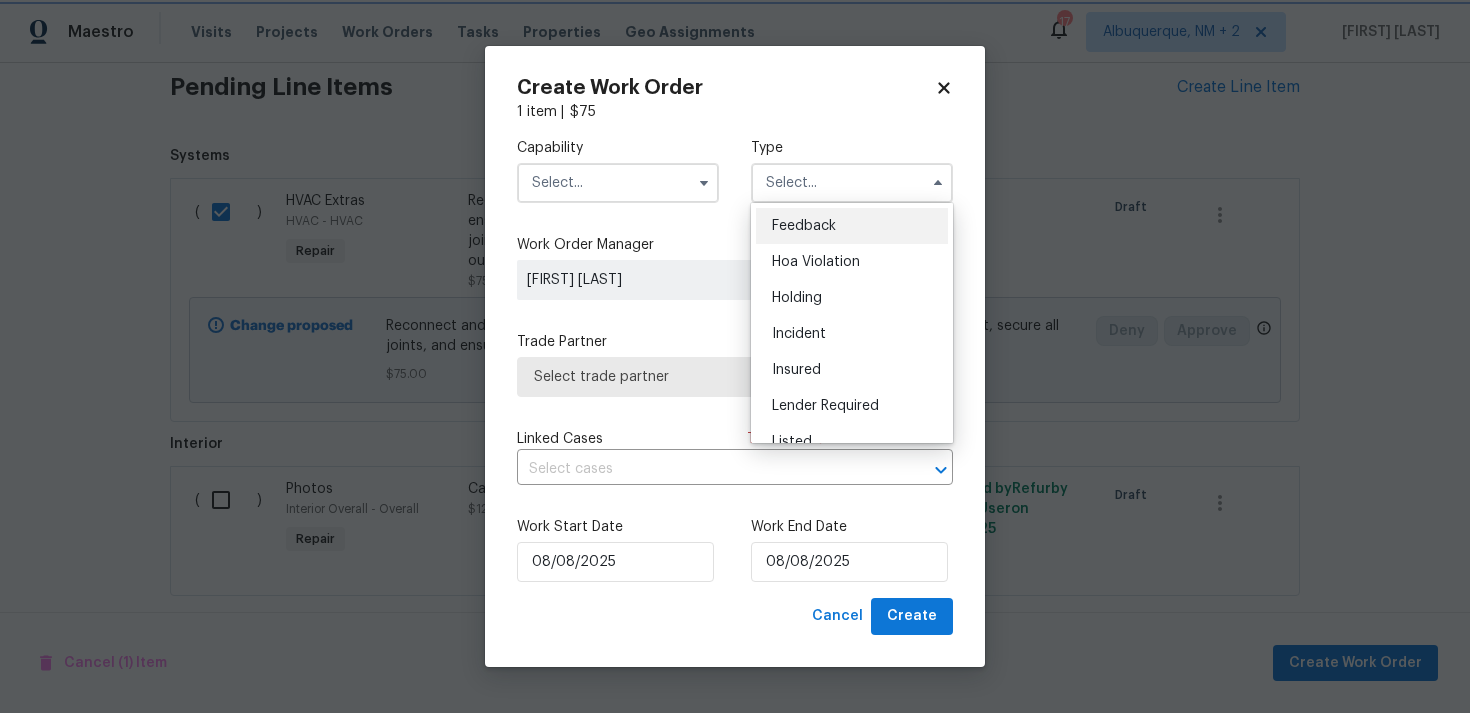type on "Feedback" 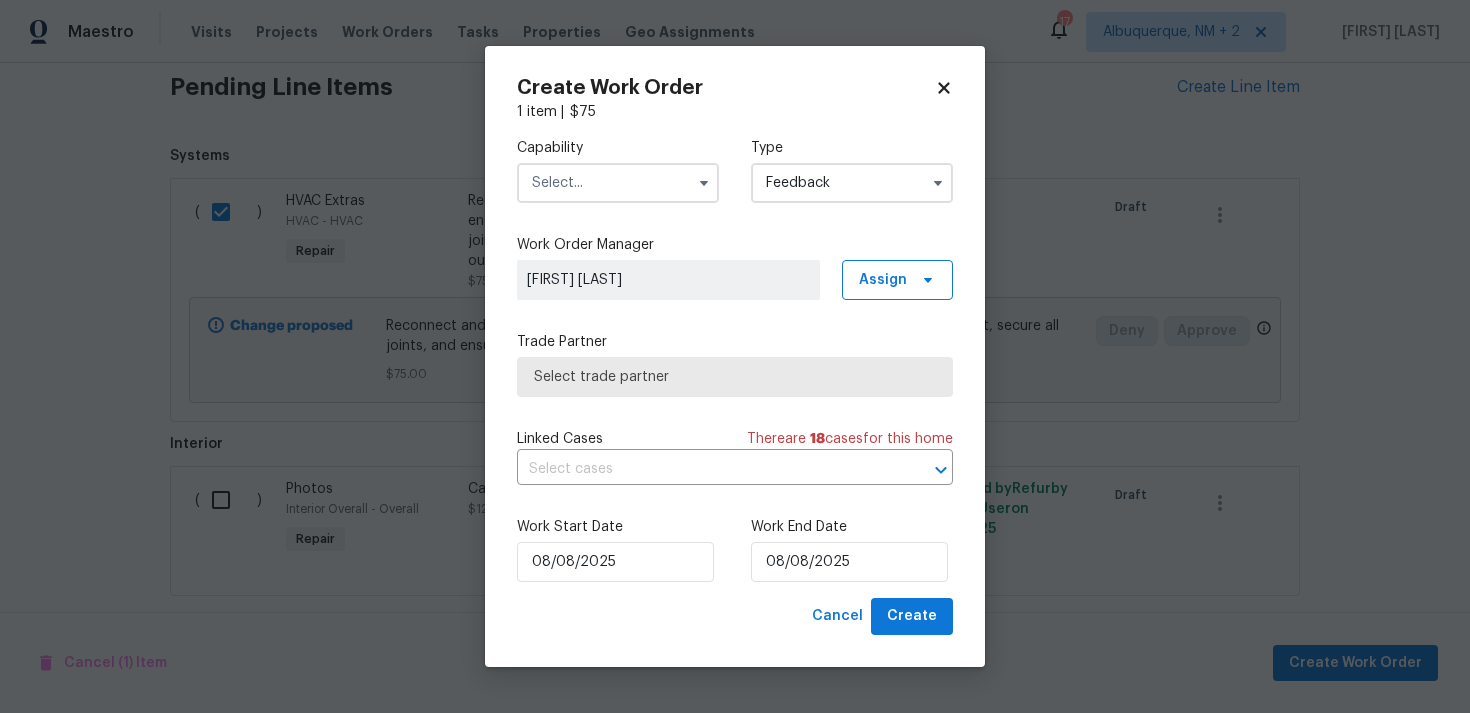 click at bounding box center (618, 183) 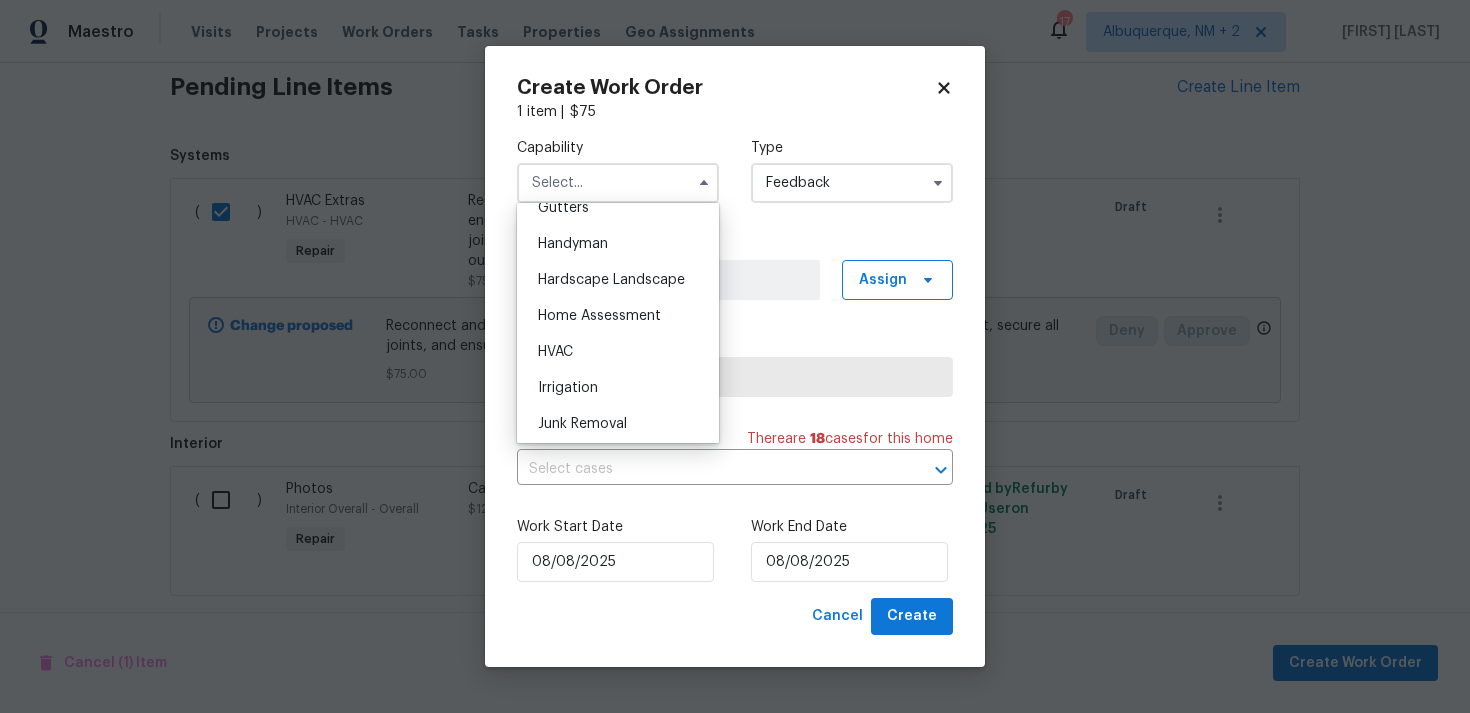 scroll, scrollTop: 1131, scrollLeft: 0, axis: vertical 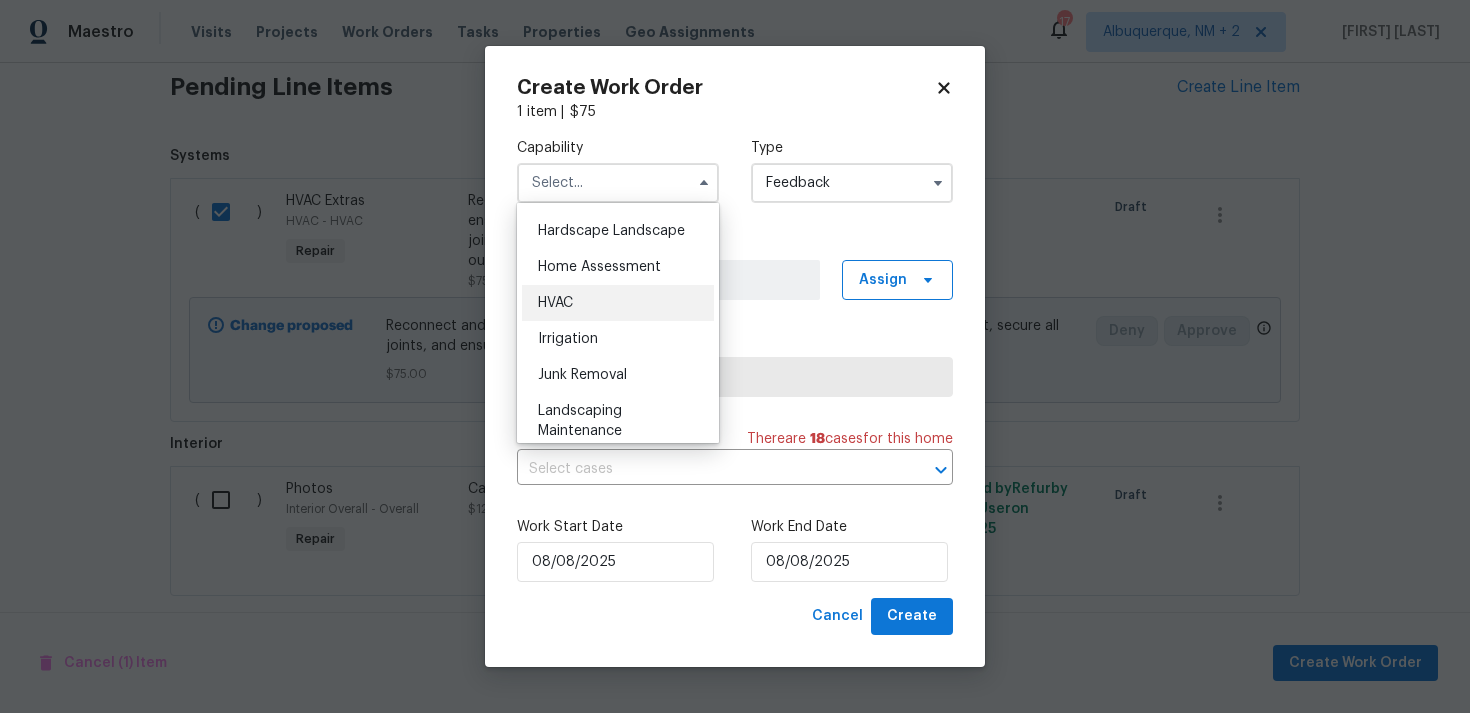 click on "HVAC" at bounding box center (618, 303) 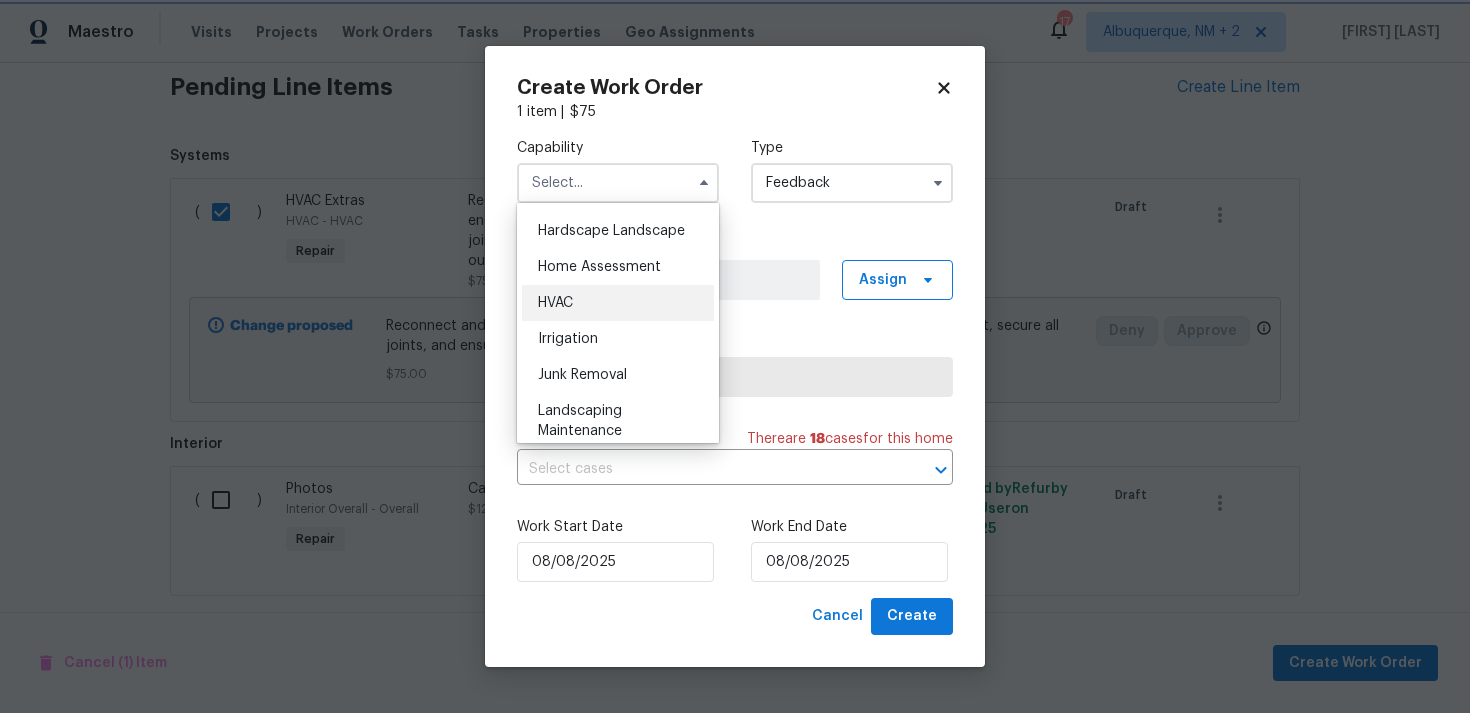 type on "HVAC" 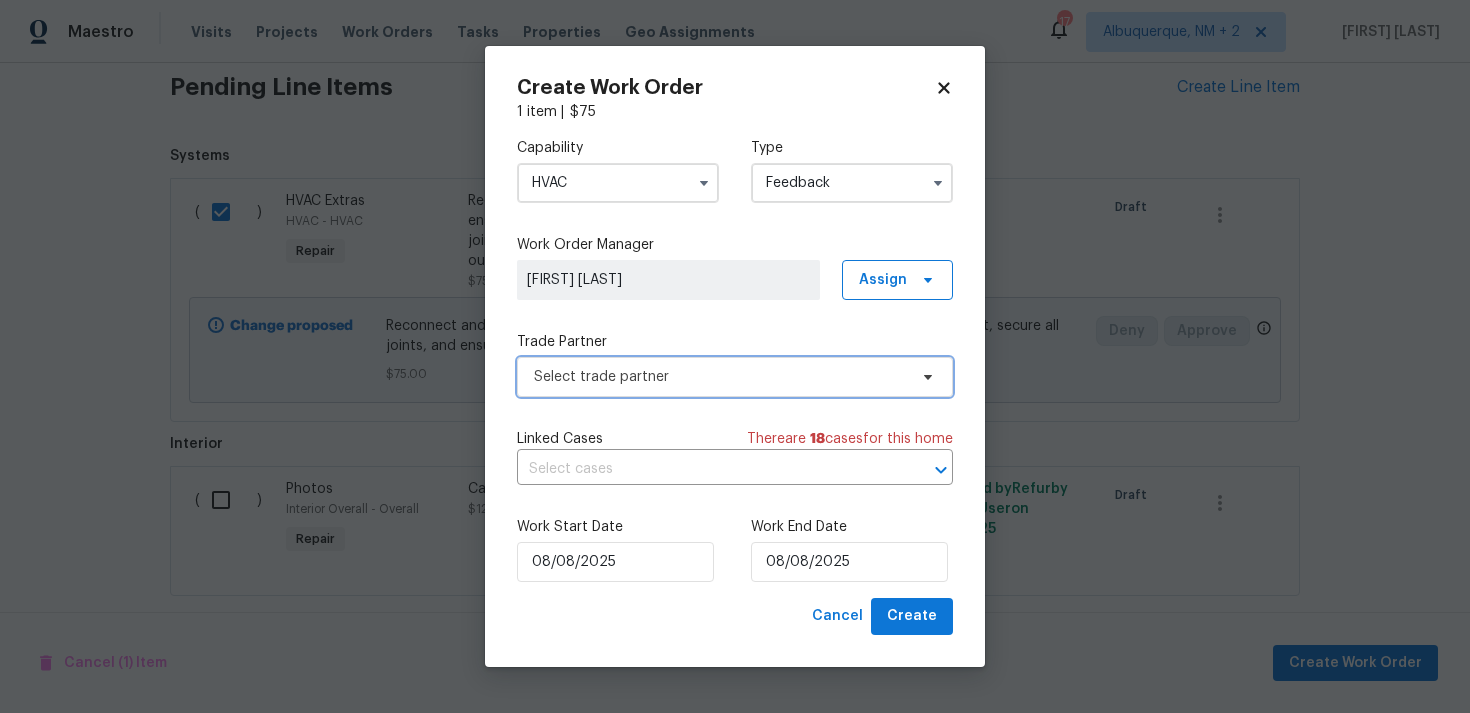 click on "Select trade partner" at bounding box center (720, 377) 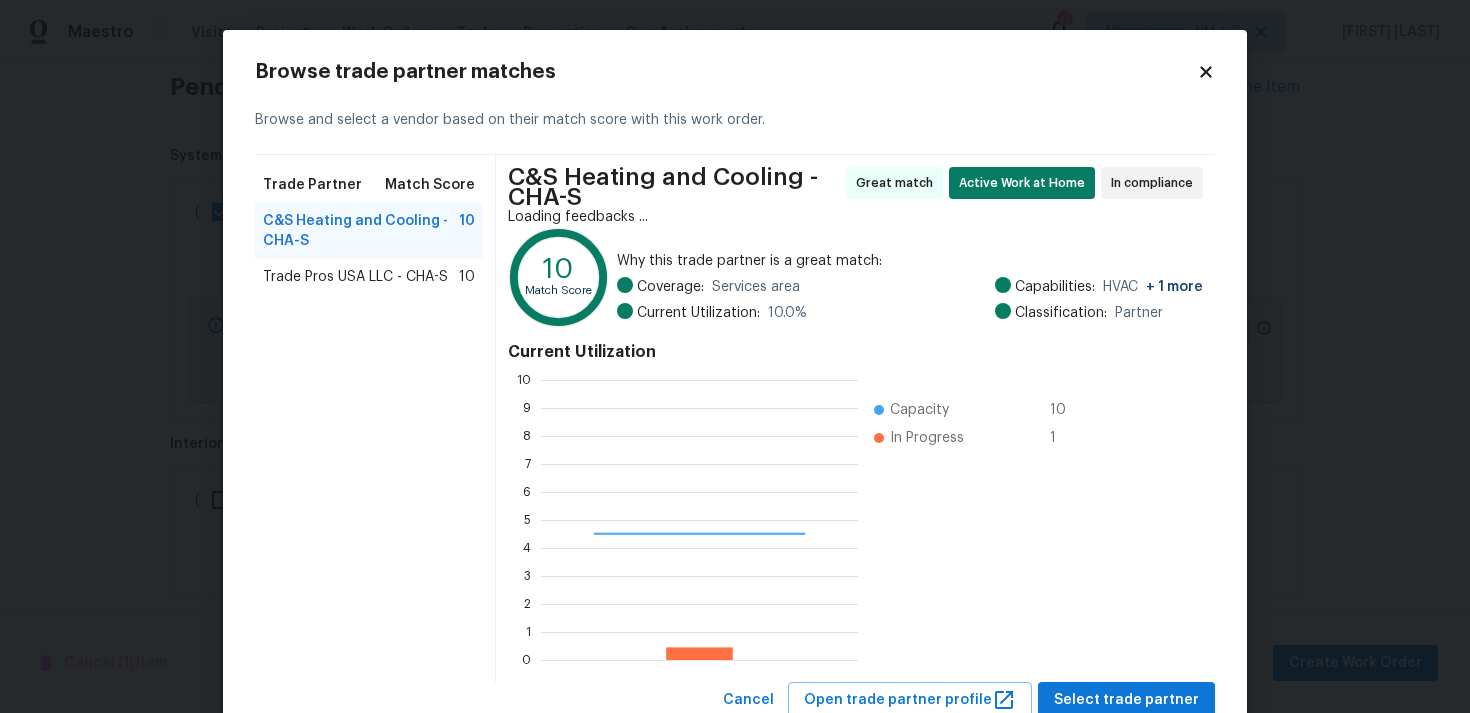 scroll, scrollTop: 2, scrollLeft: 2, axis: both 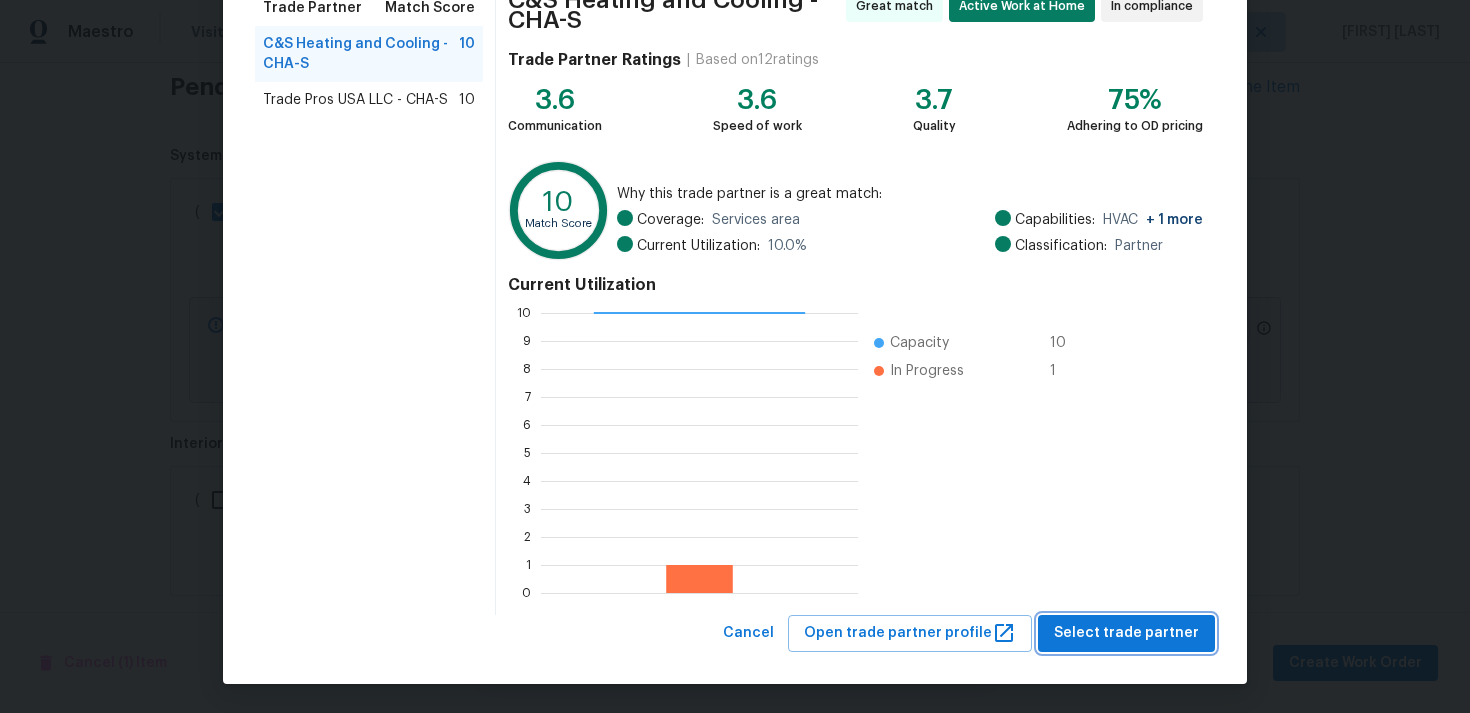 click on "Select trade partner" at bounding box center (1126, 633) 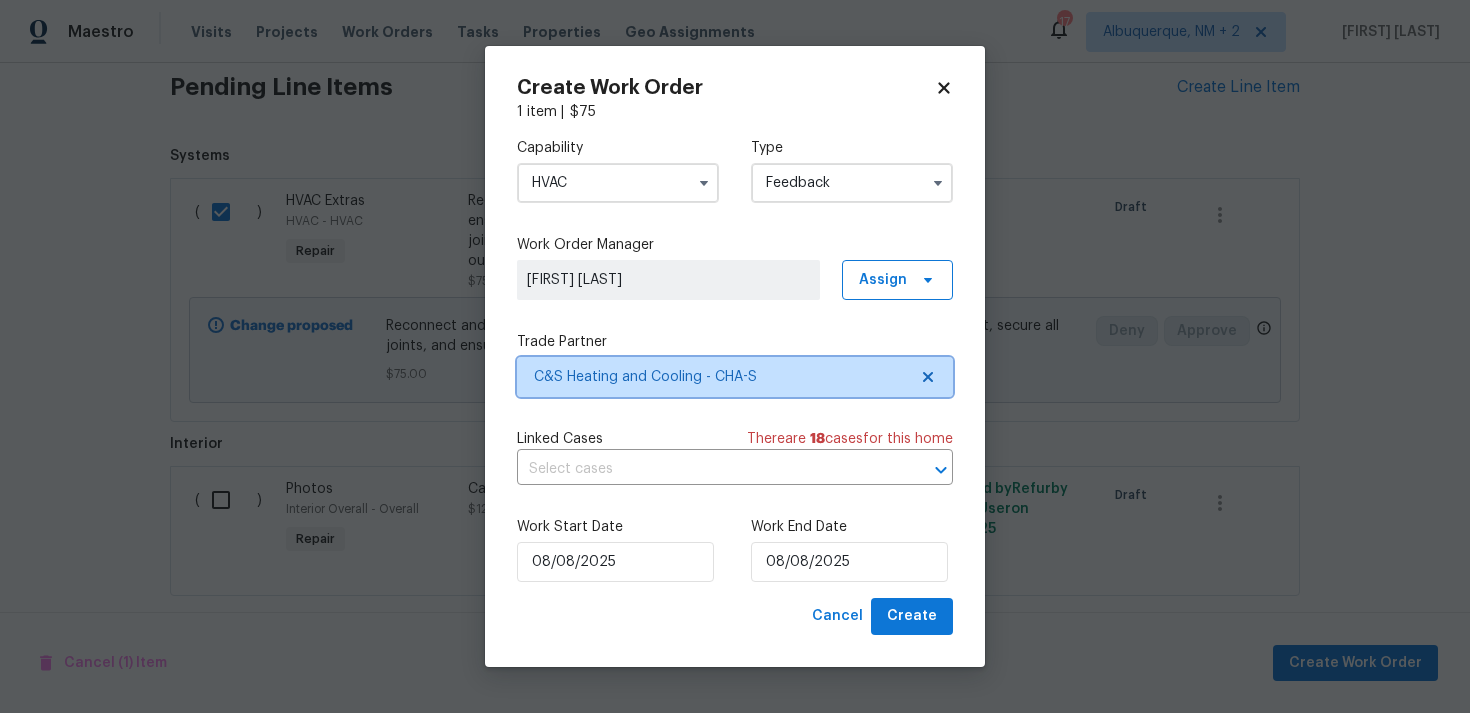 scroll, scrollTop: 0, scrollLeft: 0, axis: both 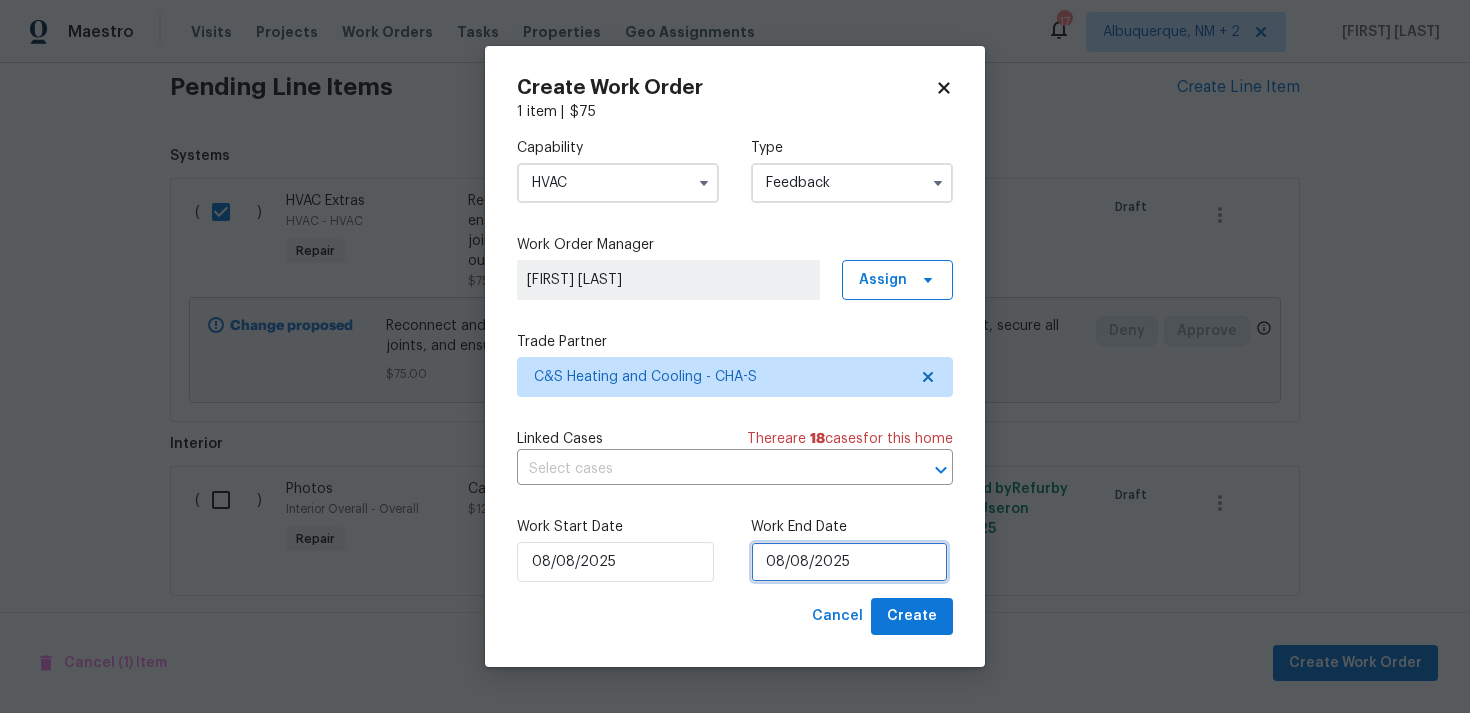 click on "08/08/2025" at bounding box center (849, 562) 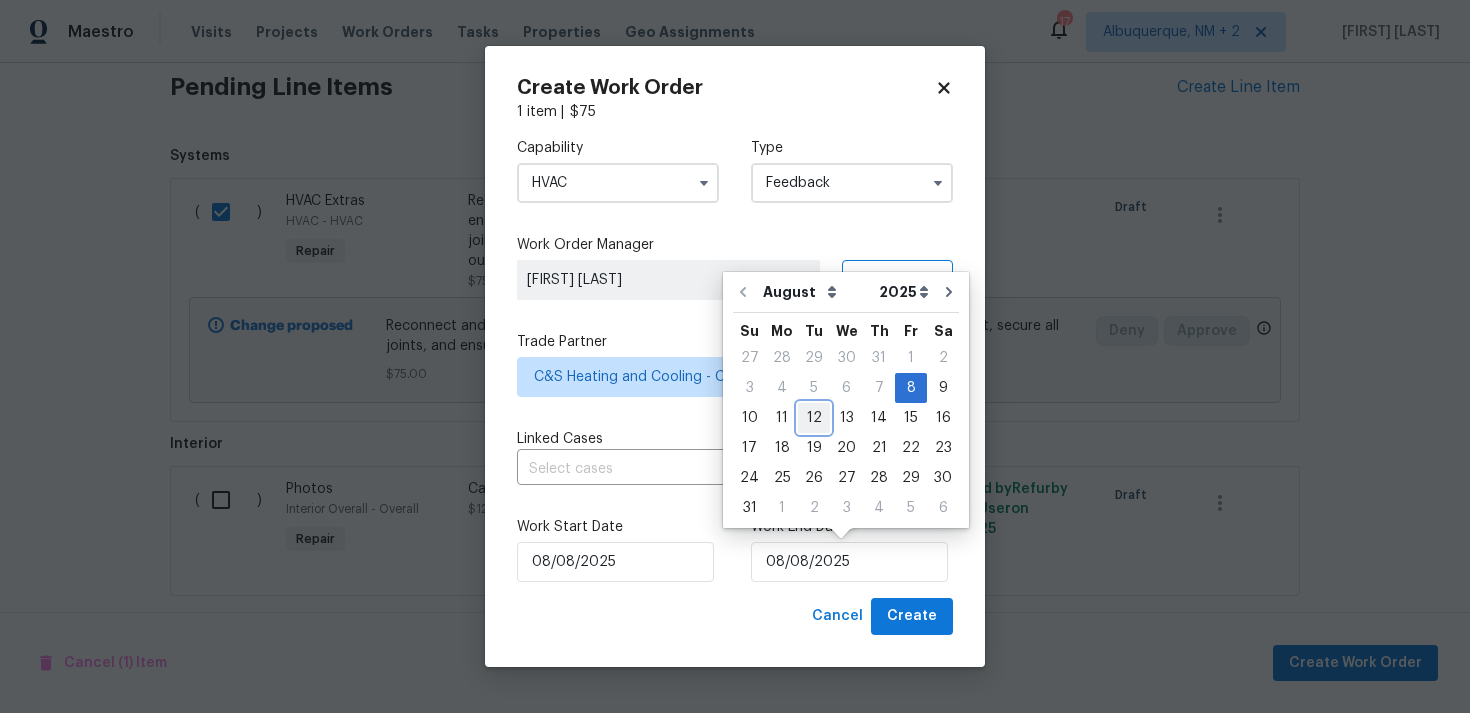 click on "12" at bounding box center [814, 418] 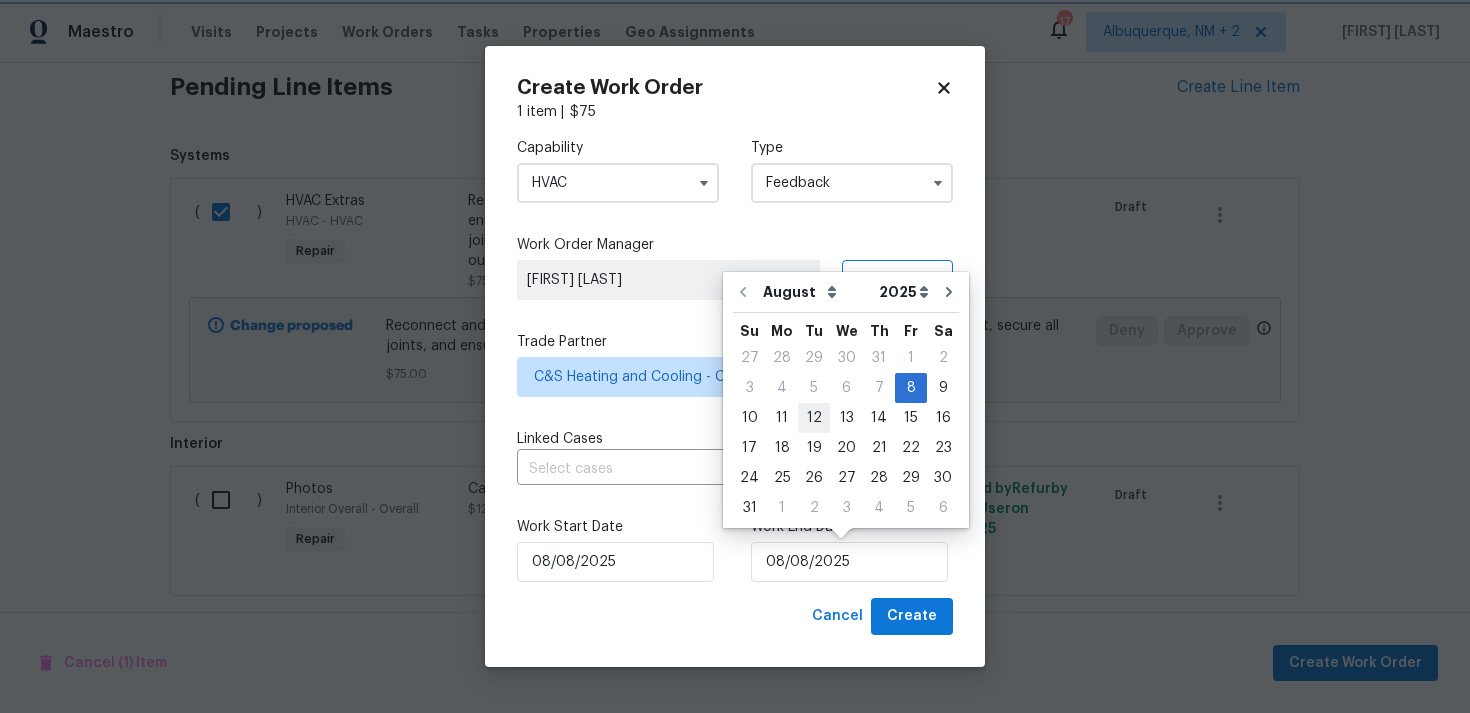 type on "12/08/2025" 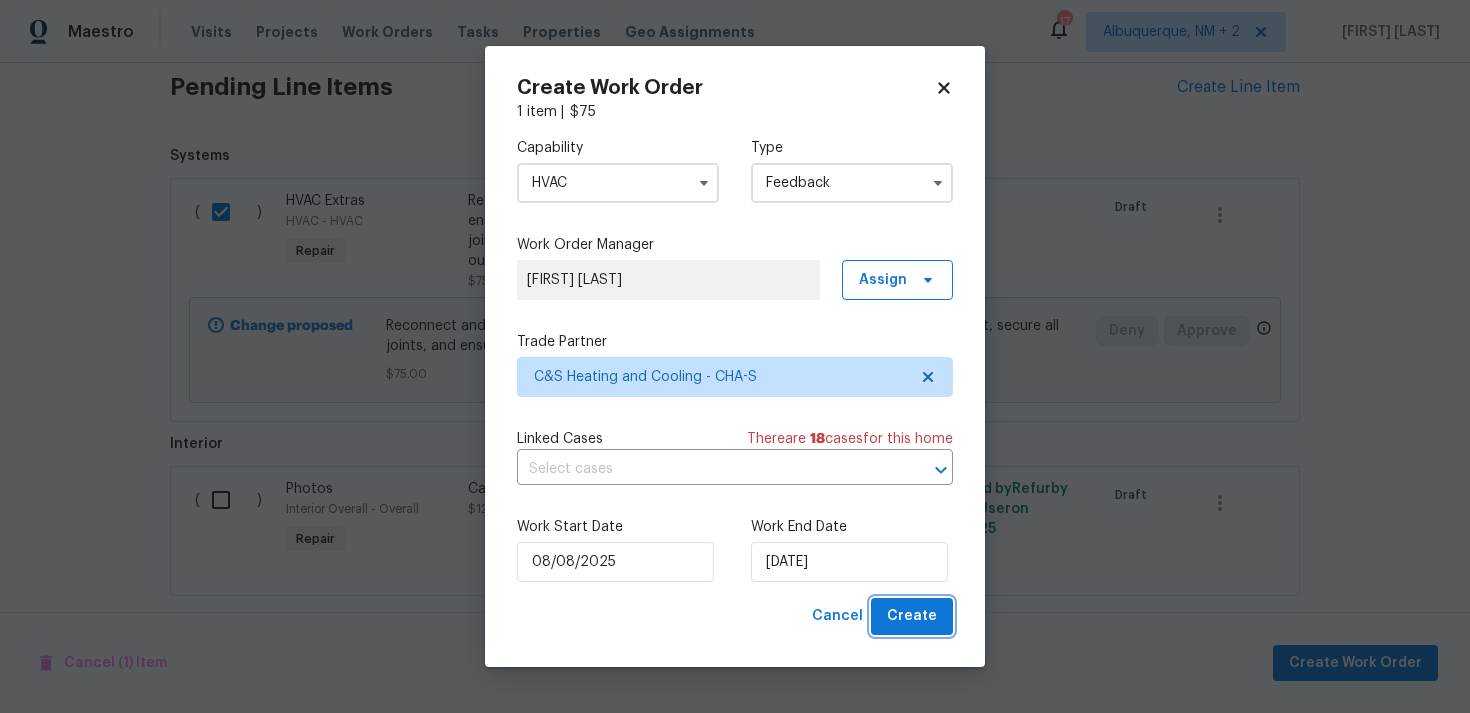 click on "Create" at bounding box center (912, 616) 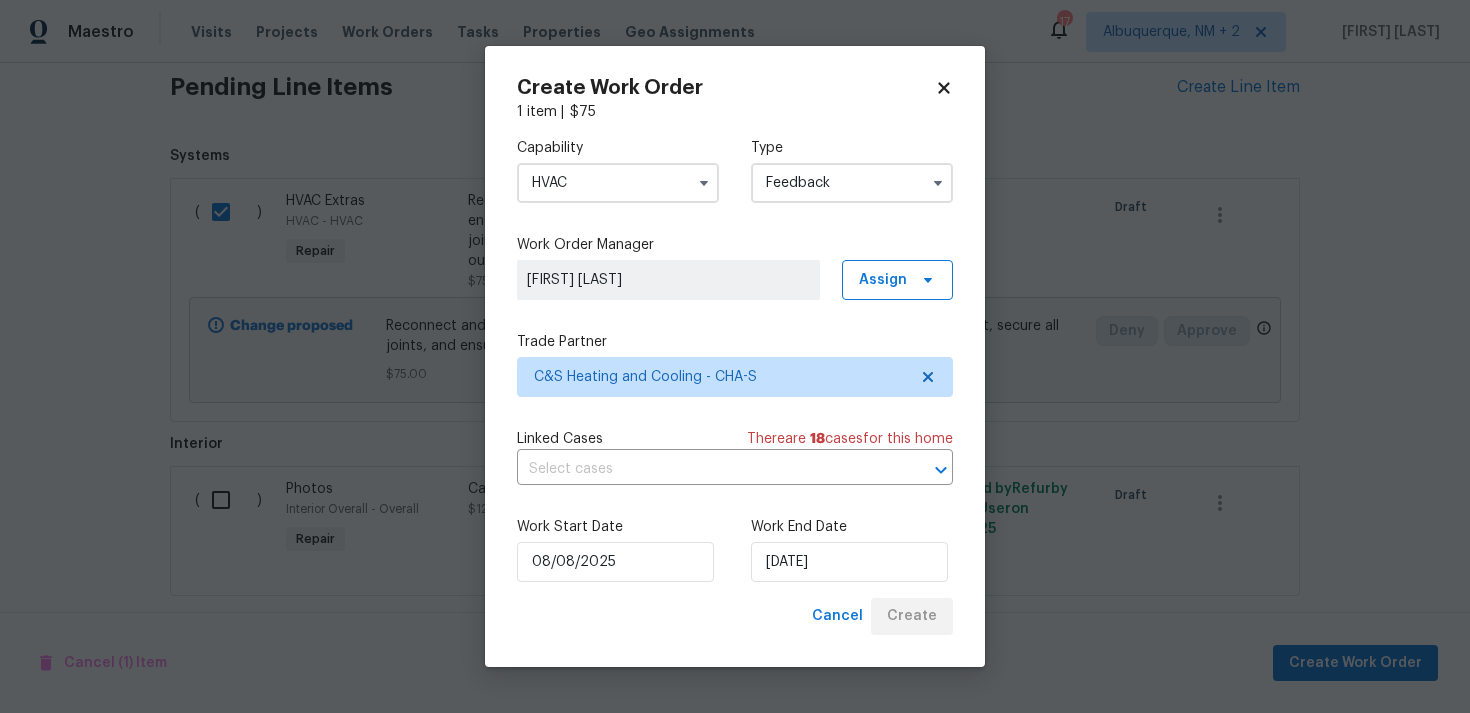 checkbox on "false" 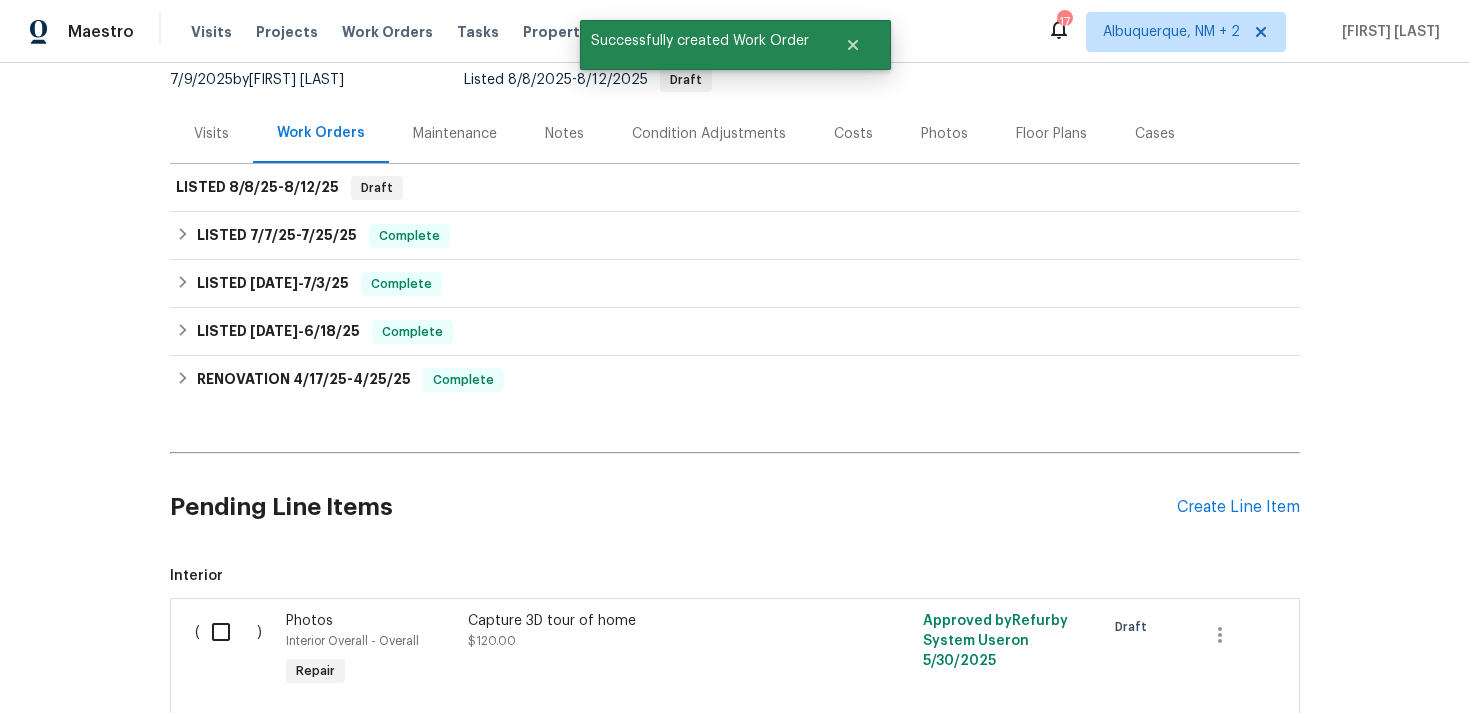 scroll, scrollTop: 0, scrollLeft: 0, axis: both 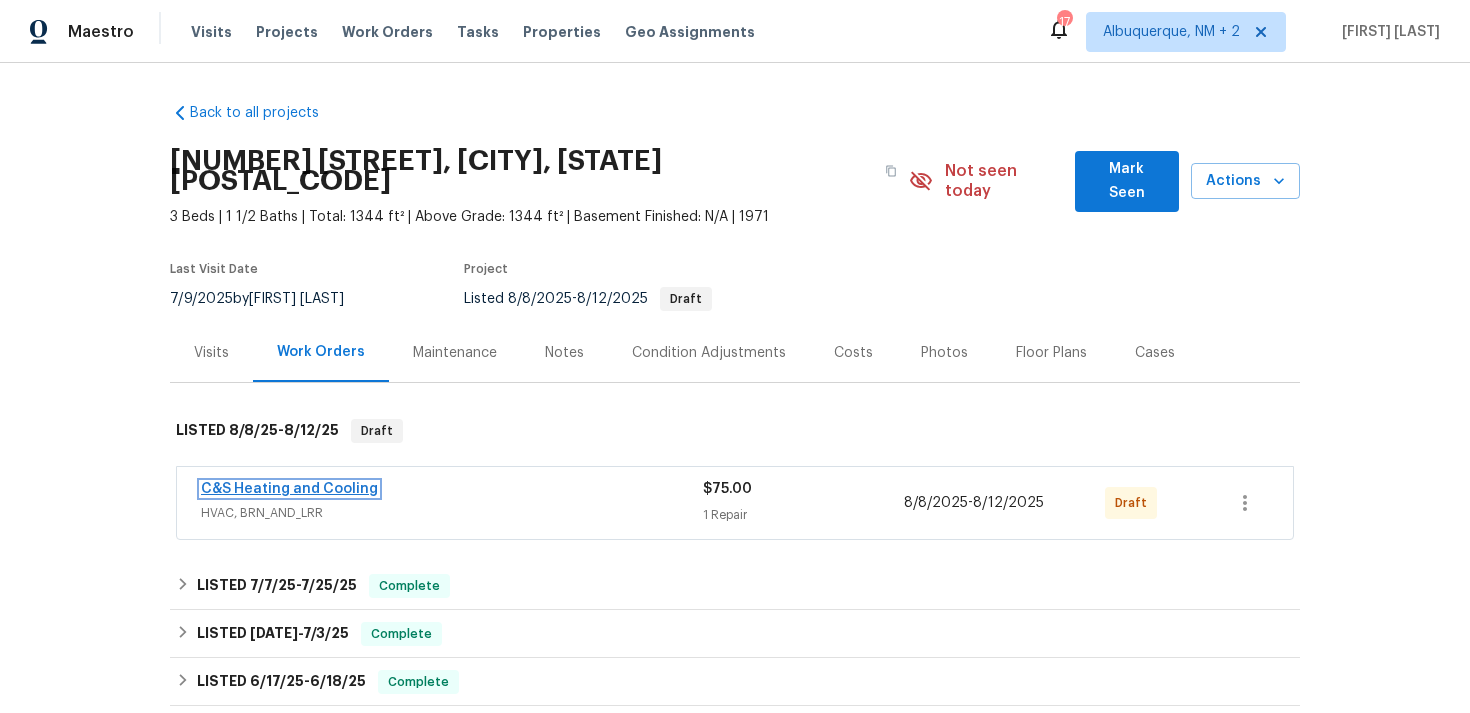 click on "C&S Heating and Cooling" at bounding box center [289, 489] 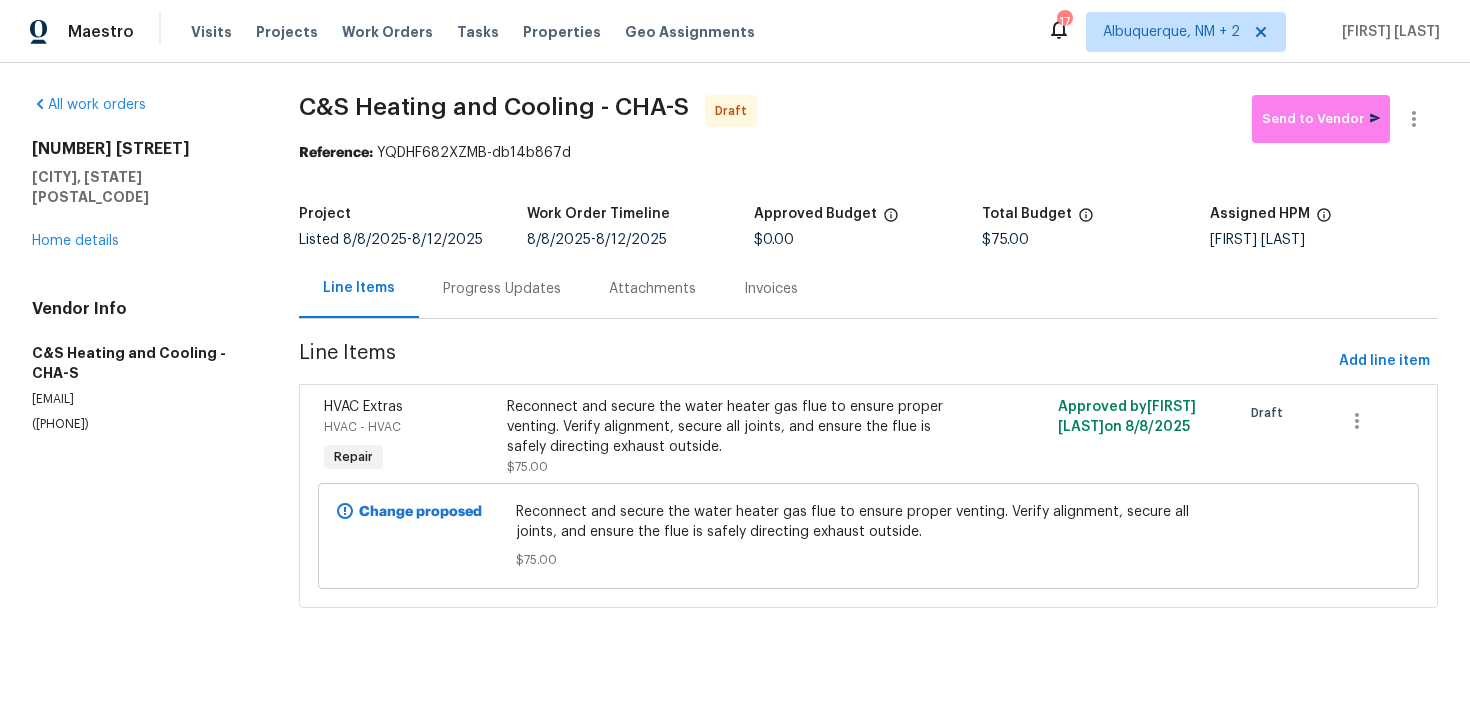 click on "All work orders 523 Pinewood Cir Fort Oglethorpe, GA 30742 Home details Vendor Info C&S Heating and Cooling - CHA-S christopherlane@csheatingandcooling.net (865) 724-8002 C&S Heating and Cooling - CHA-S Draft Send to Vendor   Reference:   YQDHF682XZMB-db14b867d Project Listed   8/8/2025  -  8/12/2025 Work Order Timeline 8/8/2025  -  8/12/2025 Approved Budget $0.00 Total Budget $75.00 Assigned HPM Corey Nail Line Items Progress Updates Attachments Invoices Line Items Add line item HVAC Extras HVAC - HVAC Repair Reconnect and secure the water heater gas flue to ensure proper venting. Verify alignment, secure all joints, and ensure the flue is safely directing exhaust outside. $75.00 Approved by  Ramyasri P  on   8/8/2025 Draft Change proposed Reconnect and secure the water heater gas flue to ensure proper venting. Verify alignment, secure all joints, and ensure the flue is safely directing exhaust outside. $75.00" at bounding box center (735, 363) 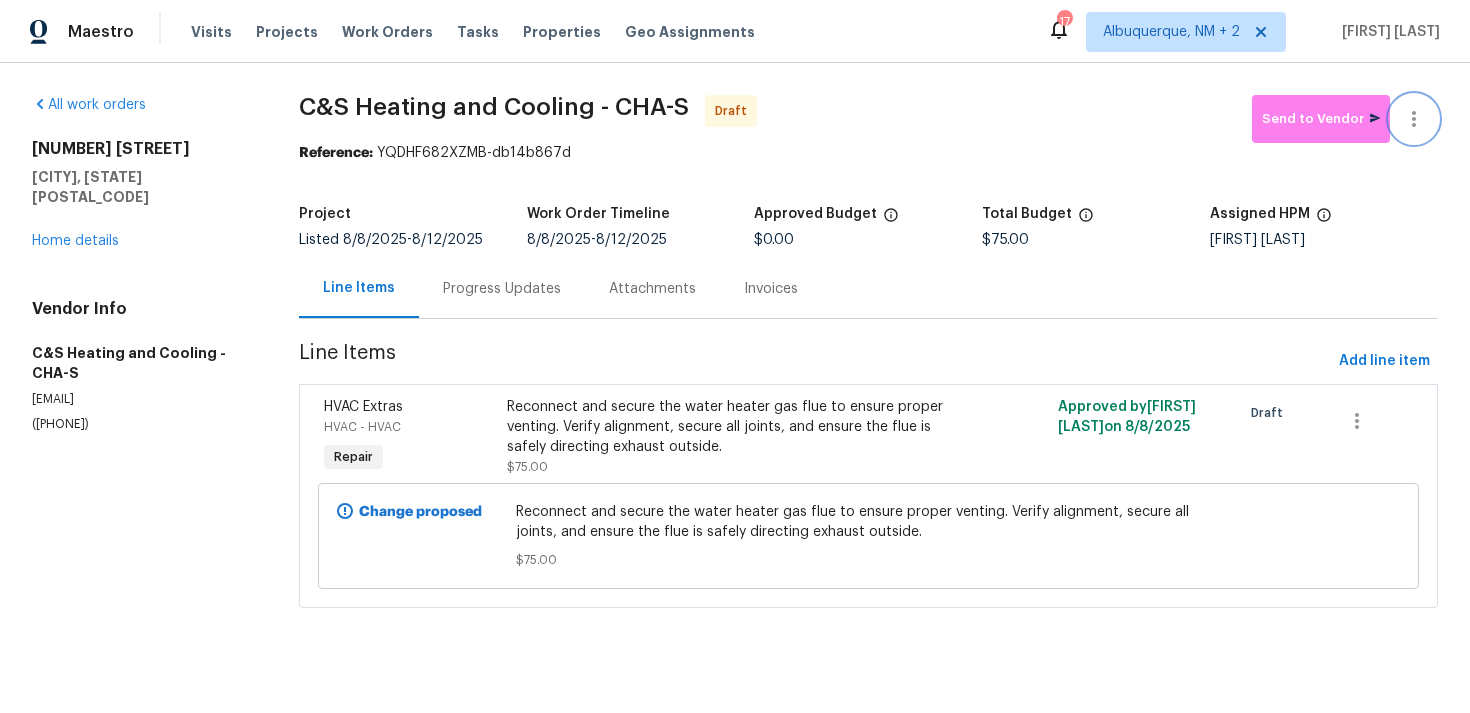 click 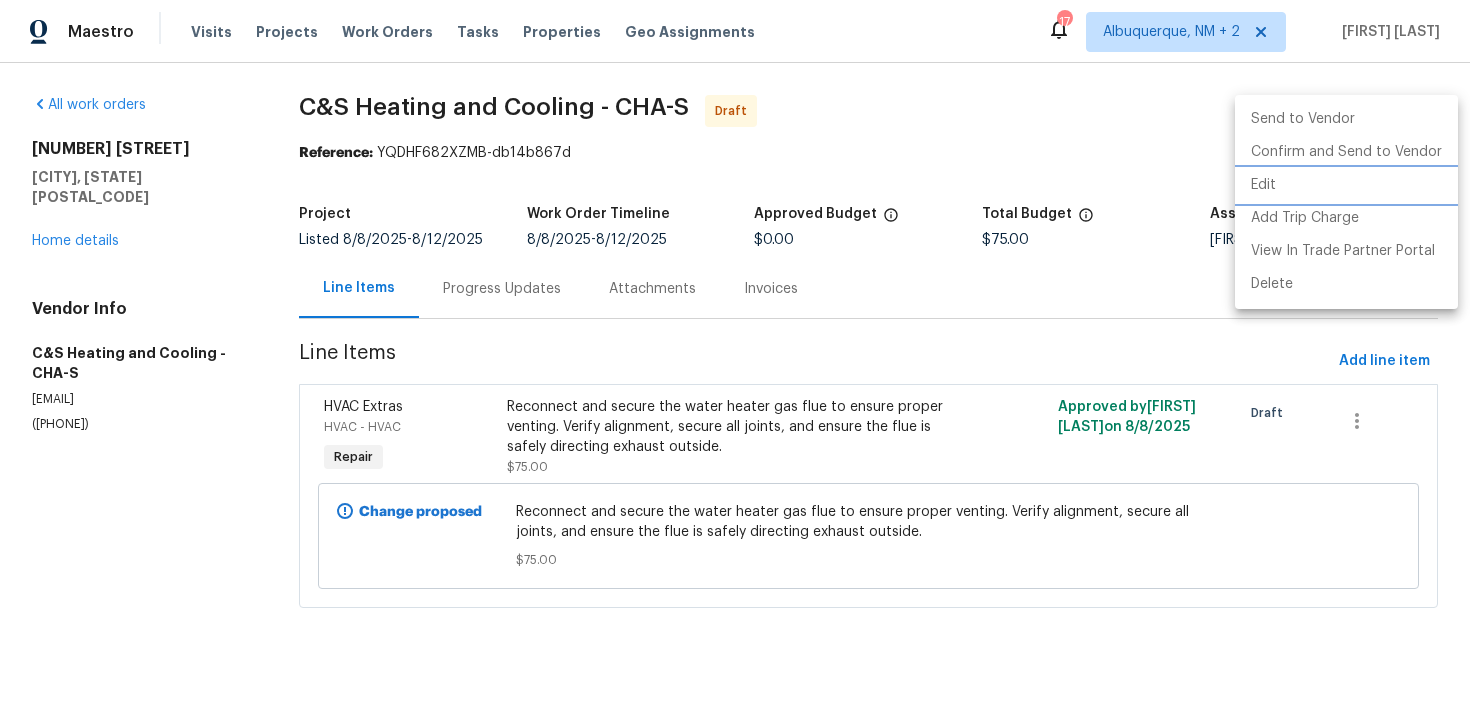 click on "Edit" at bounding box center [1346, 185] 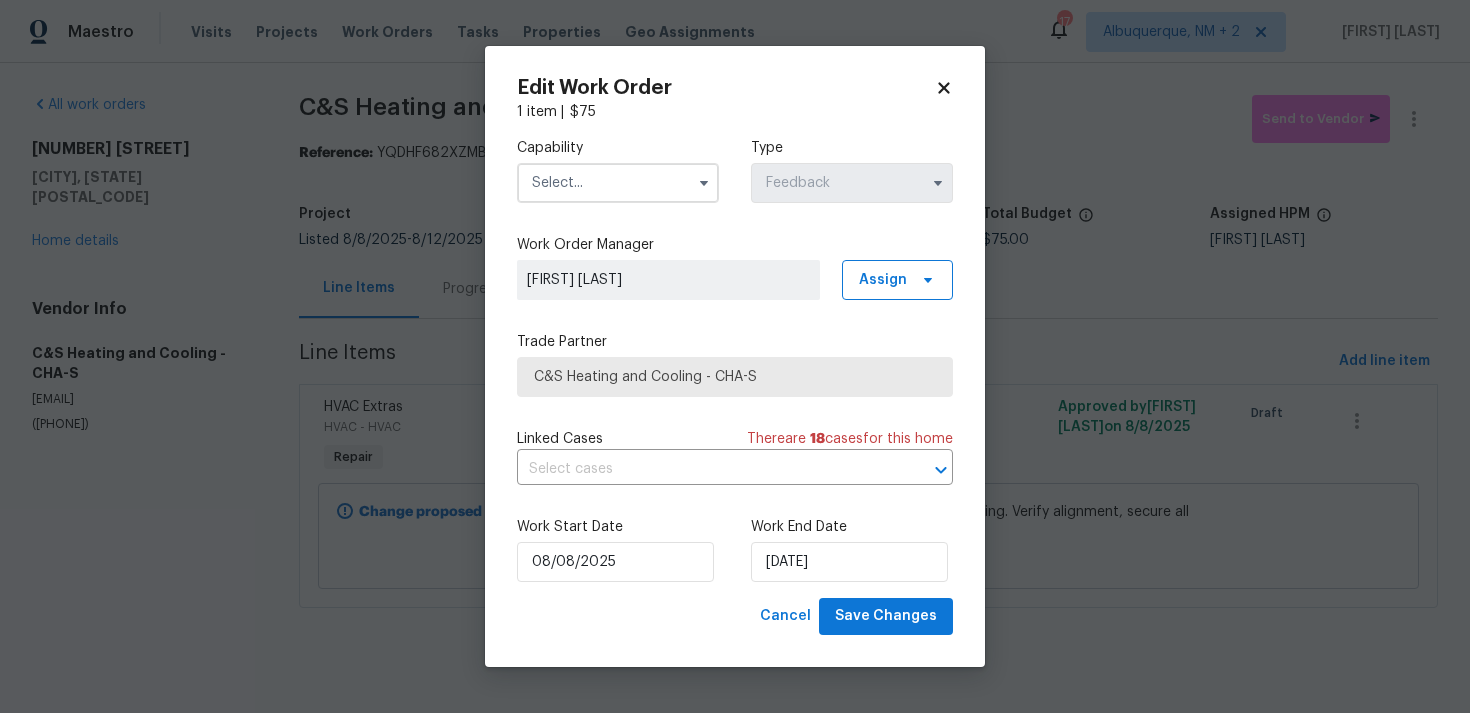 click at bounding box center [618, 183] 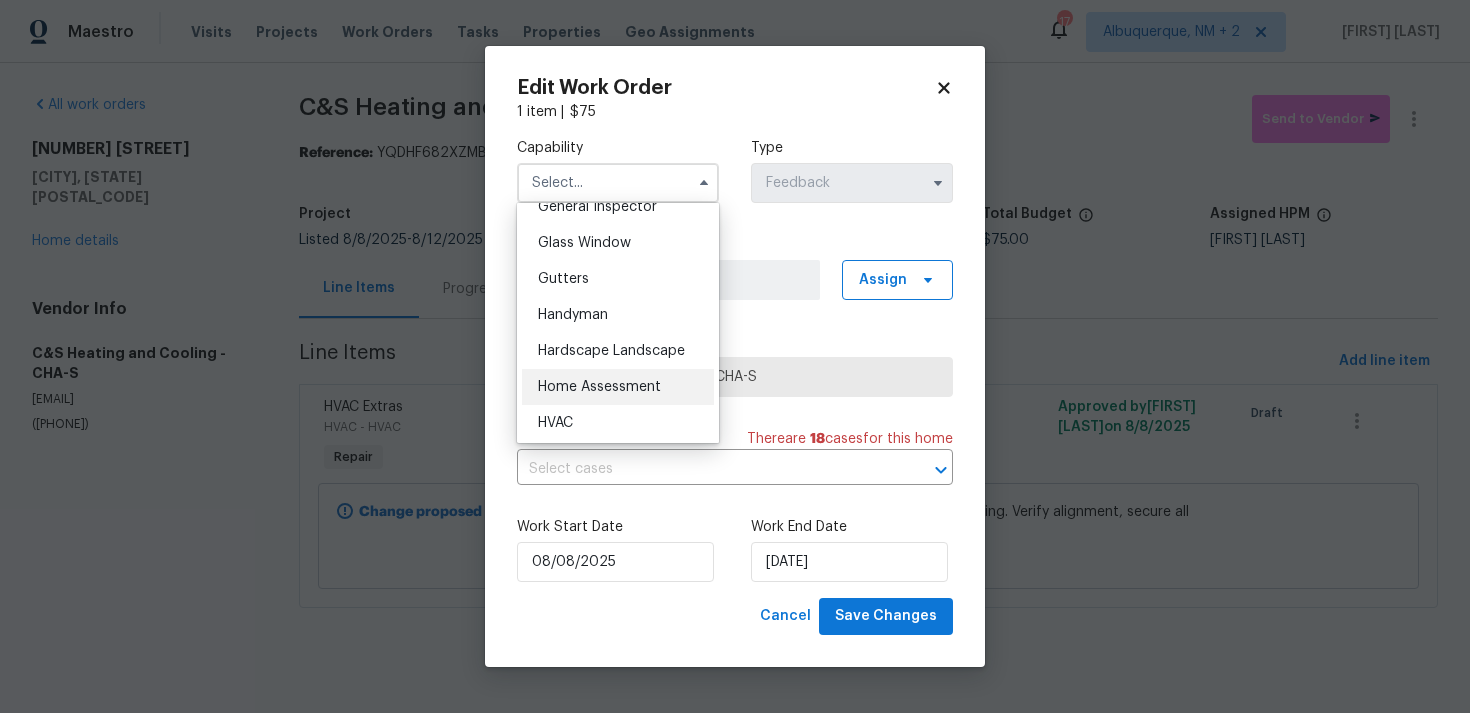 scroll, scrollTop: 1080, scrollLeft: 0, axis: vertical 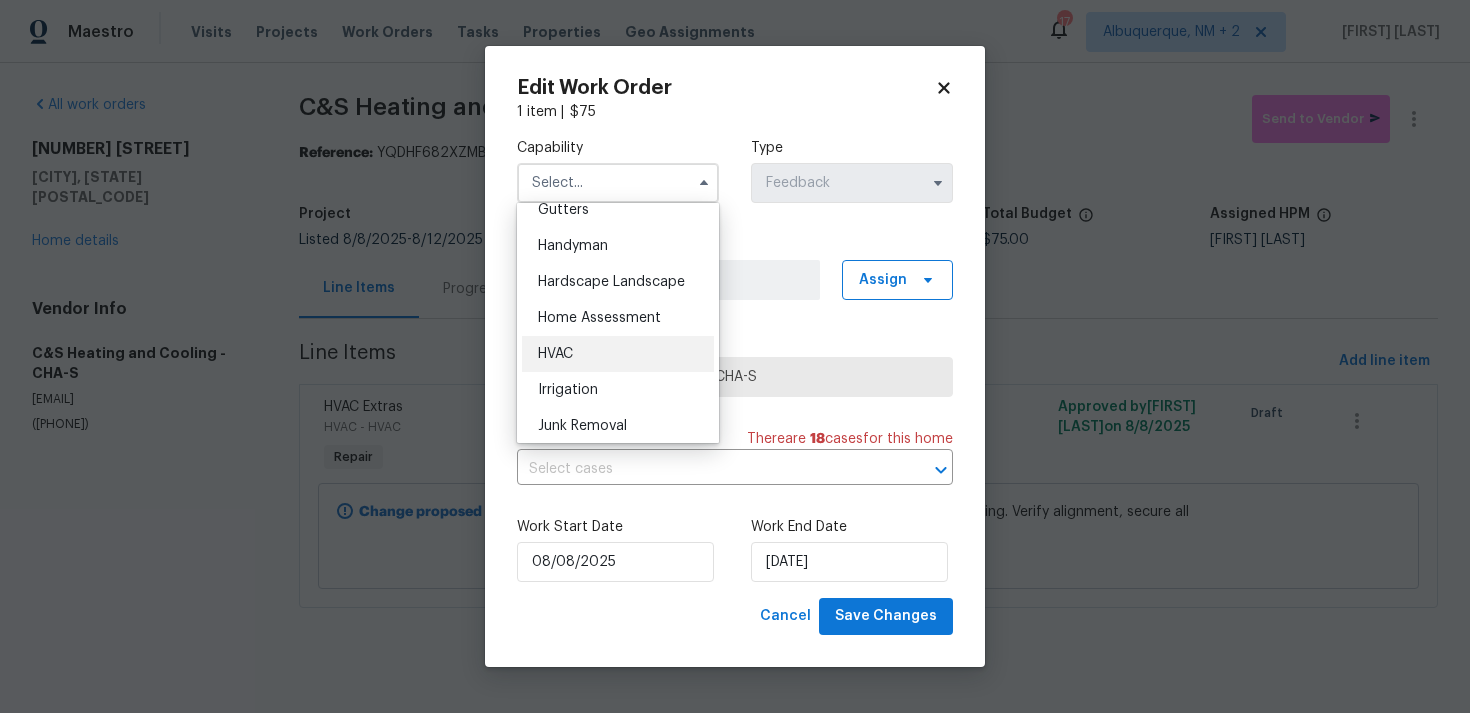 click on "HVAC" at bounding box center (618, 354) 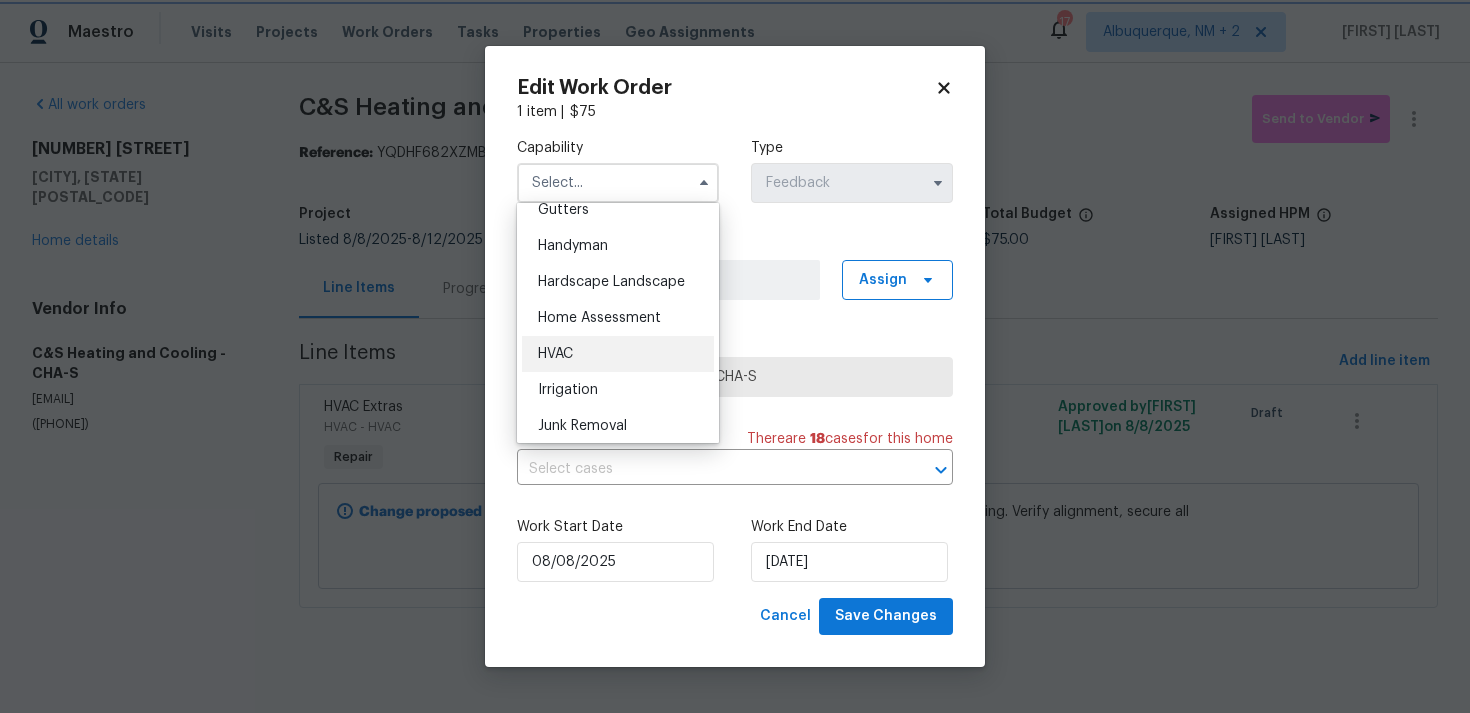 type on "HVAC" 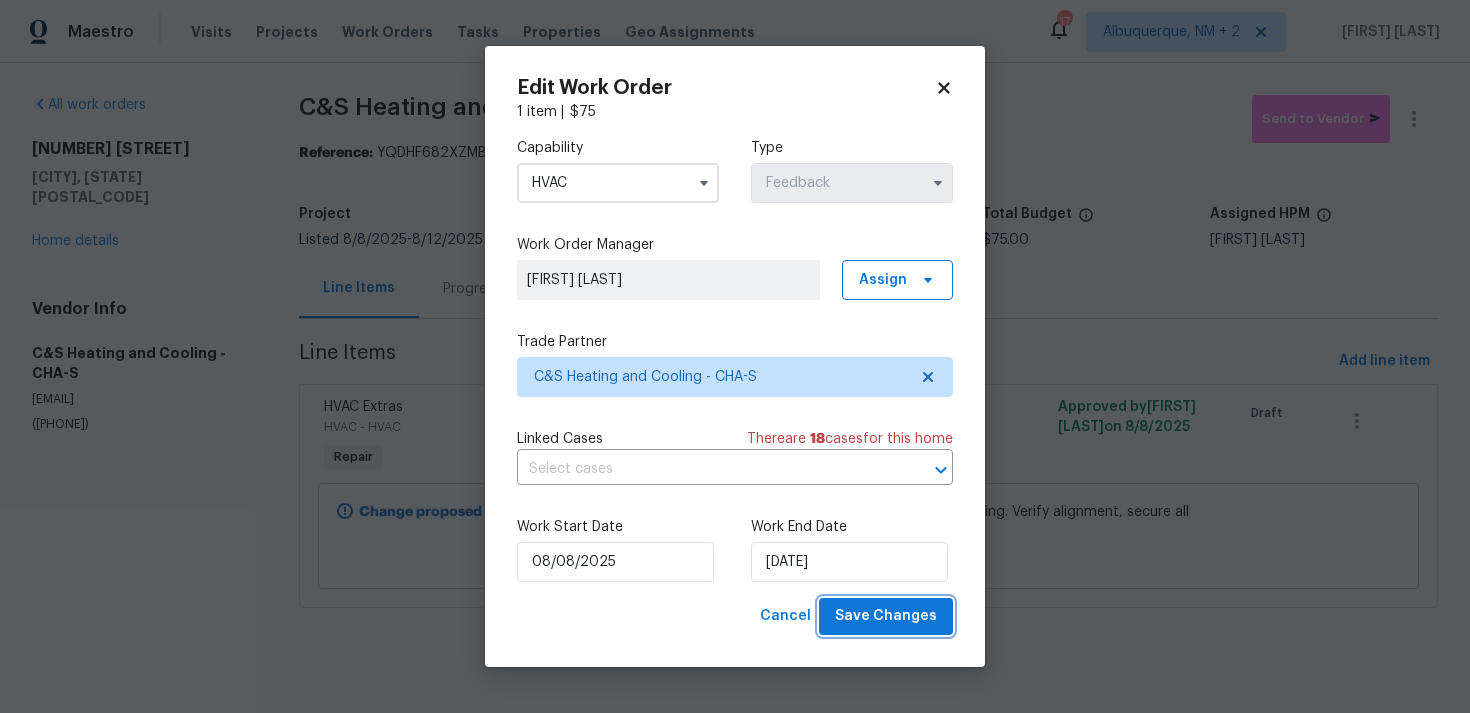 click on "Save Changes" at bounding box center (886, 616) 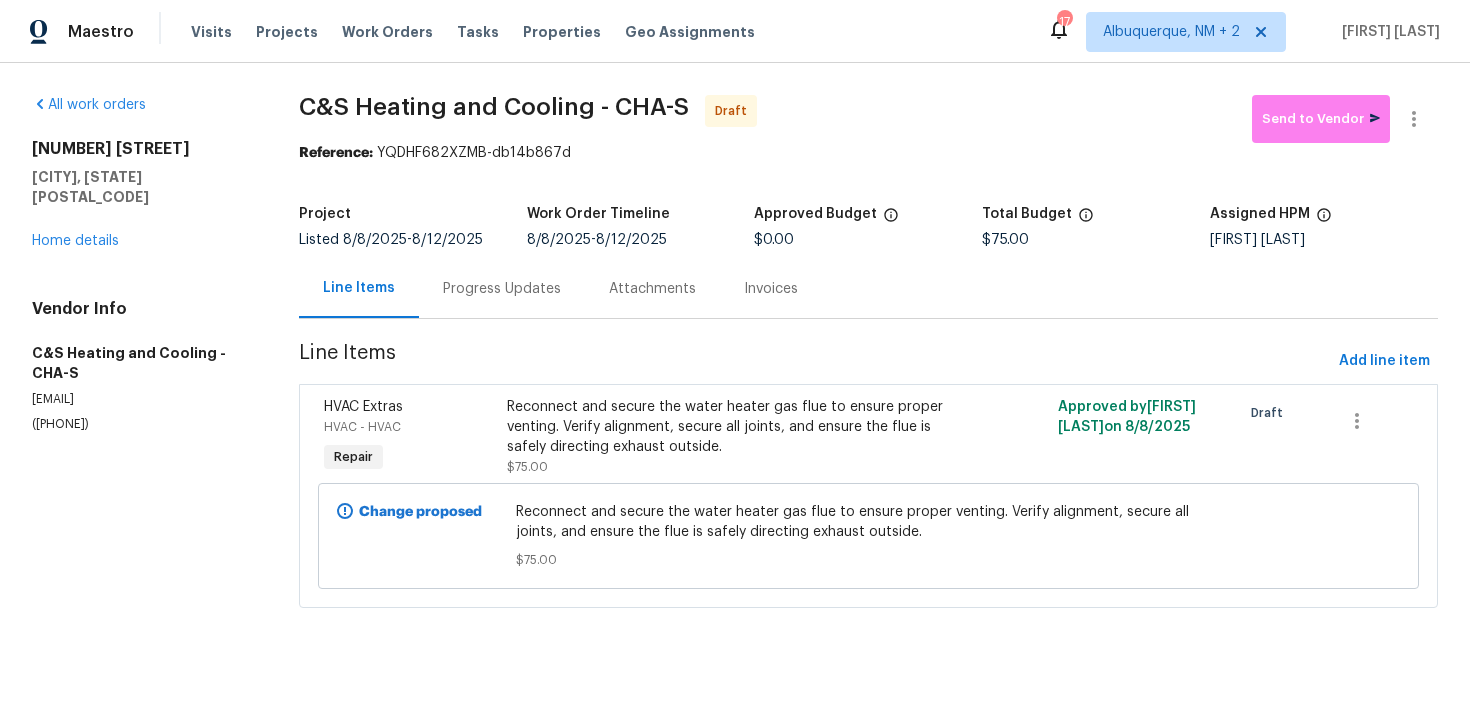 click on "Progress Updates" at bounding box center (502, 289) 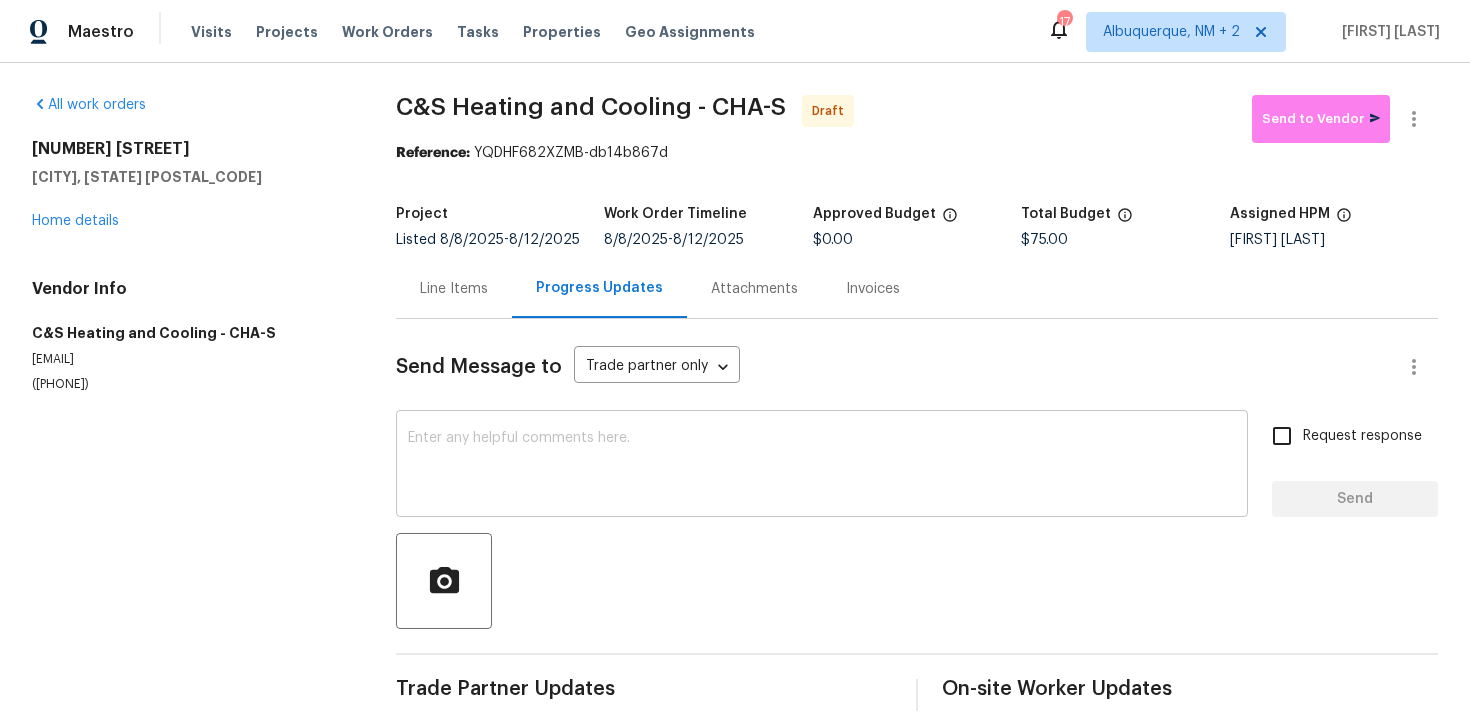 scroll, scrollTop: 30, scrollLeft: 0, axis: vertical 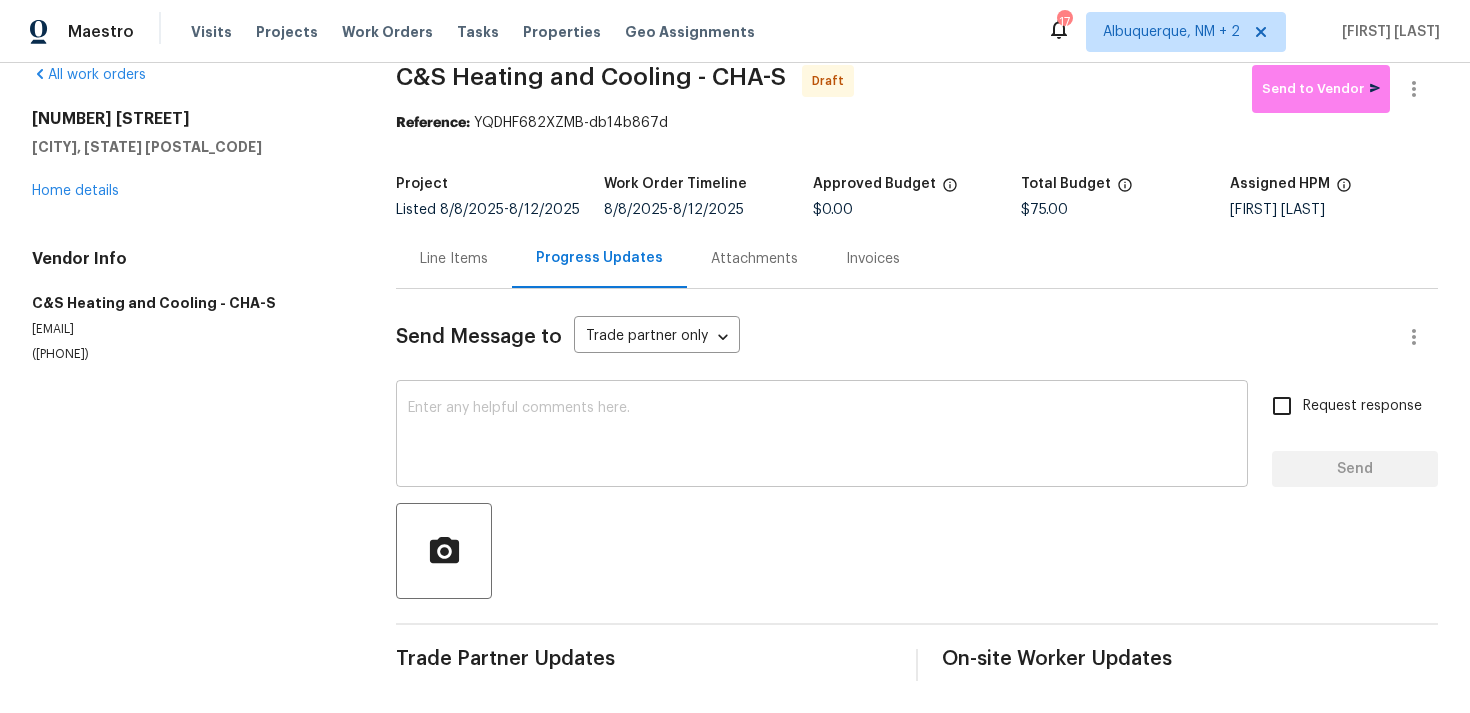 click on "x ​" at bounding box center [822, 436] 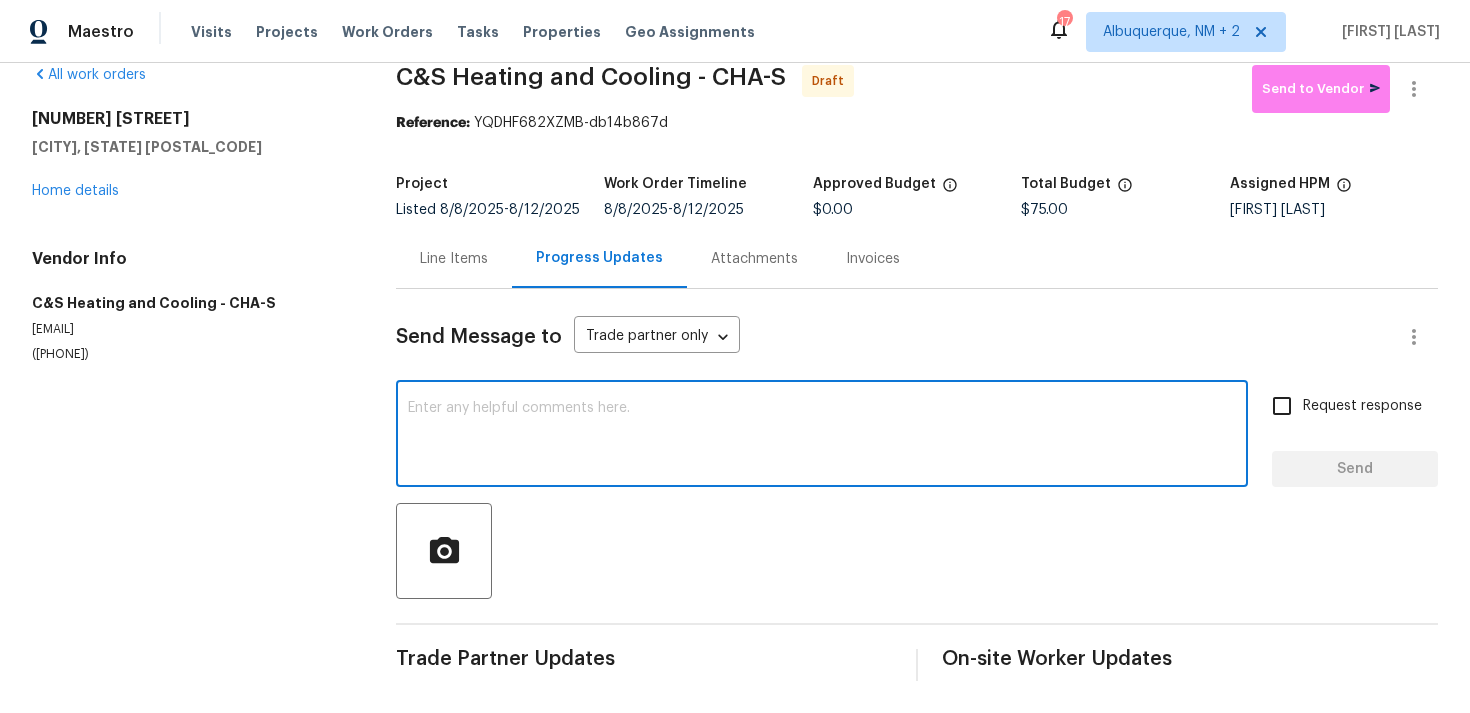 paste on "Hi, this is [FIRST] with Opendoor. I’m confirming you received the WO for the property at [ADDRESS]. Please review and accept the WO within 24 hours and provide a schedule date. Please disregard the contact information for the HPM included in the WO. Our Centralised LWO Team is responsible for Listed WOs." 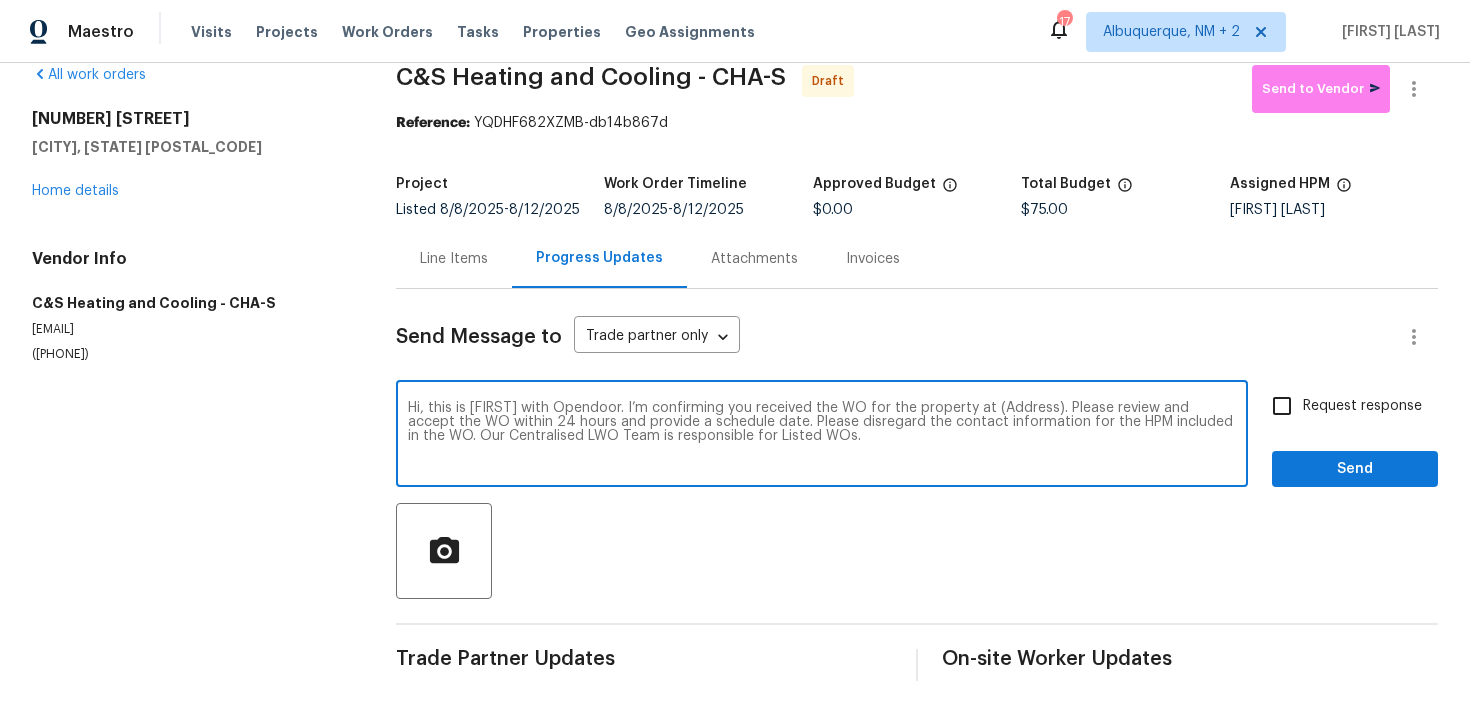drag, startPoint x: 1002, startPoint y: 404, endPoint x: 1064, endPoint y: 403, distance: 62.008064 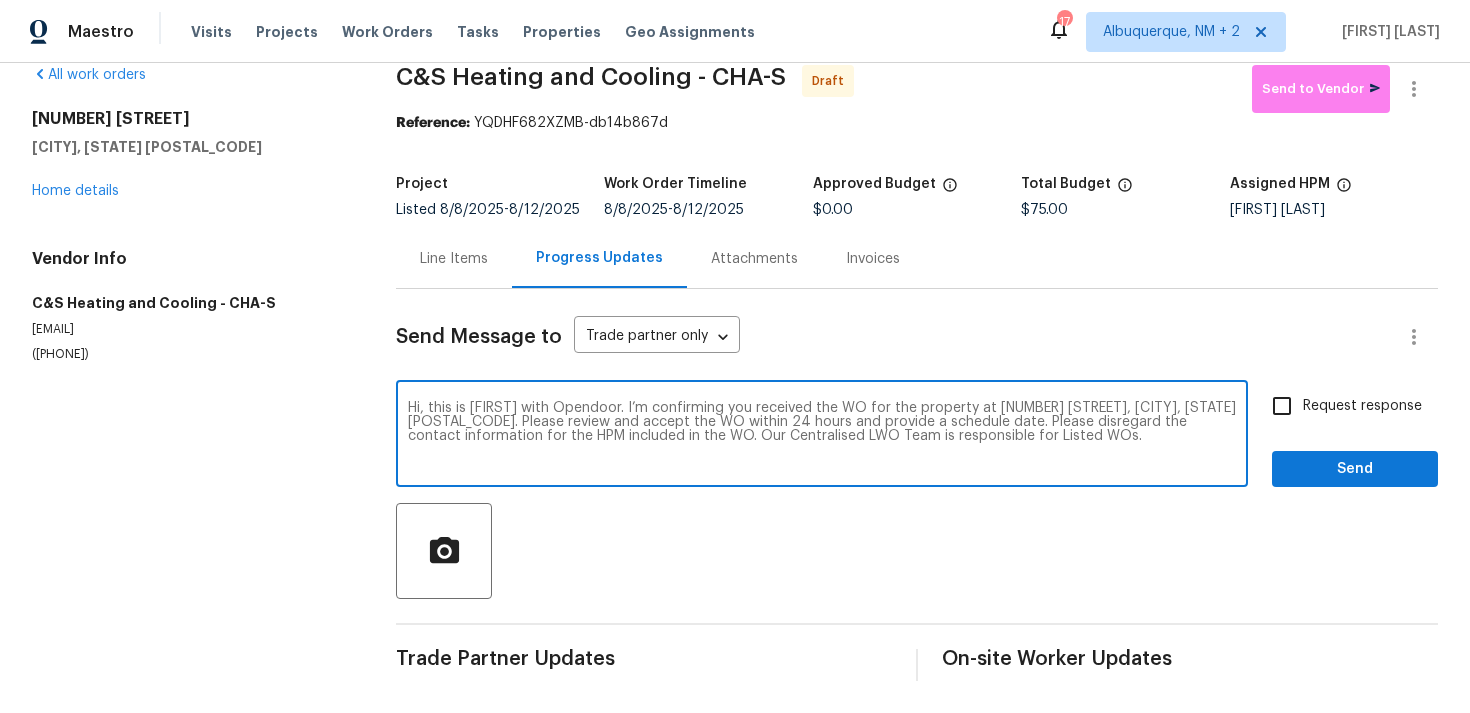 type on "Hi, this is Ramyasri with Opendoor. I’m confirming you received the WO for the property at 523 Pinewood Cir, Fort Oglethorpe, GA 30742. Please review and accept the WO within 24 hours and provide a schedule date. Please disregard the contact information for the HPM included in the WO. Our Centralised LWO Team is responsible for Listed WOs." 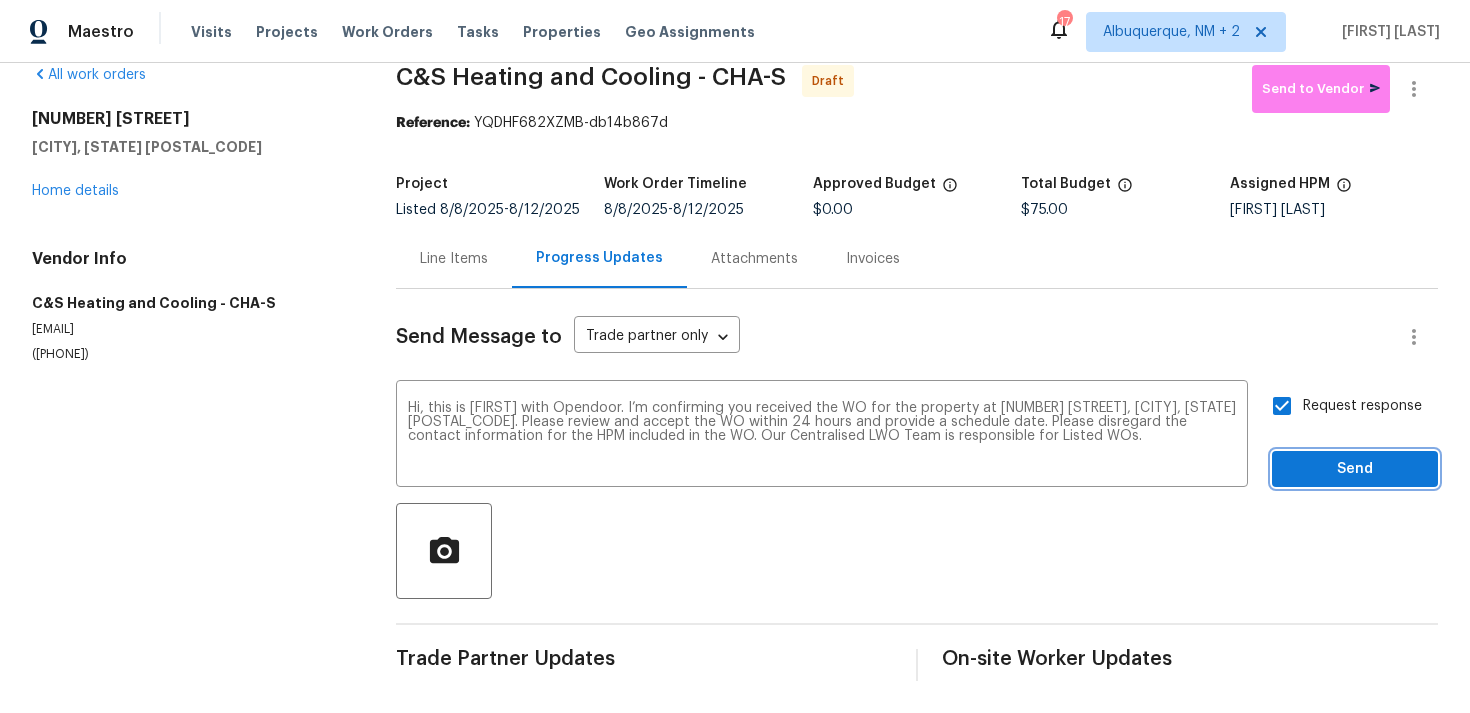 click on "Send" at bounding box center (1355, 469) 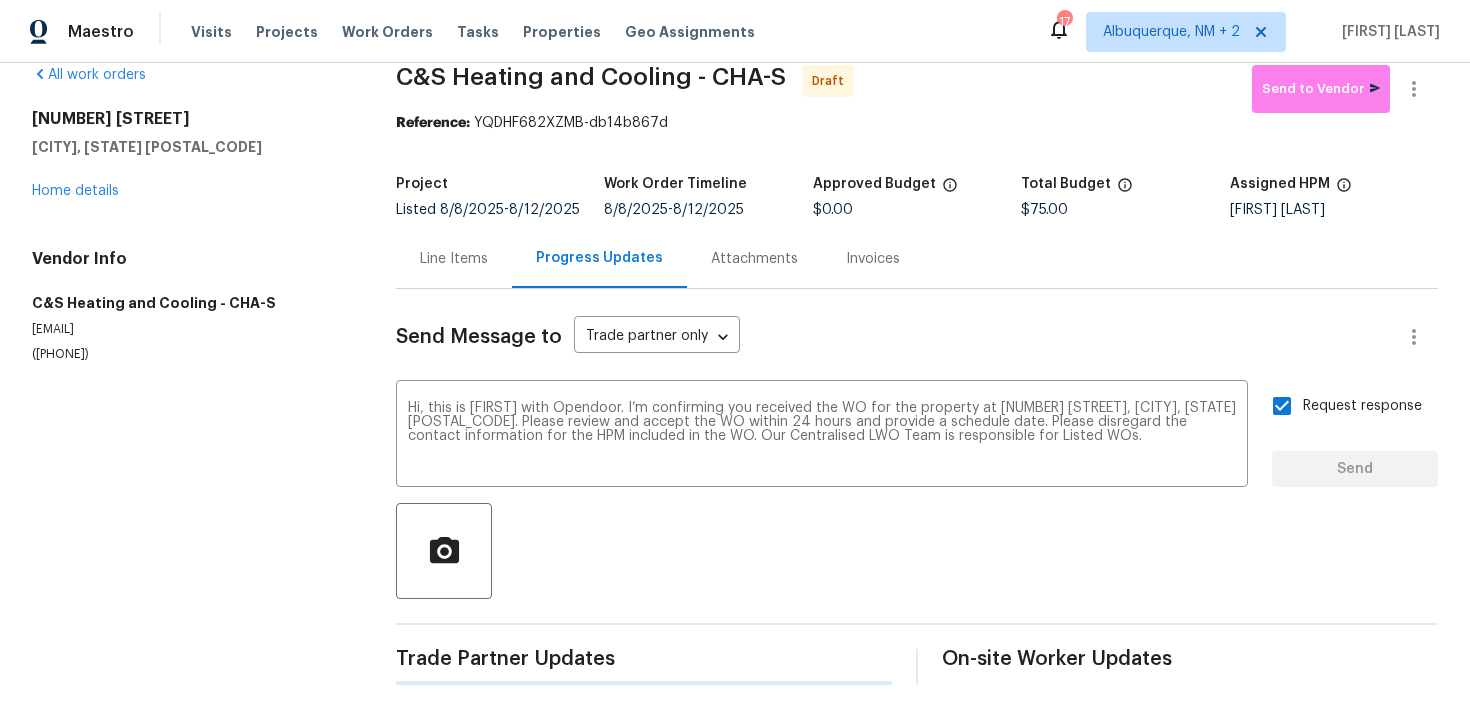 type 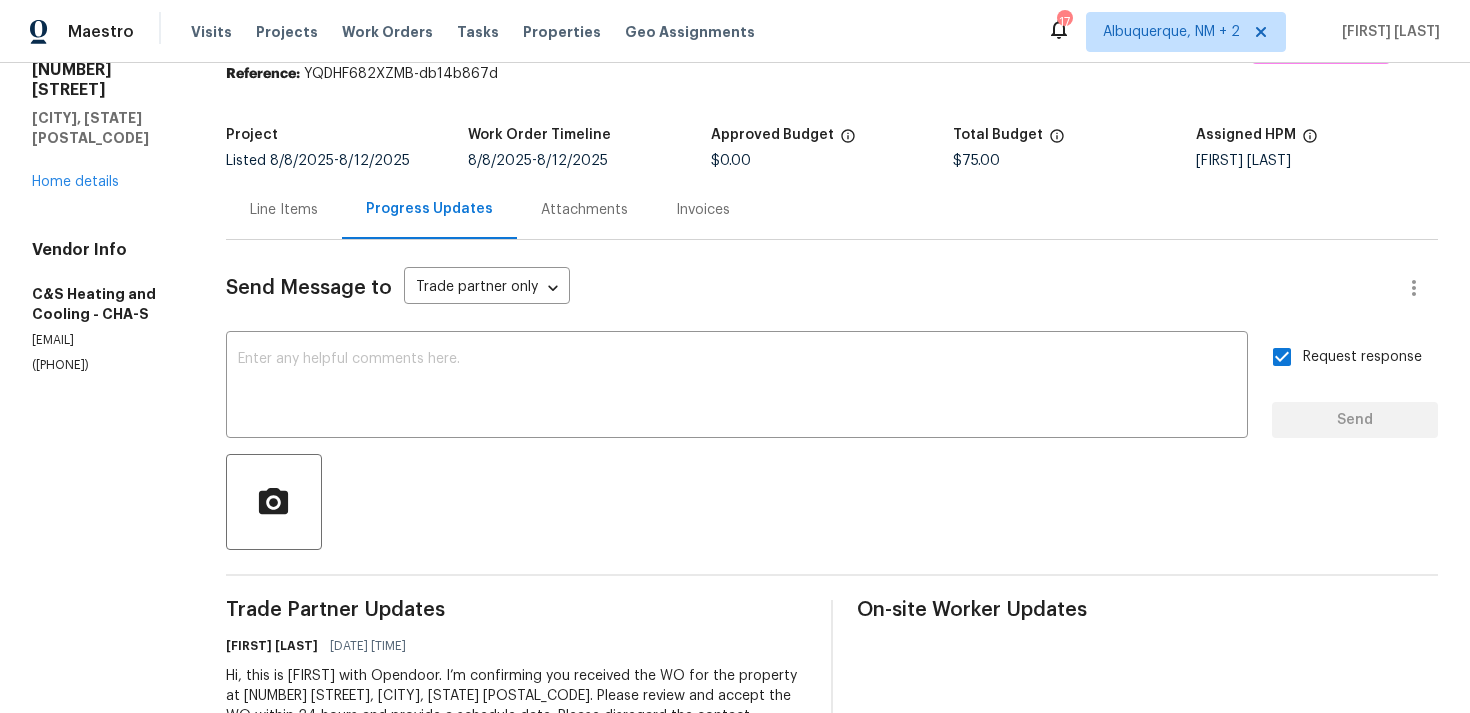 scroll, scrollTop: 0, scrollLeft: 0, axis: both 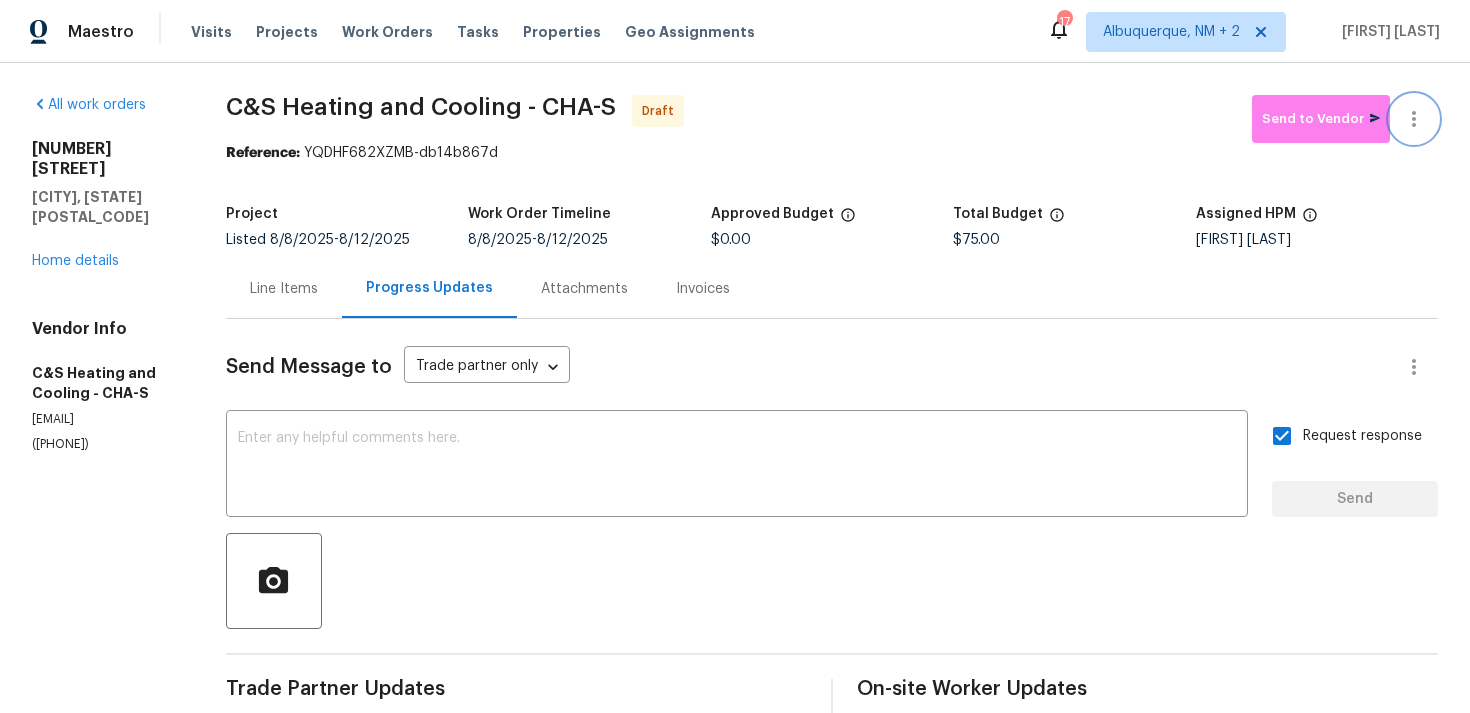 click 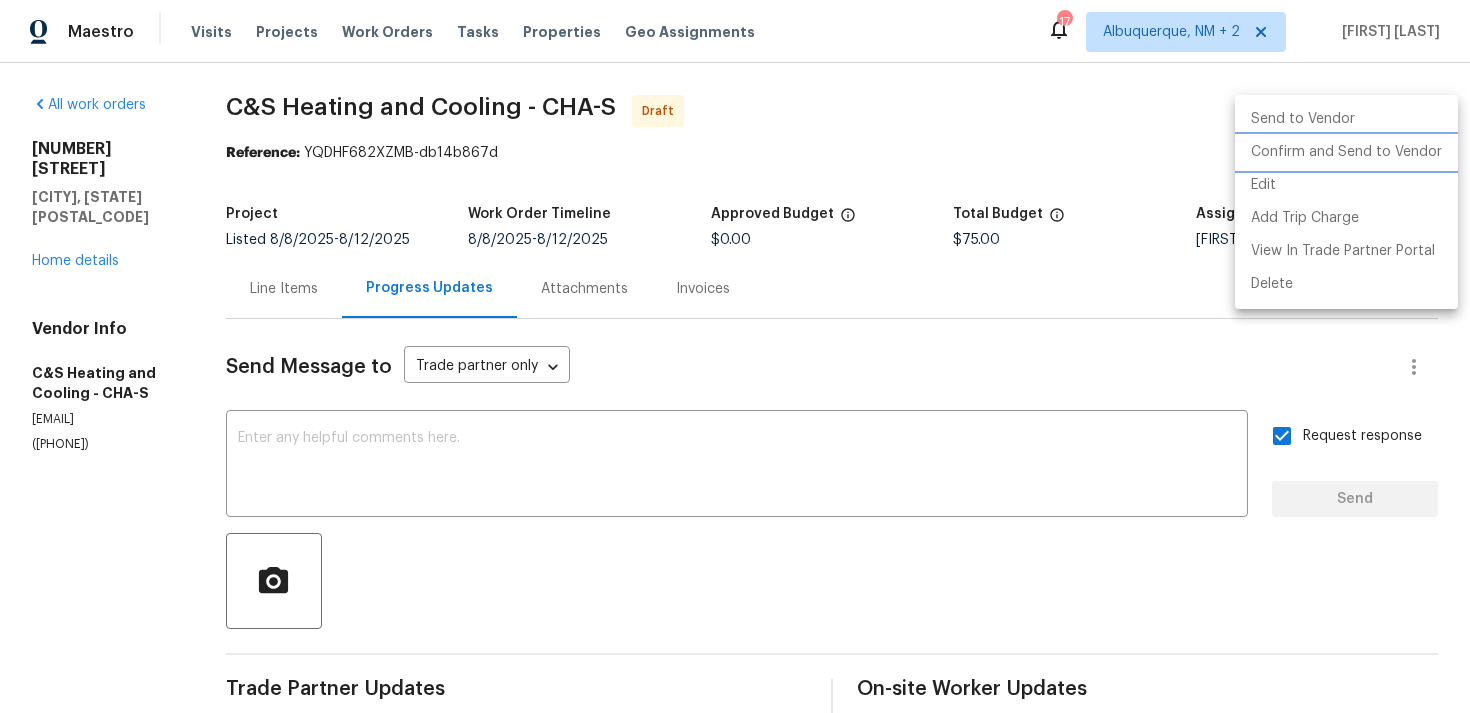 click on "Confirm and Send to Vendor" at bounding box center (1346, 152) 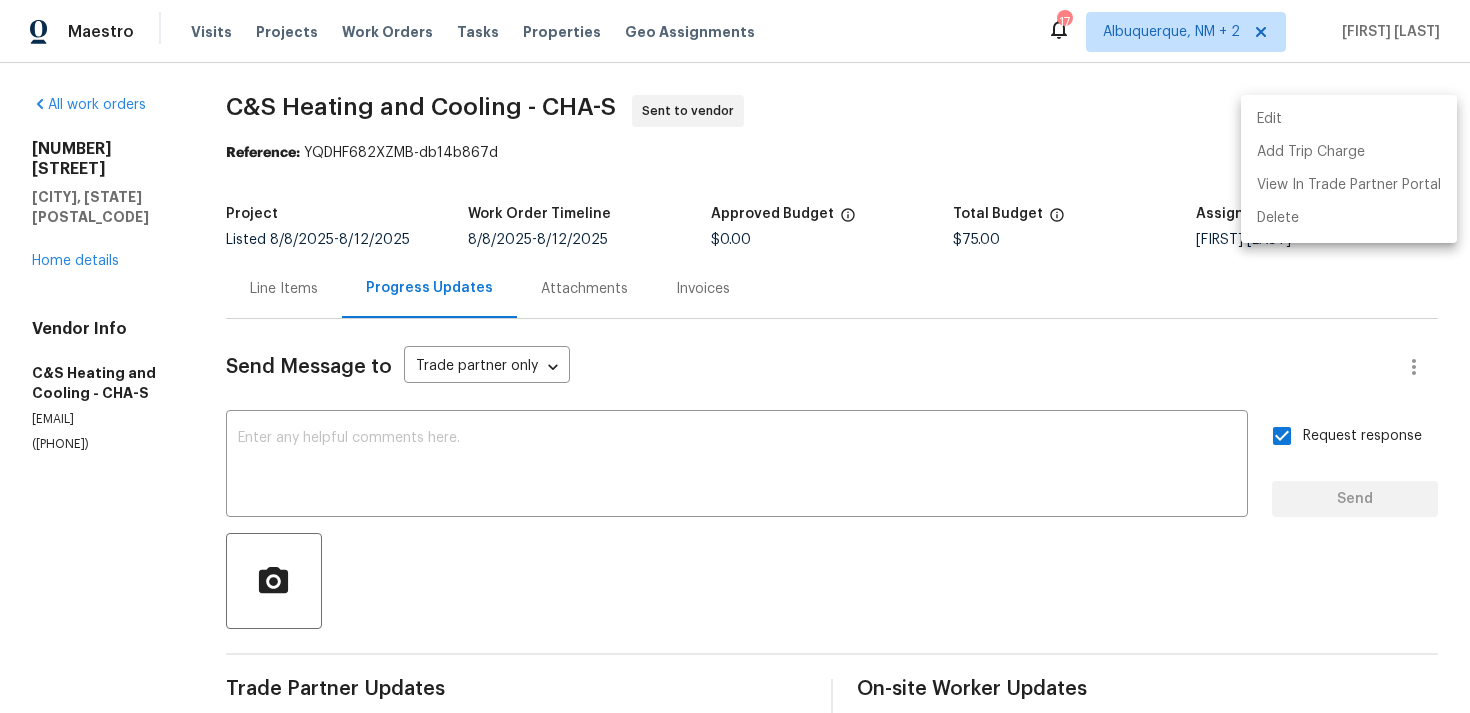 click at bounding box center (735, 356) 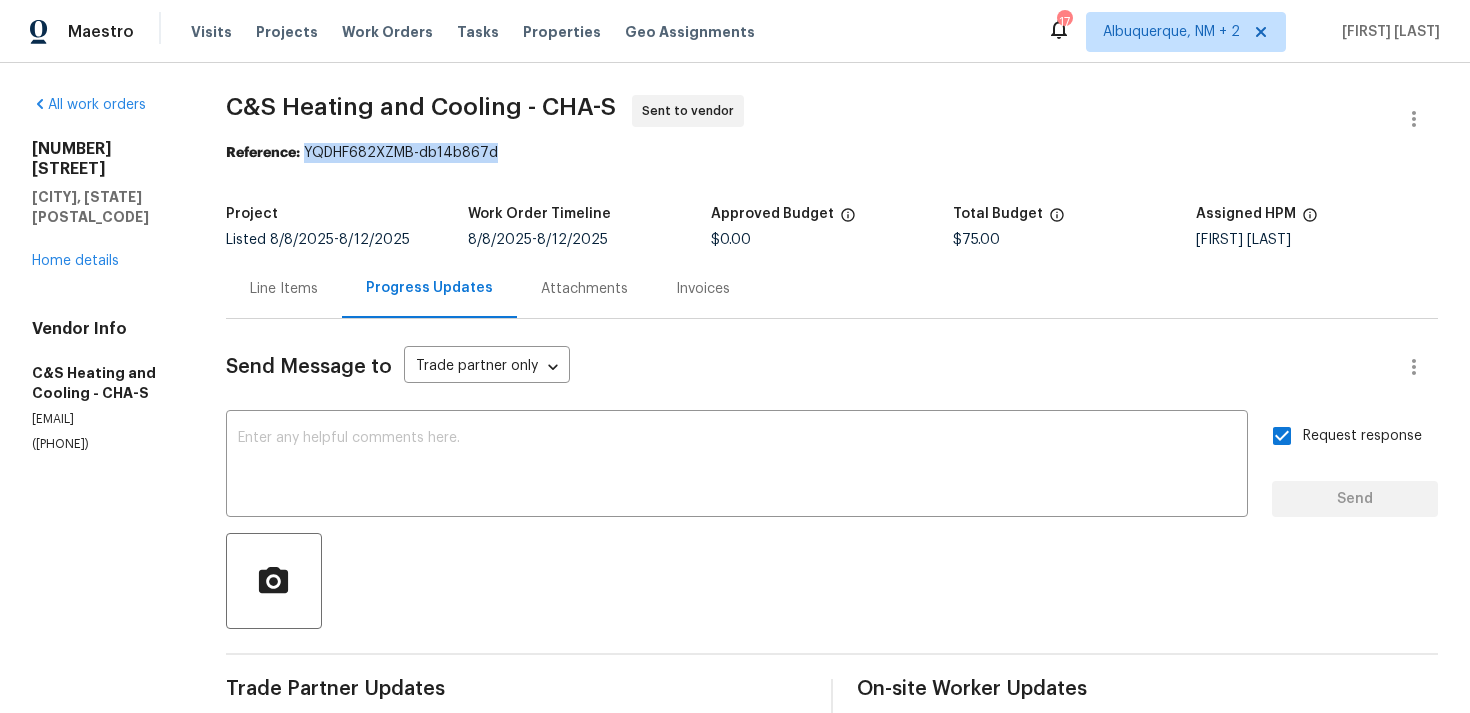 drag, startPoint x: 398, startPoint y: 153, endPoint x: 623, endPoint y: 153, distance: 225 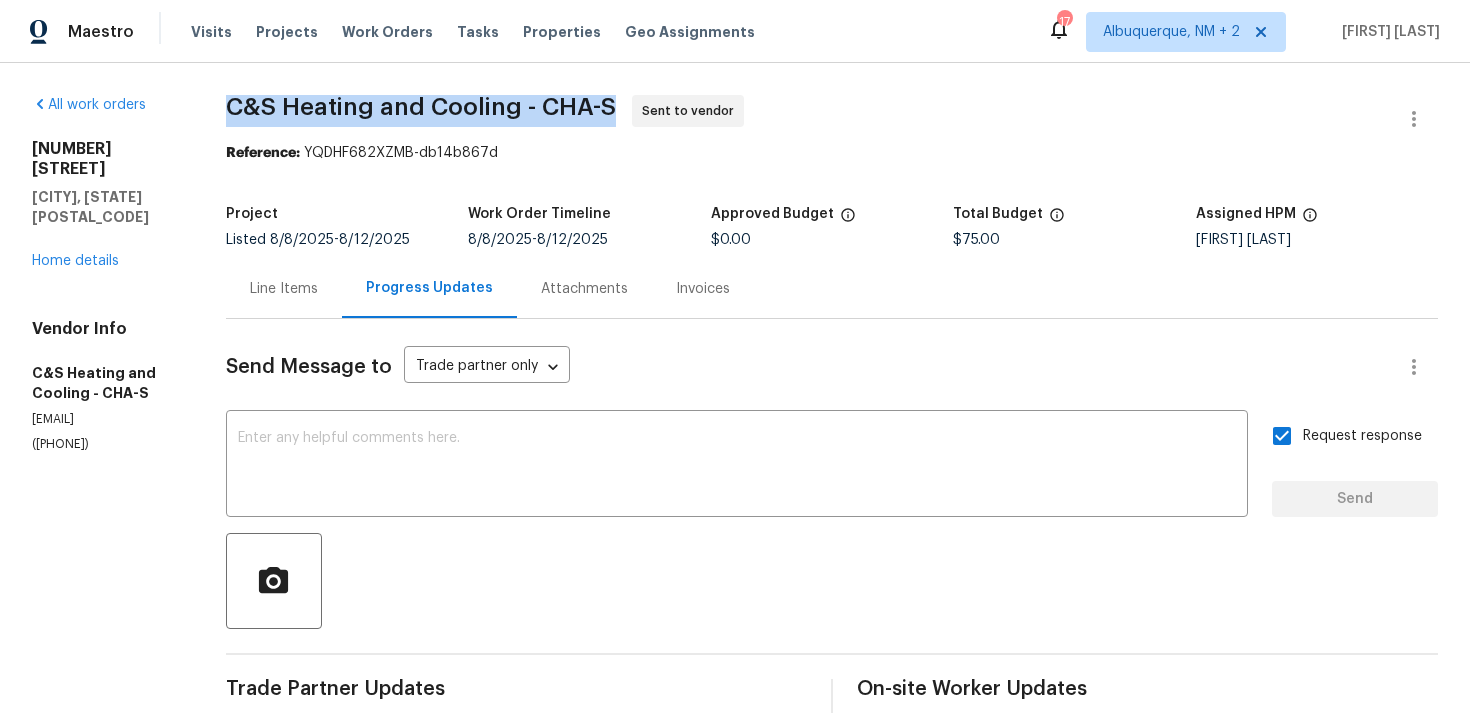 drag, startPoint x: 316, startPoint y: 113, endPoint x: 706, endPoint y: 104, distance: 390.10382 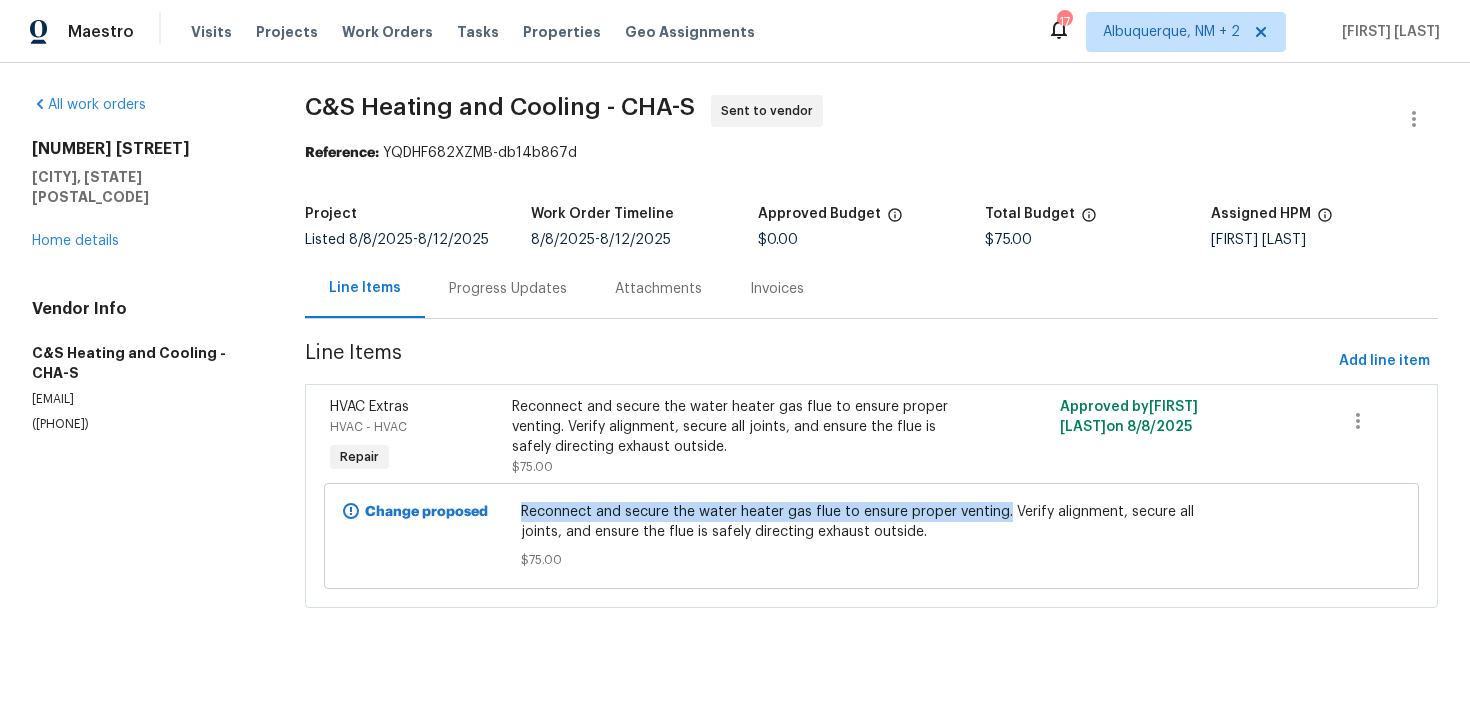 drag, startPoint x: 531, startPoint y: 509, endPoint x: 1015, endPoint y: 515, distance: 484.0372 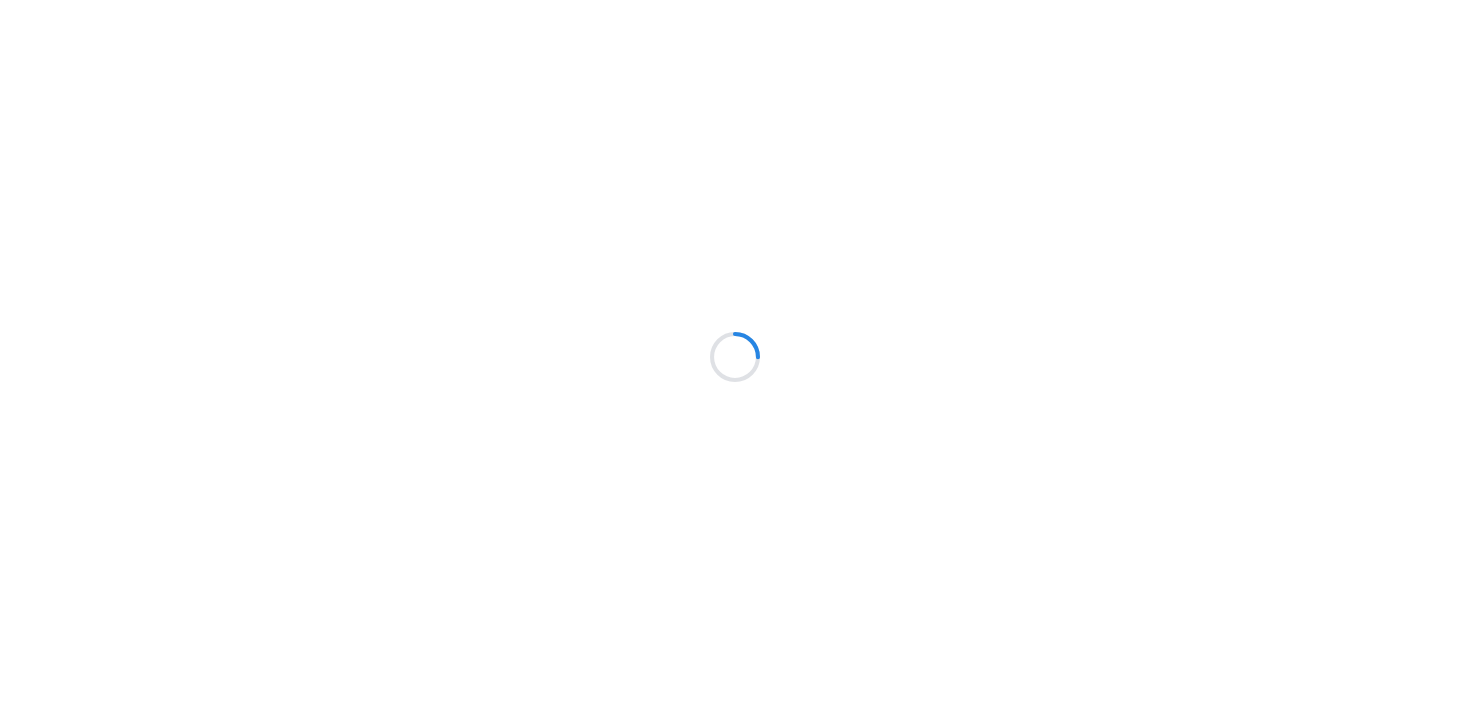 scroll, scrollTop: 0, scrollLeft: 0, axis: both 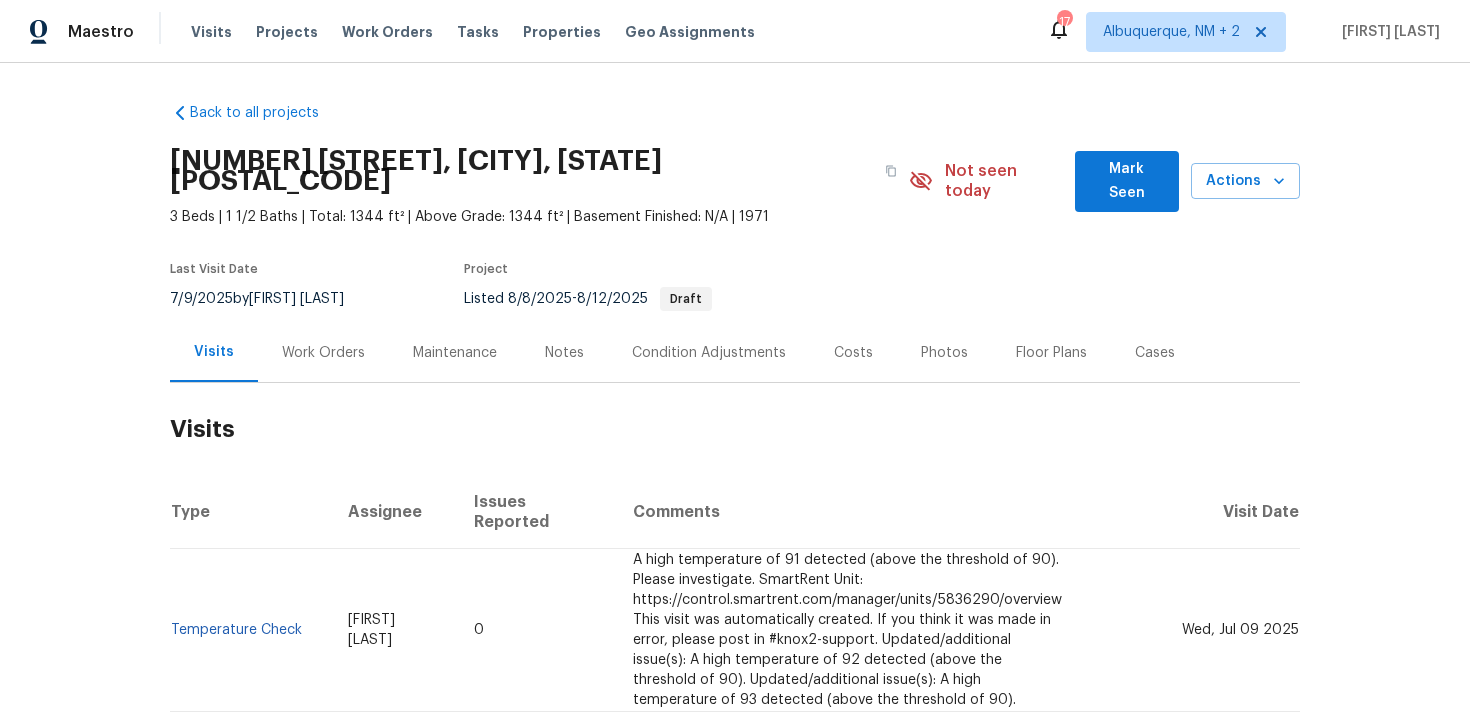 click on "Work Orders" at bounding box center [323, 353] 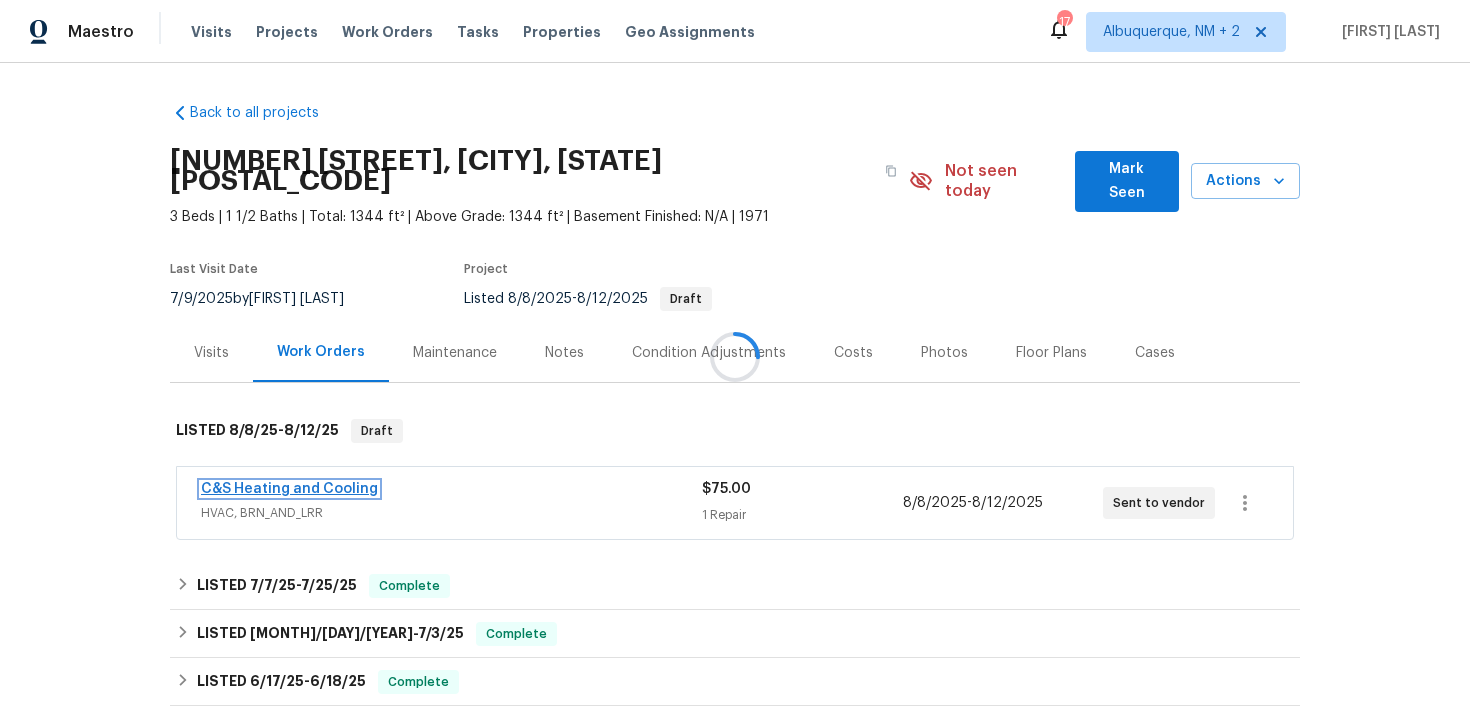 click on "C&S Heating and Cooling" at bounding box center [289, 489] 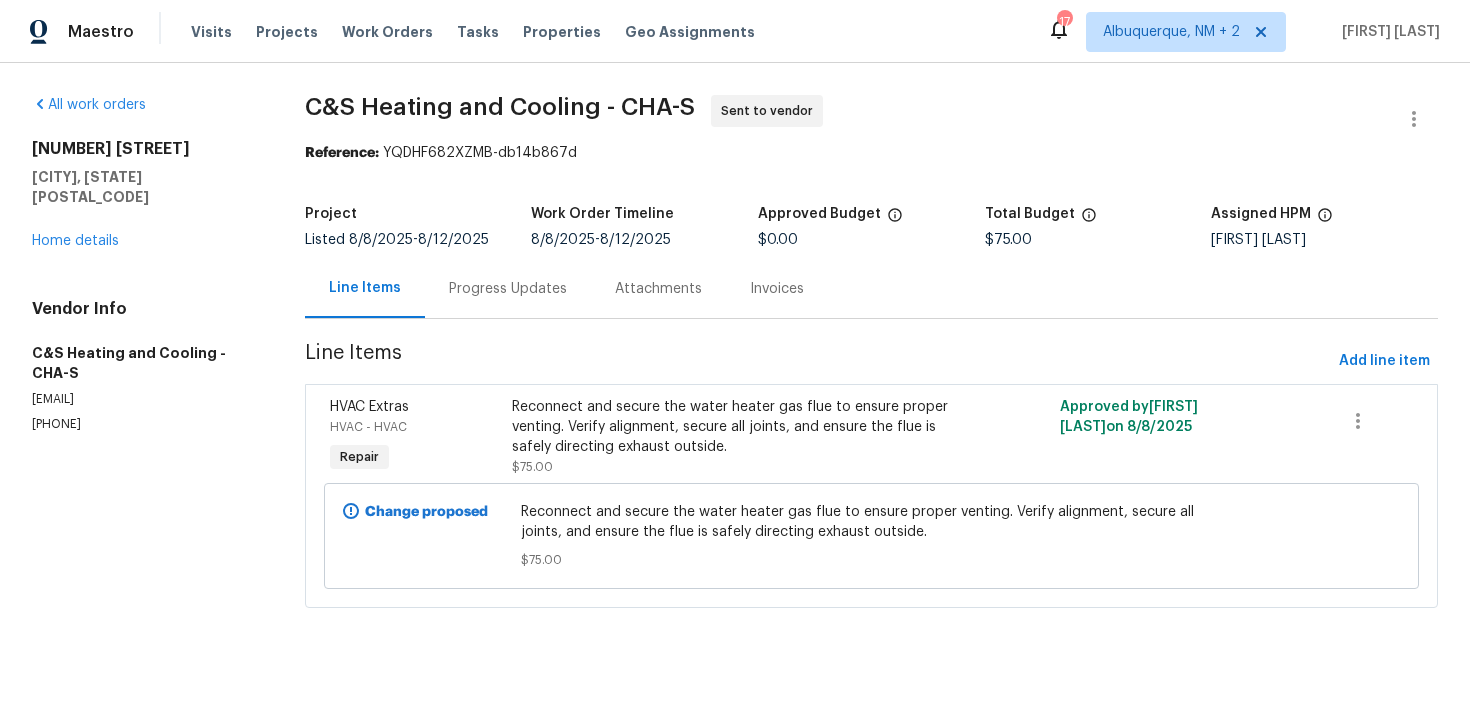 click on "Reconnect and secure the water heater gas flue to ensure proper venting. Verify alignment, secure all joints, and ensure the flue is safely directing exhaust outside." at bounding box center [734, 427] 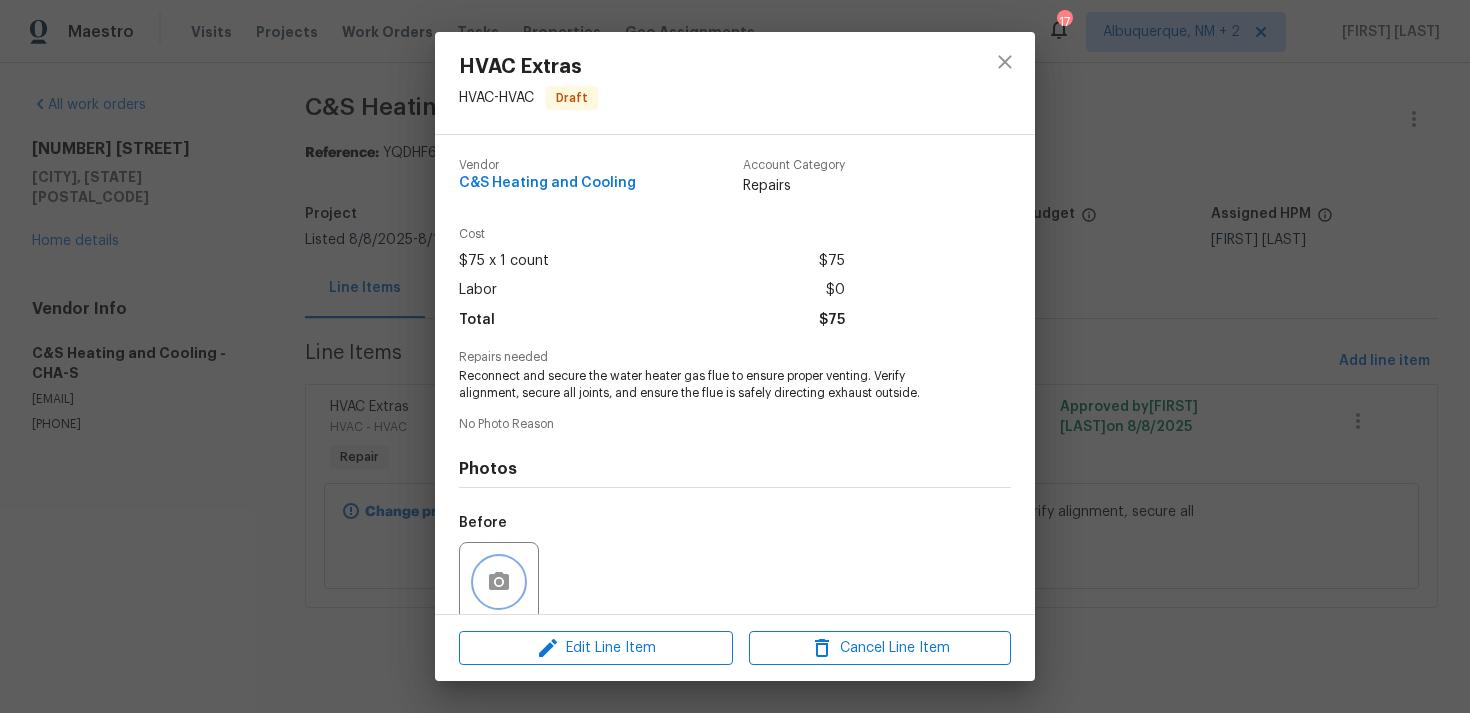 click at bounding box center (499, 582) 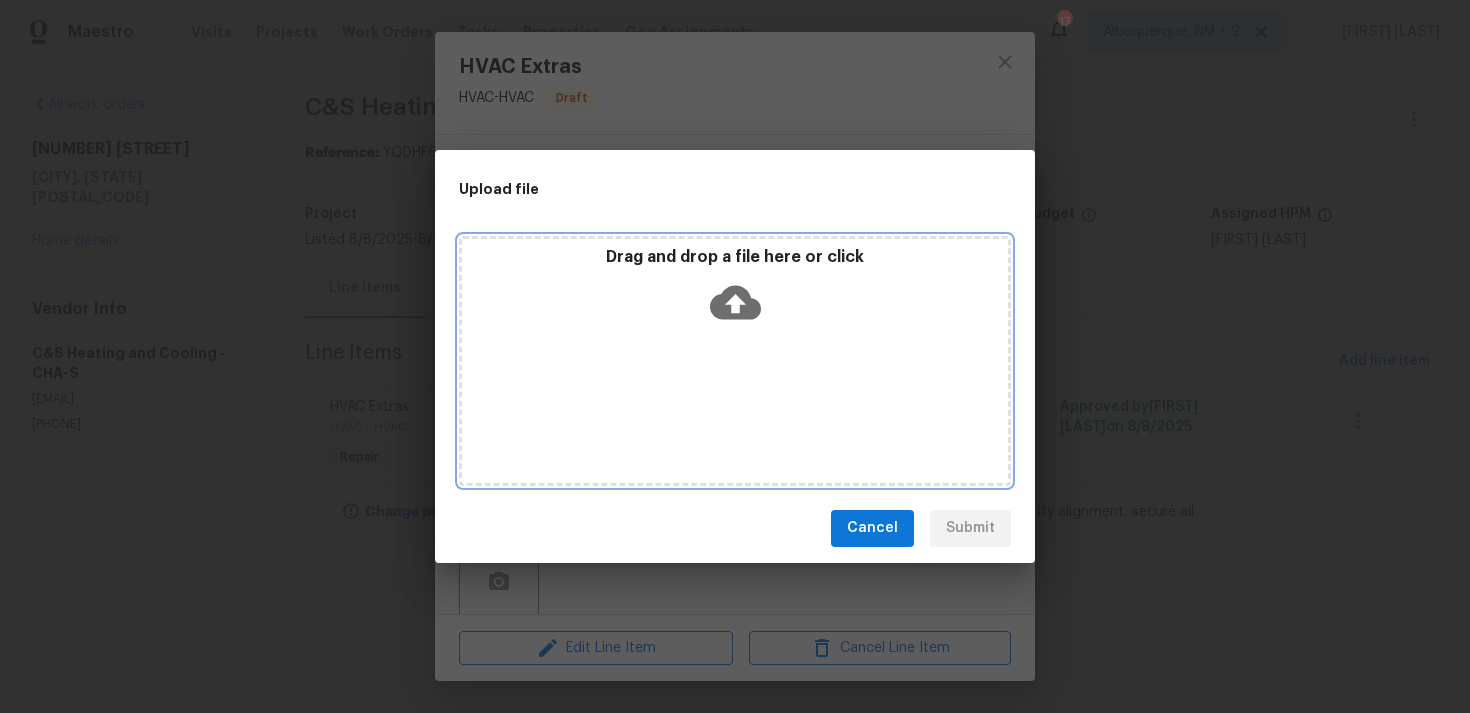 click 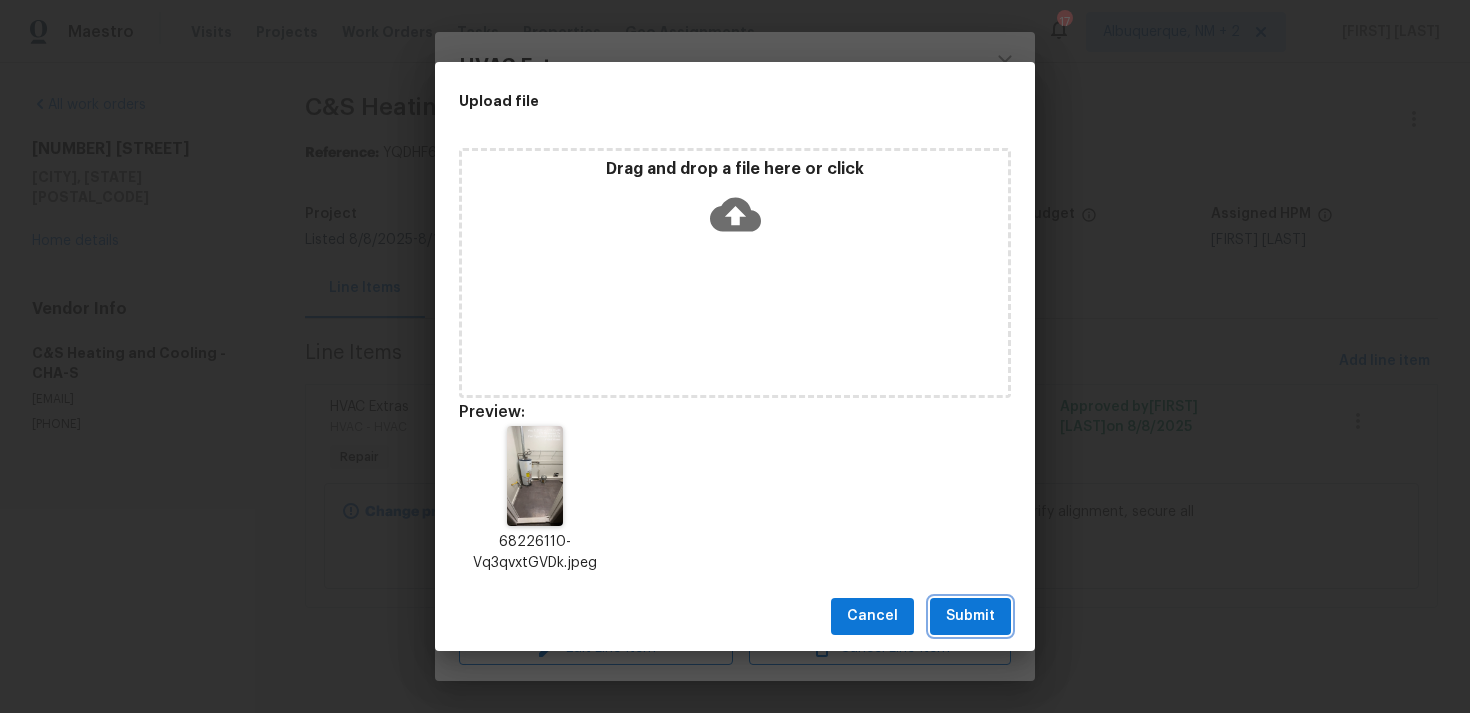 click on "Submit" at bounding box center [970, 616] 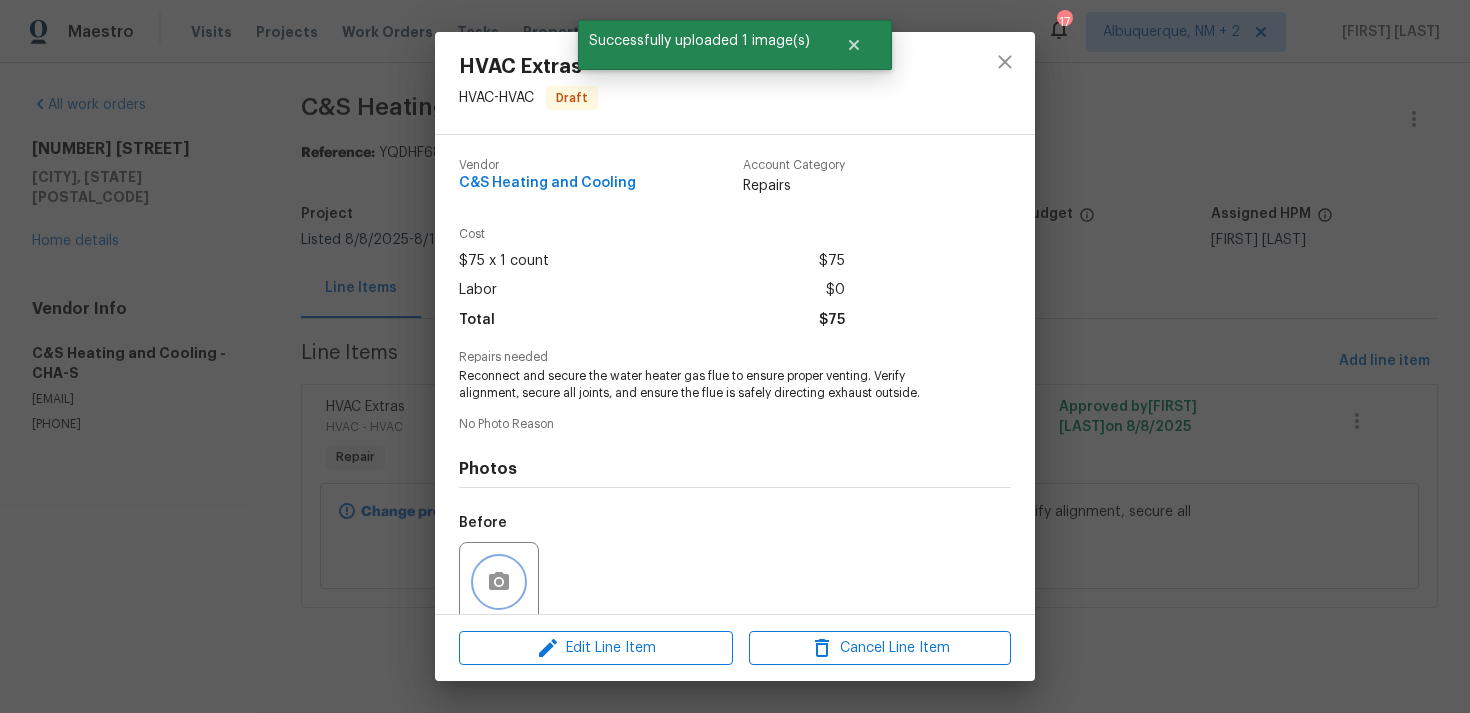 scroll, scrollTop: 157, scrollLeft: 0, axis: vertical 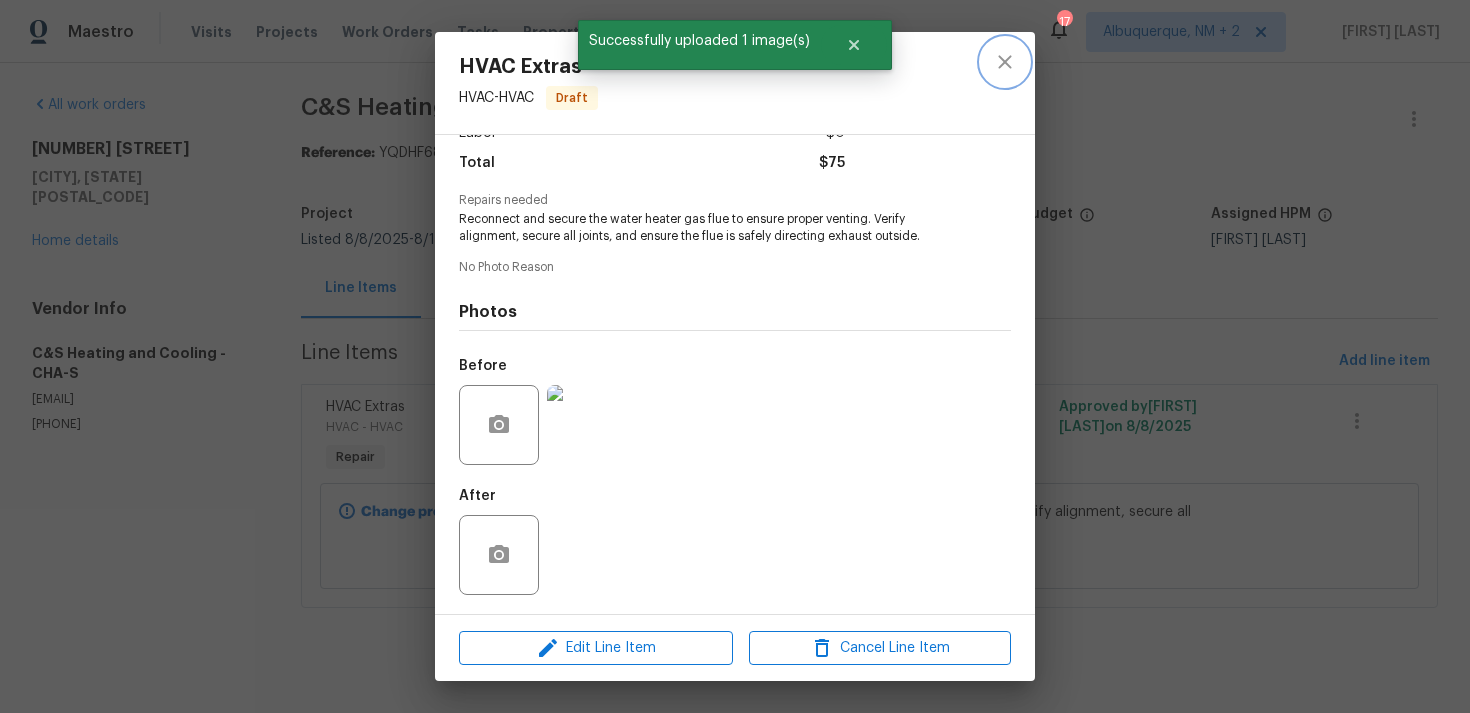 click 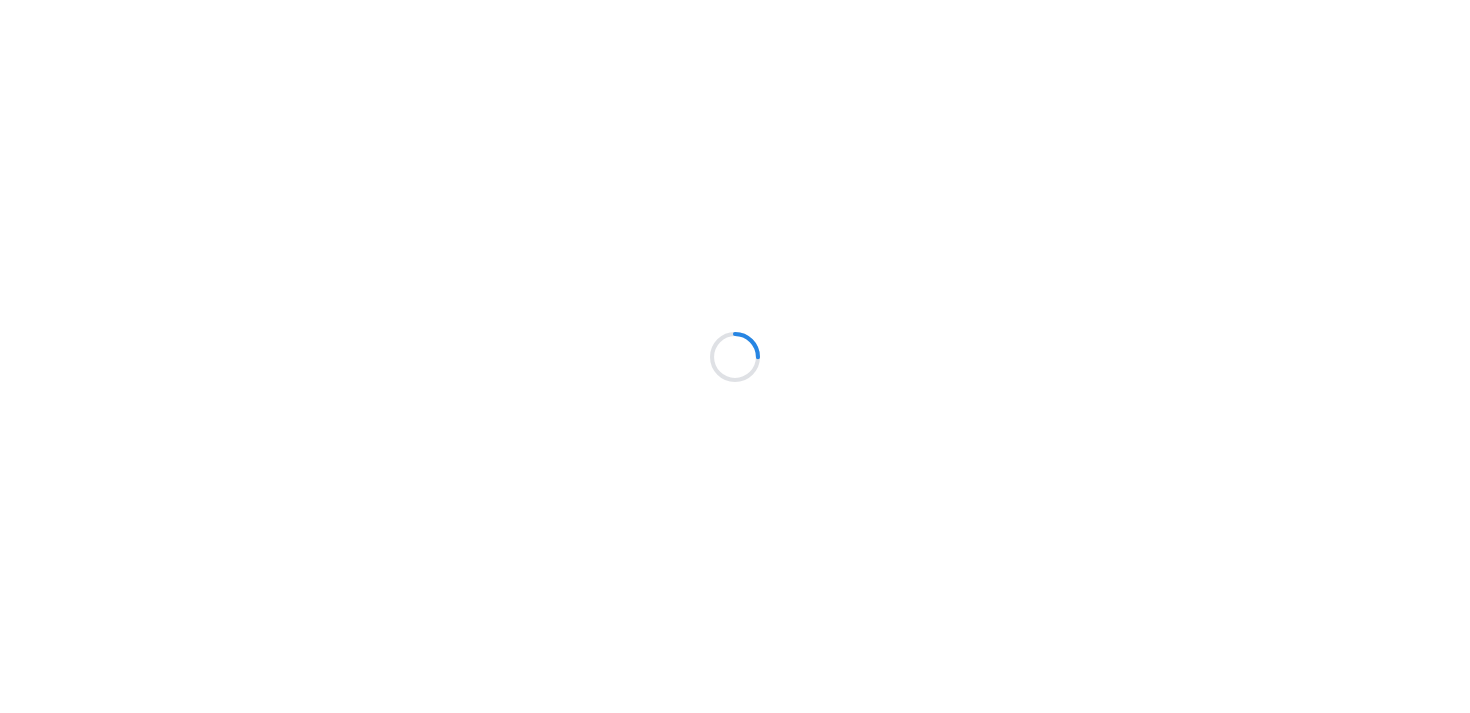 scroll, scrollTop: 0, scrollLeft: 0, axis: both 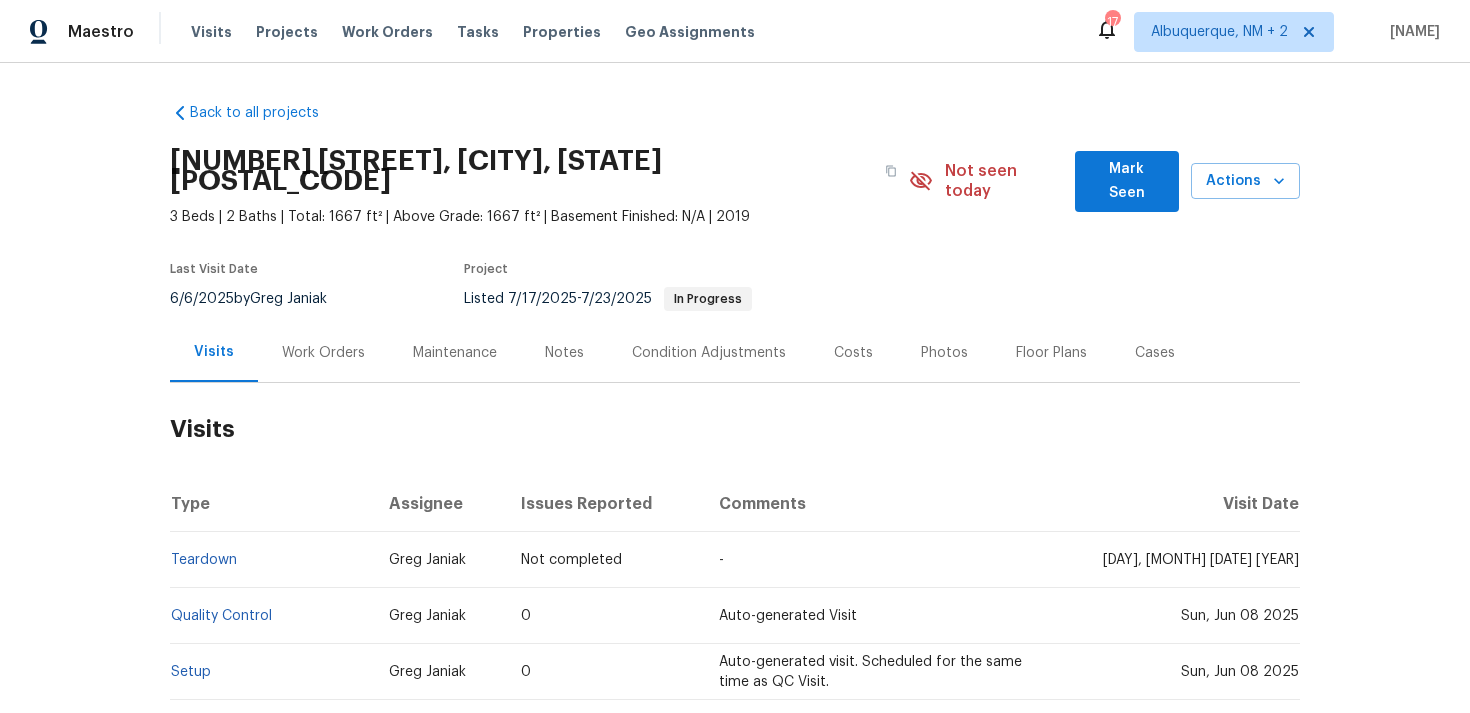 click on "Work Orders" at bounding box center [323, 353] 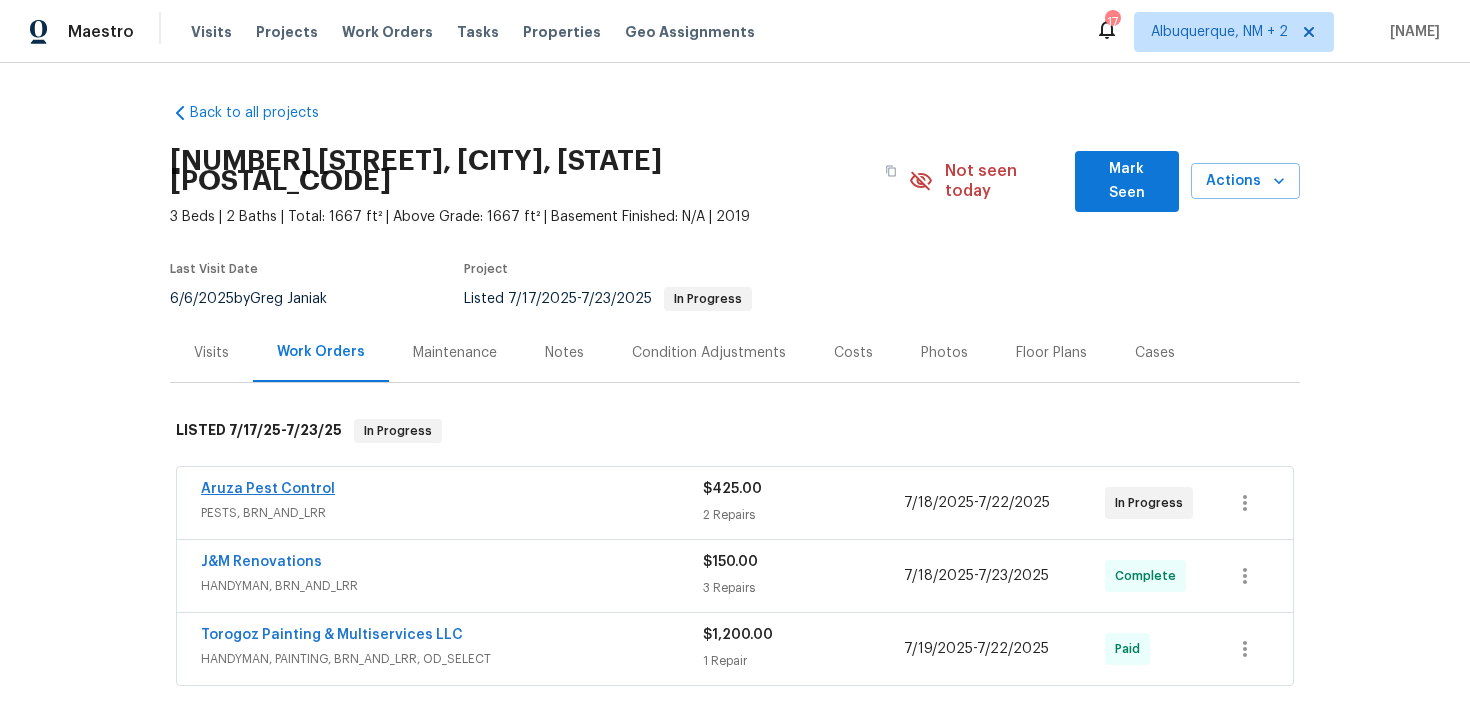 click on "Aruza Pest Control" at bounding box center (268, 489) 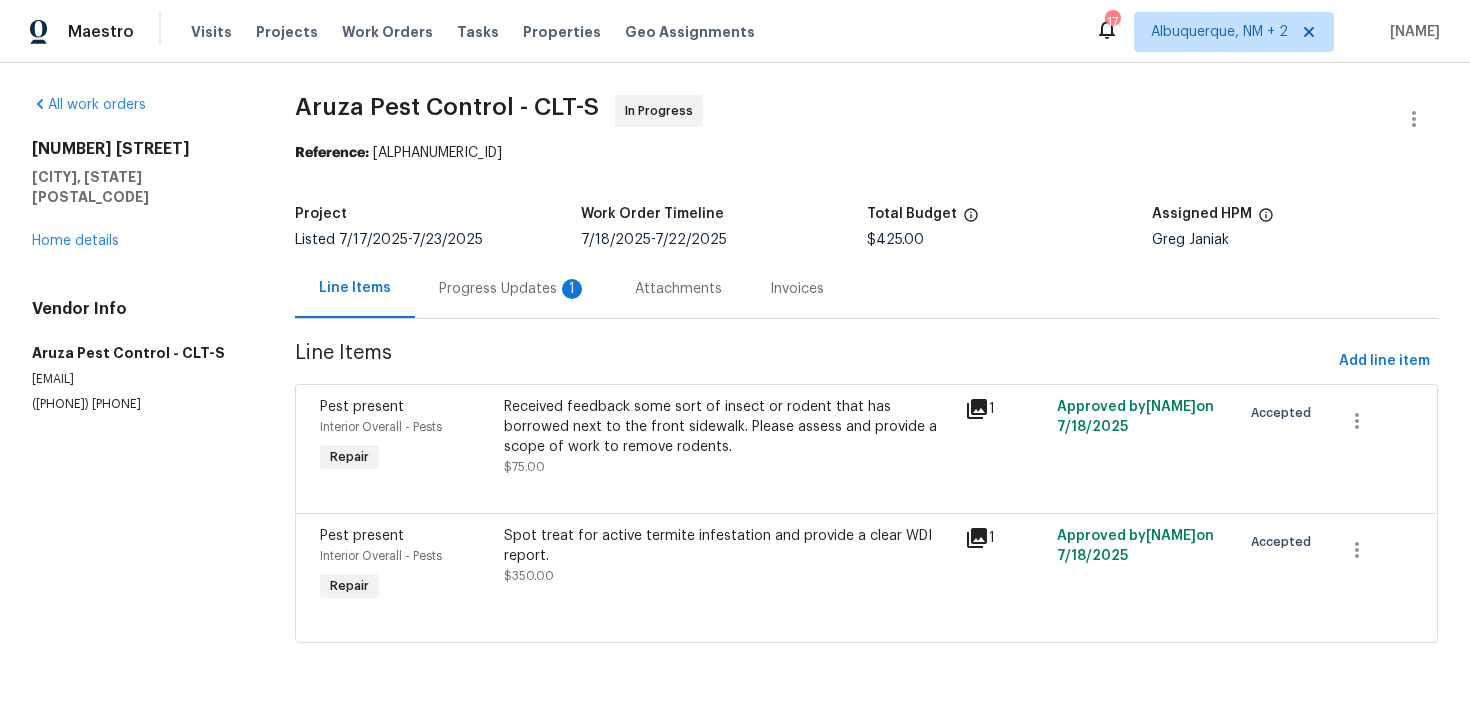 click on "Progress Updates 1" at bounding box center (513, 289) 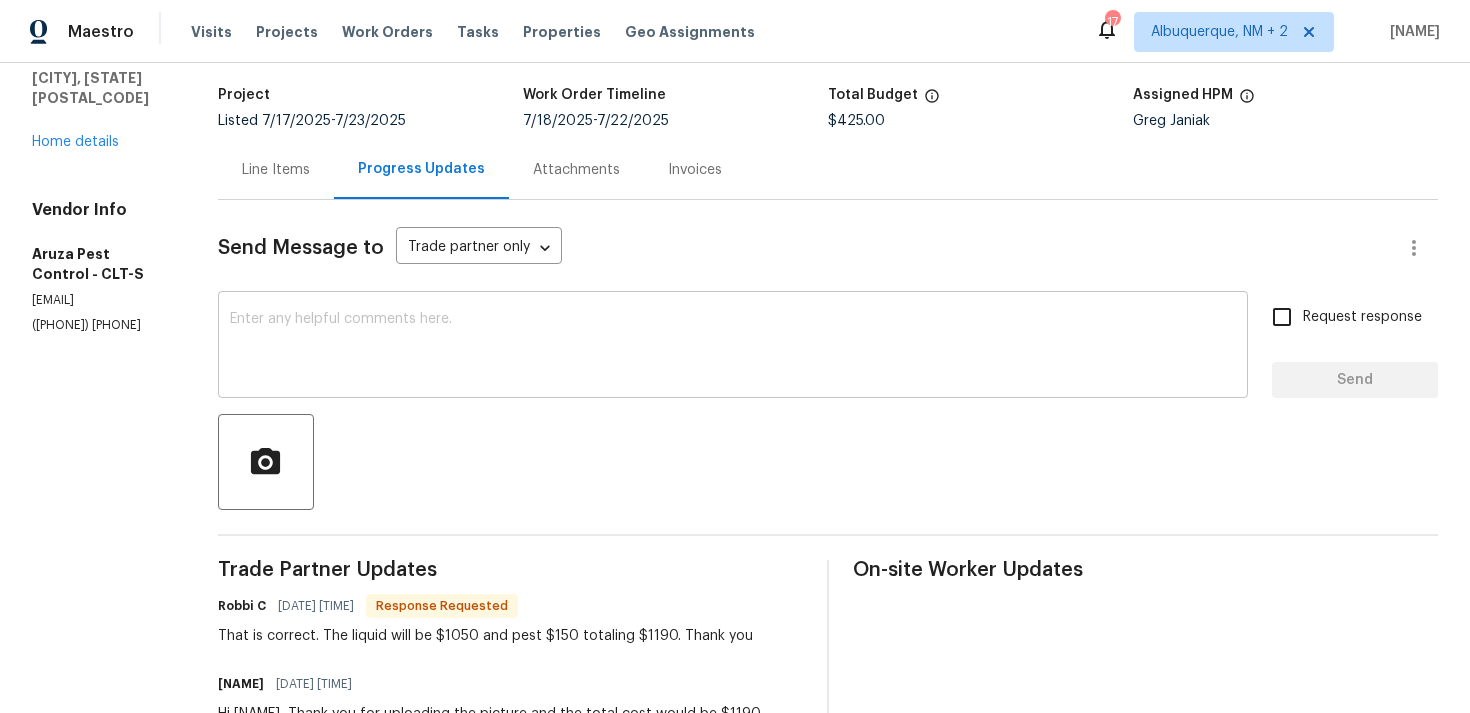 scroll, scrollTop: 134, scrollLeft: 0, axis: vertical 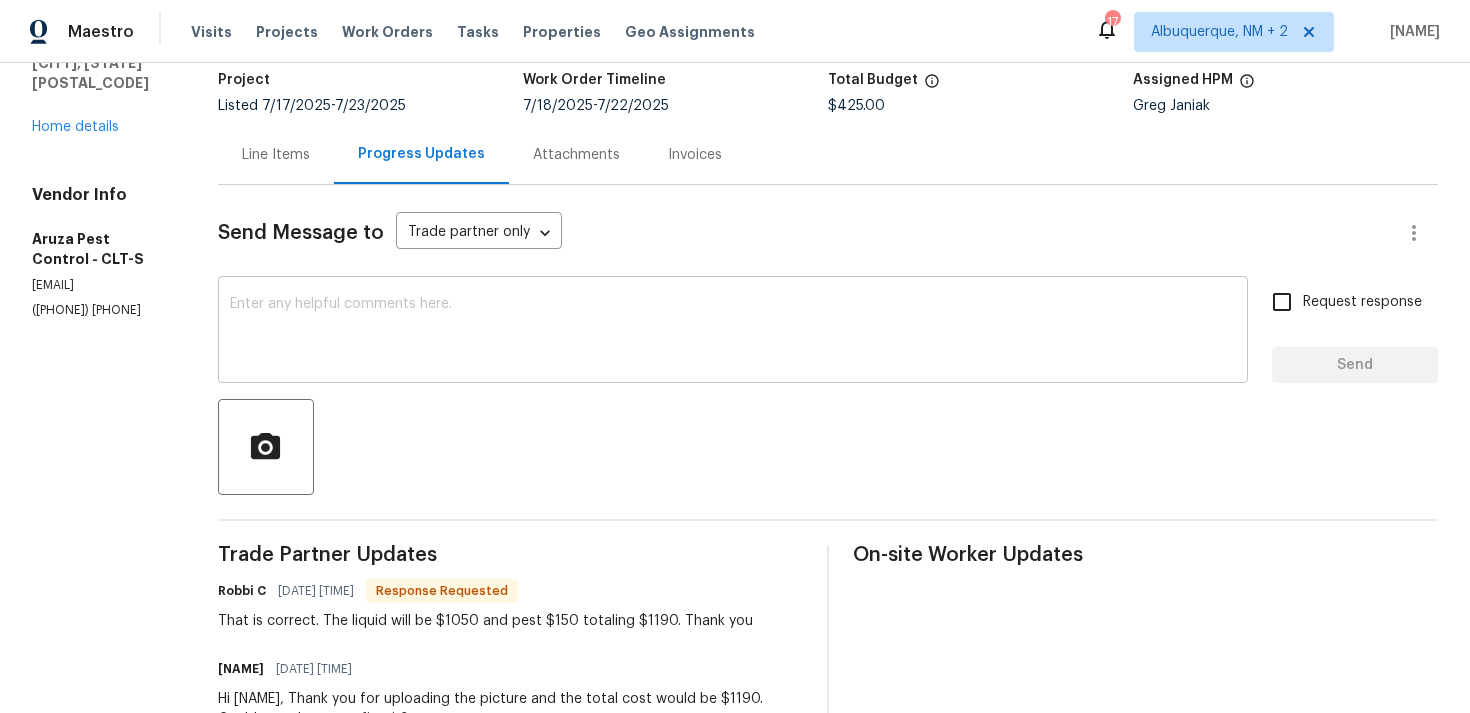 click on "x ​" at bounding box center [733, 332] 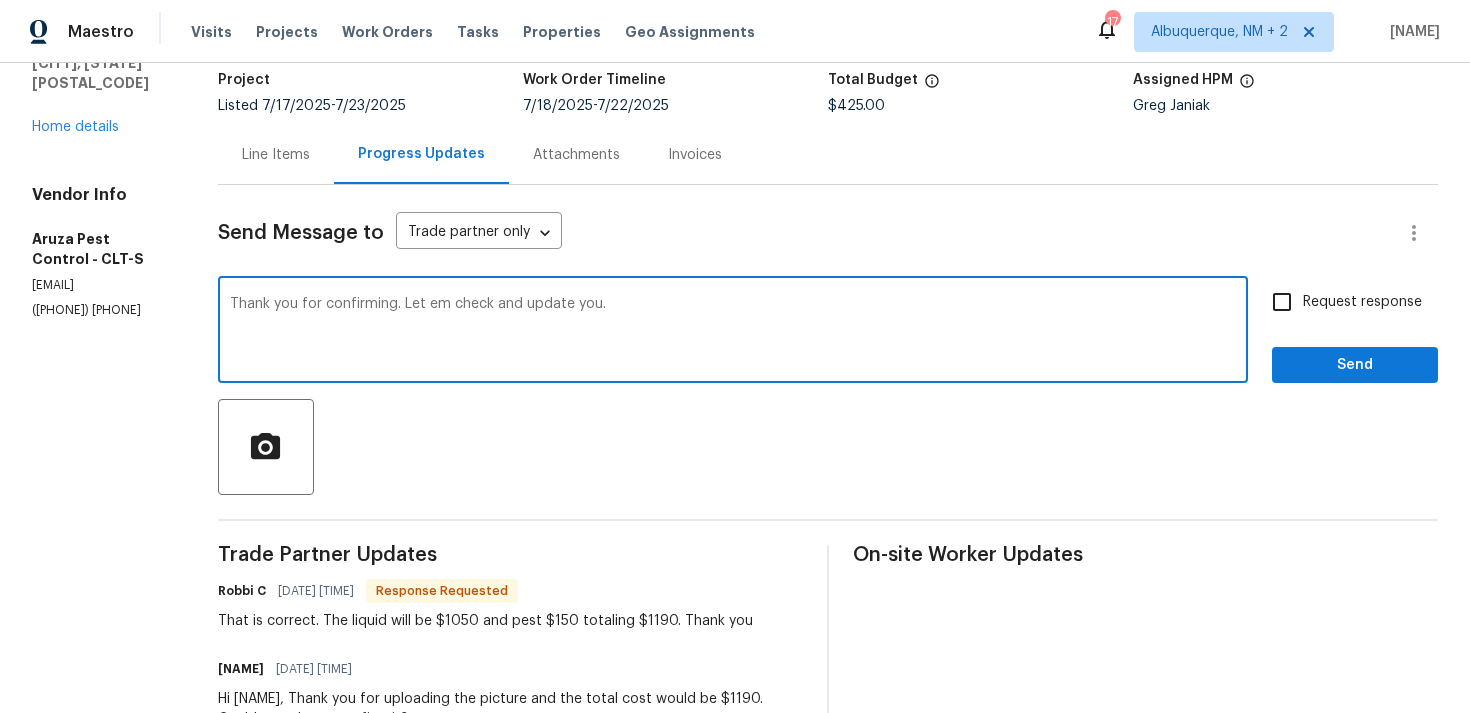 type on "Thank you for confirming. Let em check and update you." 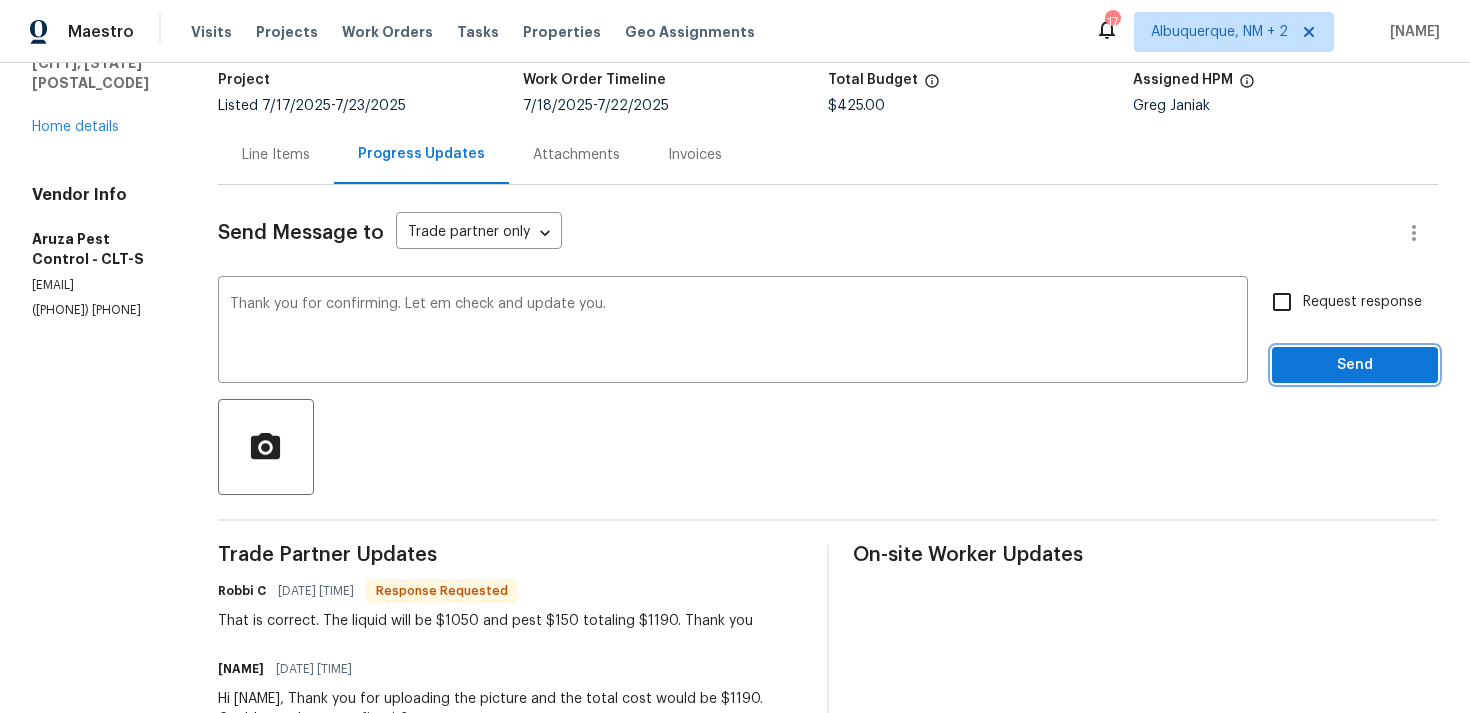 click on "Send" at bounding box center [1355, 365] 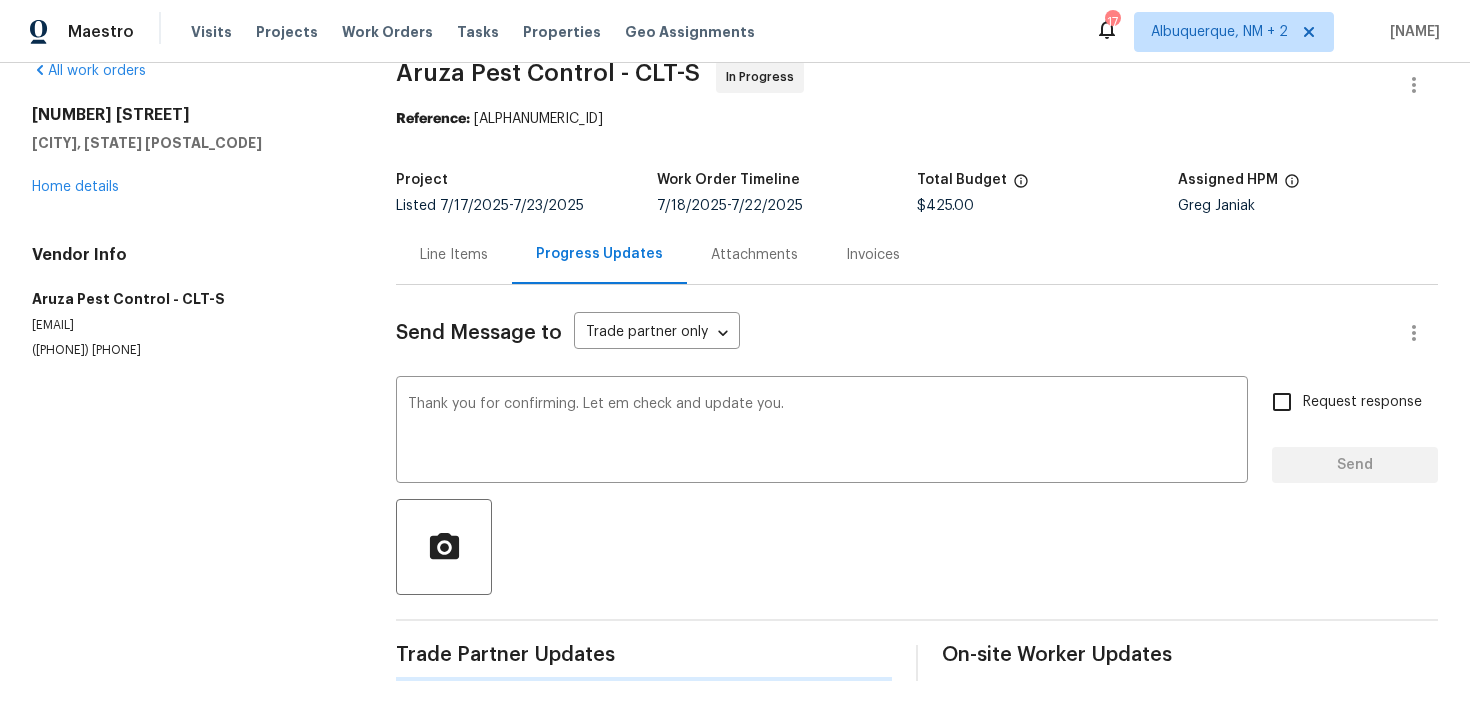 scroll, scrollTop: 34, scrollLeft: 0, axis: vertical 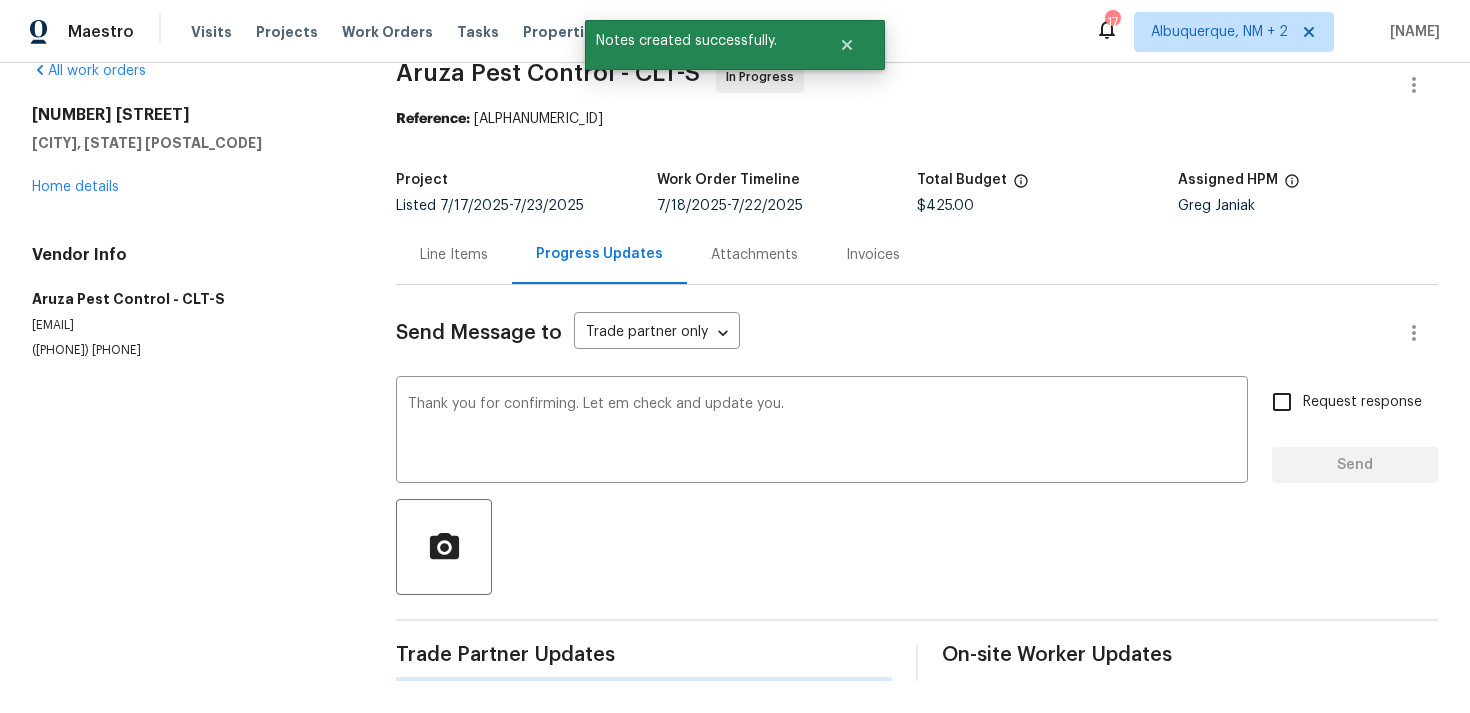 type 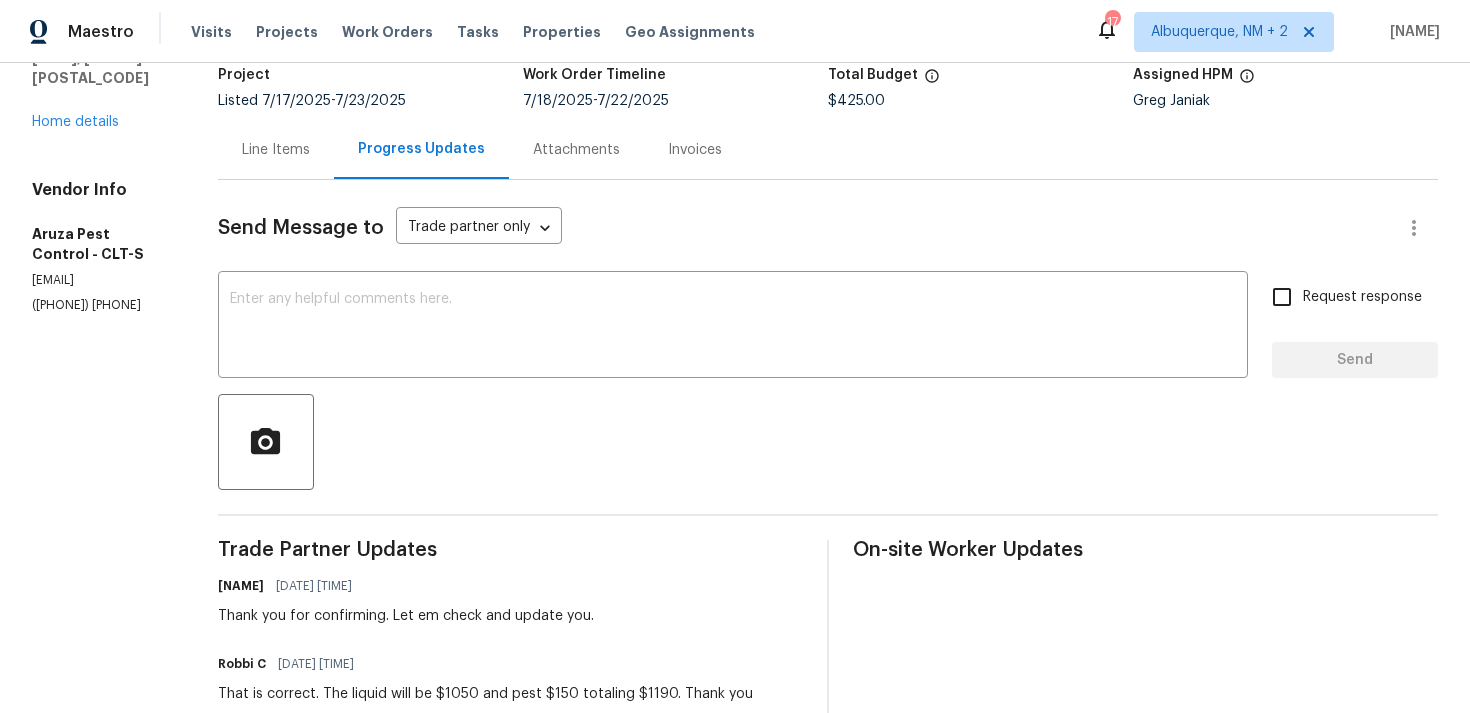 scroll, scrollTop: 0, scrollLeft: 0, axis: both 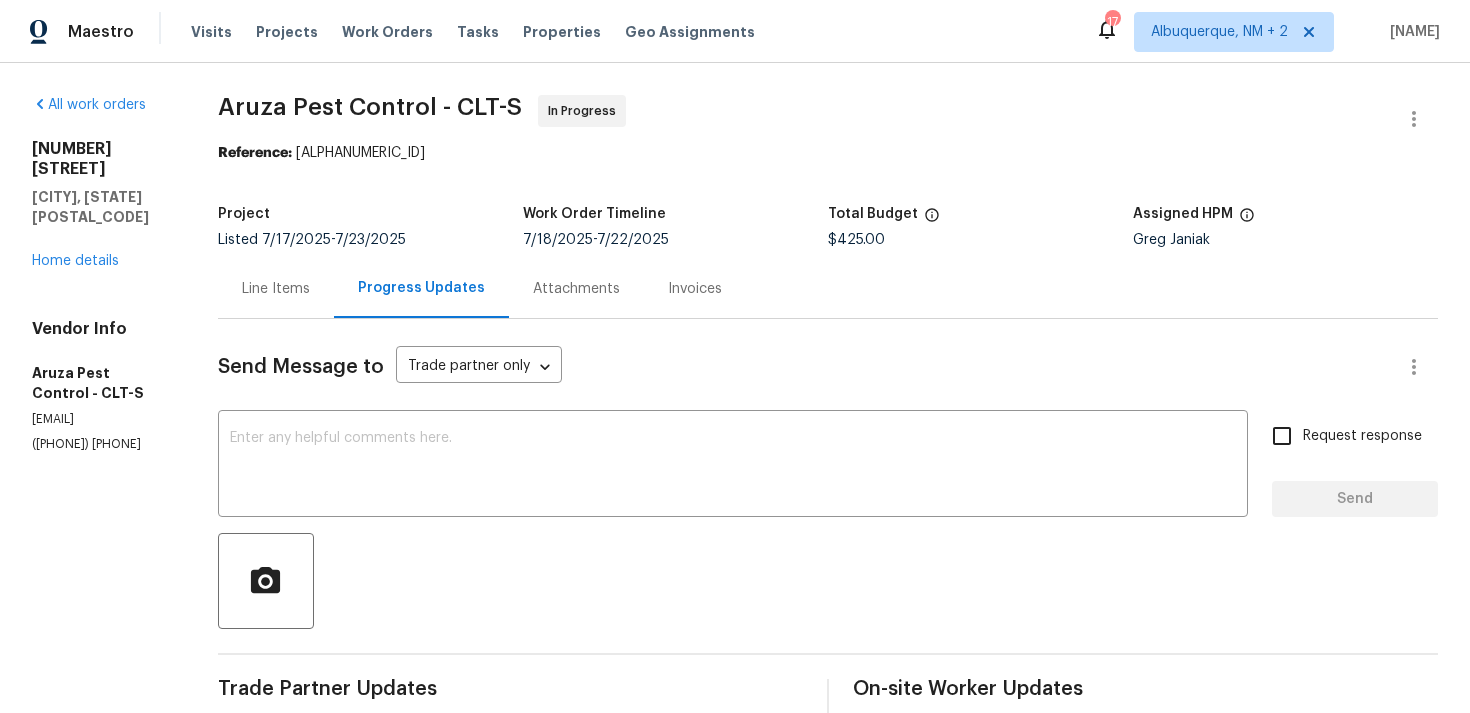 click on "Line Items" at bounding box center (276, 288) 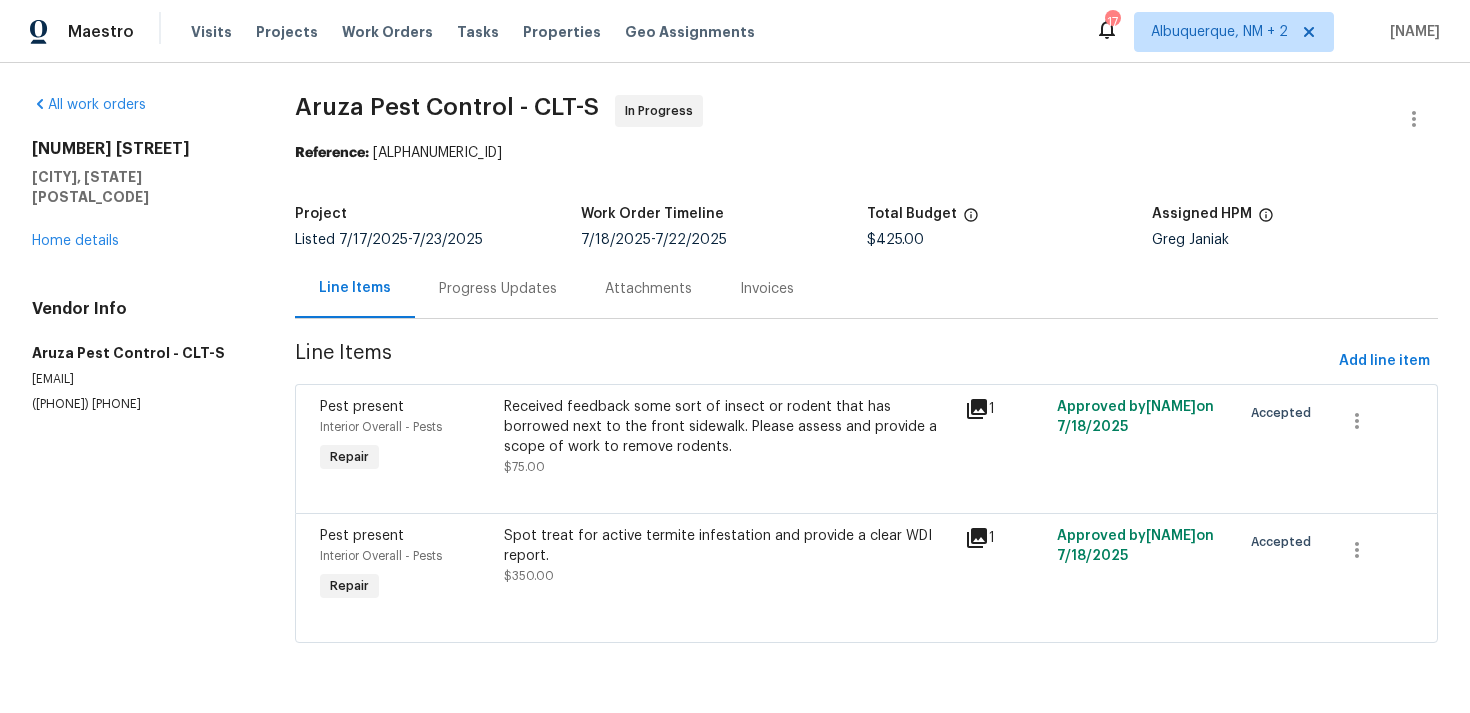 click on "Received feedback some sort of insect or rodent that has borrowed next to the front sidewalk.  Please assess and provide a scope of work to remove rodents." at bounding box center (728, 427) 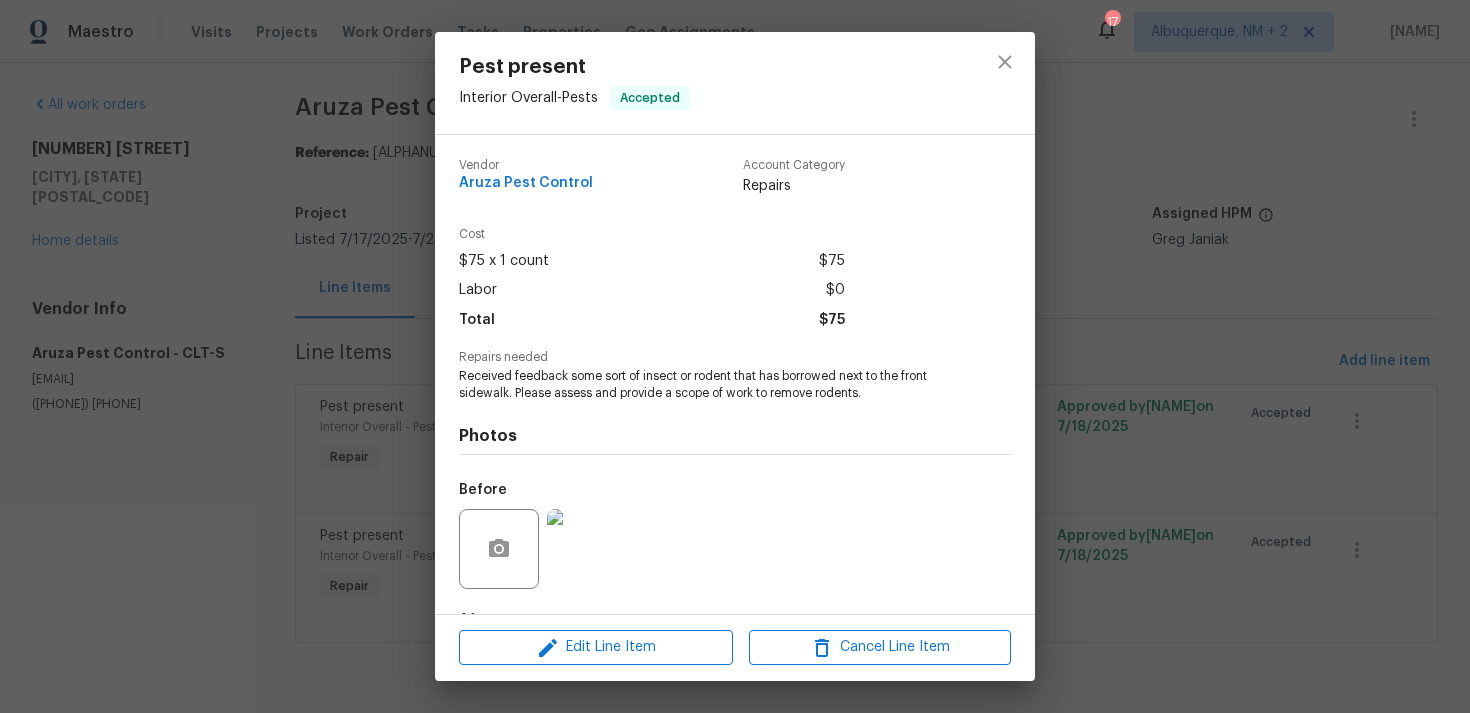 scroll, scrollTop: 125, scrollLeft: 0, axis: vertical 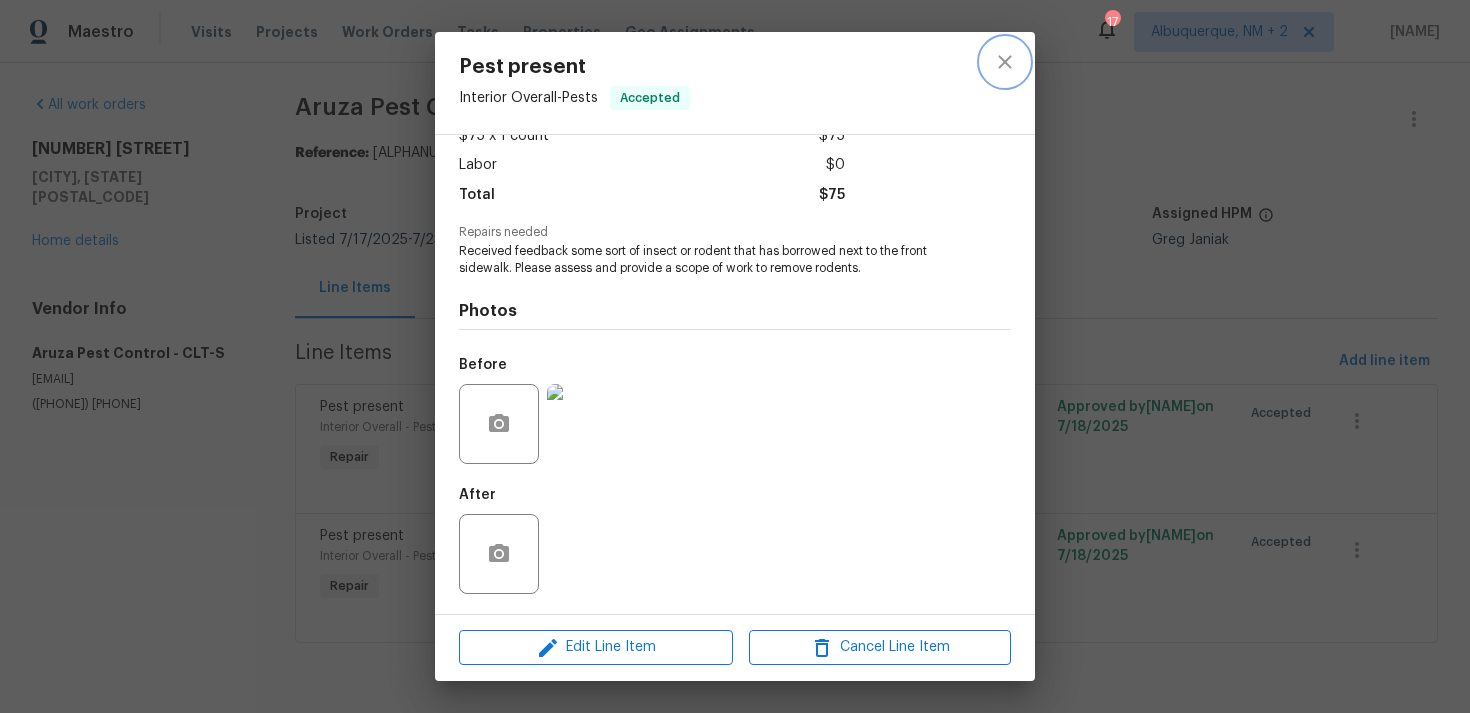 click 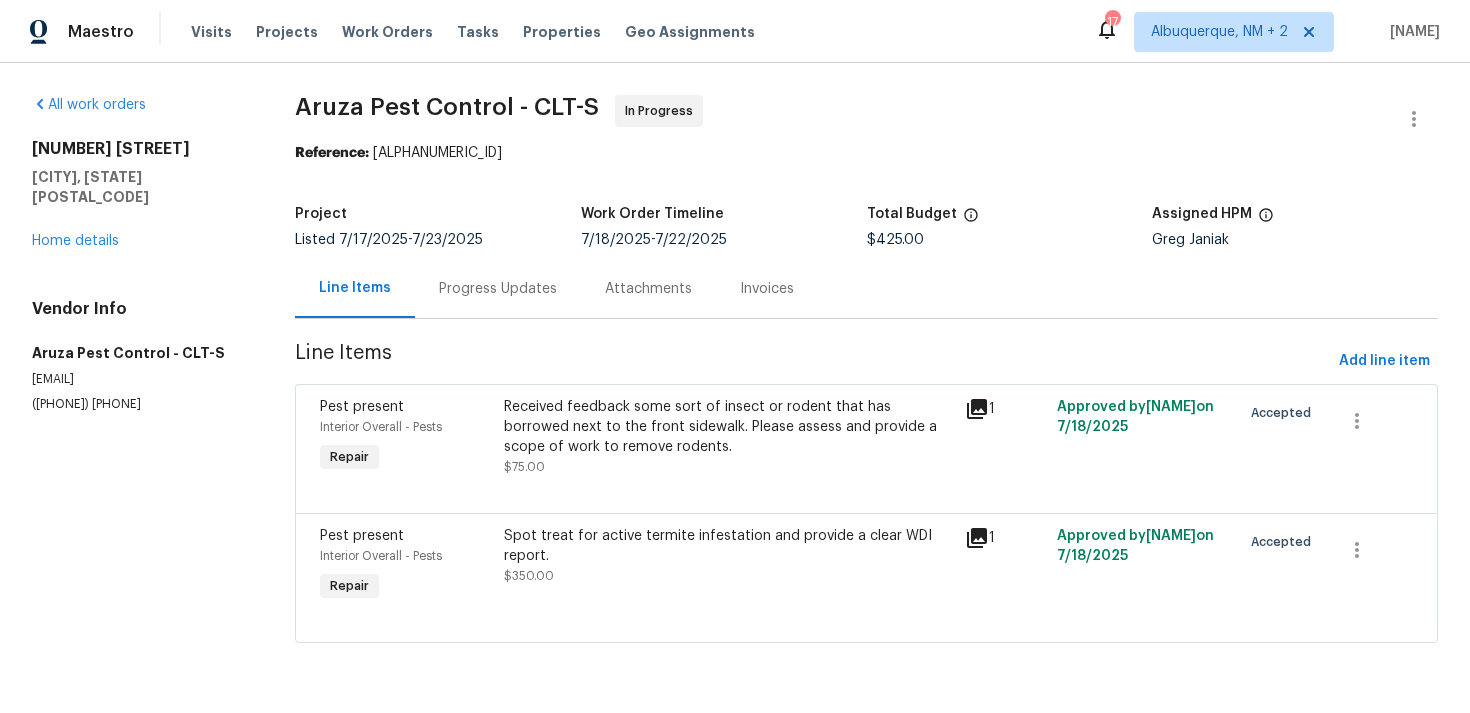 click on "Progress Updates" at bounding box center [498, 289] 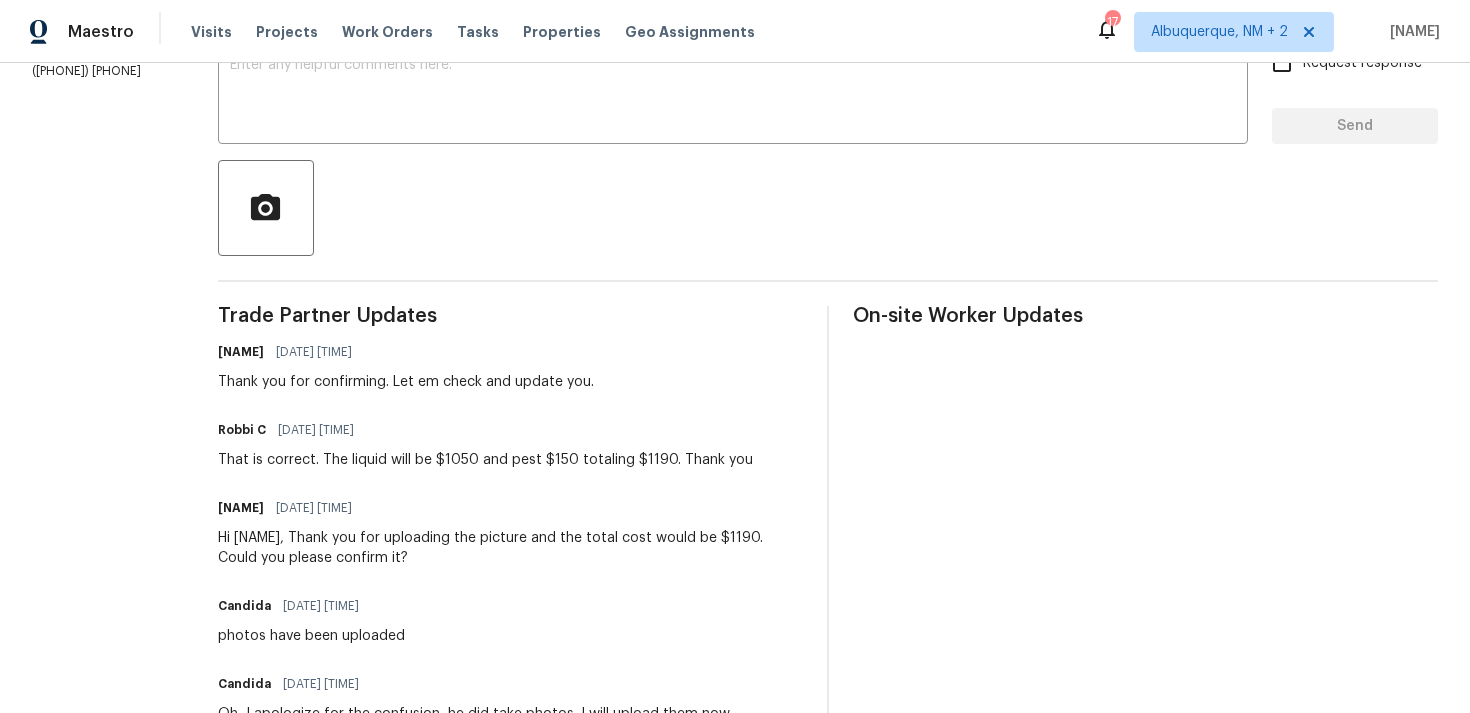 scroll, scrollTop: 495, scrollLeft: 0, axis: vertical 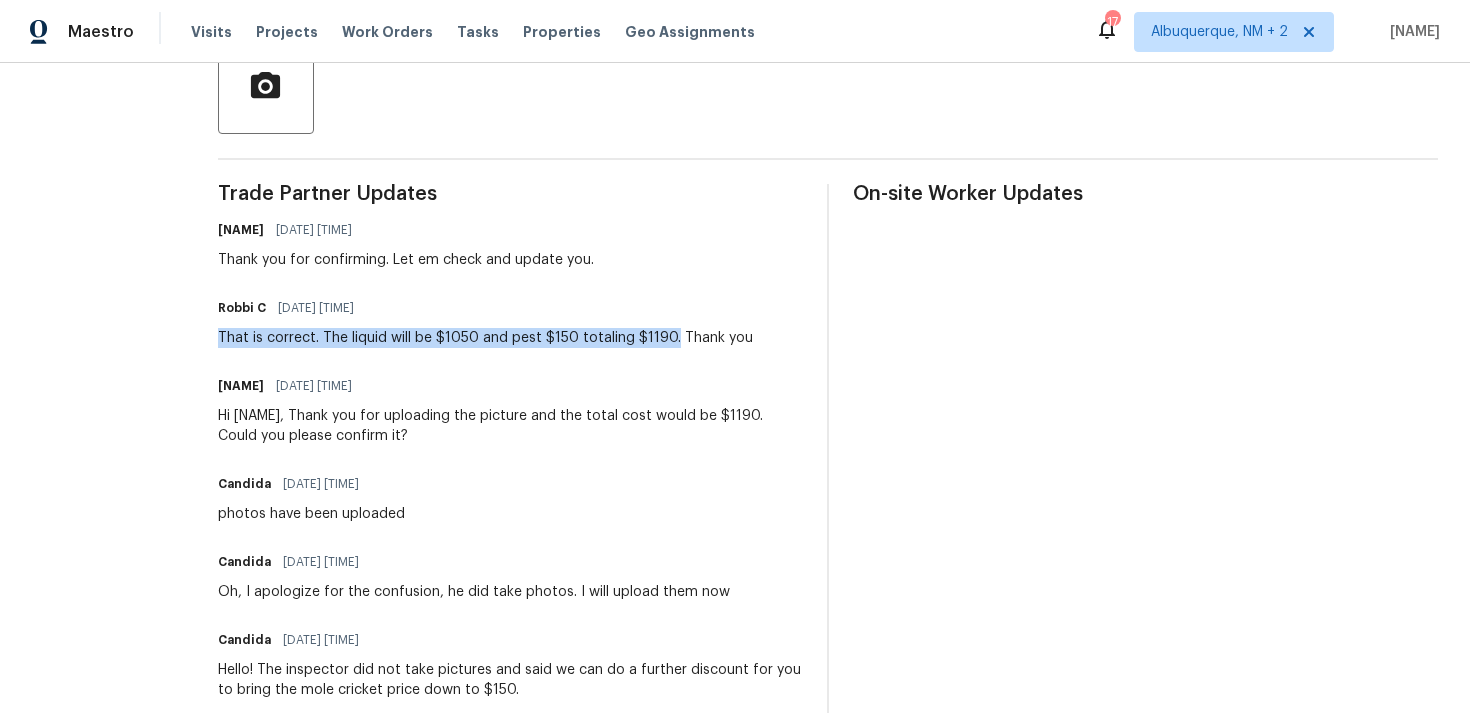 drag, startPoint x: 237, startPoint y: 337, endPoint x: 689, endPoint y: 330, distance: 452.0542 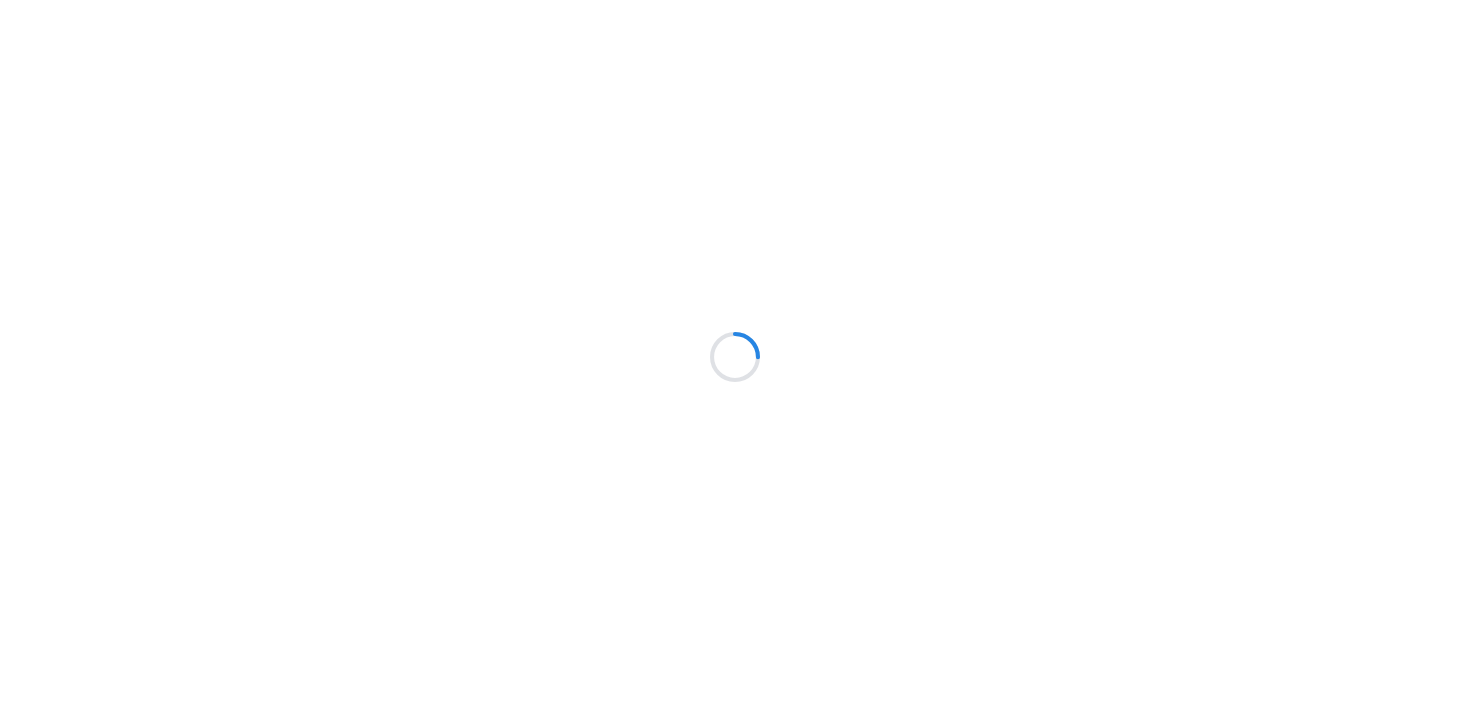 scroll, scrollTop: 0, scrollLeft: 0, axis: both 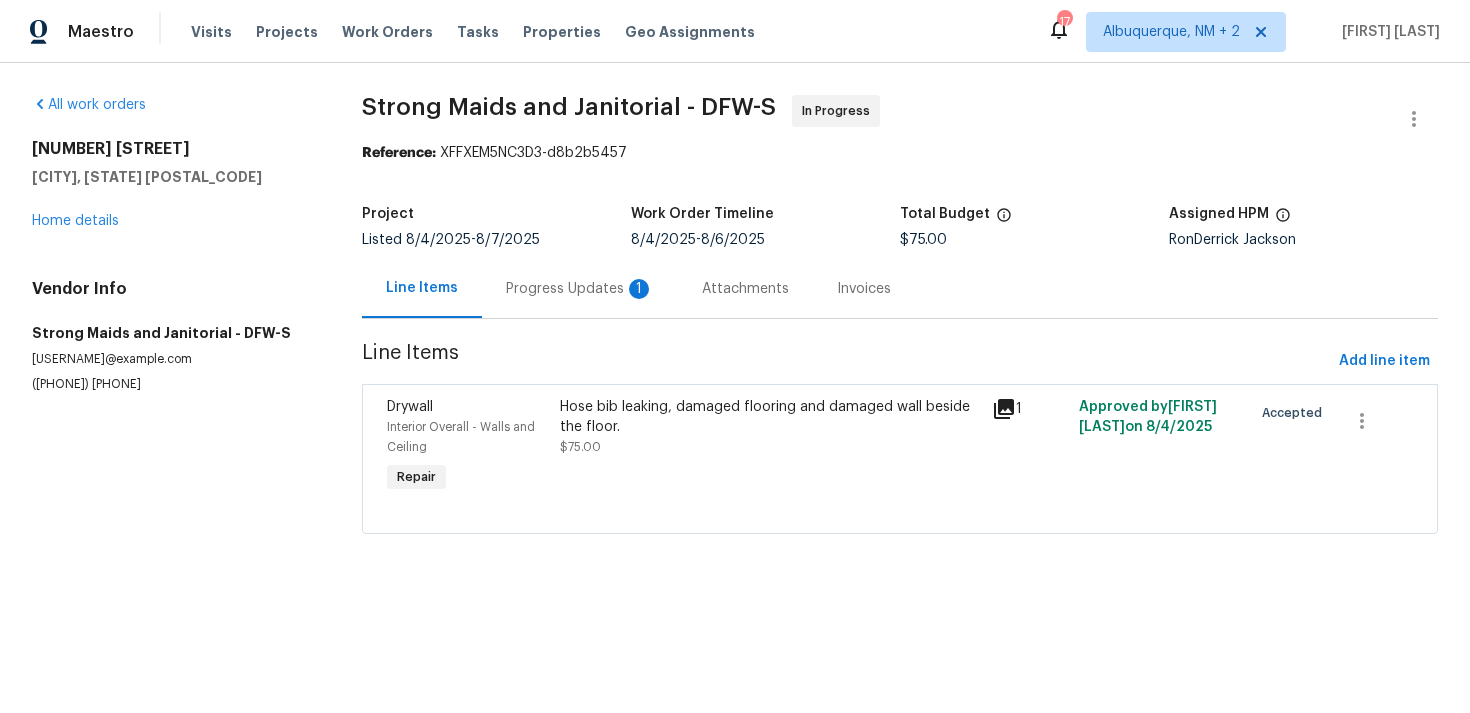 click on "Progress Updates 1" at bounding box center (580, 288) 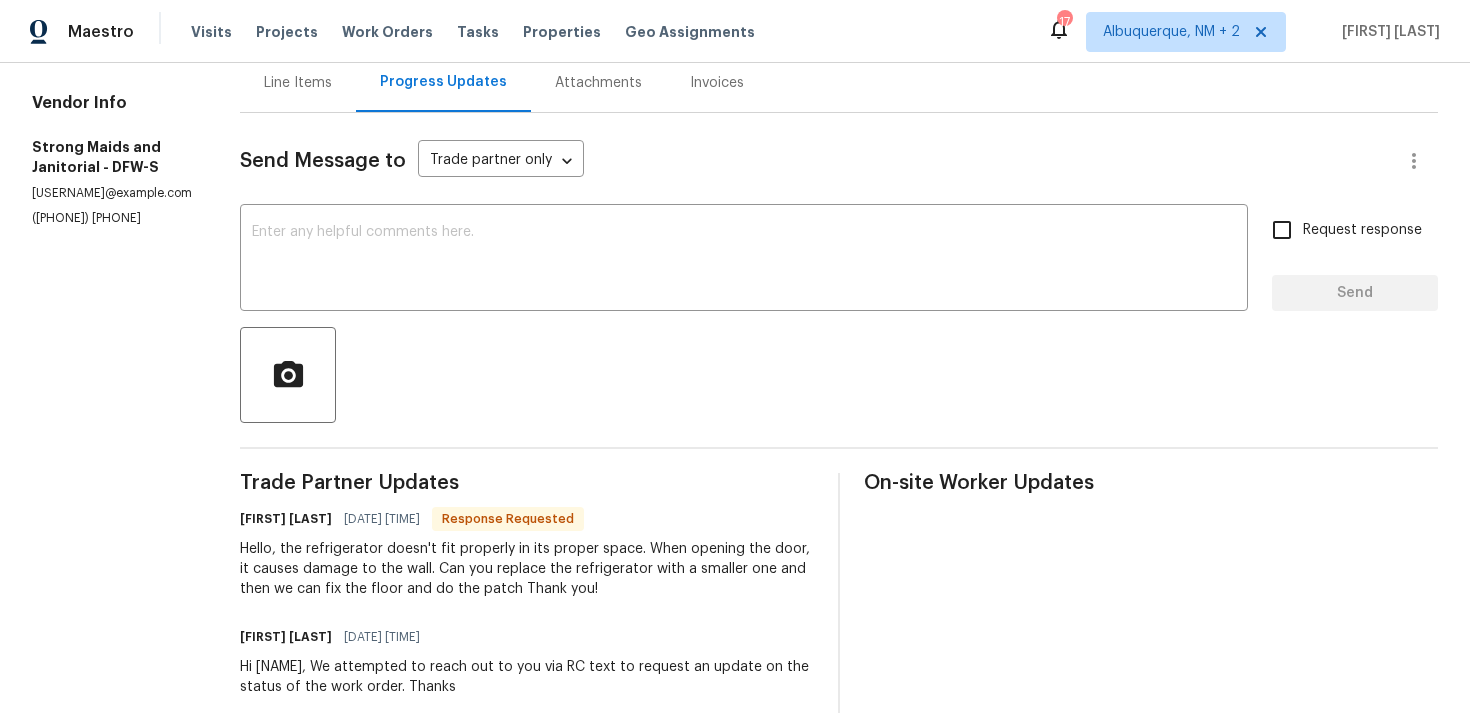 scroll, scrollTop: 203, scrollLeft: 0, axis: vertical 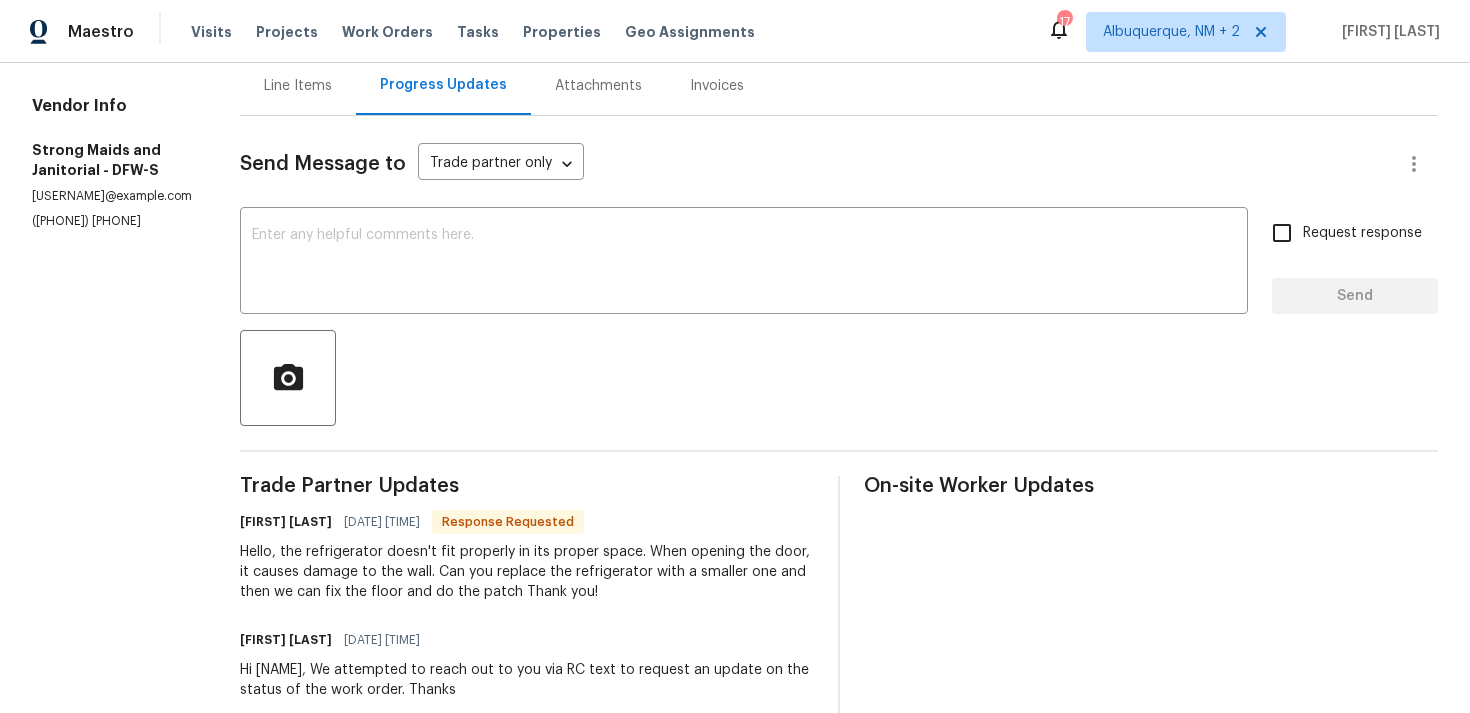 click at bounding box center (744, 263) 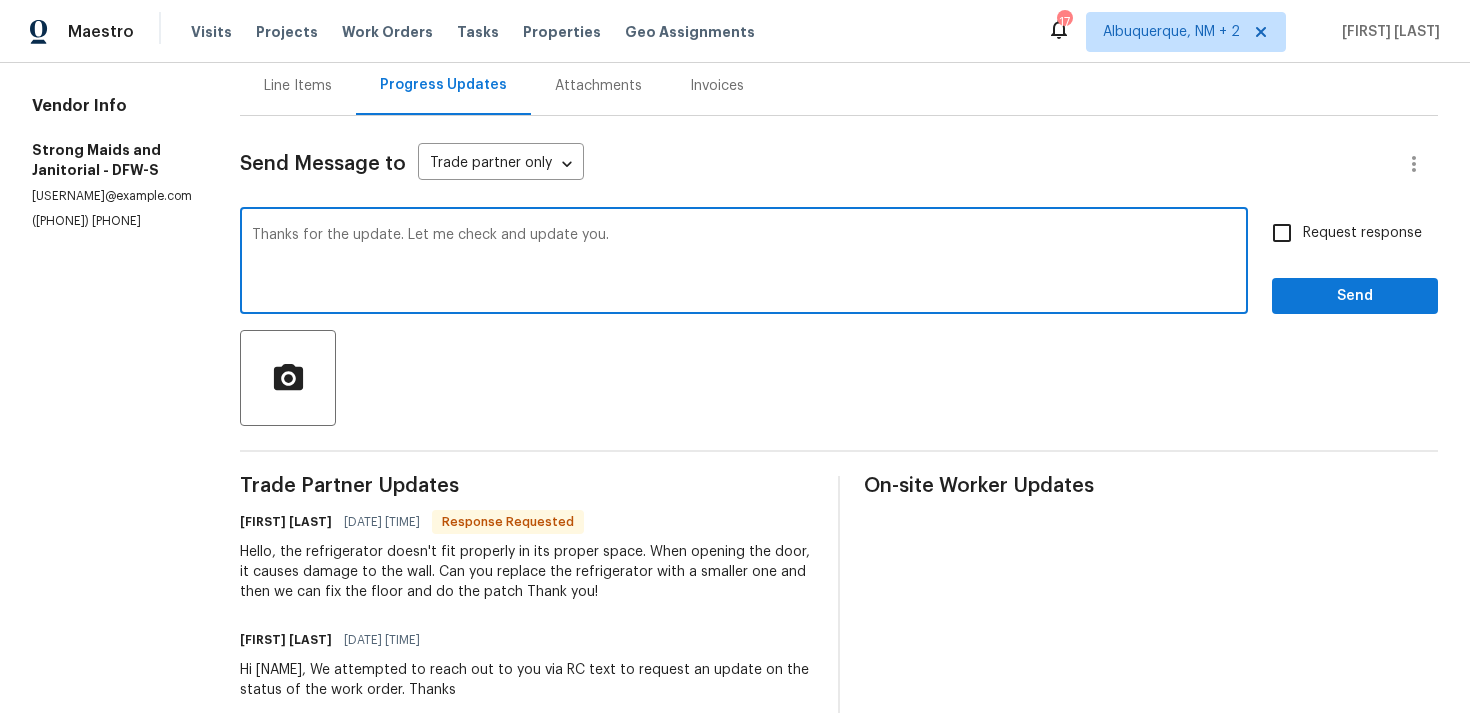 type on "Thanks for the update. Let me check and update you." 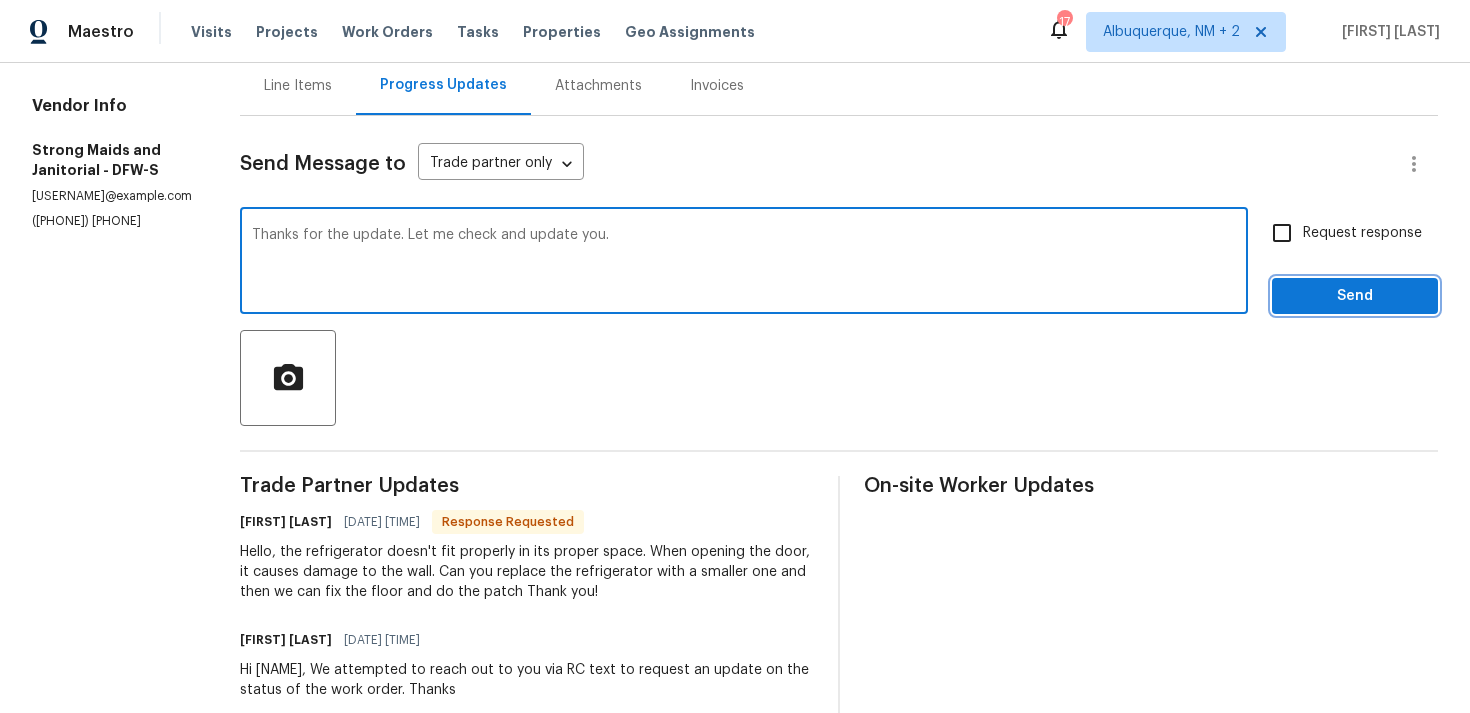 click on "Send" at bounding box center (1355, 296) 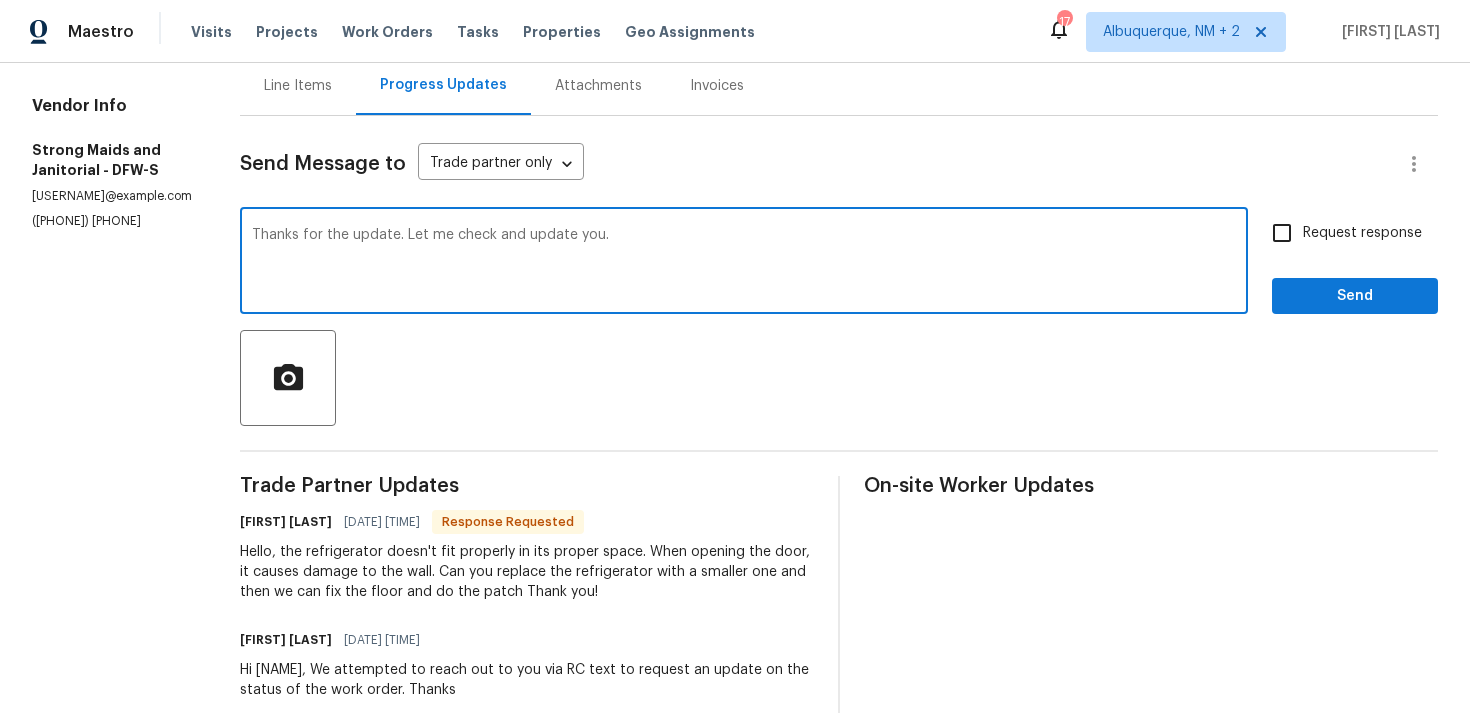 scroll, scrollTop: 34, scrollLeft: 0, axis: vertical 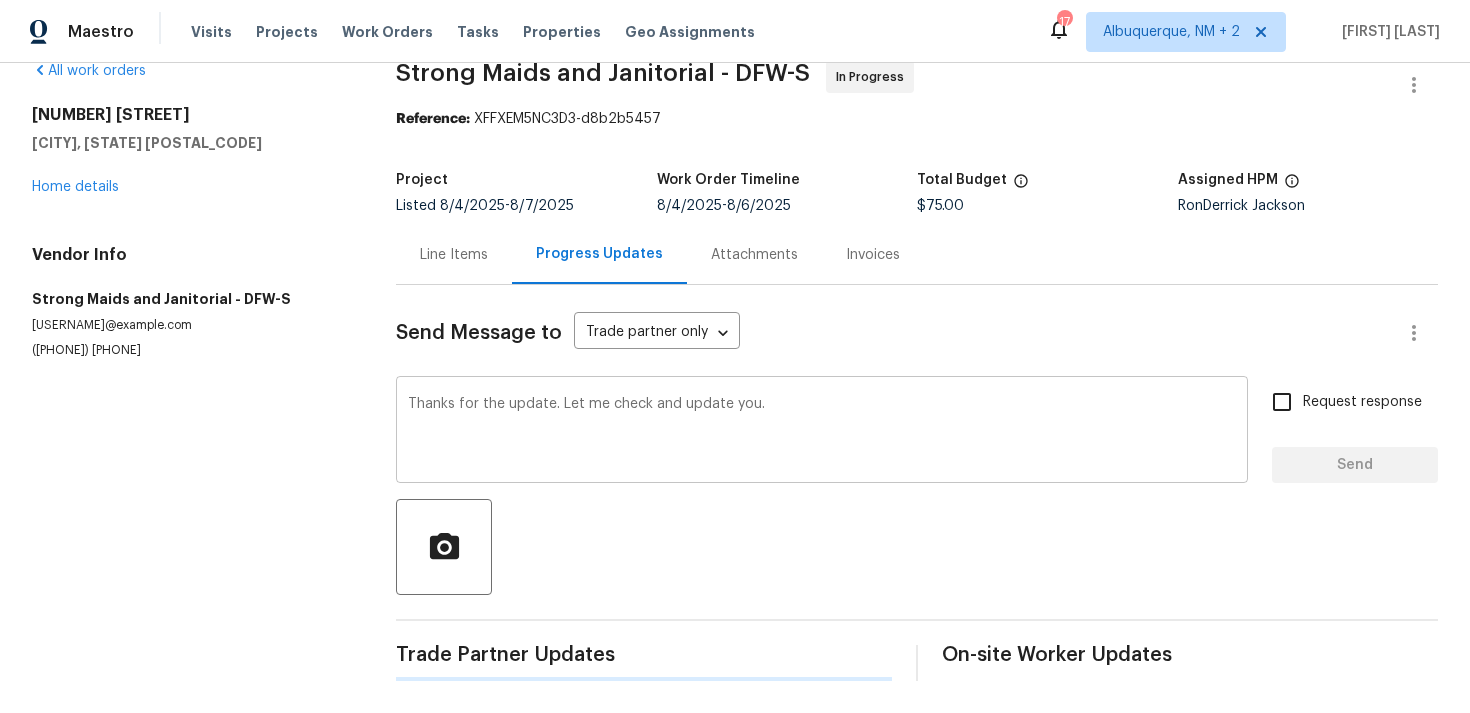 type 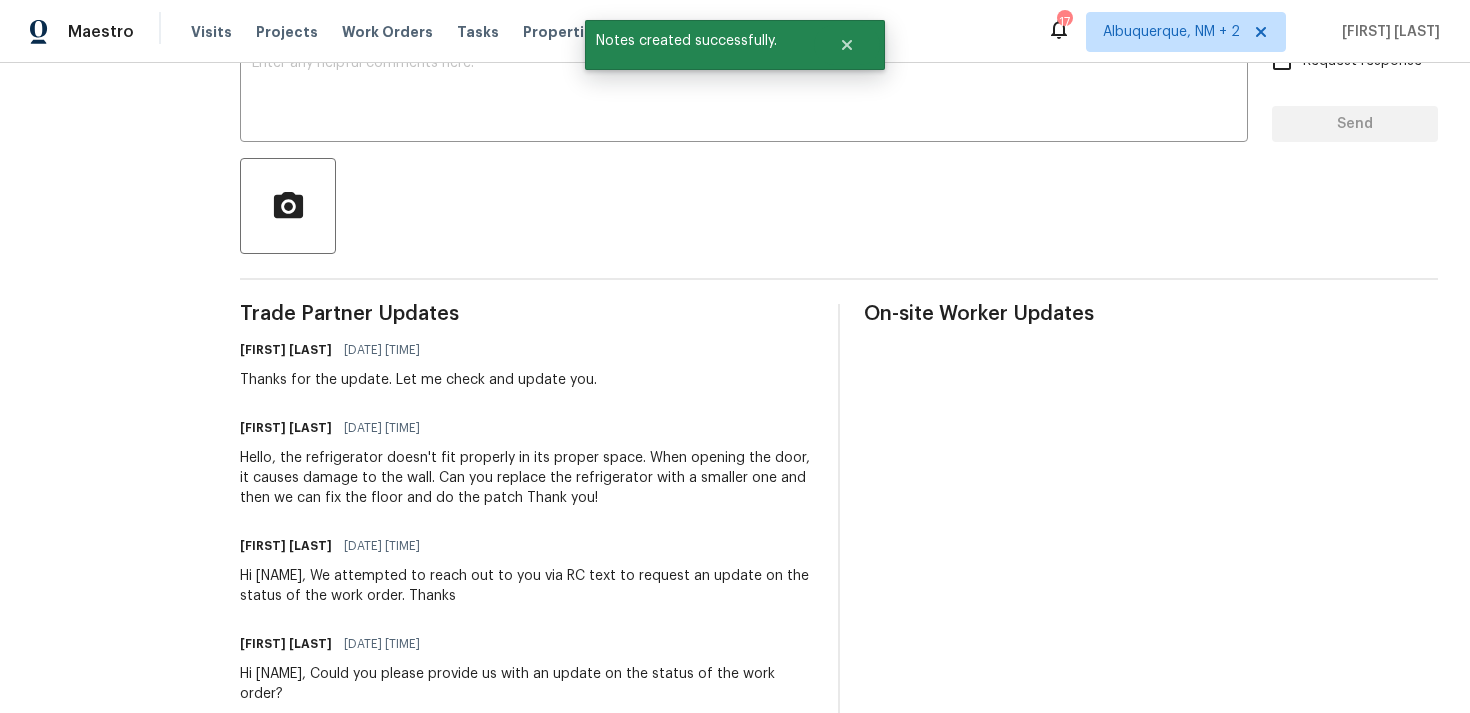 scroll, scrollTop: 0, scrollLeft: 0, axis: both 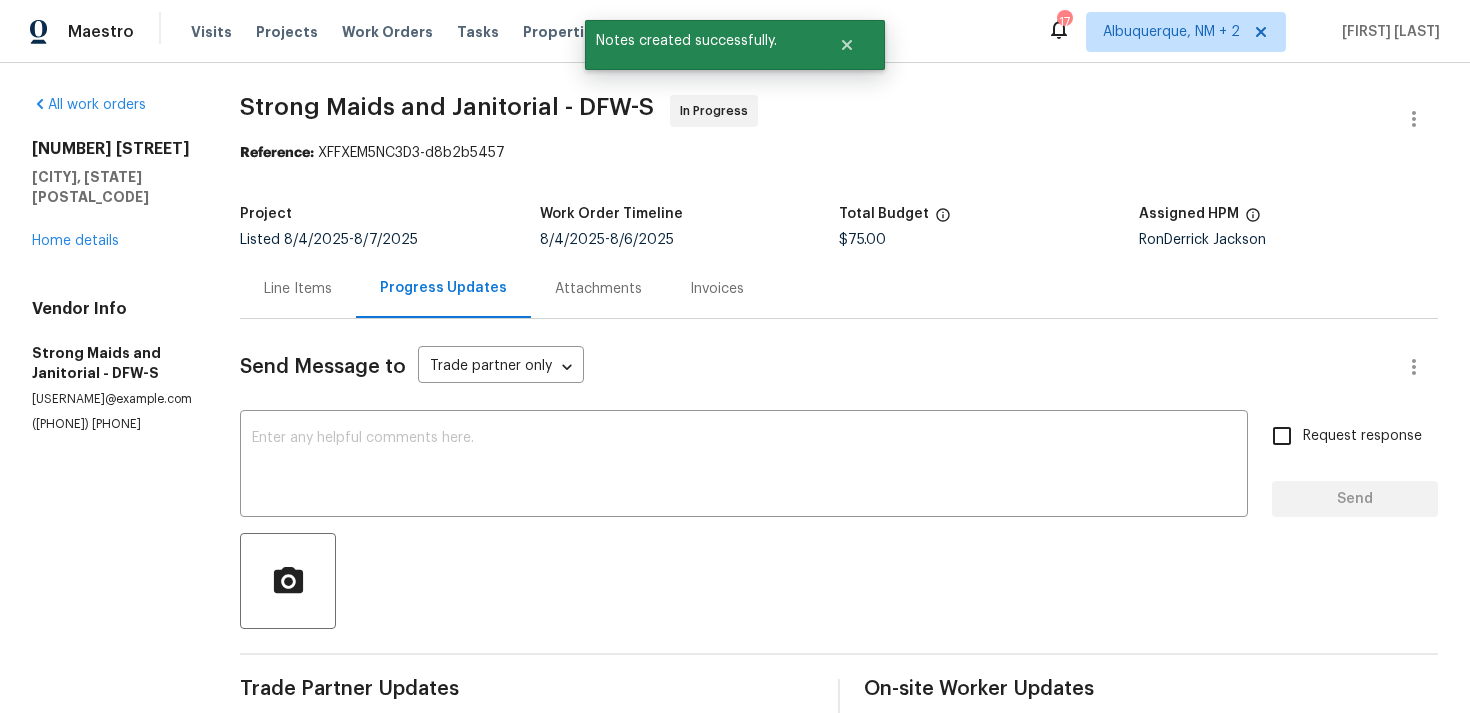 click on "Line Items" at bounding box center [298, 288] 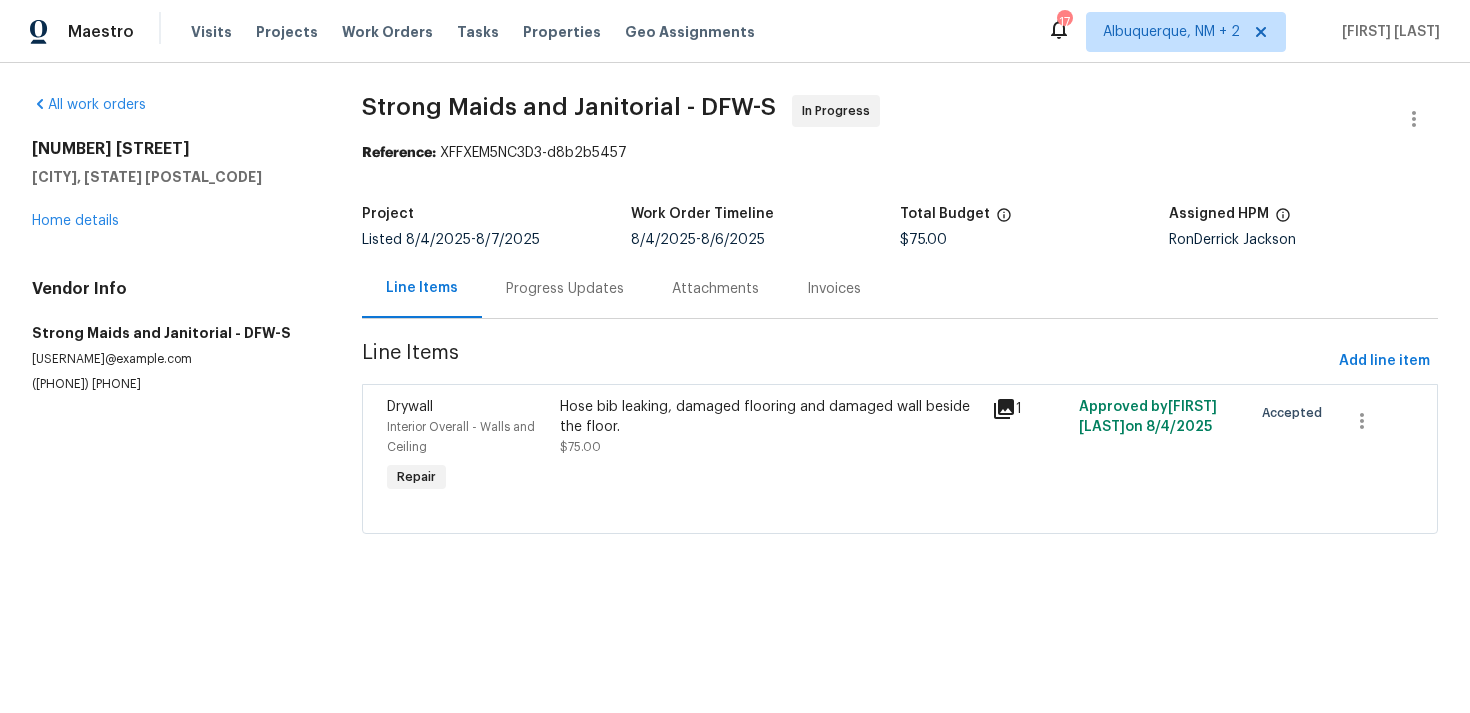 click on "Hose bib leaking, damaged flooring and damaged wall beside the floor." at bounding box center (770, 417) 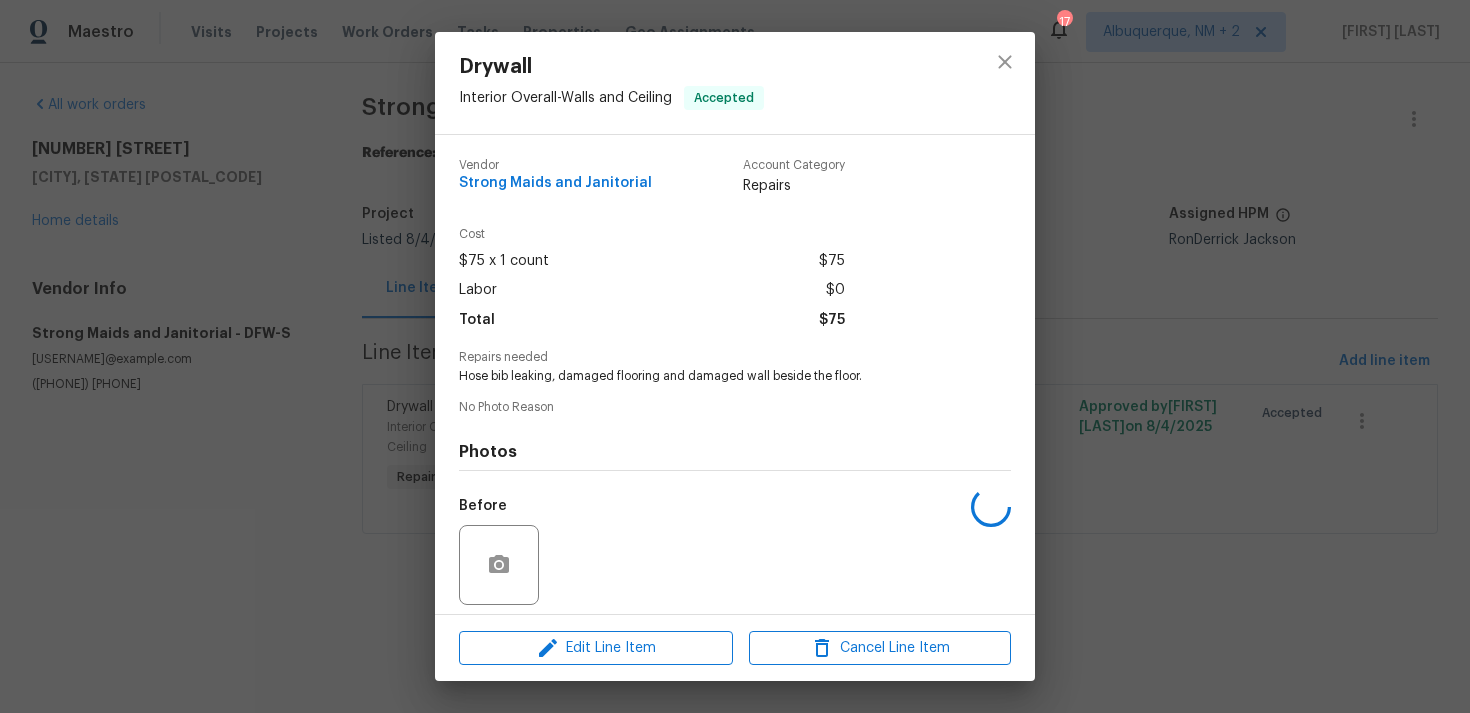 scroll, scrollTop: 141, scrollLeft: 0, axis: vertical 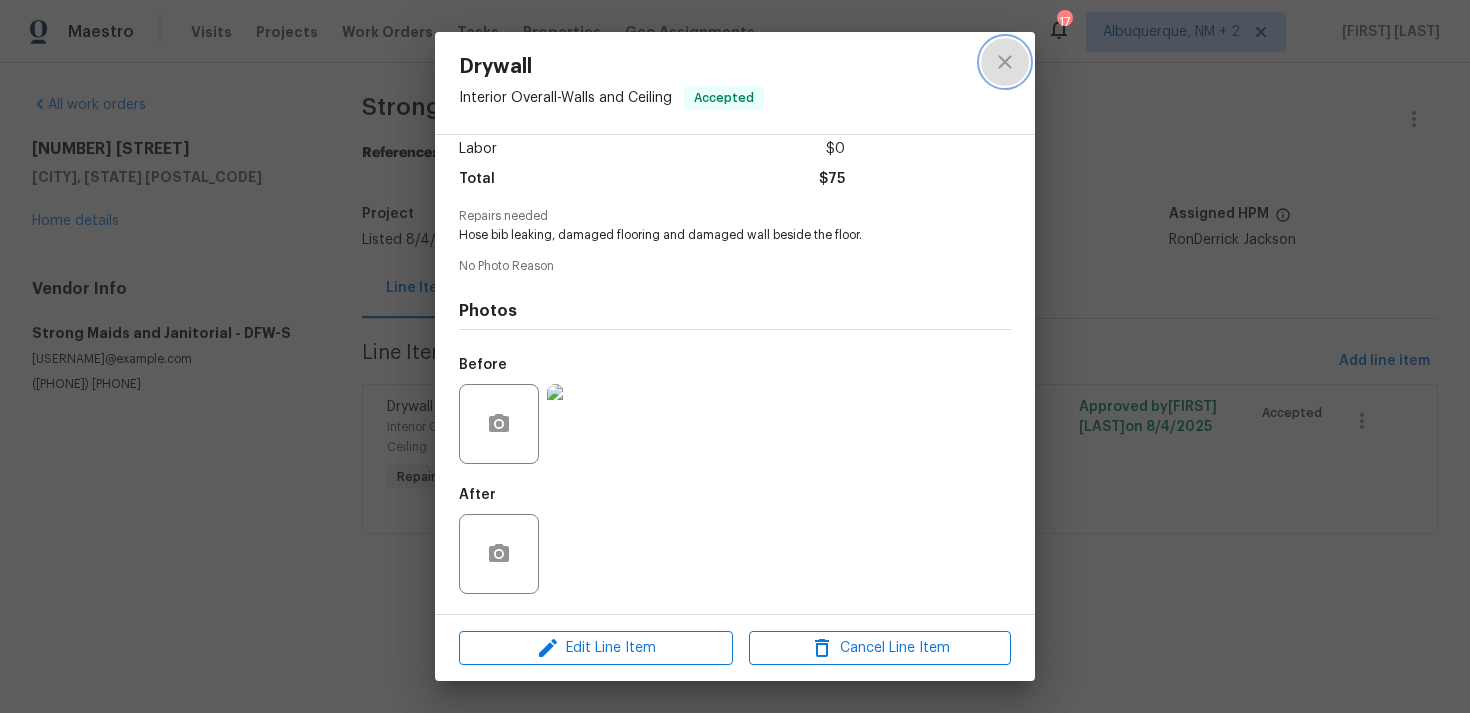click at bounding box center (1005, 62) 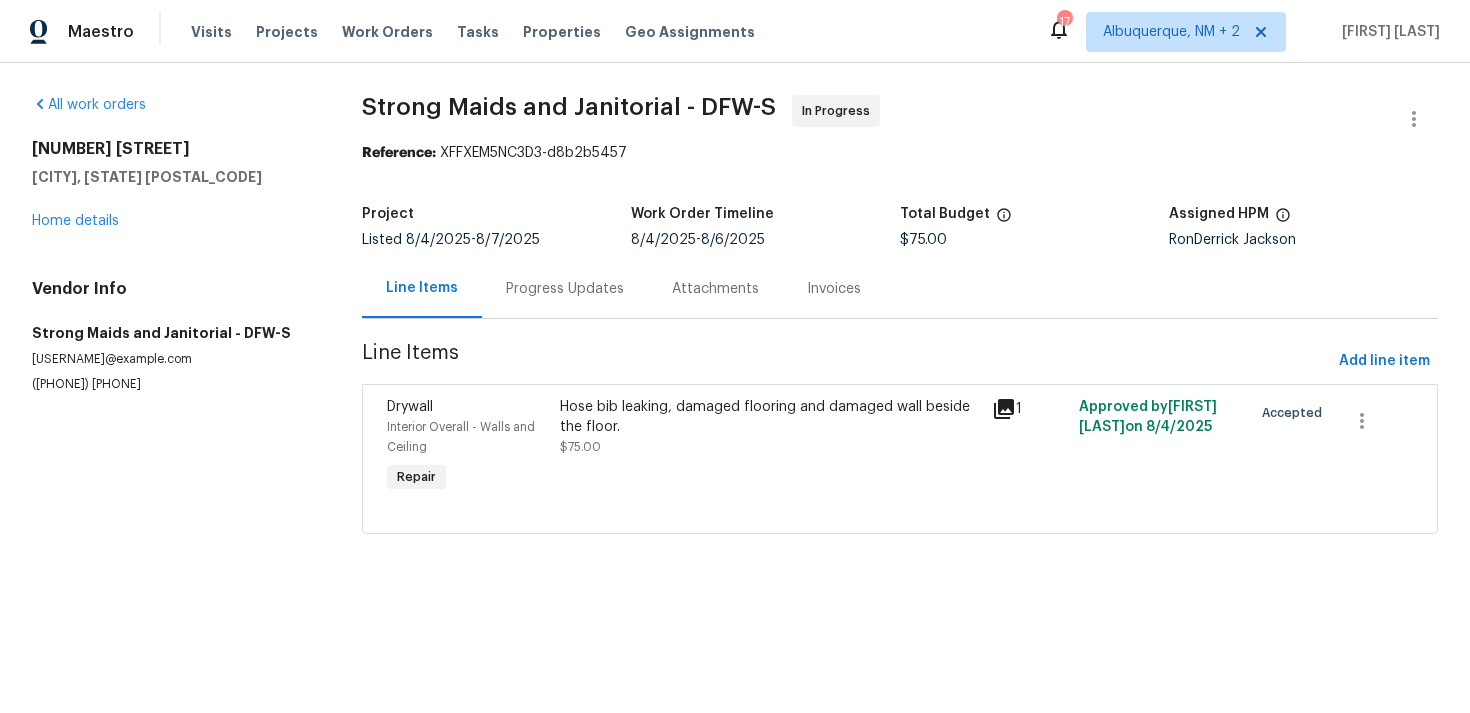 click on "Progress Updates" at bounding box center (565, 288) 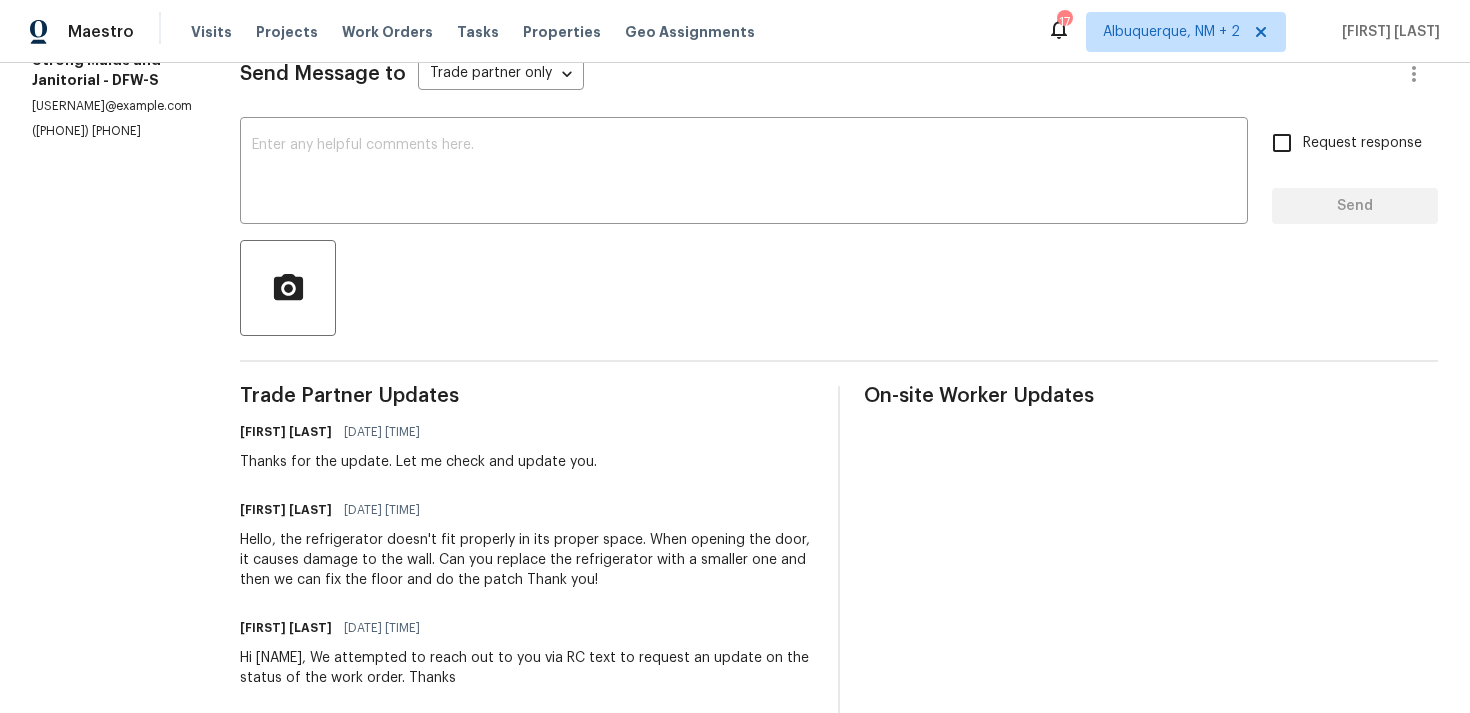 scroll, scrollTop: 299, scrollLeft: 0, axis: vertical 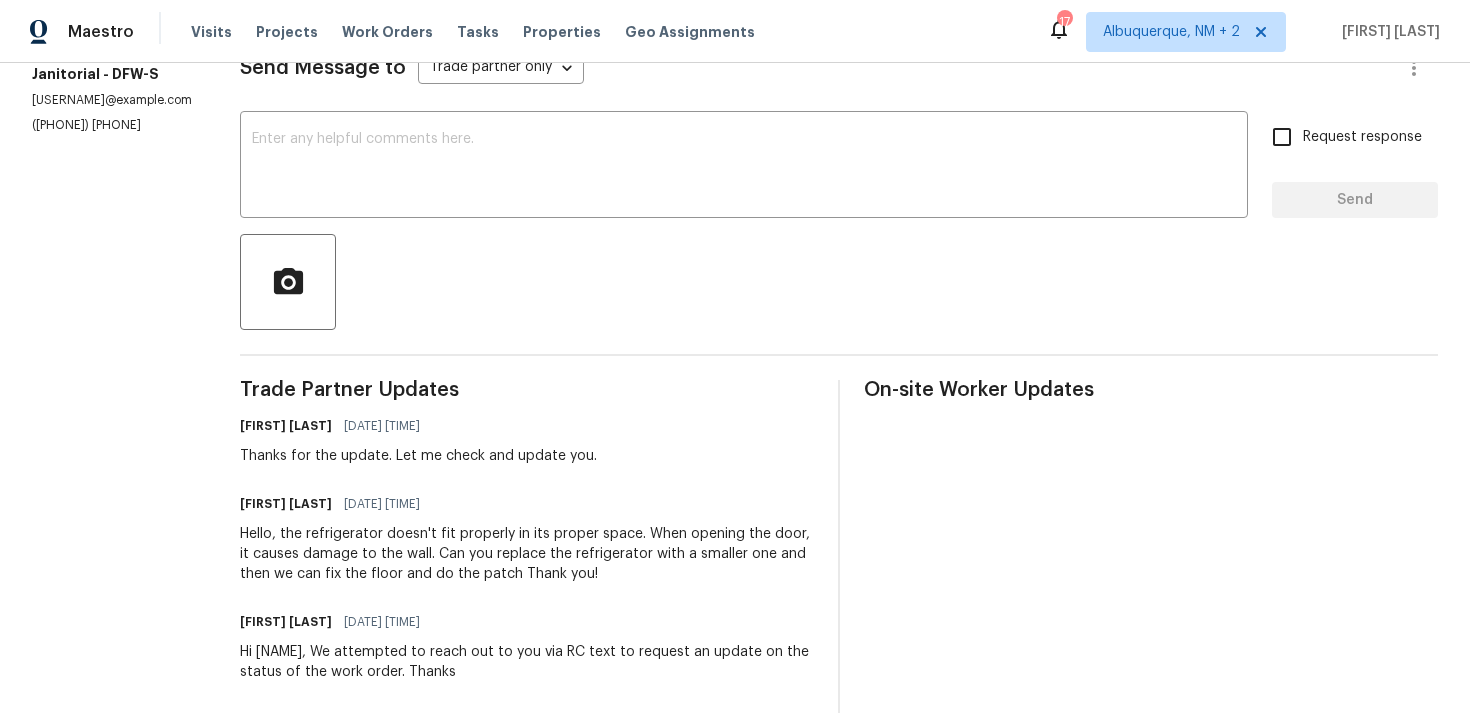 drag, startPoint x: 272, startPoint y: 528, endPoint x: 284, endPoint y: 516, distance: 16.970562 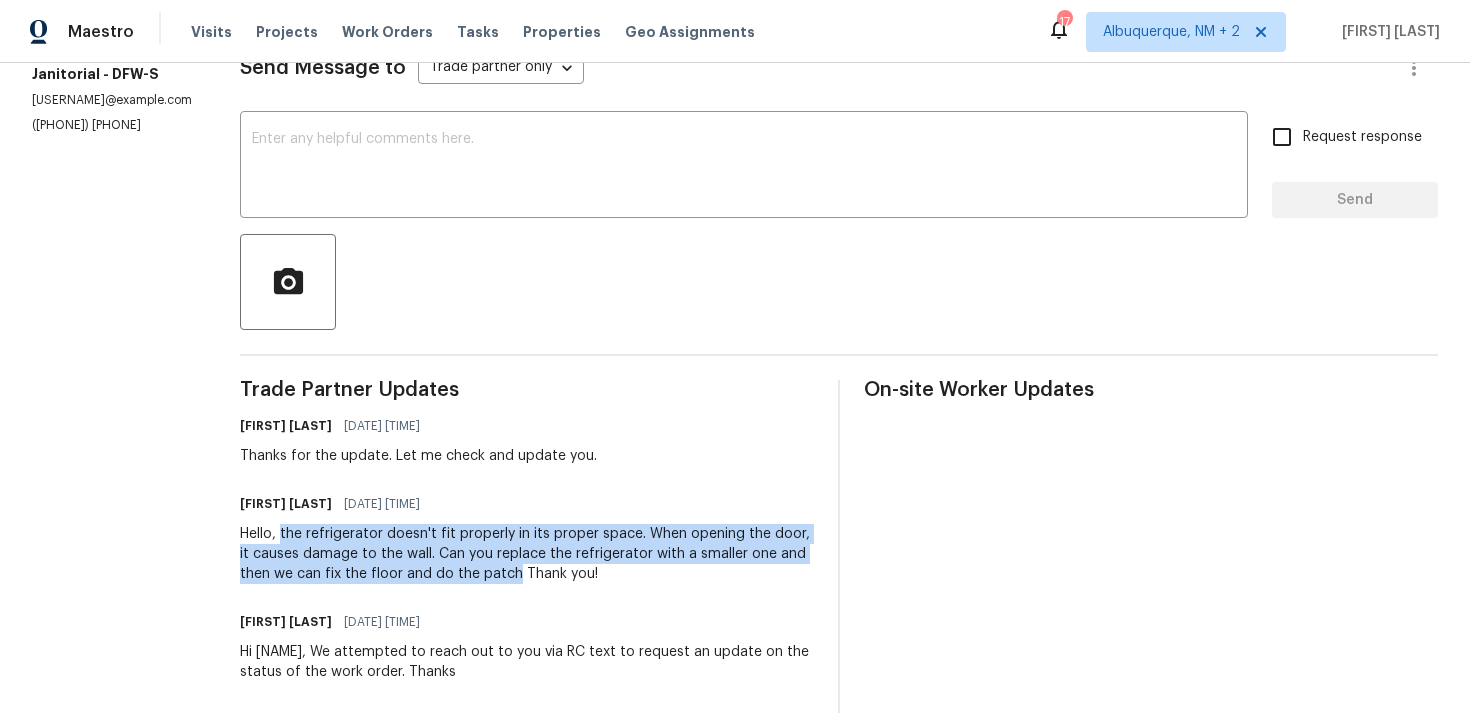drag, startPoint x: 275, startPoint y: 529, endPoint x: 472, endPoint y: 564, distance: 200.08498 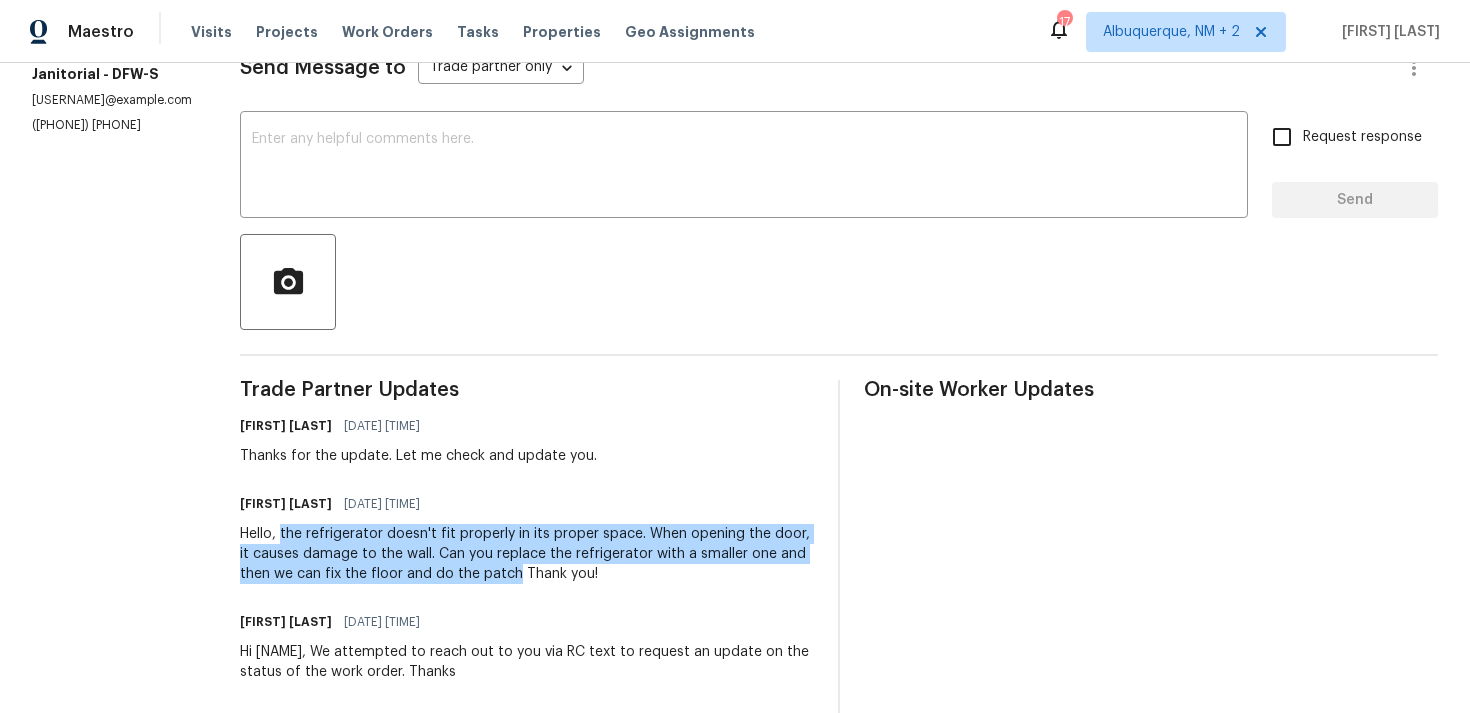 scroll, scrollTop: 0, scrollLeft: 0, axis: both 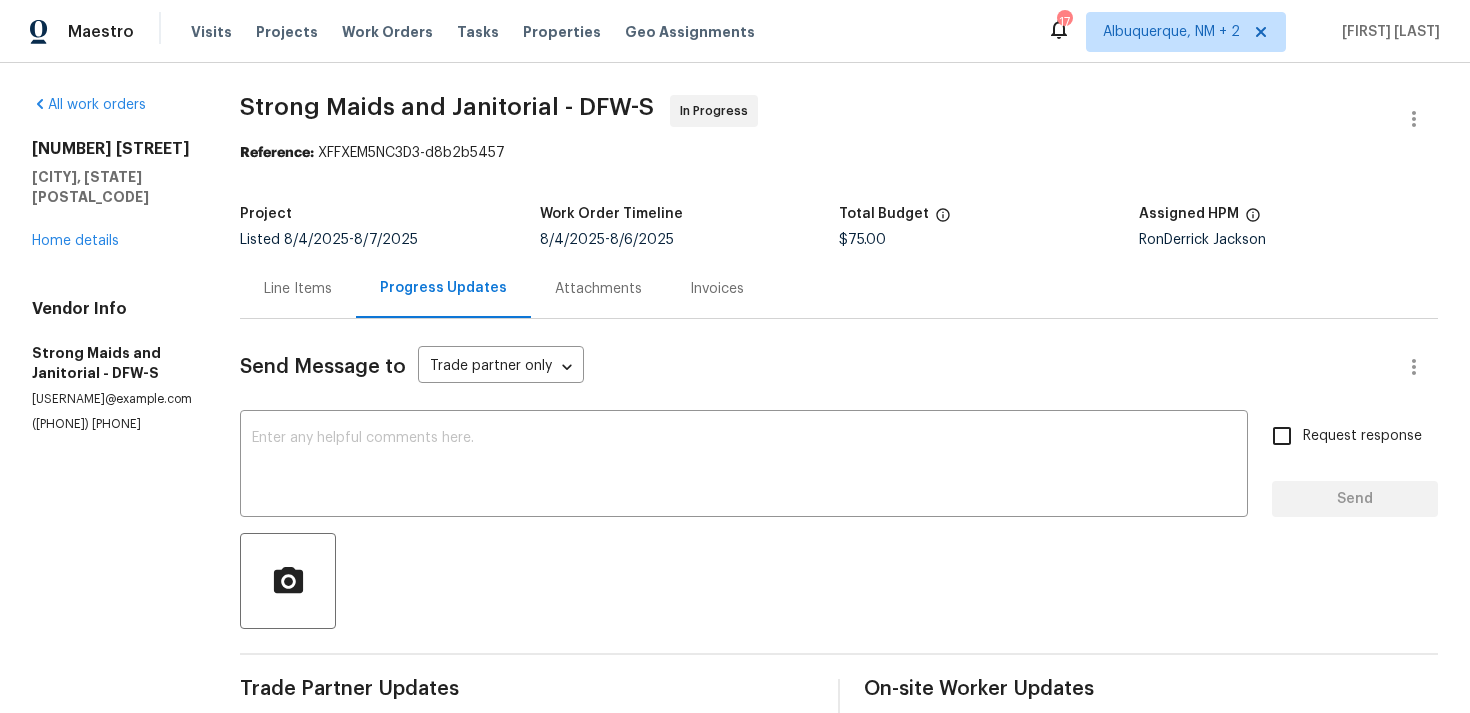 click on "Line Items" at bounding box center (298, 289) 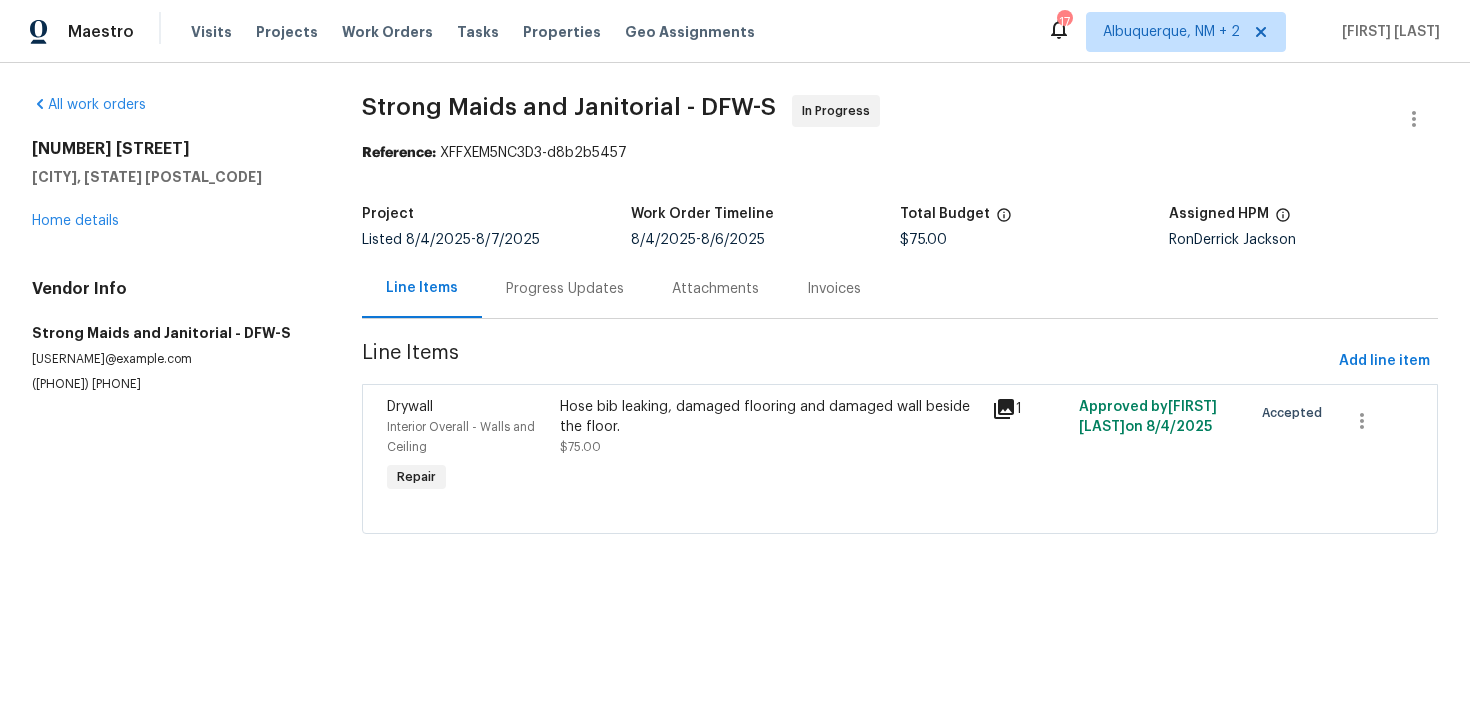 click on "2712 Raintree Dr Plano, TX 75074 Home details" at bounding box center (173, 185) 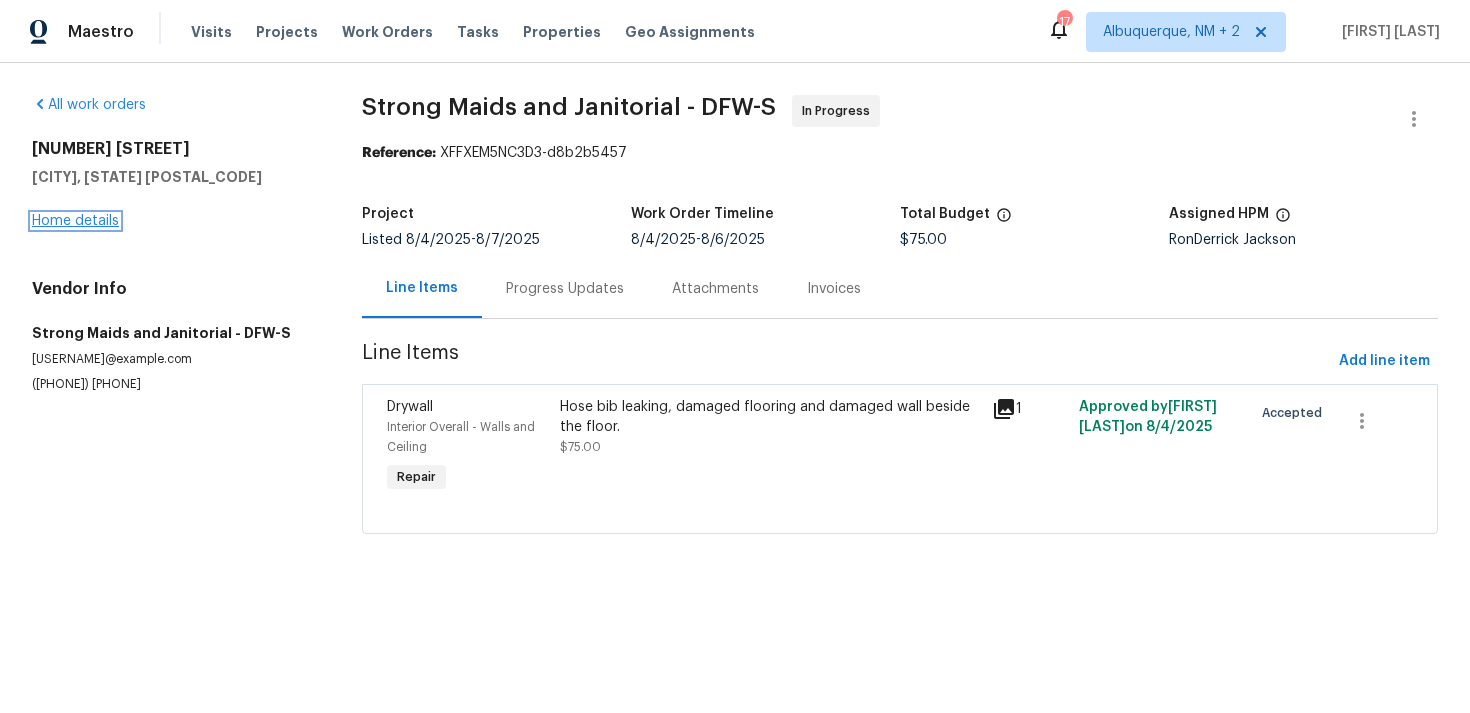 click on "Home details" at bounding box center [75, 221] 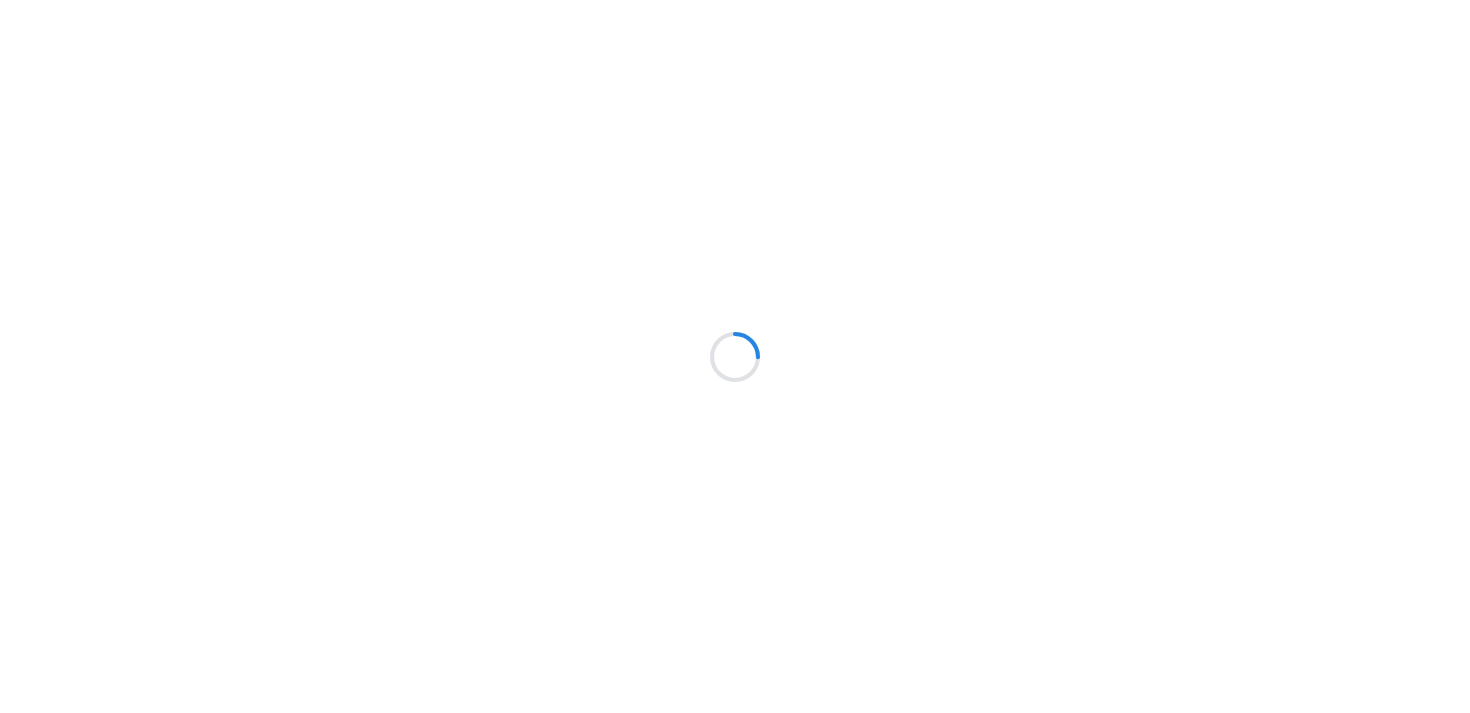 scroll, scrollTop: 0, scrollLeft: 0, axis: both 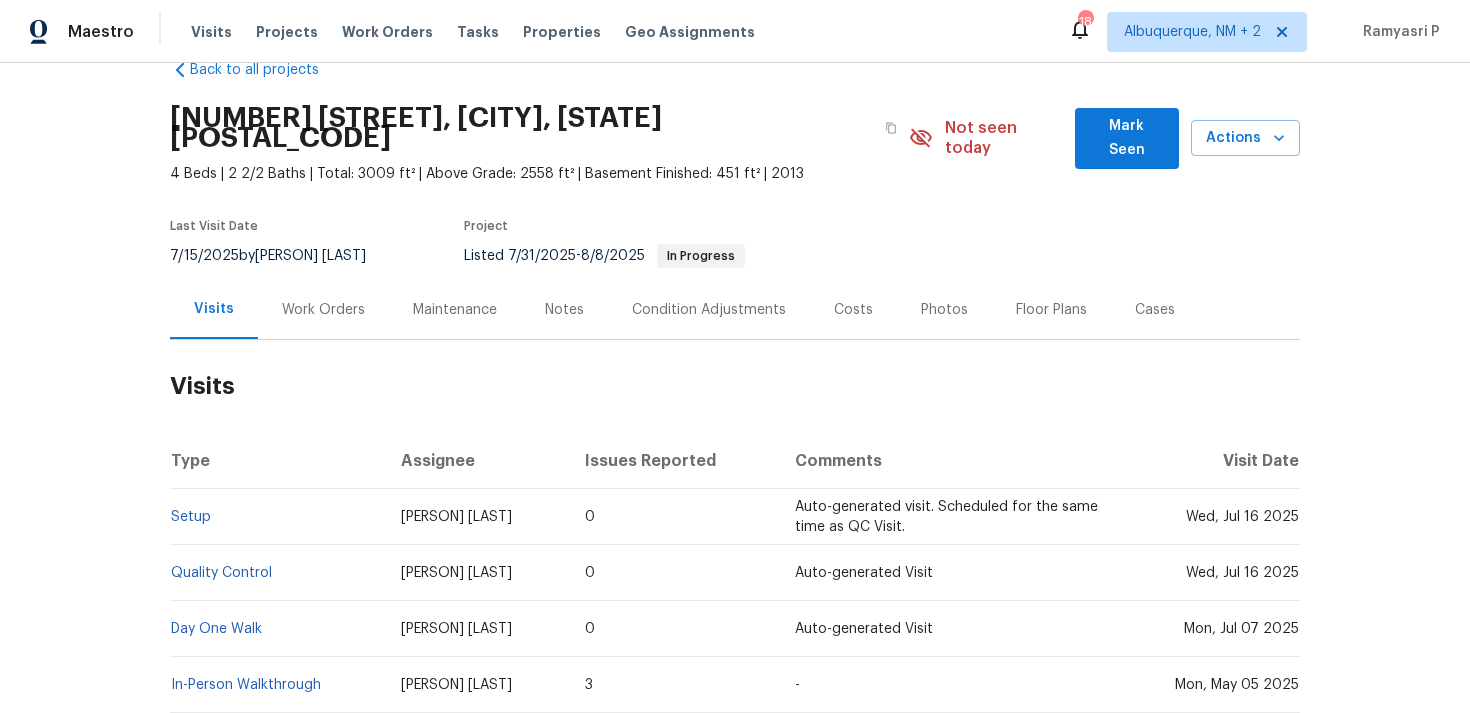 click on "Work Orders" at bounding box center (323, 310) 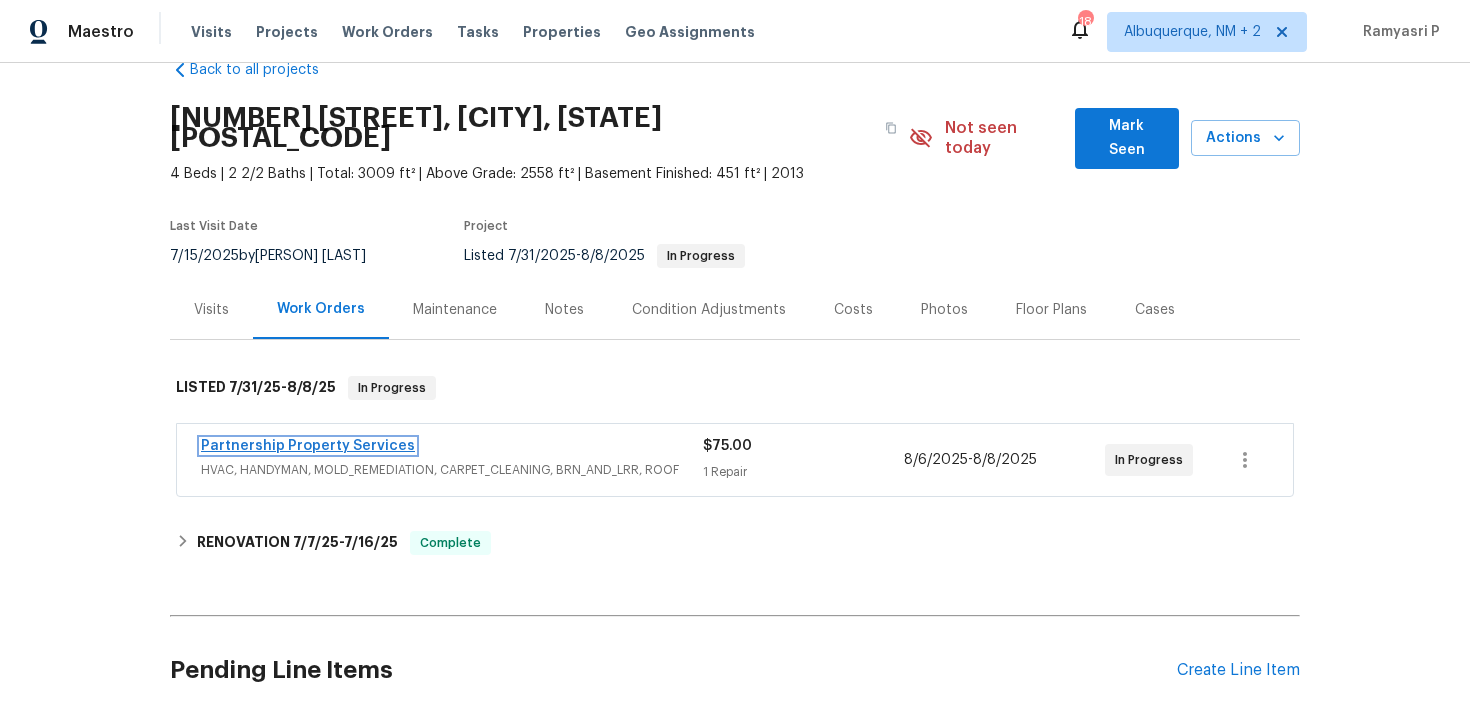click on "Partnership Property Services" at bounding box center (308, 446) 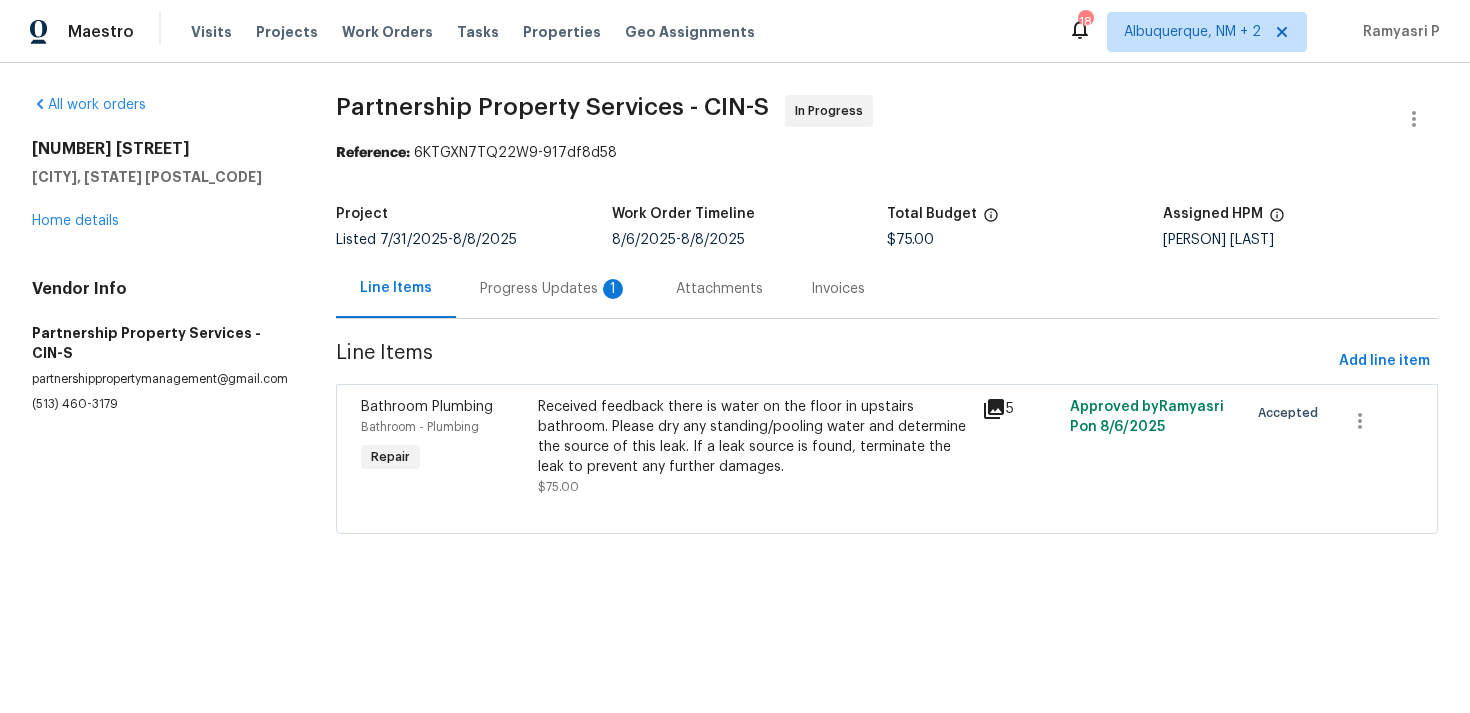 click on "Progress Updates 1" at bounding box center (554, 289) 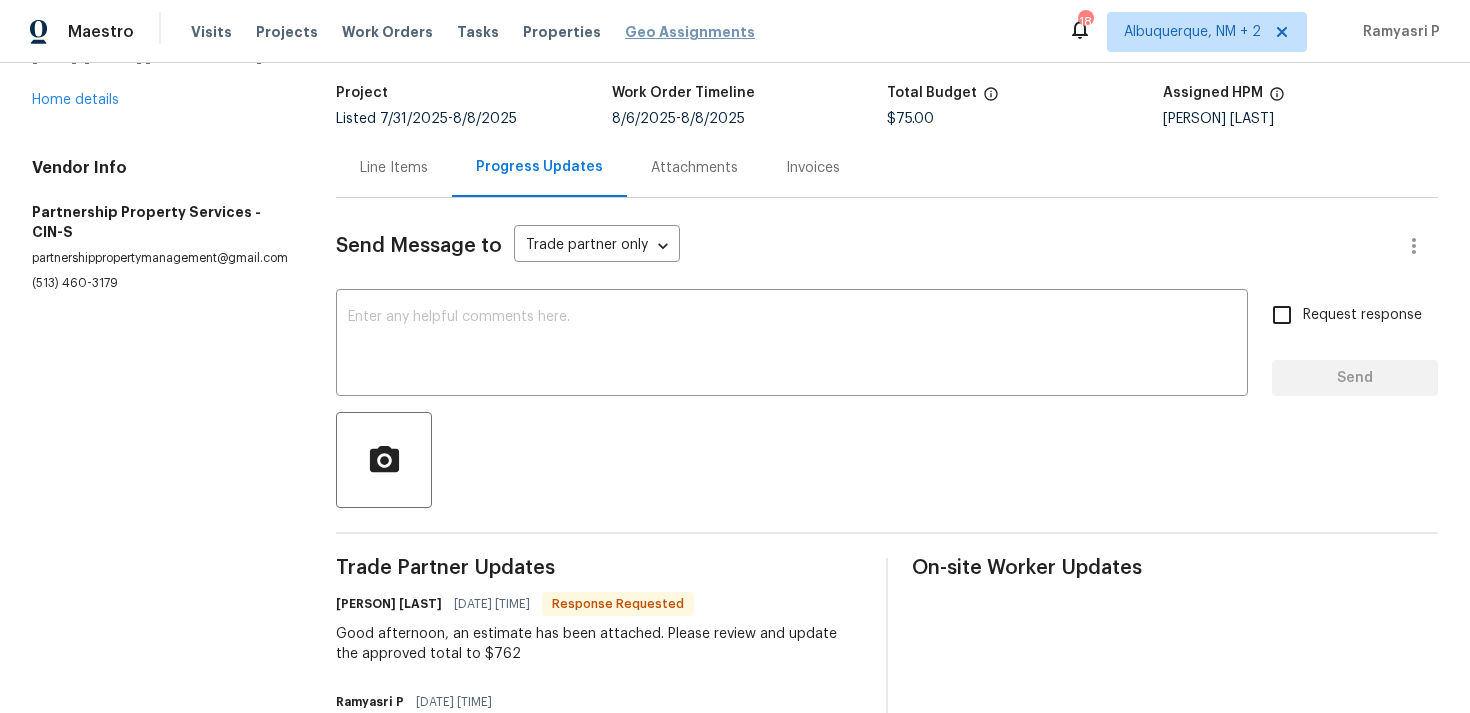 scroll, scrollTop: 48, scrollLeft: 0, axis: vertical 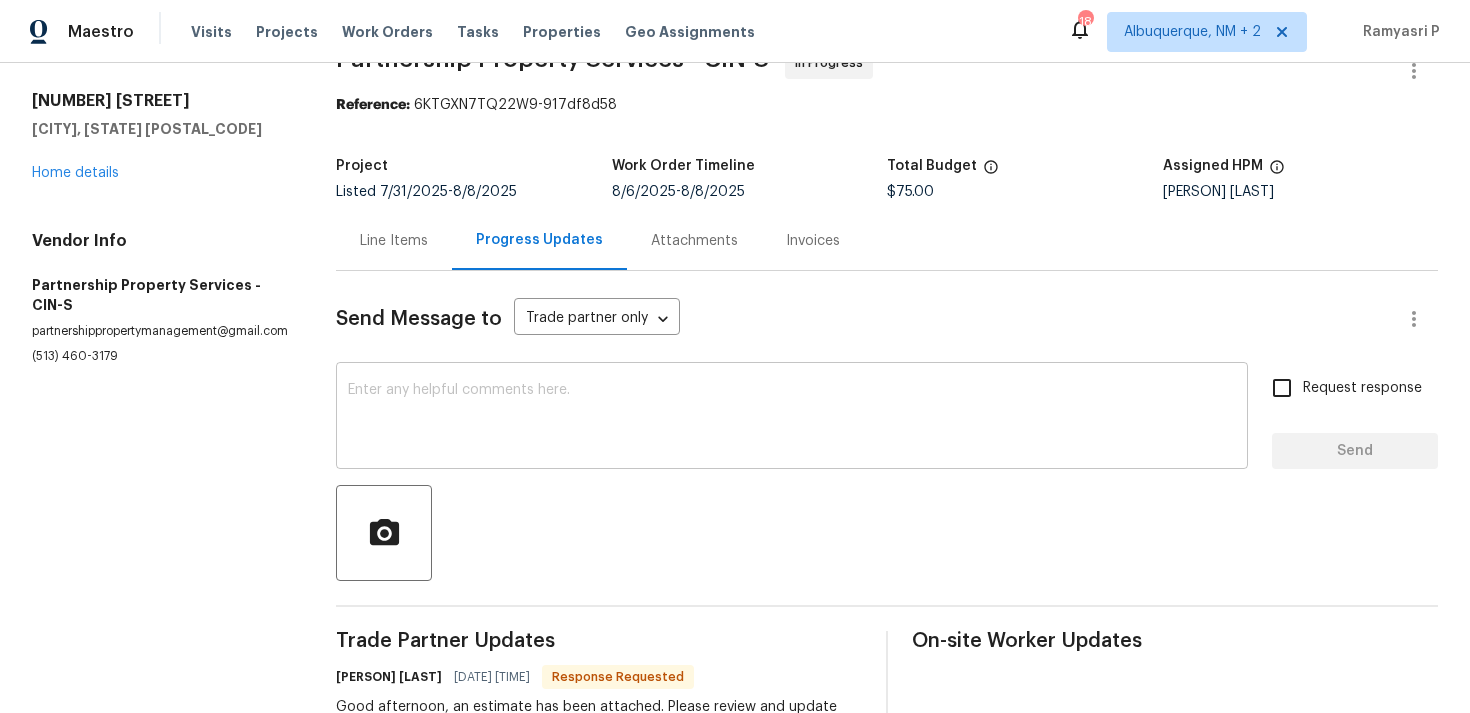 click at bounding box center [792, 418] 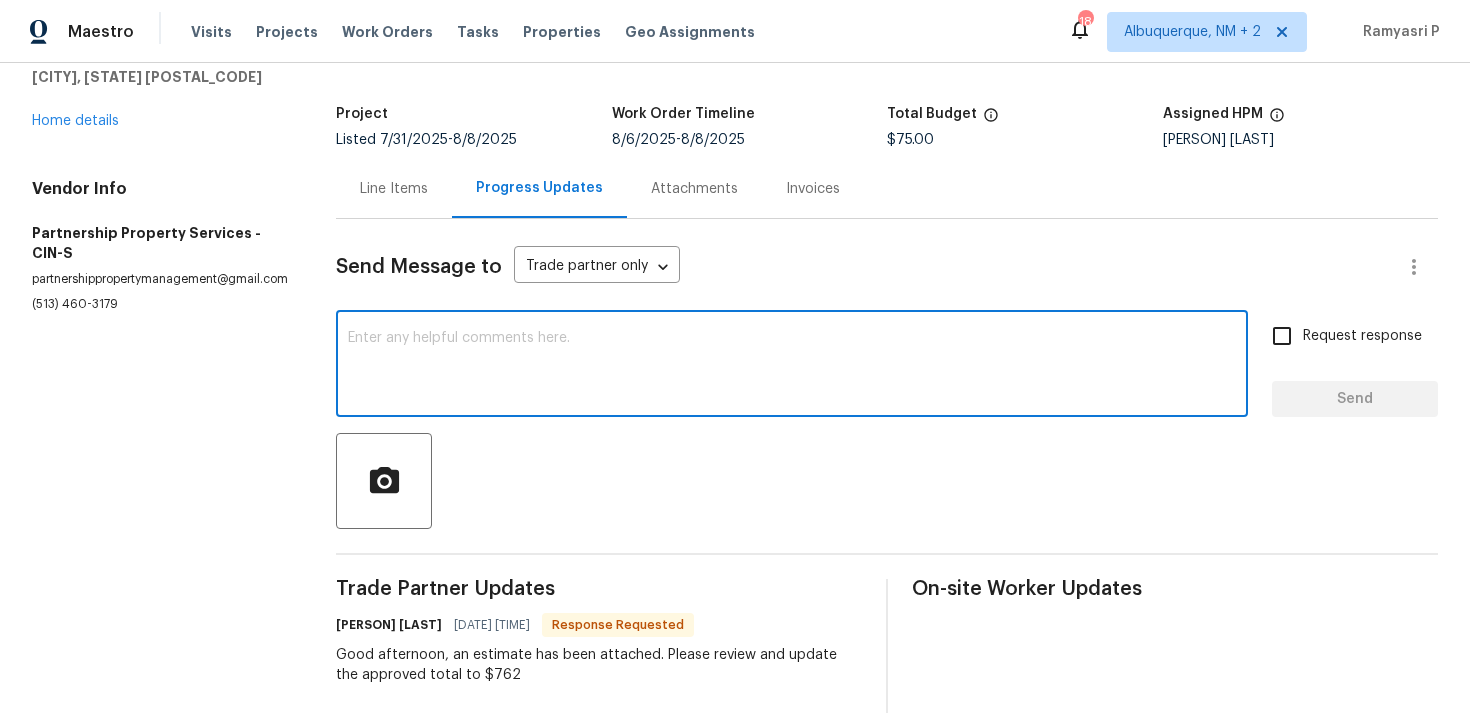 scroll, scrollTop: 111, scrollLeft: 0, axis: vertical 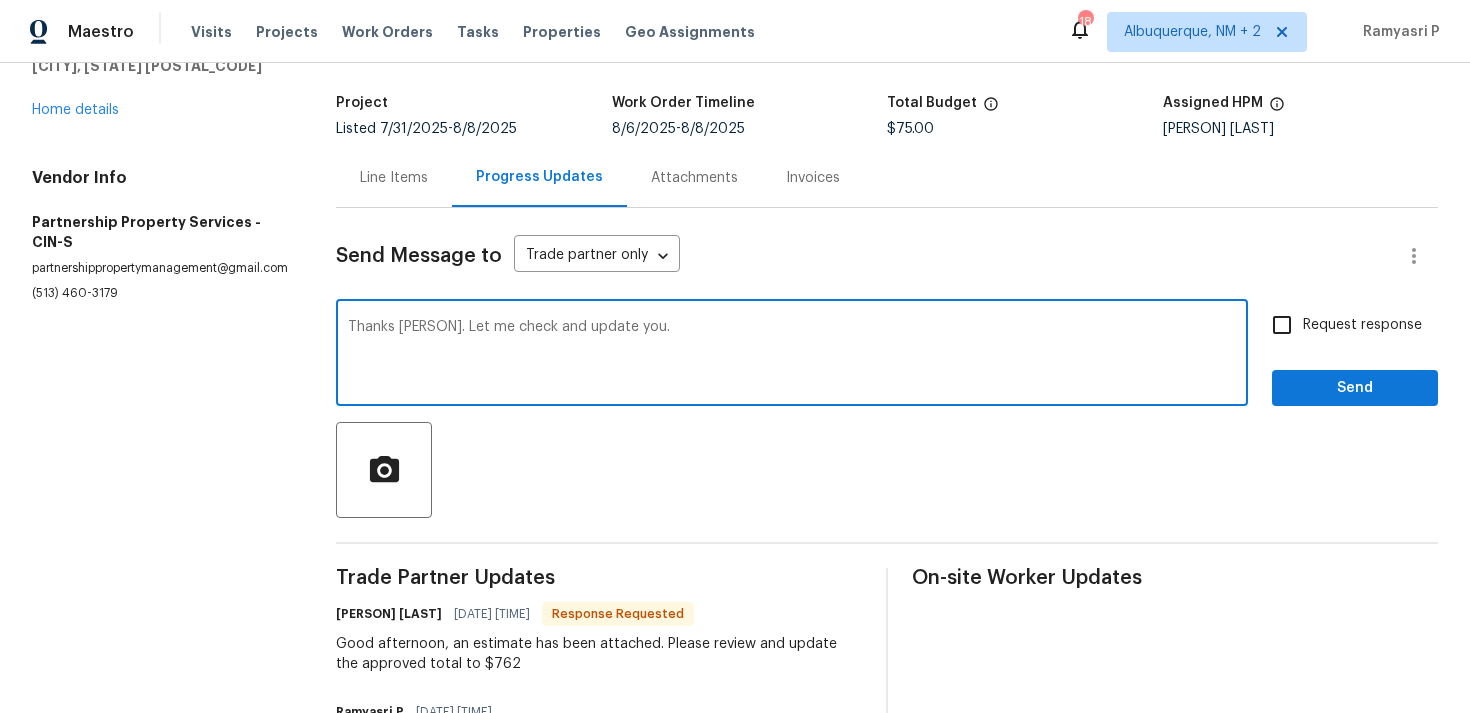 type on "Thanks [PERSON]. Let me check and update you." 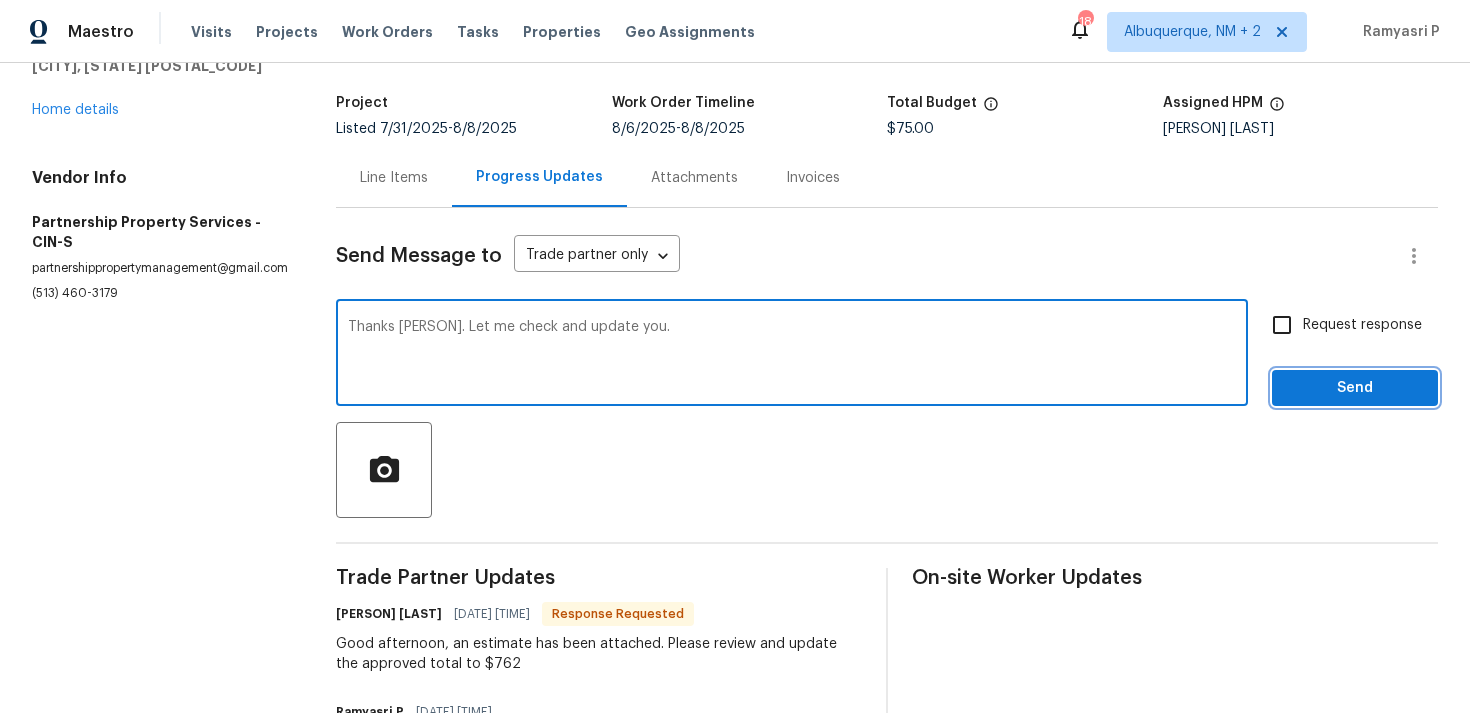 click on "Send" at bounding box center [1355, 388] 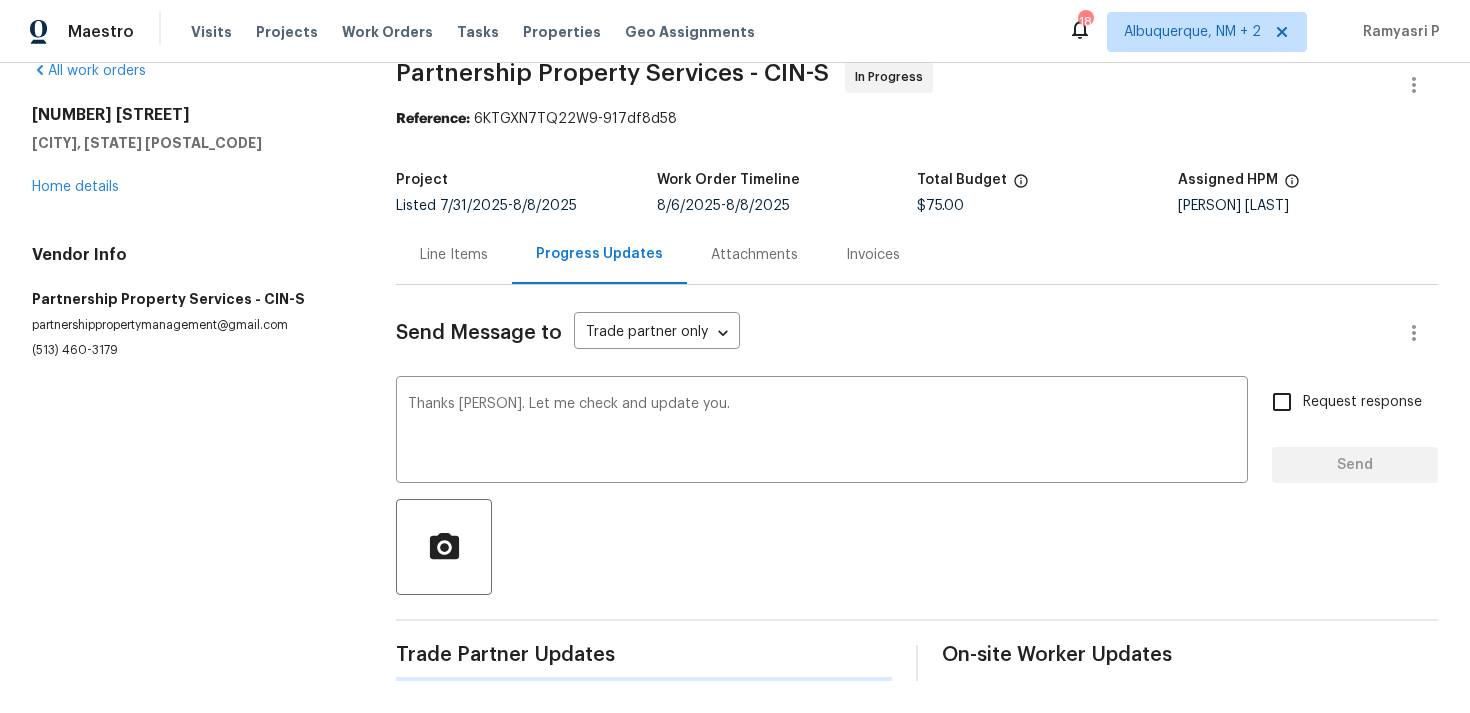 type 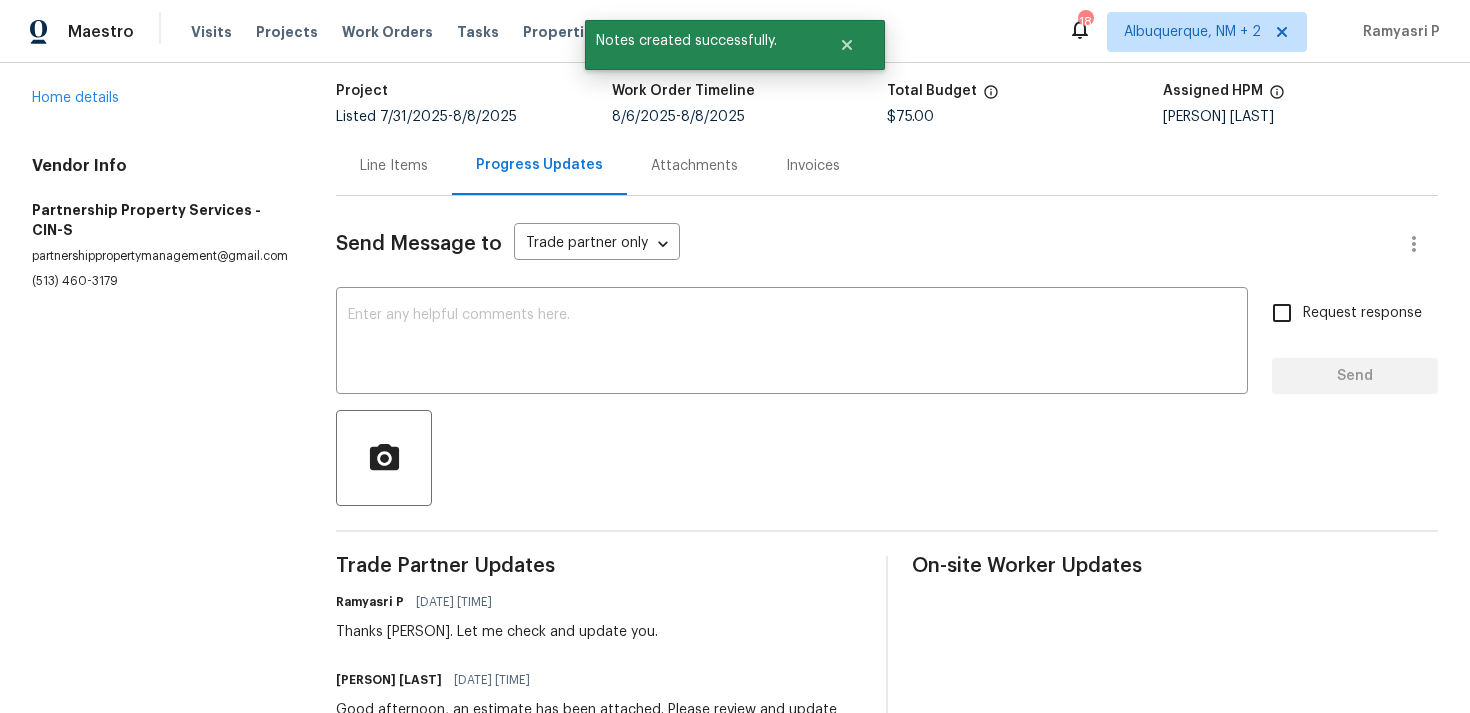 scroll, scrollTop: 0, scrollLeft: 0, axis: both 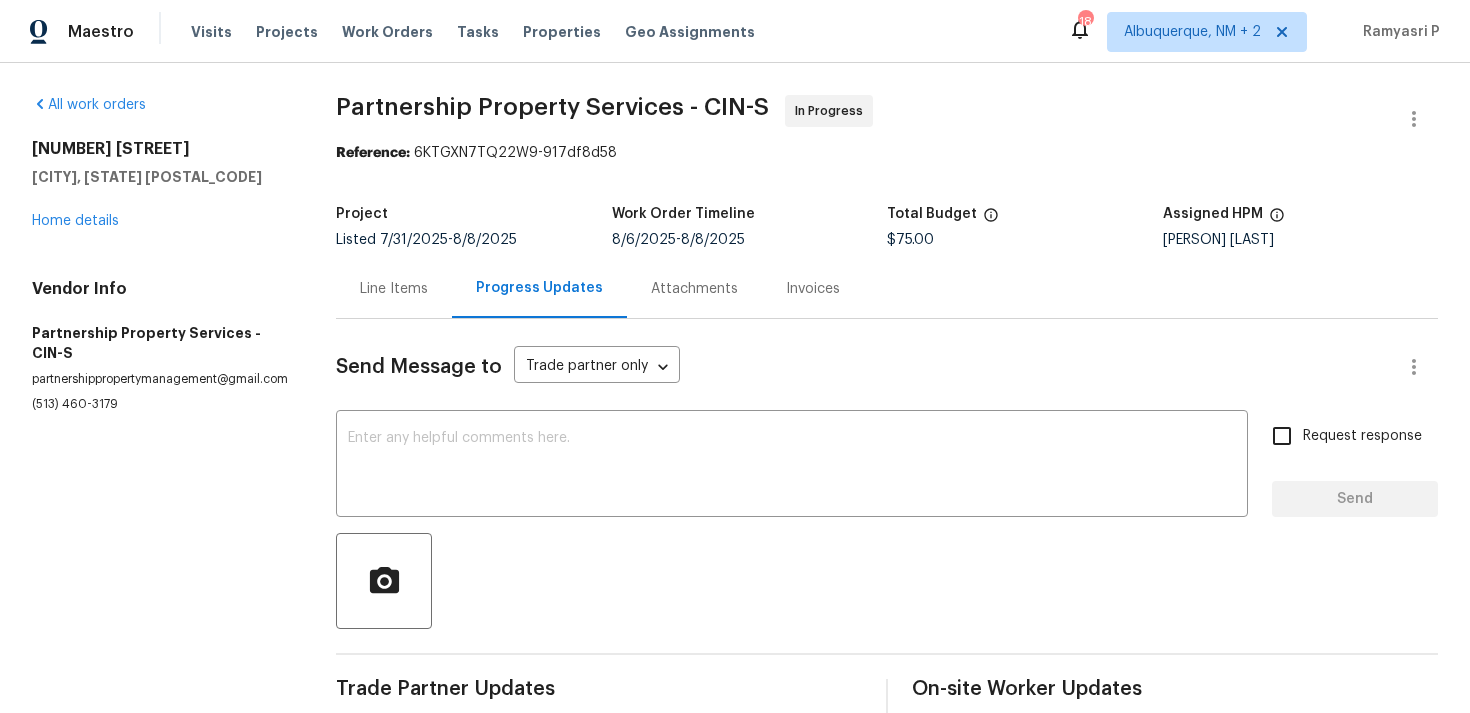 click on "Line Items" at bounding box center (394, 288) 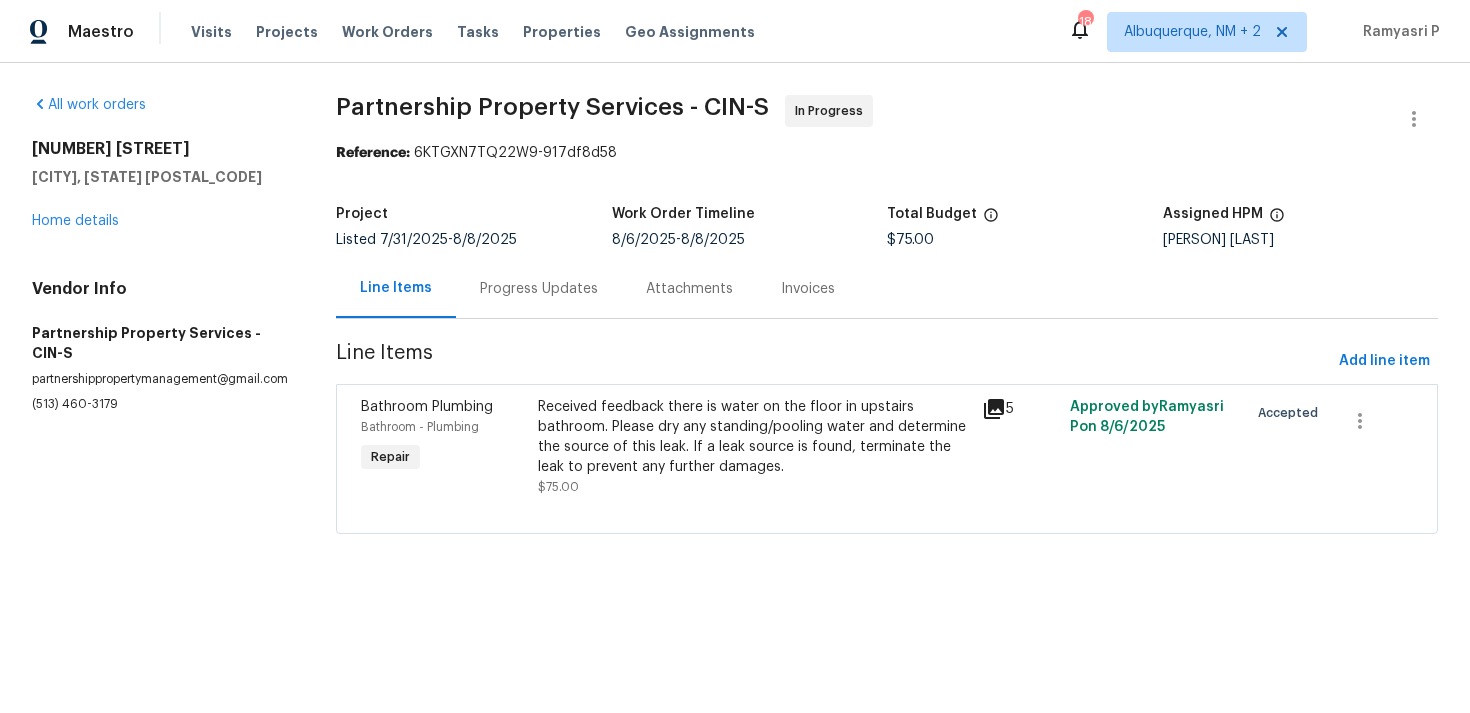 click on "Received feedback there is water on the floor in upstairs bathroom. Please dry any standing/pooling water and determine the source of this leak. If a leak source is found, terminate the leak to prevent any further damages." at bounding box center (753, 437) 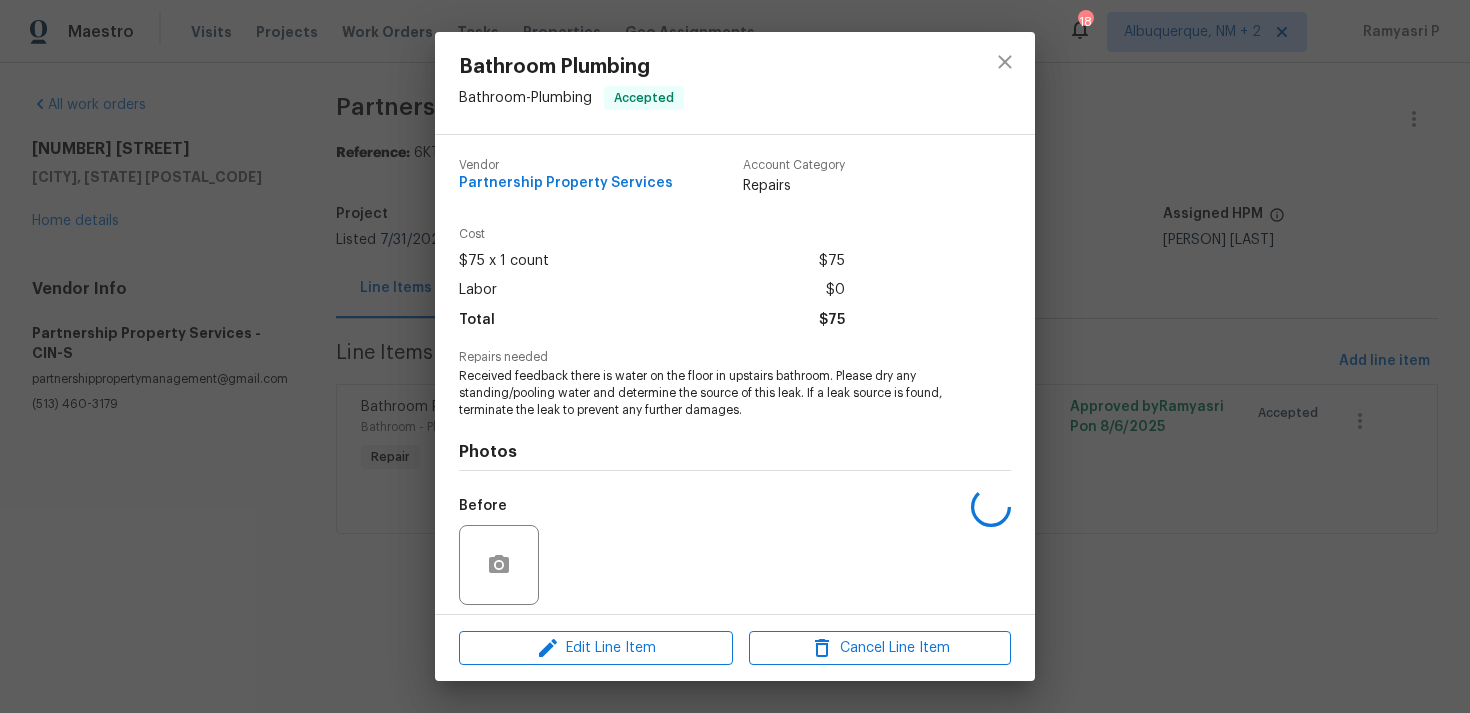 scroll, scrollTop: 141, scrollLeft: 0, axis: vertical 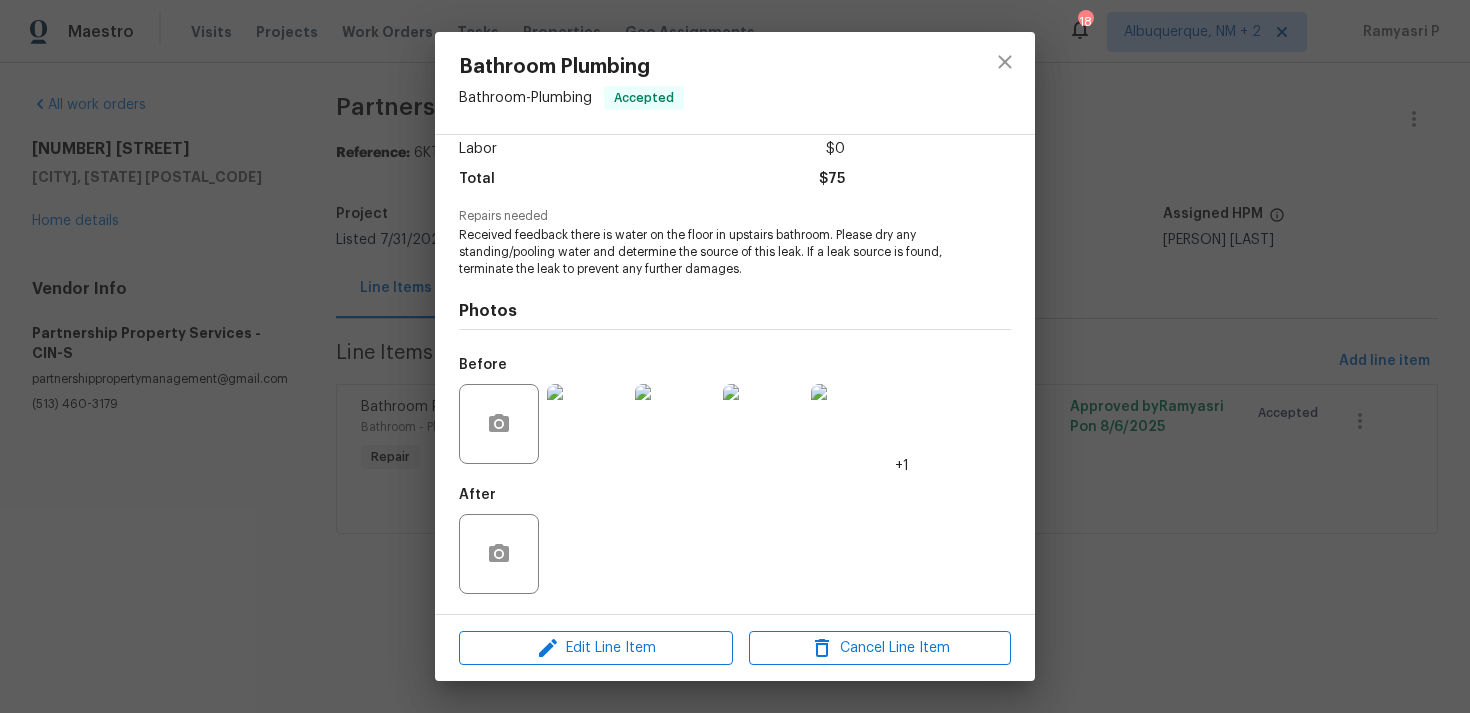 click at bounding box center (587, 424) 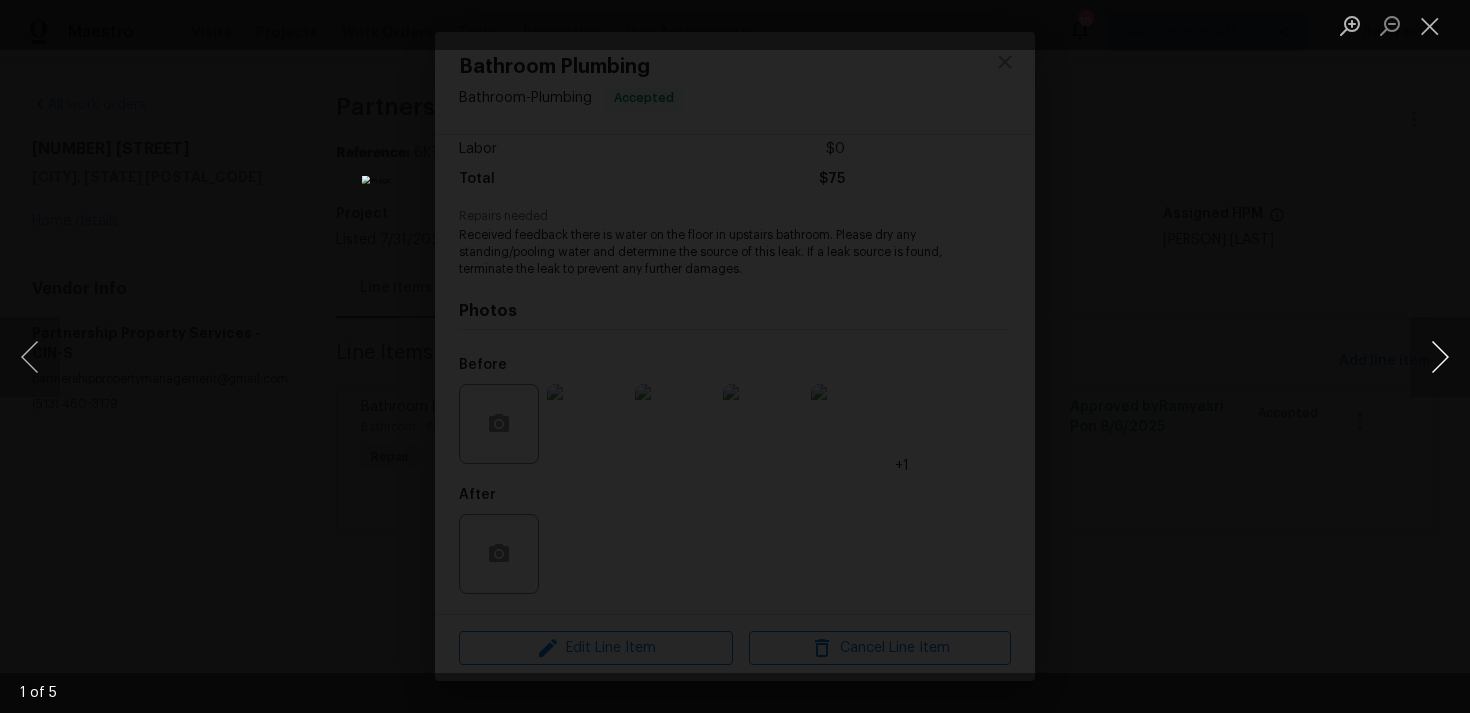 click at bounding box center (1440, 357) 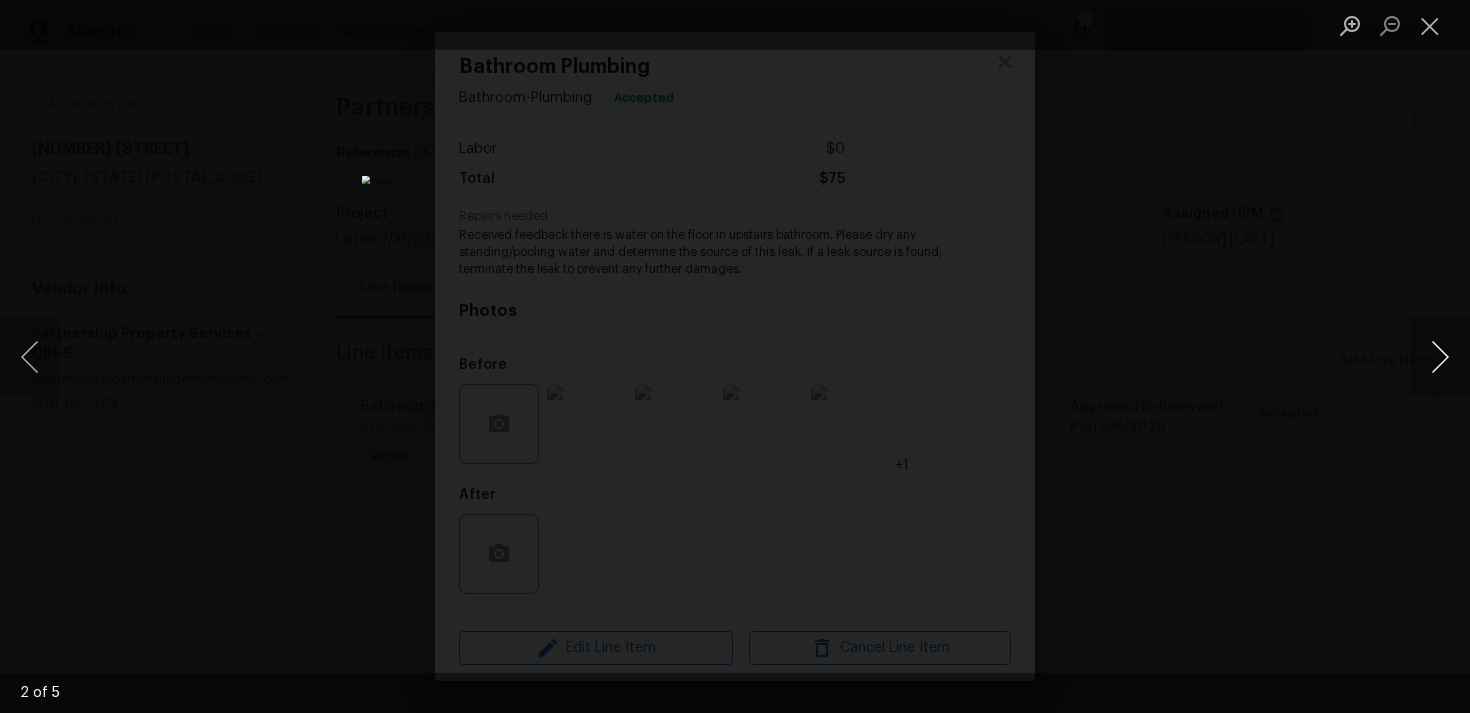 click at bounding box center [1440, 357] 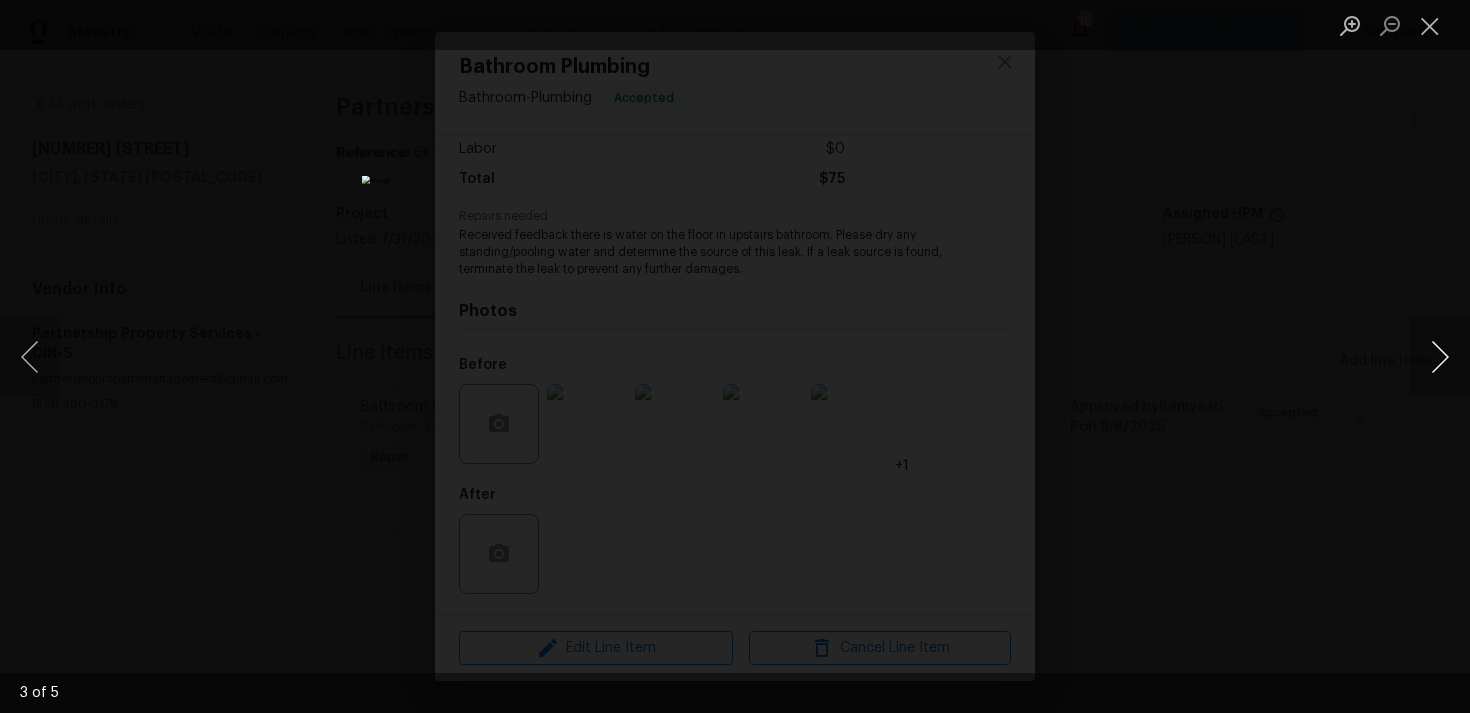 click at bounding box center [1440, 357] 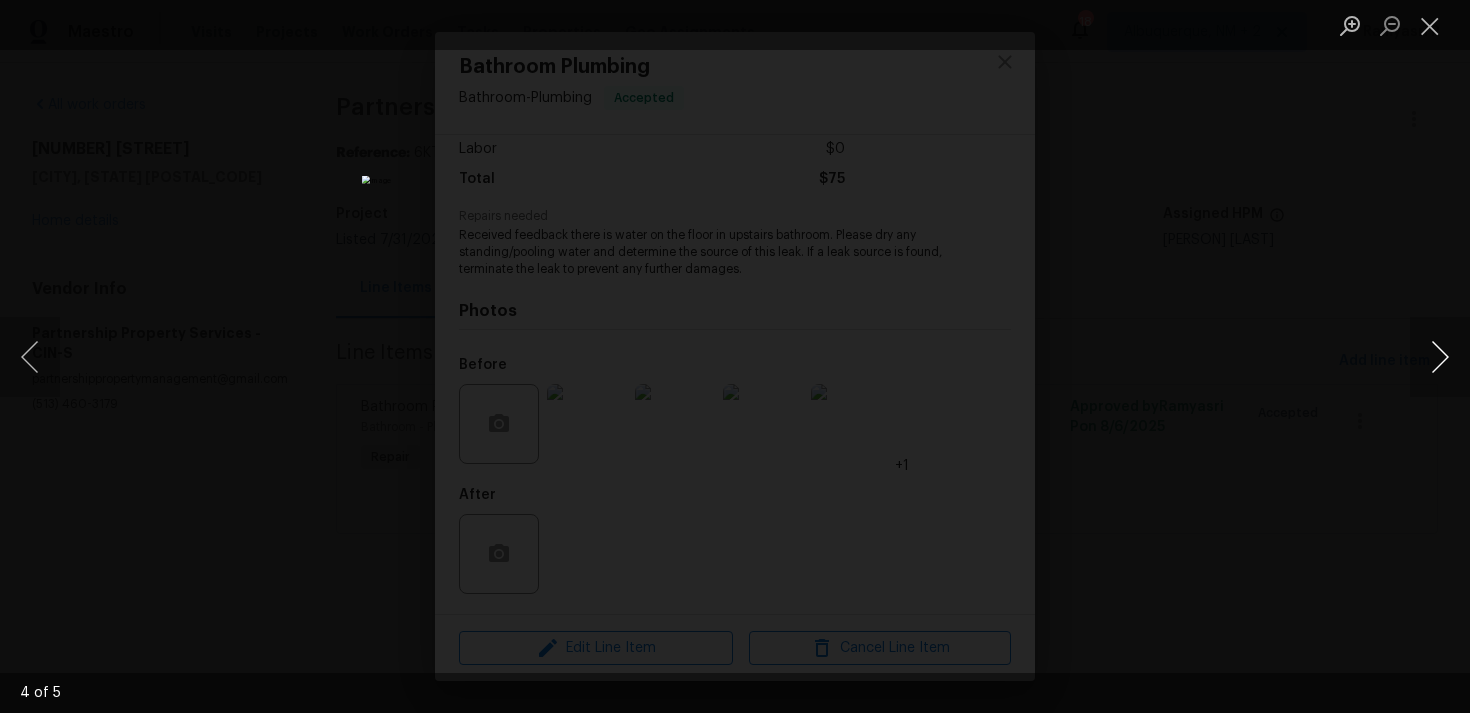 click at bounding box center [1440, 357] 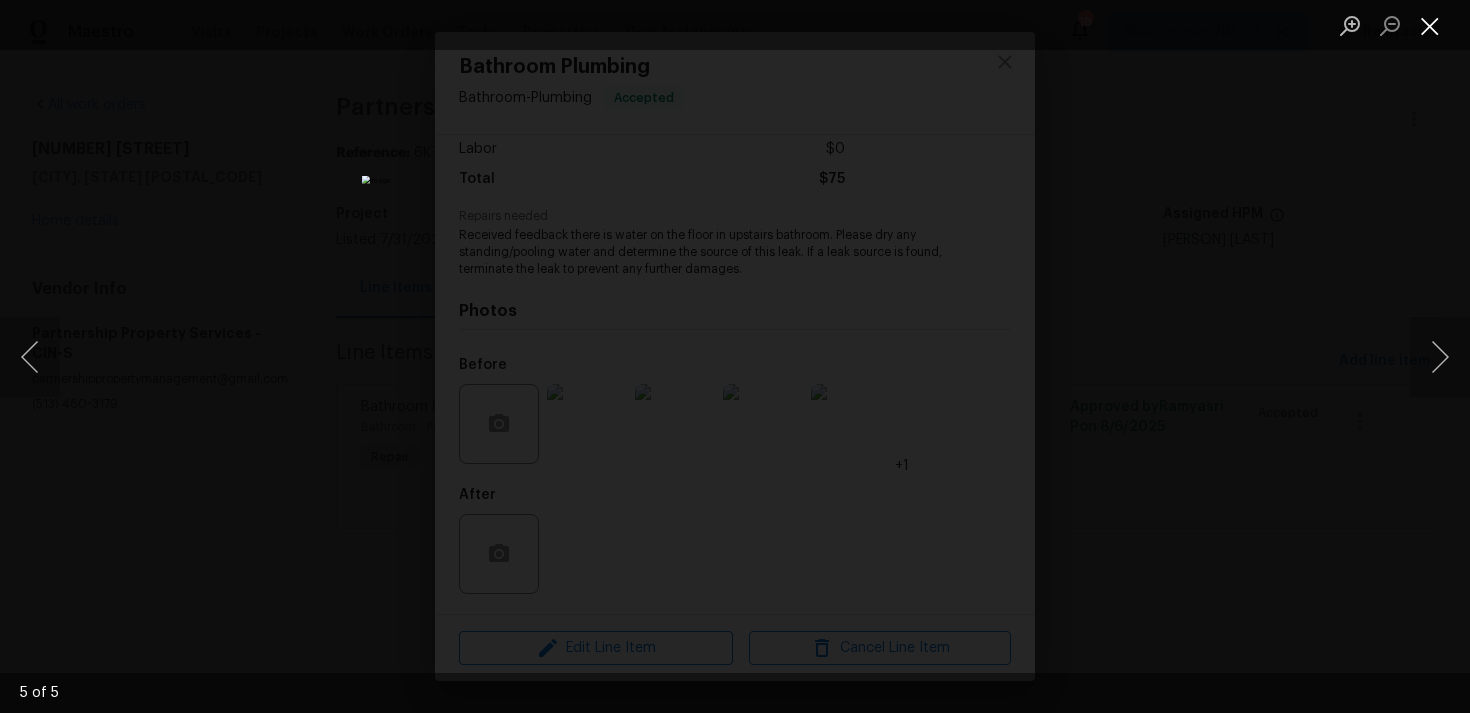 click at bounding box center [1430, 25] 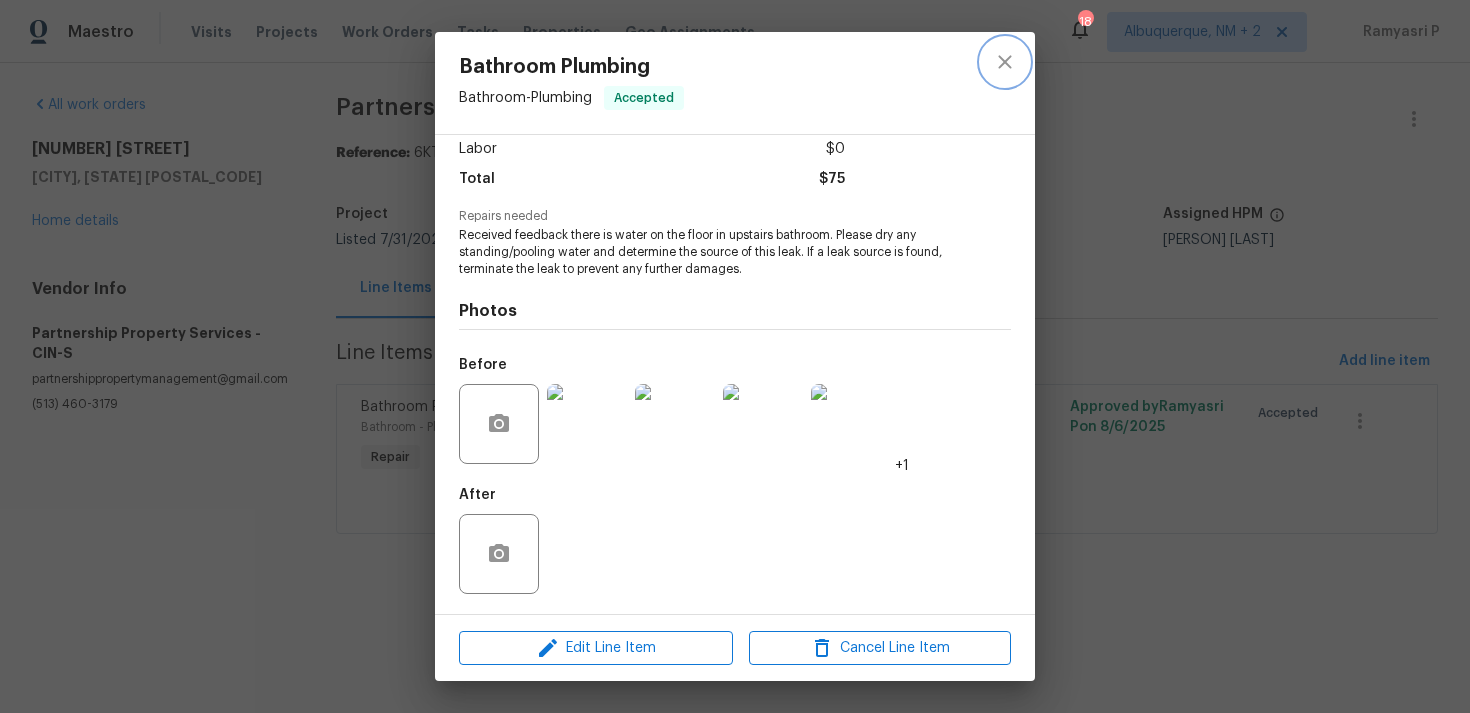 click 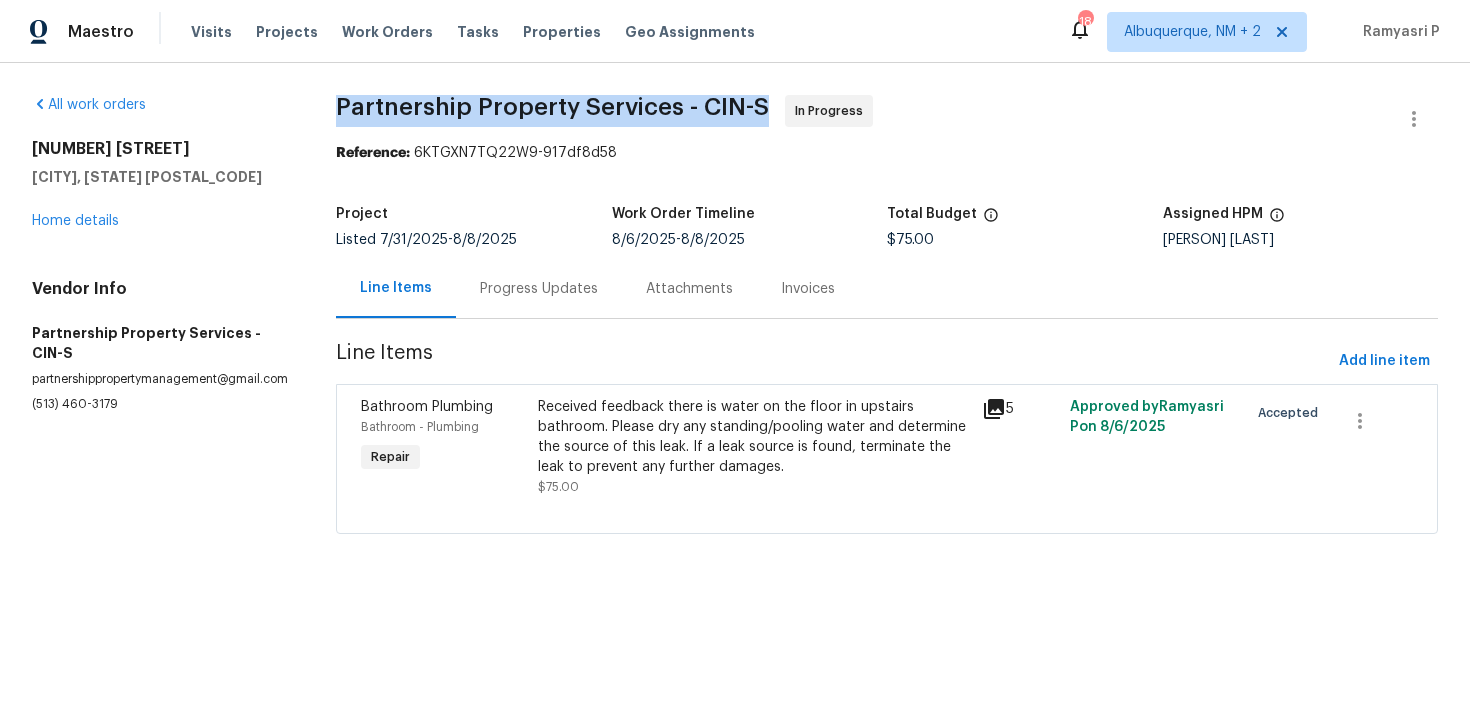 drag, startPoint x: 339, startPoint y: 107, endPoint x: 783, endPoint y: 100, distance: 444.05518 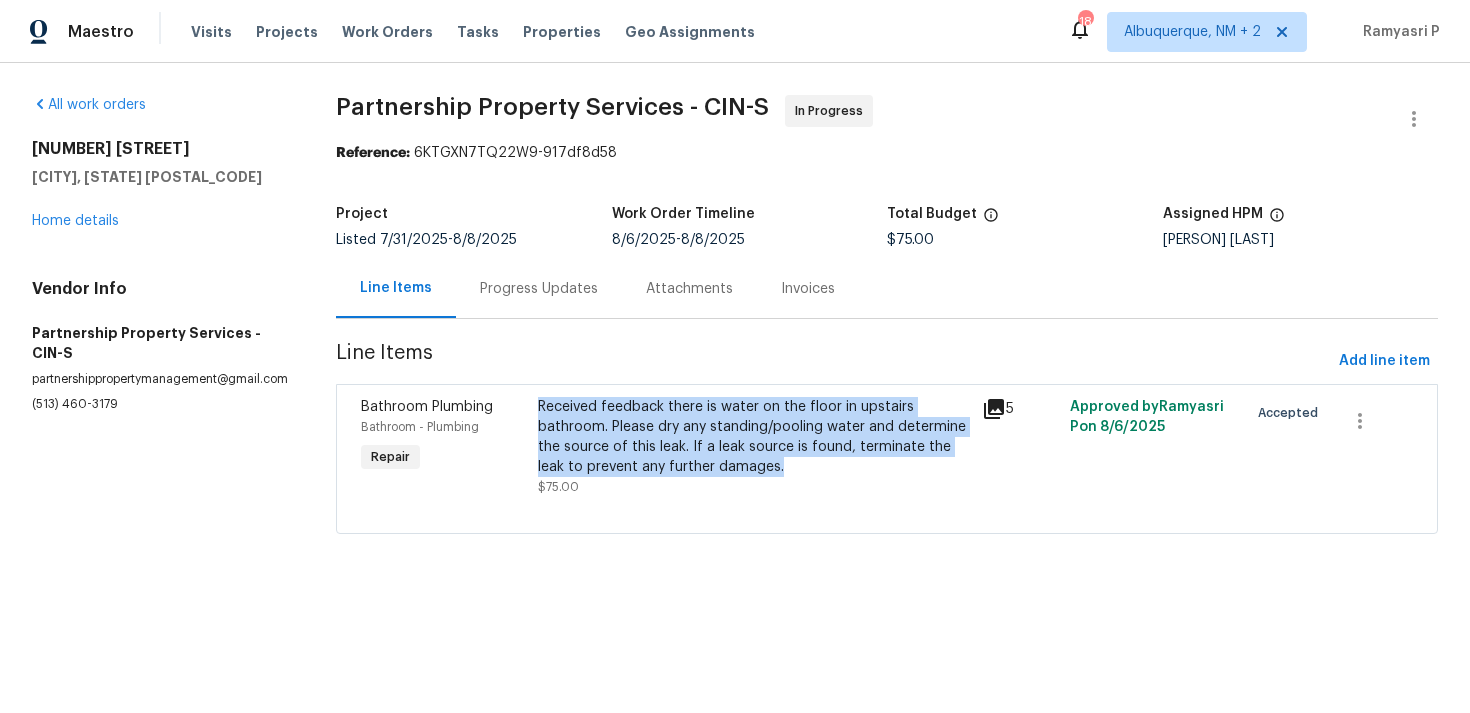 copy on "Received feedback there is water on the floor in upstairs bathroom. Please dry any standing/pooling water and determine the source of this leak. If a leak source is found, terminate the leak to prevent any further damages." 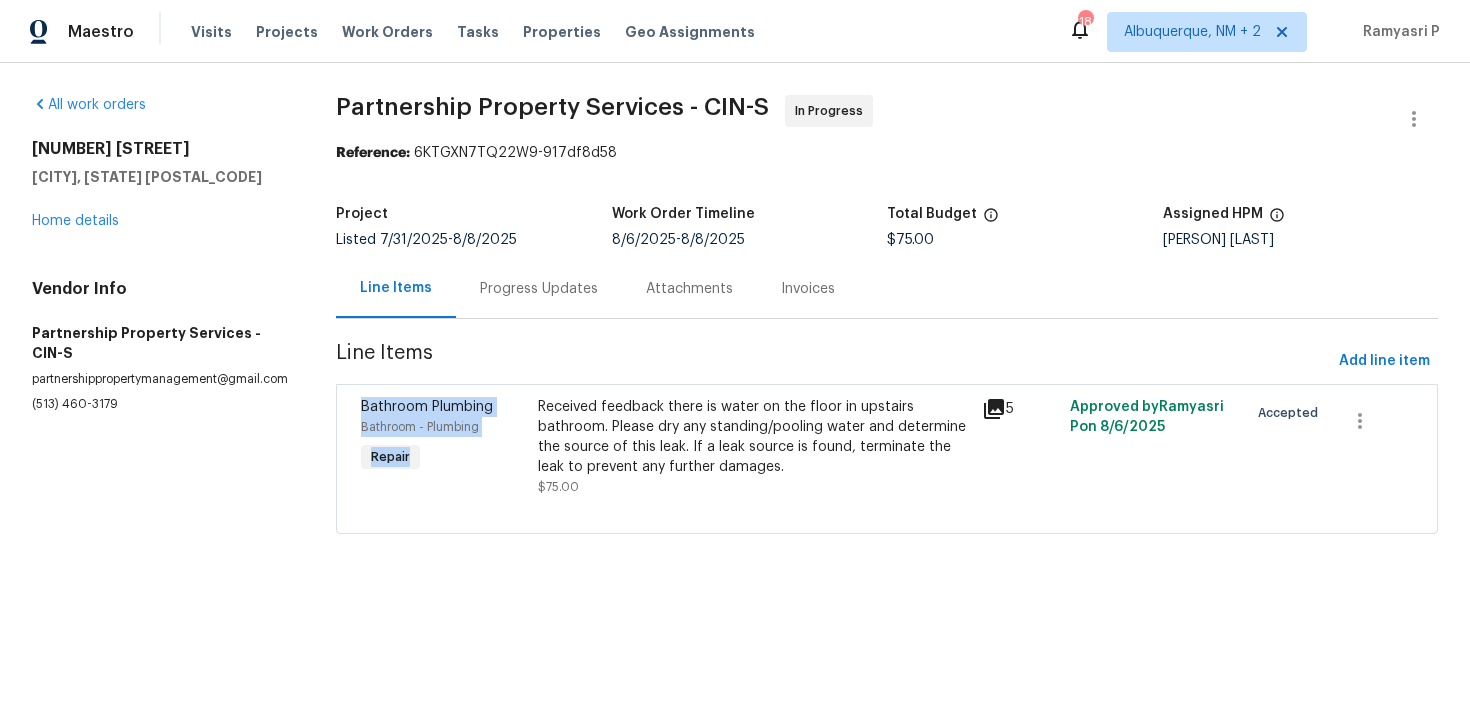 drag, startPoint x: 541, startPoint y: 408, endPoint x: 758, endPoint y: 338, distance: 228.01097 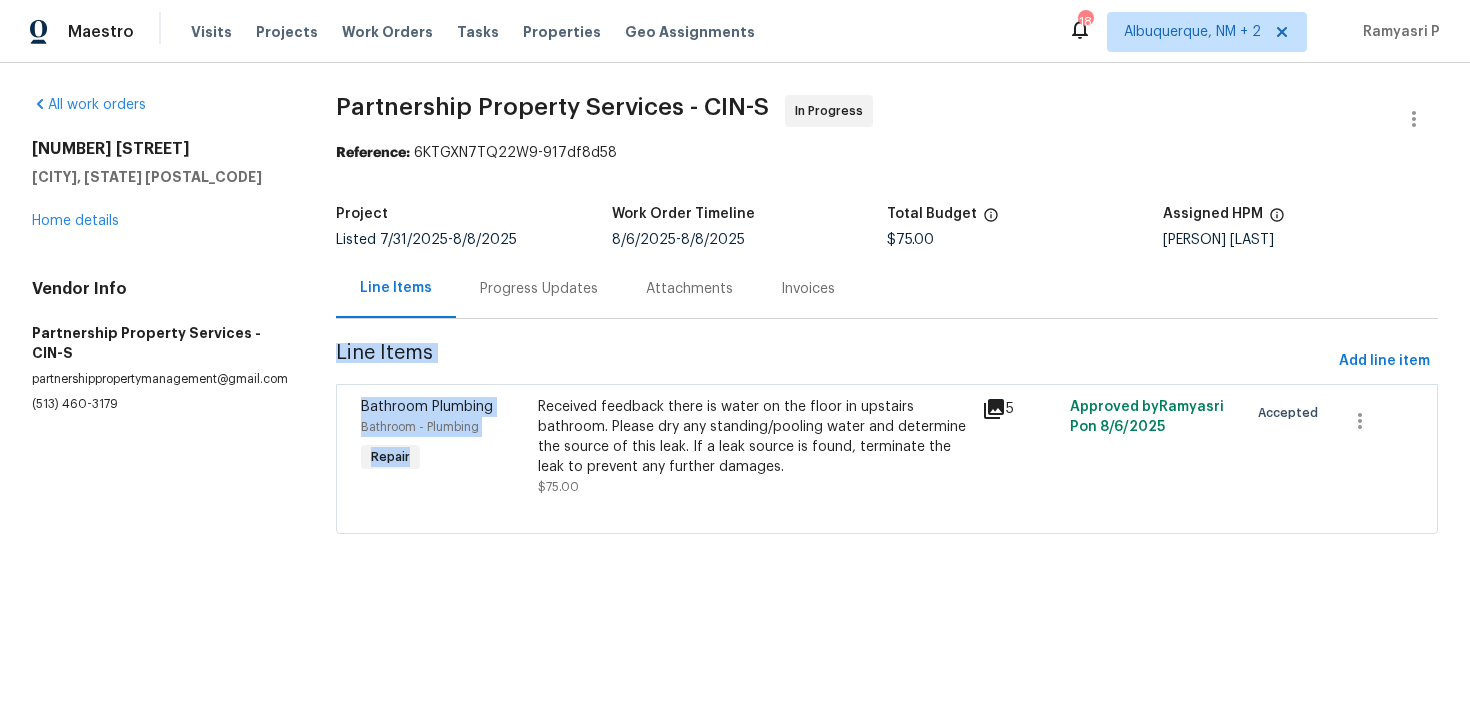 click on "Partnership Property Services - CIN-S In Progress Reference:   6KTGXN7TQ22W9-917df8d58 Project Listed   7/31/2025  -  8/8/2025 Work Order Timeline 8/6/2025  -  8/8/2025 Total Budget $75.00 Assigned HPM Alison Brice Line Items Progress Updates Attachments Invoices Line Items Add line item Bathroom Plumbing Bathroom - Plumbing Repair Received feedback there is water on the floor in upstairs bathroom. Please dry any standing/pooling water and determine the source of this leak. If a leak source is found, terminate the leak to prevent any further damages. $75.00   5 Approved by  Ramyasri P  on   8/6/2025 Accepted" at bounding box center (887, 326) 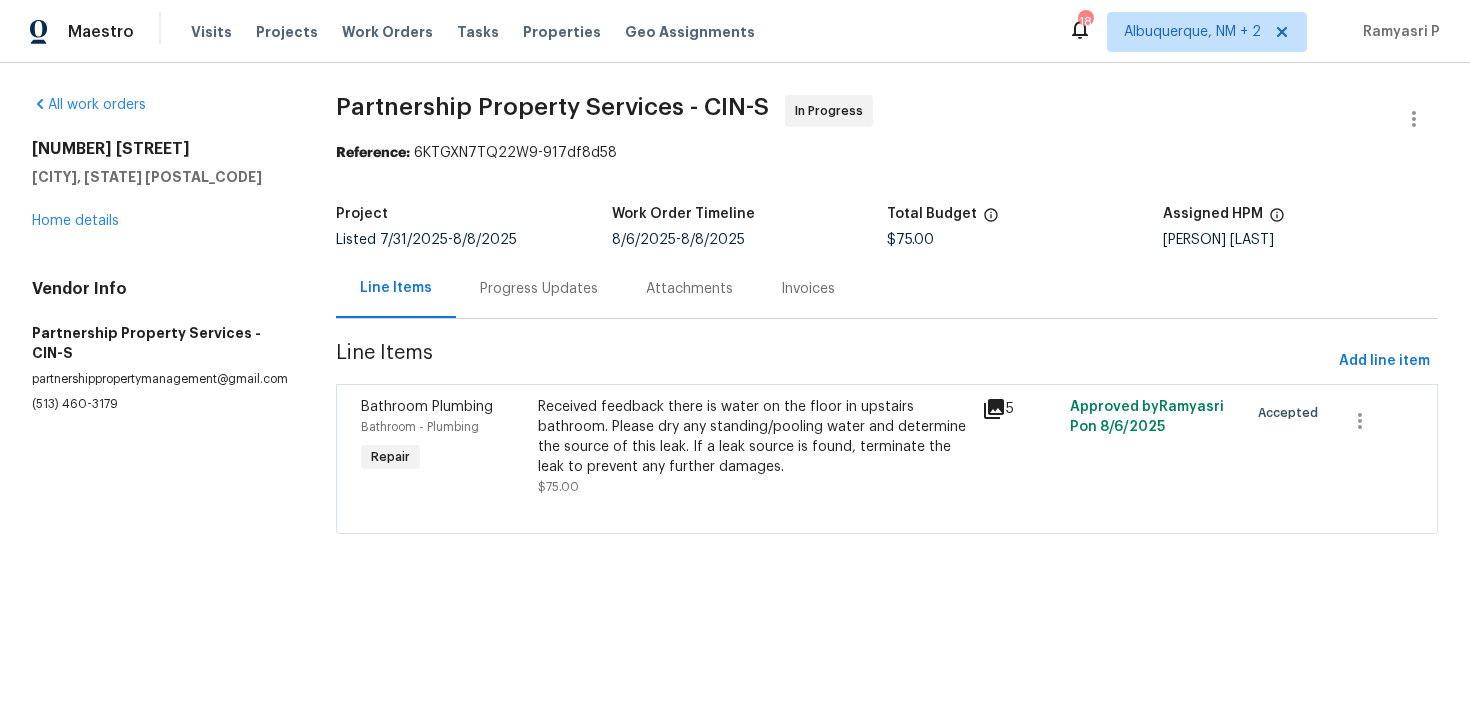 click on "Partnership Property Services - CIN-S In Progress Reference:   6KTGXN7TQ22W9-917df8d58 Project Listed   7/31/2025  -  8/8/2025 Work Order Timeline 8/6/2025  -  8/8/2025 Total Budget $75.00 Assigned HPM Alison Brice Line Items Progress Updates Attachments Invoices Line Items Add line item Bathroom Plumbing Bathroom - Plumbing Repair Received feedback there is water on the floor in upstairs bathroom. Please dry any standing/pooling water and determine the source of this leak. If a leak source is found, terminate the leak to prevent any further damages. $75.00   5 Approved by  Ramyasri P  on   8/6/2025 Accepted" at bounding box center (887, 326) 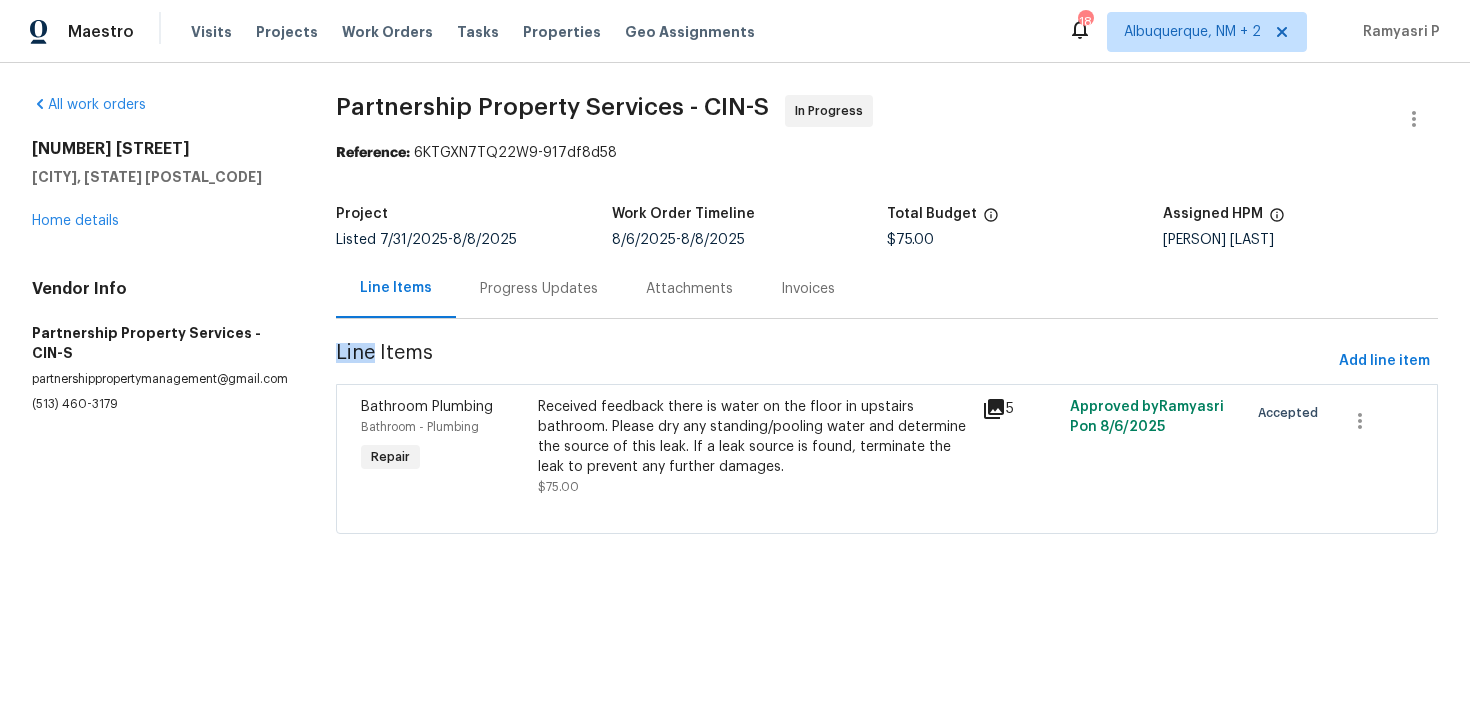 click on "Progress Updates" at bounding box center (539, 289) 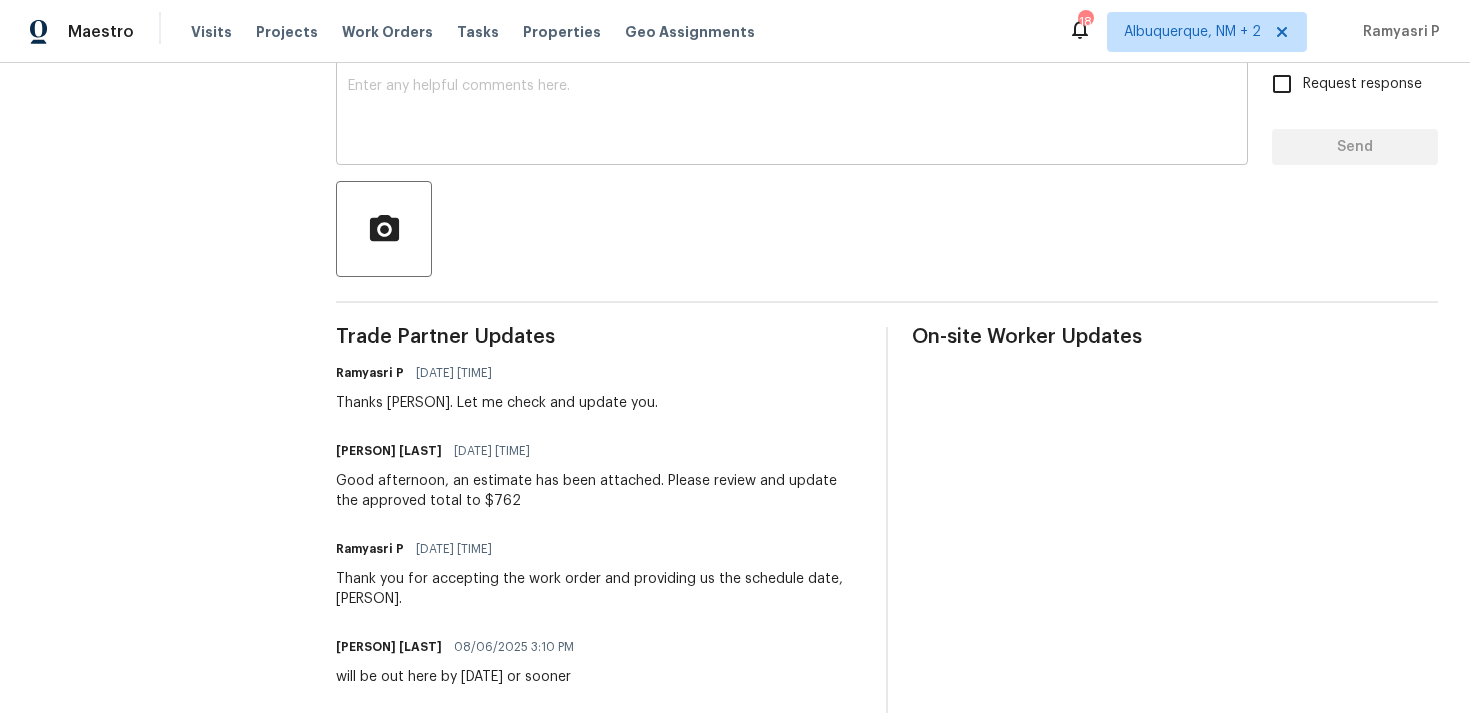 scroll, scrollTop: 540, scrollLeft: 0, axis: vertical 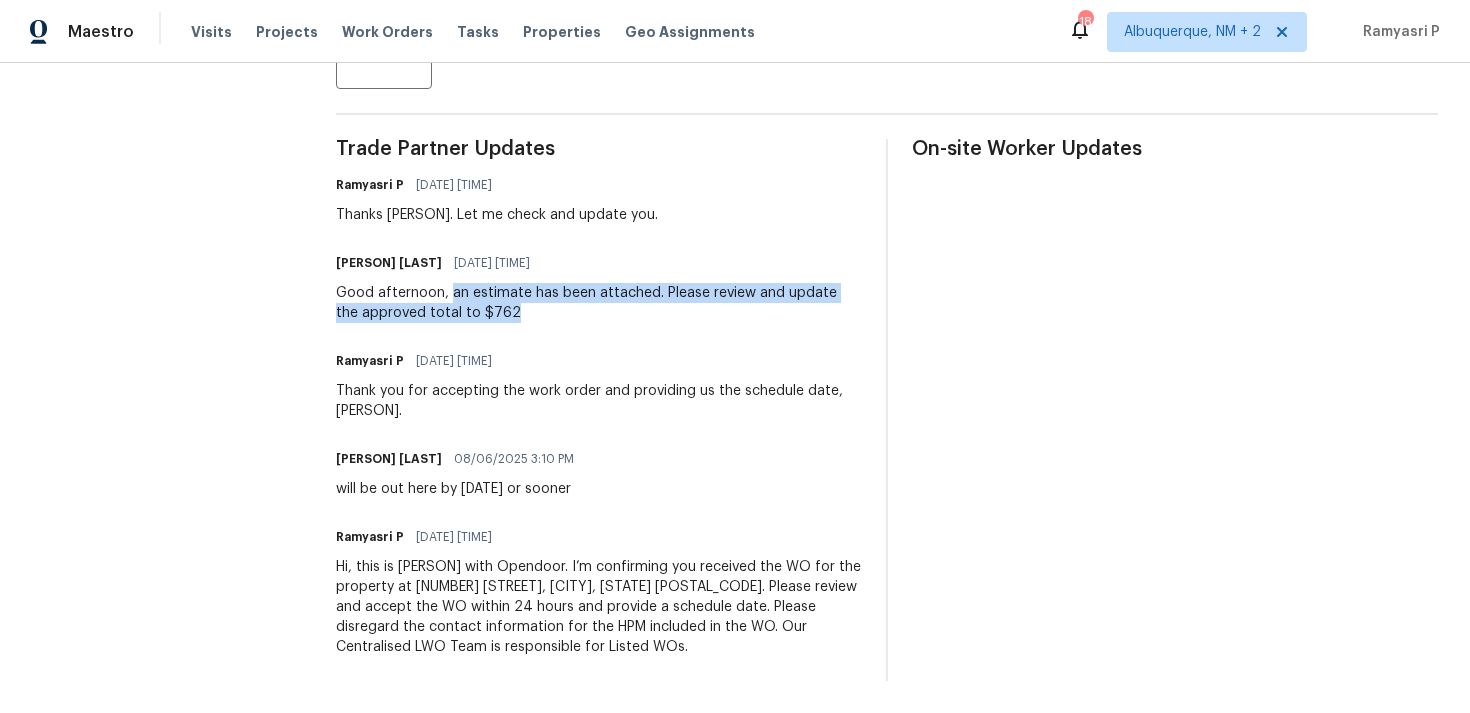 drag, startPoint x: 448, startPoint y: 295, endPoint x: 496, endPoint y: 311, distance: 50.596443 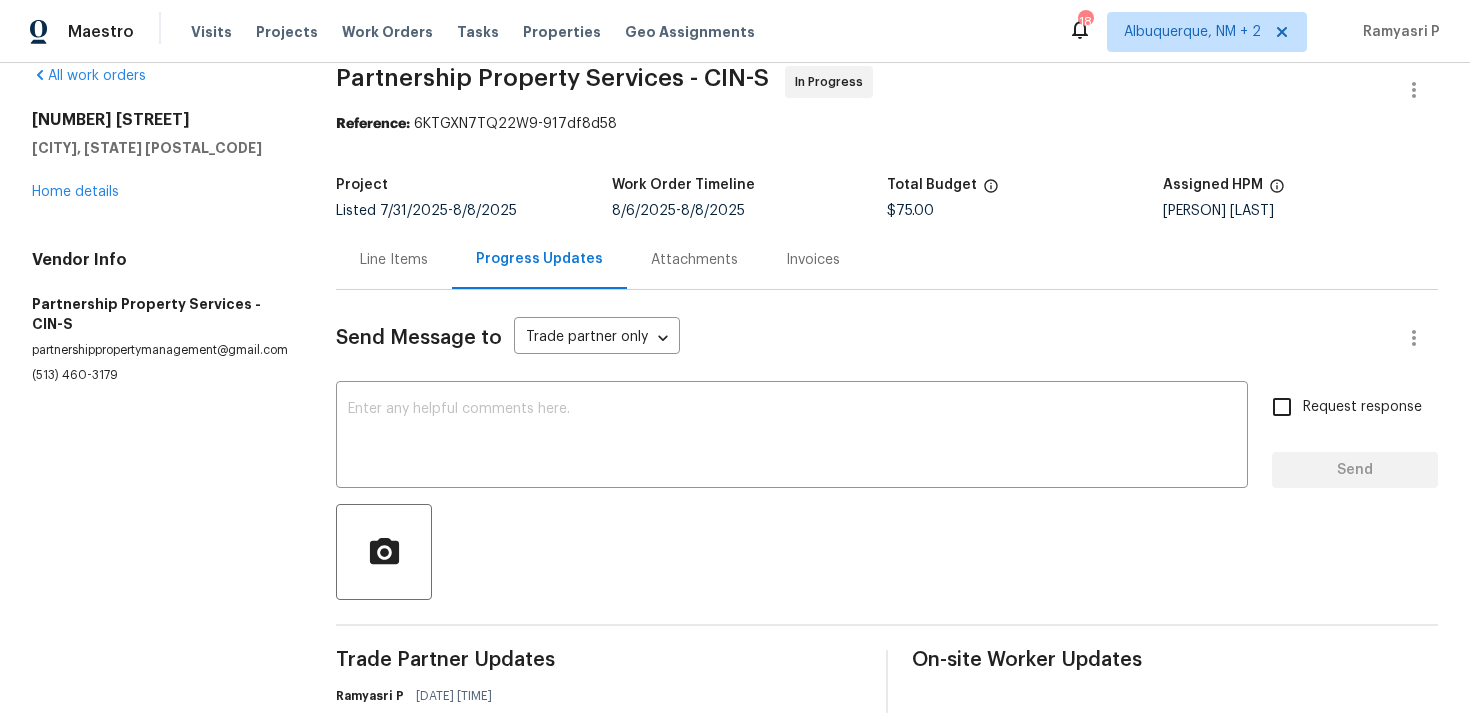 scroll, scrollTop: 0, scrollLeft: 0, axis: both 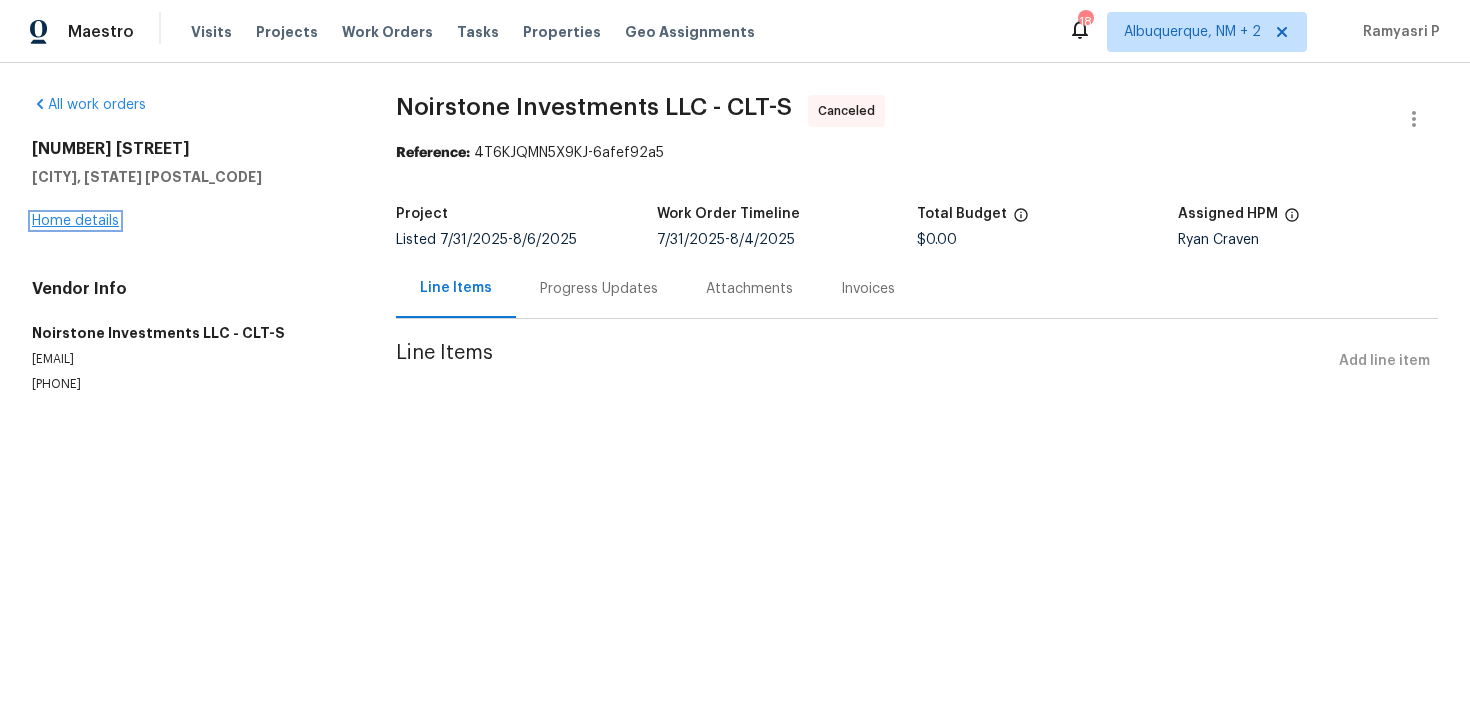 click on "Home details" at bounding box center [75, 221] 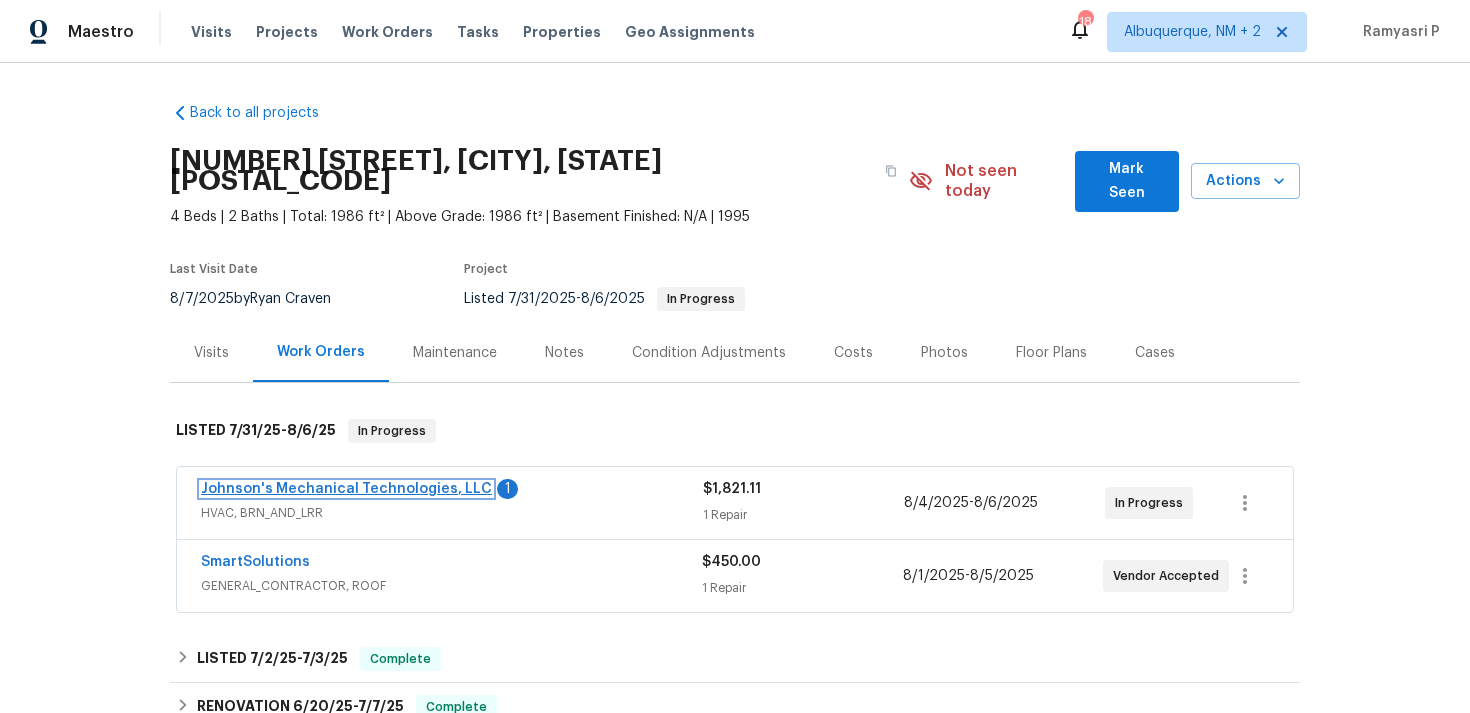click on "Johnson's Mechanical Technologies, LLC" at bounding box center (346, 489) 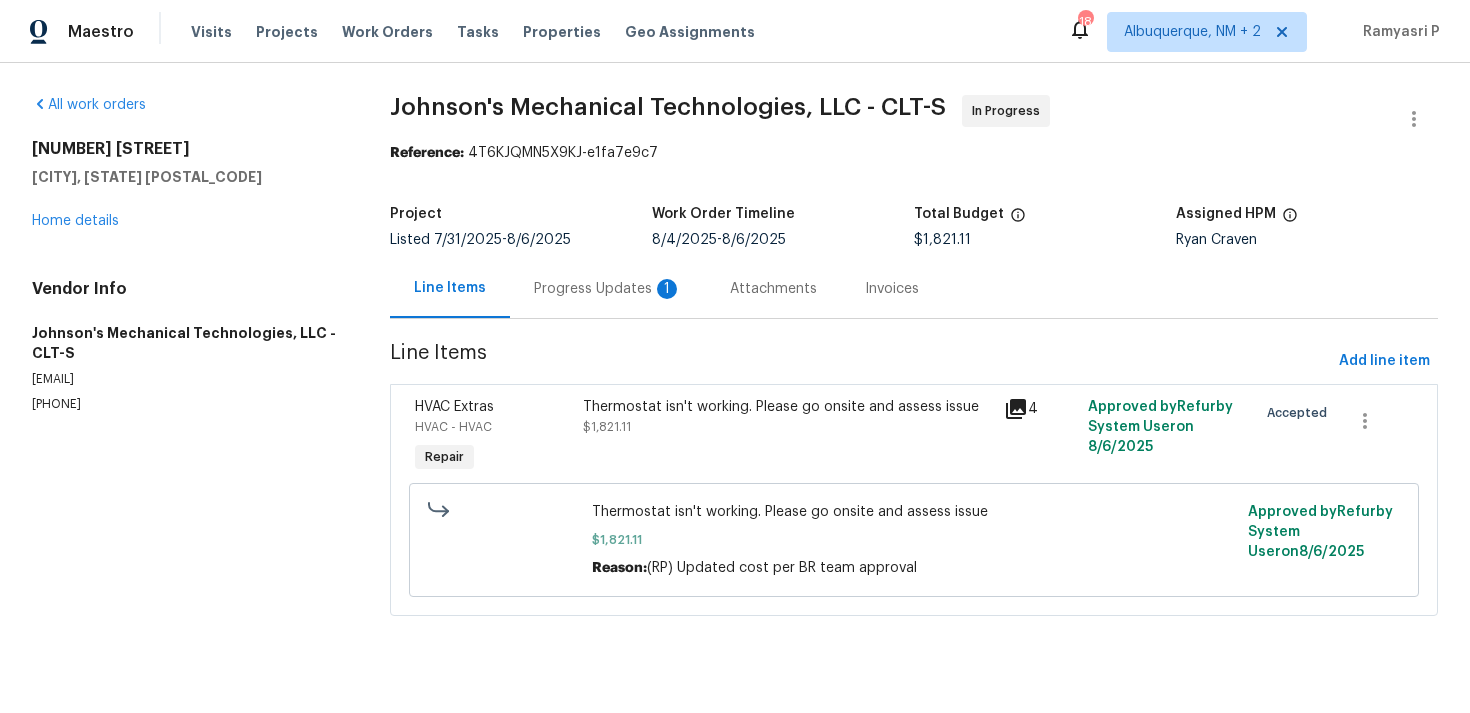 click on "Progress Updates 1" at bounding box center [608, 289] 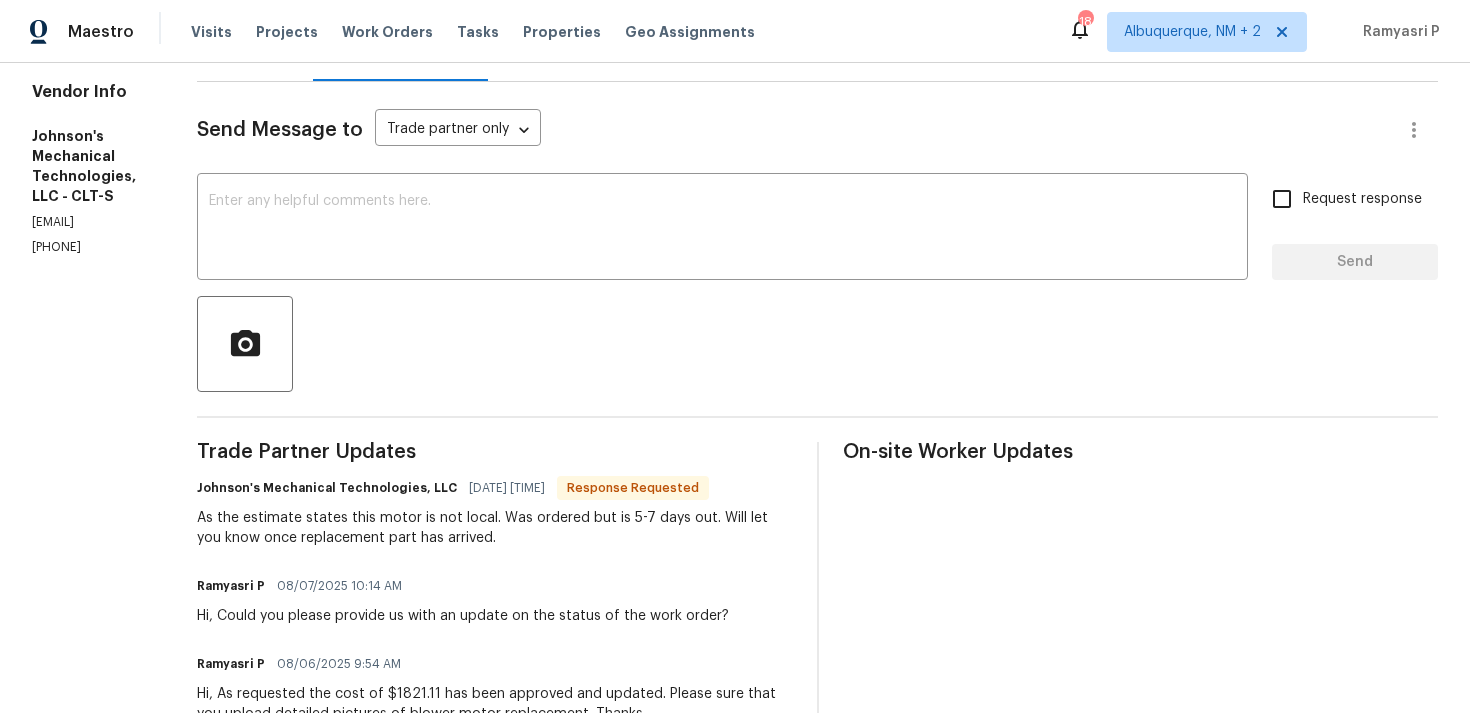 scroll, scrollTop: 171, scrollLeft: 0, axis: vertical 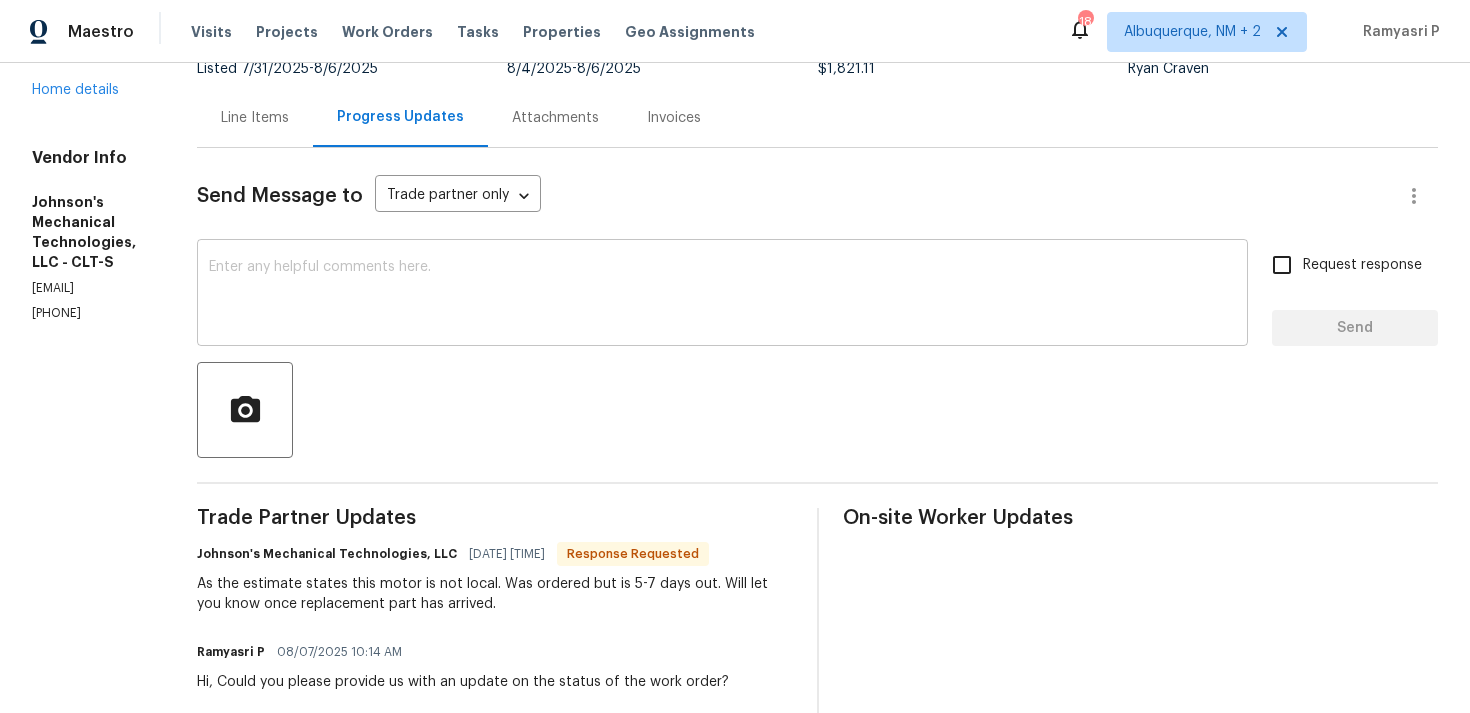 click at bounding box center (722, 295) 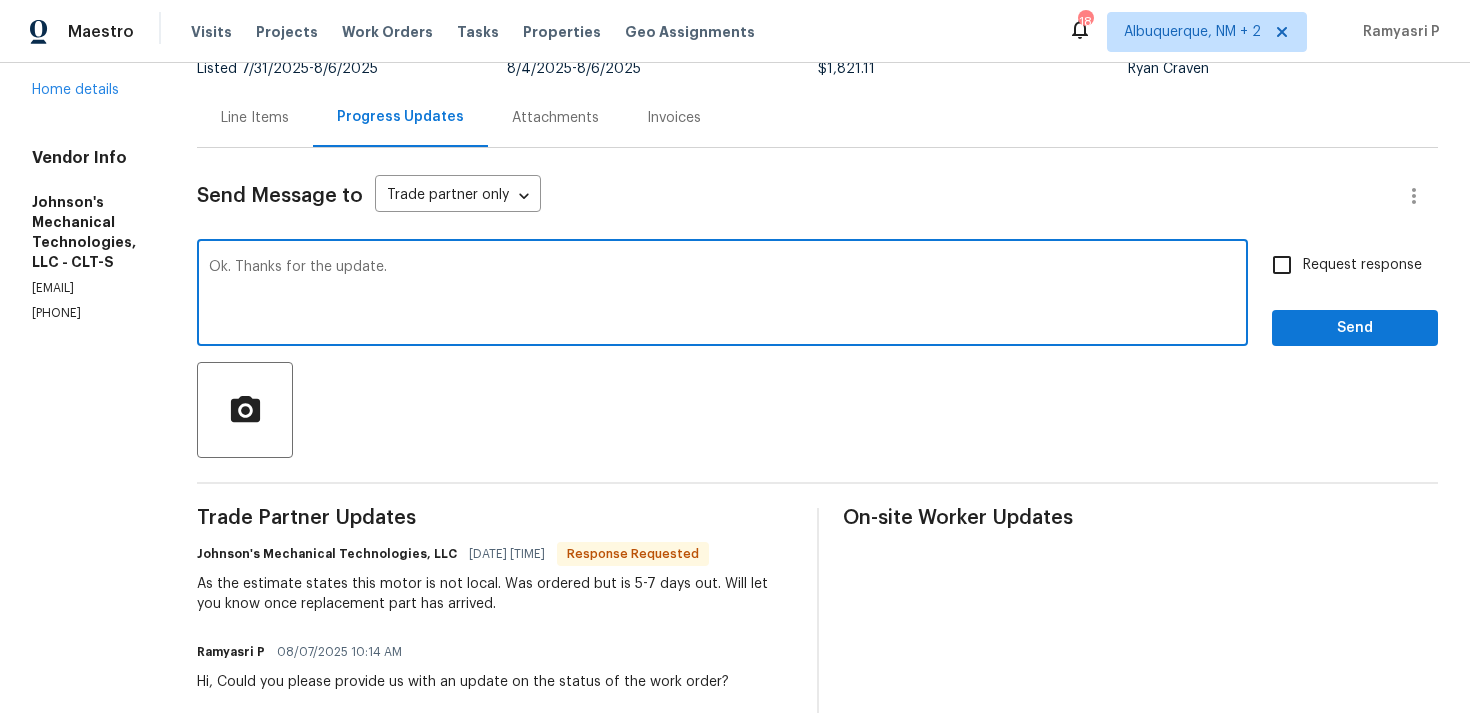 type on "Ok. Thanks for the update." 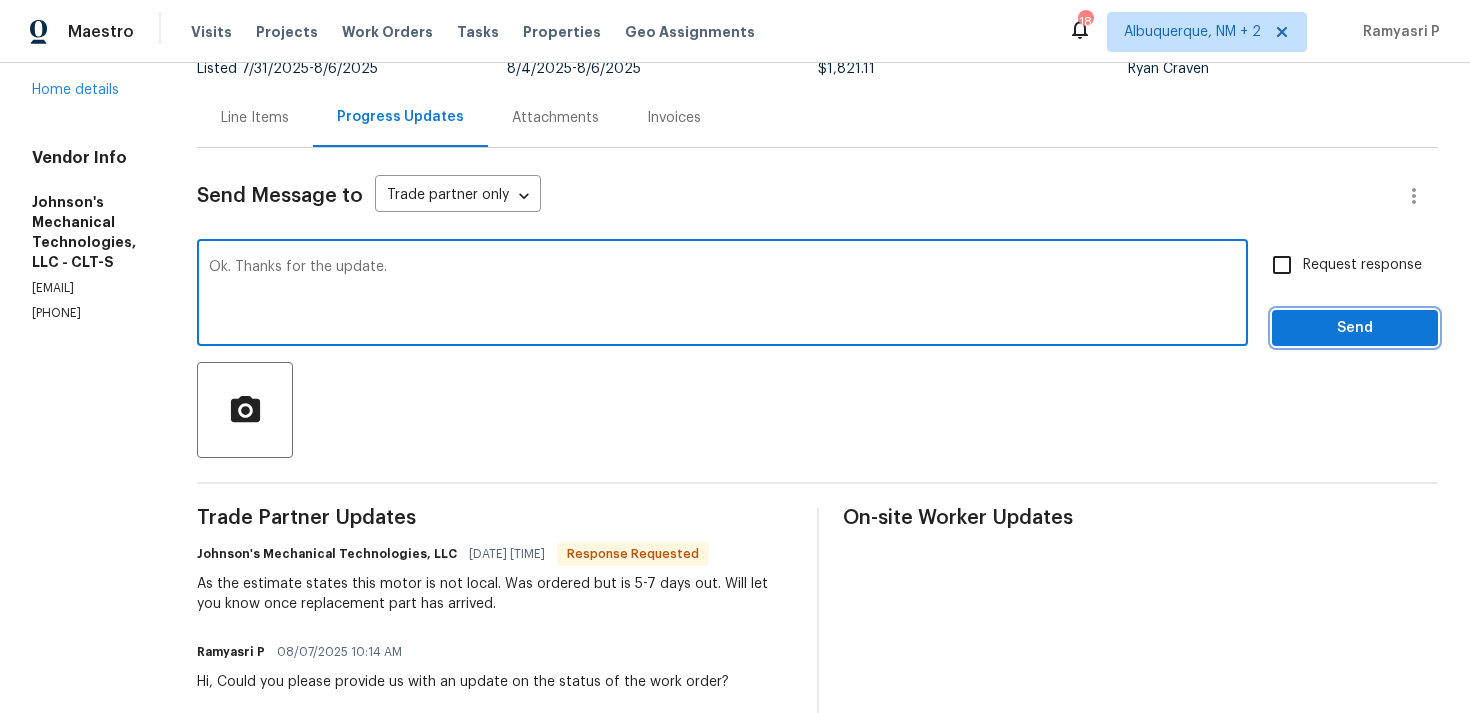 click on "Send" at bounding box center [1355, 328] 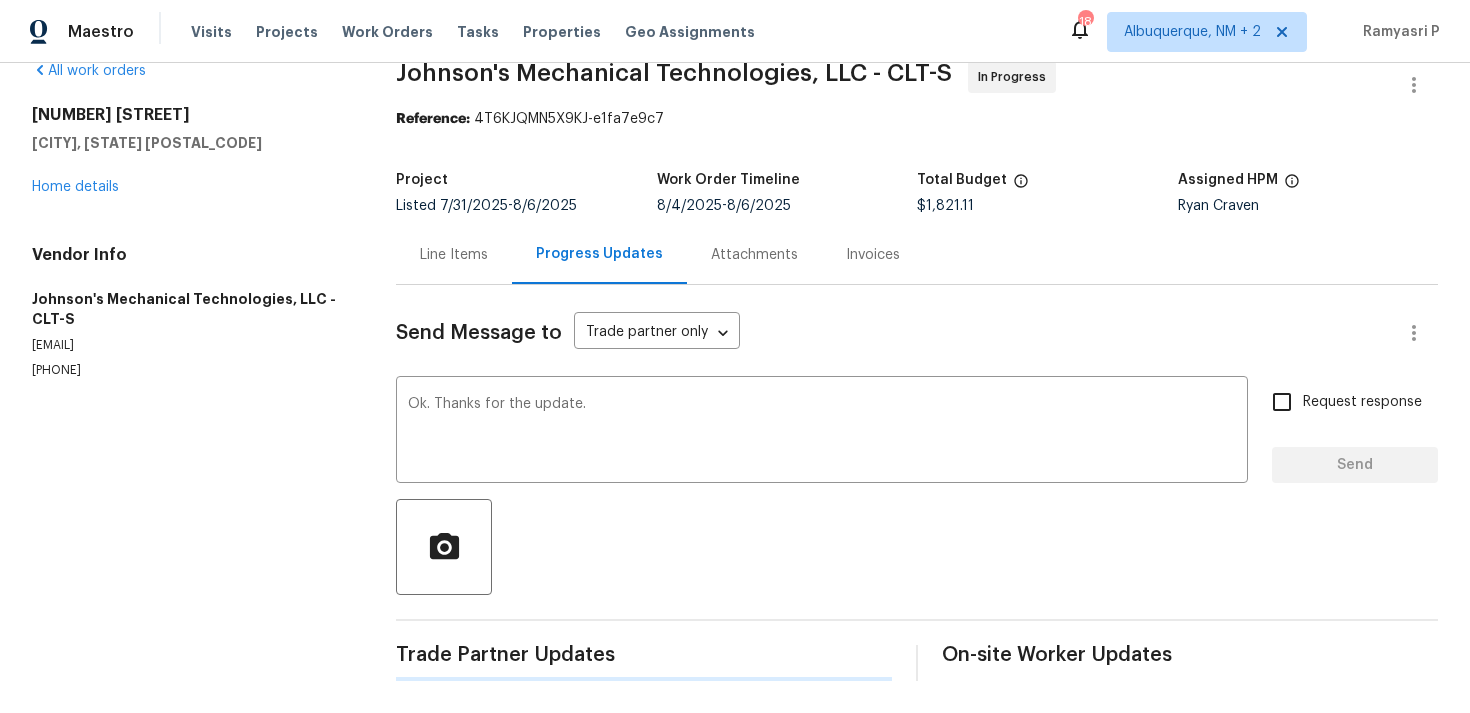 type 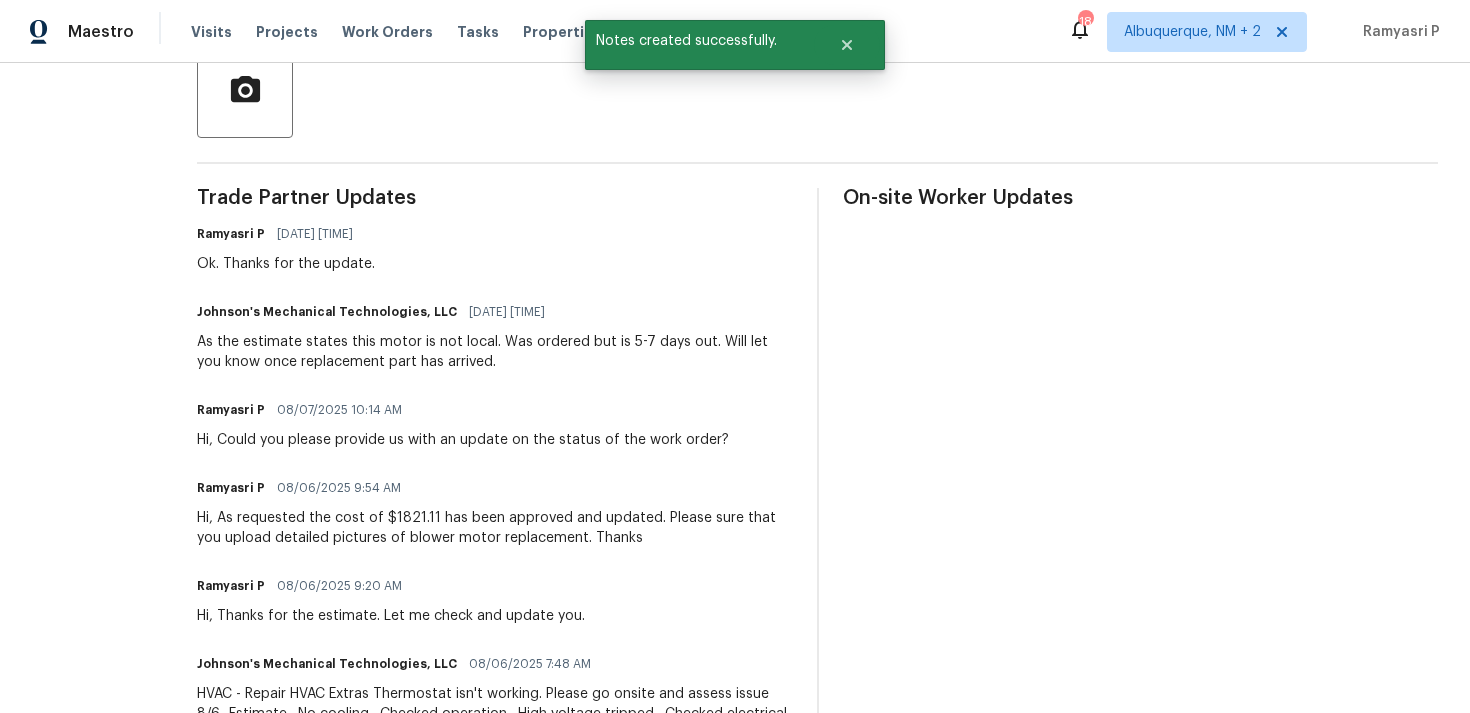 scroll, scrollTop: 492, scrollLeft: 0, axis: vertical 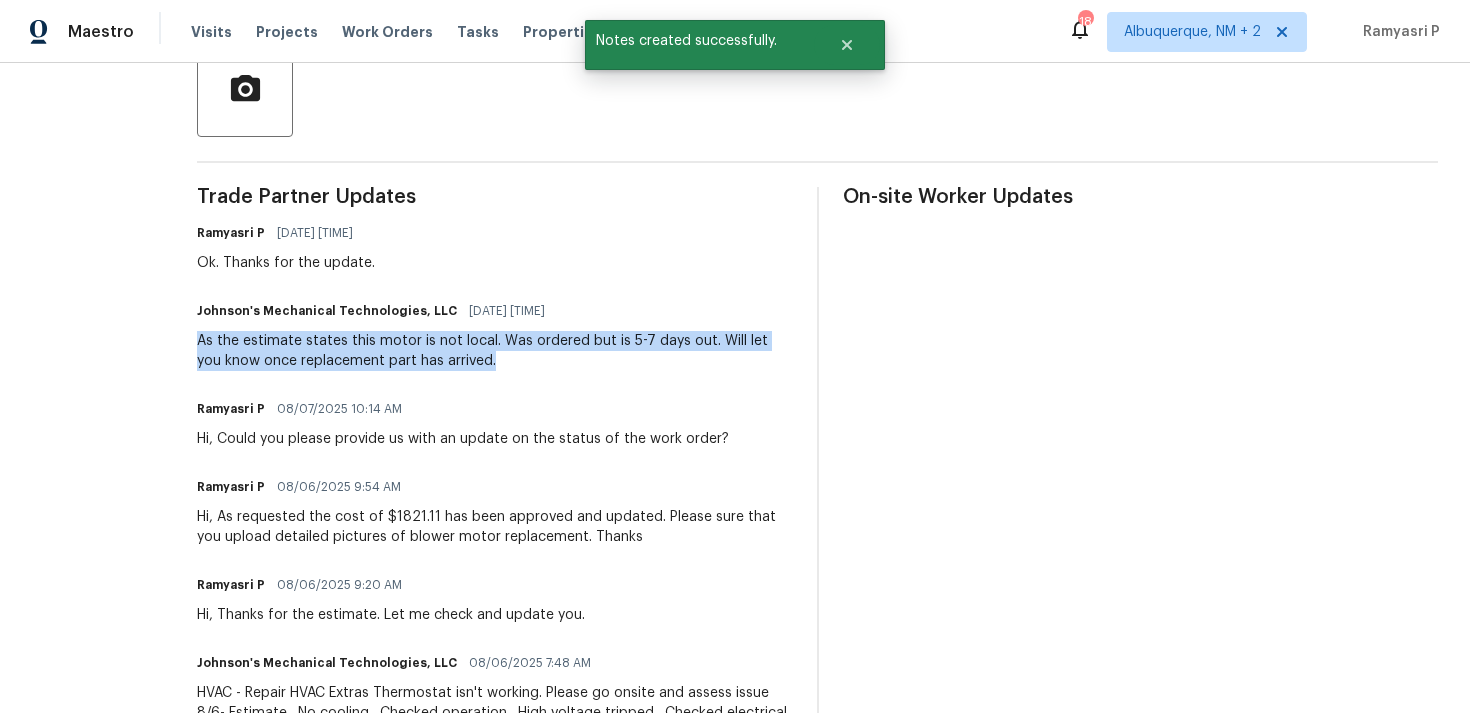 drag, startPoint x: 276, startPoint y: 340, endPoint x: 586, endPoint y: 368, distance: 311.26193 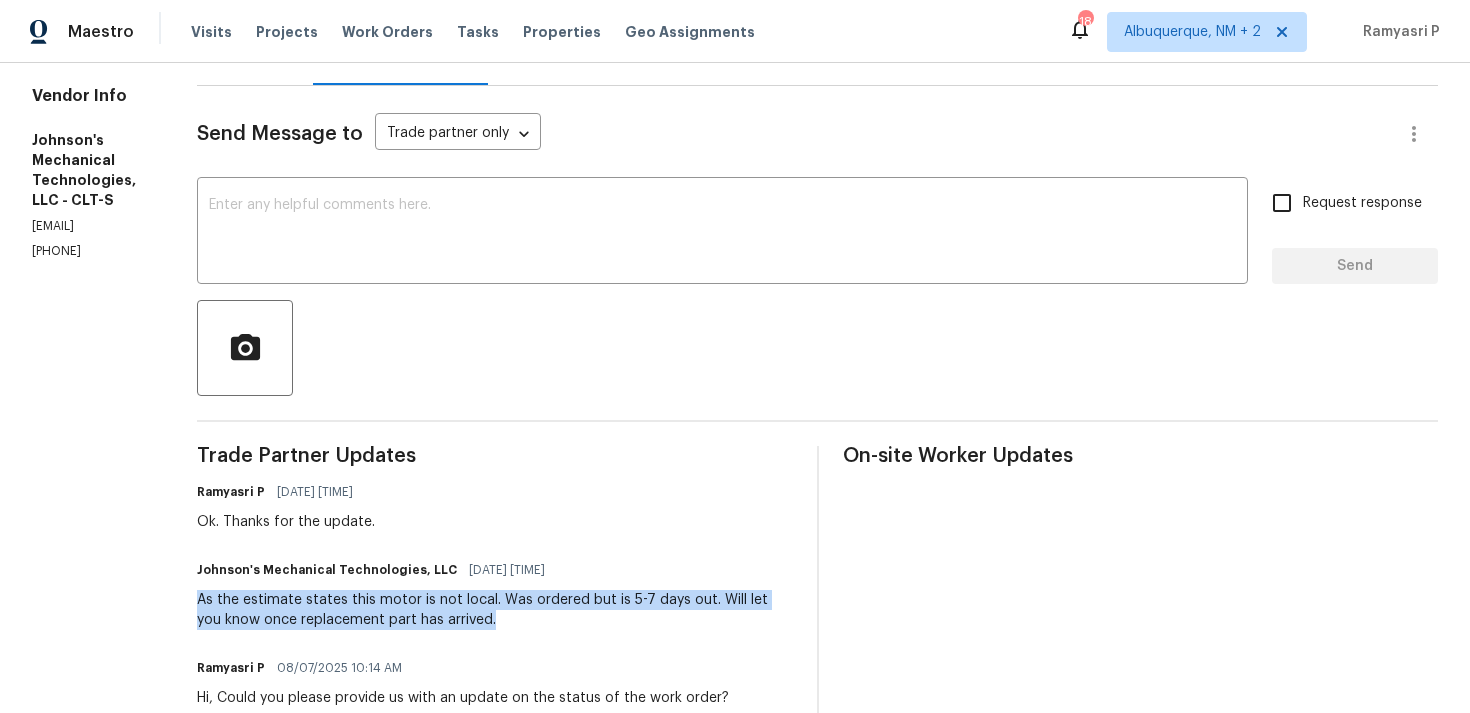 scroll, scrollTop: 0, scrollLeft: 0, axis: both 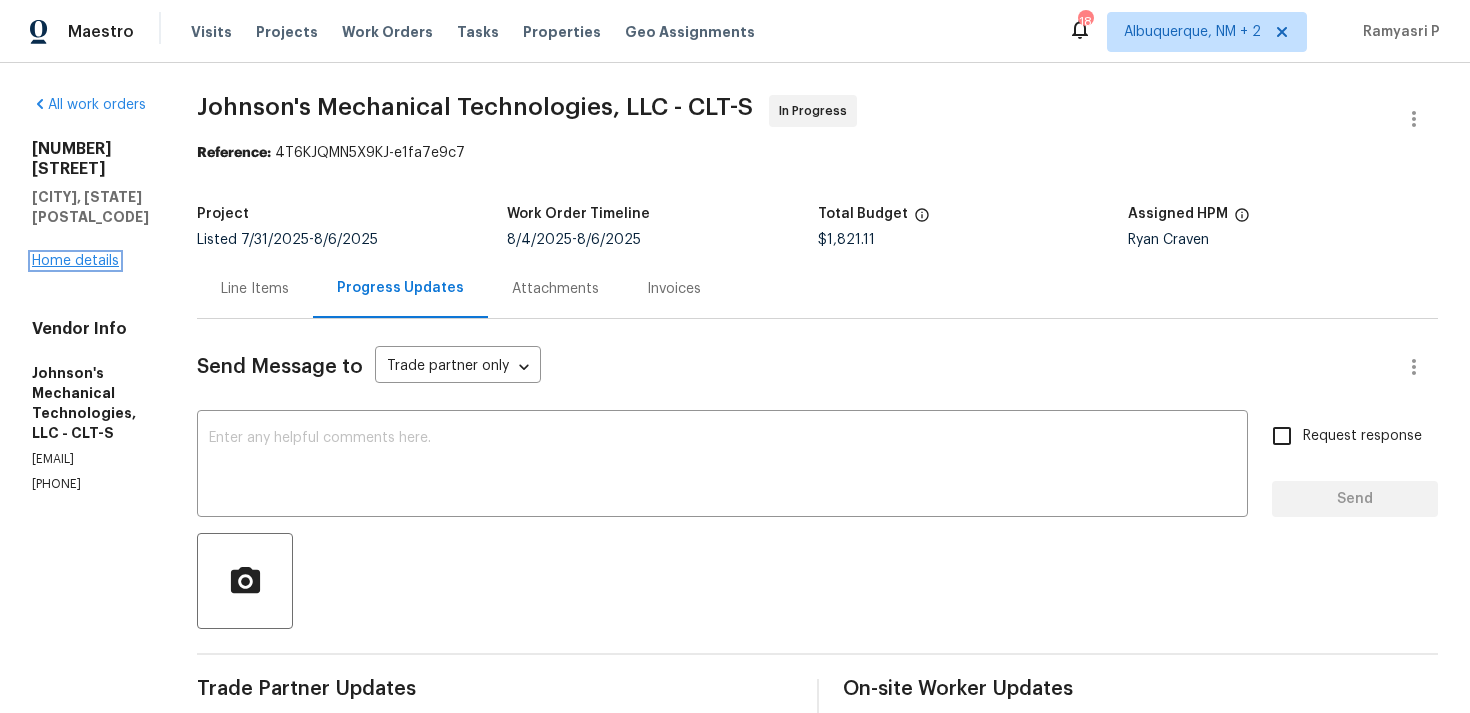click on "Home details" at bounding box center [75, 261] 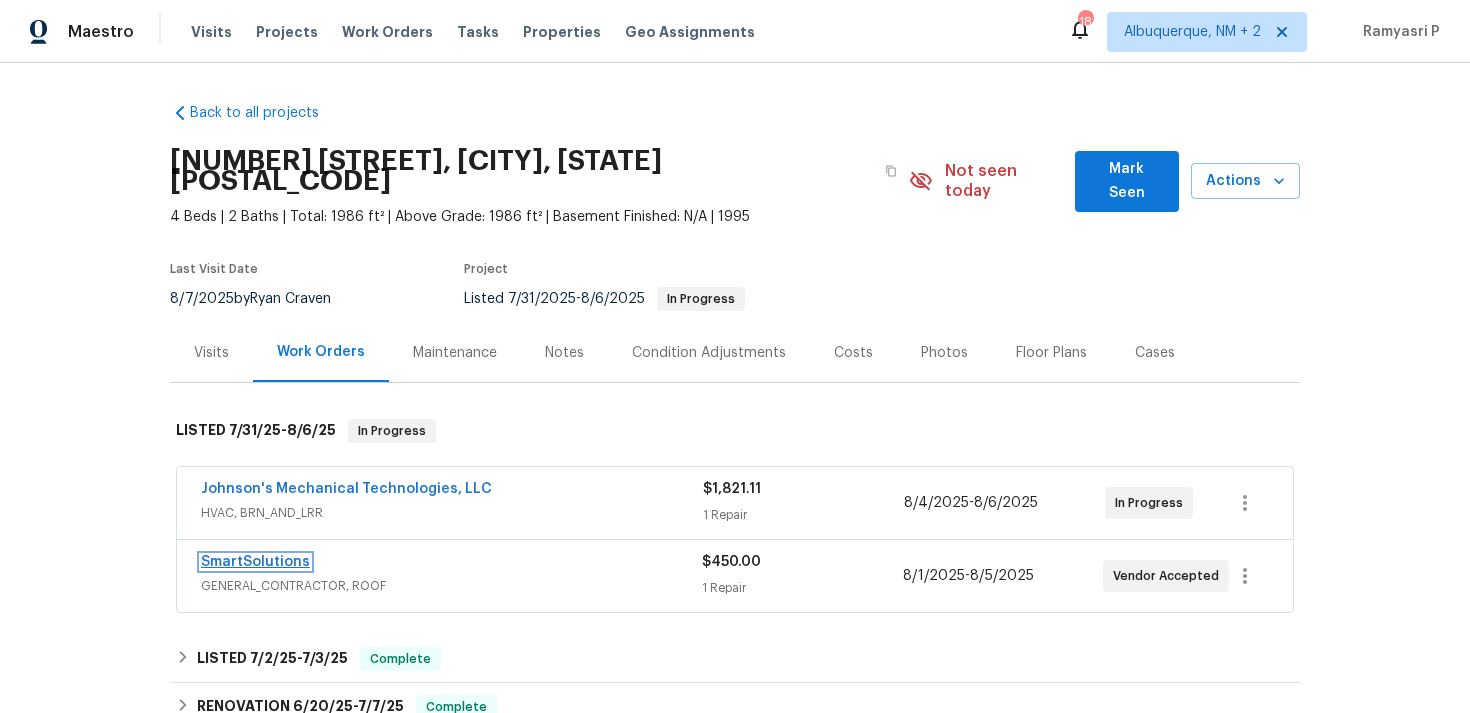click on "SmartSolutions" at bounding box center (255, 562) 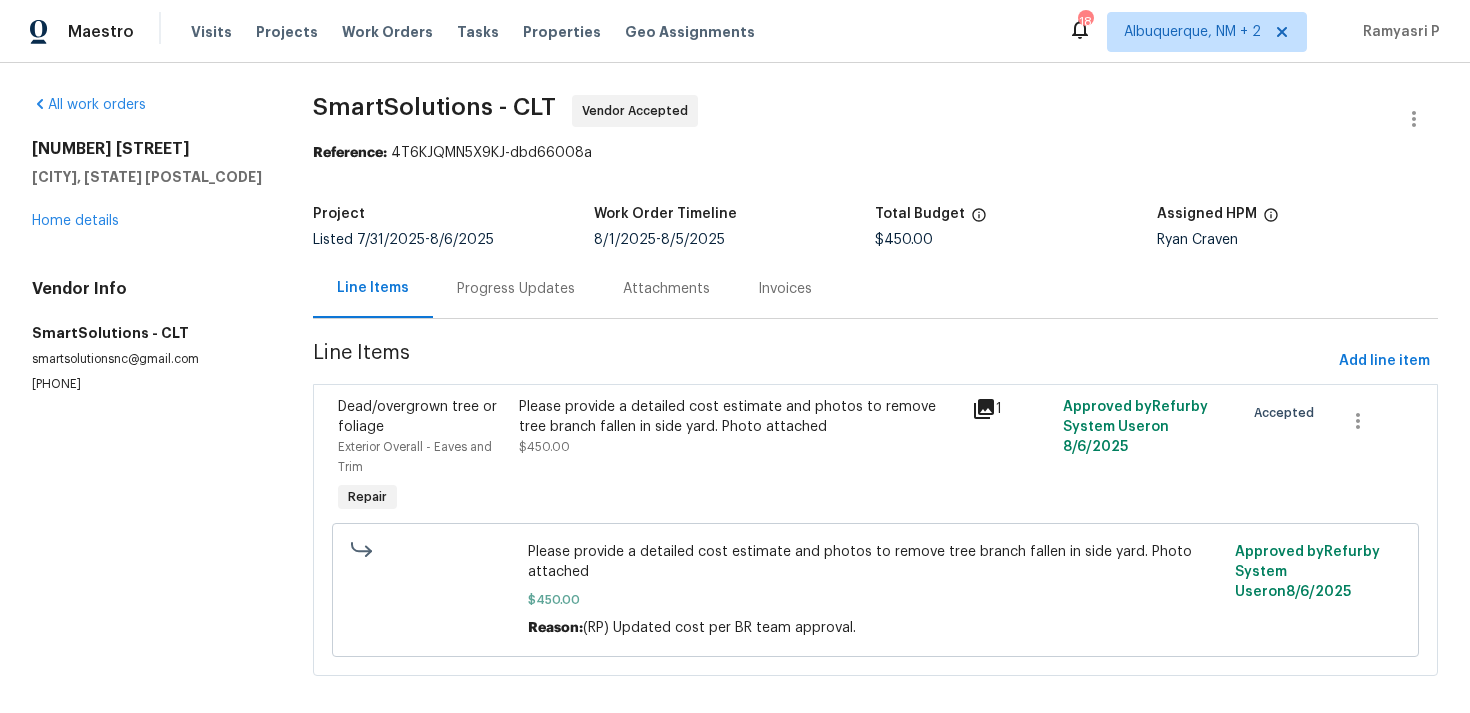 click on "Progress Updates" at bounding box center [516, 289] 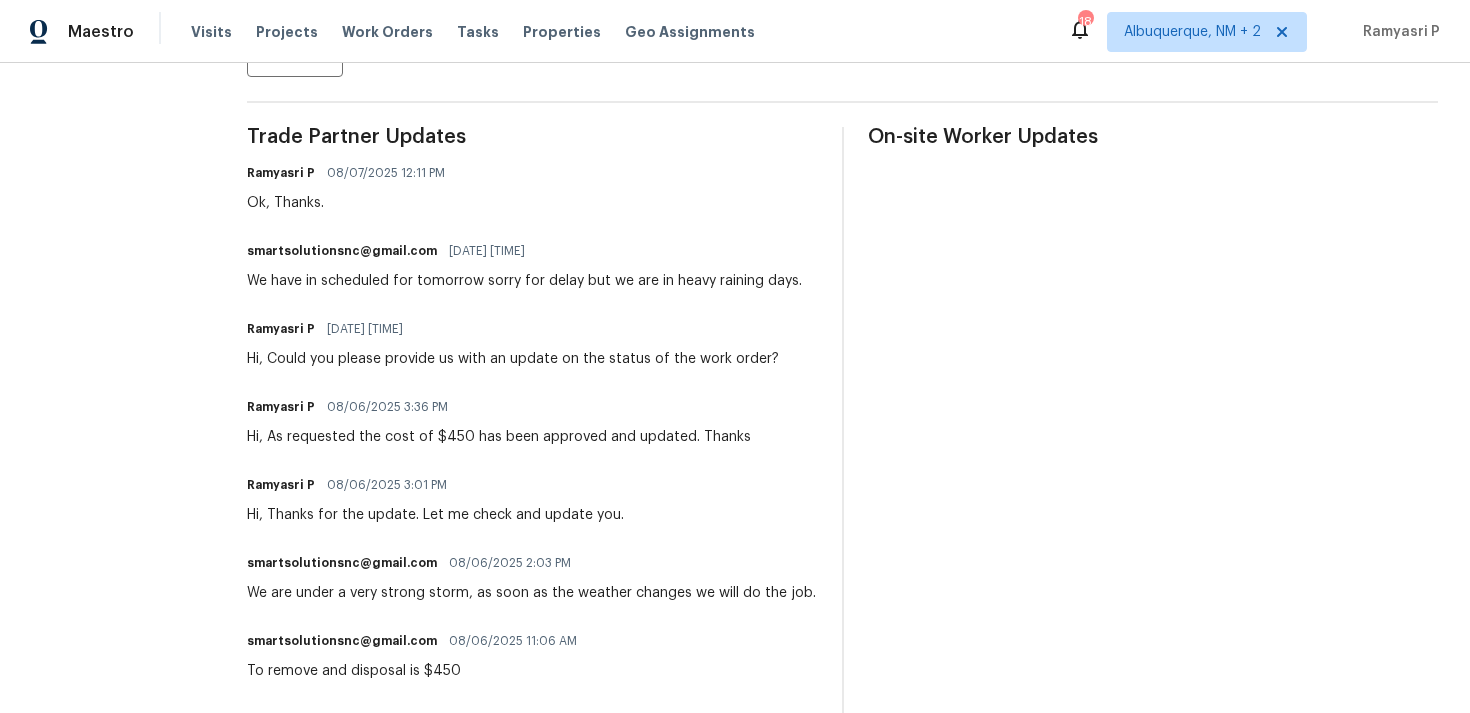 scroll, scrollTop: 553, scrollLeft: 0, axis: vertical 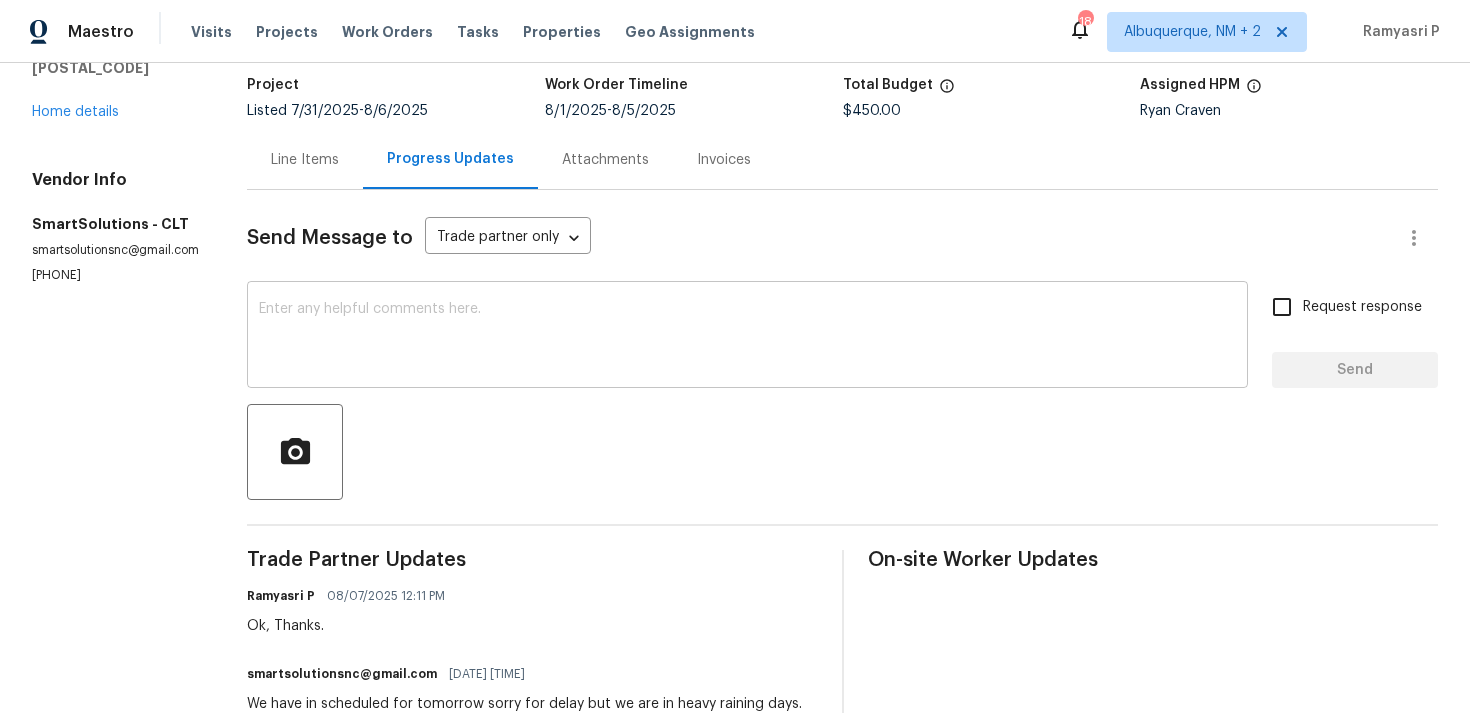 click at bounding box center [747, 337] 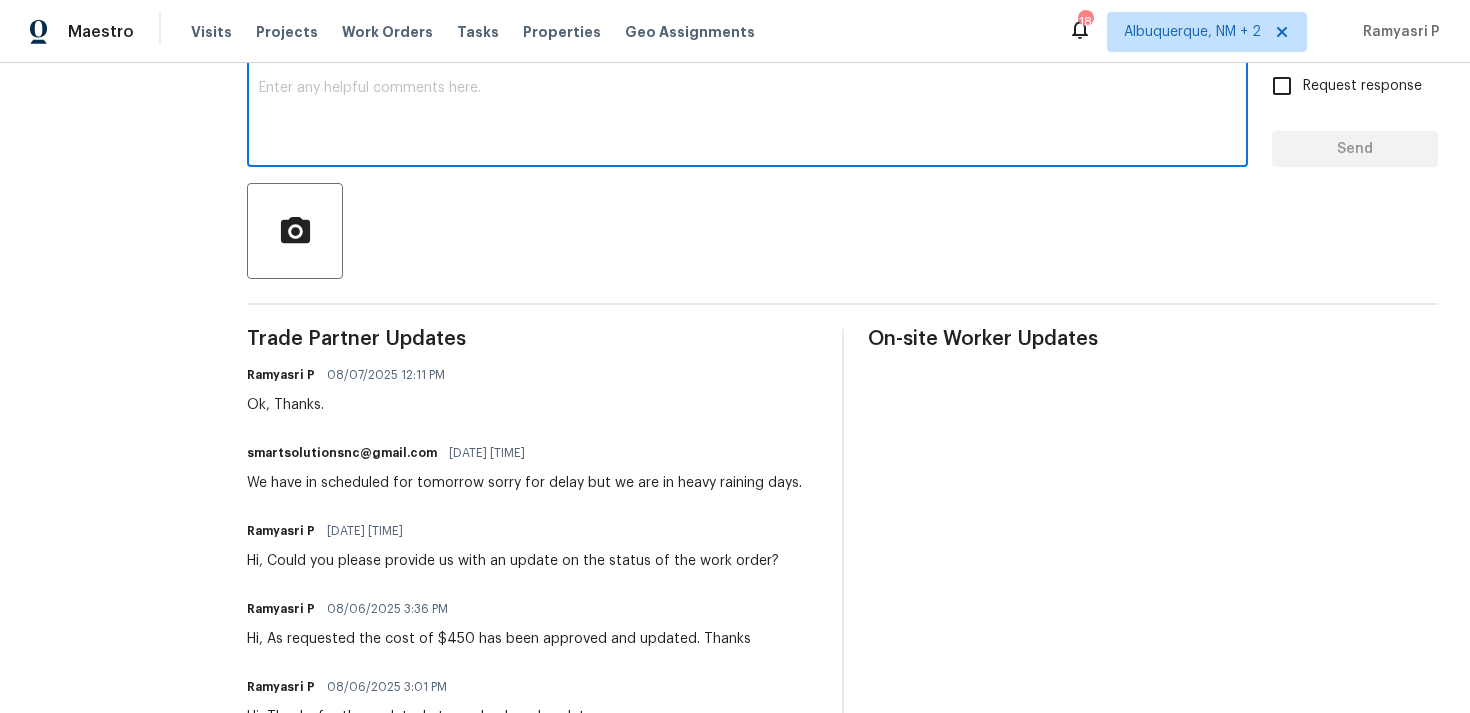 click at bounding box center [747, 116] 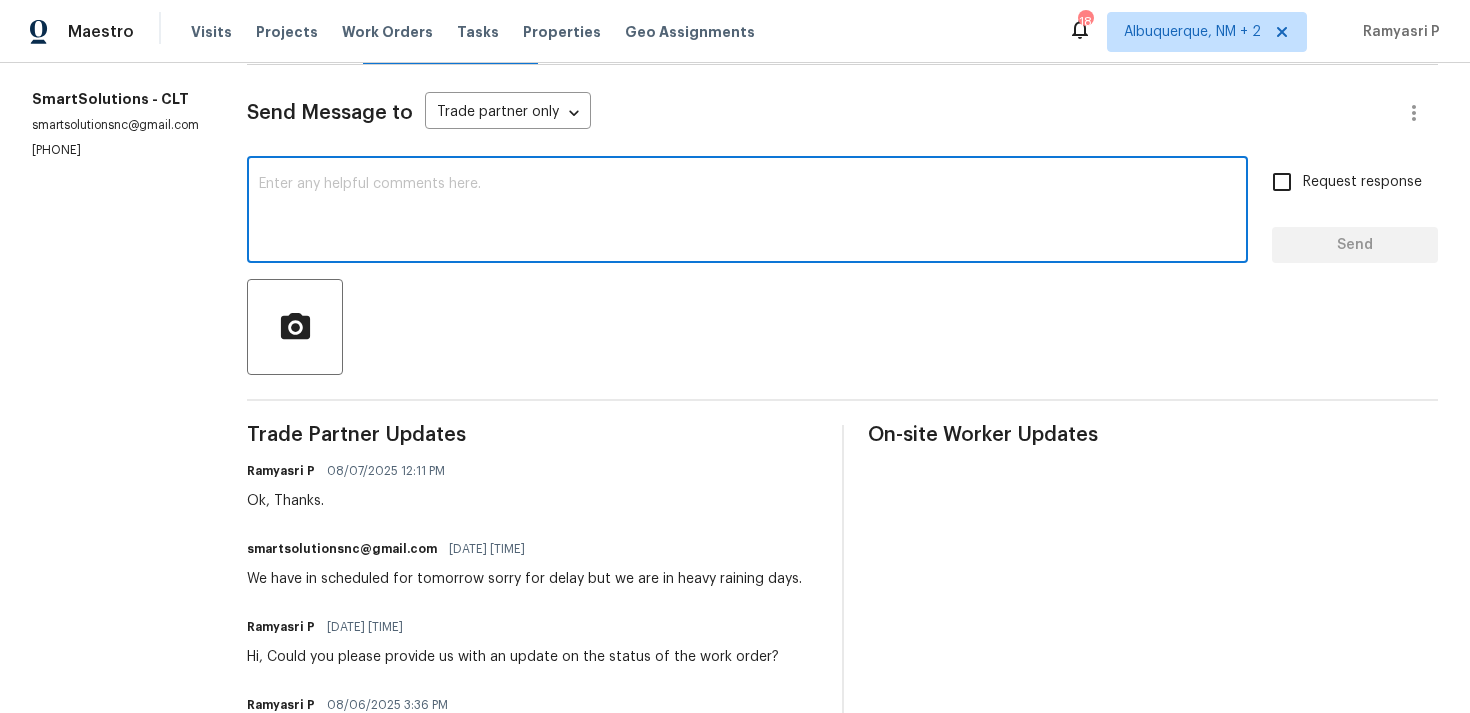 scroll, scrollTop: 240, scrollLeft: 0, axis: vertical 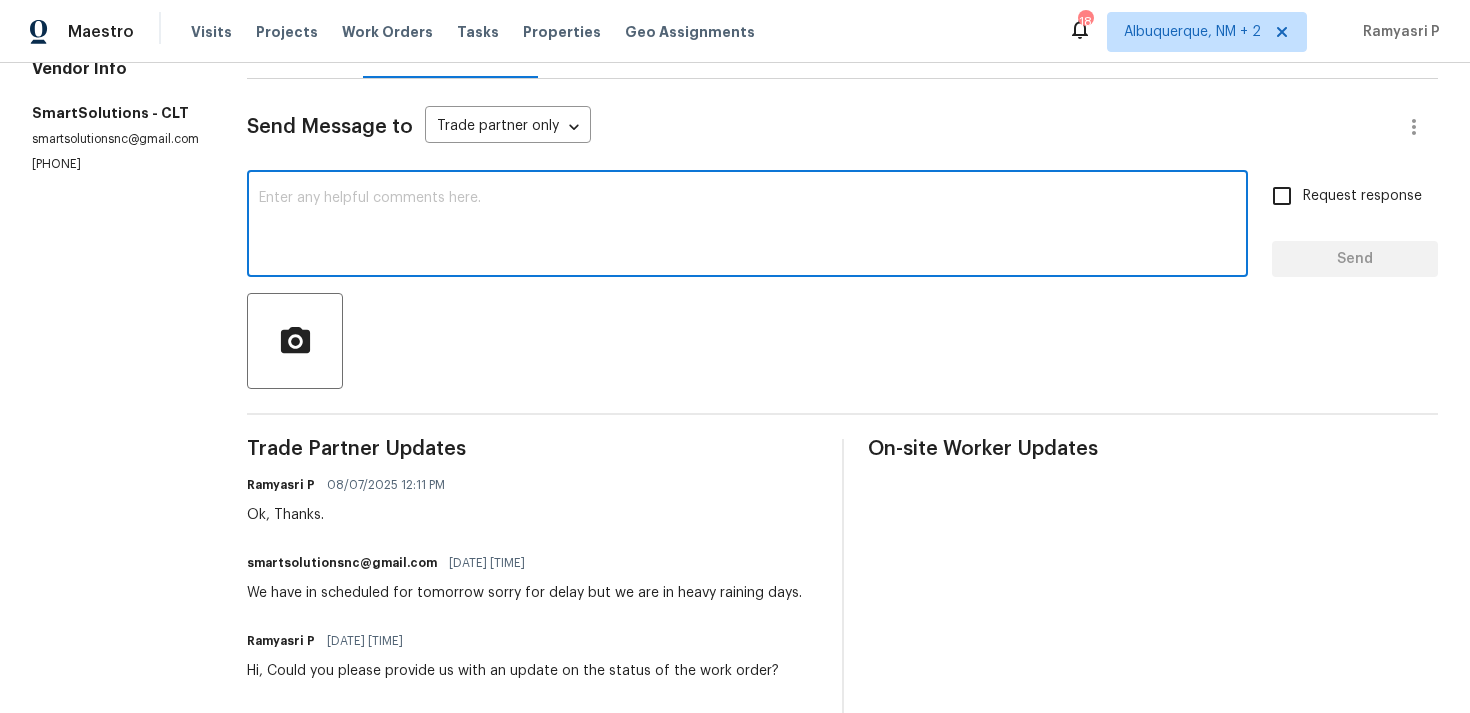 click at bounding box center (747, 226) 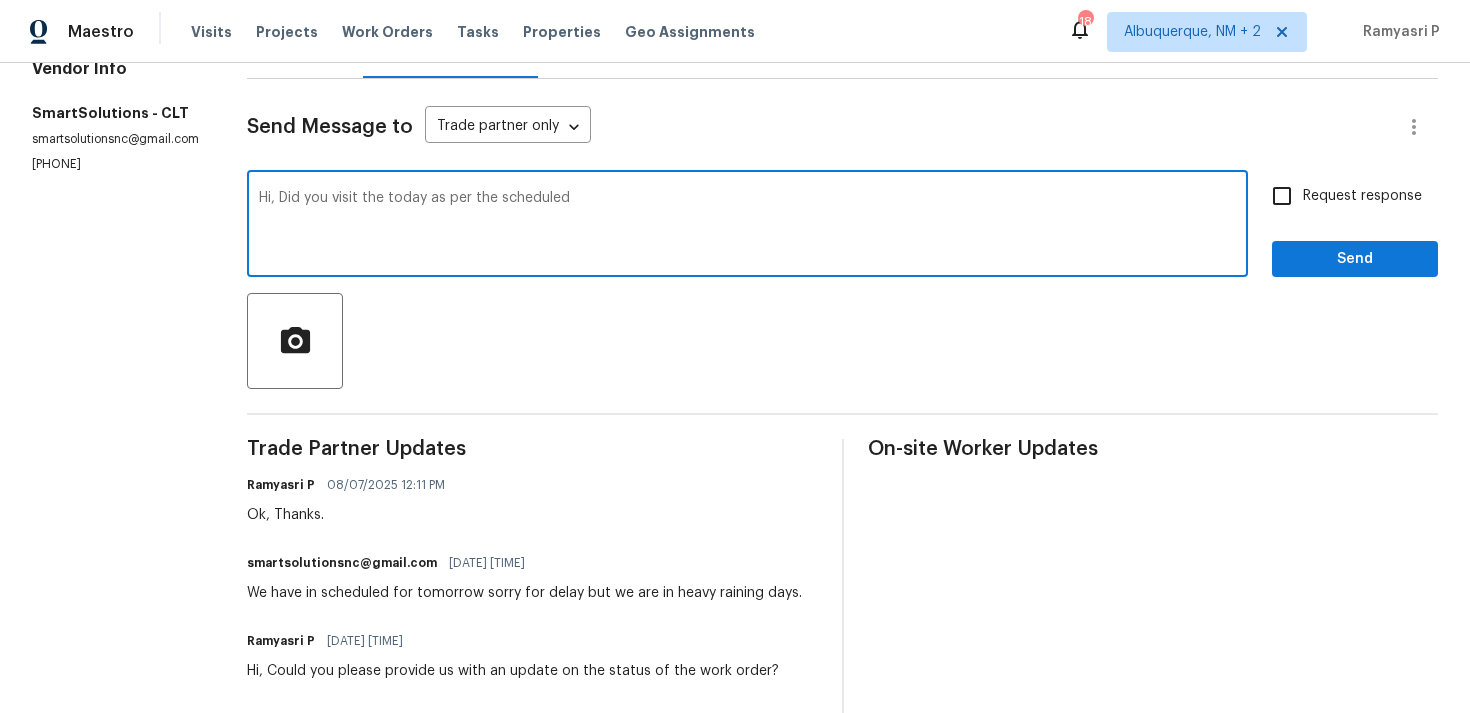 click on "Hi, Did you visit the today as per the scheduled" at bounding box center (747, 226) 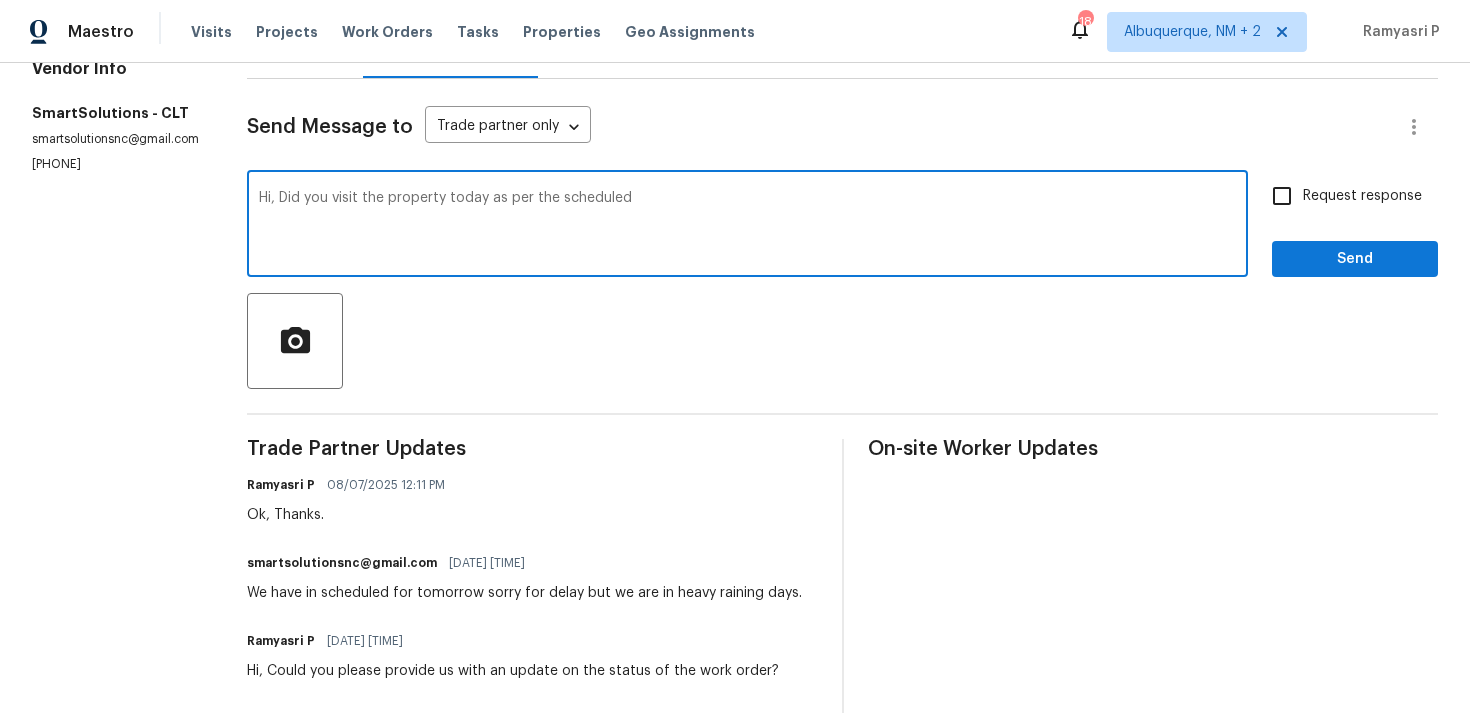 click on "Hi, Did you visit the property today as per the scheduled" at bounding box center (747, 226) 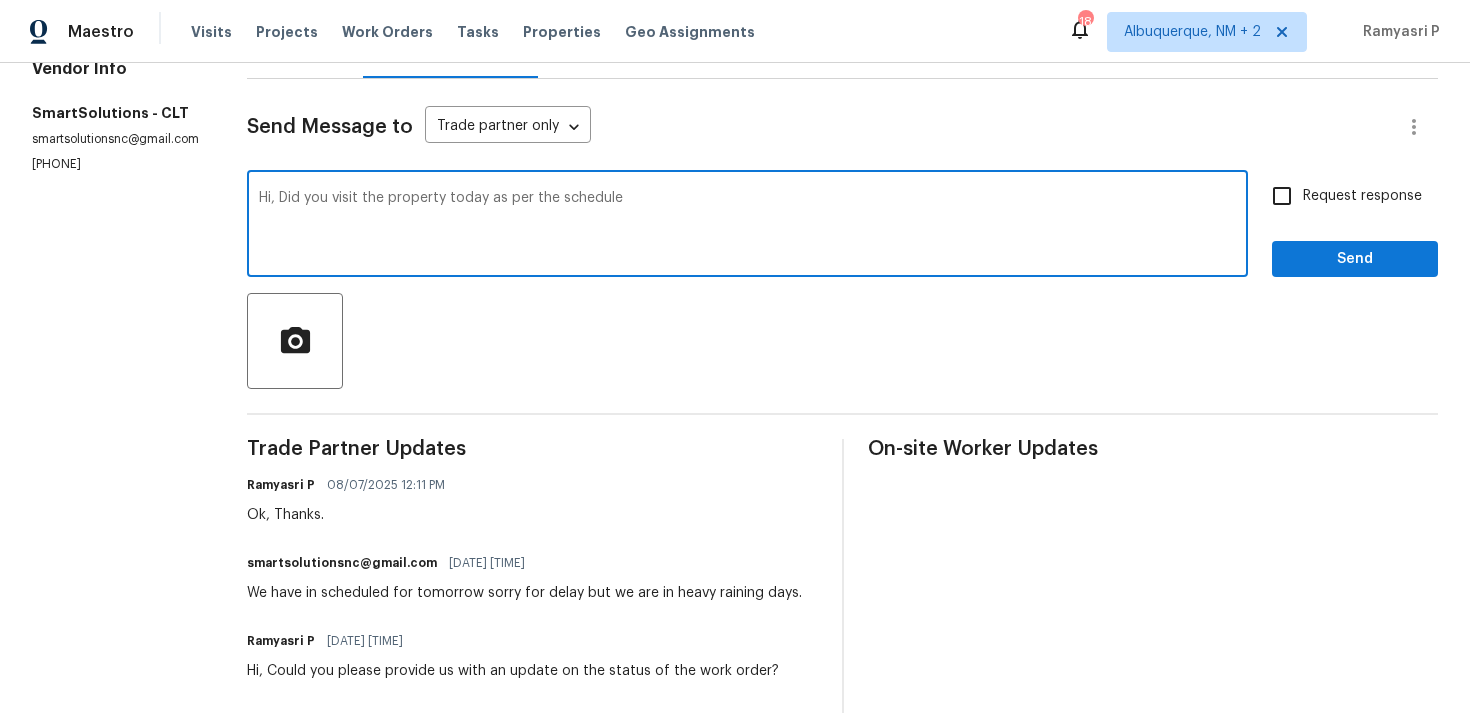 drag, startPoint x: 281, startPoint y: 196, endPoint x: 761, endPoint y: 198, distance: 480.00418 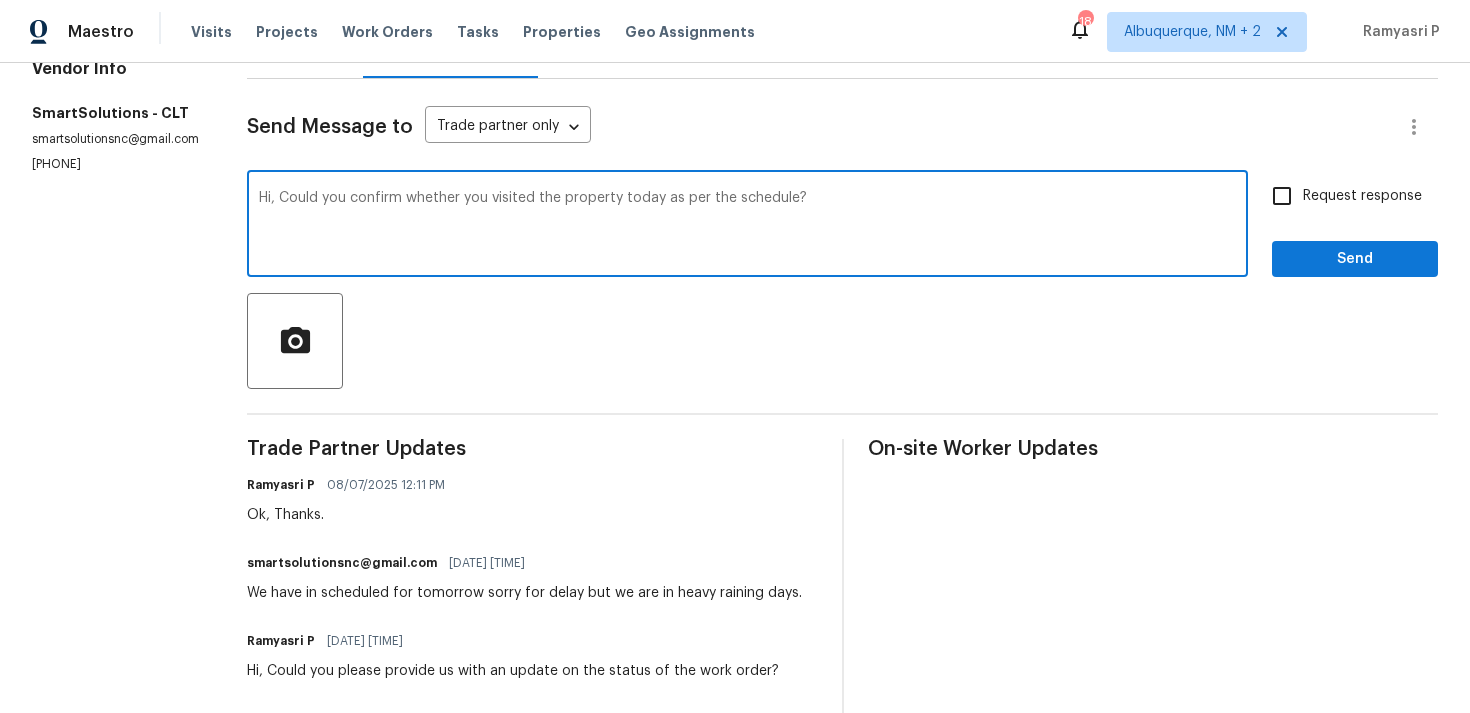 type on "Hi, Could you confirm whether you visited the property today as per the schedule?" 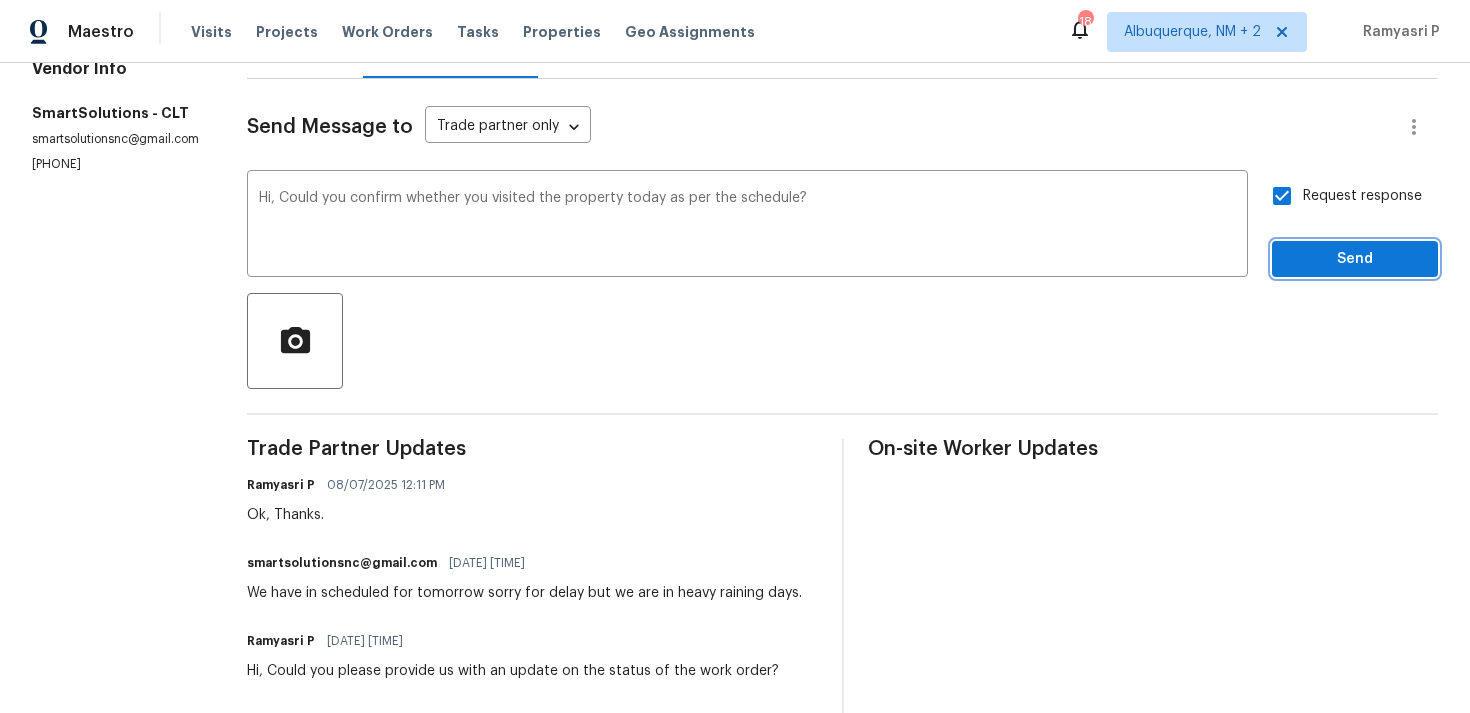 click on "Send" at bounding box center [1355, 259] 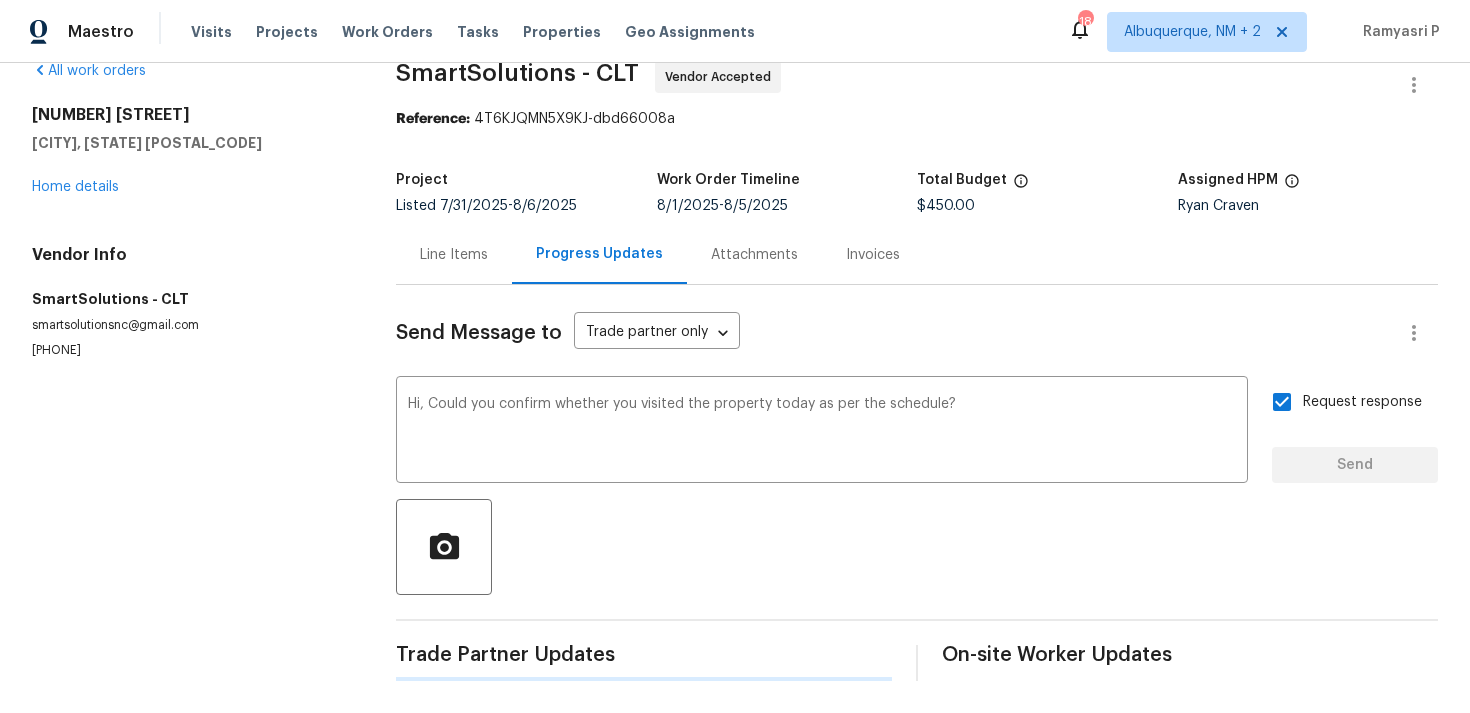 type 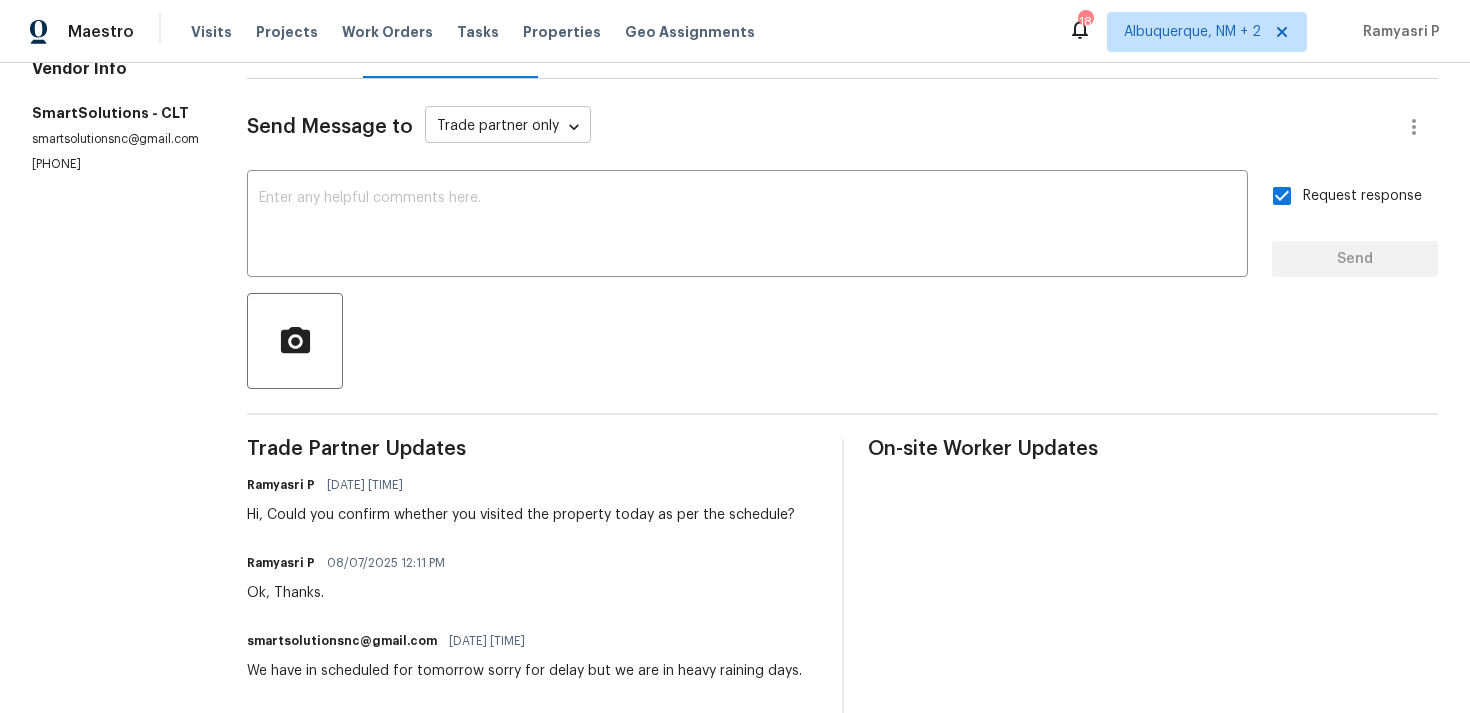 scroll, scrollTop: 0, scrollLeft: 0, axis: both 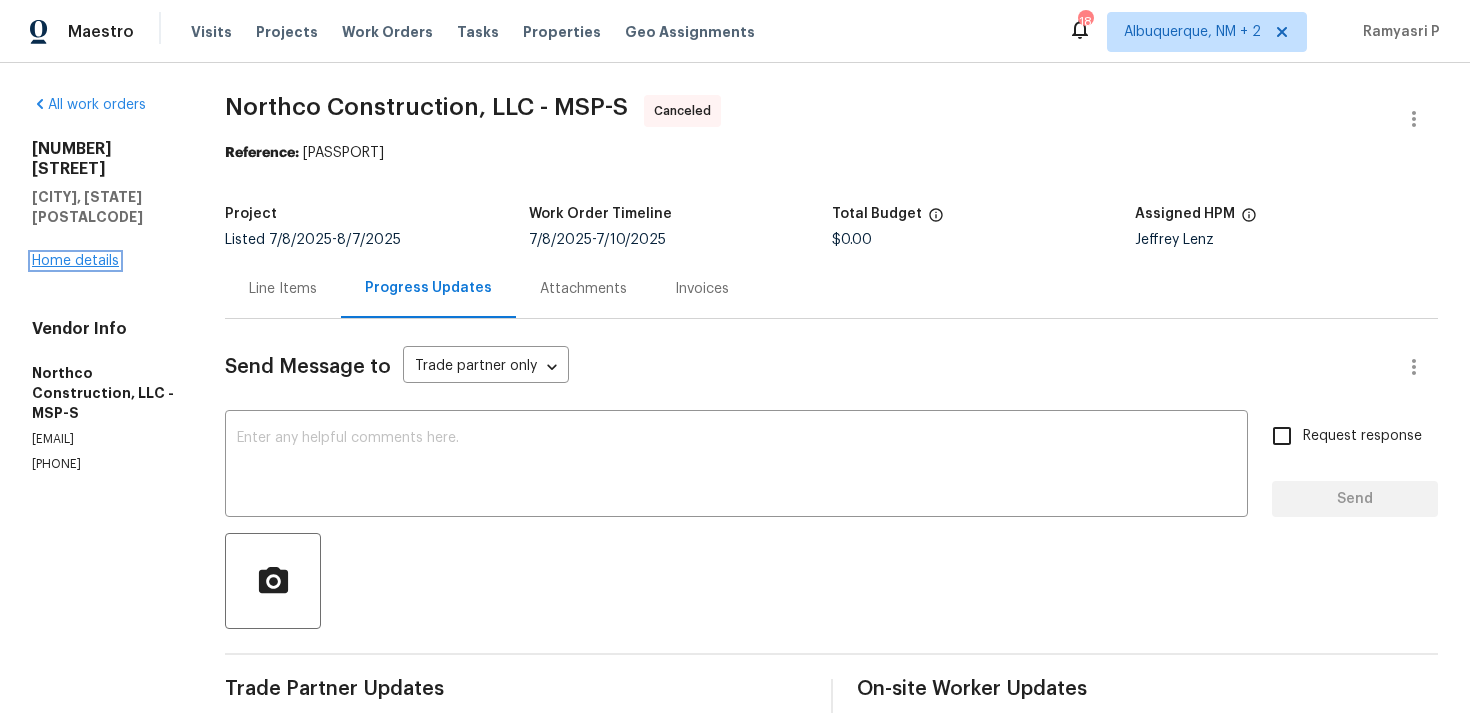 click on "Home details" at bounding box center (75, 261) 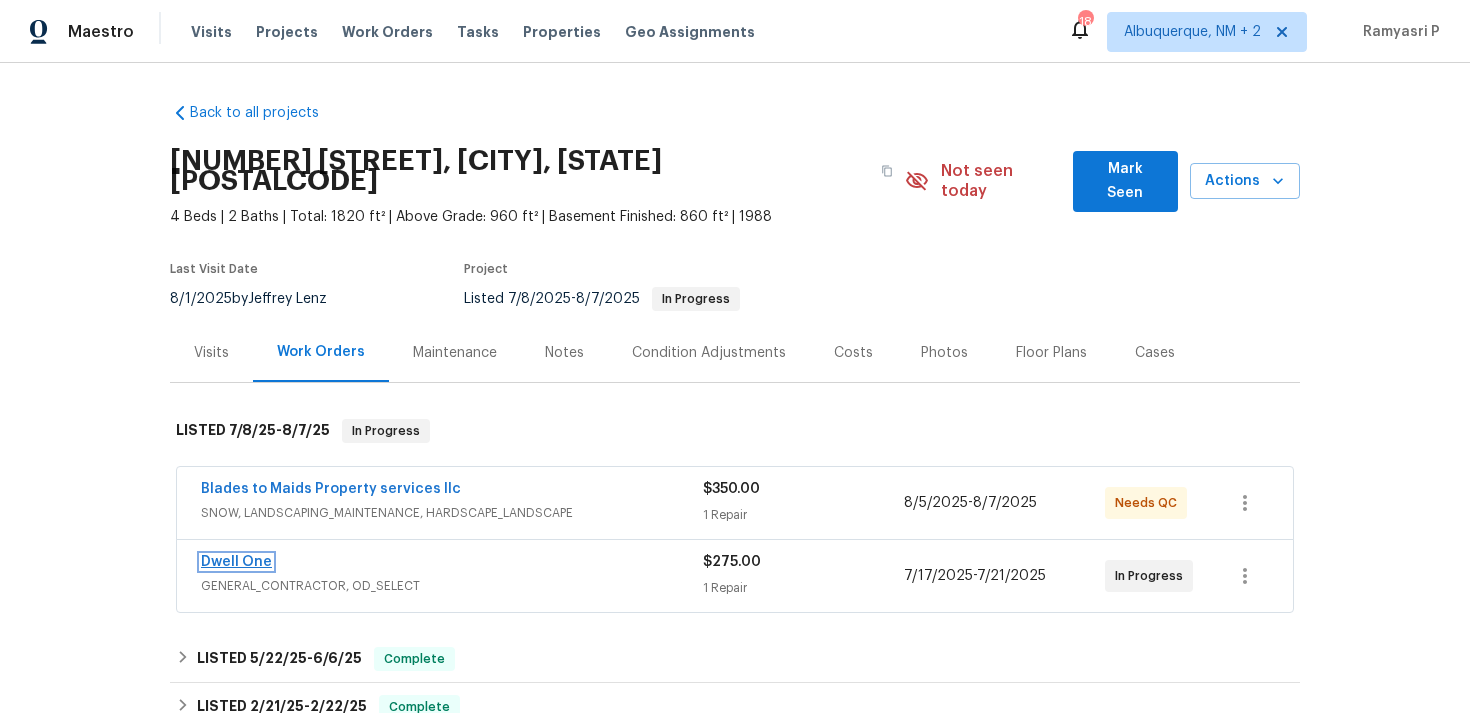 click on "Dwell One" at bounding box center (236, 562) 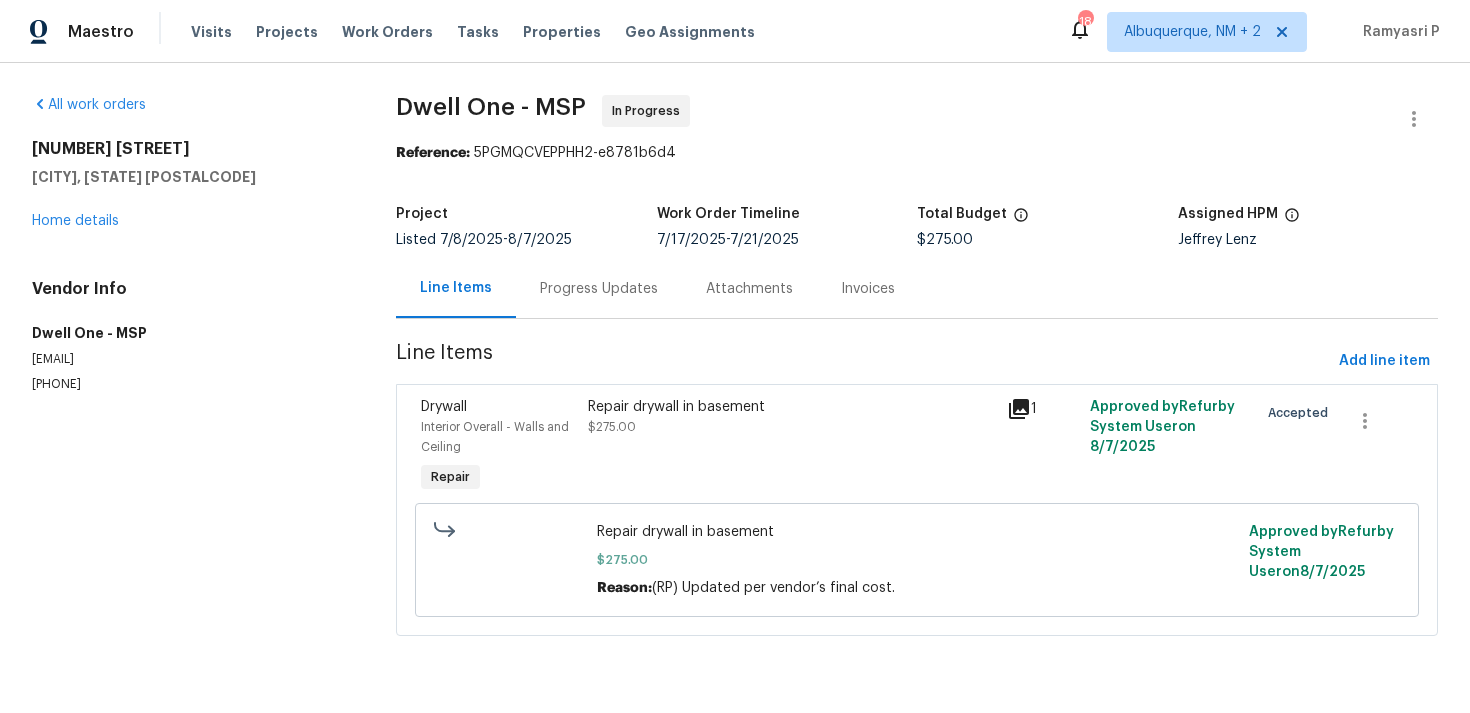 click on "Progress Updates" at bounding box center (599, 288) 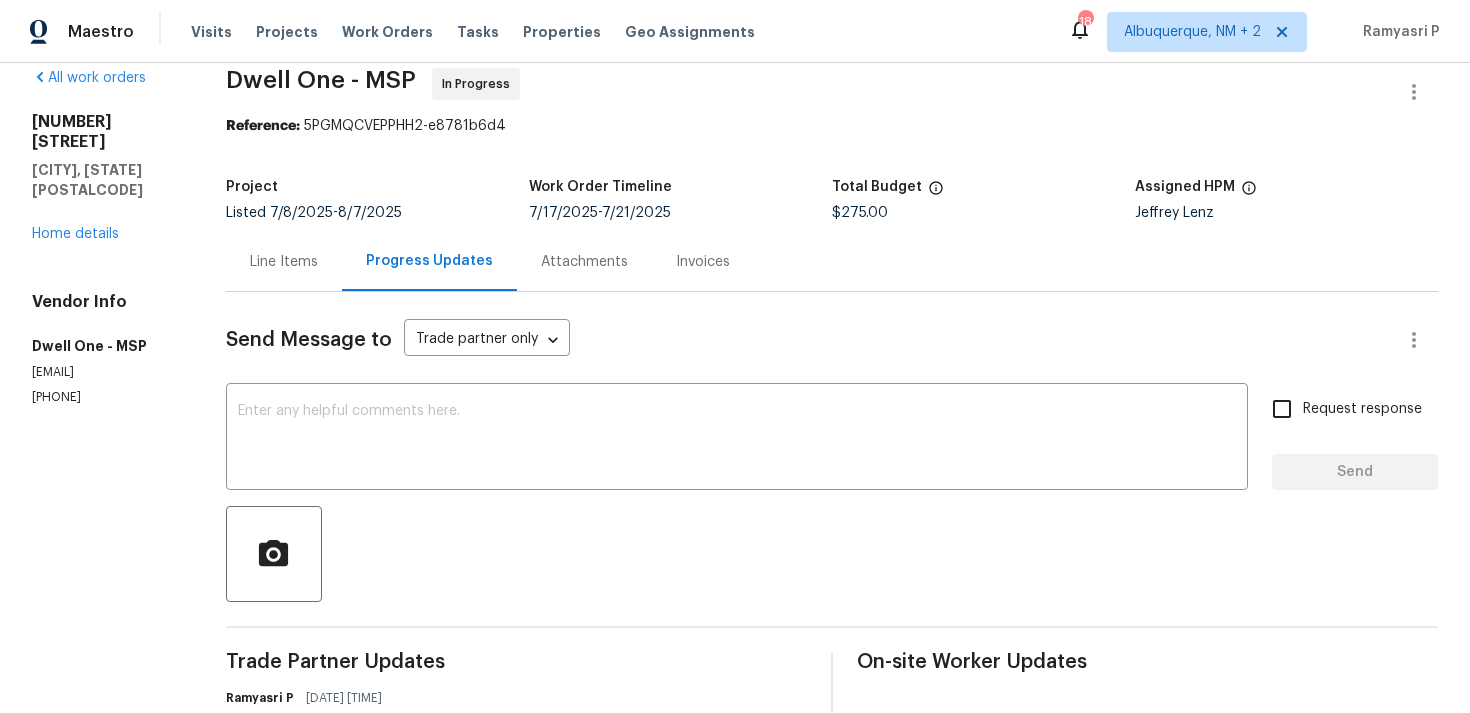 scroll, scrollTop: 0, scrollLeft: 0, axis: both 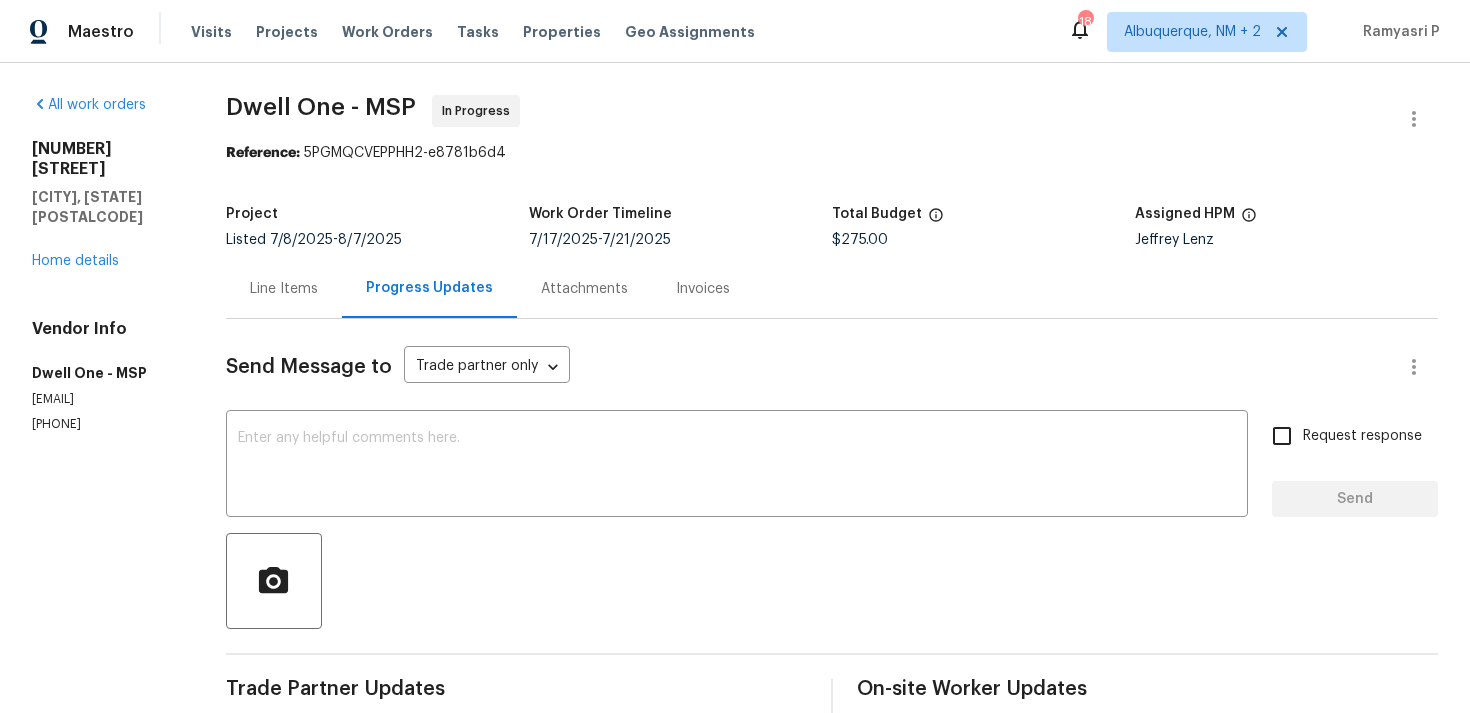 click on "Line Items" at bounding box center (284, 288) 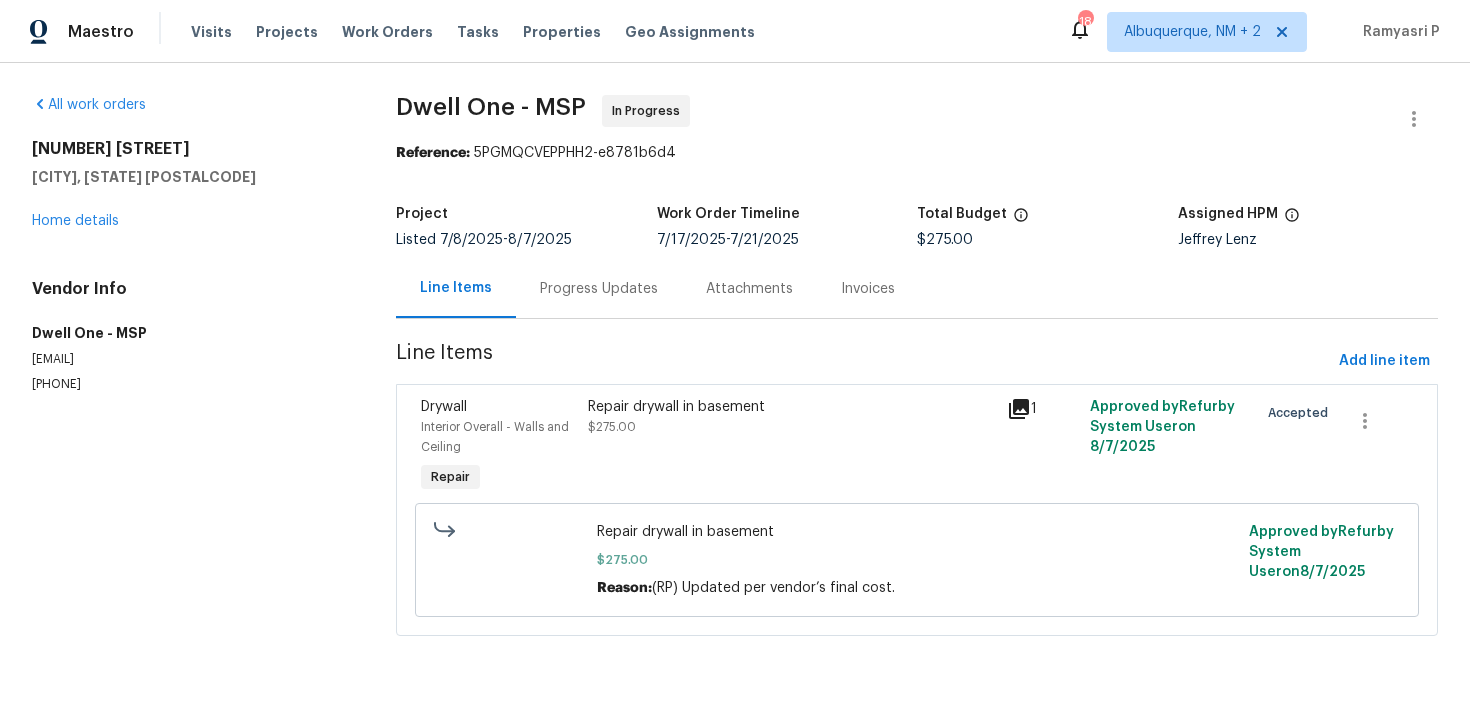 click on "Progress Updates" at bounding box center [599, 289] 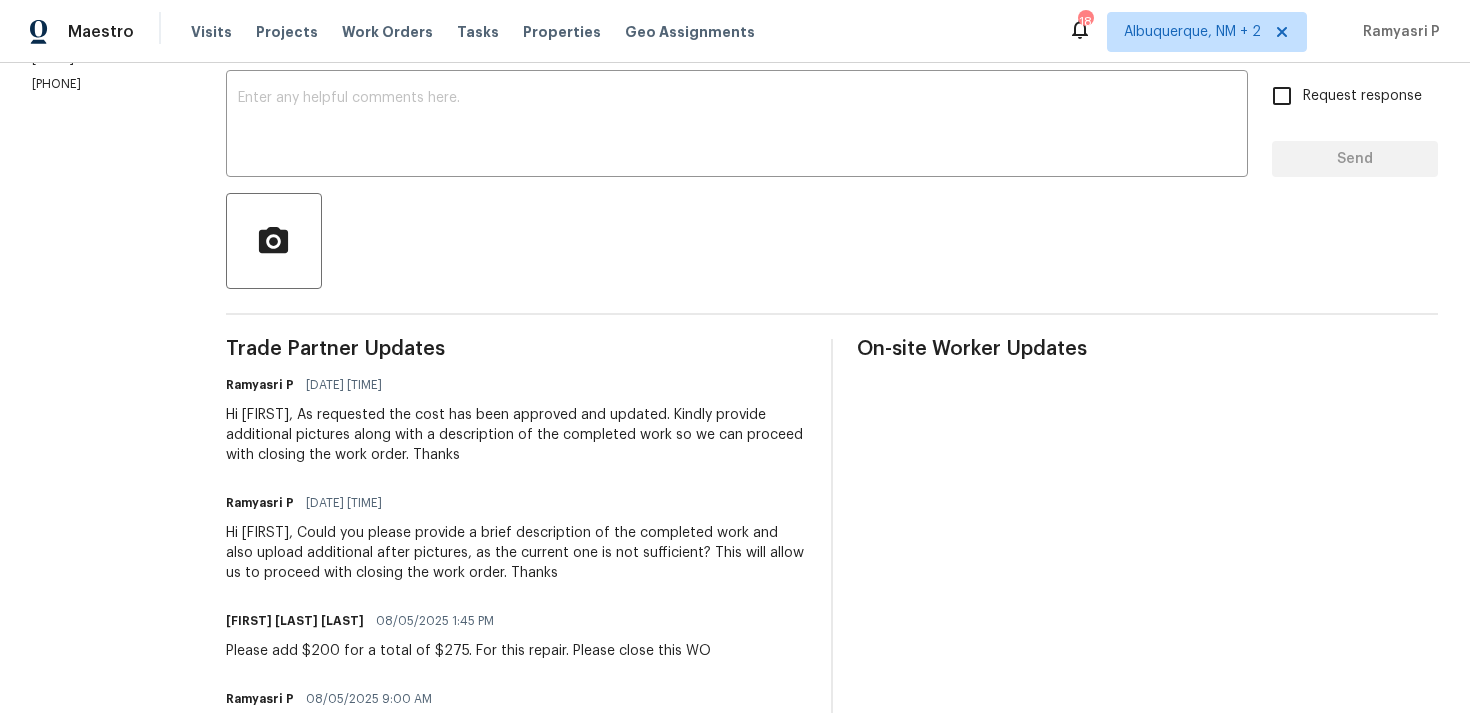 scroll, scrollTop: 0, scrollLeft: 0, axis: both 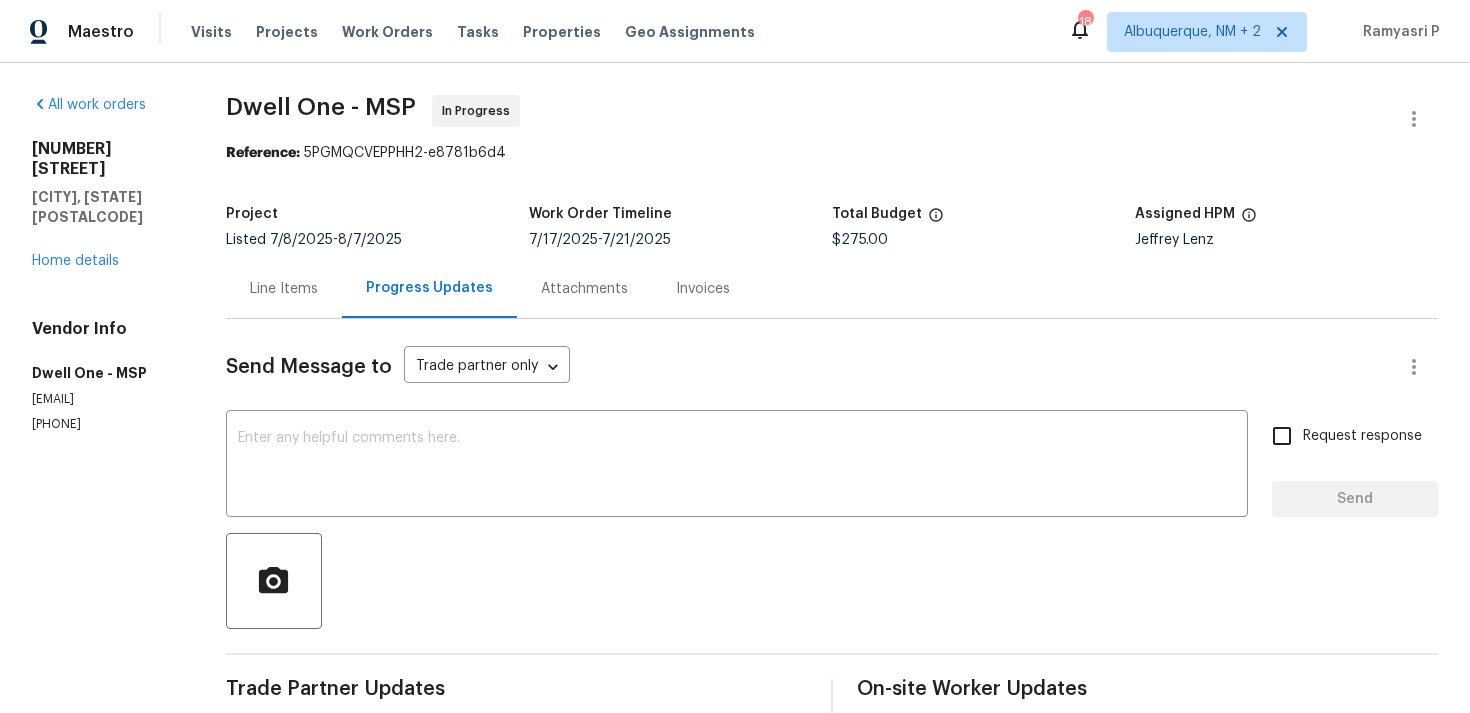 drag, startPoint x: 122, startPoint y: 397, endPoint x: 28, endPoint y: 397, distance: 94 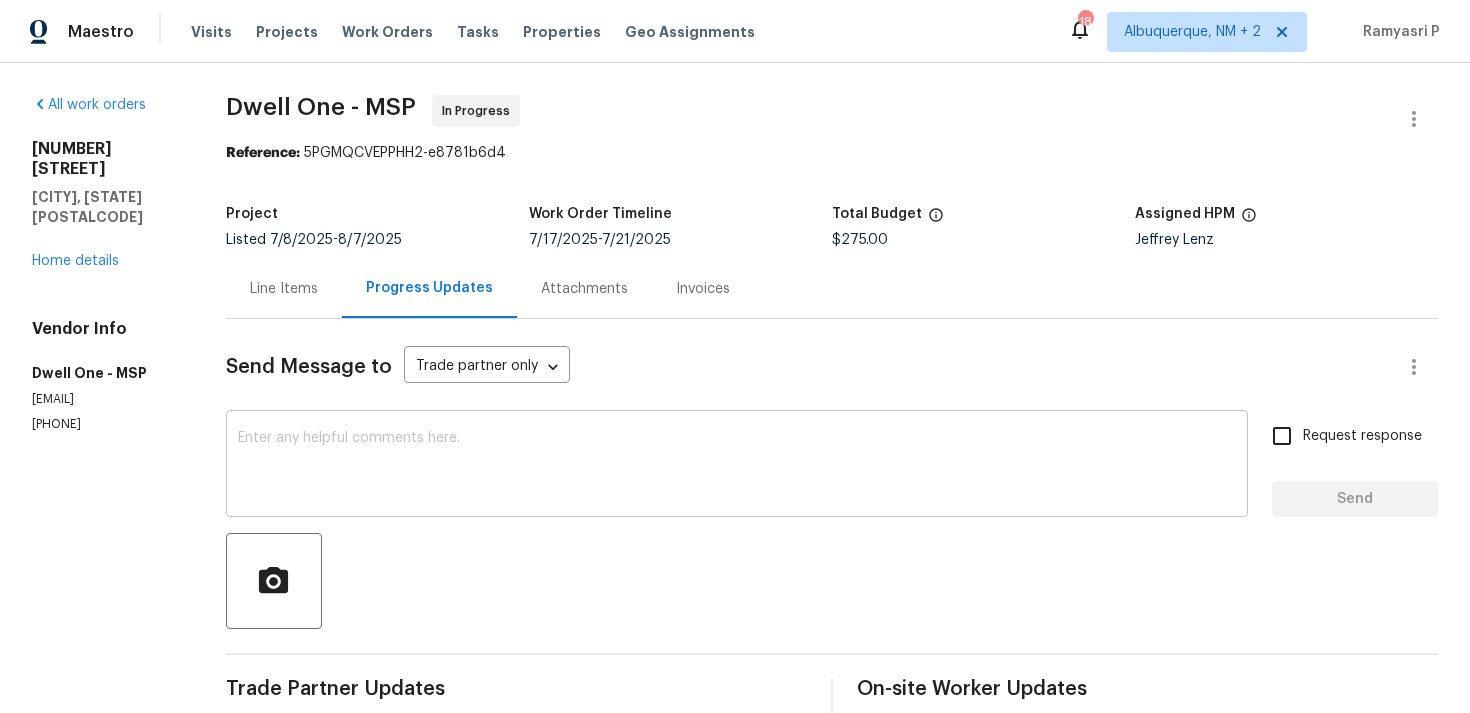 copy on "[PHONE]" 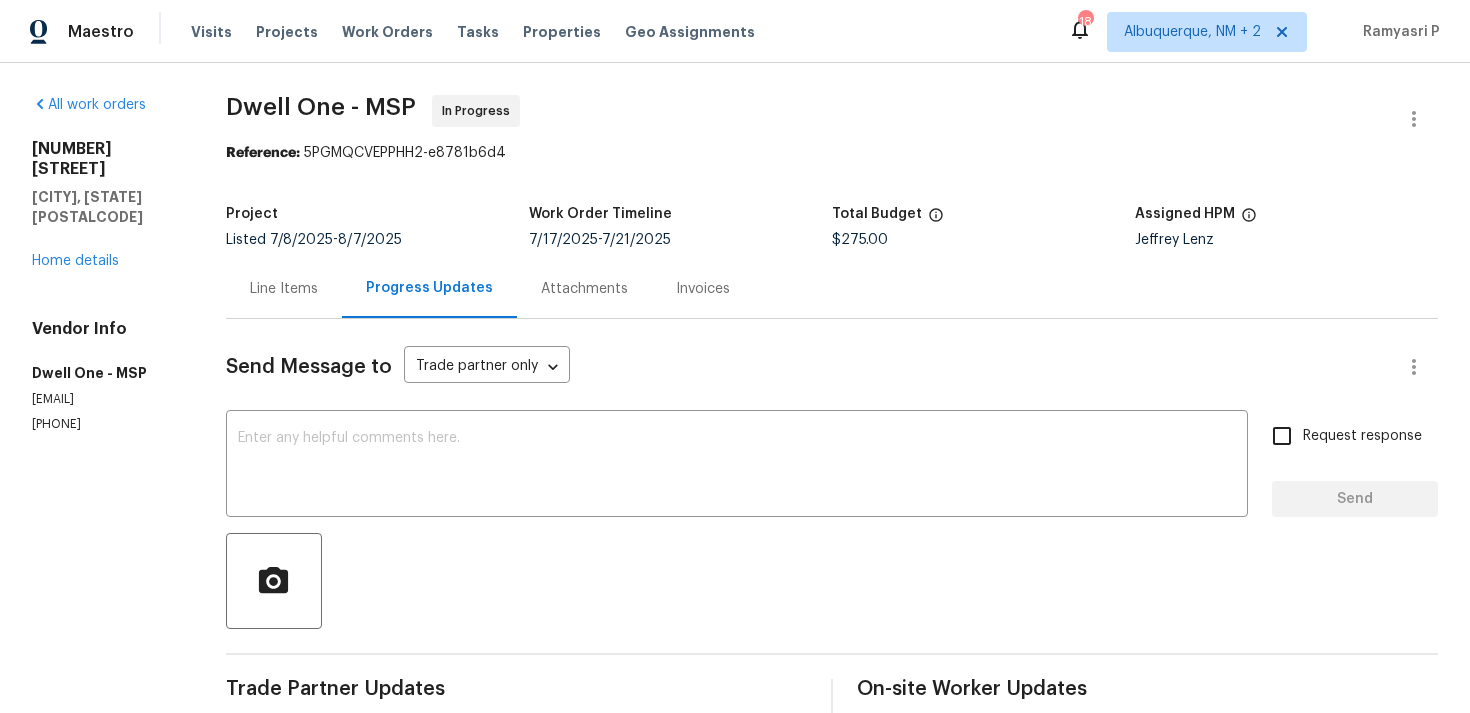 drag, startPoint x: 170, startPoint y: 374, endPoint x: 26, endPoint y: 373, distance: 144.00348 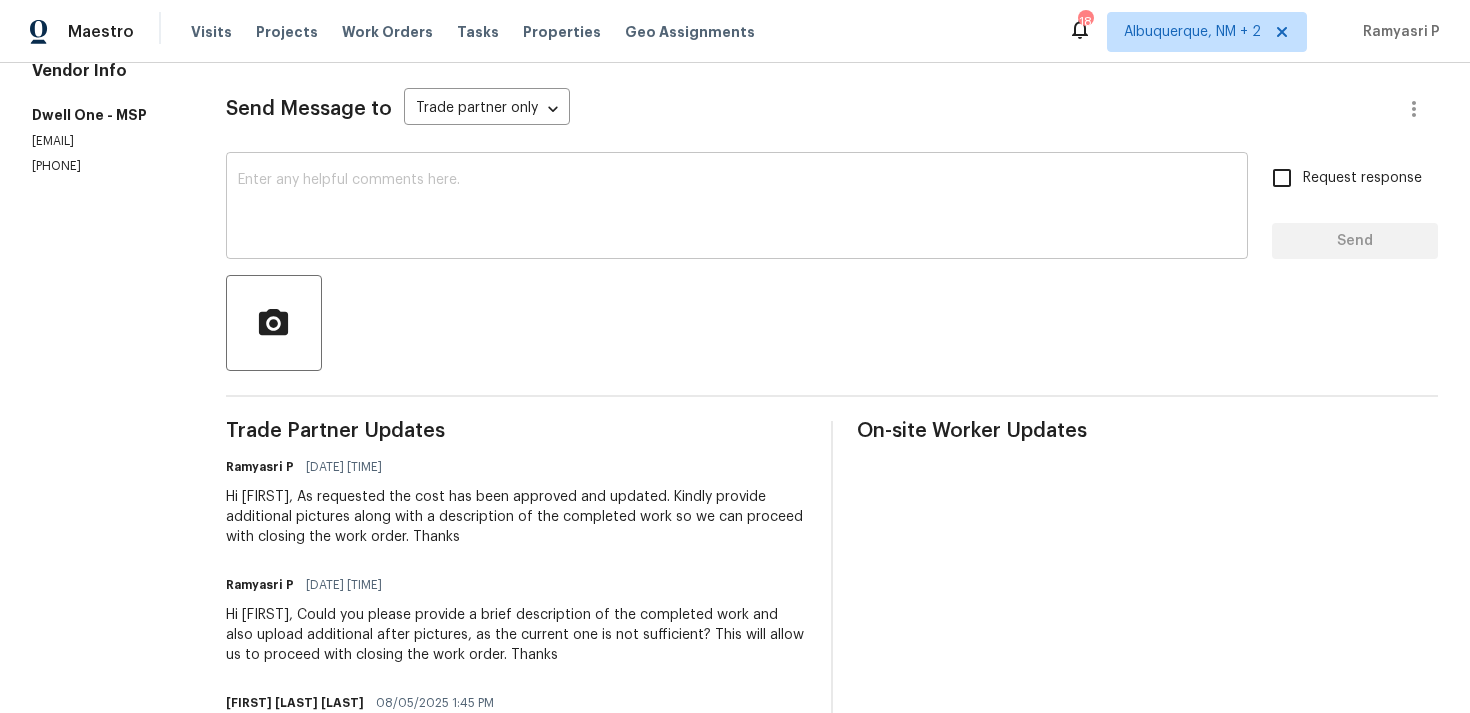 scroll, scrollTop: 405, scrollLeft: 0, axis: vertical 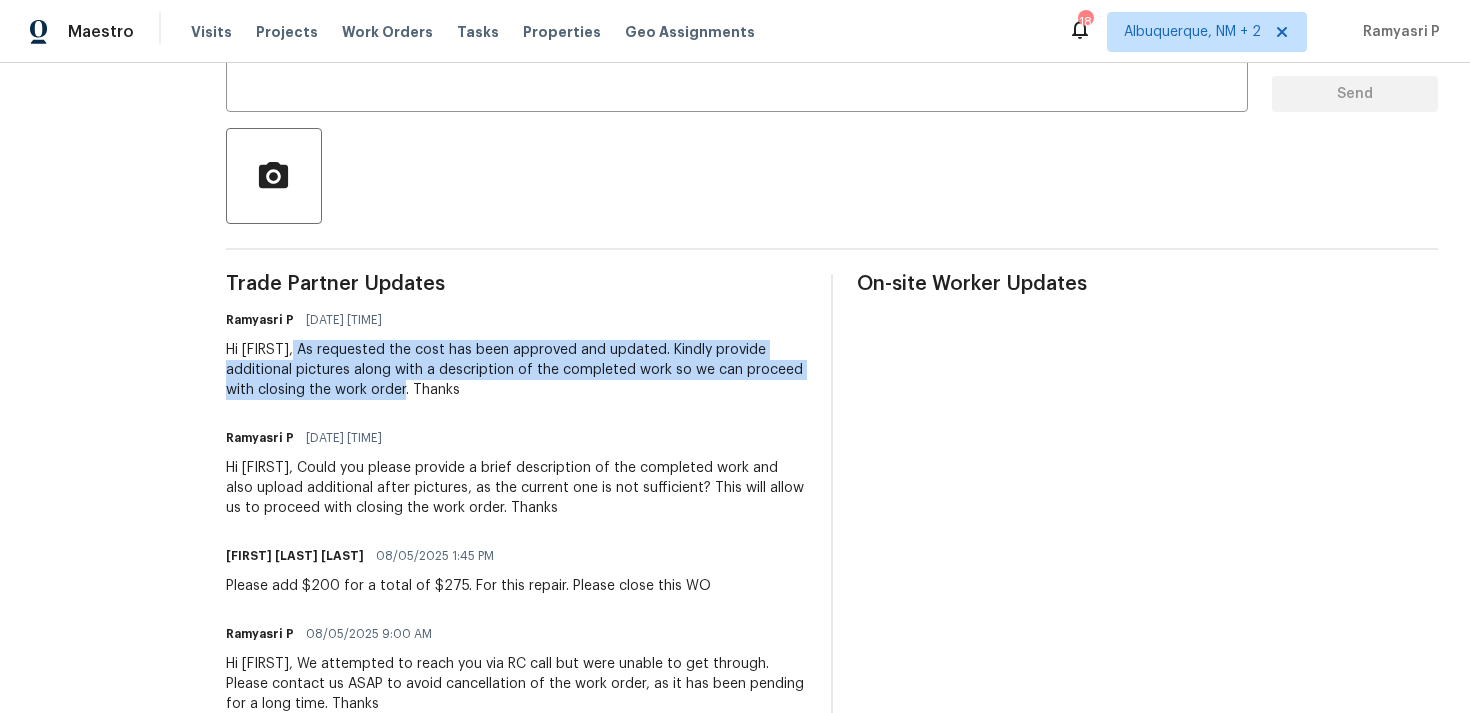 drag, startPoint x: 304, startPoint y: 348, endPoint x: 413, endPoint y: 387, distance: 115.767006 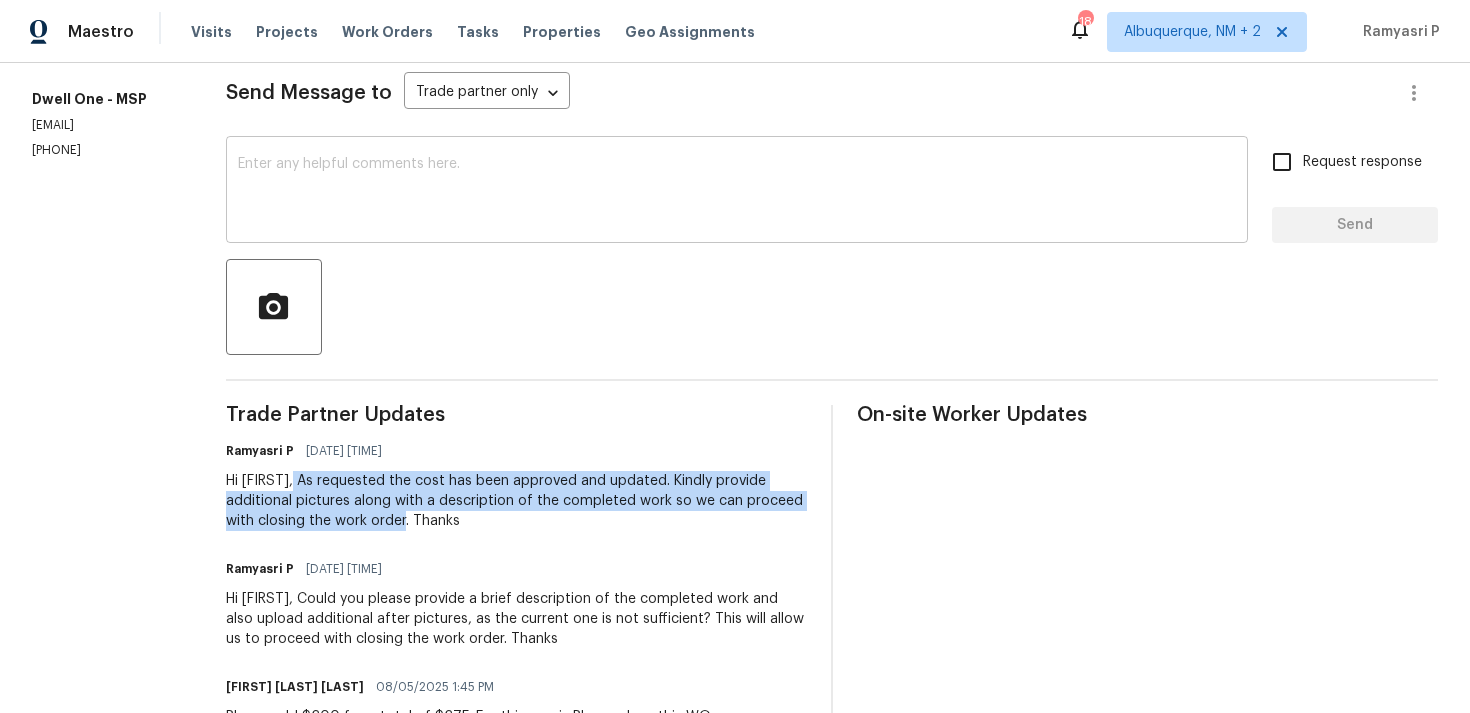 scroll, scrollTop: 262, scrollLeft: 0, axis: vertical 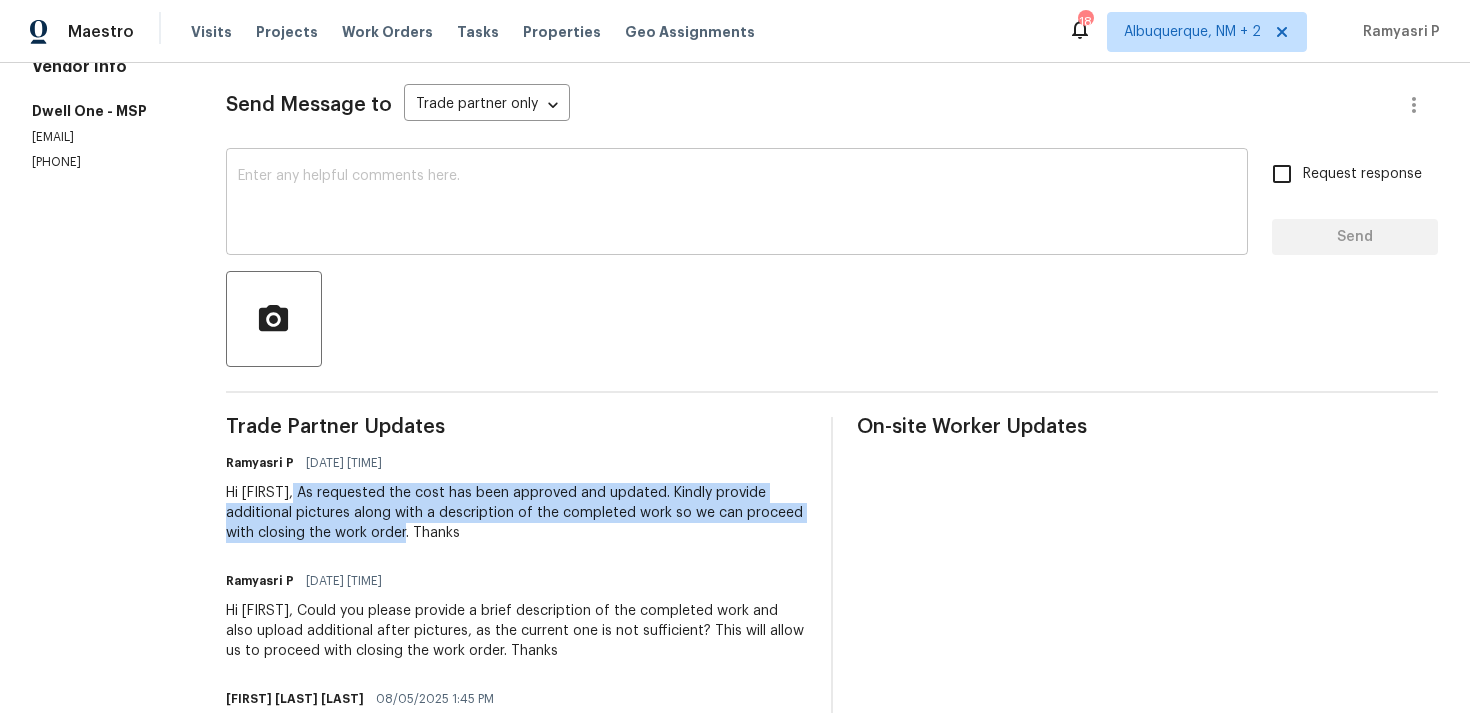 click at bounding box center (737, 204) 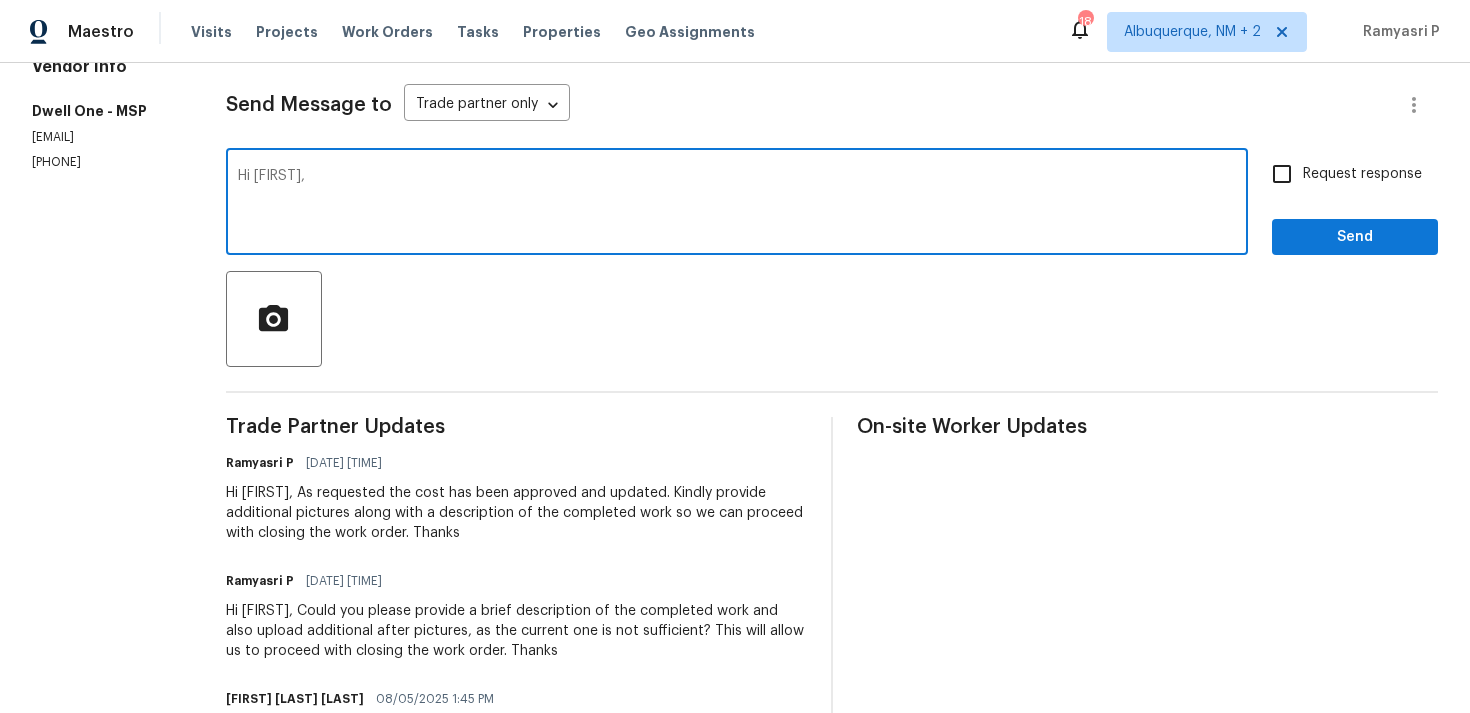 paste on "We attempted to contact you via email to request" 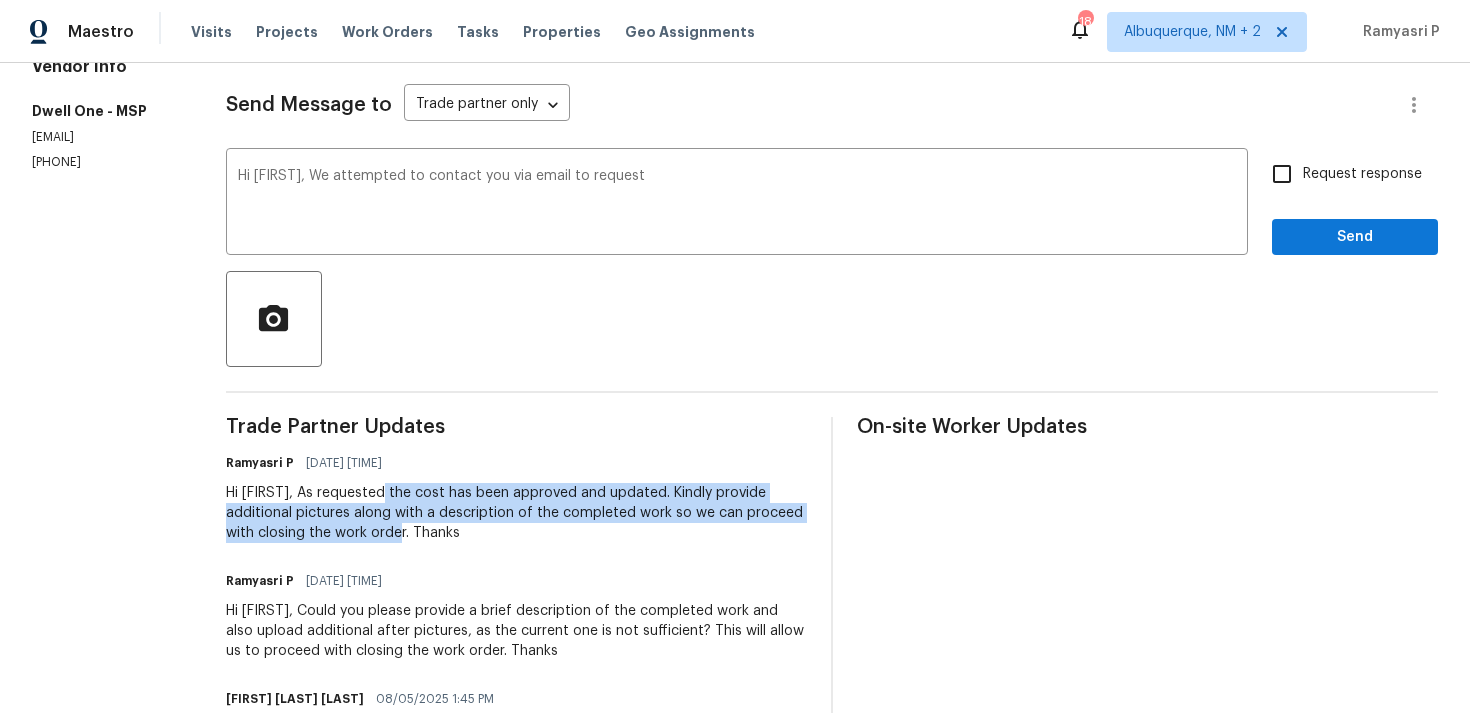 drag, startPoint x: 391, startPoint y: 489, endPoint x: 408, endPoint y: 532, distance: 46.238514 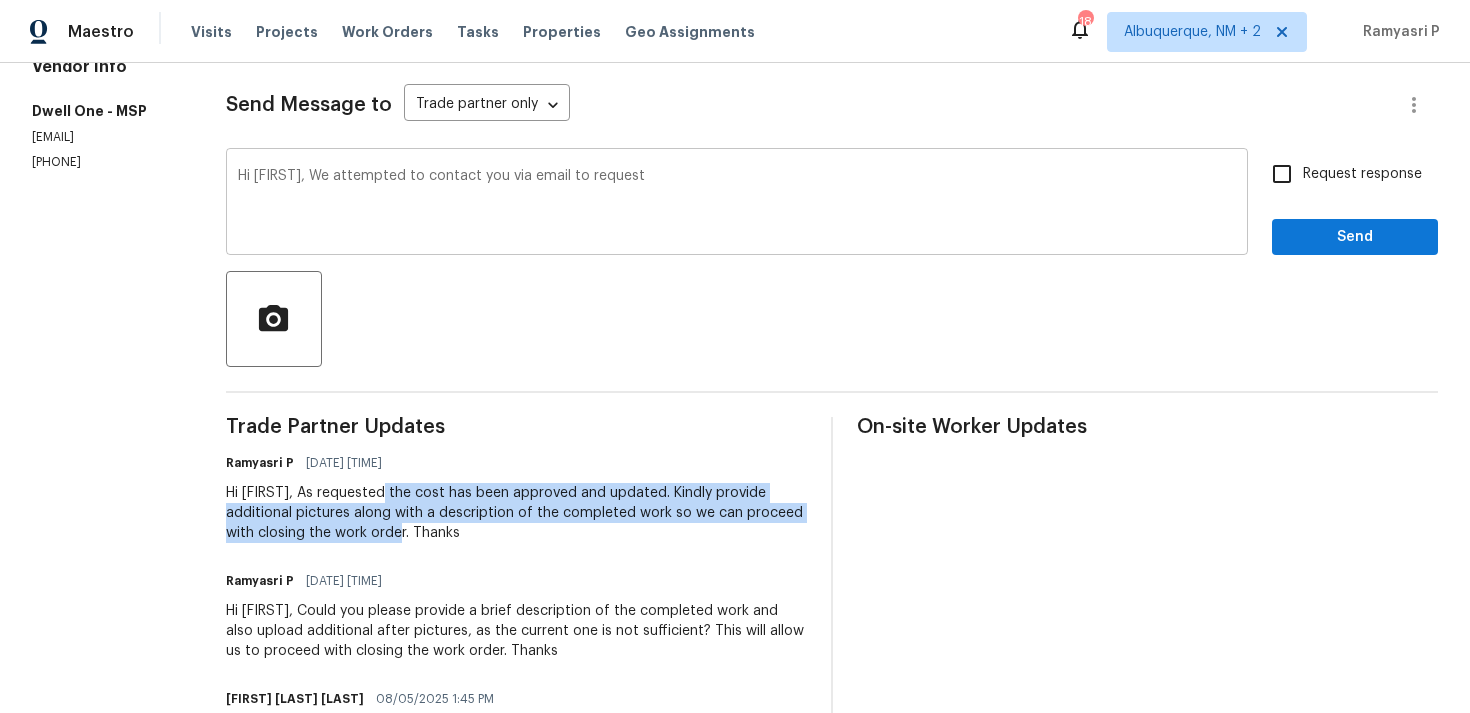 copy on "the cost has been approved and updated. Kindly provide additional pictures along with a description of the completed work so we can proceed with closing the work order" 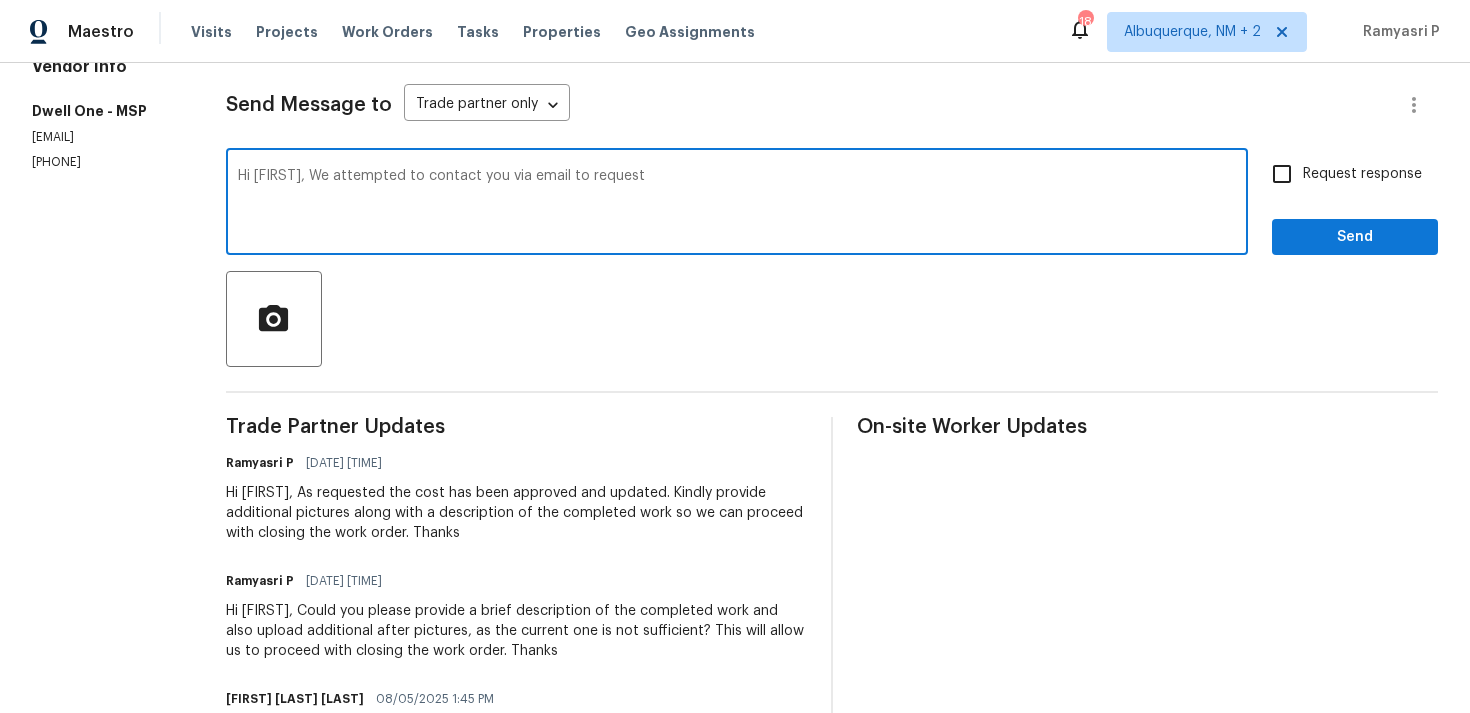paste on "the cost has been approved and updated. Kindly provide additional pictures along with a description of the completed work so we can proceed with closing the work order" 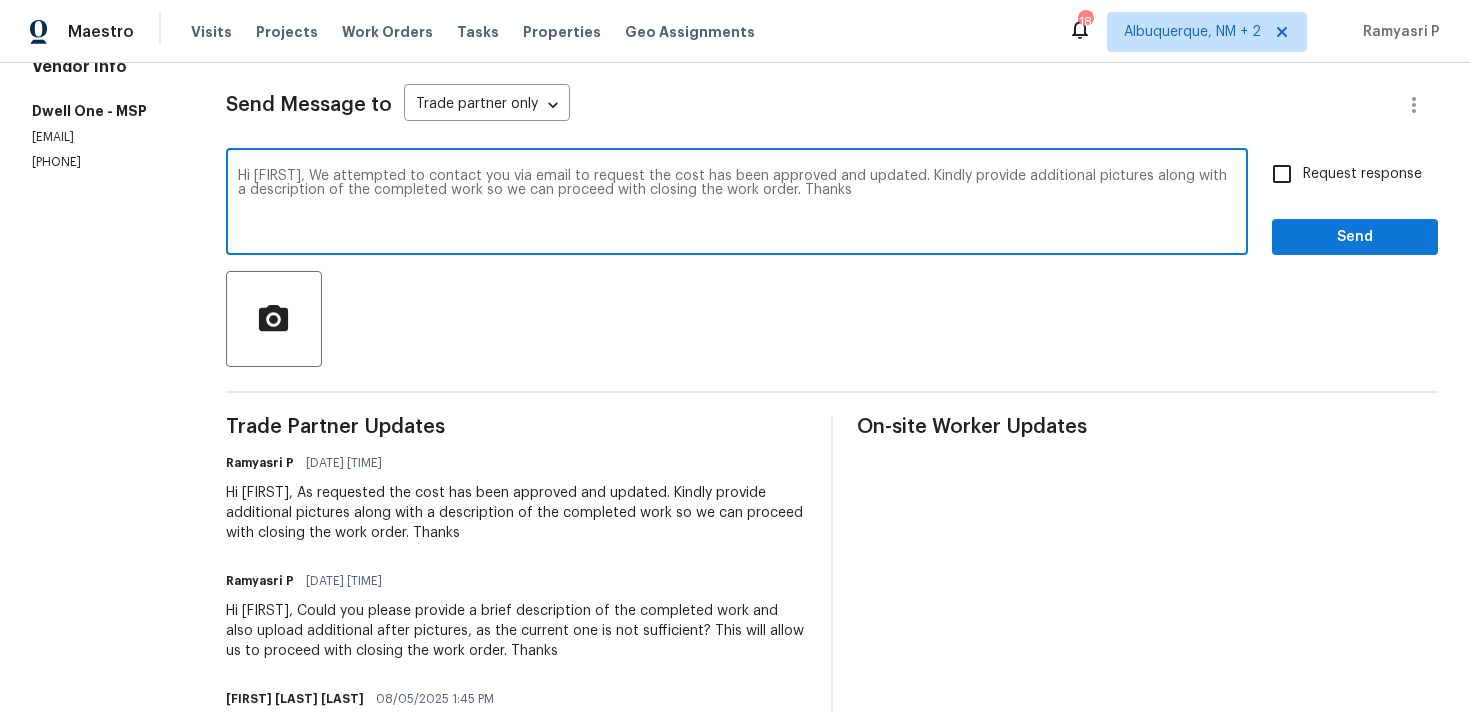 drag, startPoint x: 315, startPoint y: 176, endPoint x: 783, endPoint y: 188, distance: 468.1538 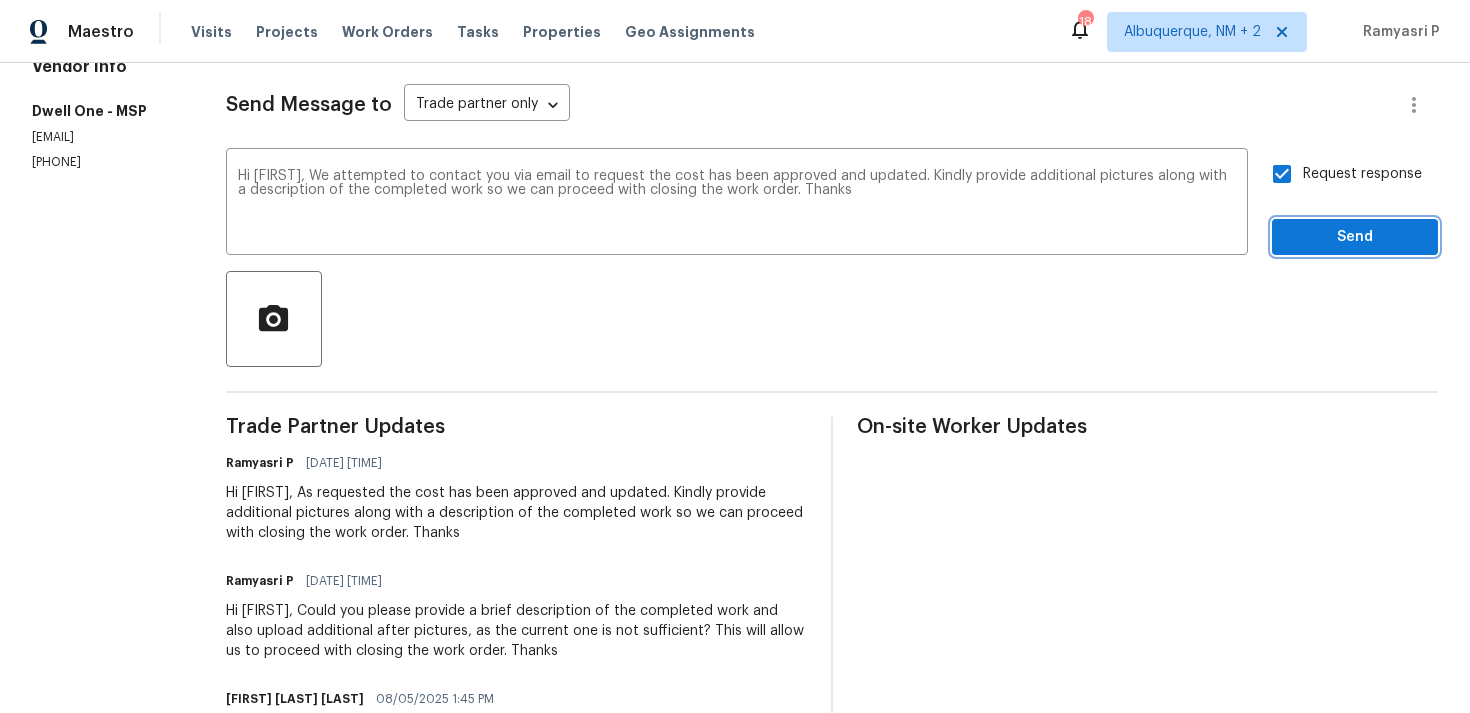 click on "Send" at bounding box center (1355, 237) 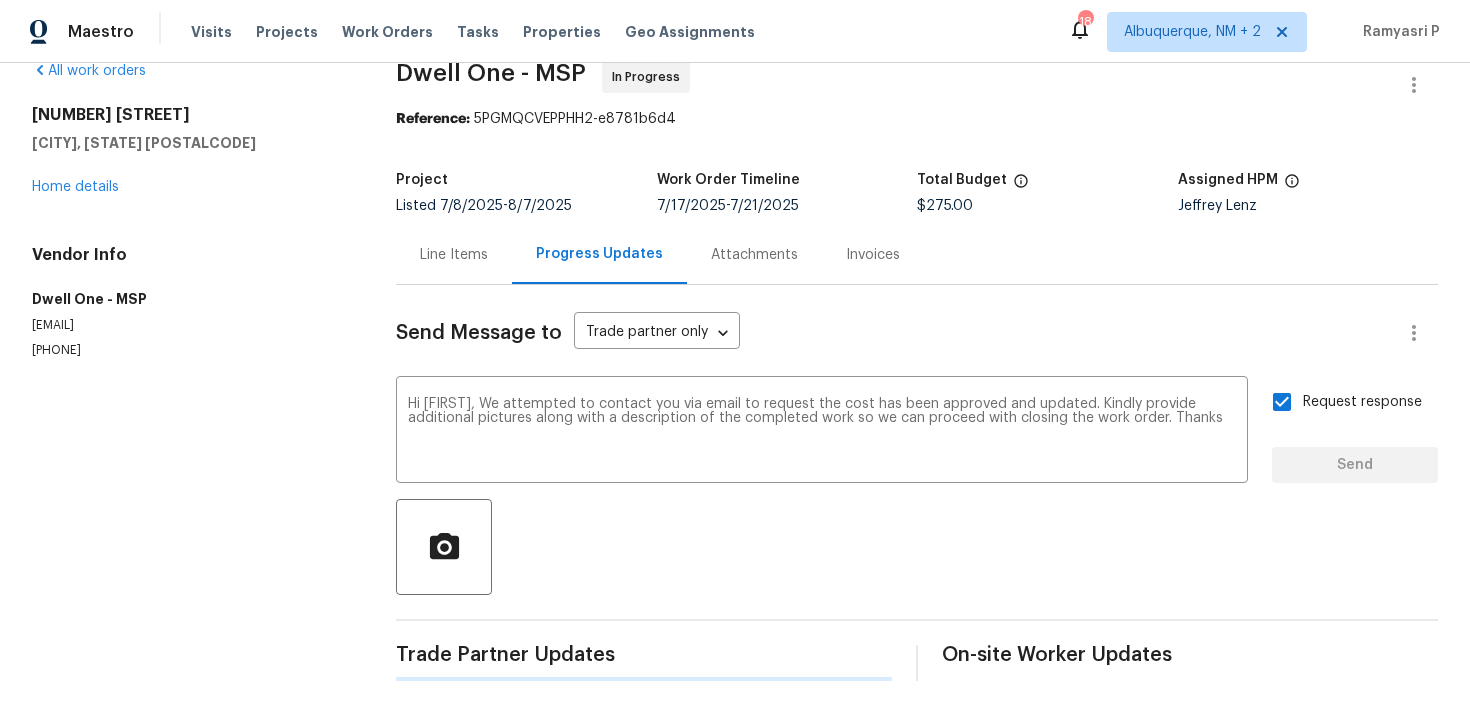 scroll, scrollTop: 34, scrollLeft: 0, axis: vertical 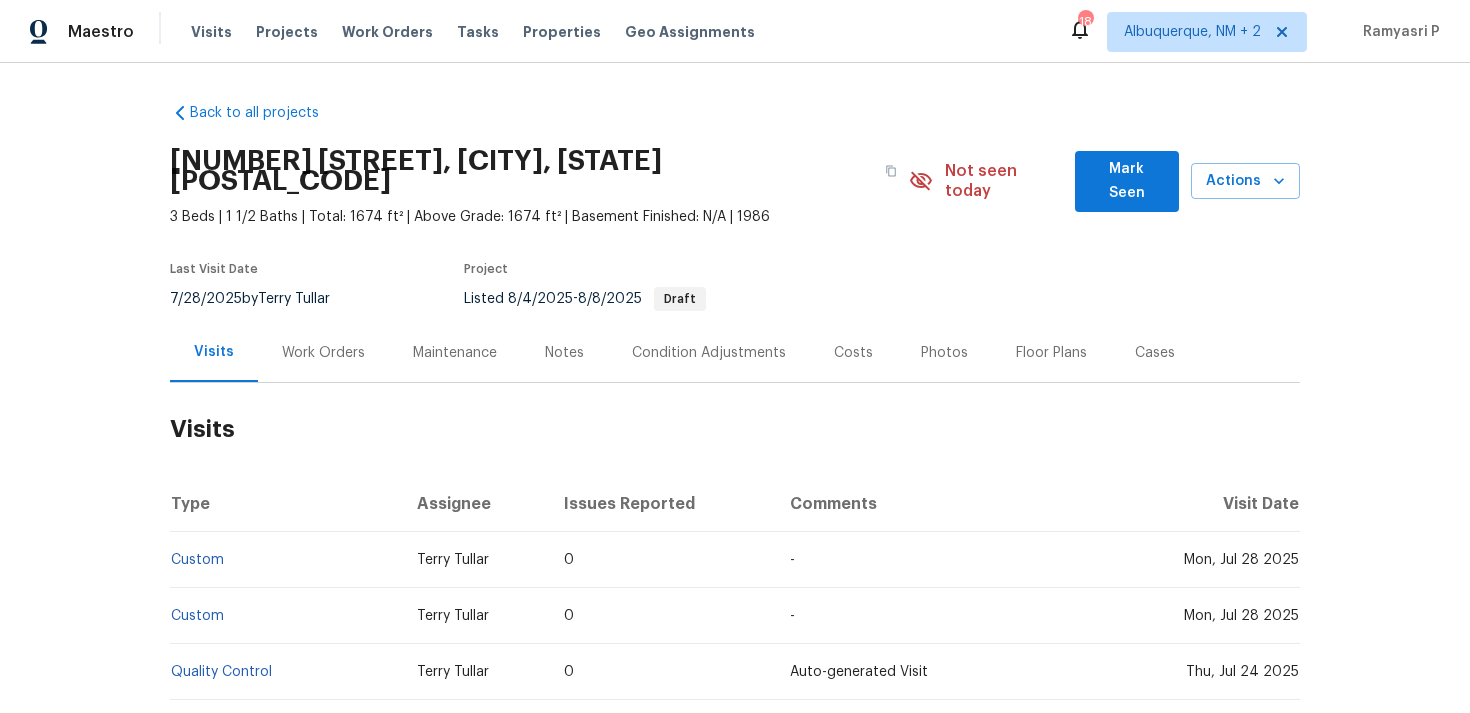 click on "Work Orders" at bounding box center [323, 352] 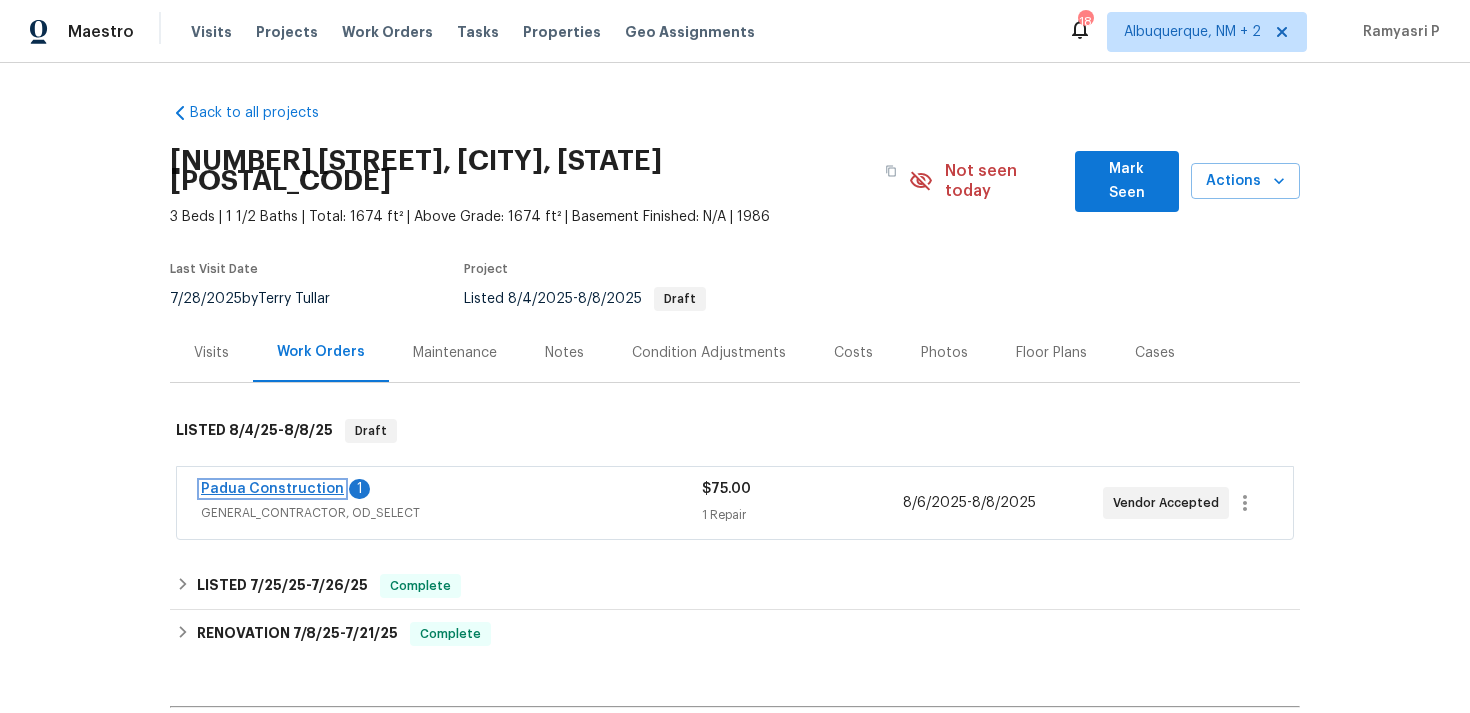 click on "Padua Construction" at bounding box center [272, 489] 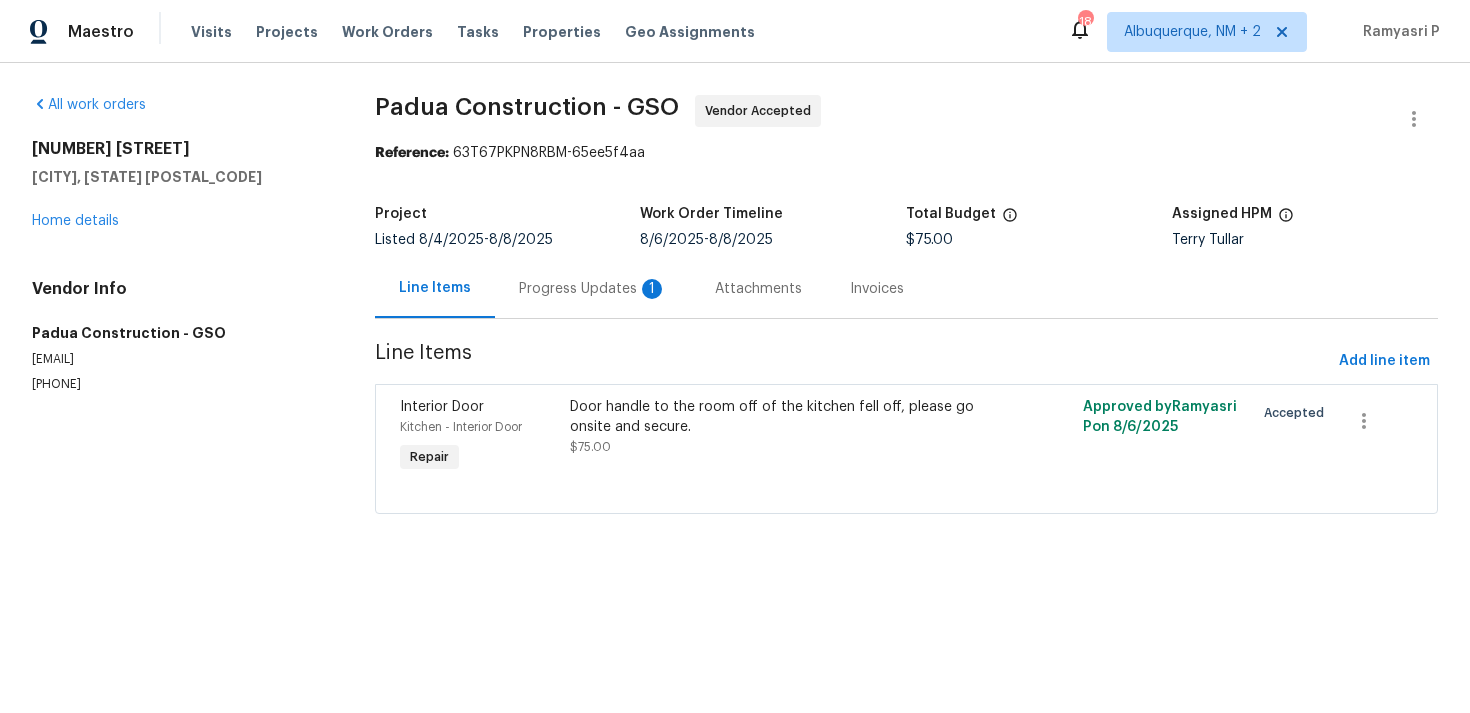 click on "Progress Updates 1" at bounding box center (593, 289) 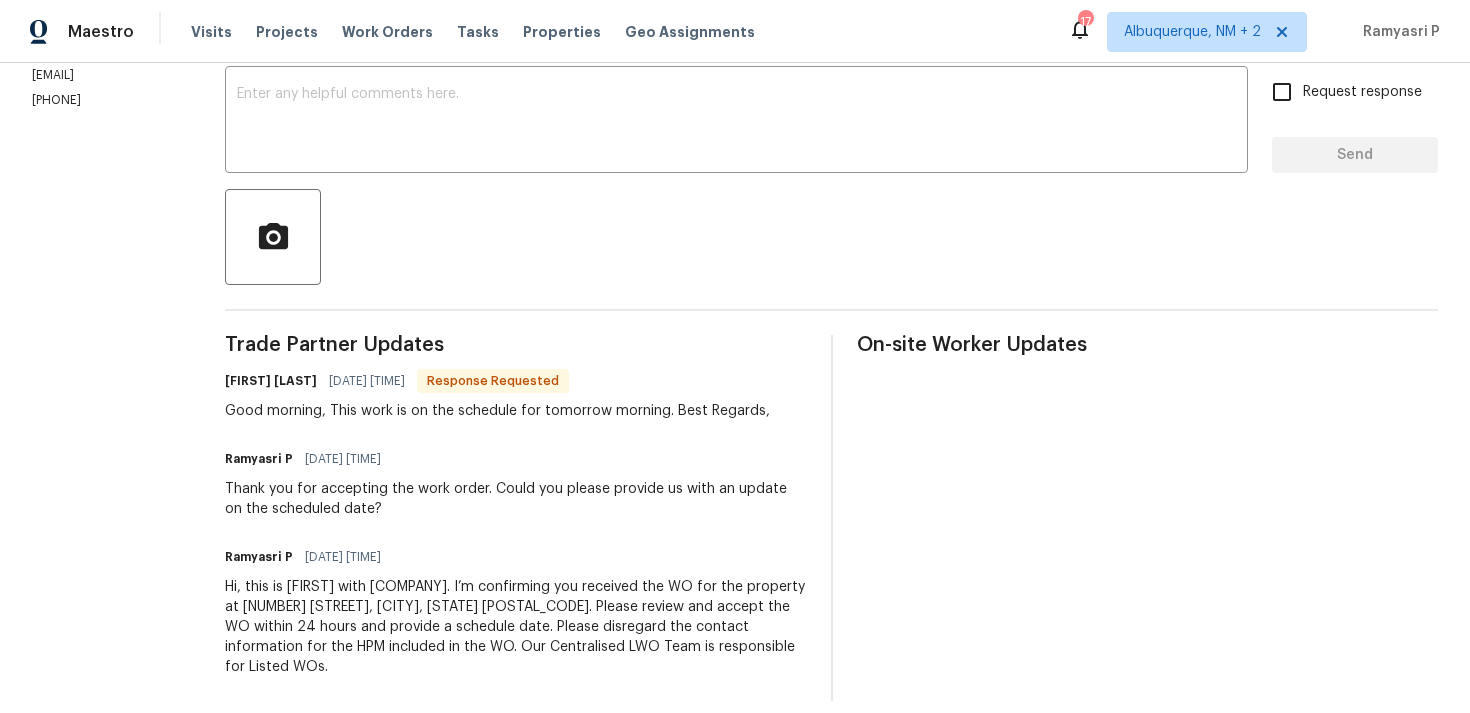 scroll, scrollTop: 148, scrollLeft: 0, axis: vertical 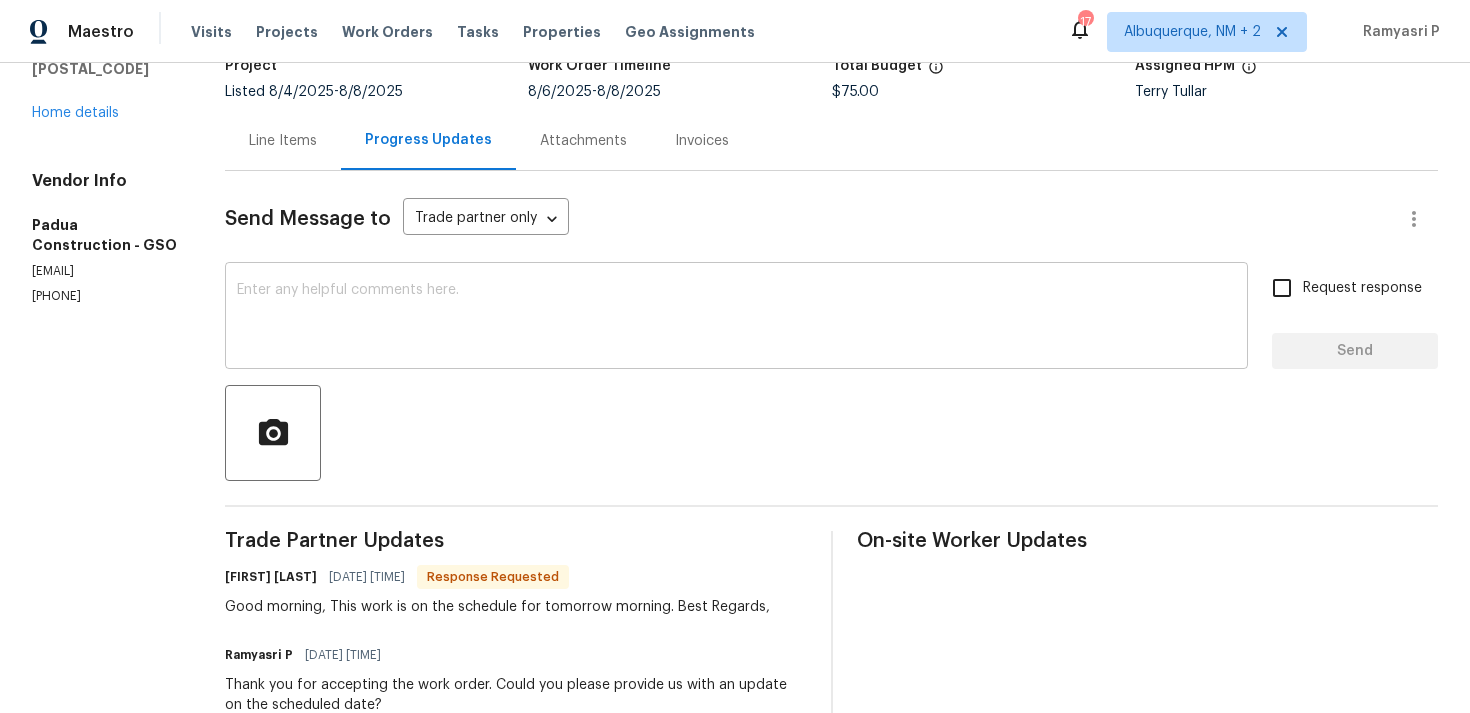 click at bounding box center (736, 318) 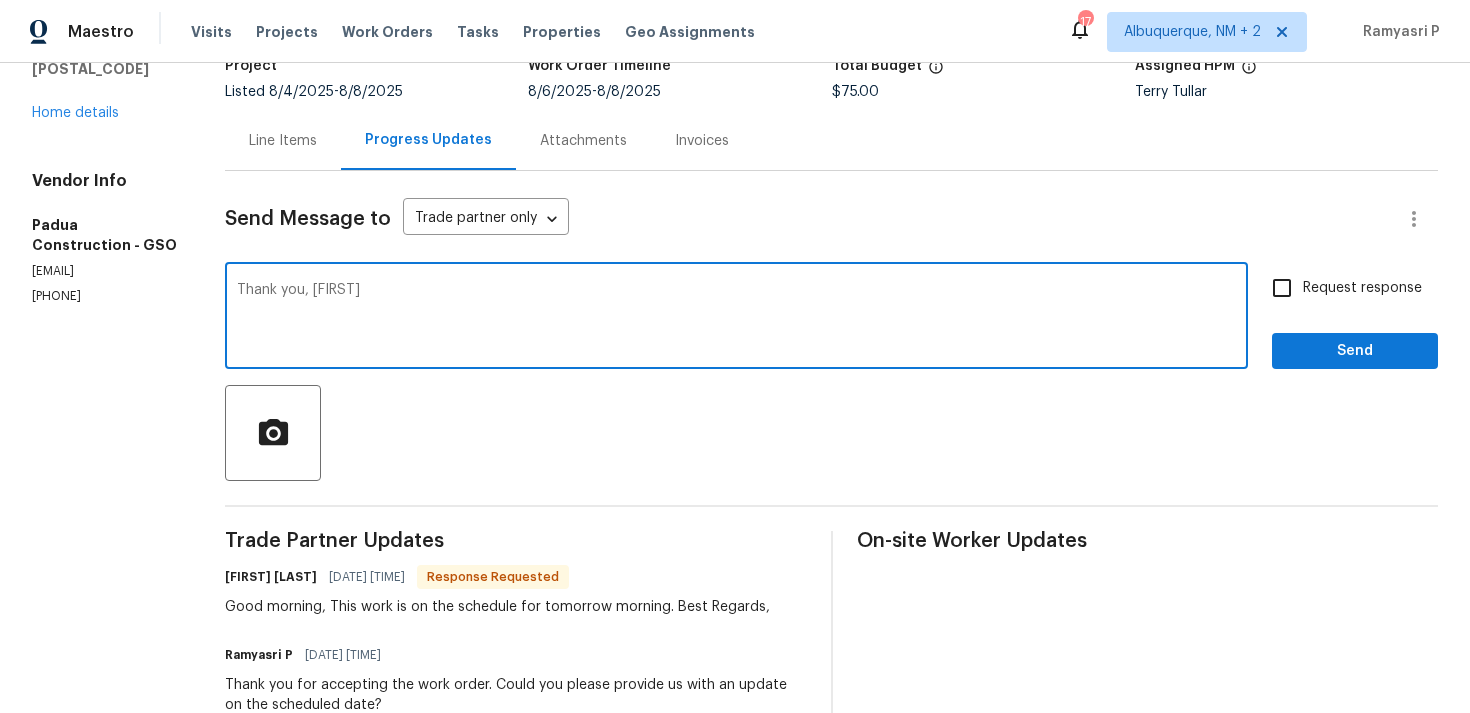 type on "Thank you, Juan" 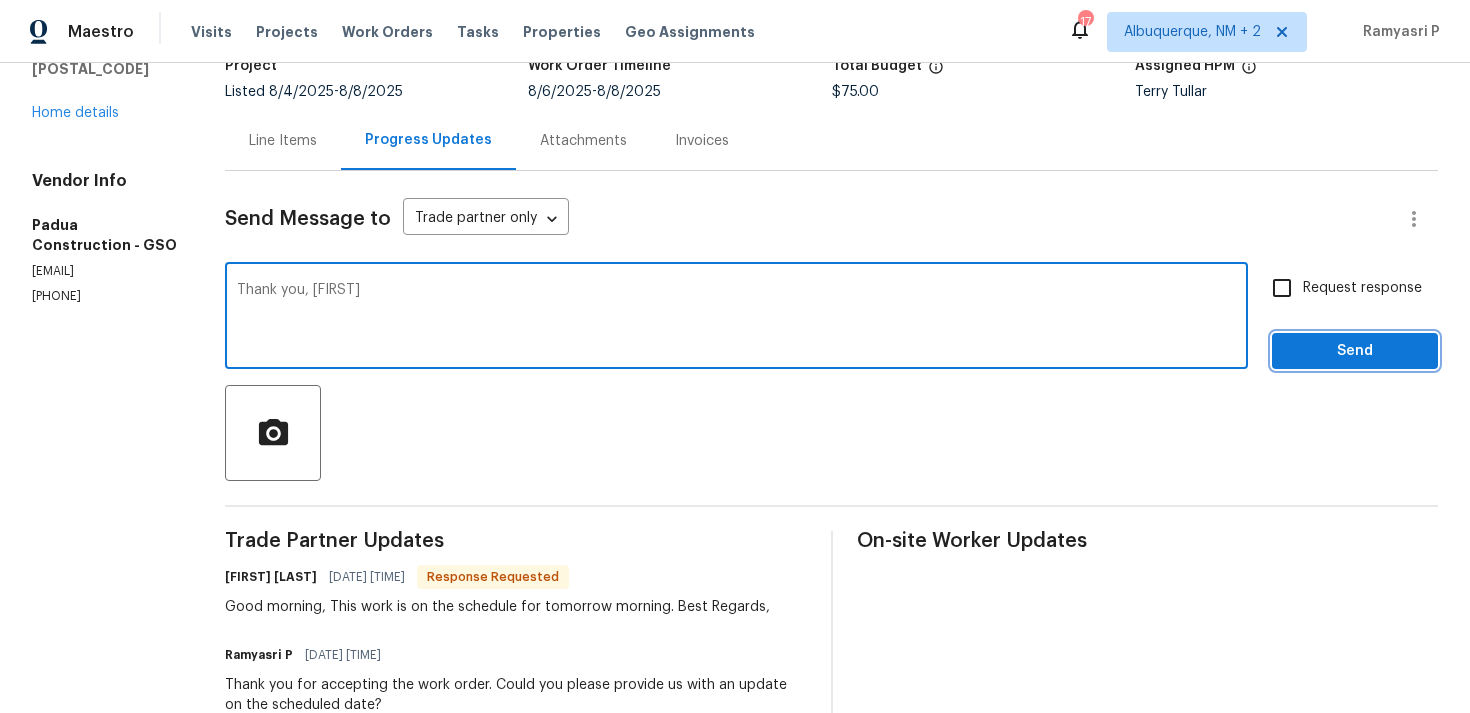 click on "Send" at bounding box center (1355, 351) 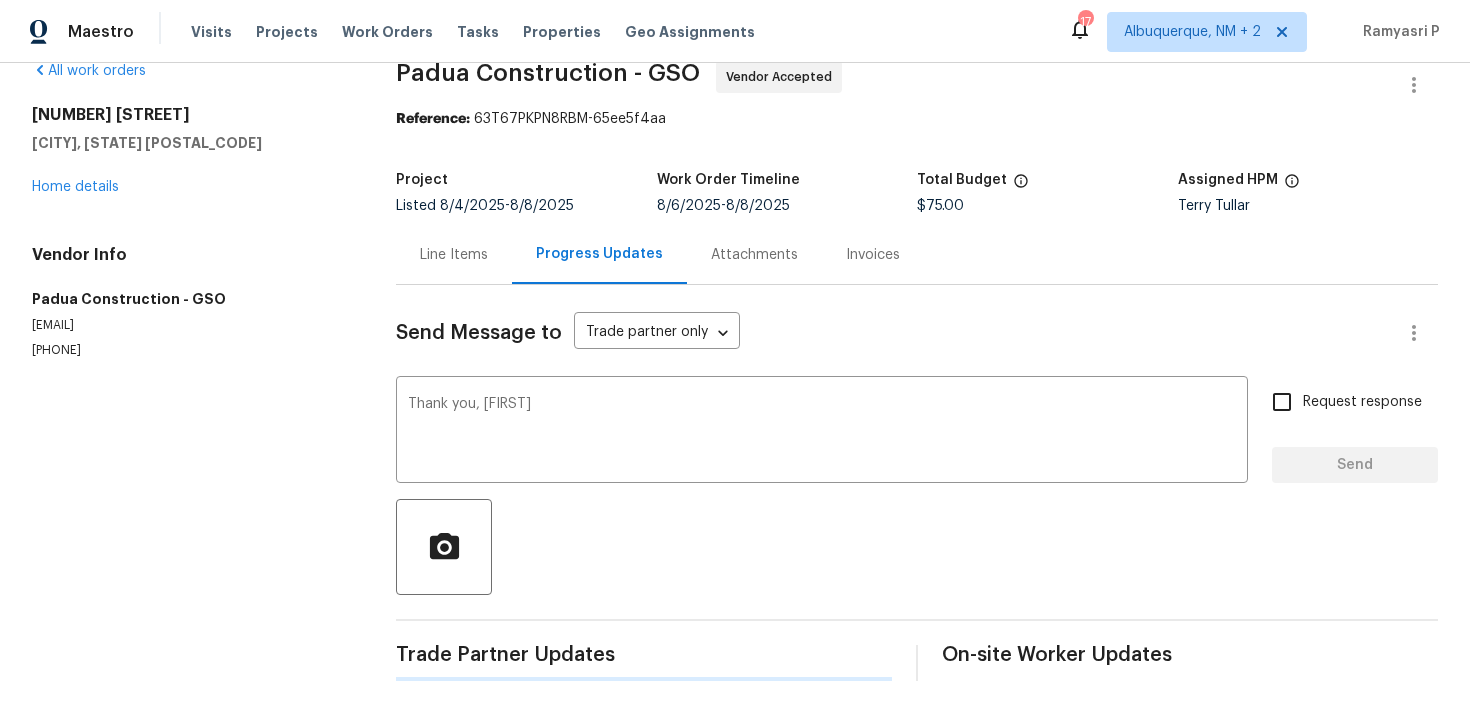 type 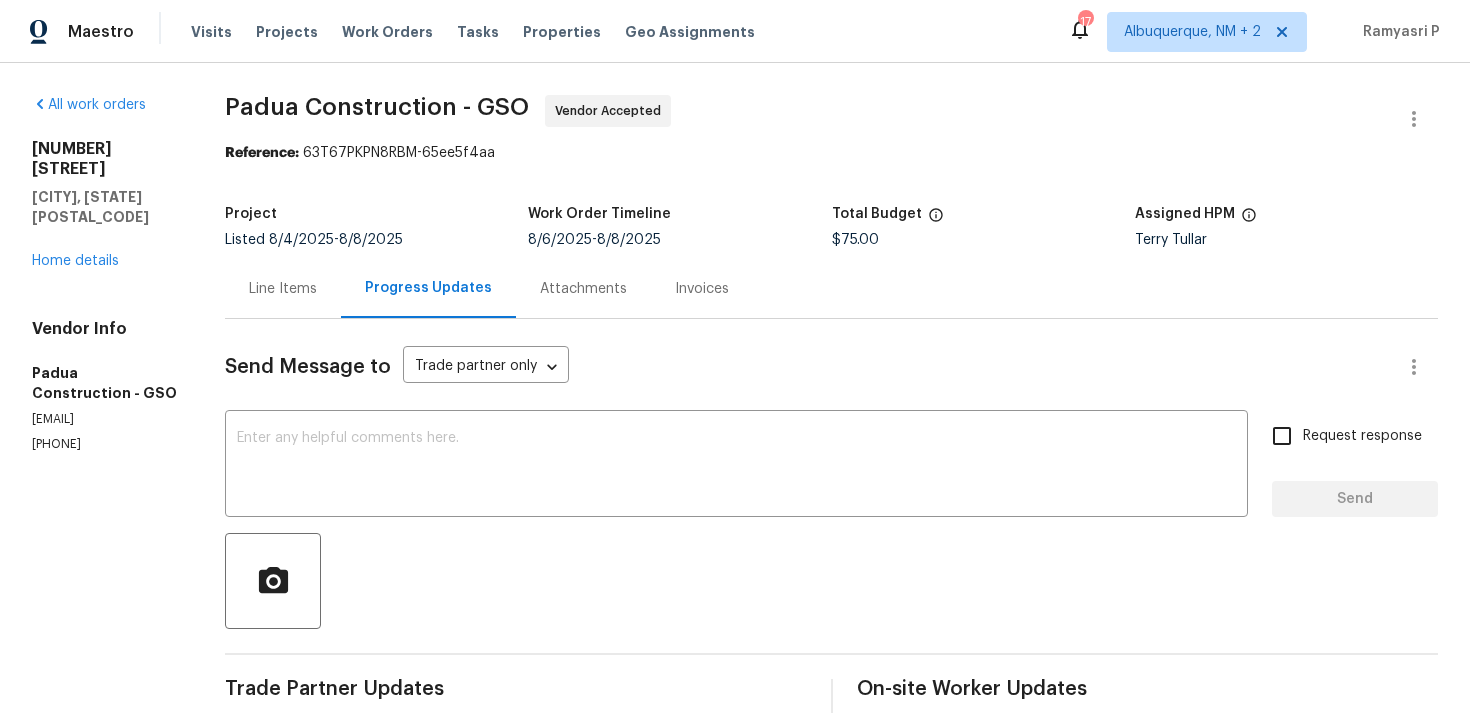 scroll, scrollTop: 422, scrollLeft: 0, axis: vertical 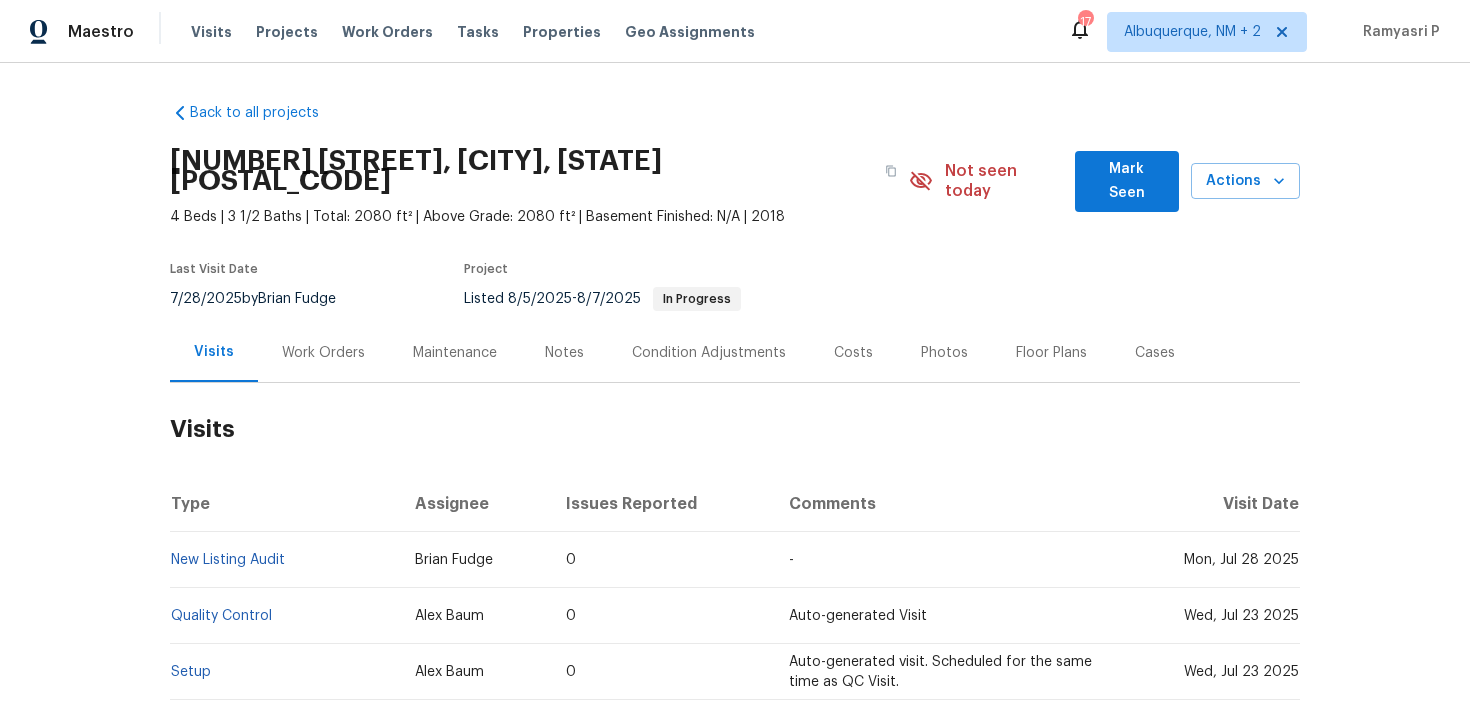 click on "Work Orders" at bounding box center (323, 353) 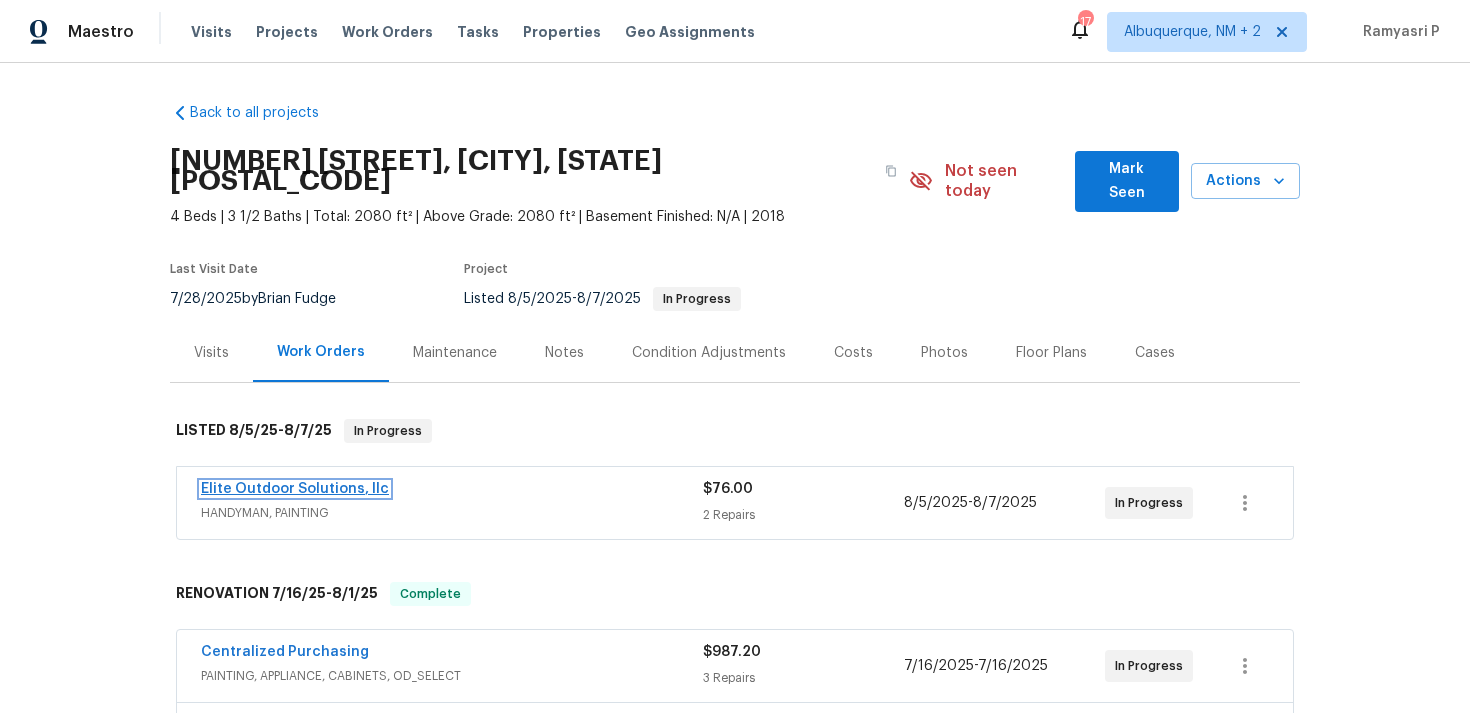 click on "Elite Outdoor Solutions, llc" at bounding box center (295, 489) 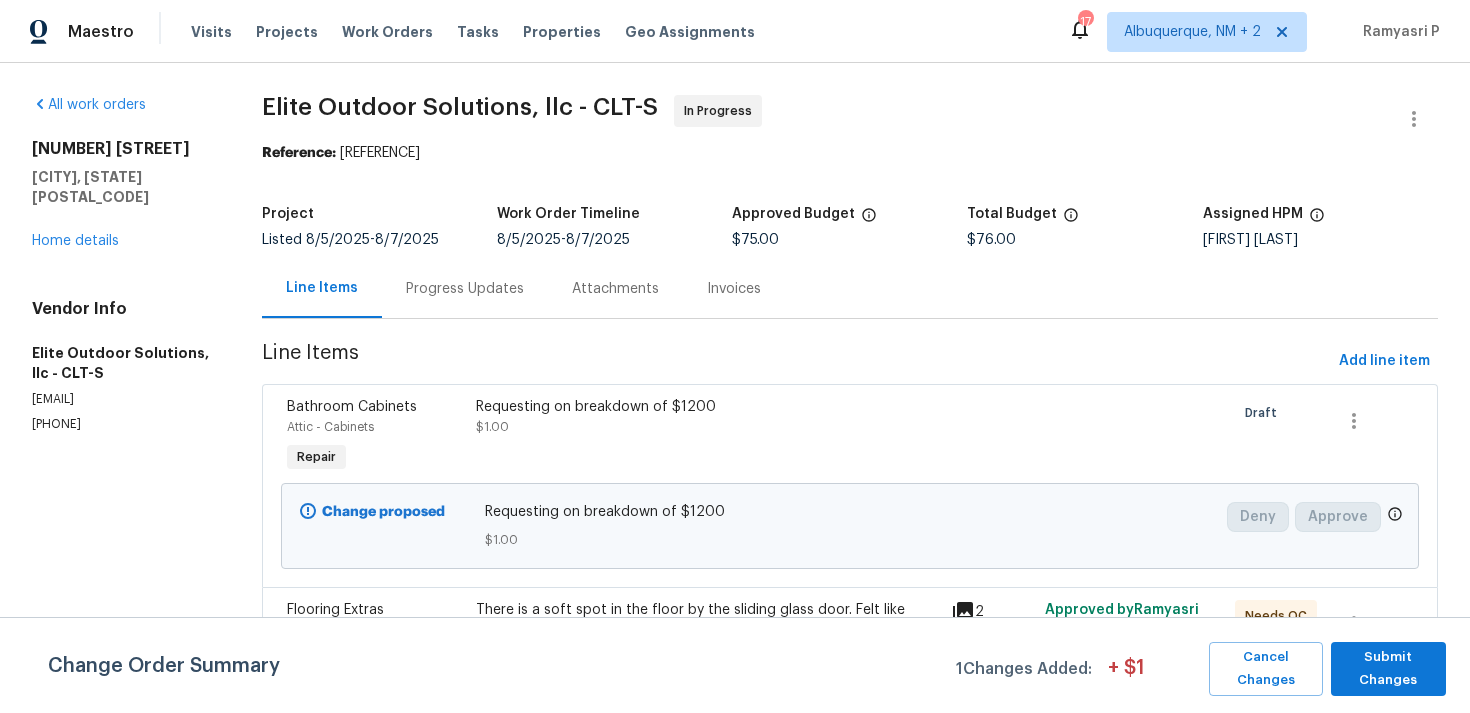 click on "Progress Updates" at bounding box center [465, 289] 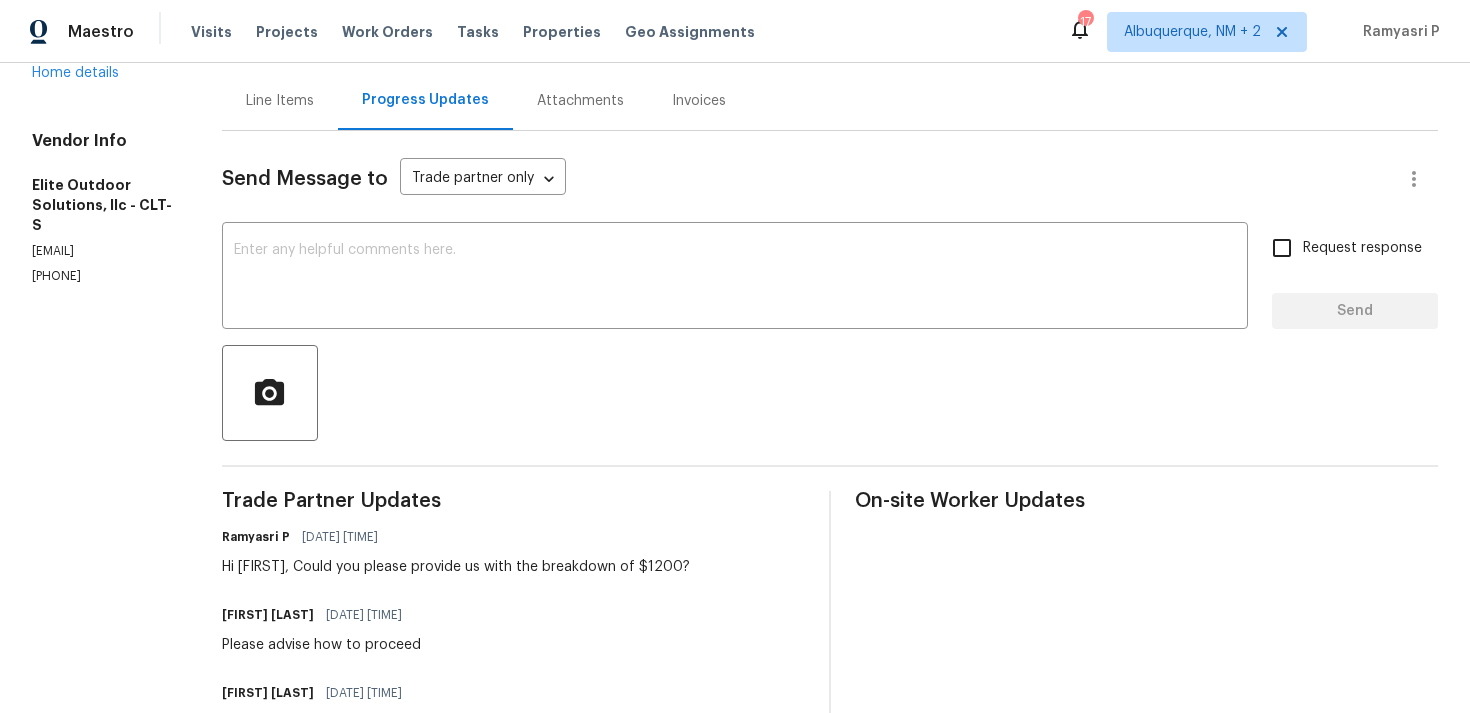 scroll, scrollTop: 229, scrollLeft: 0, axis: vertical 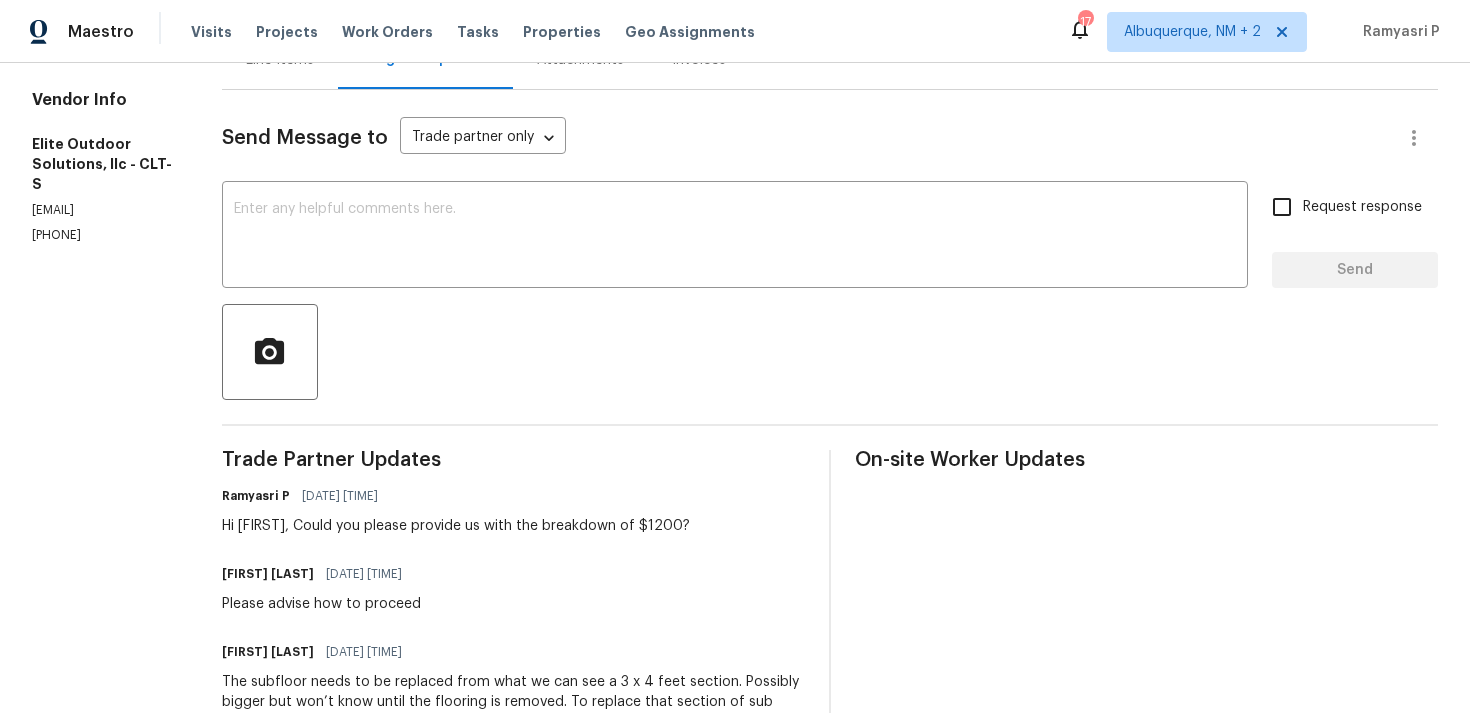 drag, startPoint x: 139, startPoint y: 189, endPoint x: 3, endPoint y: 189, distance: 136 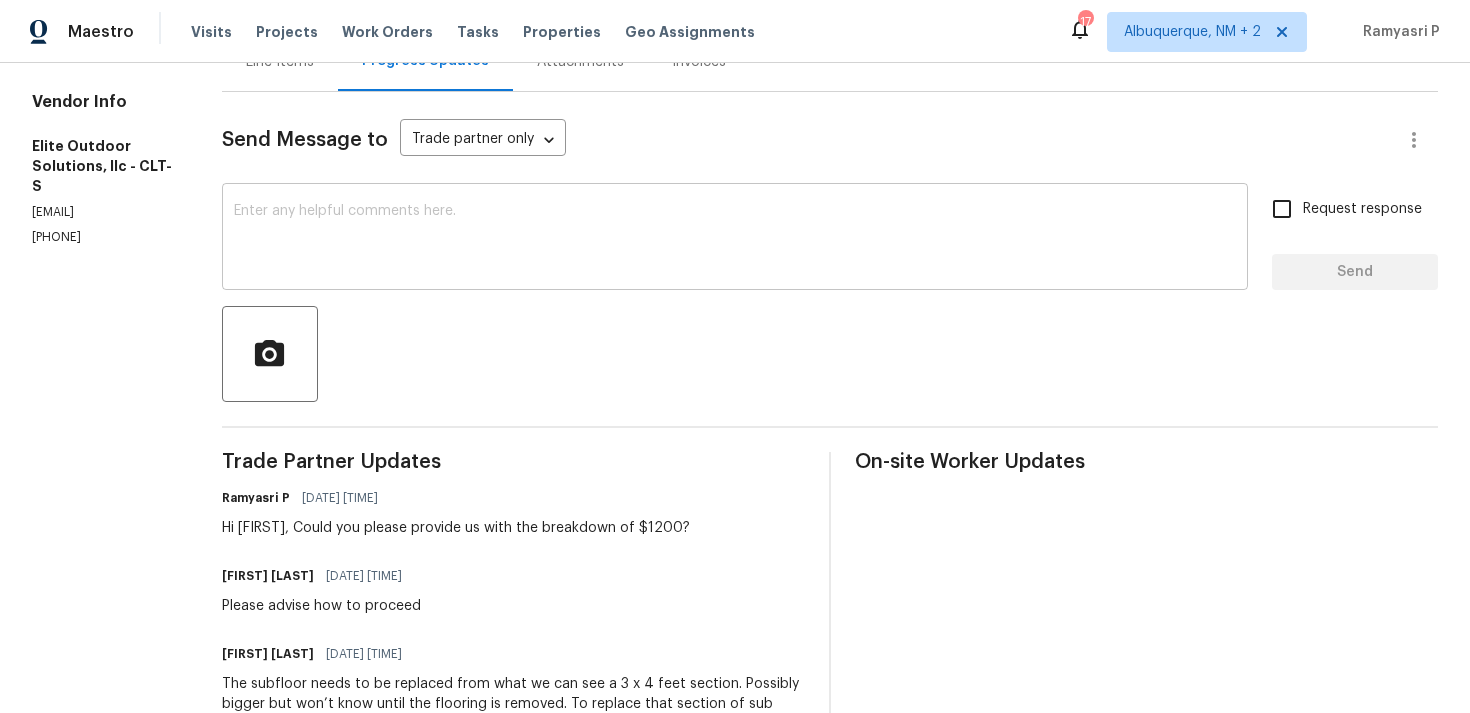 scroll, scrollTop: 580, scrollLeft: 0, axis: vertical 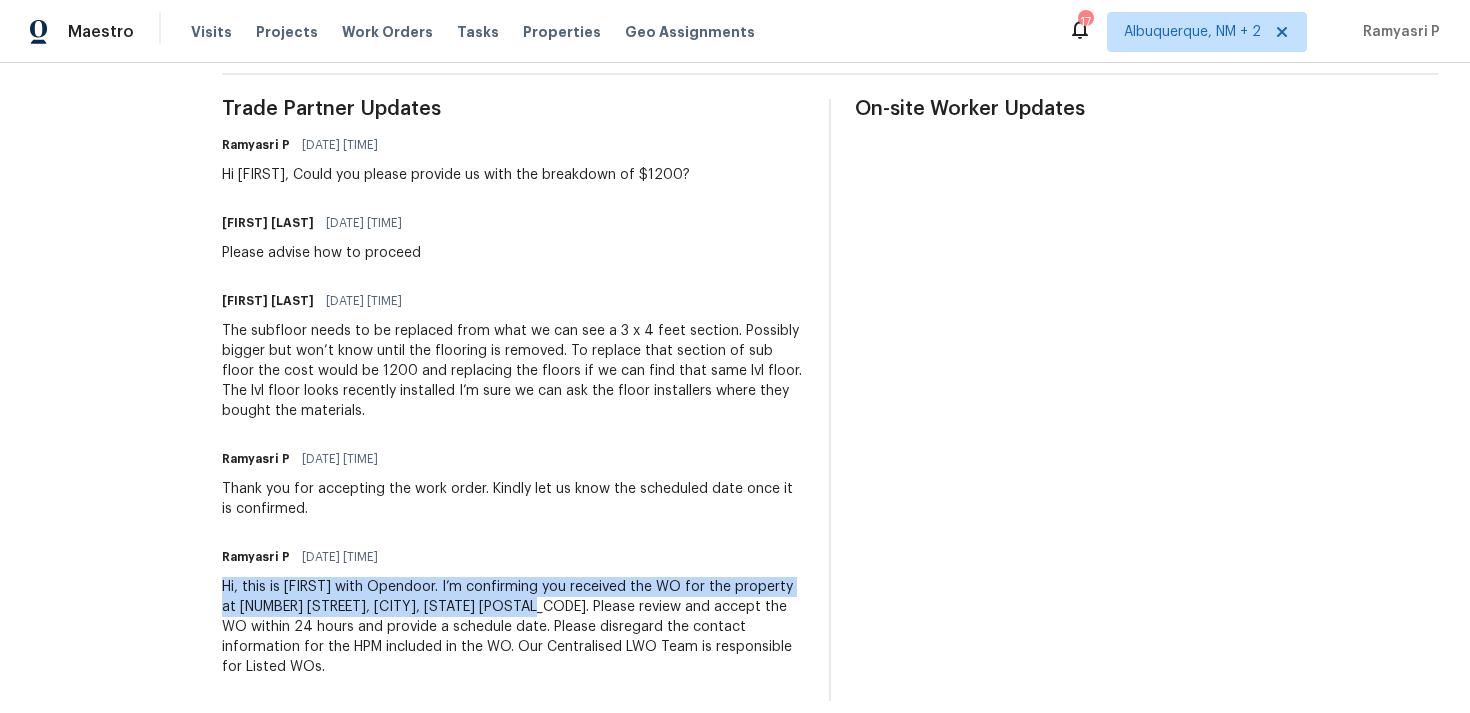 drag, startPoint x: 220, startPoint y: 584, endPoint x: 519, endPoint y: 609, distance: 300.04333 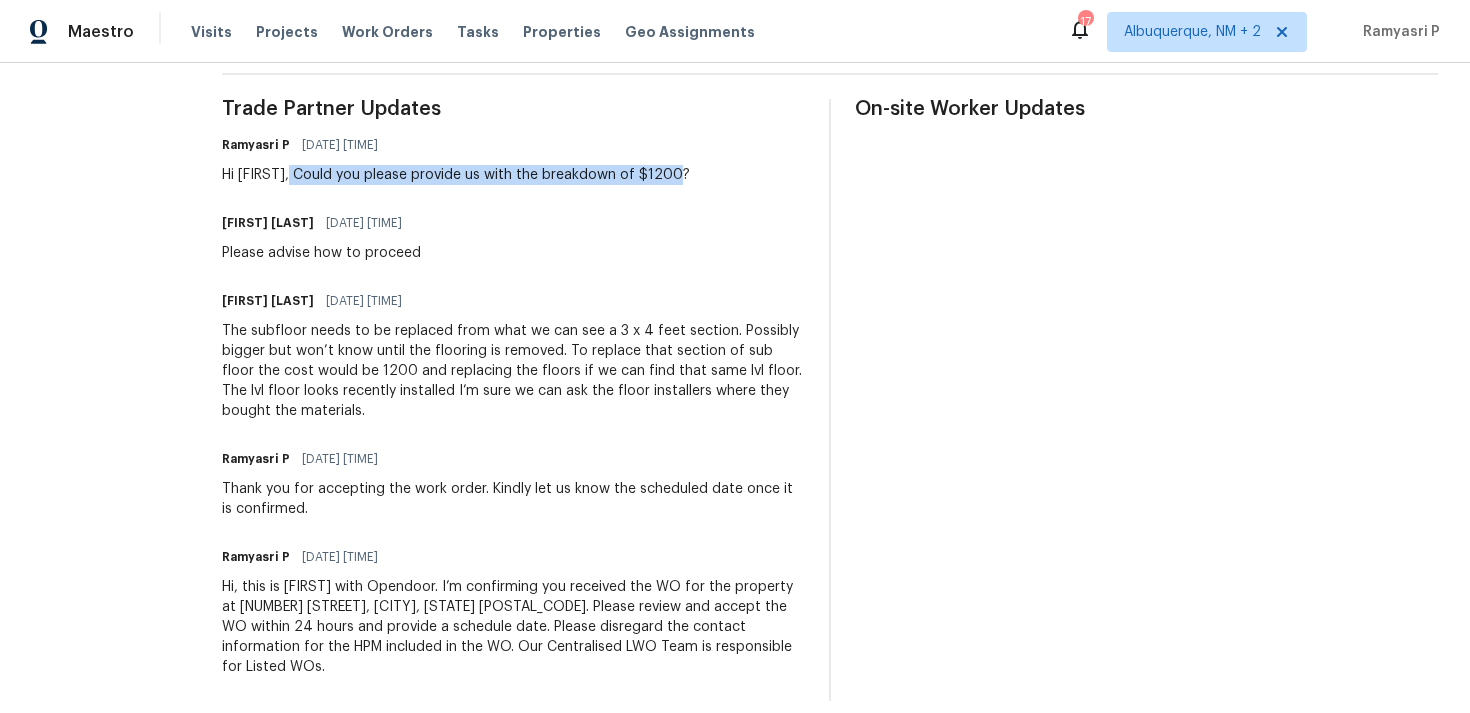 drag, startPoint x: 292, startPoint y: 171, endPoint x: 684, endPoint y: 170, distance: 392.00128 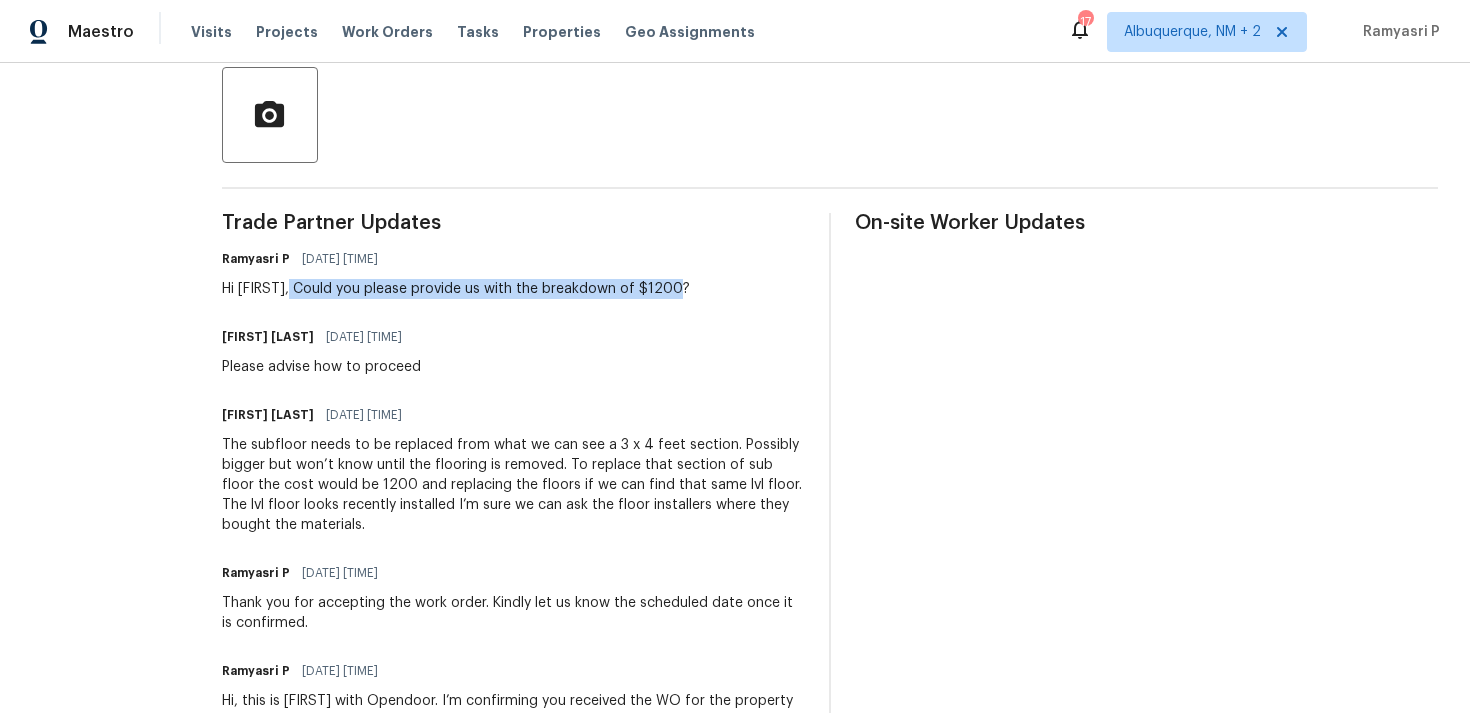 scroll, scrollTop: 284, scrollLeft: 0, axis: vertical 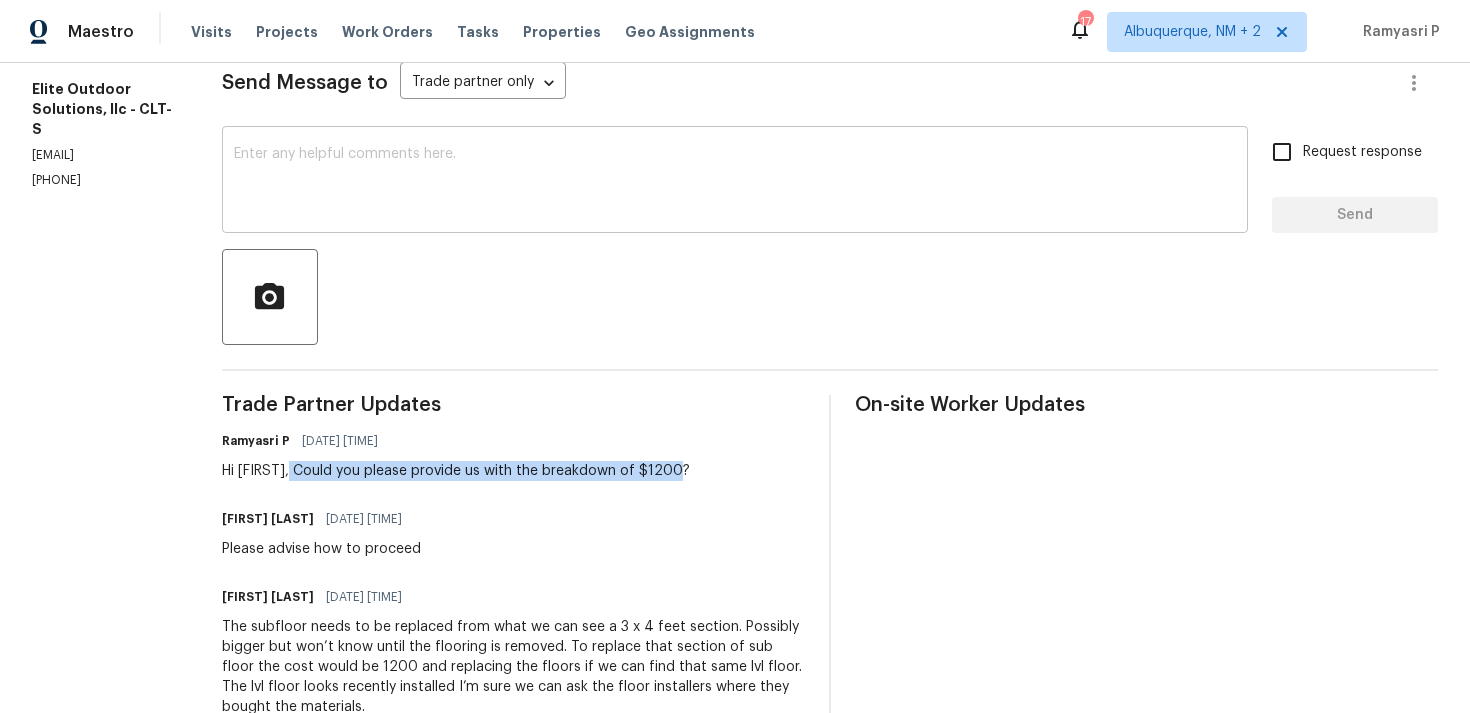 click at bounding box center [735, 182] 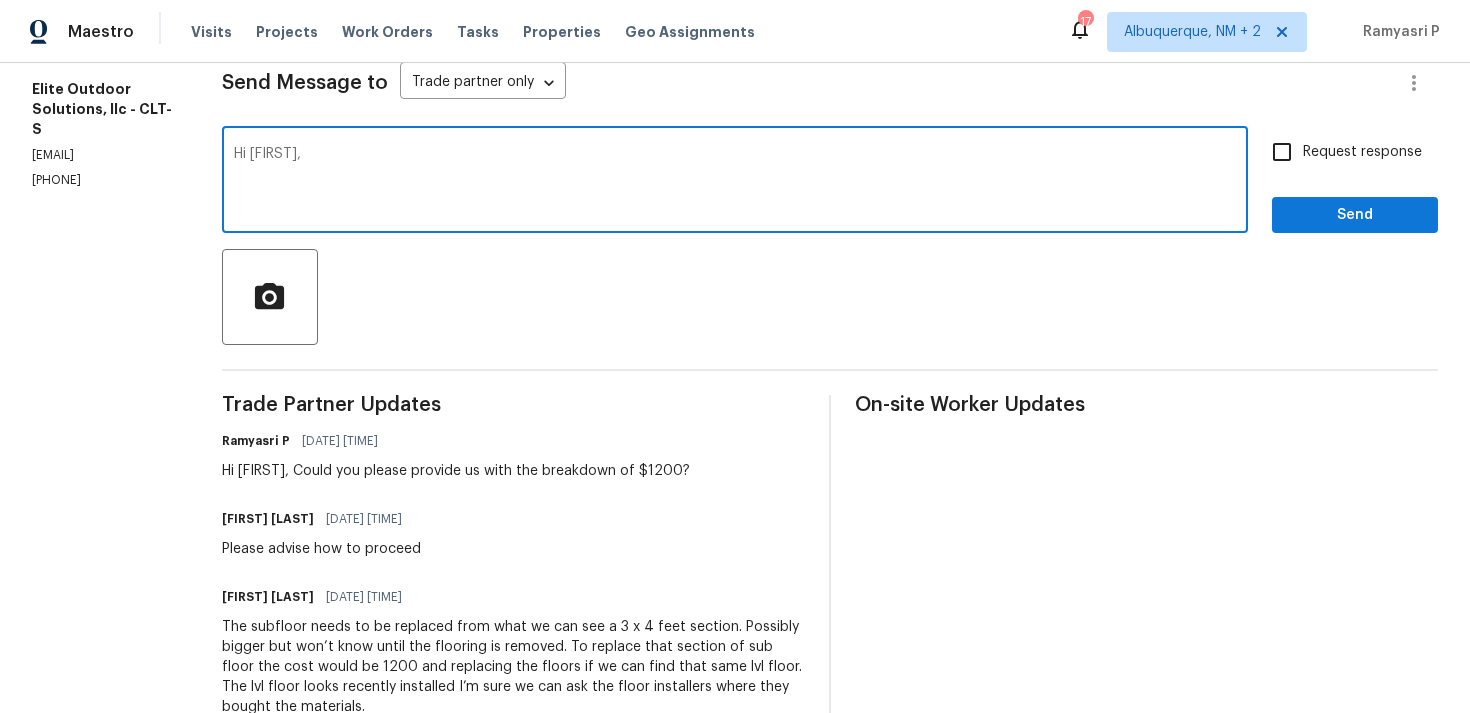 paste on "We attempted to reach you via RC text" 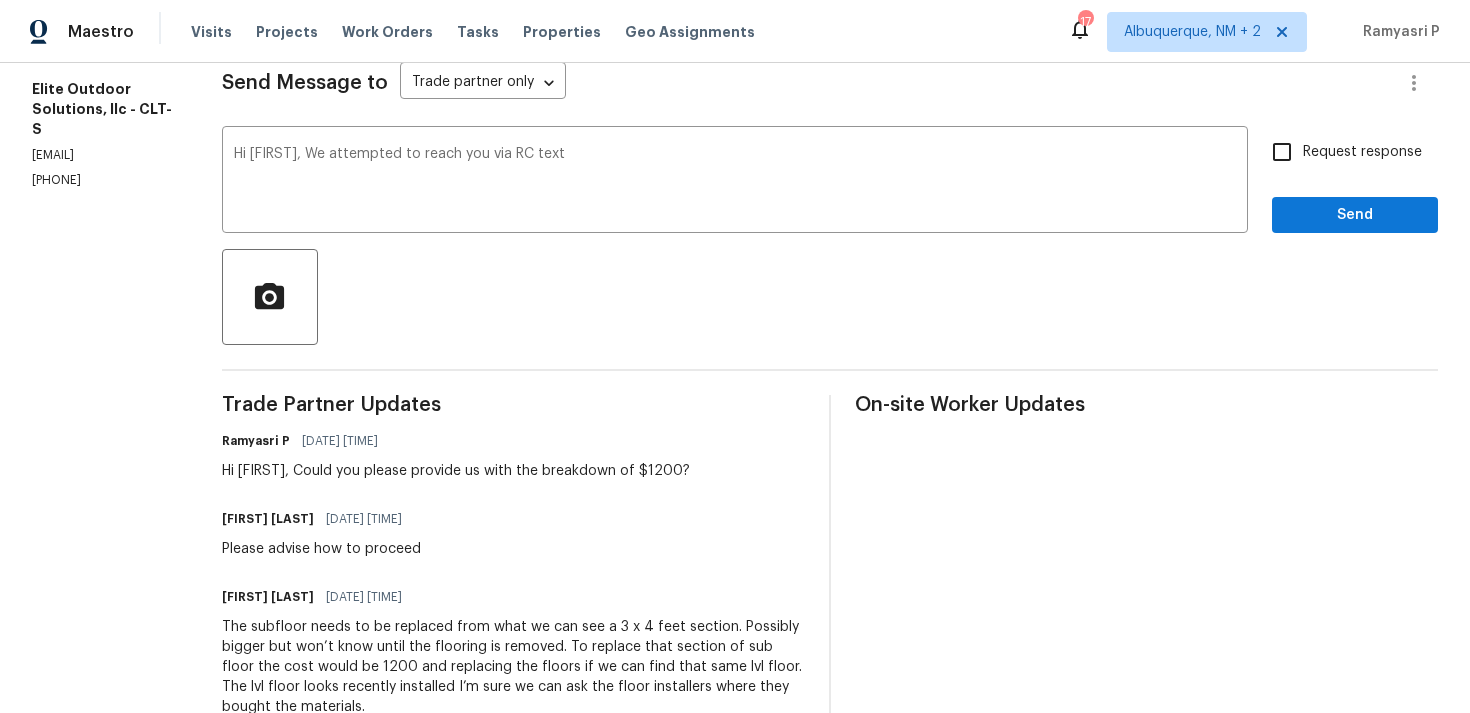 click on "Hi Walter, Could you please provide us with the breakdown of $1200?" at bounding box center [456, 471] 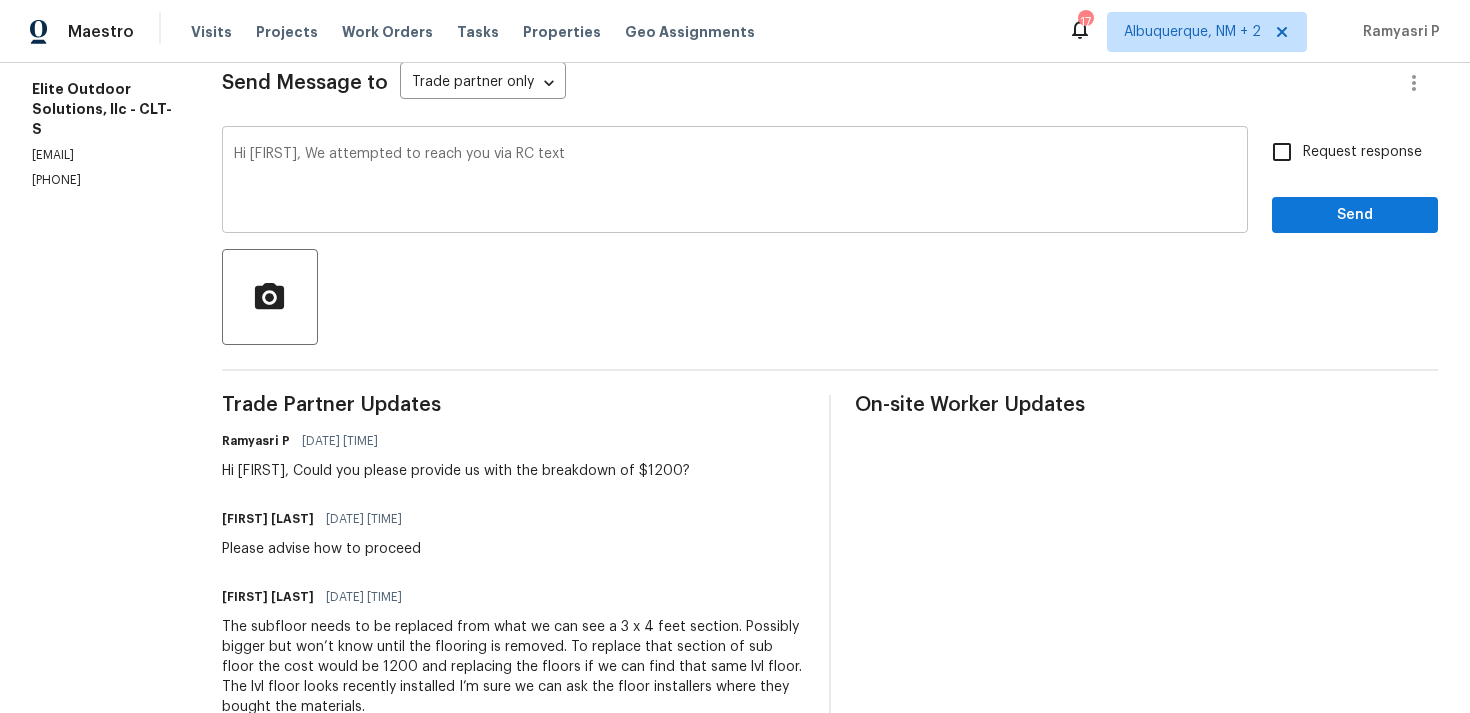 click on "Hi Walter, We attempted to reach you via RC text" at bounding box center (735, 182) 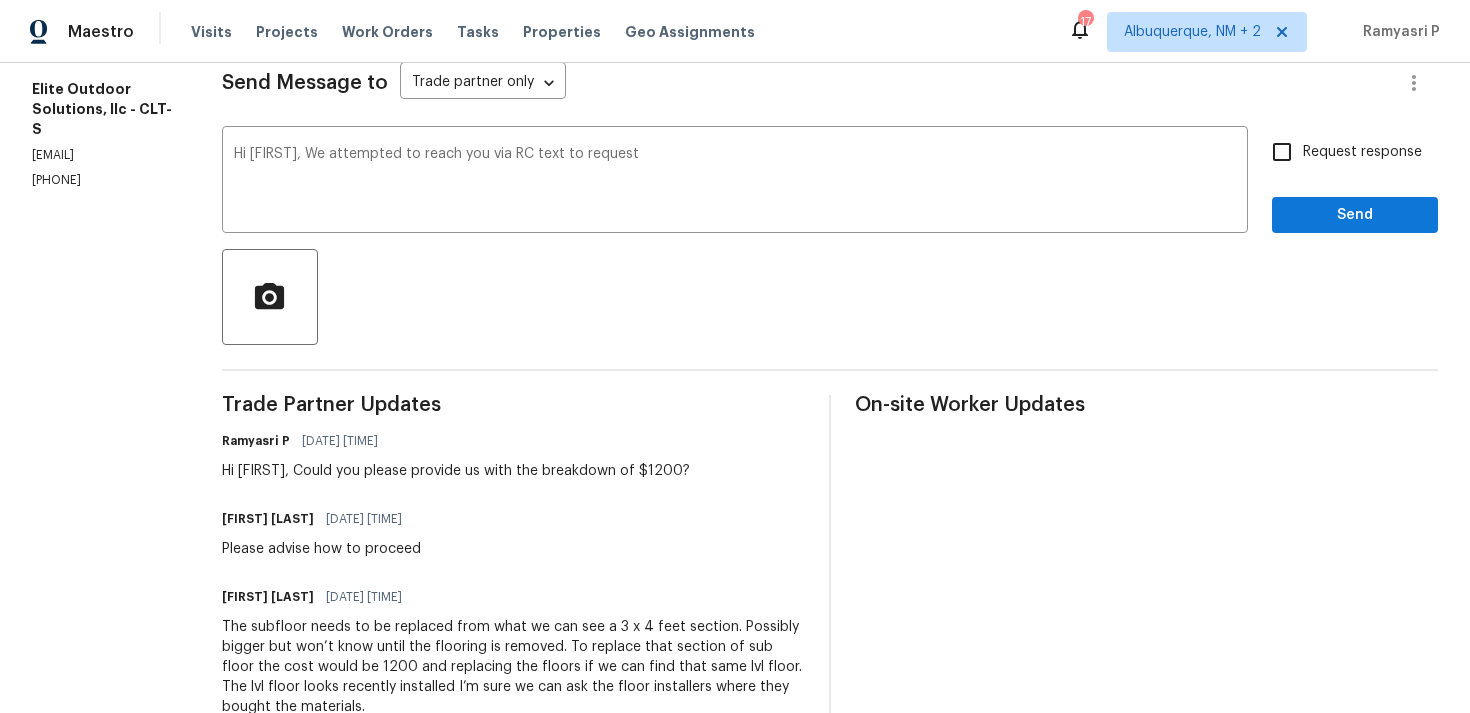 click on "Hi Walter, Could you please provide us with the breakdown of $1200?" at bounding box center [456, 471] 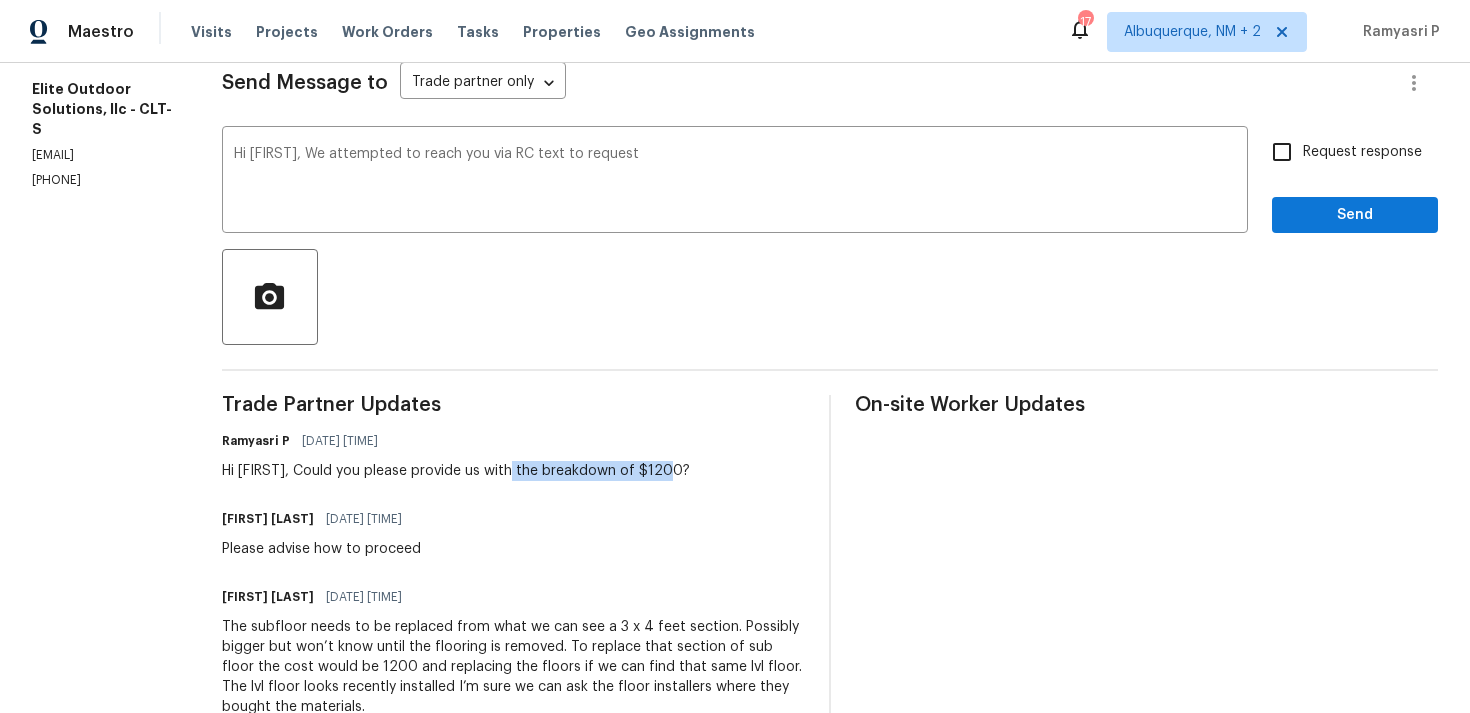 drag, startPoint x: 512, startPoint y: 470, endPoint x: 671, endPoint y: 469, distance: 159.00314 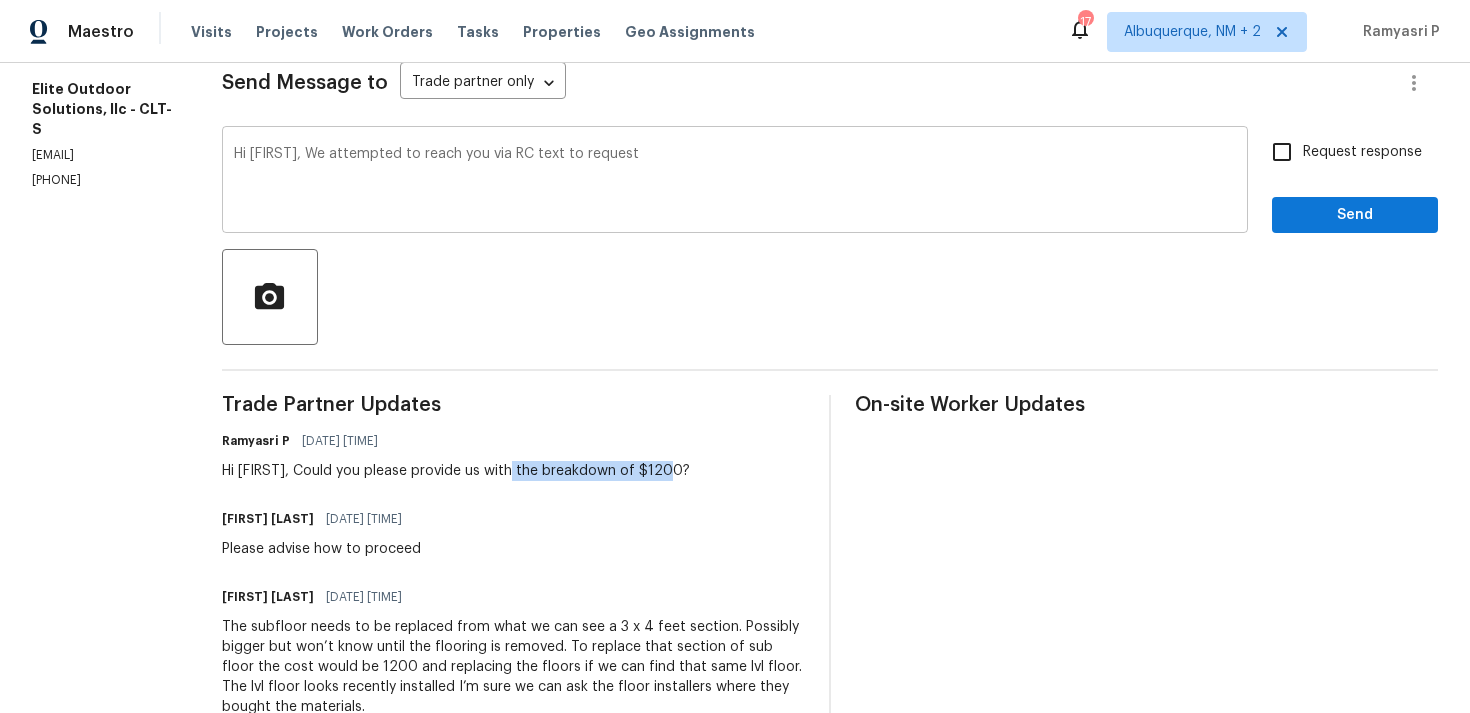 click on "Hi Walter, We attempted to reach you via RC text to request" at bounding box center (735, 182) 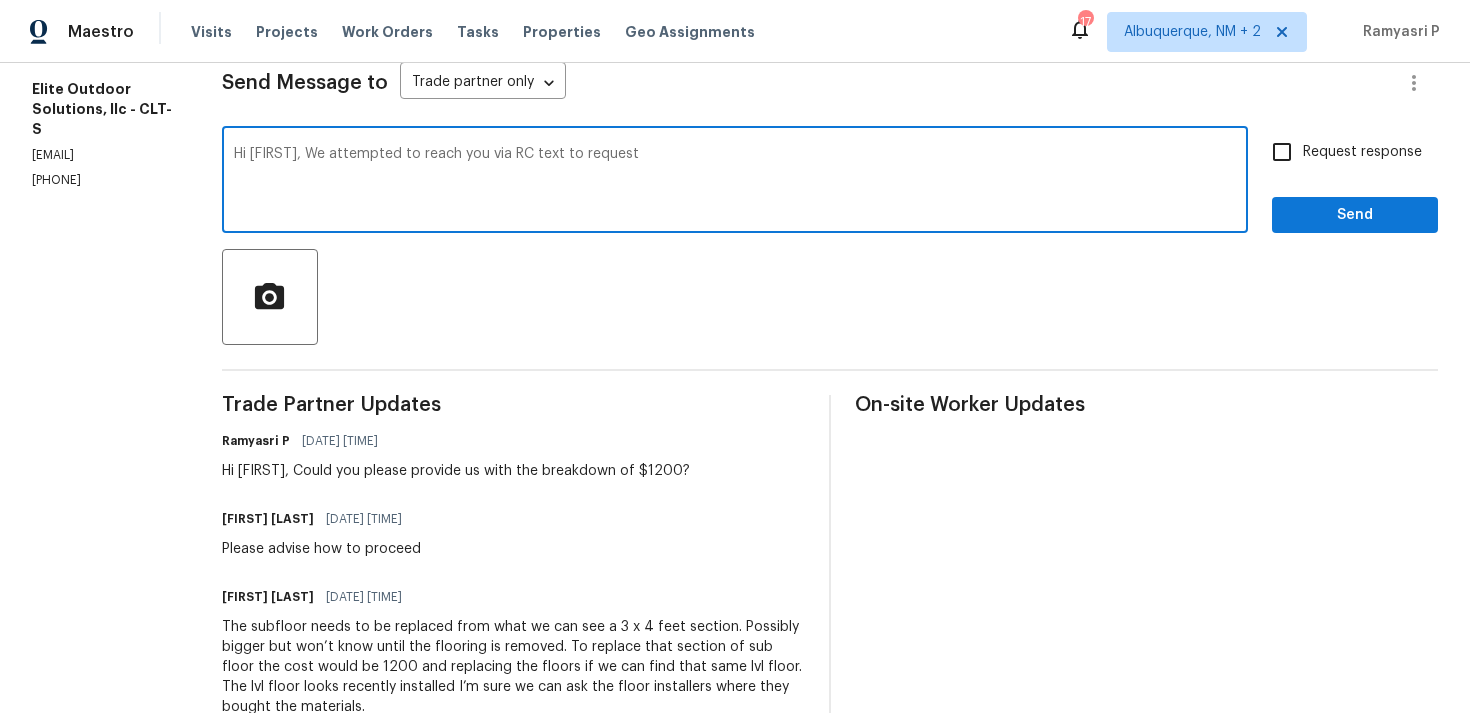 paste on "the breakdown of $1200" 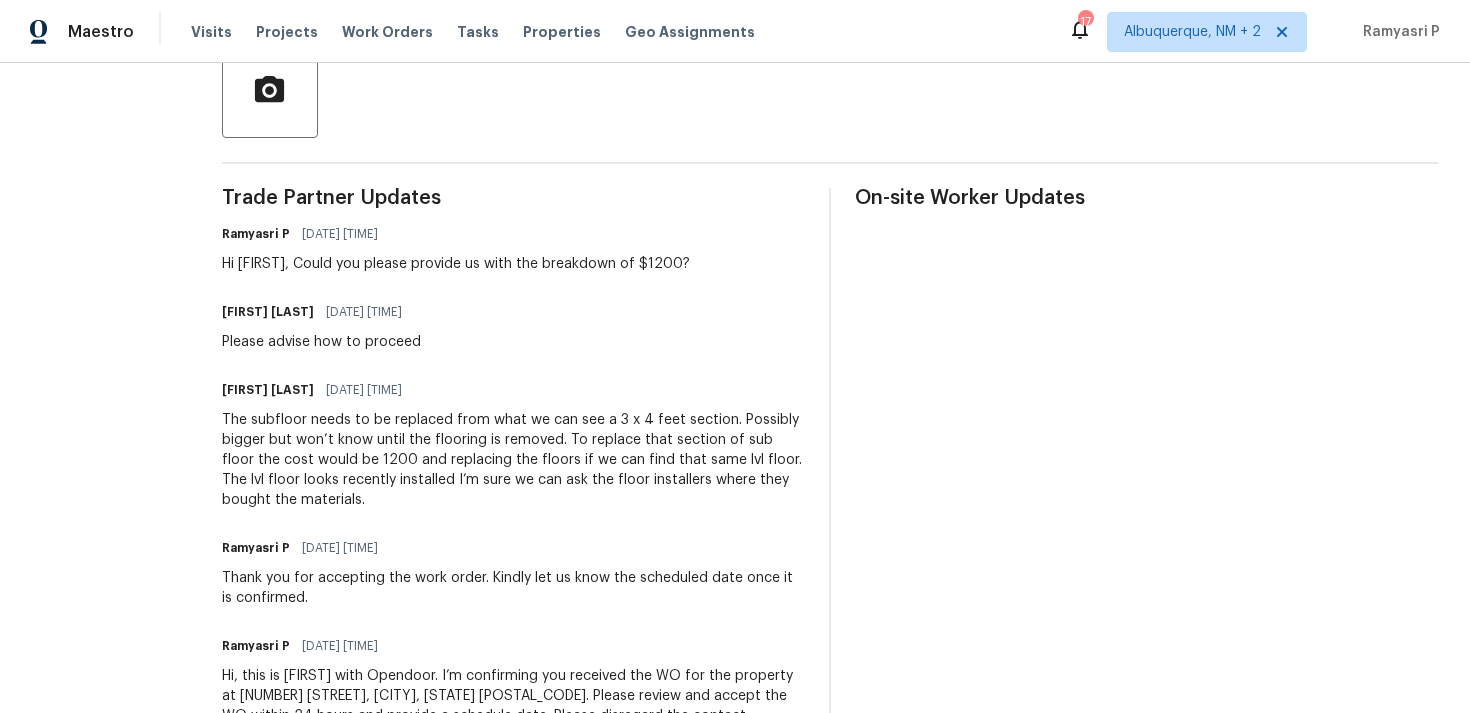 scroll, scrollTop: 493, scrollLeft: 0, axis: vertical 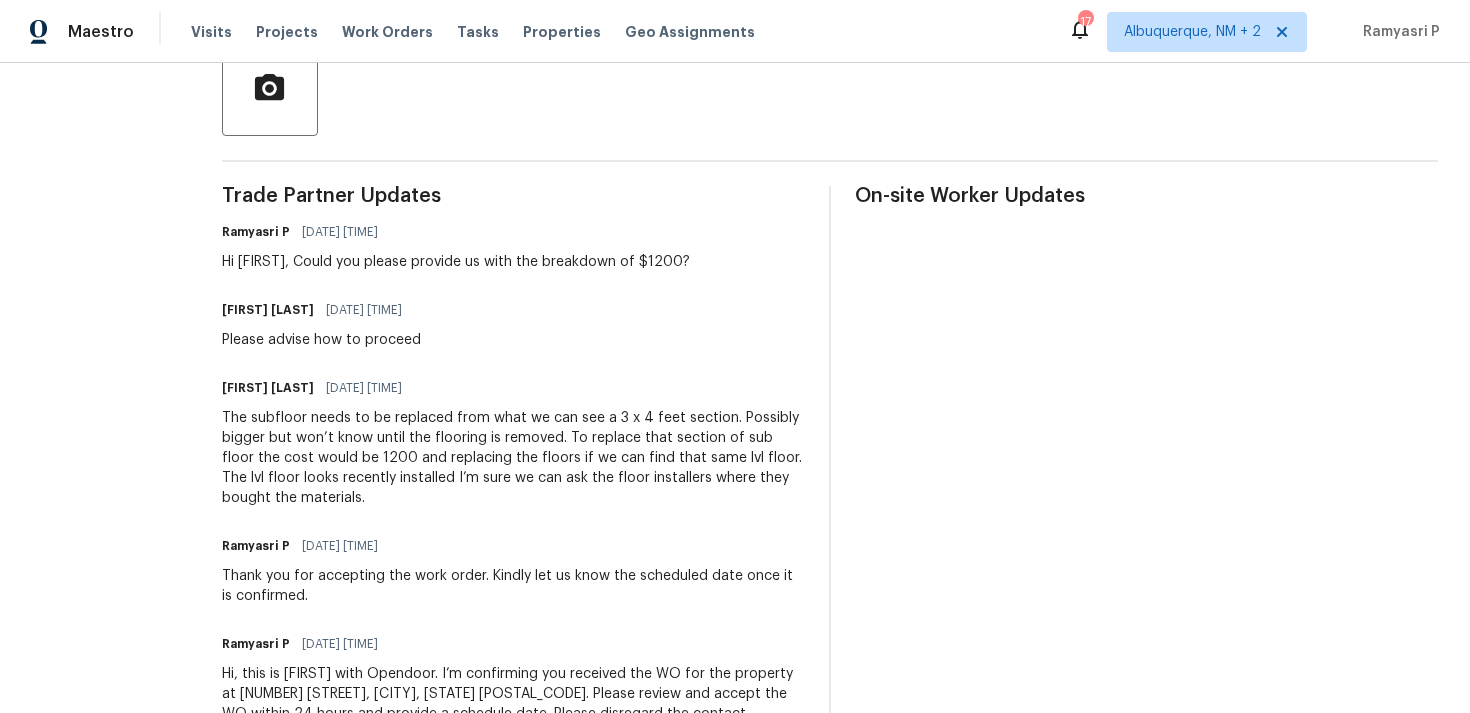 type on "Hi Walter, We attempted to reach you via RC text to request the breakdown of $1200. Thanks" 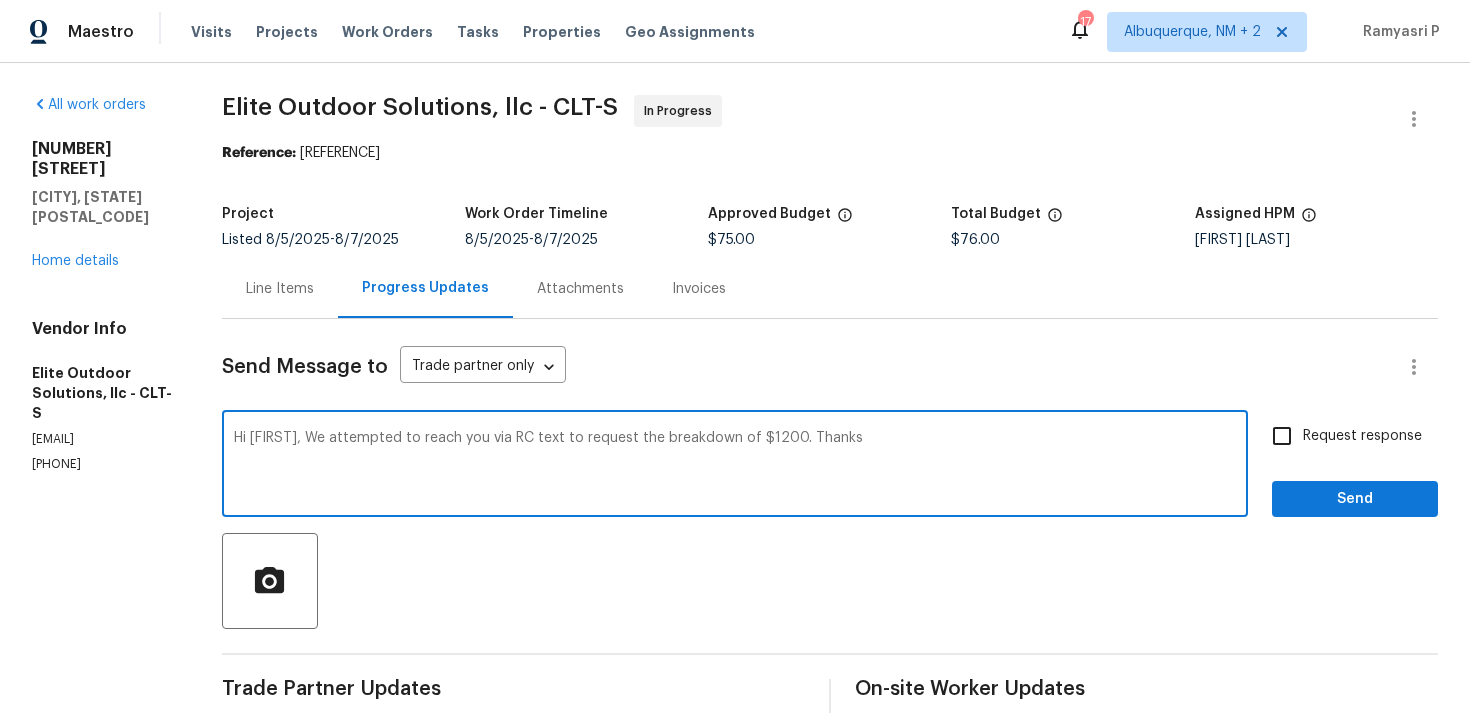 click on "Line Items" at bounding box center [280, 289] 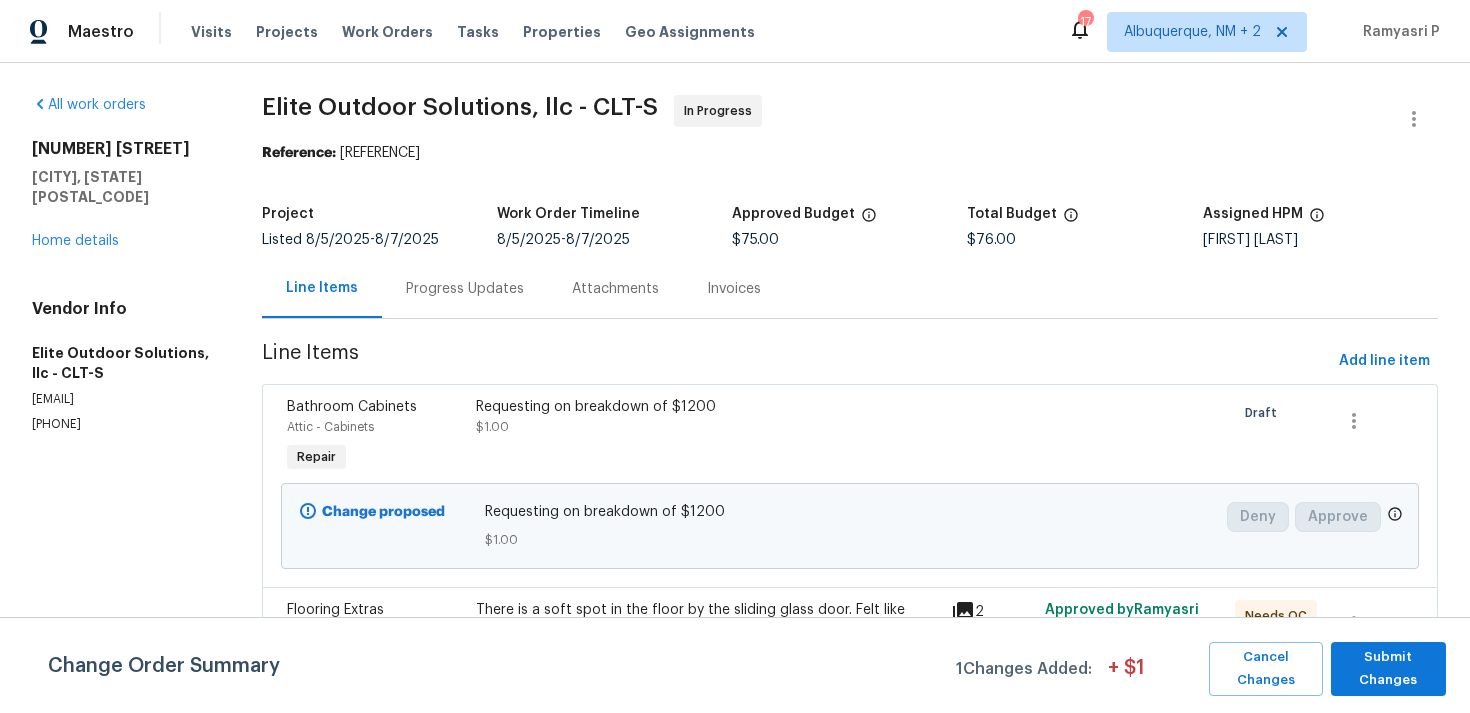 scroll, scrollTop: 175, scrollLeft: 0, axis: vertical 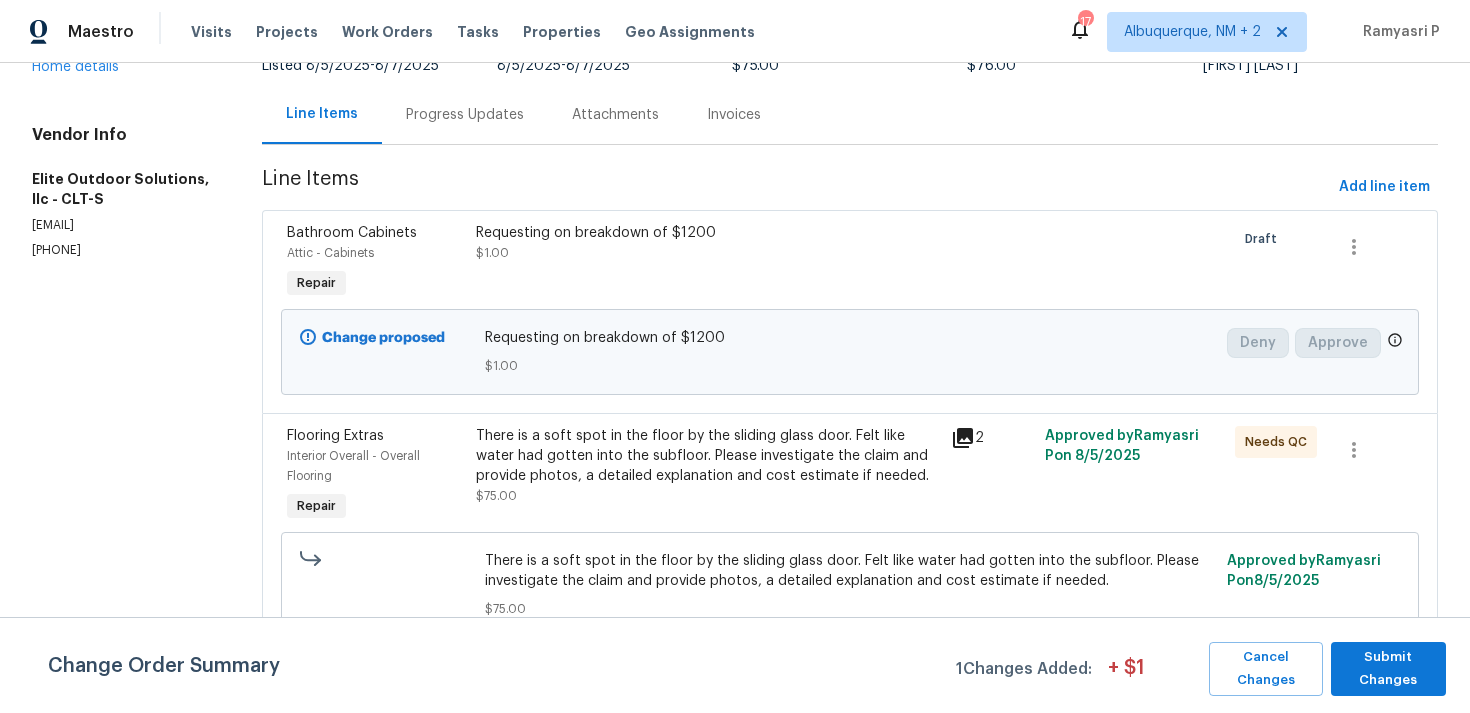 click on "There is a soft spot in the floor by the sliding glass door. Felt like water had gotten into the subfloor. Please investigate the claim and provide photos, a detailed explanation and cost estimate if needed." at bounding box center (707, 456) 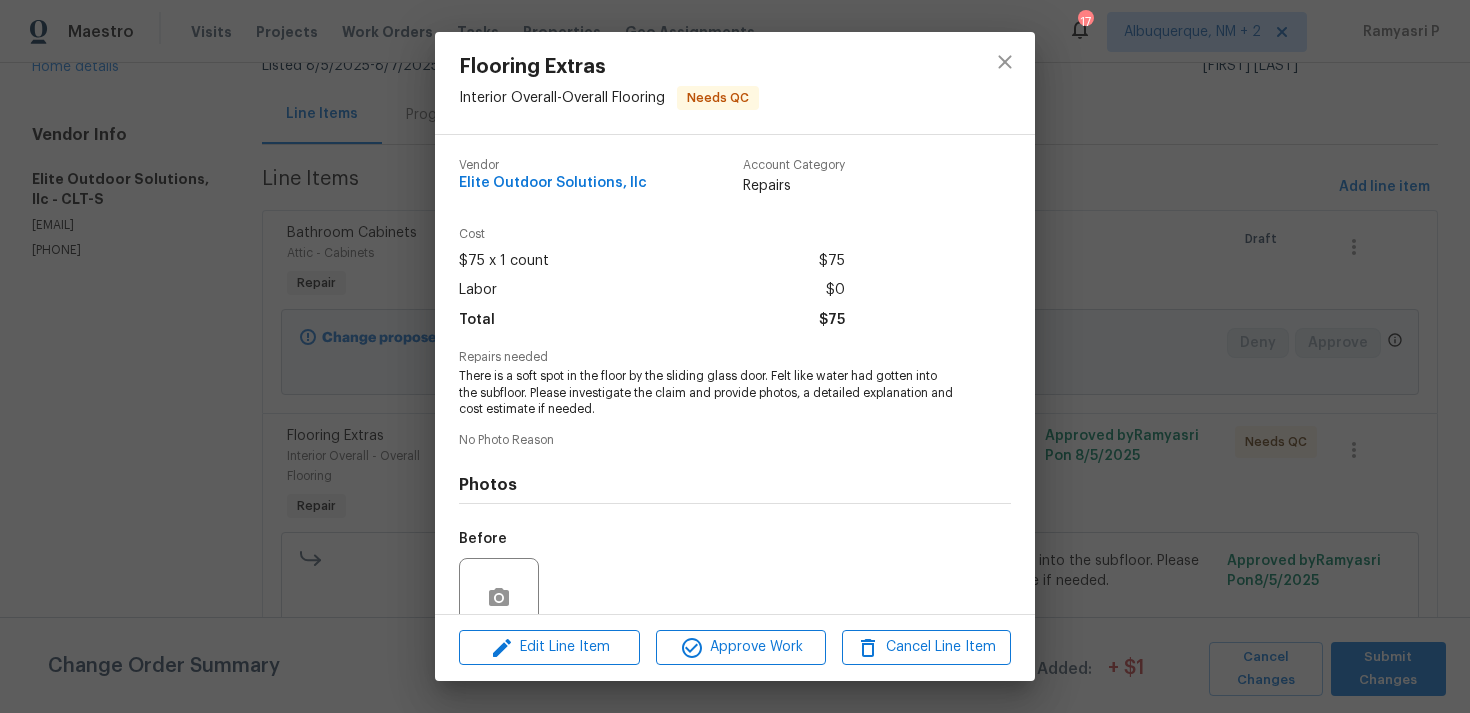 scroll, scrollTop: 174, scrollLeft: 0, axis: vertical 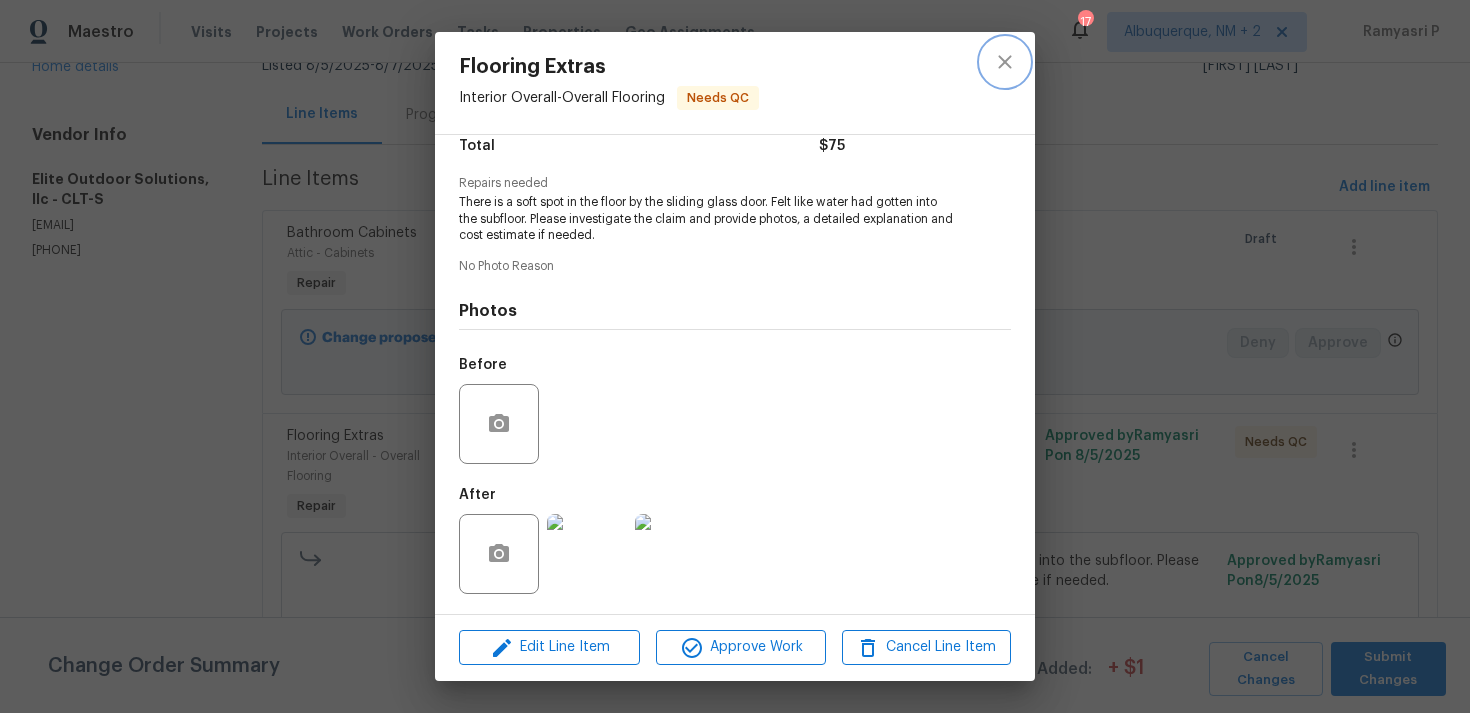 click 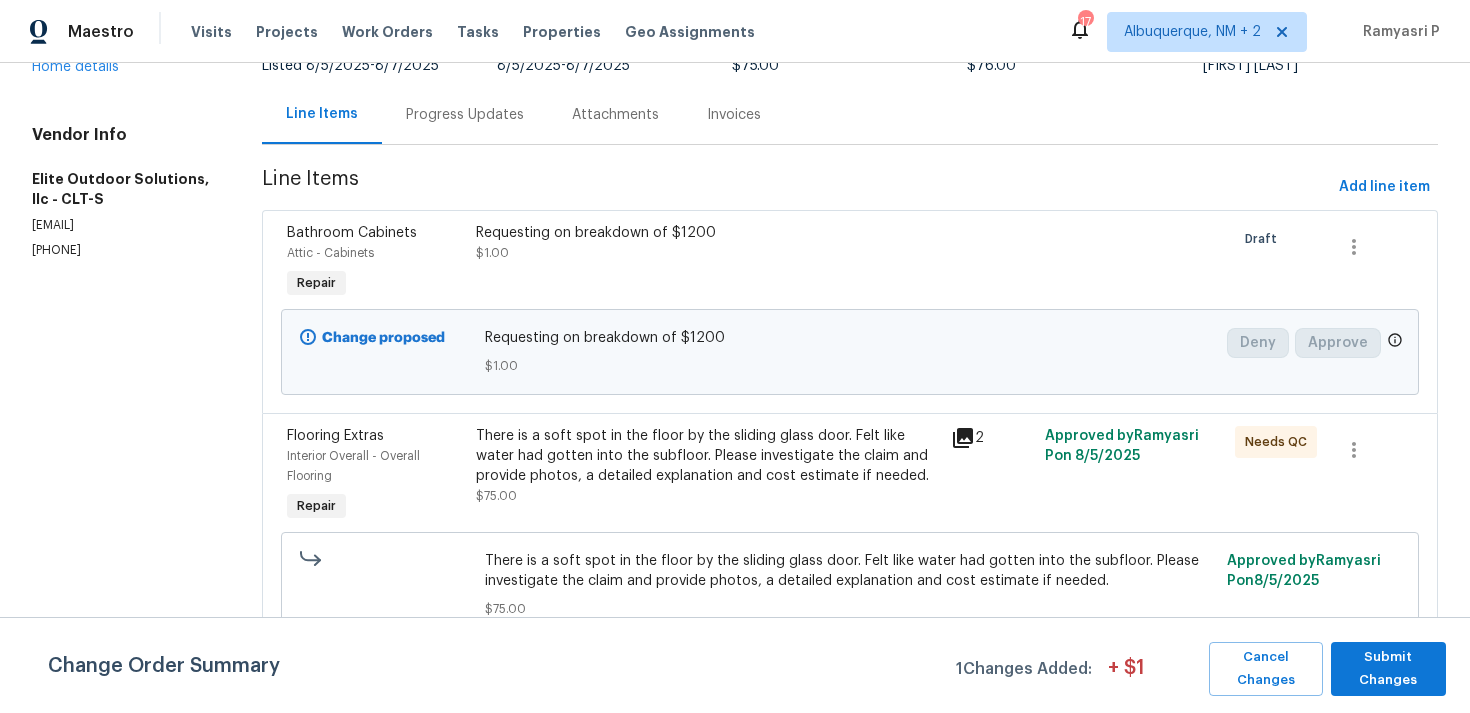click on "Progress Updates" at bounding box center [465, 115] 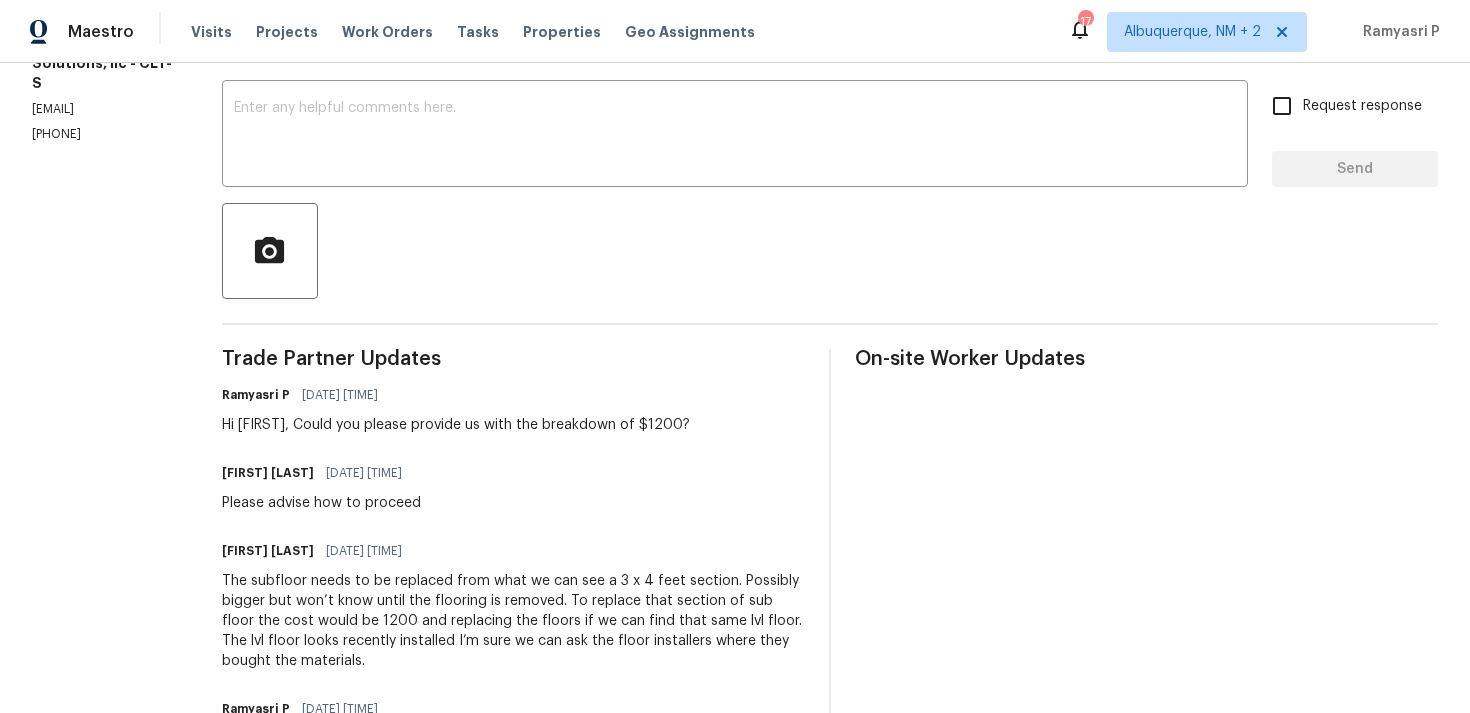 scroll, scrollTop: 324, scrollLeft: 0, axis: vertical 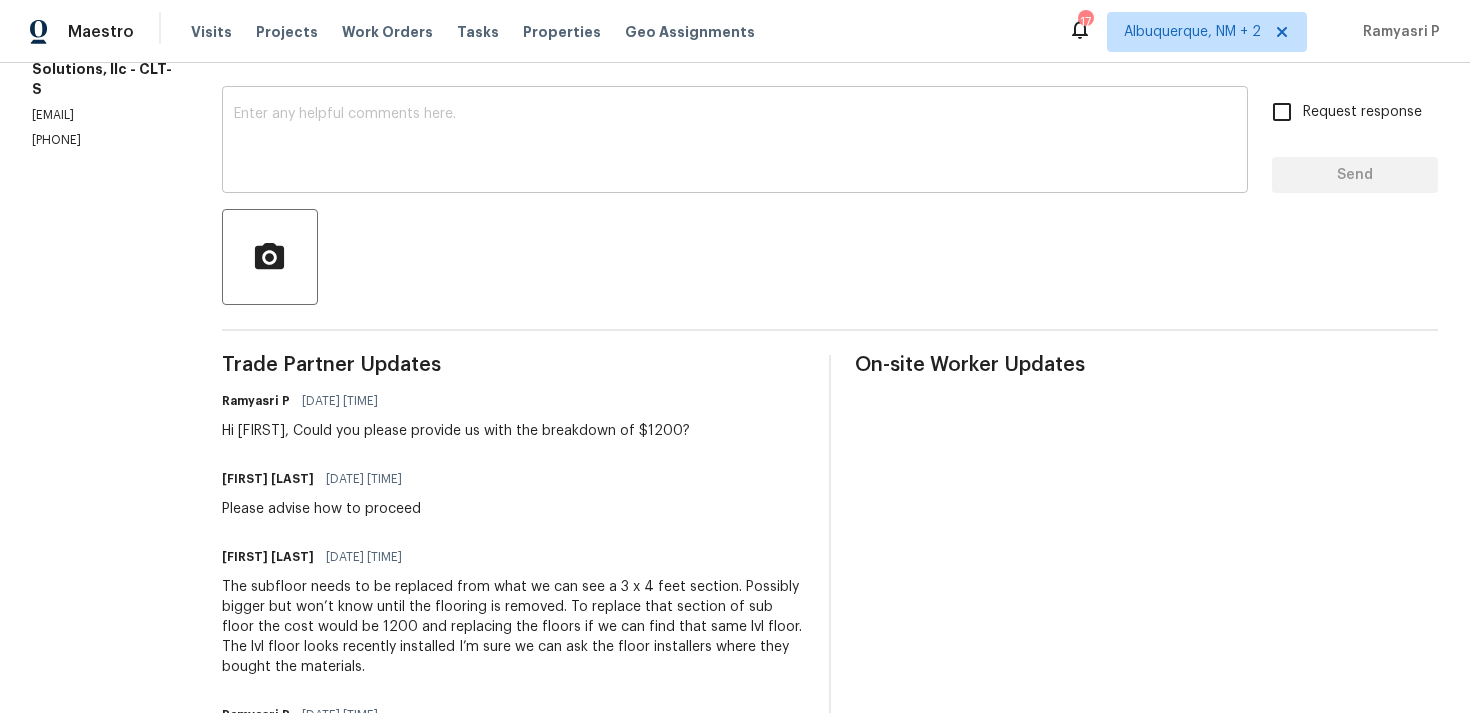 click at bounding box center [735, 142] 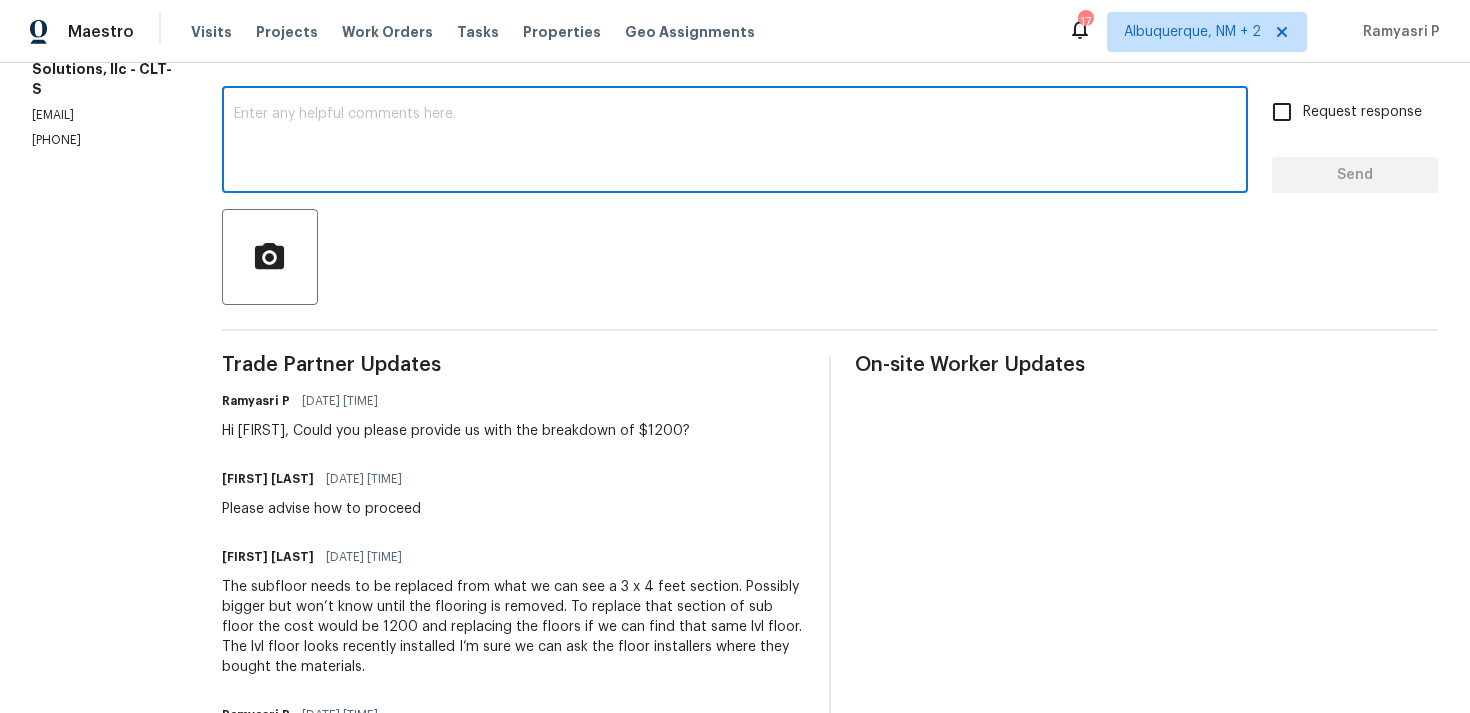 paste on "the breakdown of $1200" 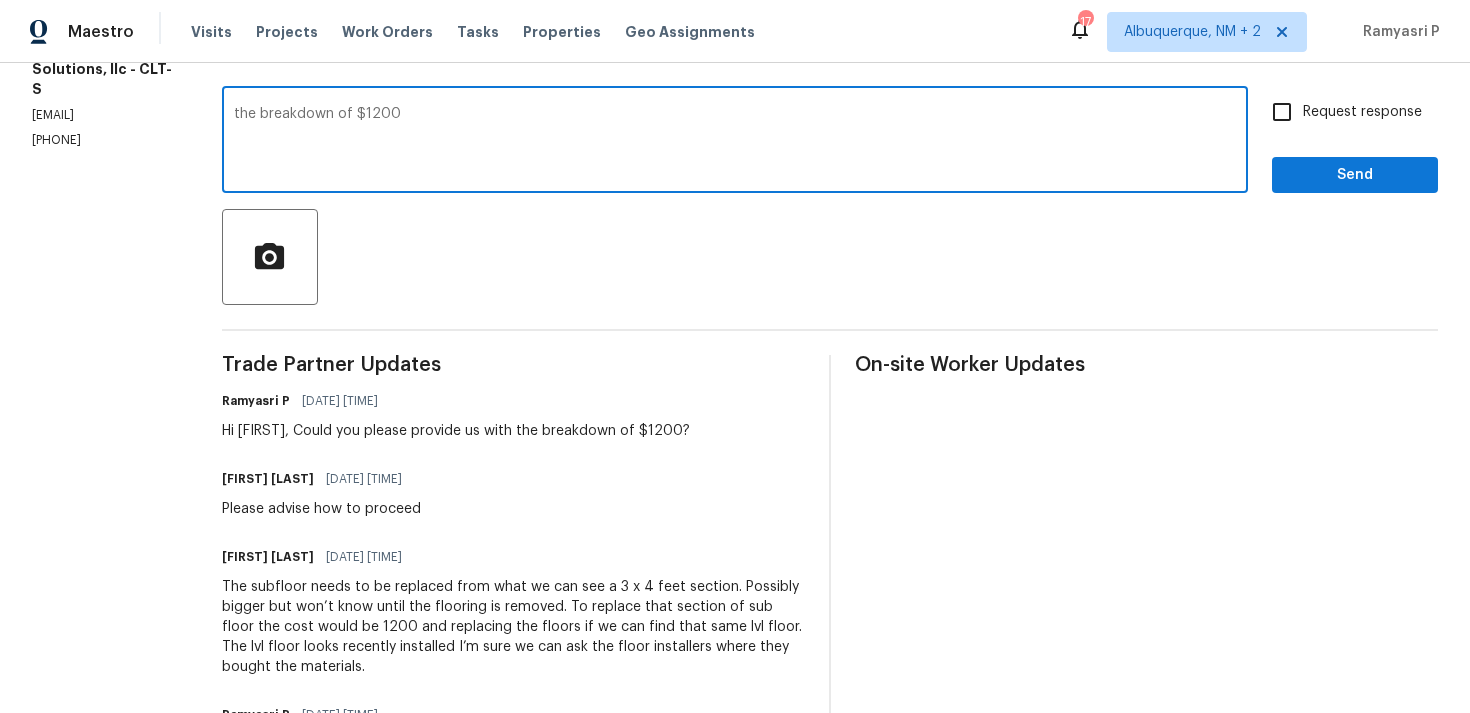 click on "the breakdown of $1200" at bounding box center (735, 142) 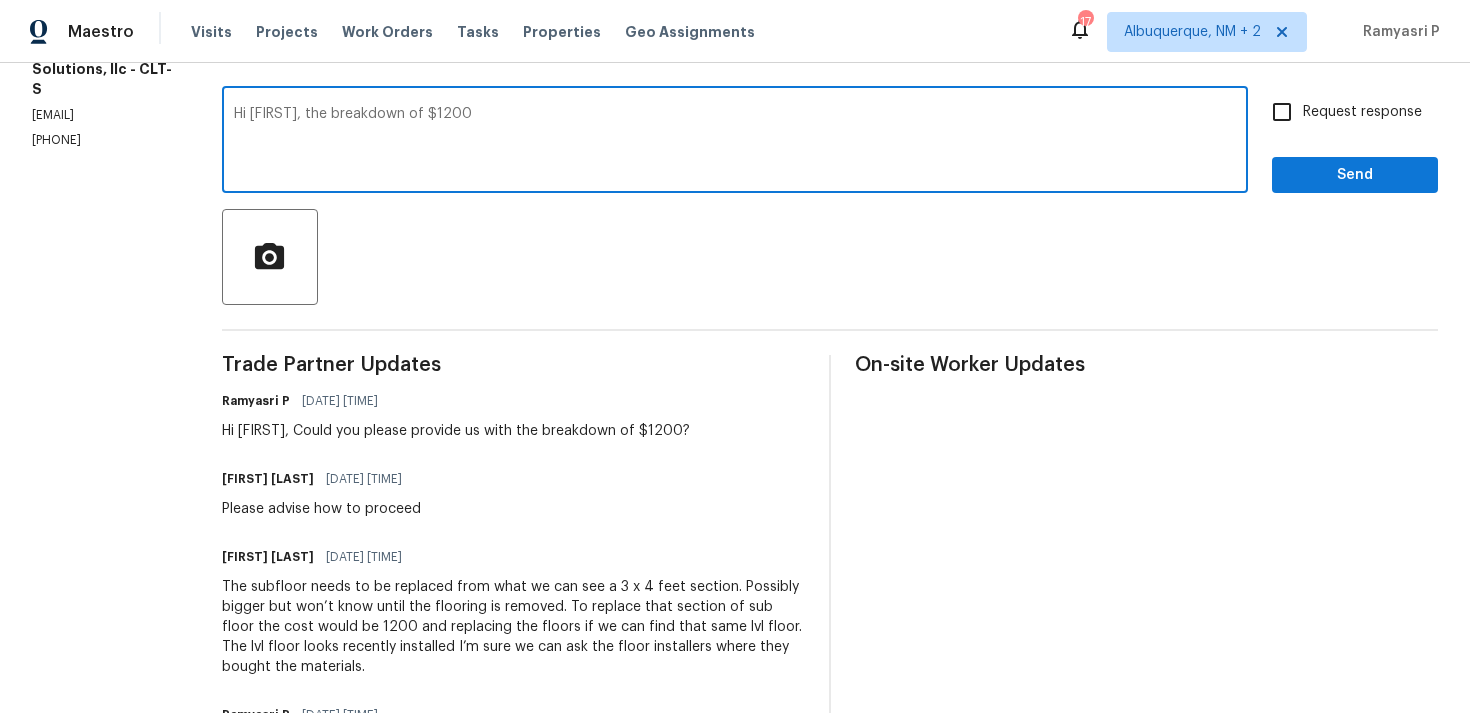 paste on "We attempted to reach you via RC text" 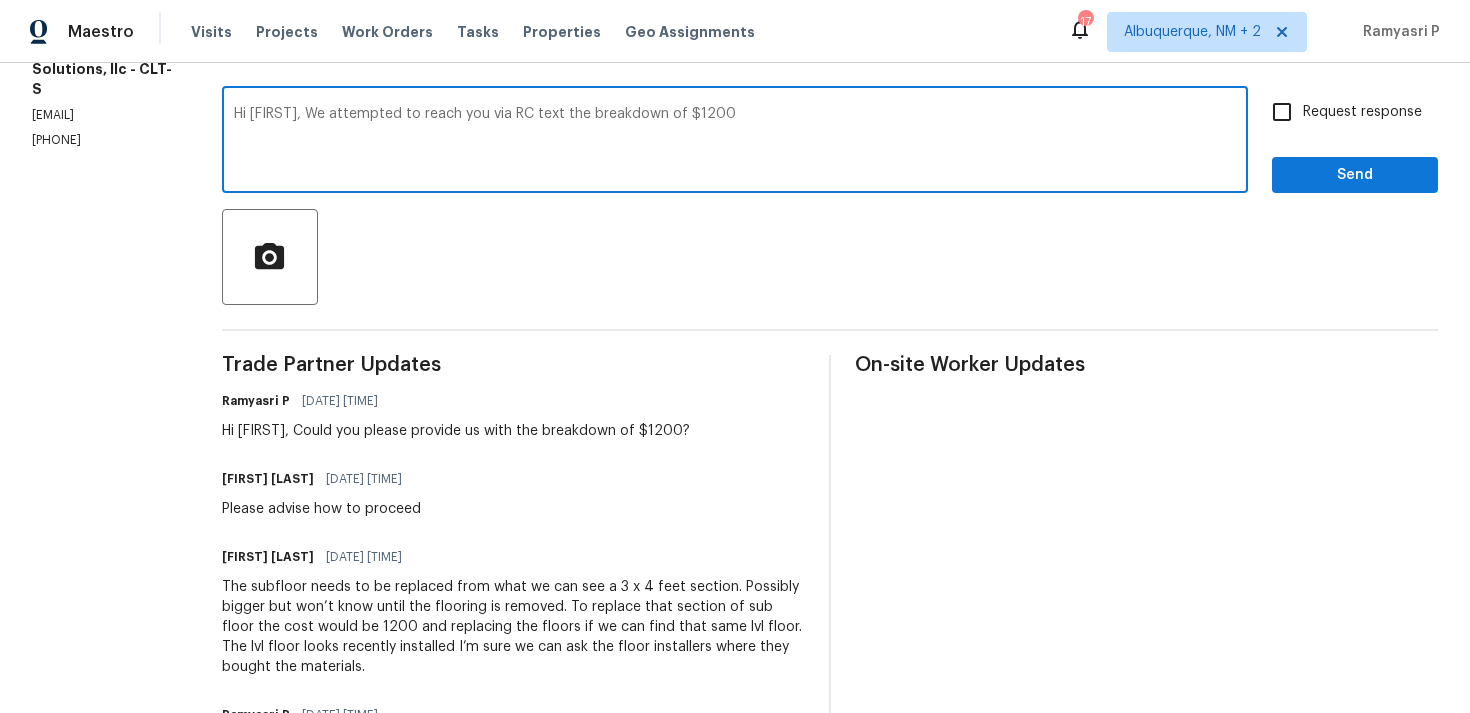 click on "Hi Walter, We attempted to reach you via RC text the breakdown of $1200" at bounding box center [735, 142] 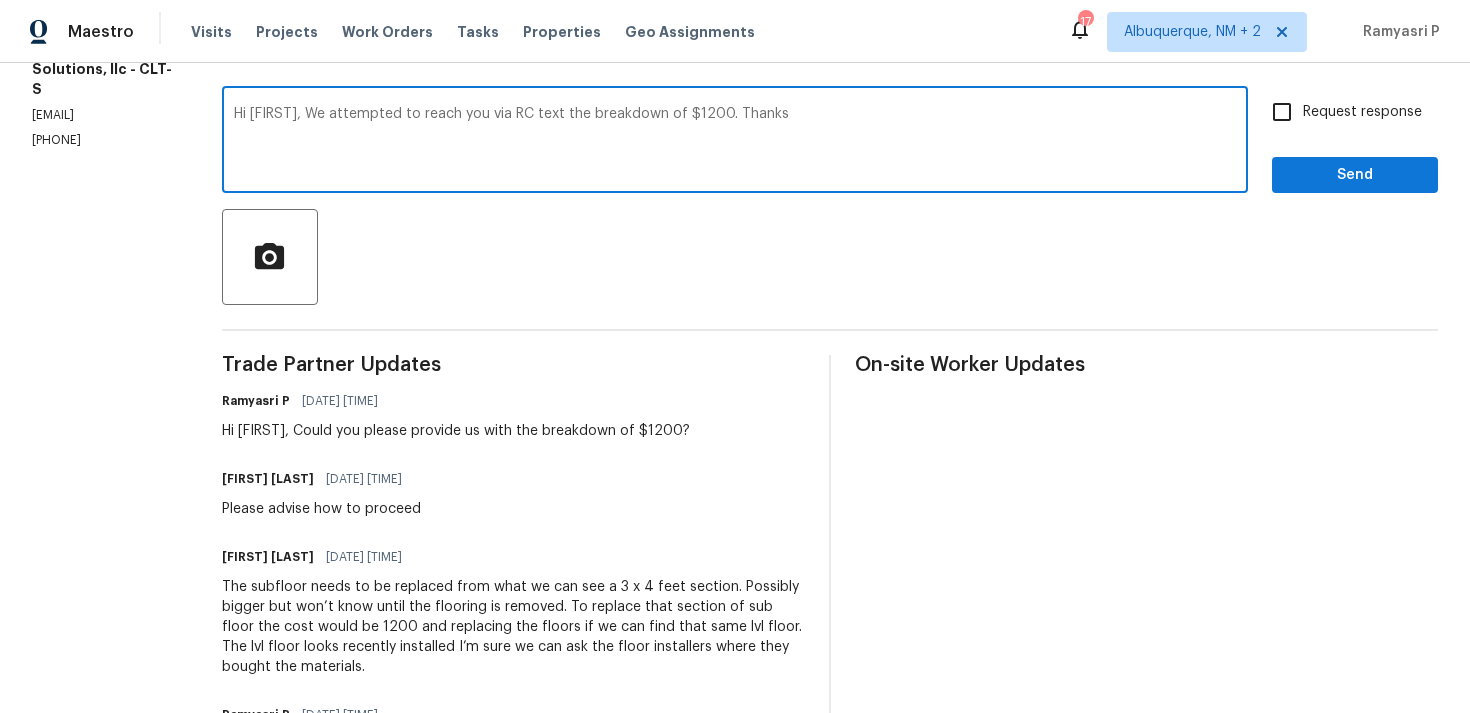 type on "Hi Walter, We attempted to reach you via RC text the breakdown of $1200. Thanks" 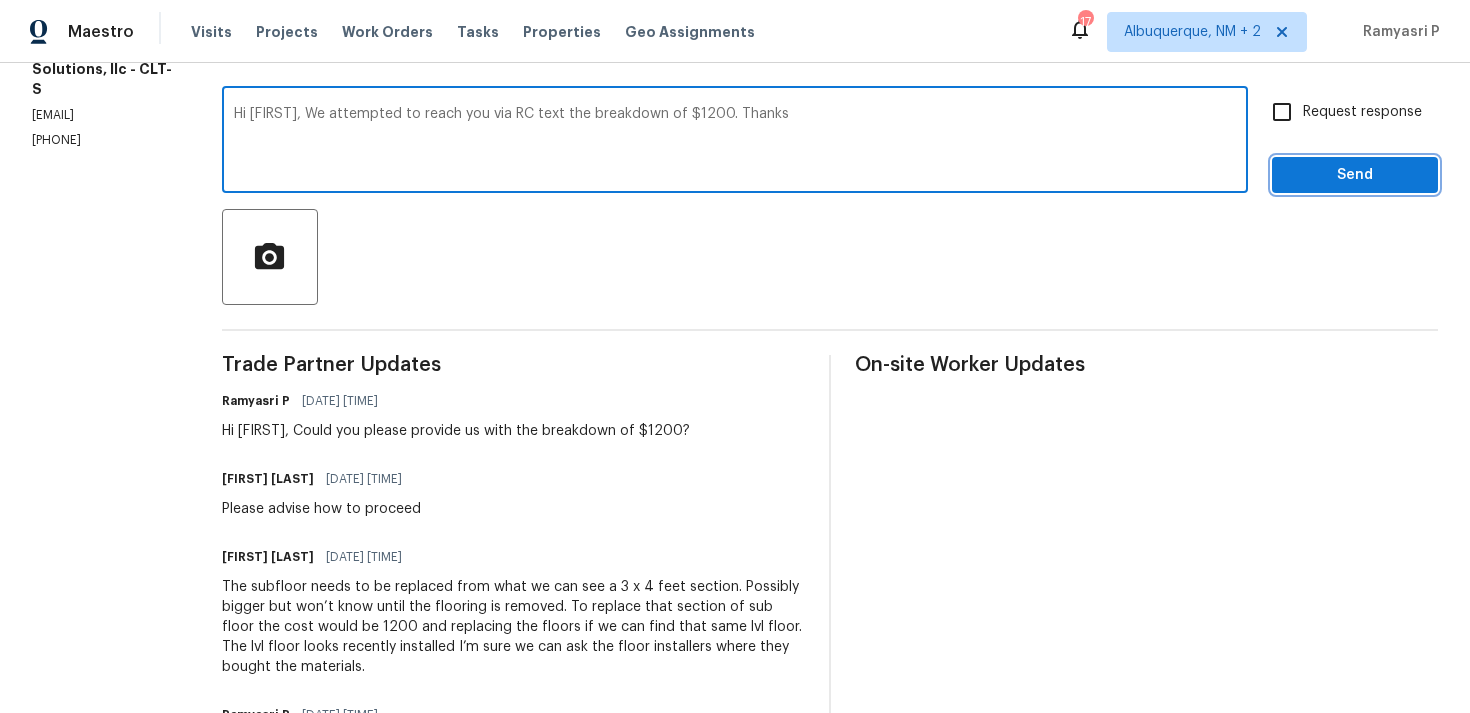 click on "Send" at bounding box center [1355, 175] 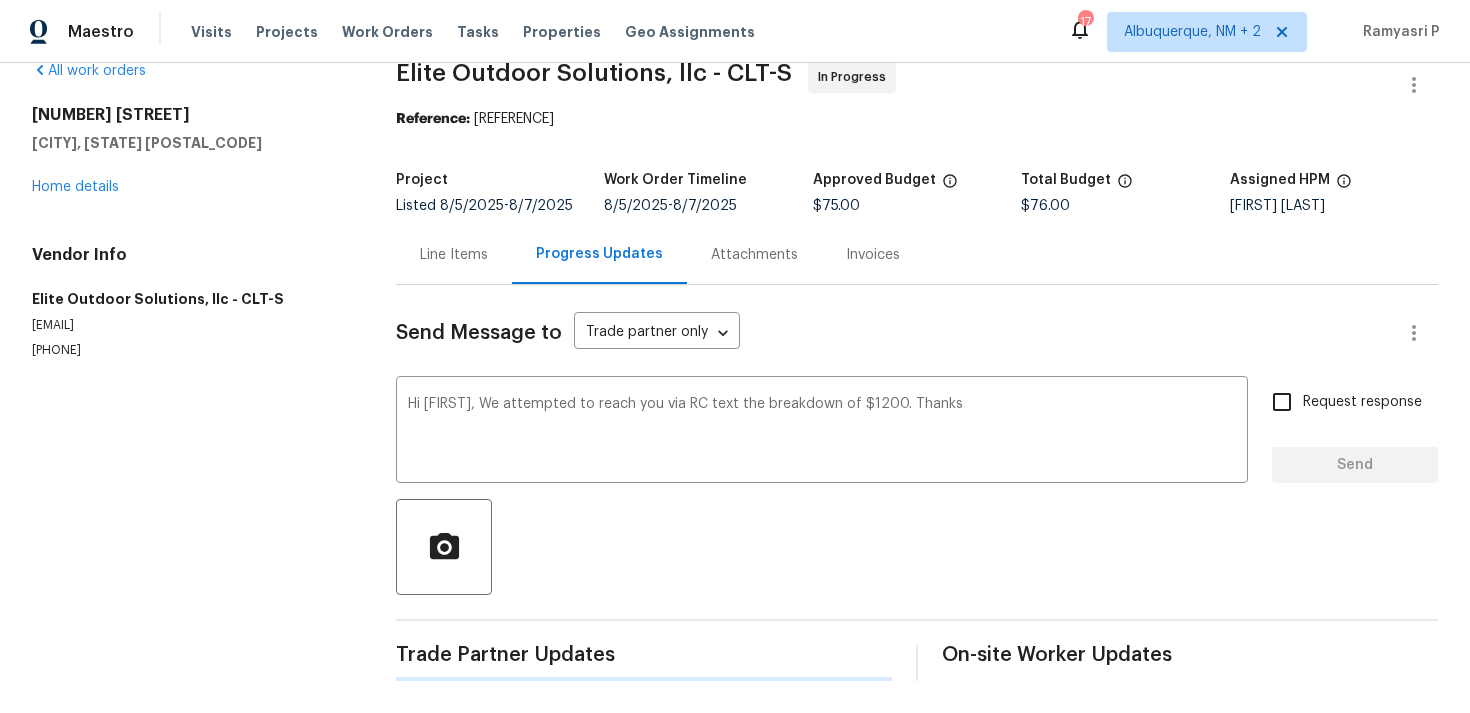 type 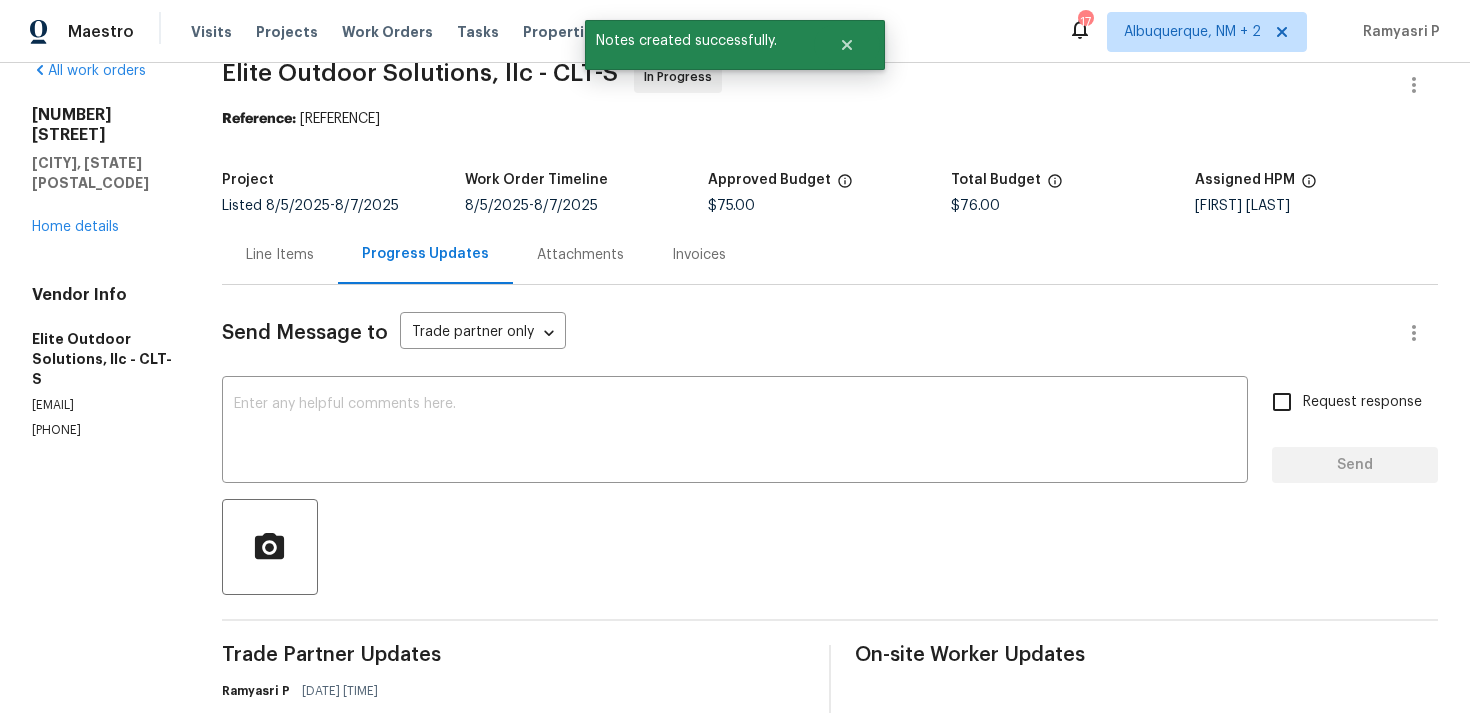 scroll, scrollTop: 324, scrollLeft: 0, axis: vertical 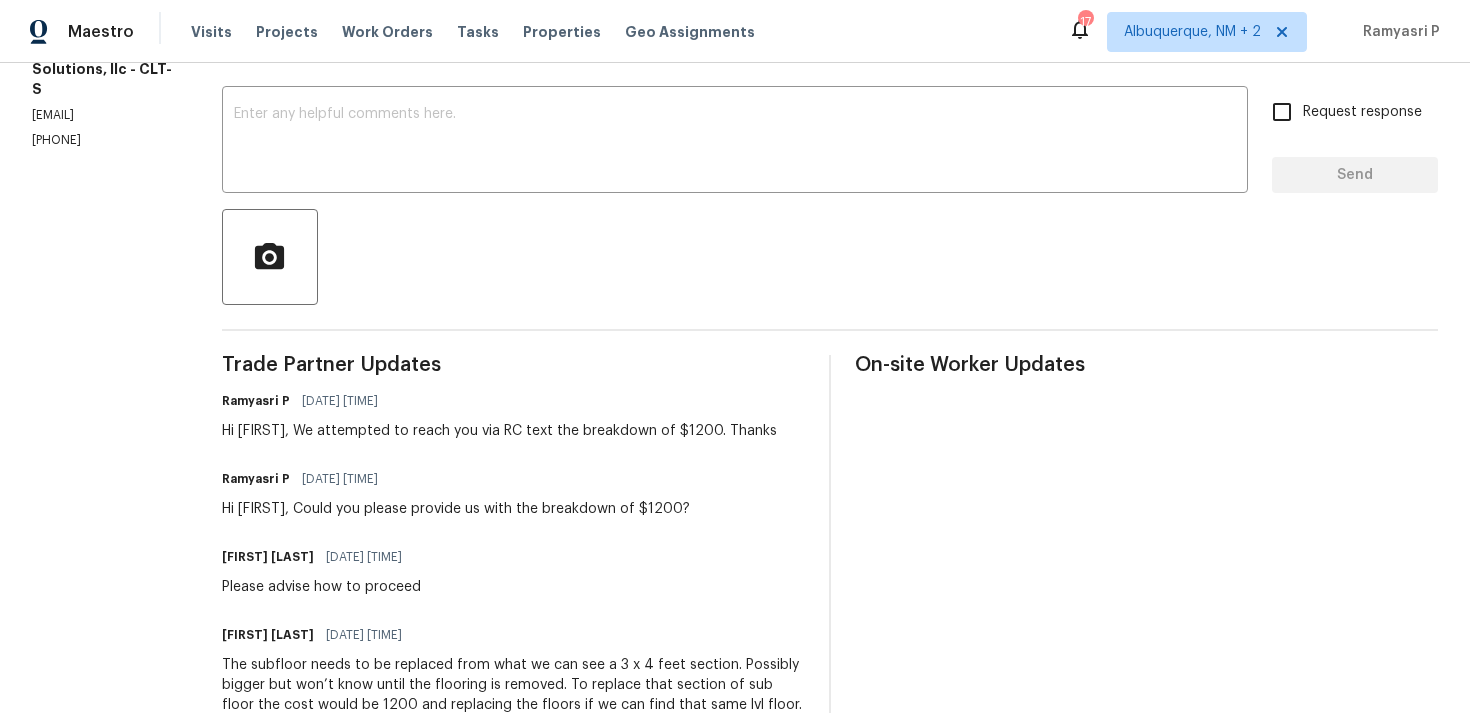 click on "Hi Walter, We attempted to reach you via RC text the breakdown of $1200. Thanks" at bounding box center [499, 431] 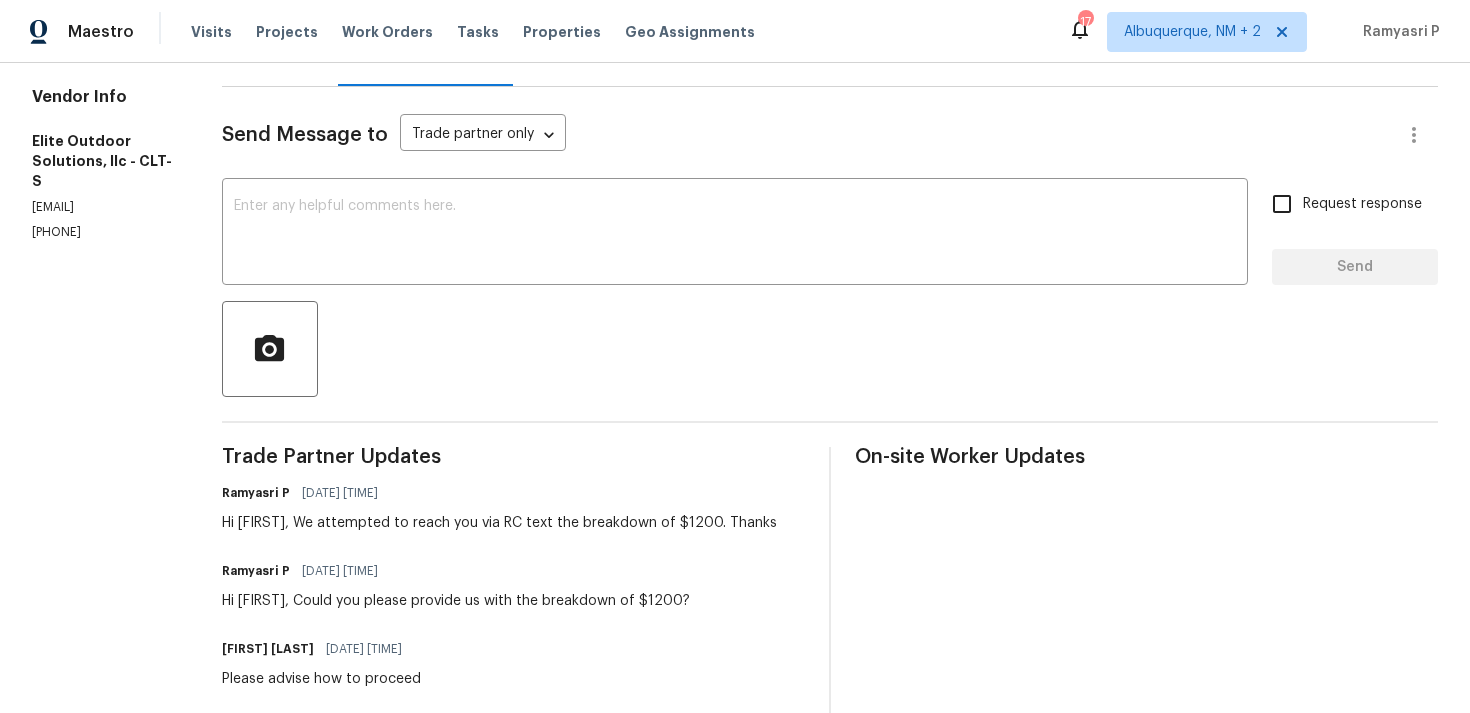 scroll, scrollTop: 0, scrollLeft: 0, axis: both 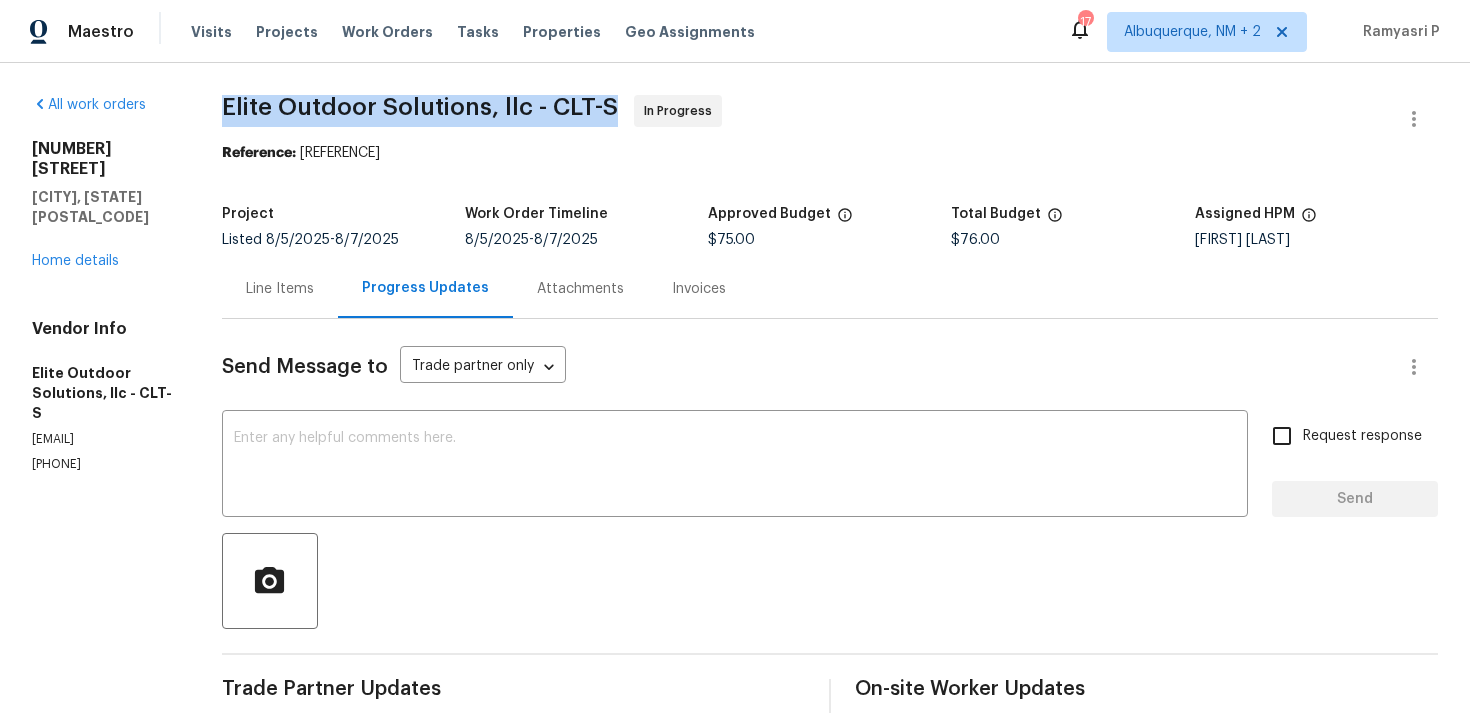 drag, startPoint x: 225, startPoint y: 108, endPoint x: 623, endPoint y: 102, distance: 398.04523 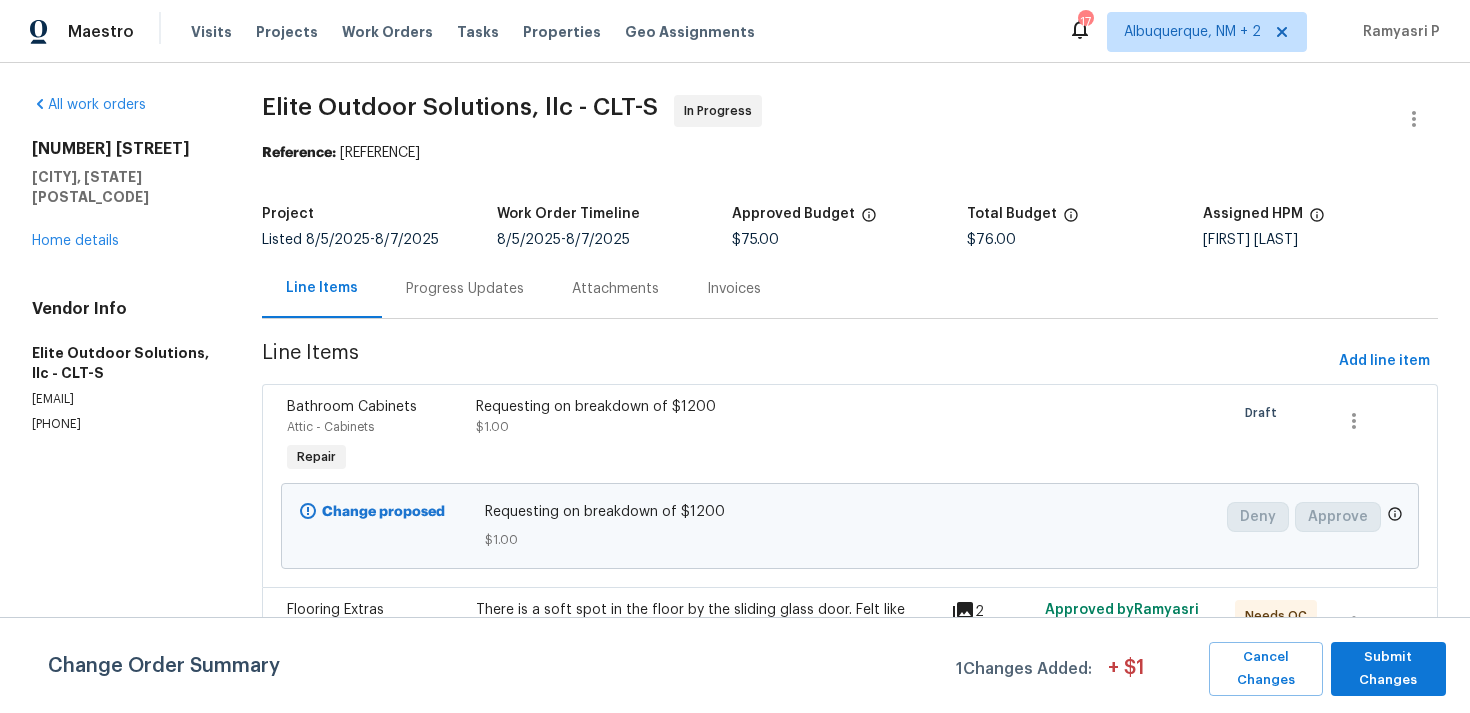scroll, scrollTop: 175, scrollLeft: 0, axis: vertical 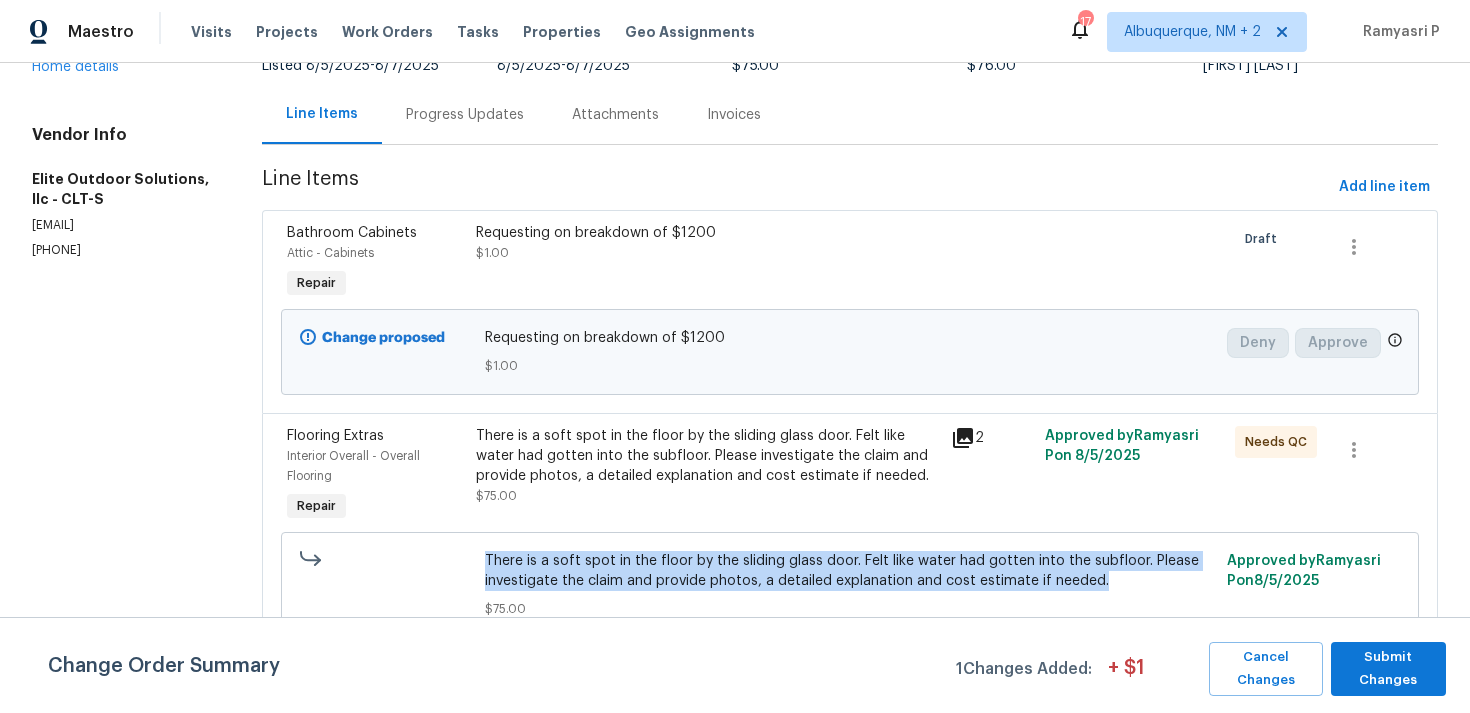 drag, startPoint x: 489, startPoint y: 558, endPoint x: 1103, endPoint y: 573, distance: 614.1832 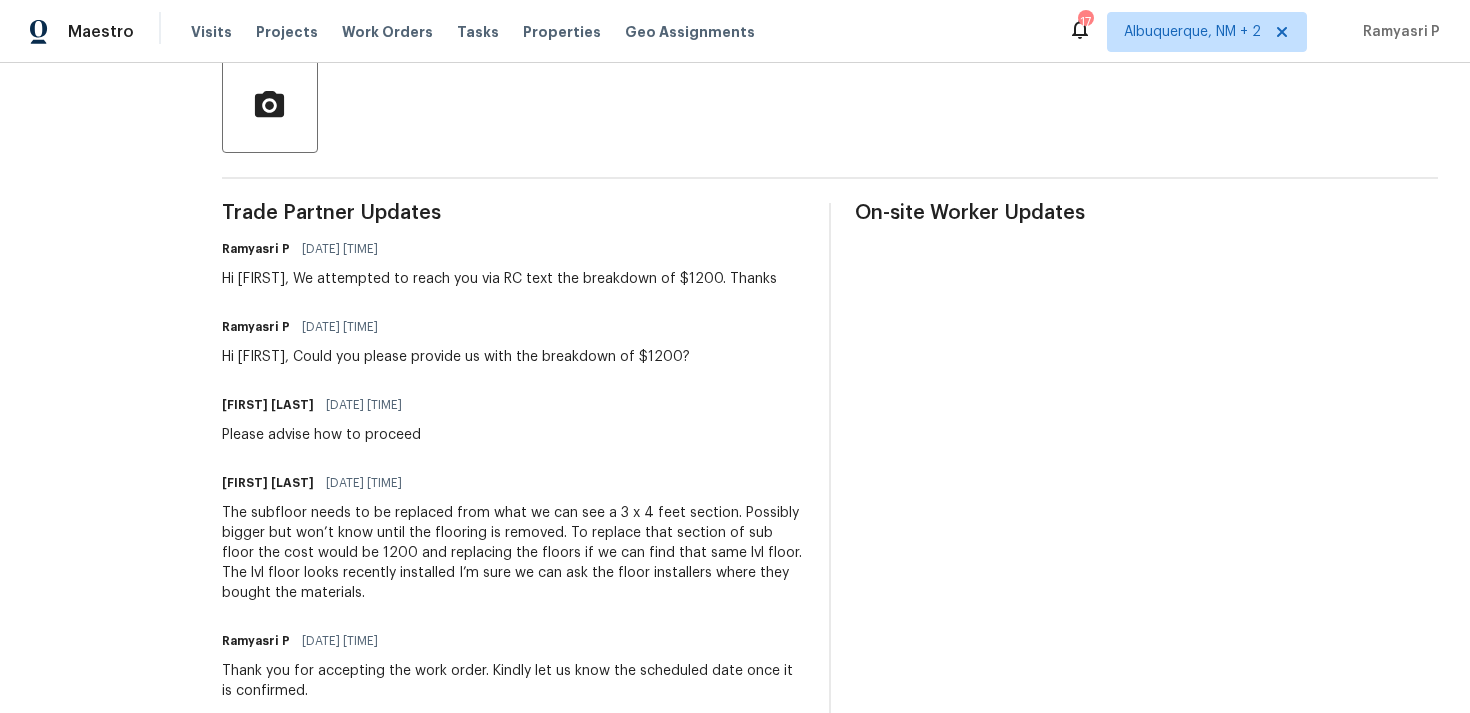 scroll, scrollTop: 658, scrollLeft: 0, axis: vertical 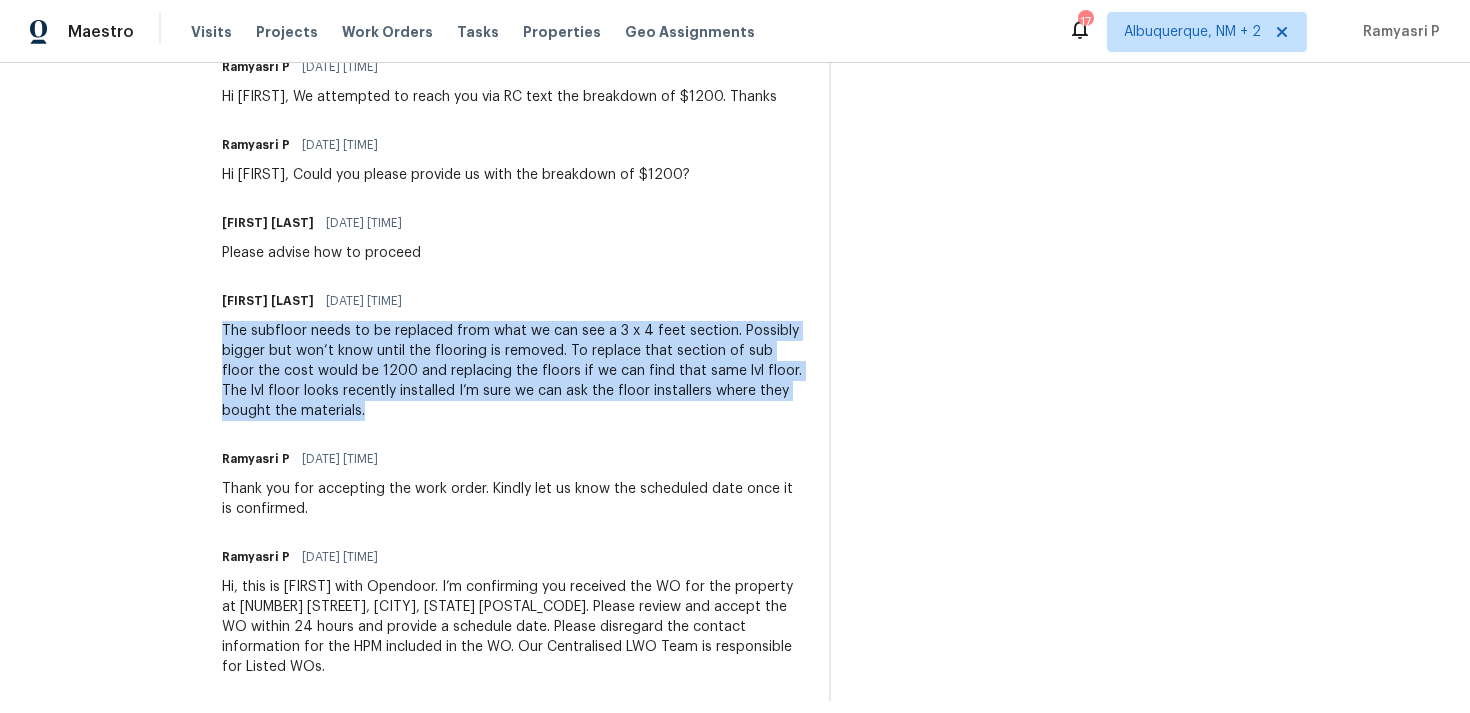 drag, startPoint x: 225, startPoint y: 330, endPoint x: 322, endPoint y: 413, distance: 127.66362 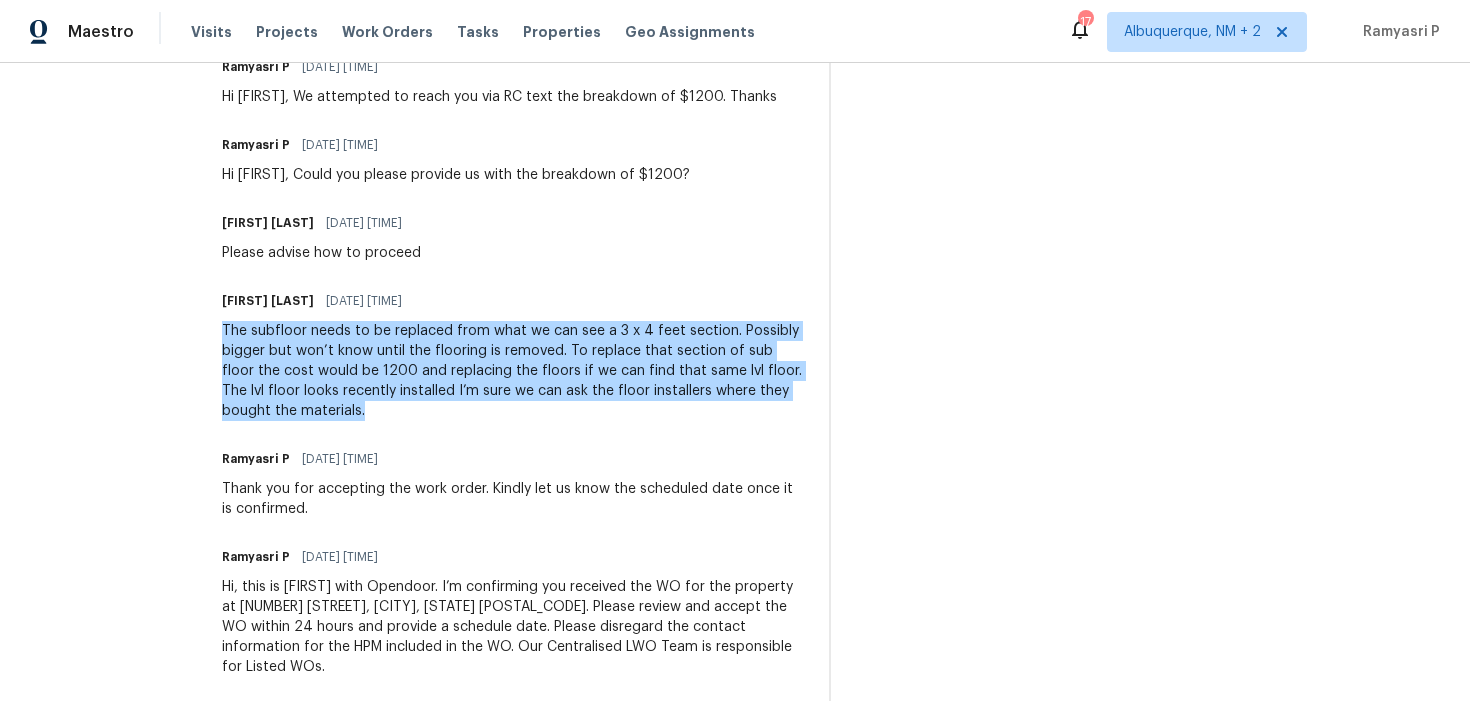 scroll, scrollTop: 545, scrollLeft: 0, axis: vertical 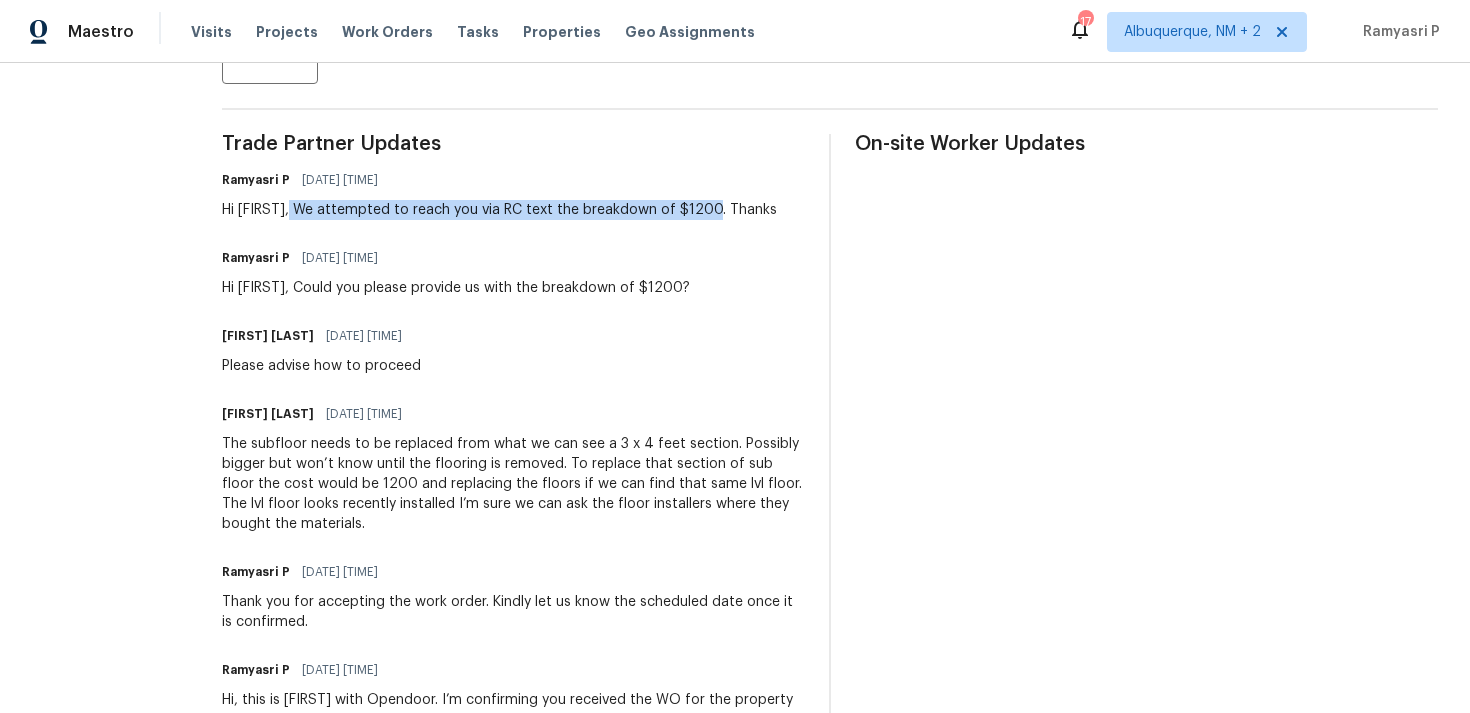 drag, startPoint x: 292, startPoint y: 208, endPoint x: 708, endPoint y: 208, distance: 416 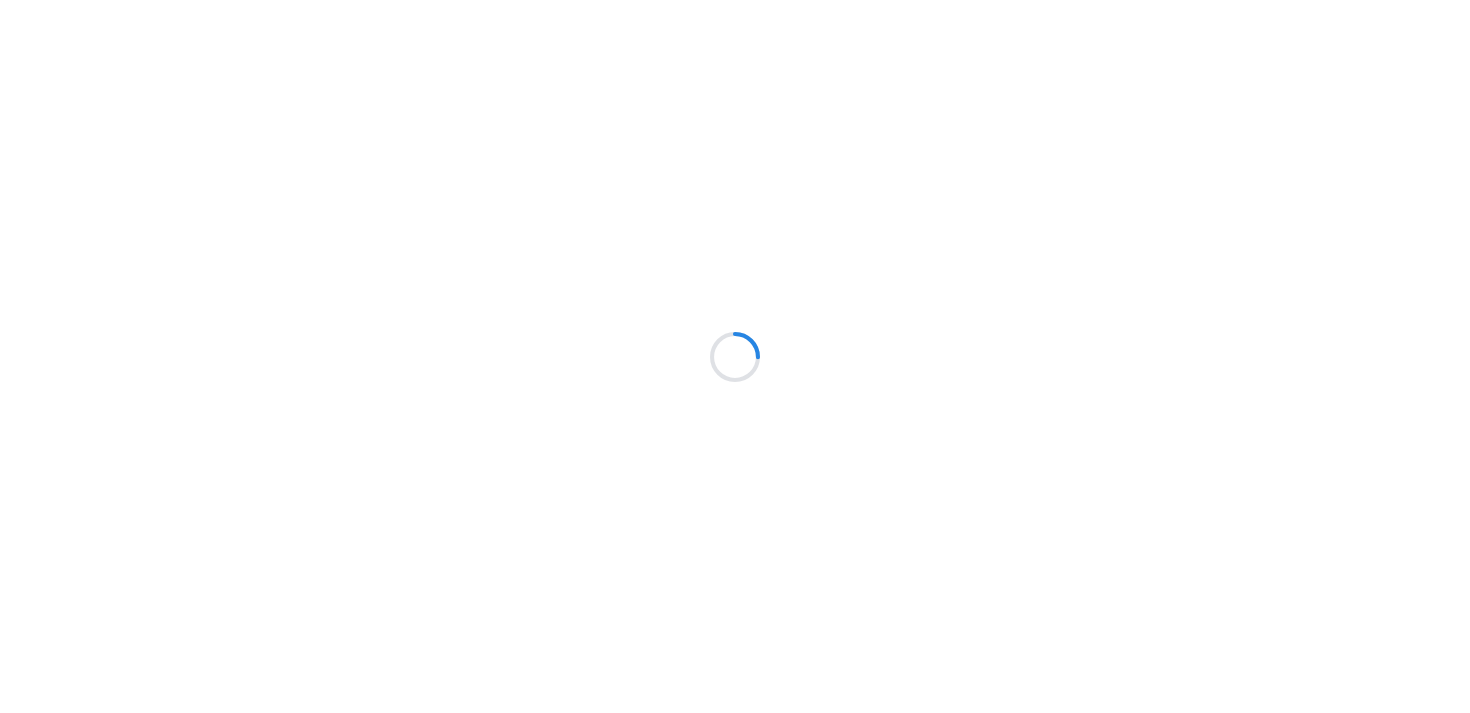 scroll, scrollTop: 0, scrollLeft: 0, axis: both 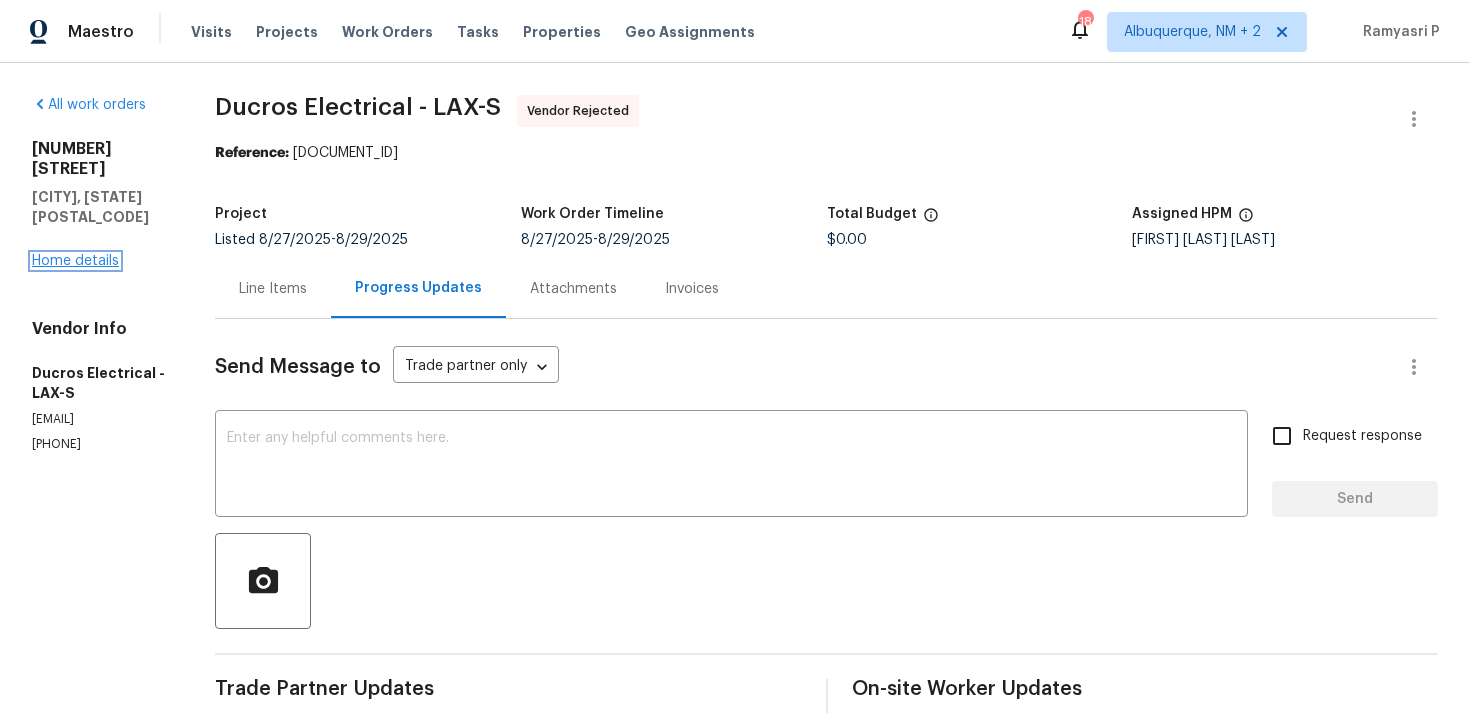 click on "Home details" at bounding box center (75, 261) 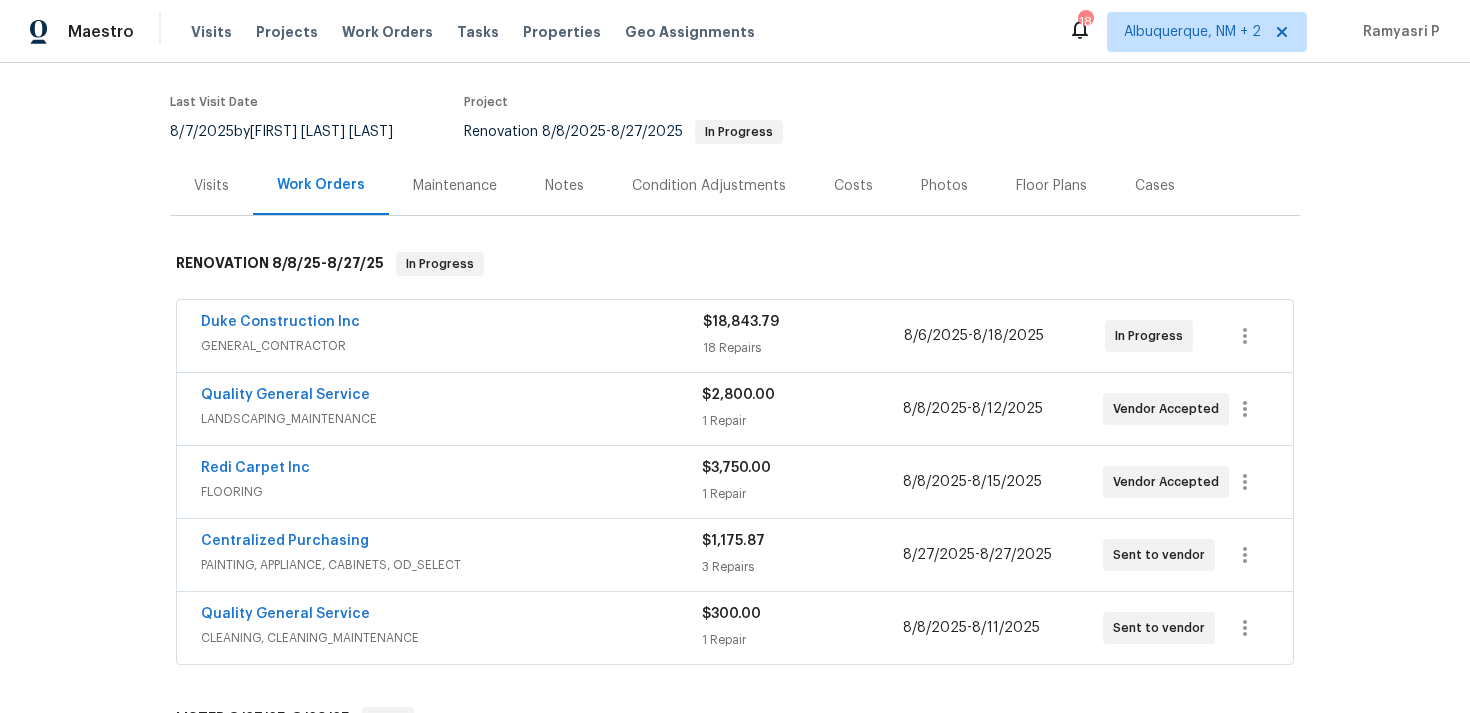 scroll, scrollTop: 26, scrollLeft: 0, axis: vertical 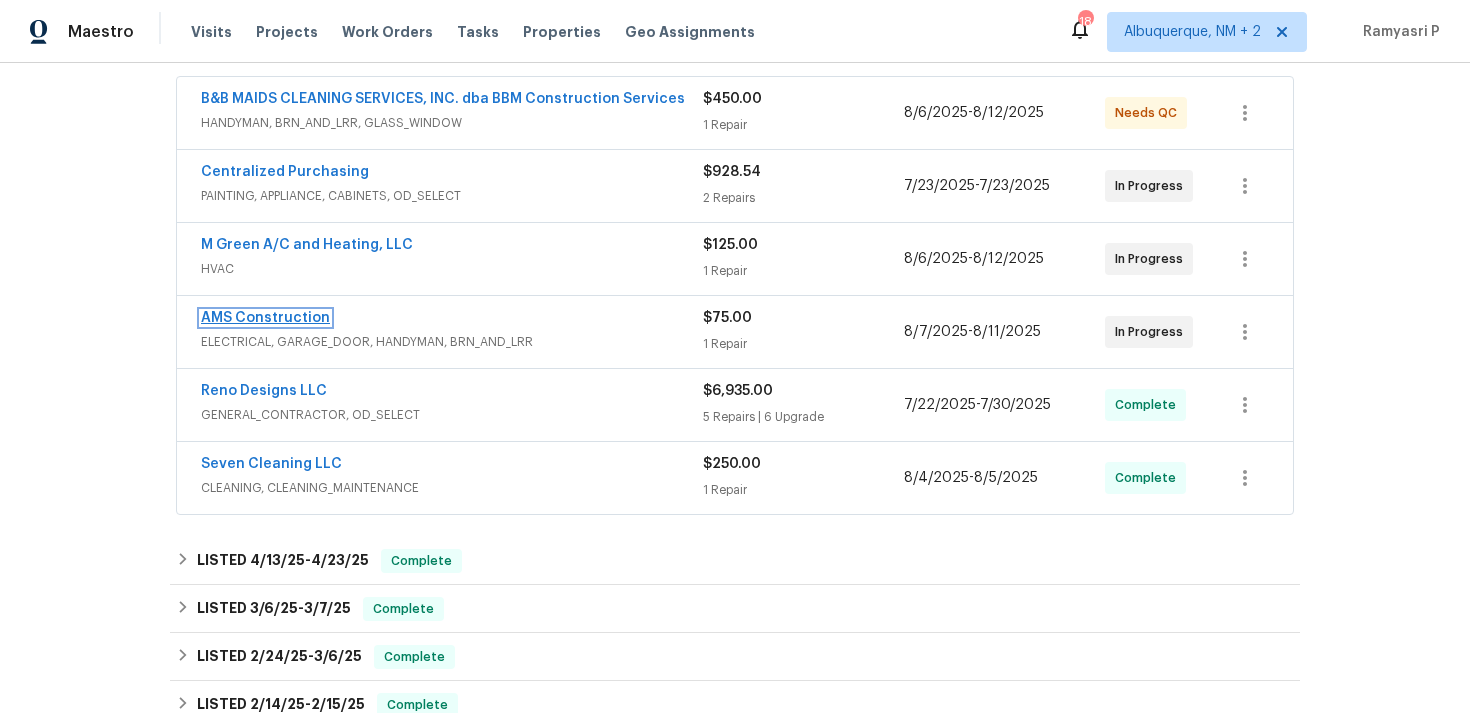 click on "AMS Construction" at bounding box center (265, 318) 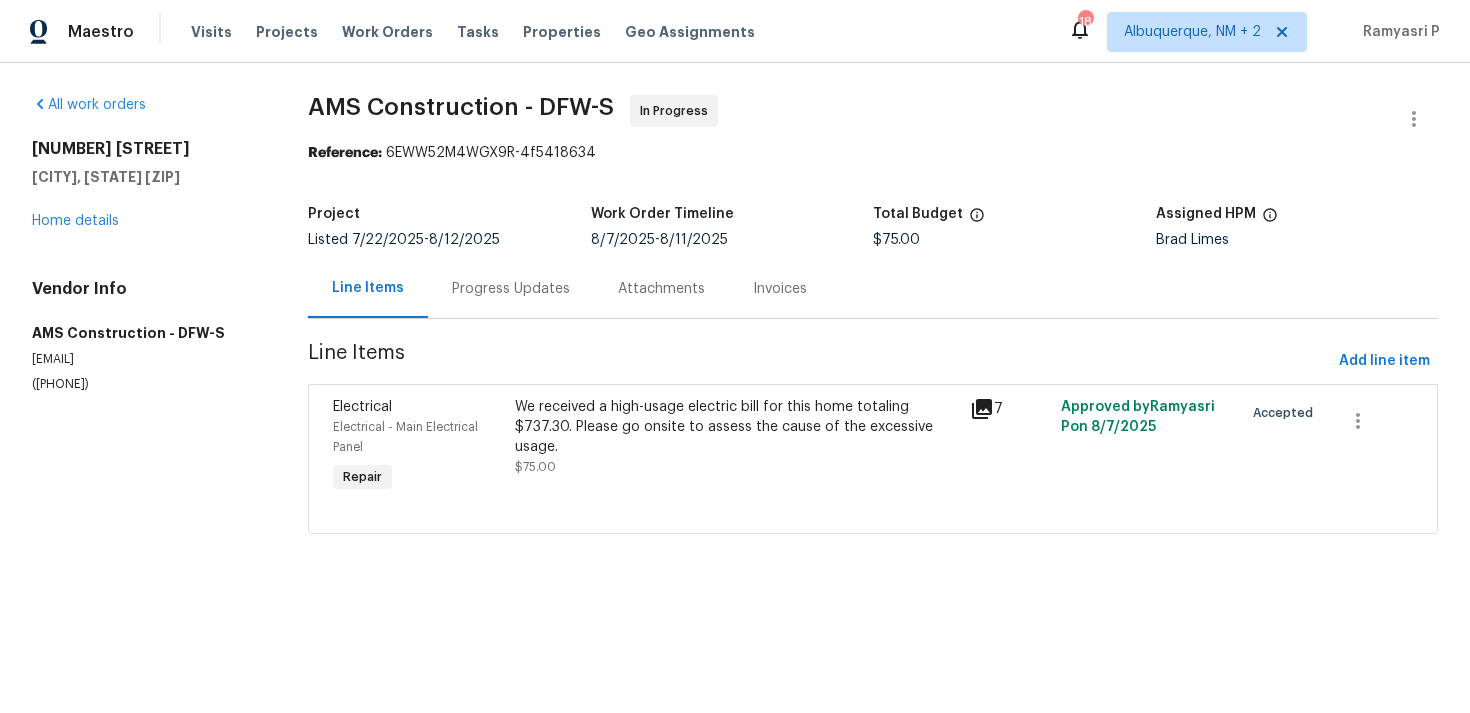 click on "Progress Updates" at bounding box center (511, 289) 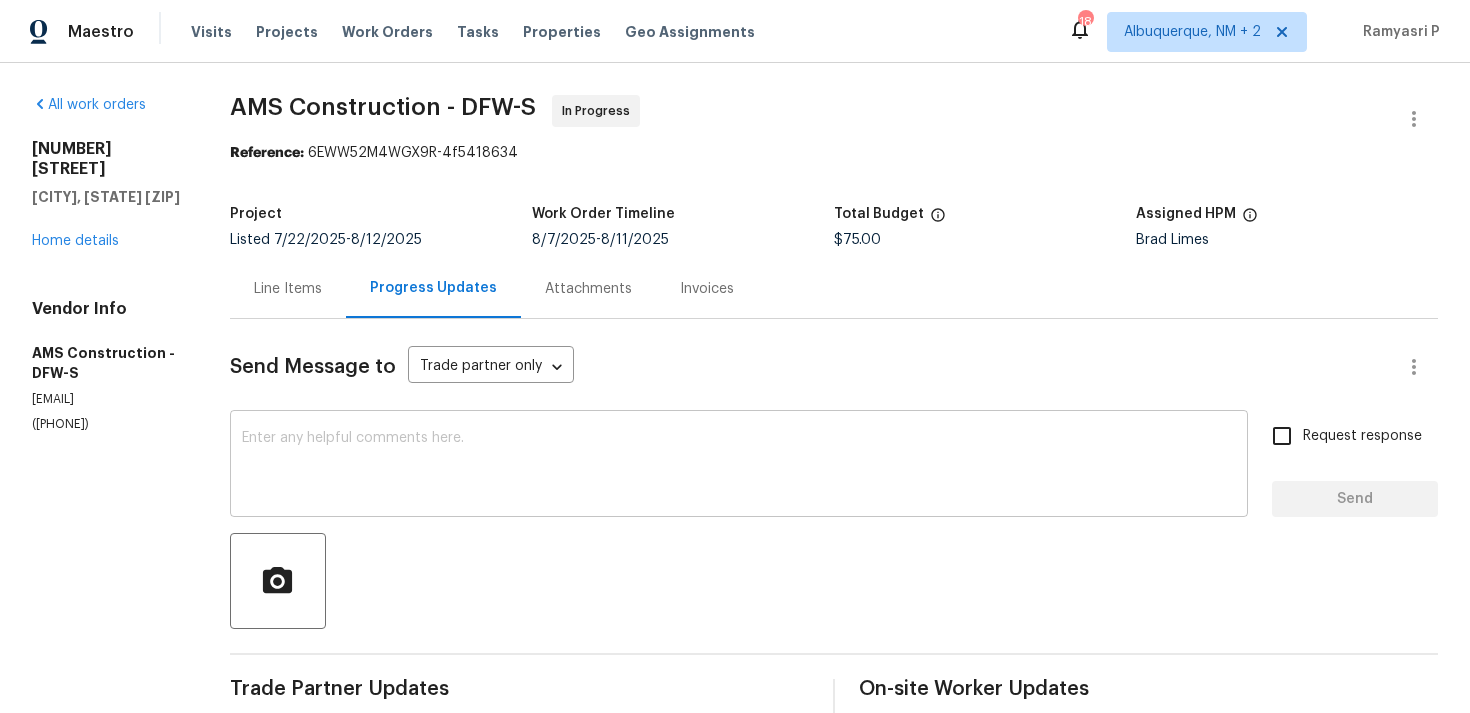 scroll, scrollTop: 246, scrollLeft: 0, axis: vertical 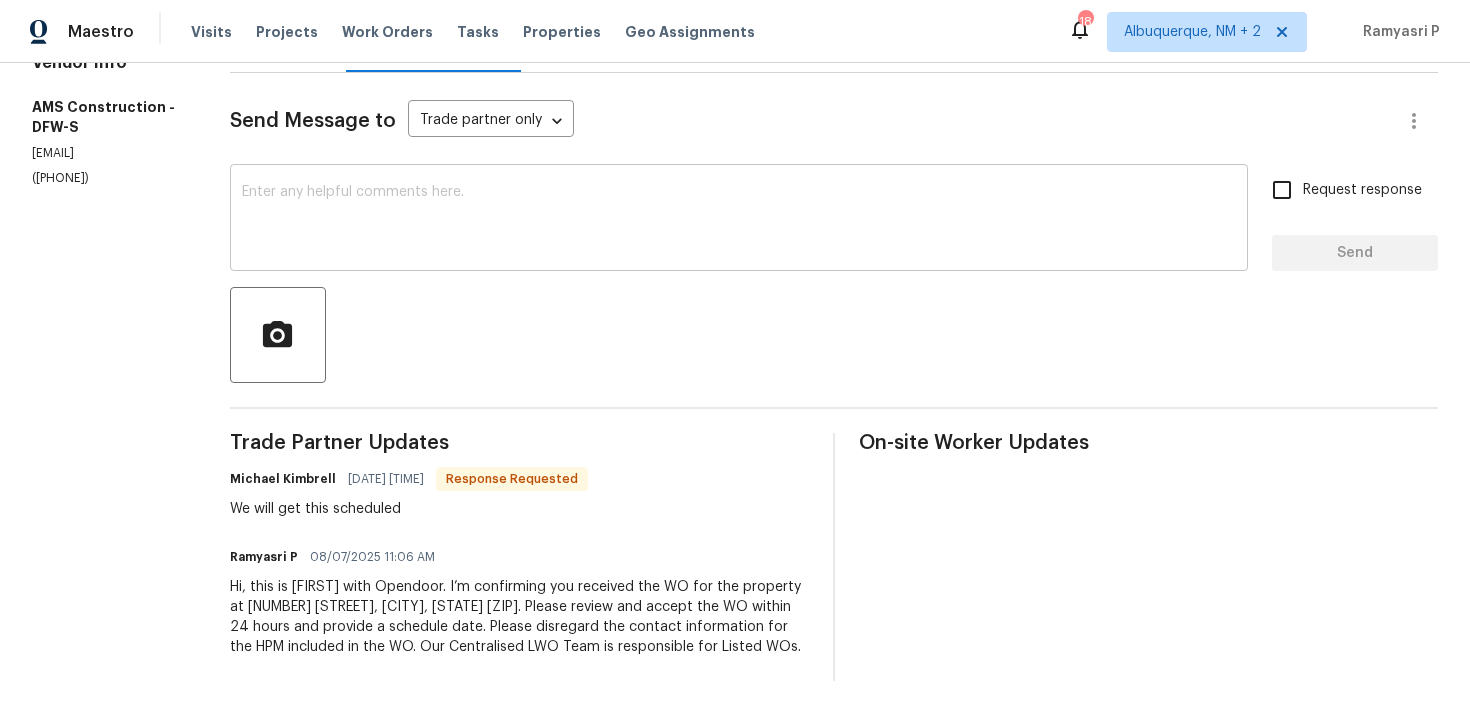 click at bounding box center (739, 220) 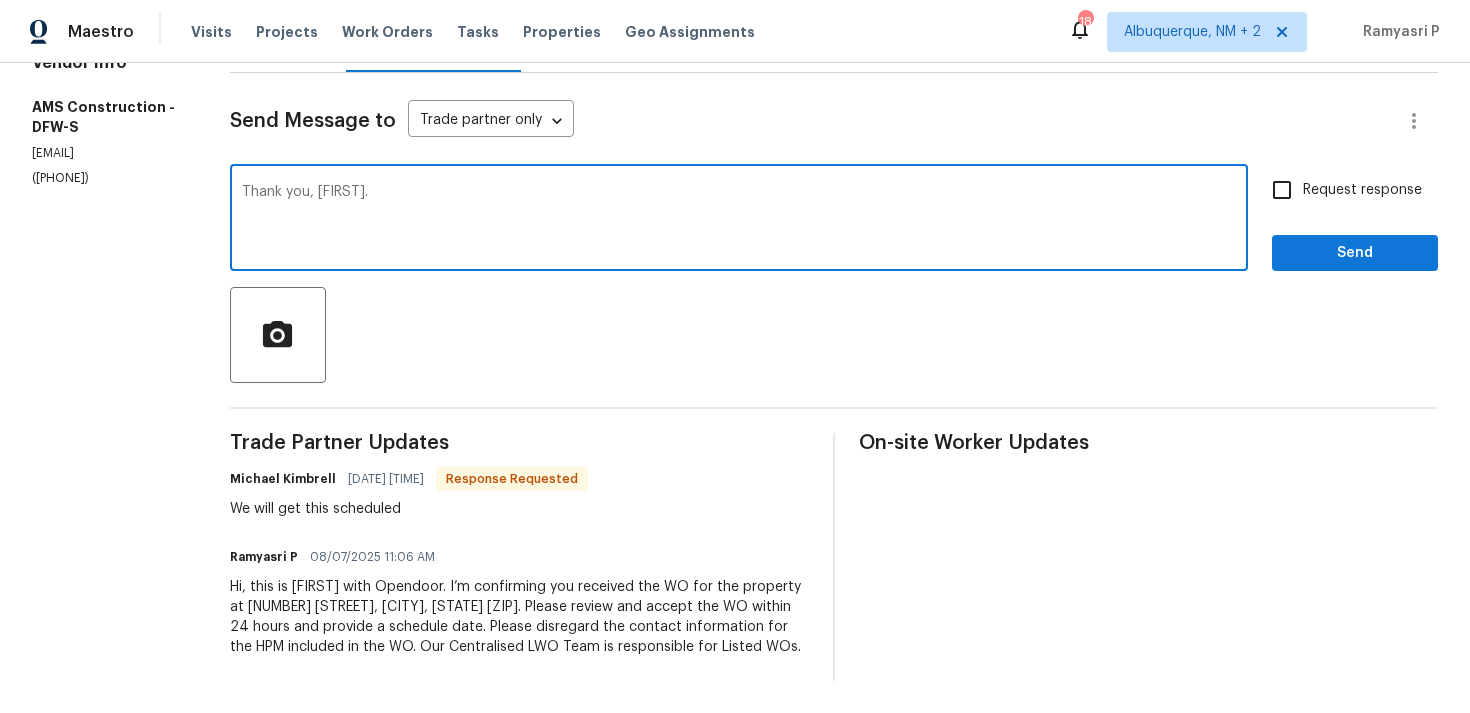 type on "Thank you, [FIRST]." 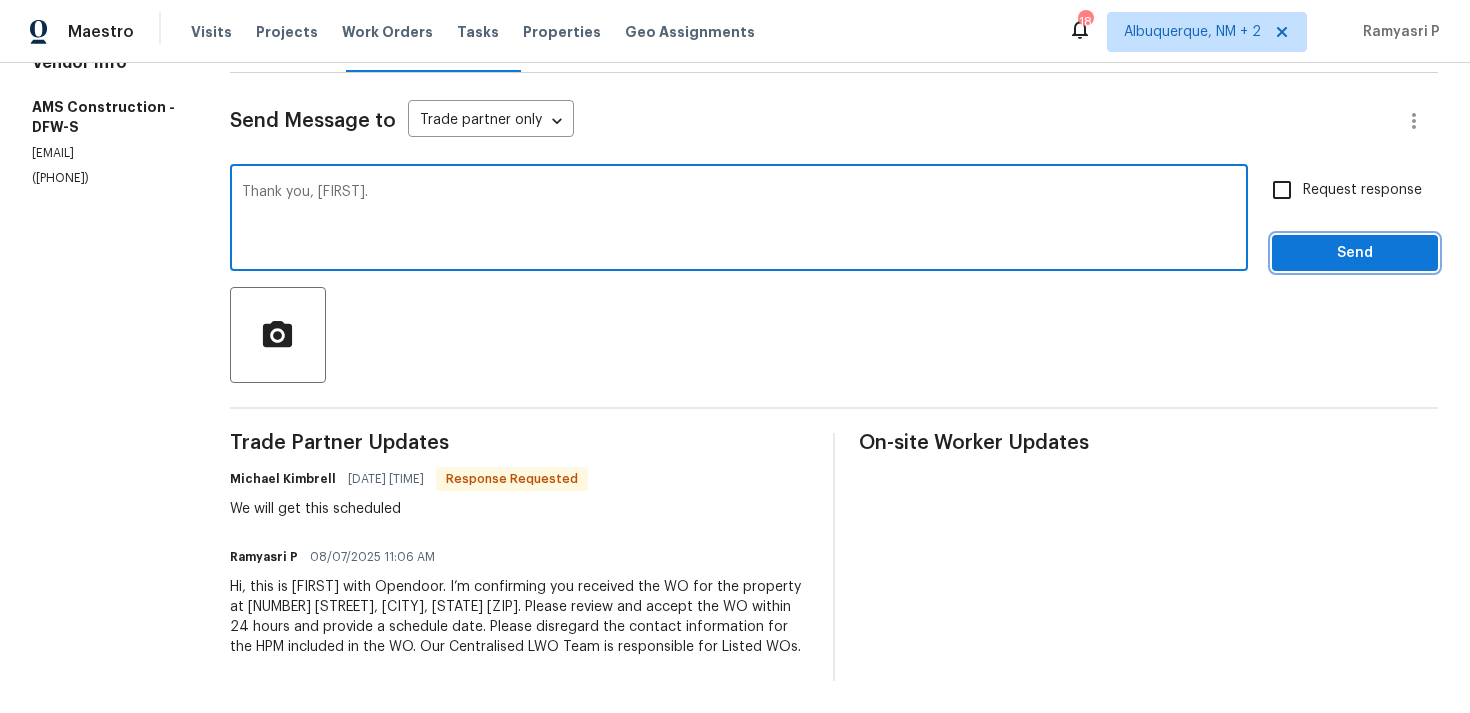 click on "Send" at bounding box center (1355, 253) 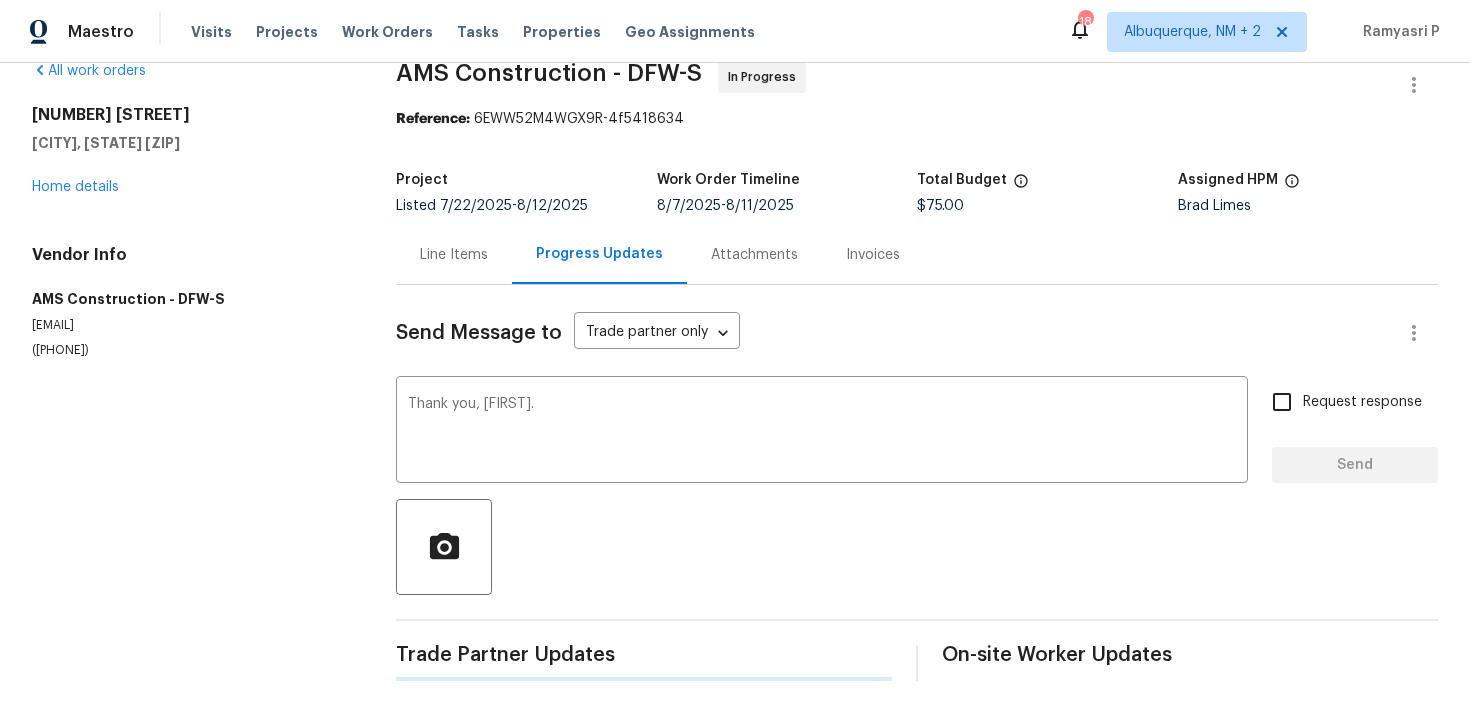 scroll, scrollTop: 34, scrollLeft: 0, axis: vertical 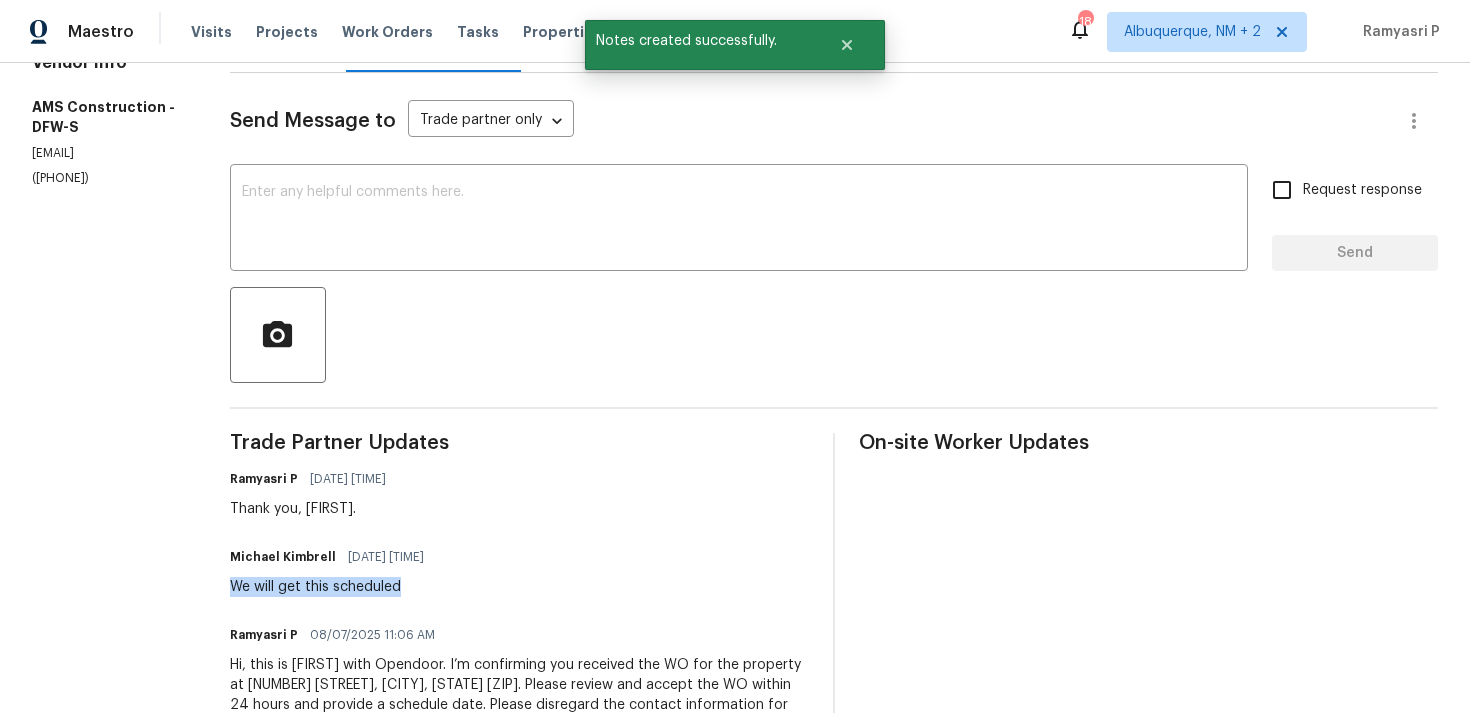 drag, startPoint x: 232, startPoint y: 583, endPoint x: 460, endPoint y: 583, distance: 228 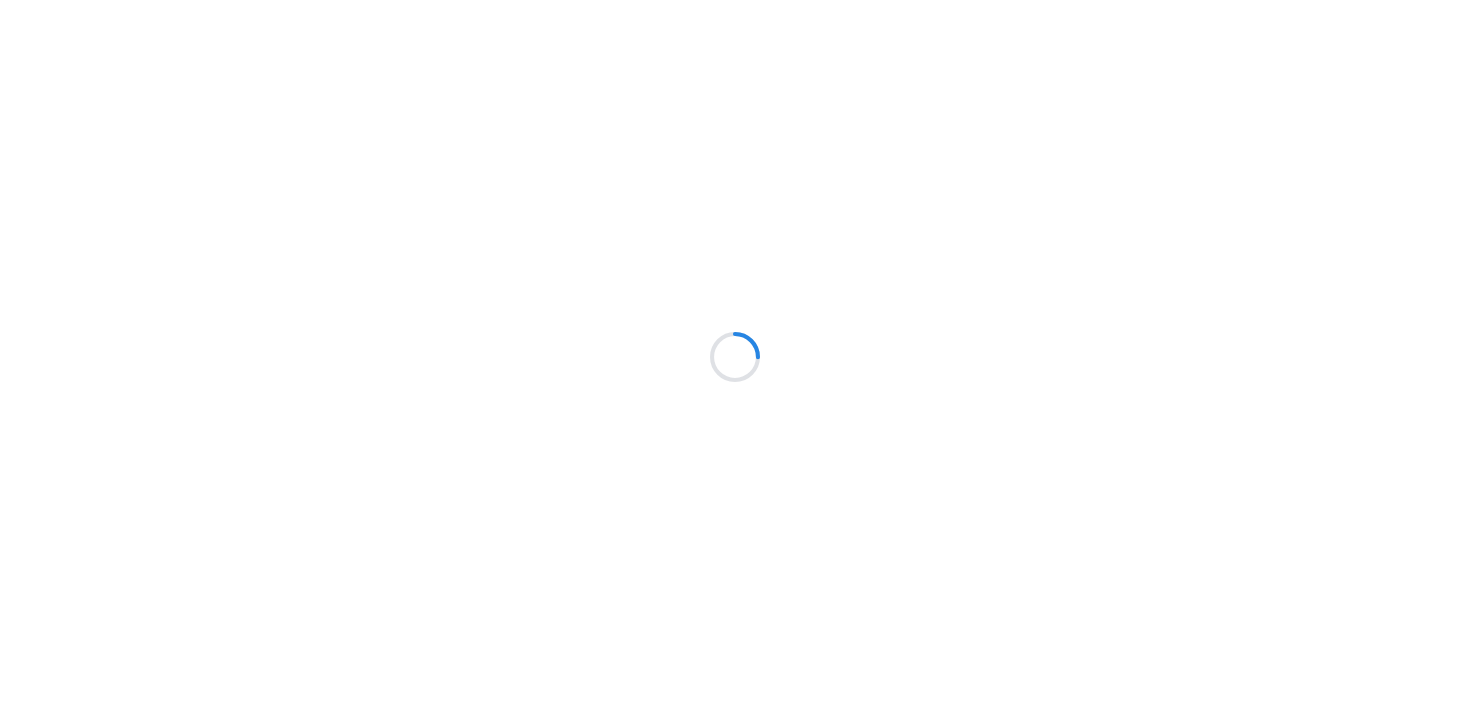 scroll, scrollTop: 0, scrollLeft: 0, axis: both 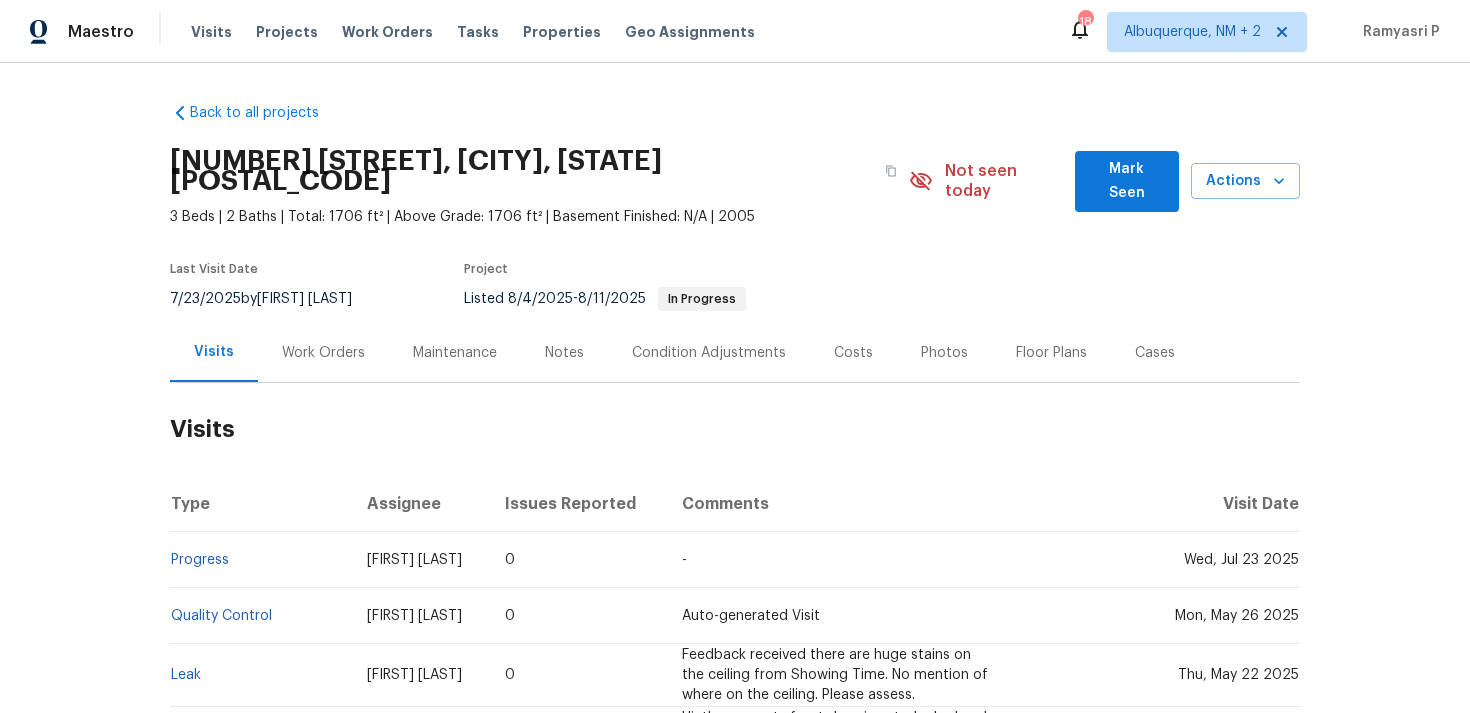 click on "Work Orders" at bounding box center (323, 352) 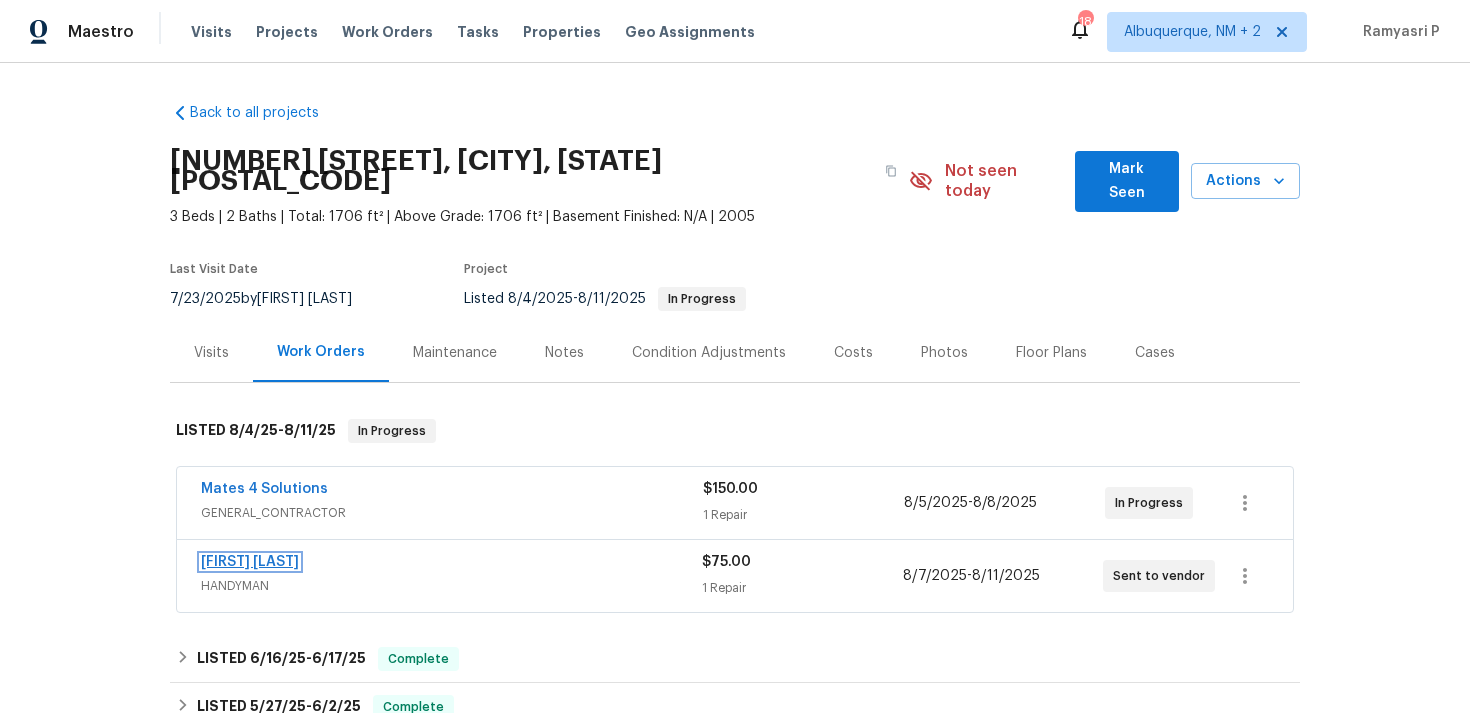 click on "[FIRST] [LAST]" at bounding box center [250, 562] 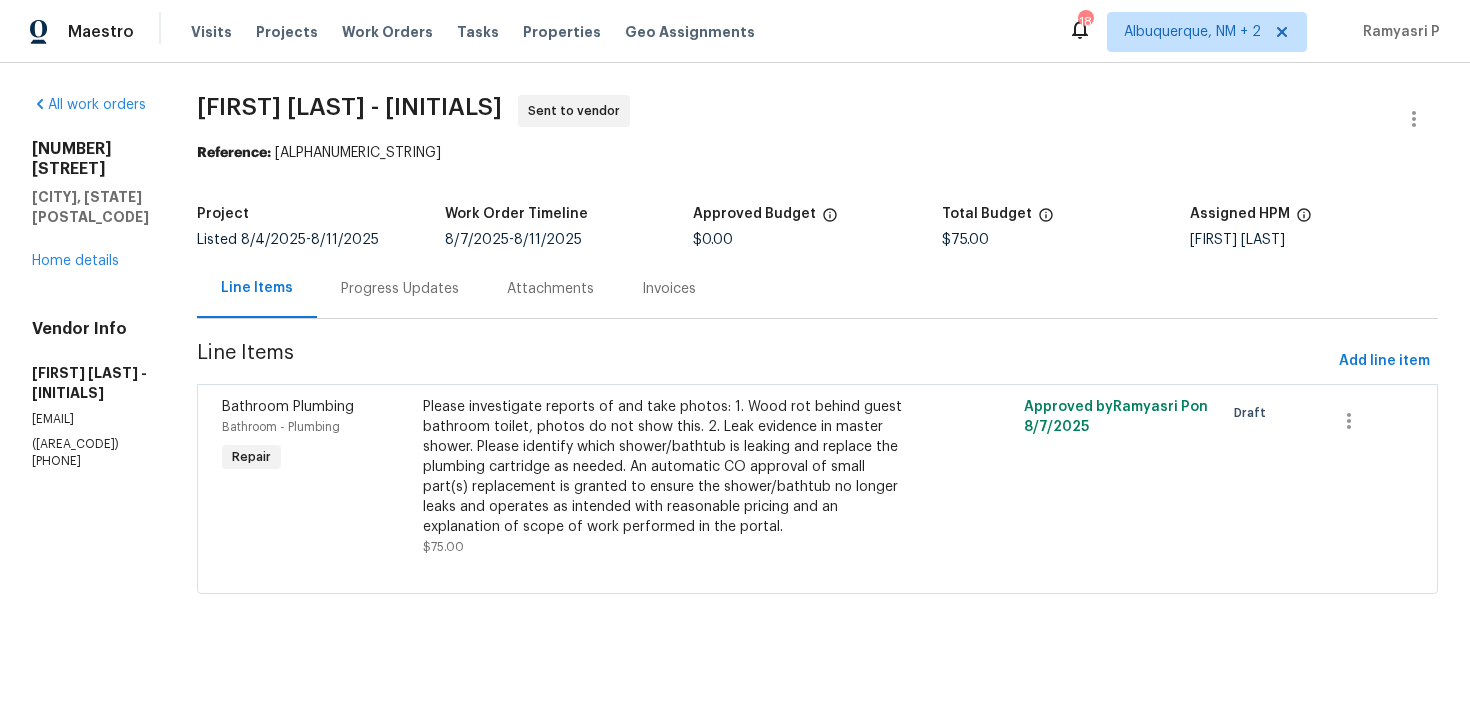 click on "Progress Updates" at bounding box center (400, 289) 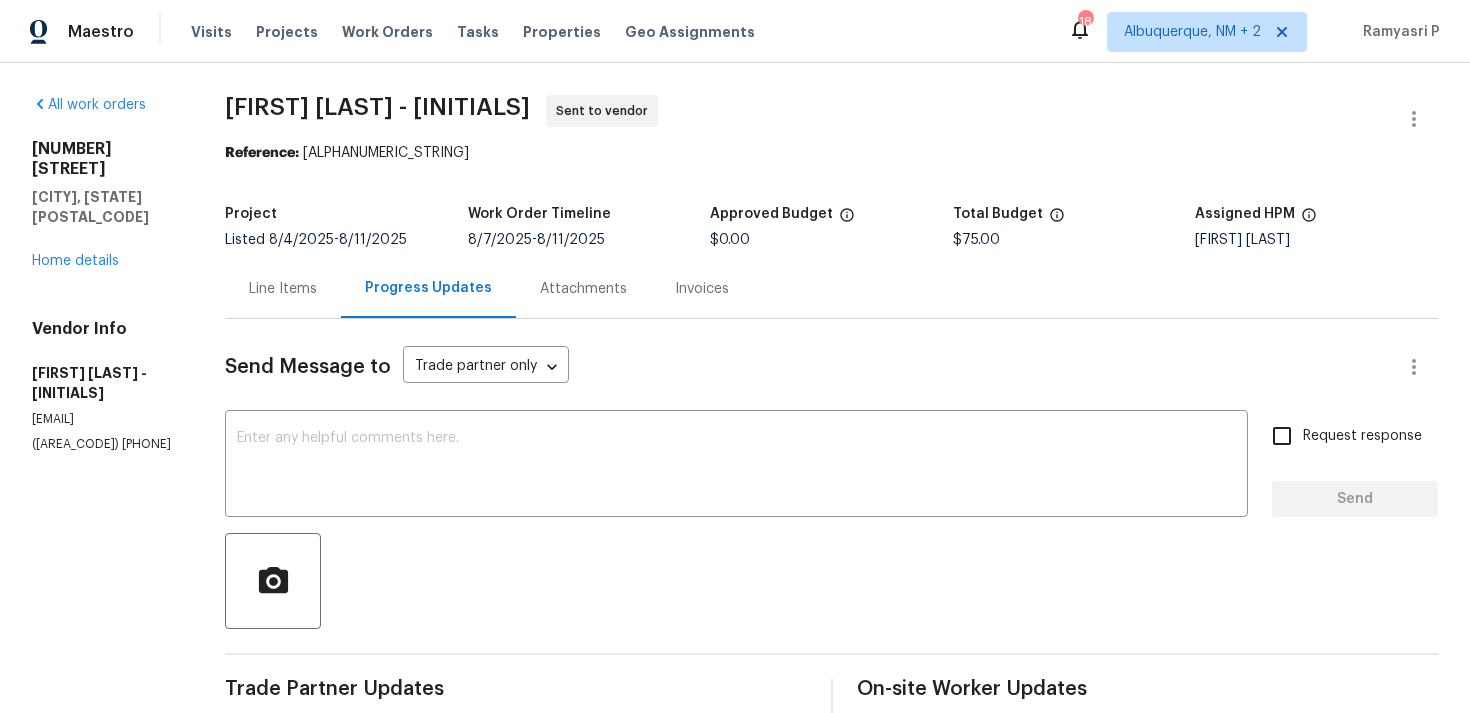scroll, scrollTop: 266, scrollLeft: 0, axis: vertical 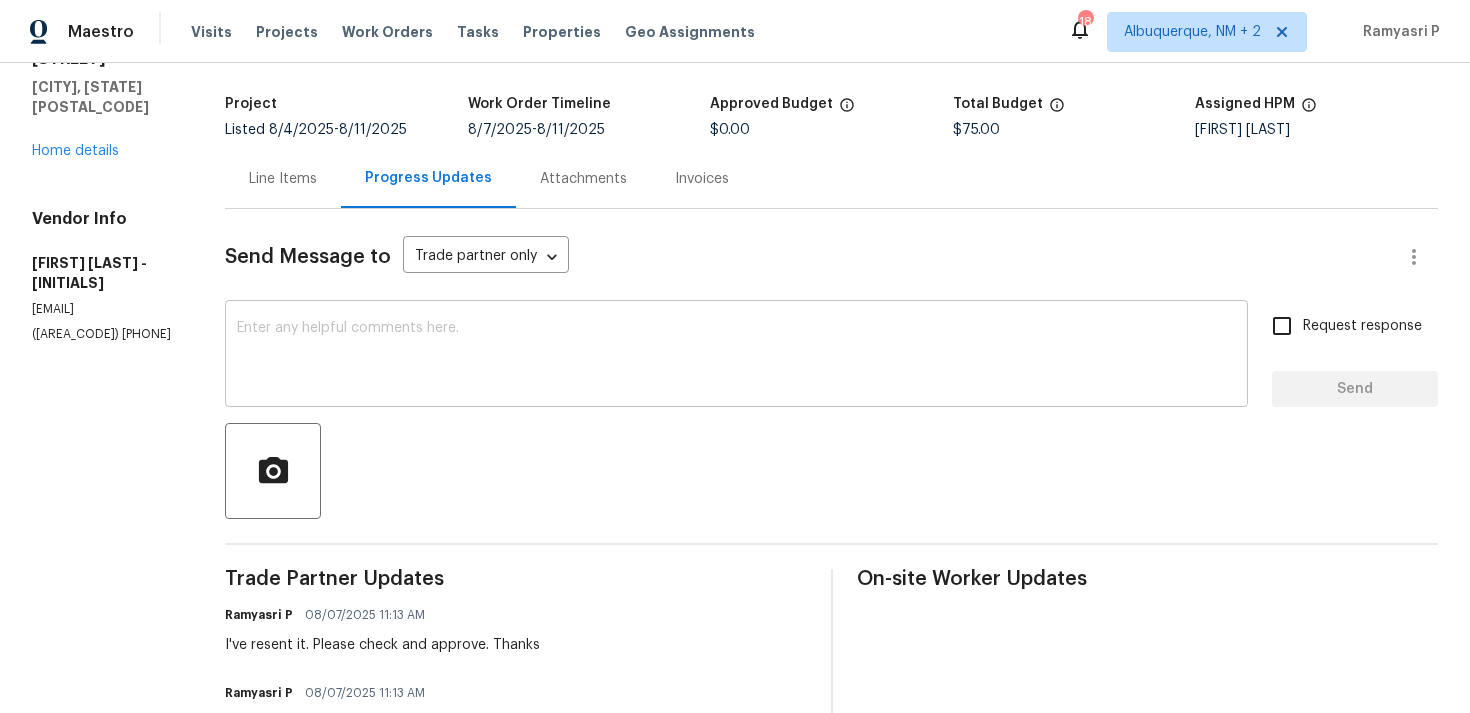 click at bounding box center [736, 356] 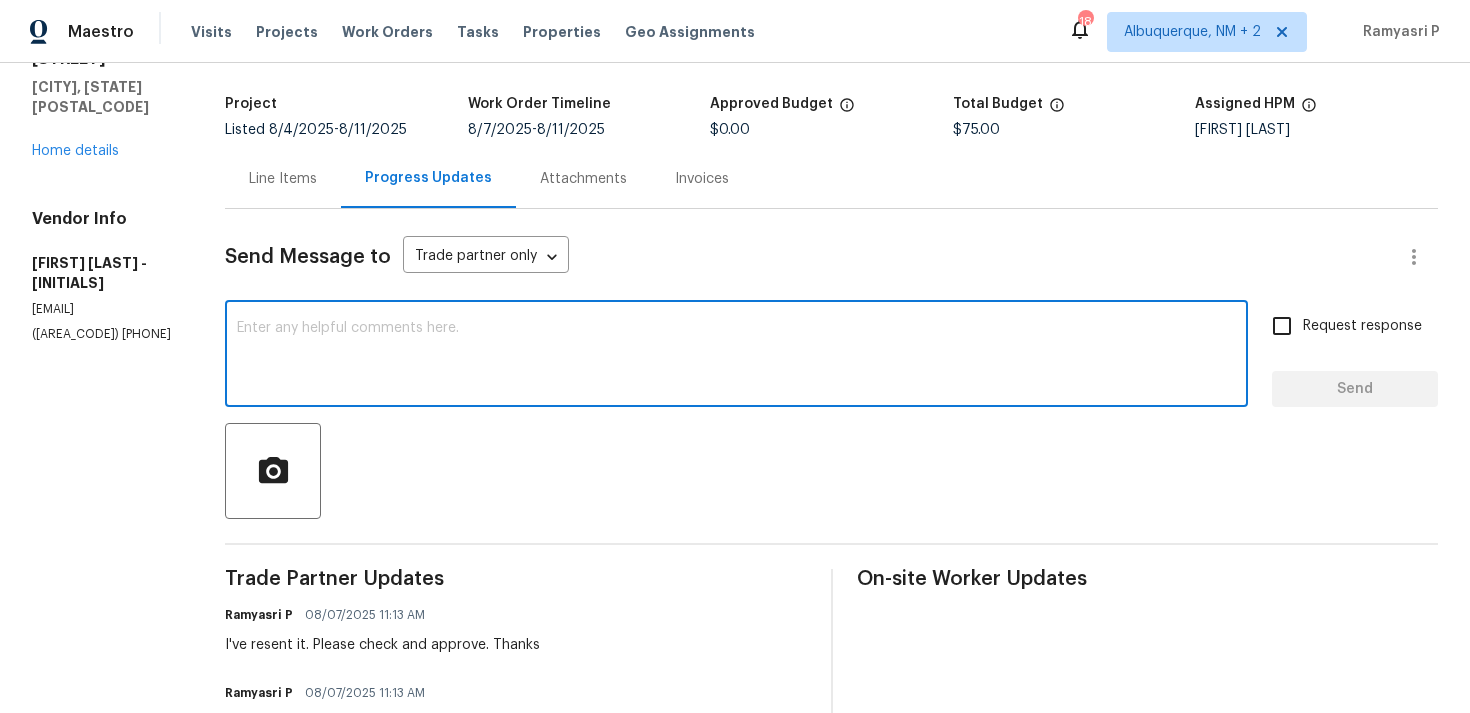 scroll, scrollTop: 266, scrollLeft: 0, axis: vertical 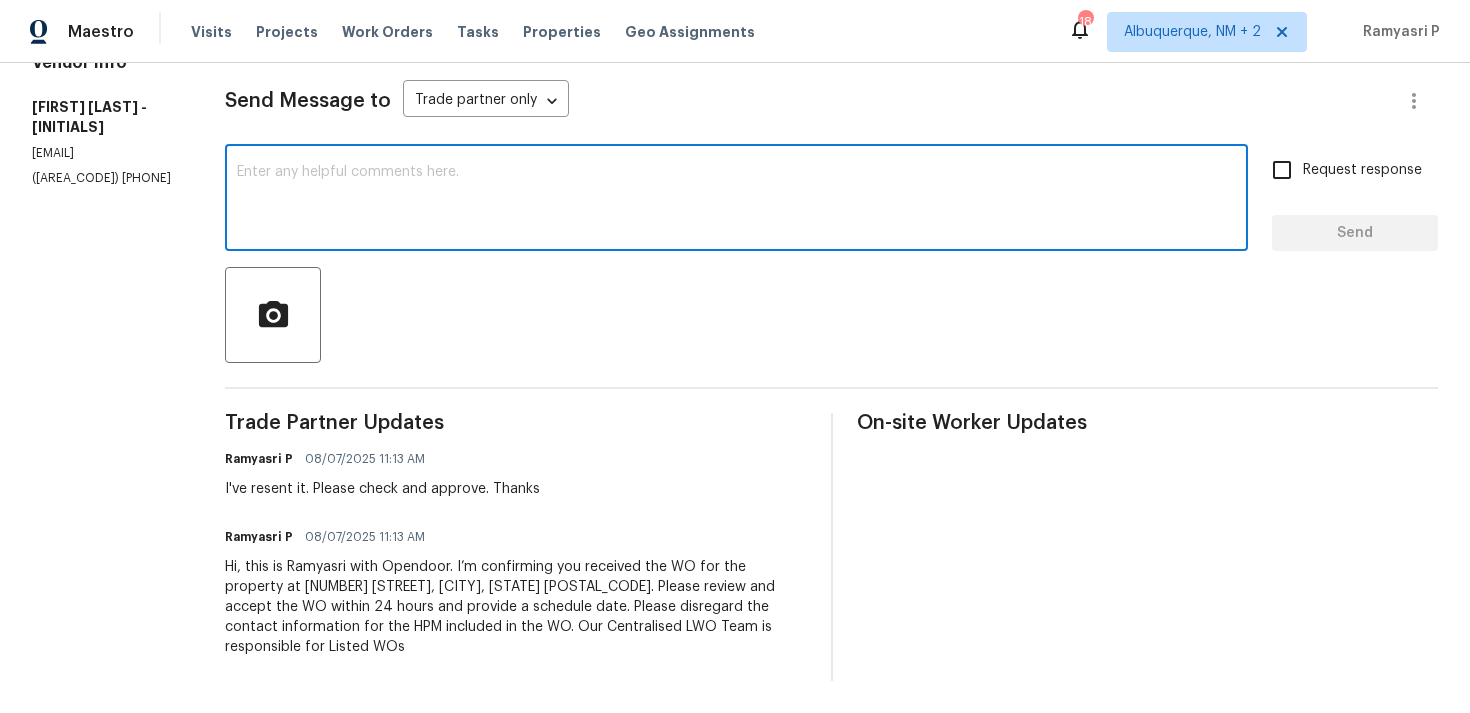 click on "x ​" at bounding box center (736, 200) 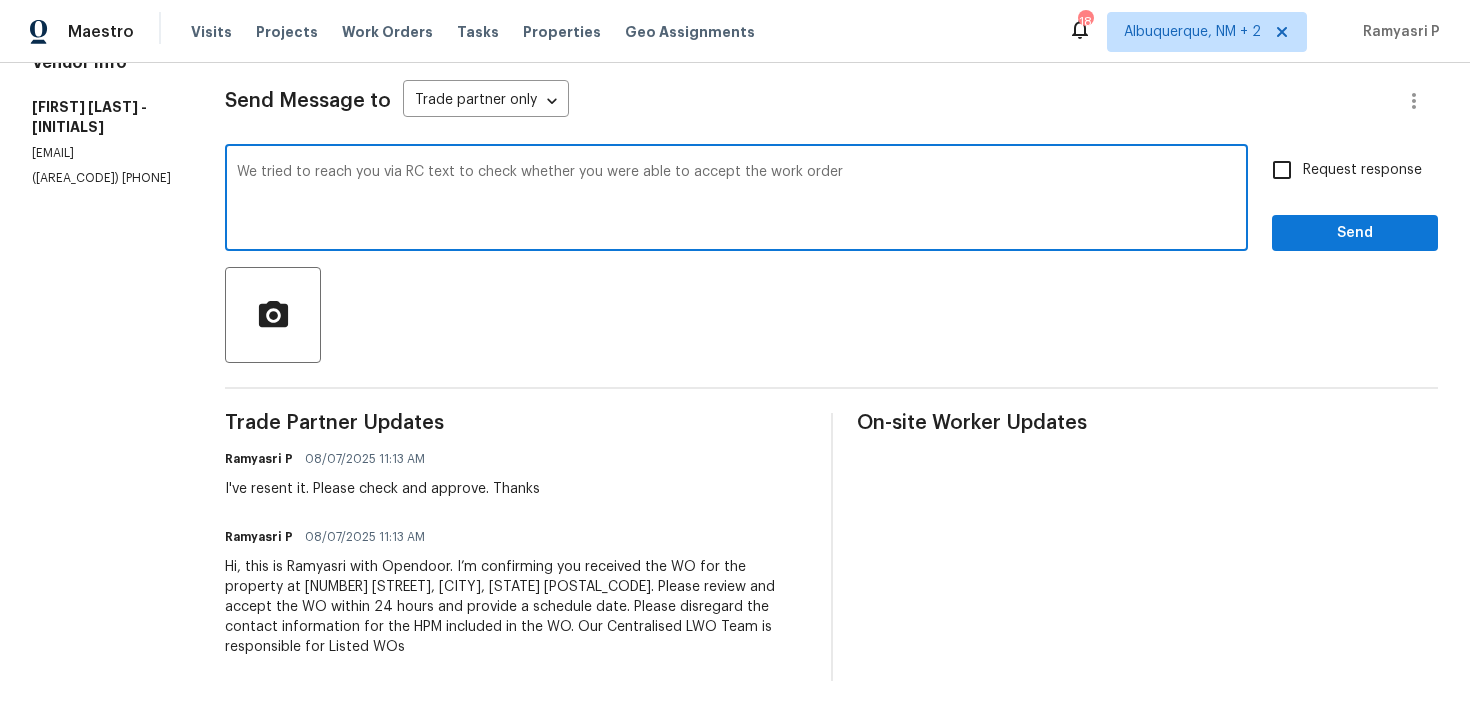 click on "We tried to reach you via RC text to check whether you were able to accept the work order" at bounding box center (736, 200) 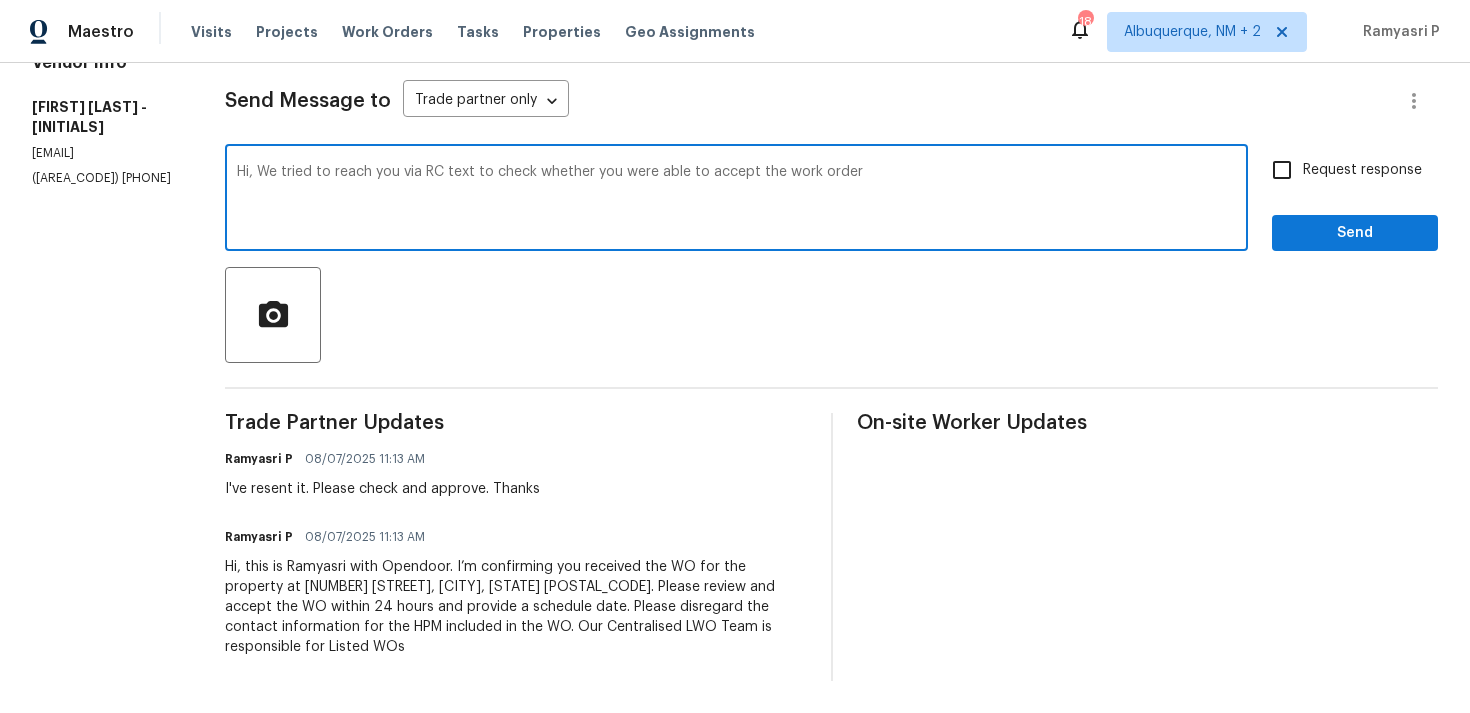 click on "Hi, We tried to reach you via RC text to check whether you were able to accept the work order" at bounding box center (736, 200) 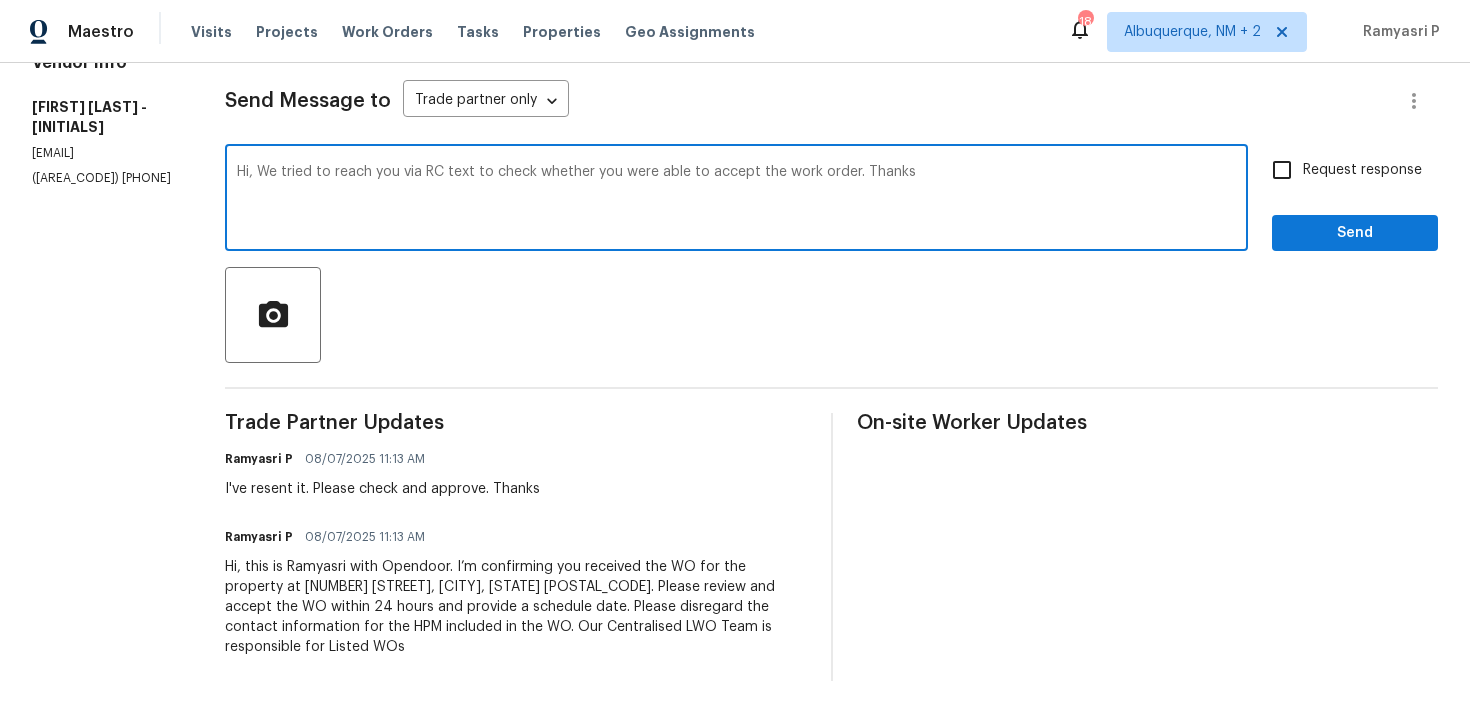 drag, startPoint x: 310, startPoint y: 170, endPoint x: 905, endPoint y: 174, distance: 595.0134 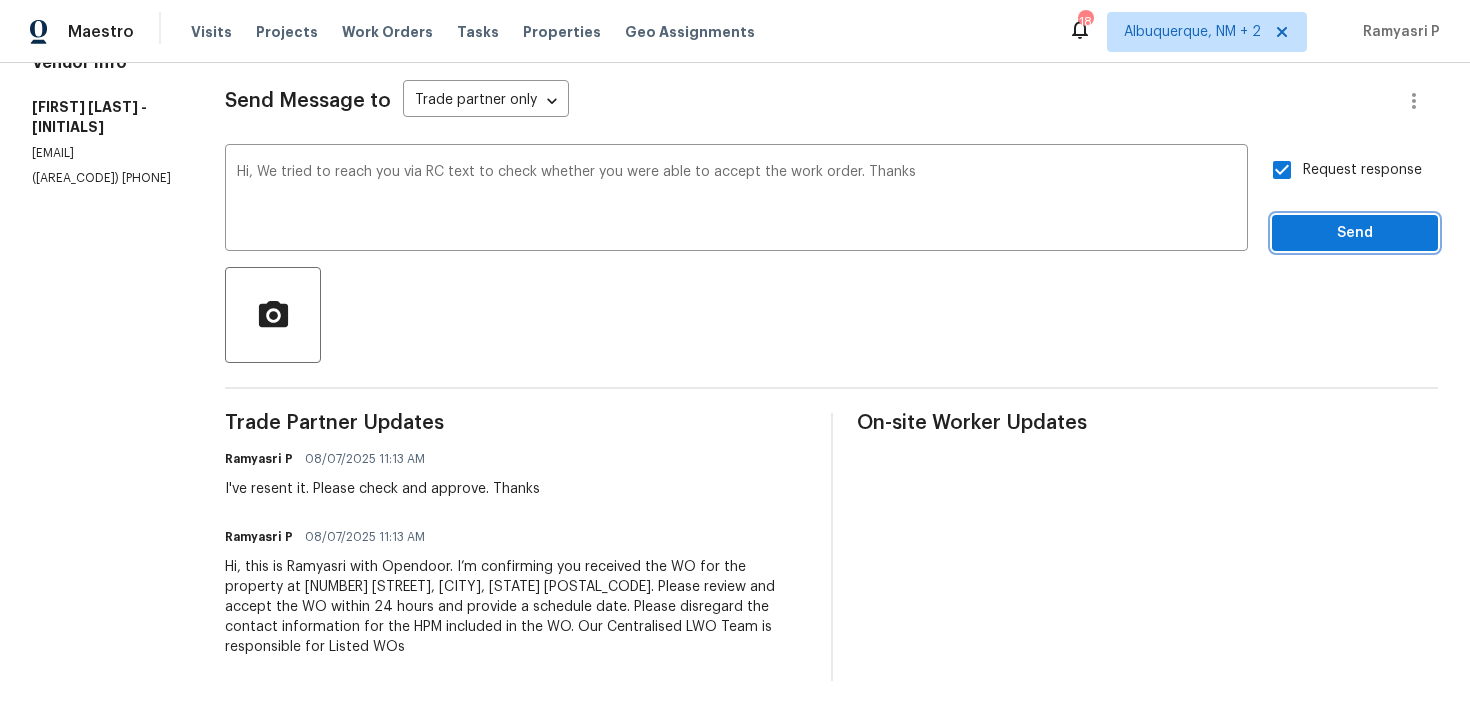 click on "Send" at bounding box center (1355, 233) 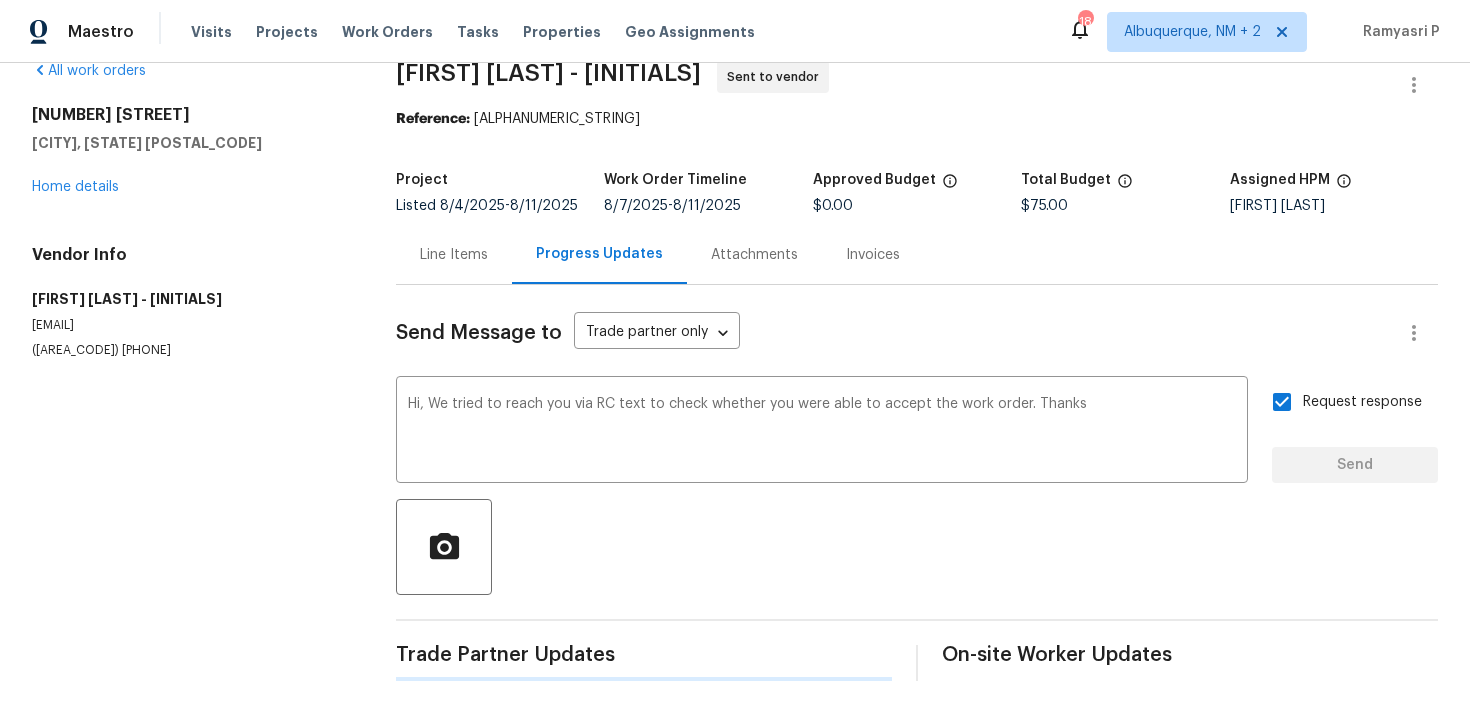 type 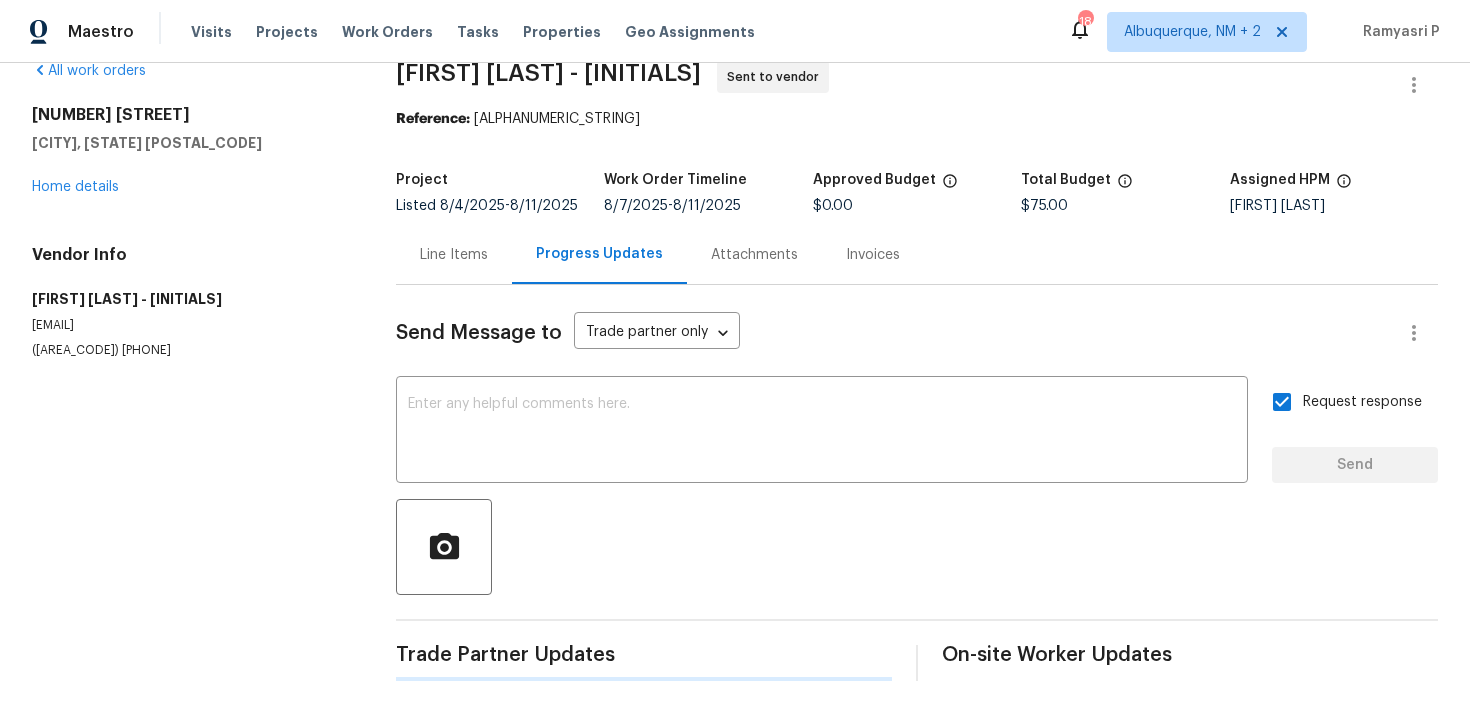 scroll, scrollTop: 266, scrollLeft: 0, axis: vertical 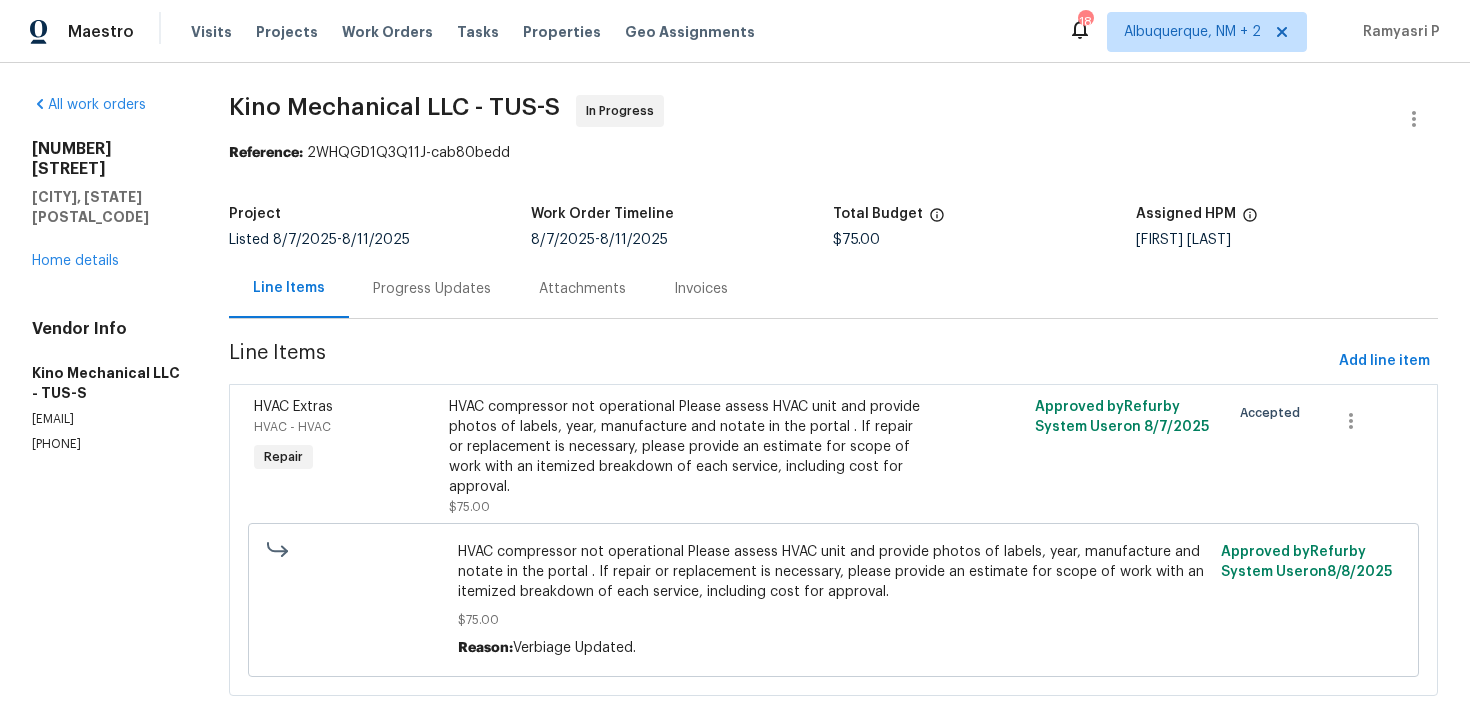 click on "Progress Updates" at bounding box center (432, 289) 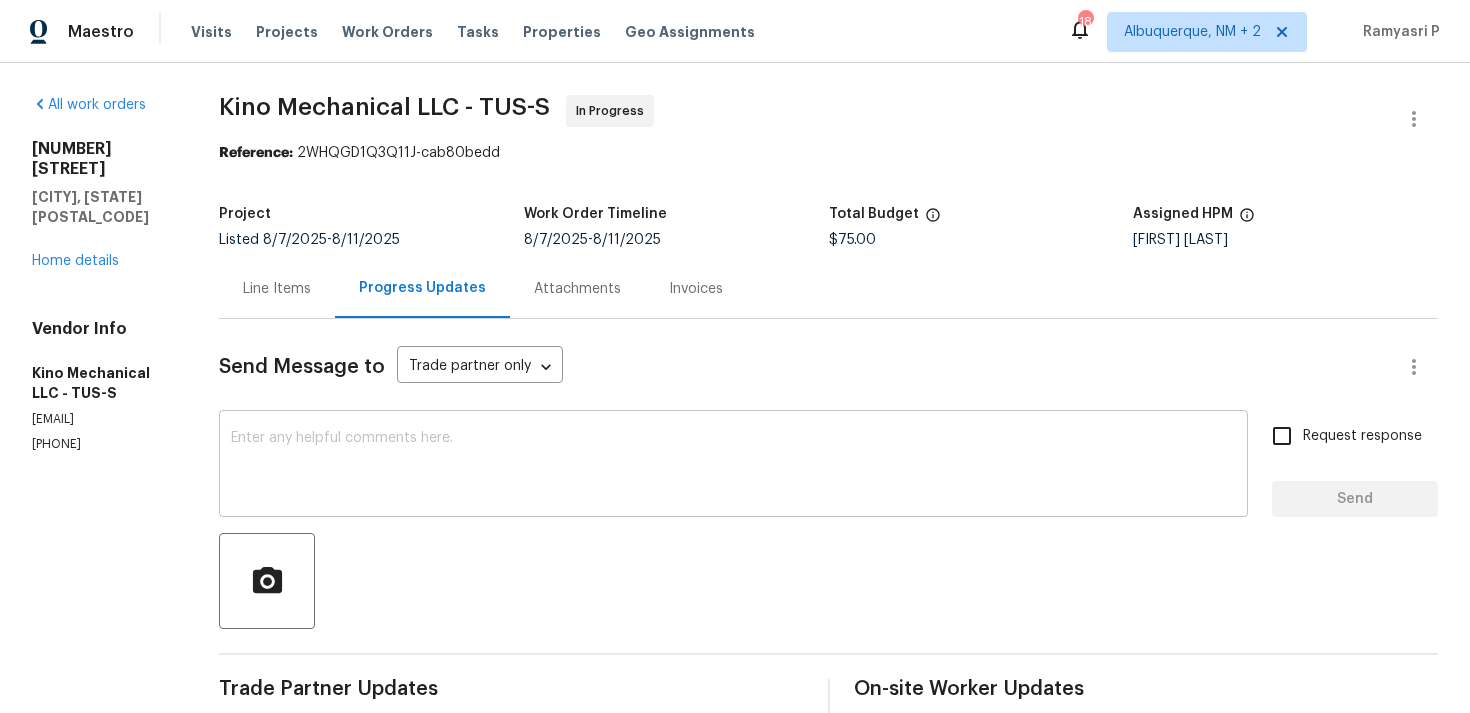scroll, scrollTop: 188, scrollLeft: 0, axis: vertical 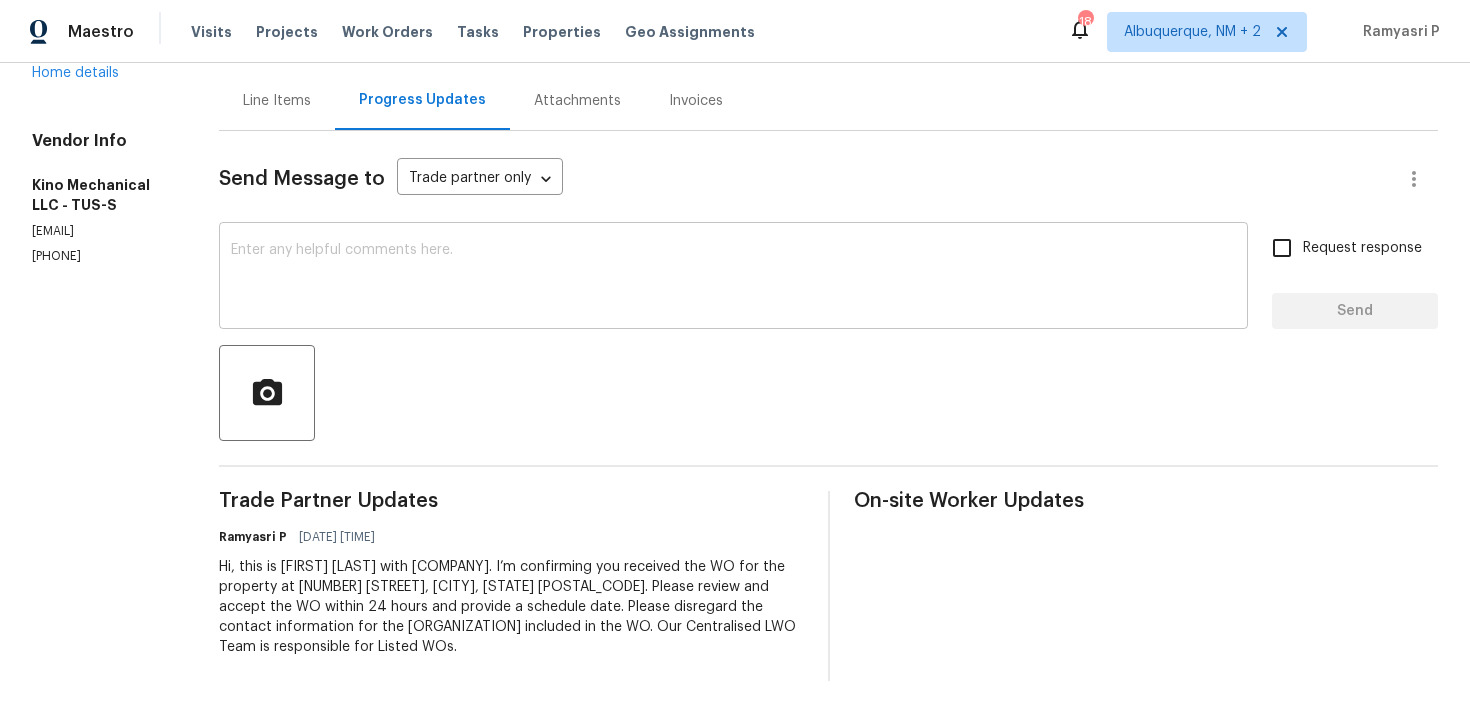 click at bounding box center [733, 278] 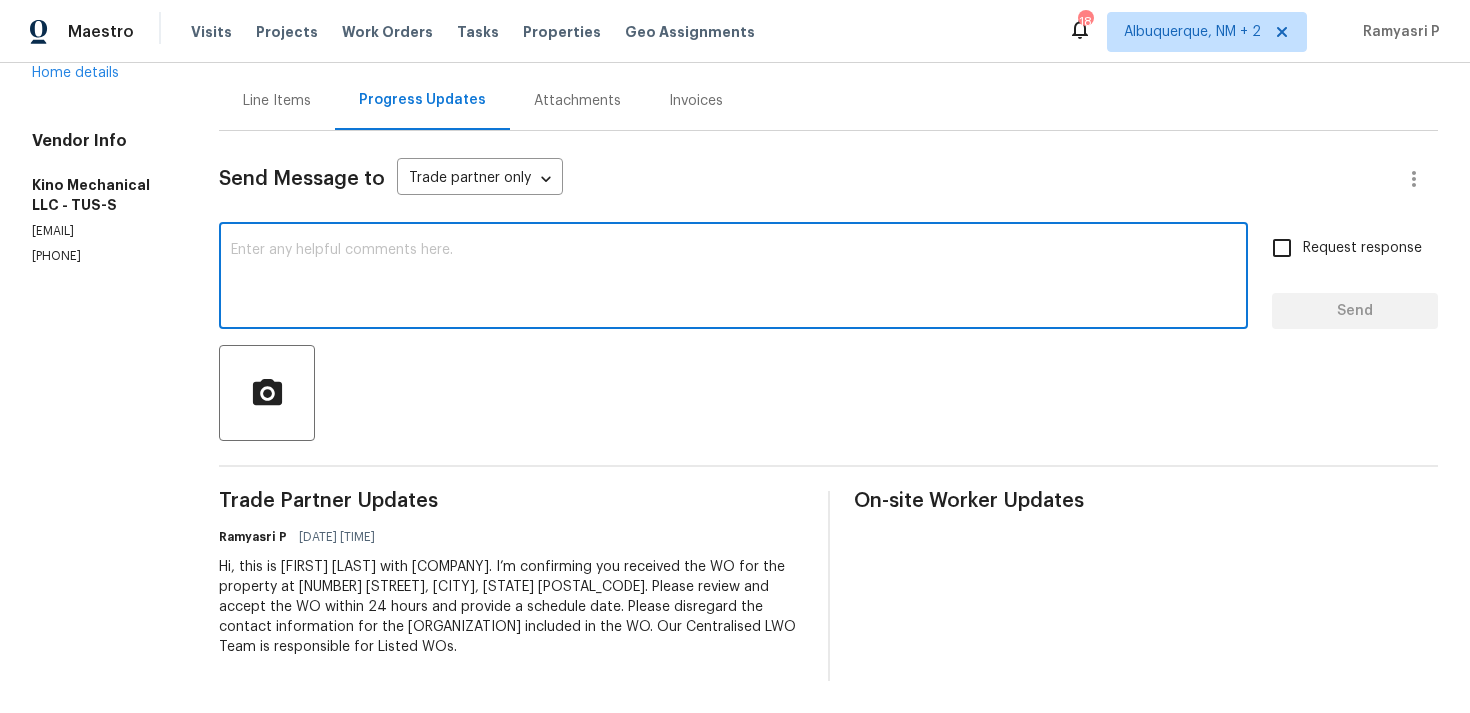 paste on "Thank you for accepting the work order. Could you please provide us with an update on the scheduled date?" 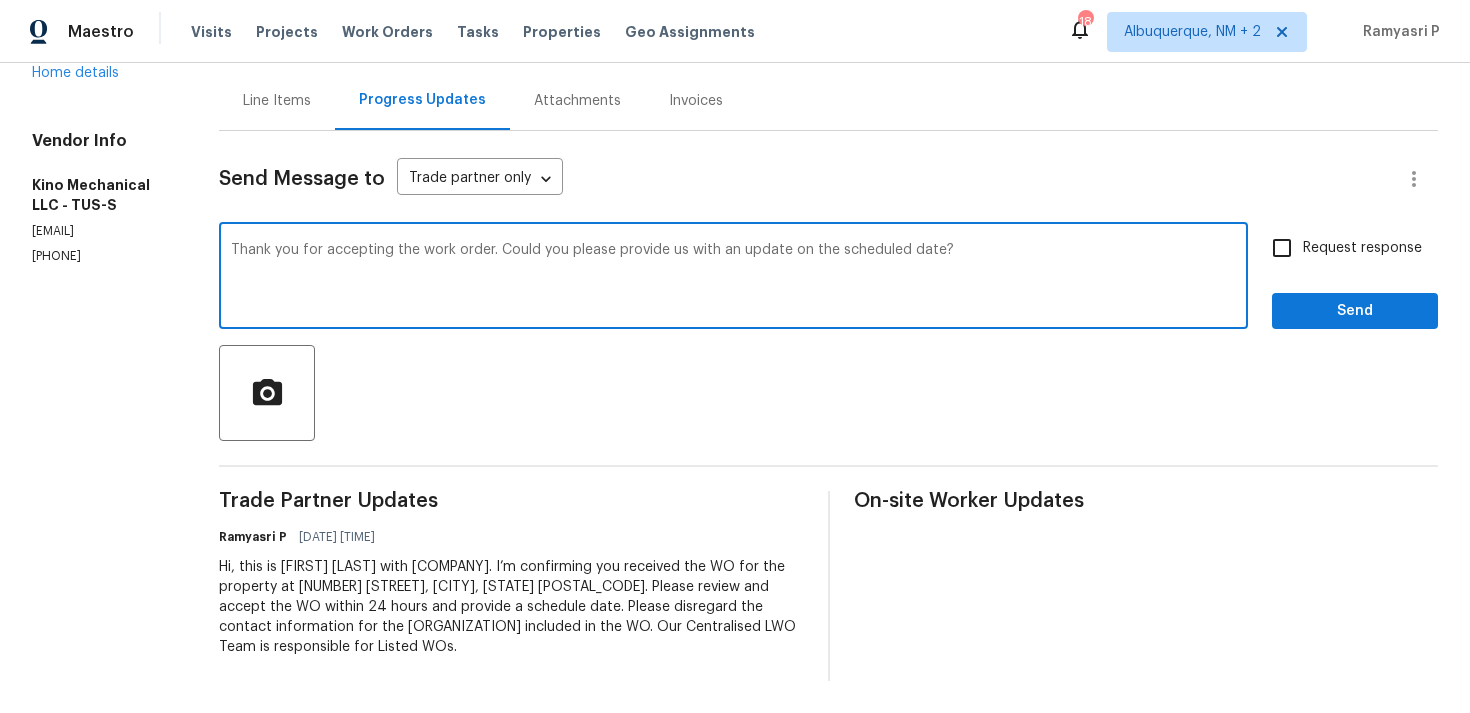 type on "Thank you for accepting the work order. Could you please provide us with an update on the scheduled date?" 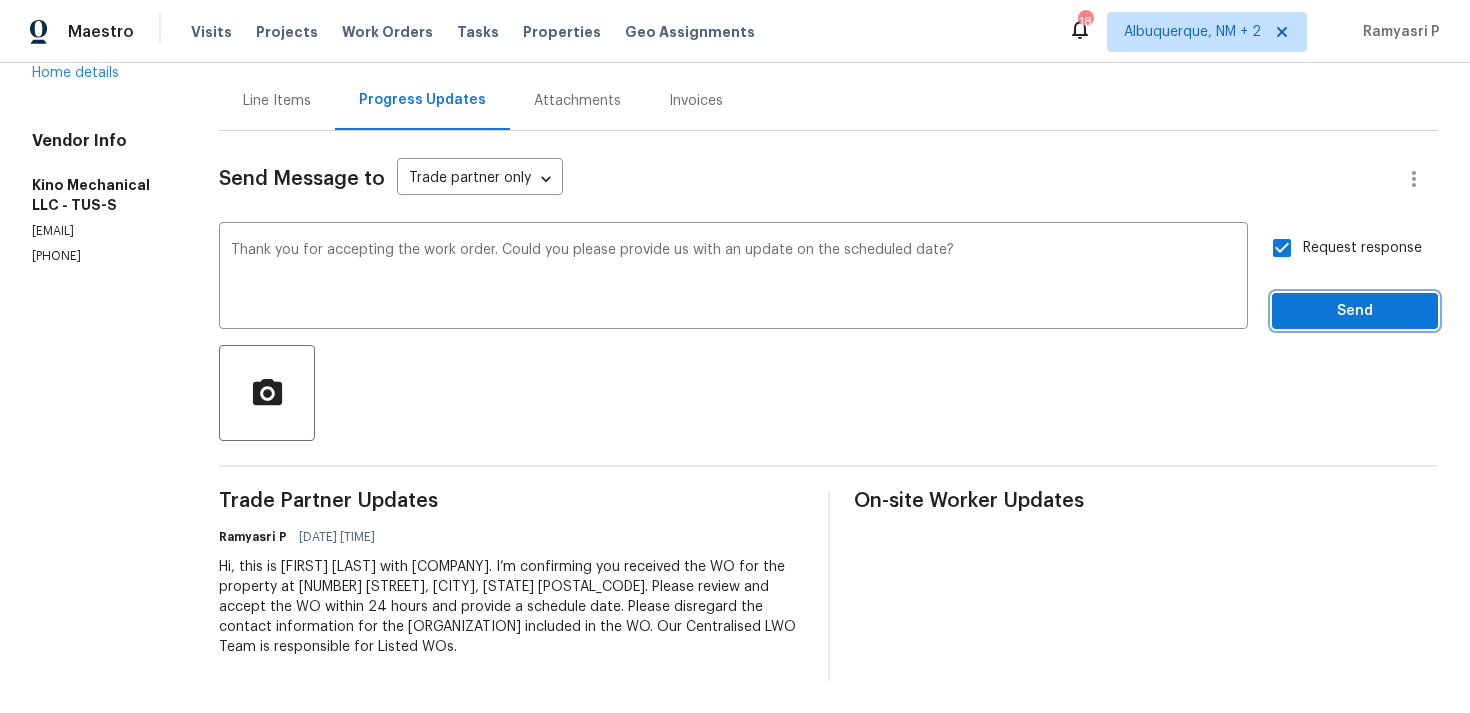click on "Send" at bounding box center (1355, 311) 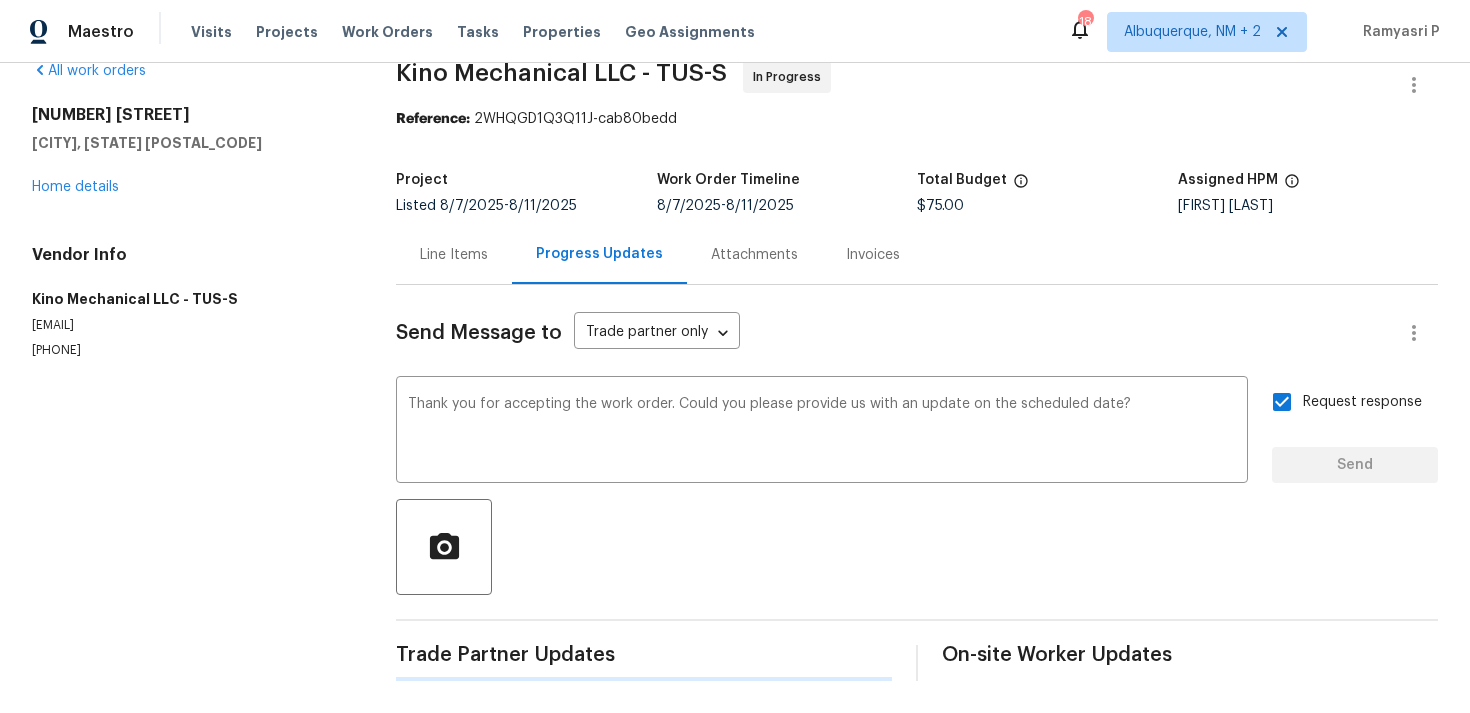 type 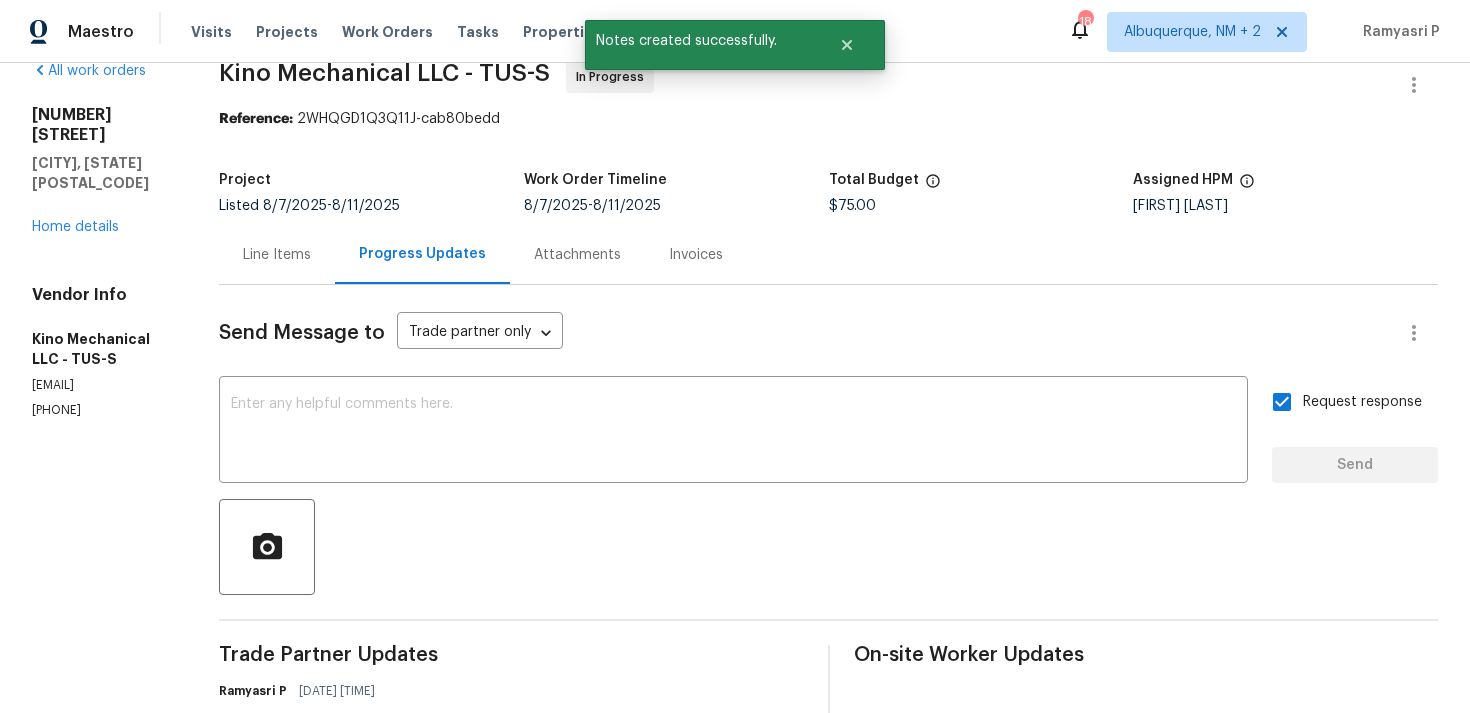 scroll, scrollTop: 188, scrollLeft: 0, axis: vertical 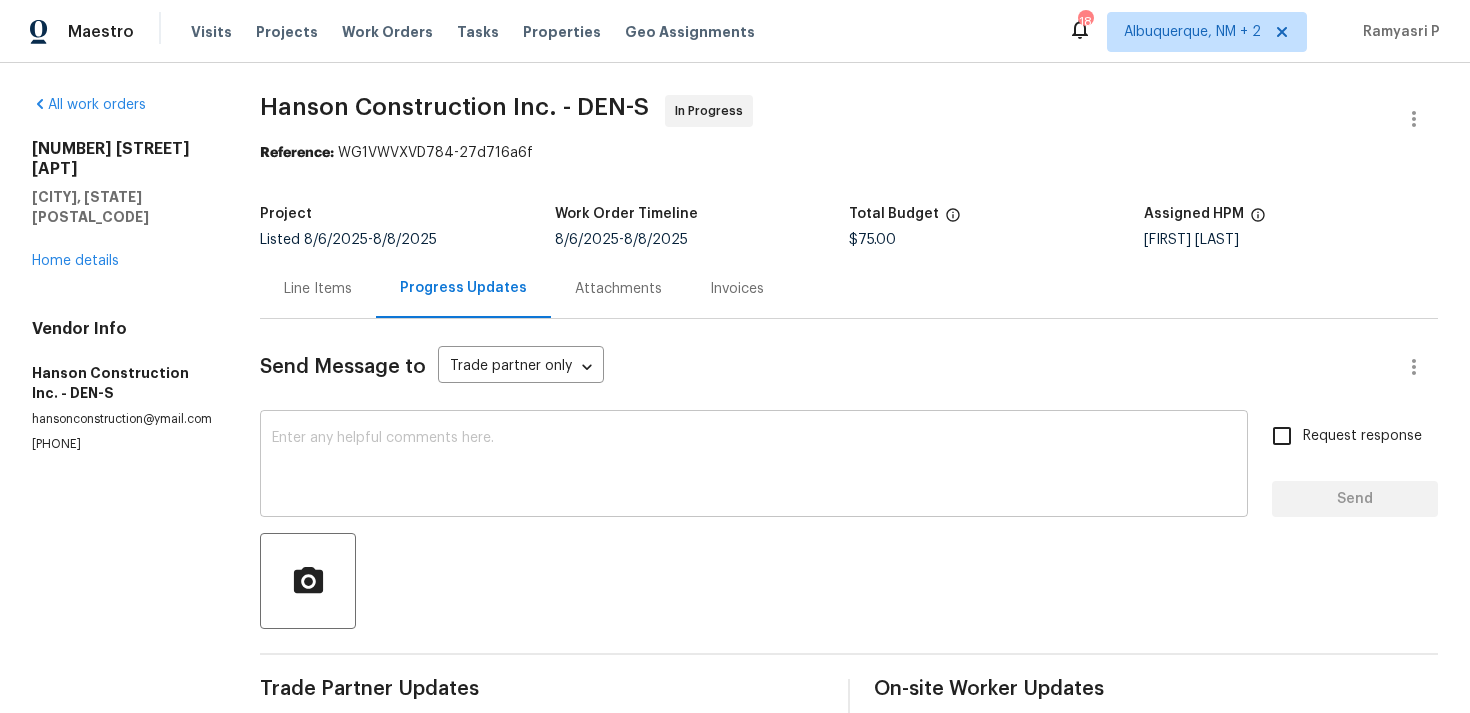 click at bounding box center [754, 466] 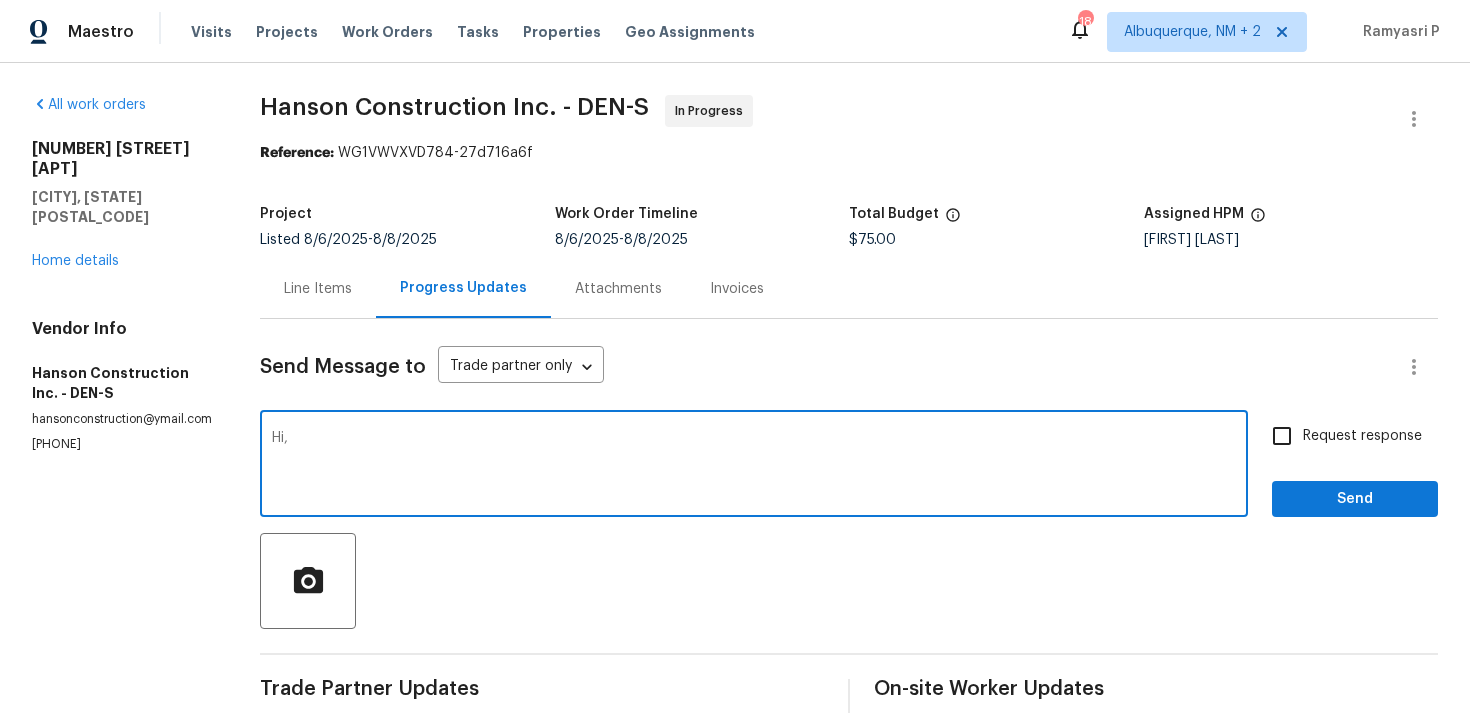 paste on "Could you please provide us with an update on the scheduled date?" 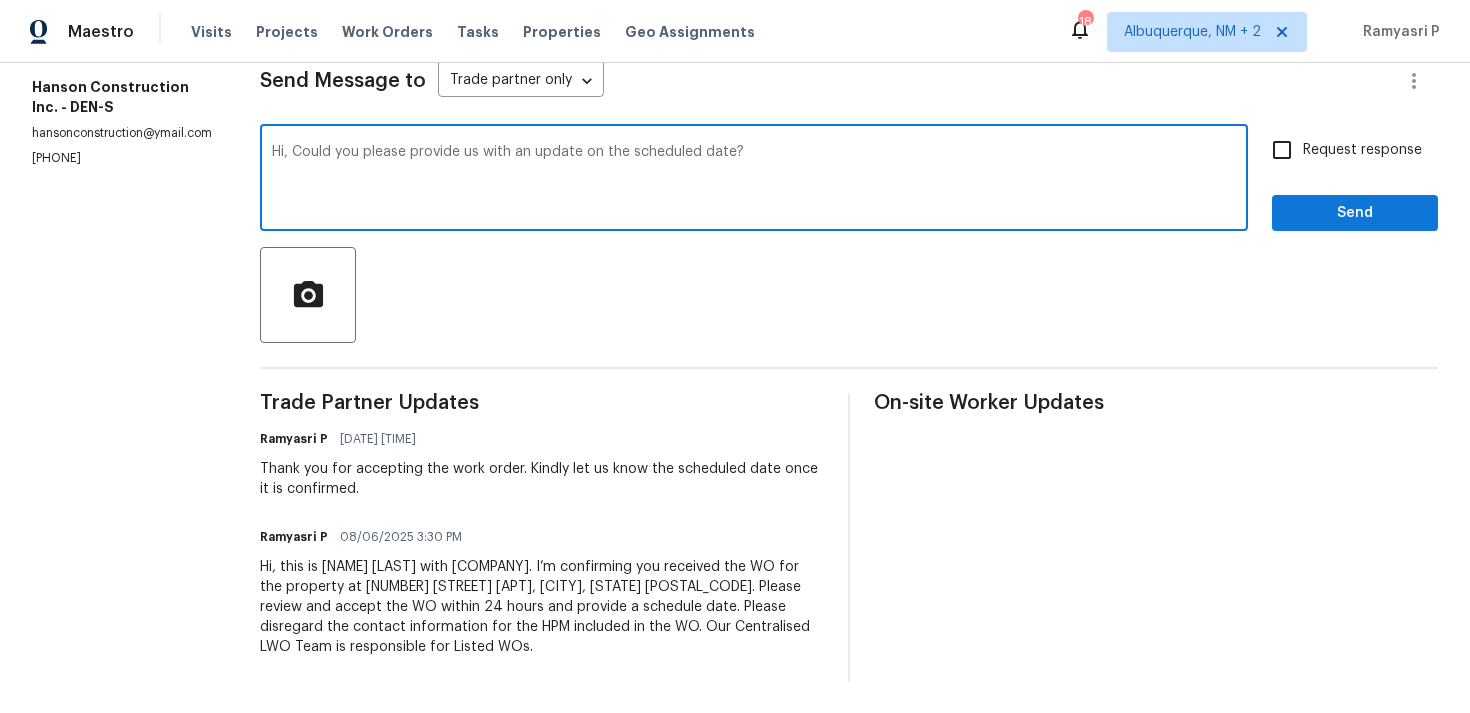 scroll, scrollTop: 0, scrollLeft: 0, axis: both 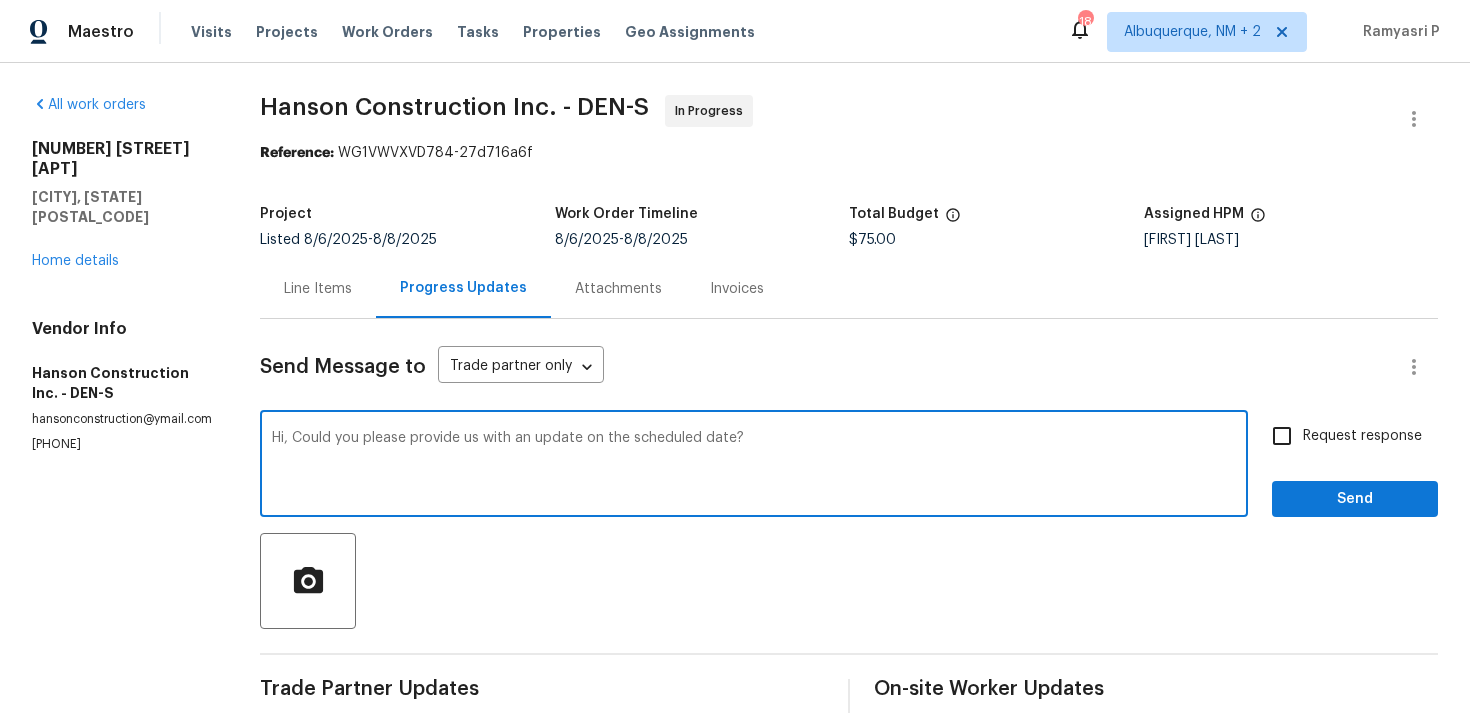 type on "Hi, Could you please provide us with an update on the scheduled date?" 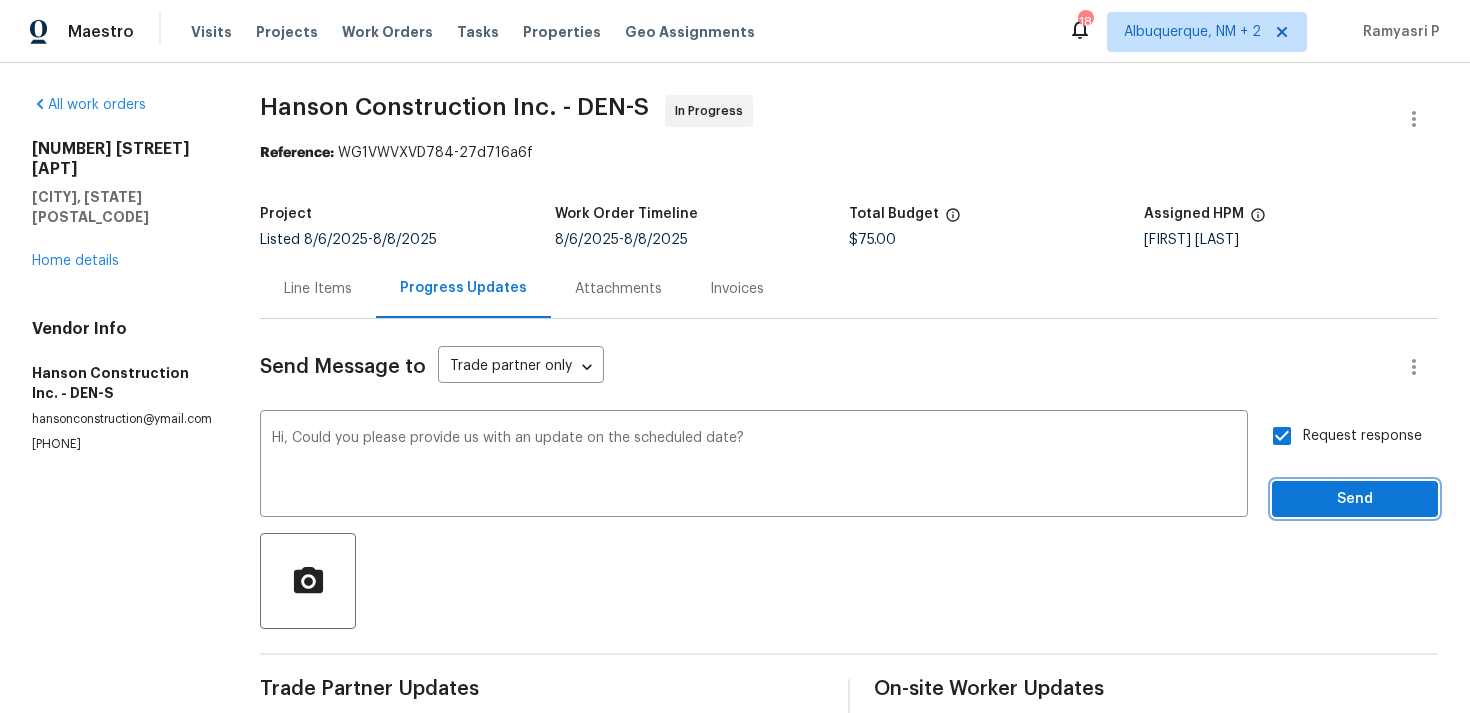 click on "Send" at bounding box center (1355, 499) 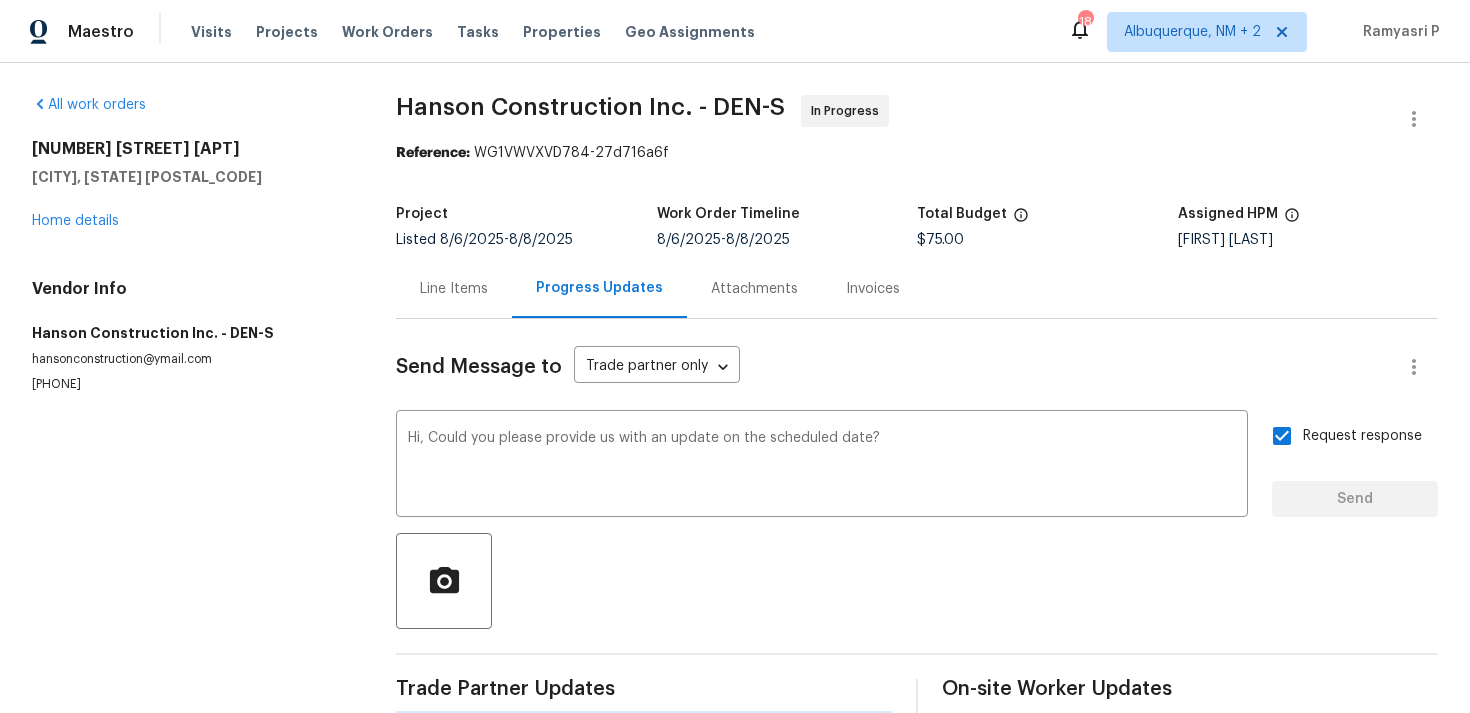 type 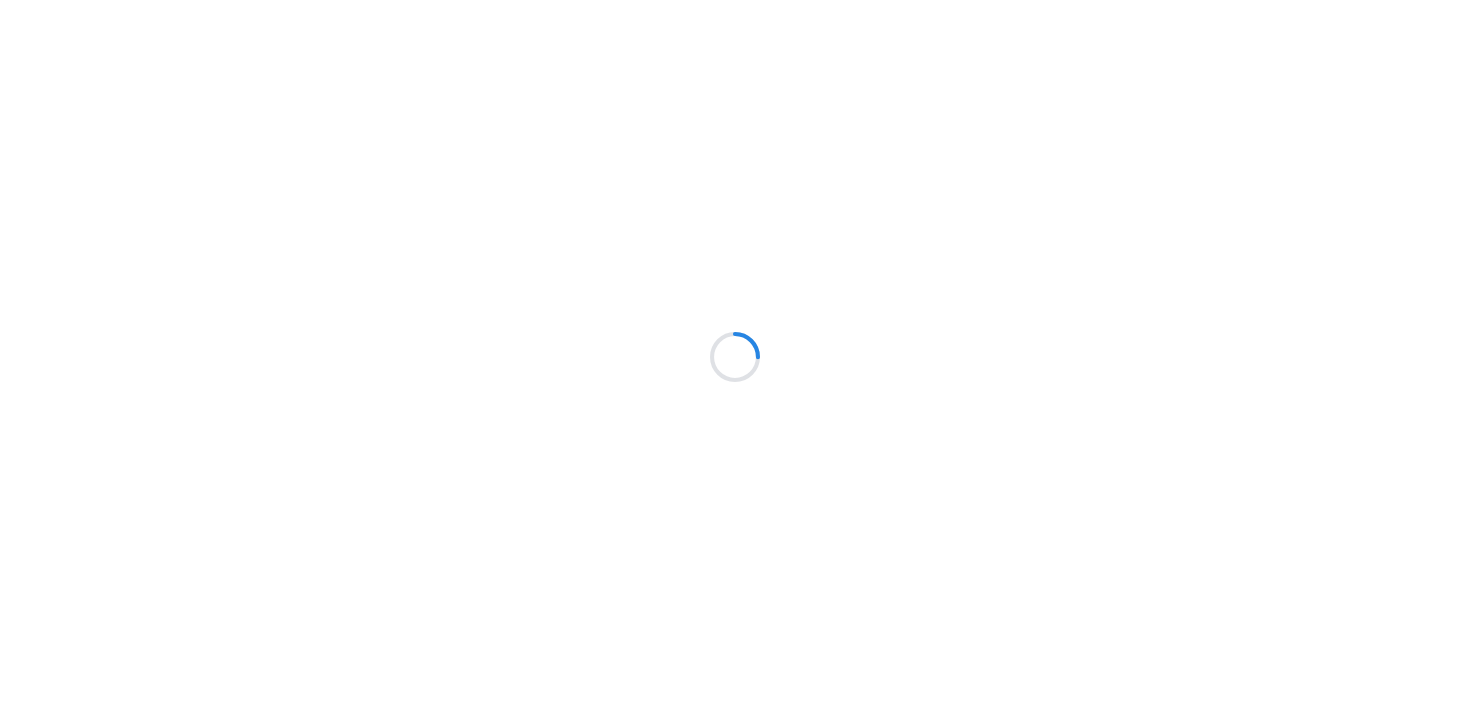 scroll, scrollTop: 0, scrollLeft: 0, axis: both 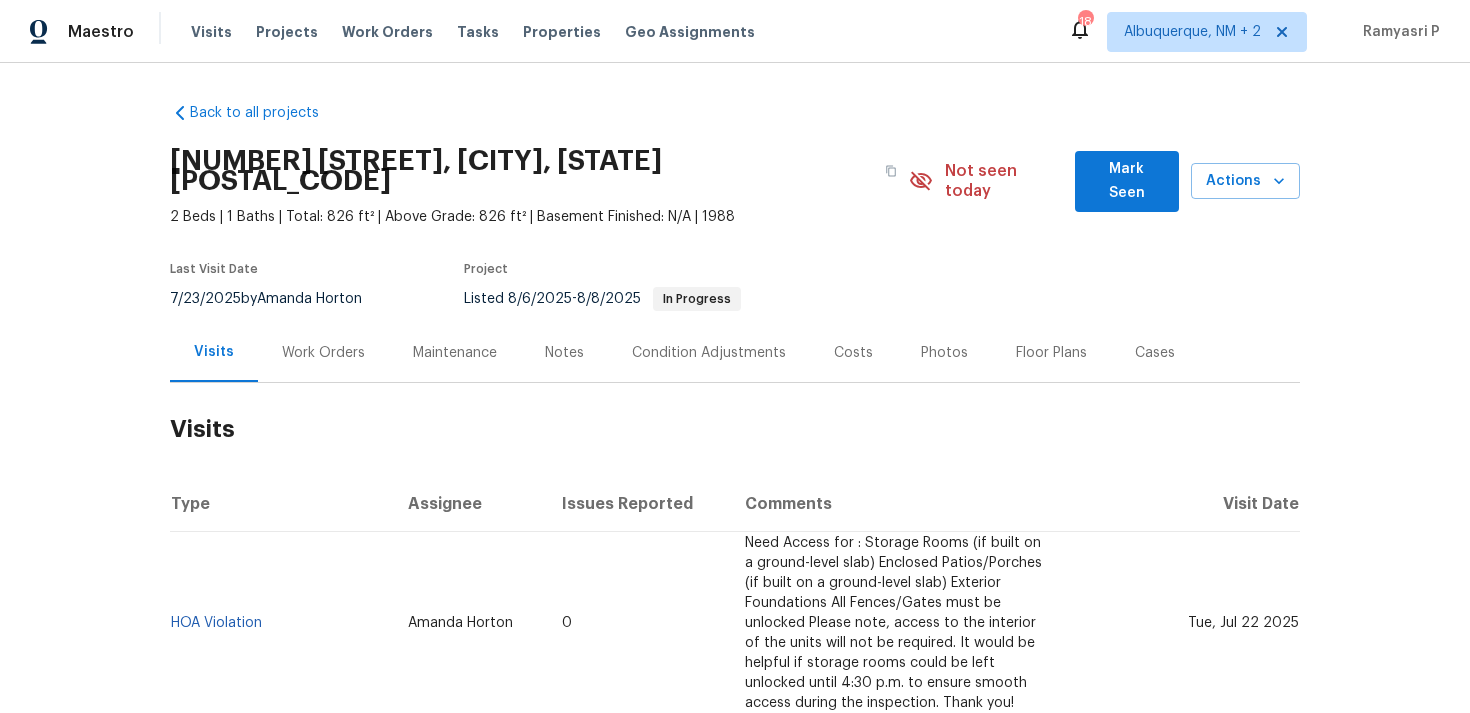 click on "Work Orders" at bounding box center (323, 353) 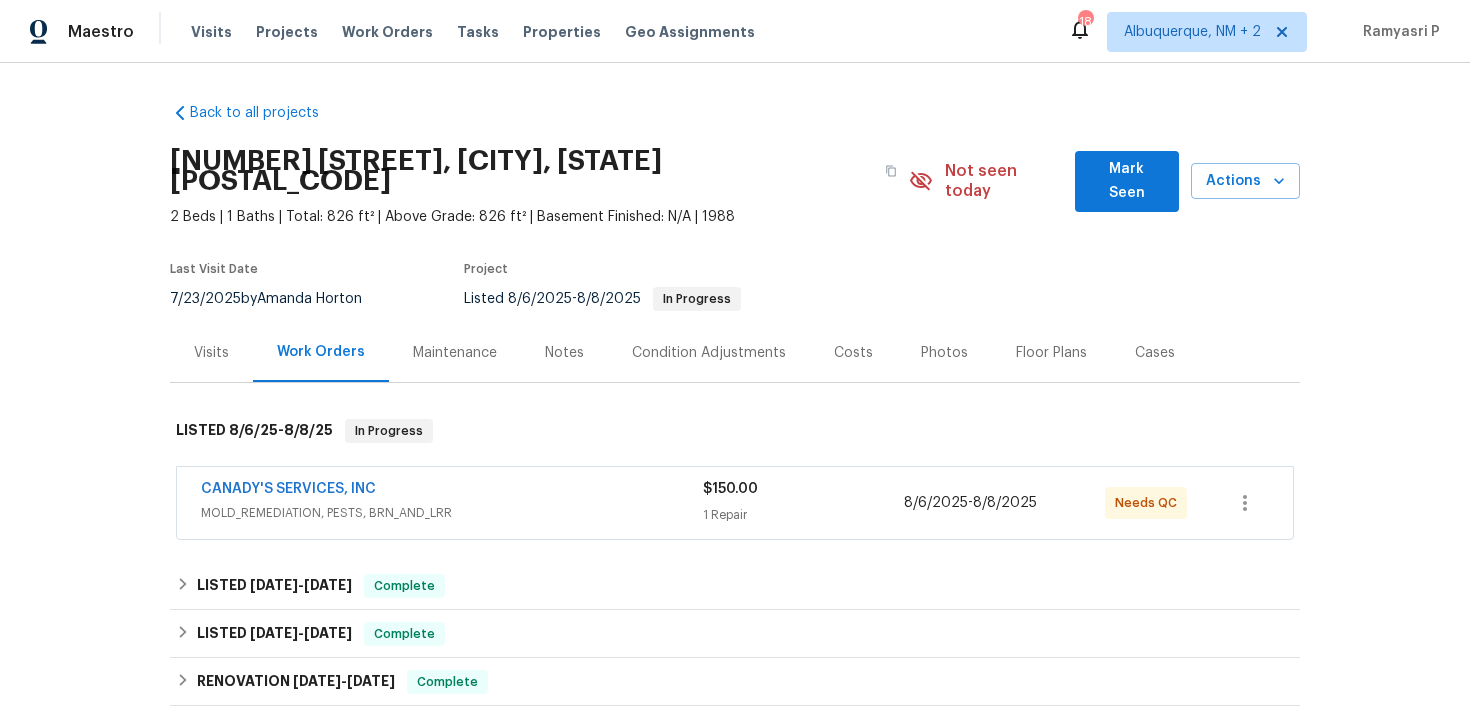 click on "CANADY'S SERVICES, INC" at bounding box center [288, 489] 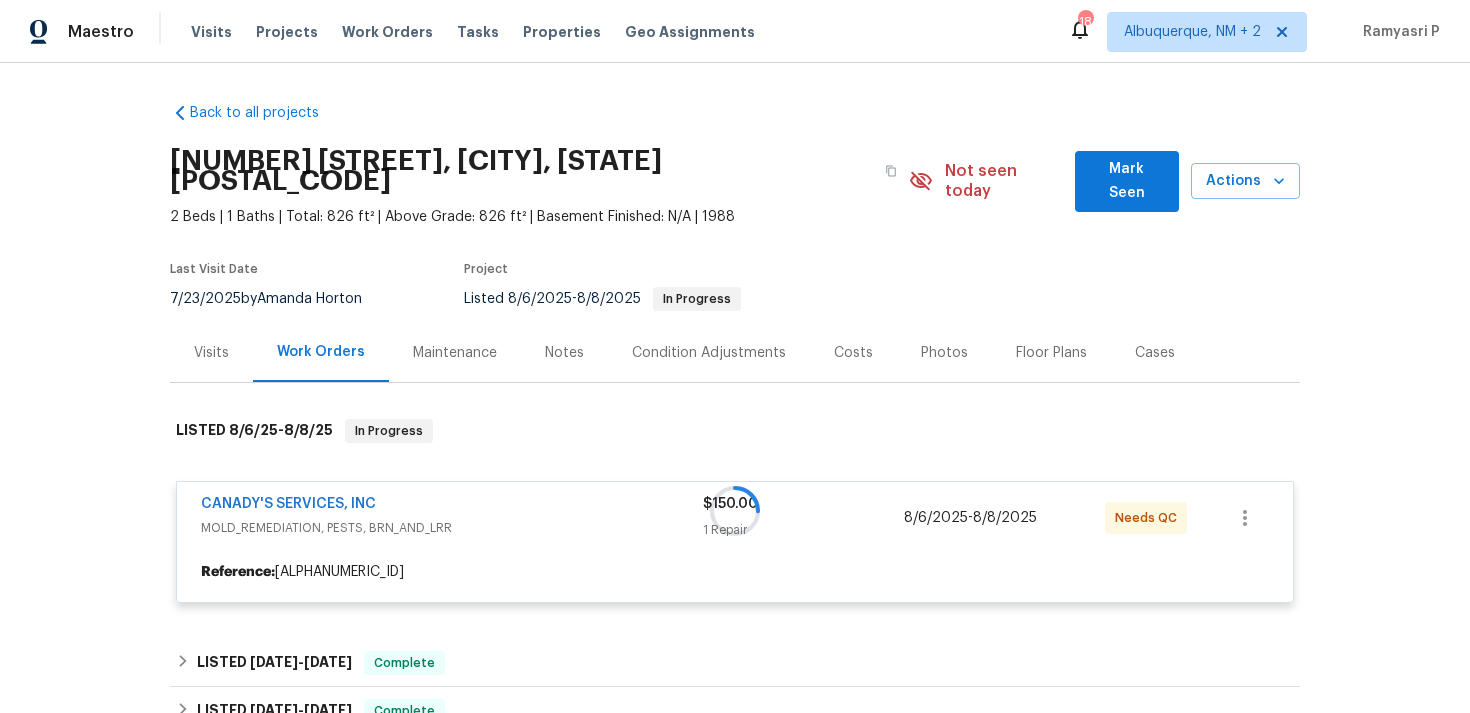 click at bounding box center [735, 511] 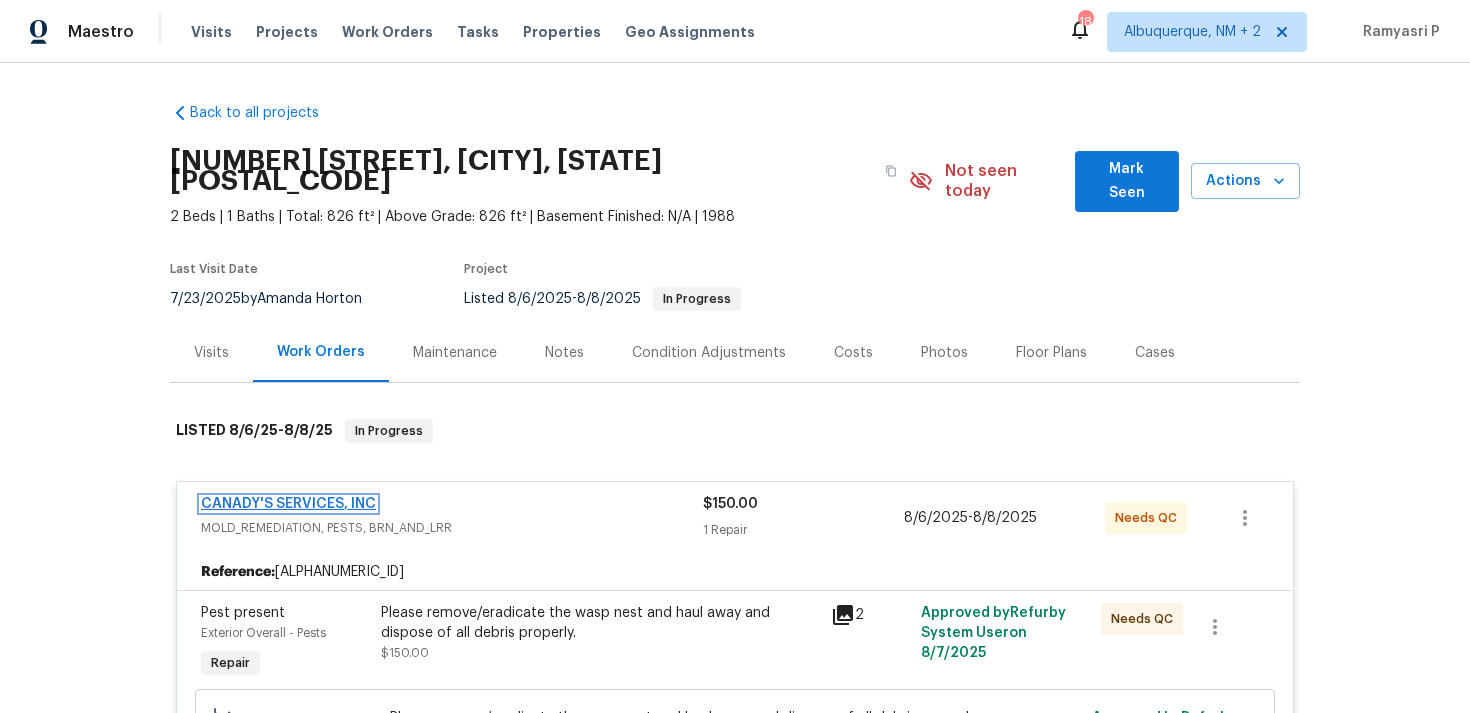 click on "CANADY'S SERVICES, INC" at bounding box center [288, 504] 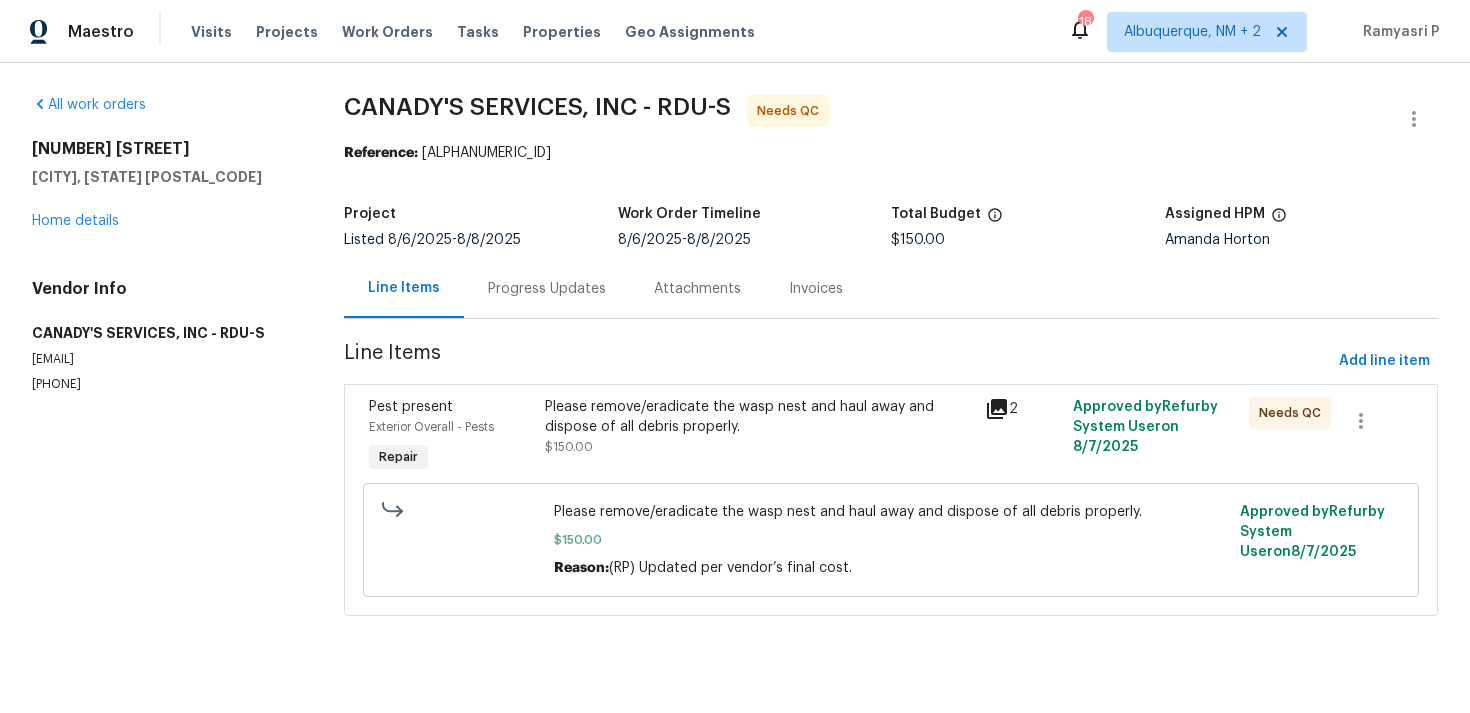 click on "Progress Updates" at bounding box center (547, 289) 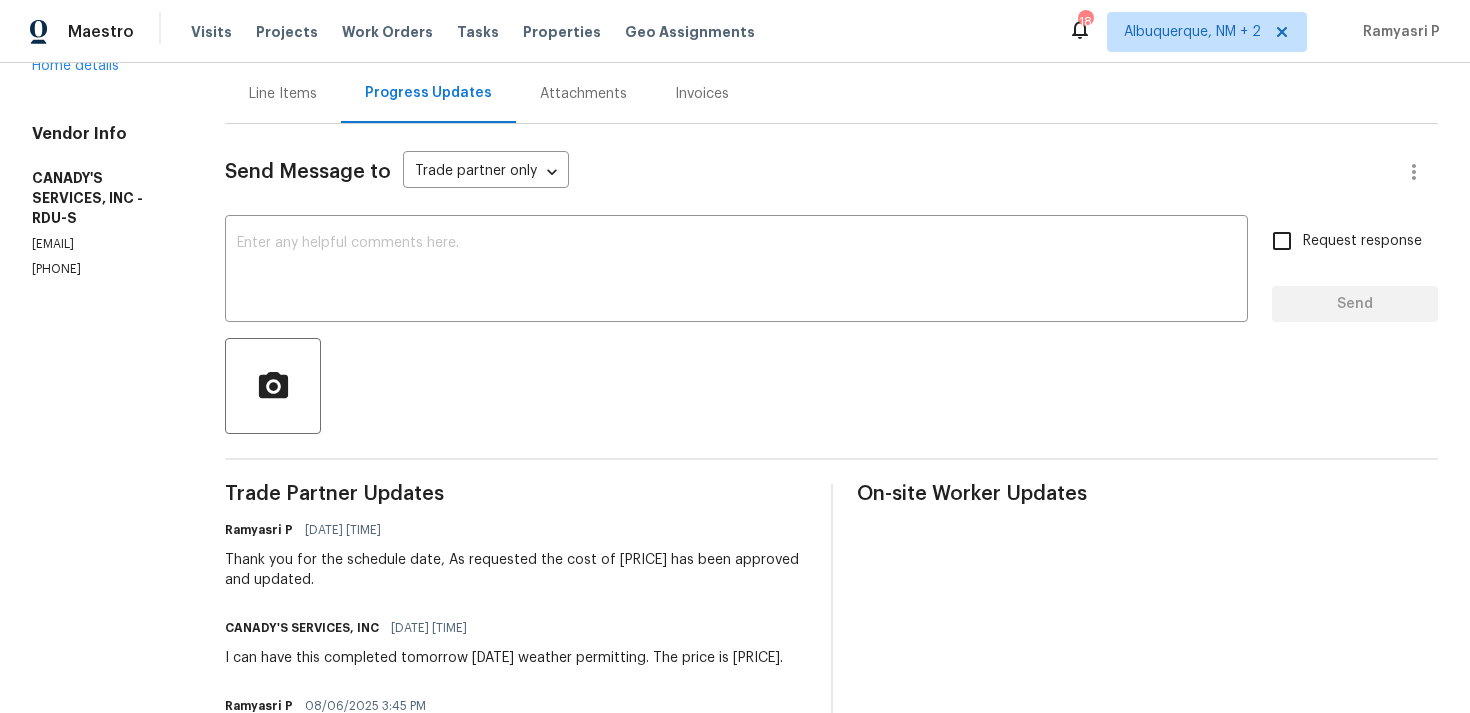 scroll, scrollTop: 159, scrollLeft: 0, axis: vertical 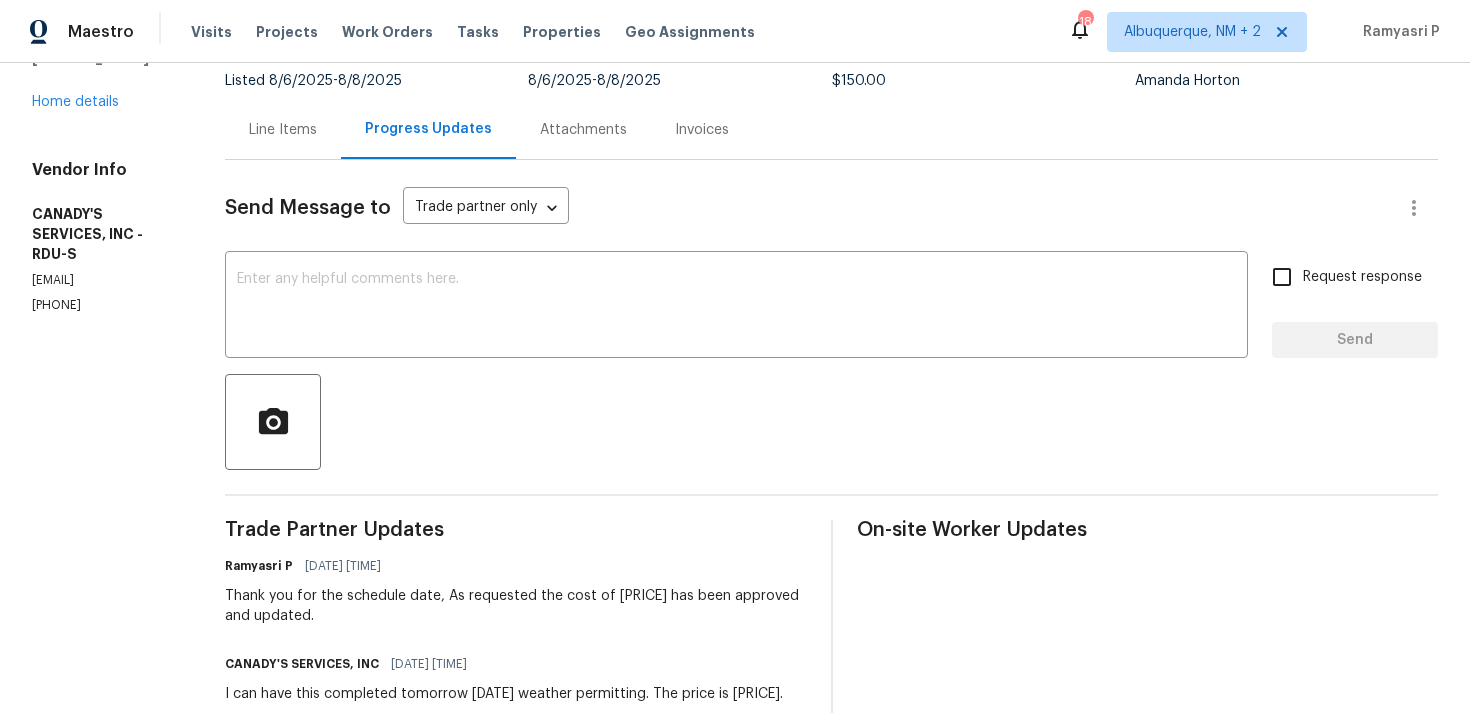 click on "Line Items" at bounding box center (283, 130) 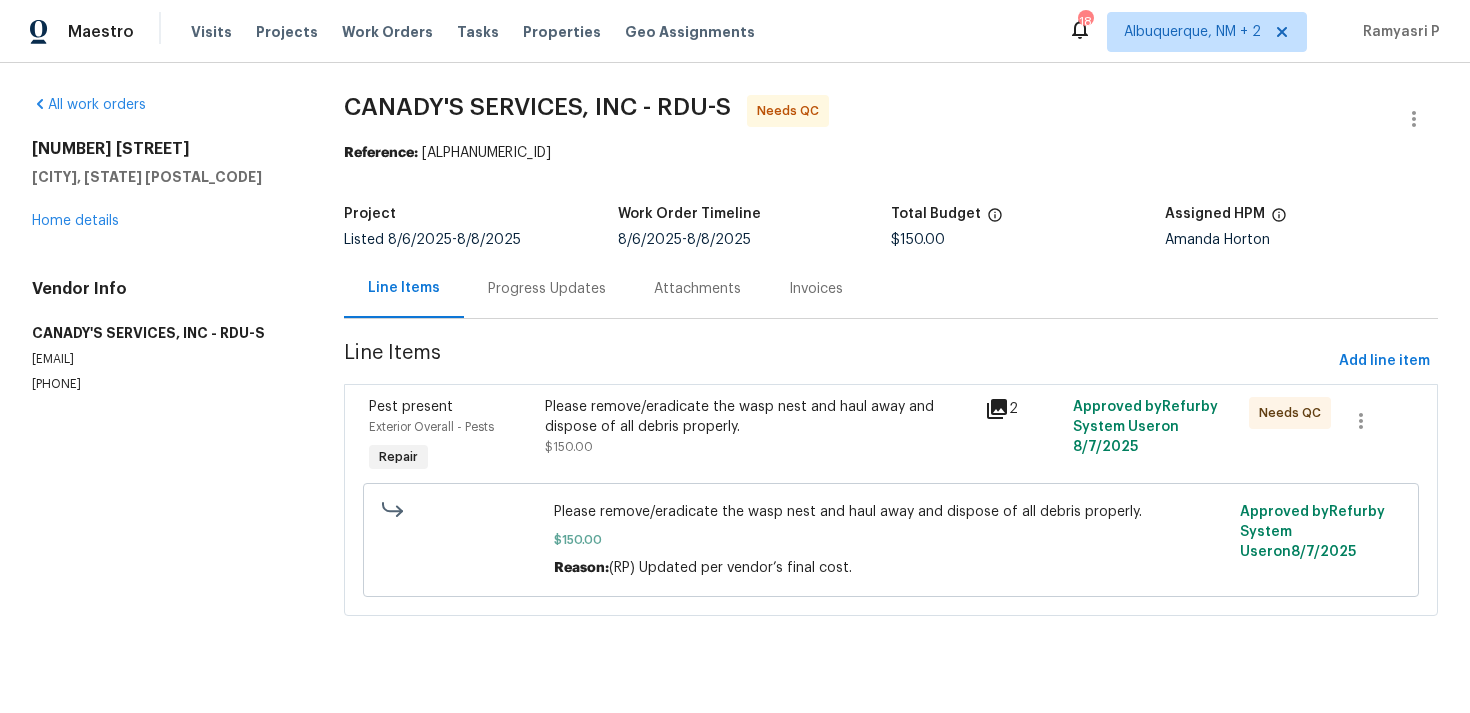 click on "Please remove/eradicate the wasp nest and haul away and dispose of all debris properly." at bounding box center [759, 417] 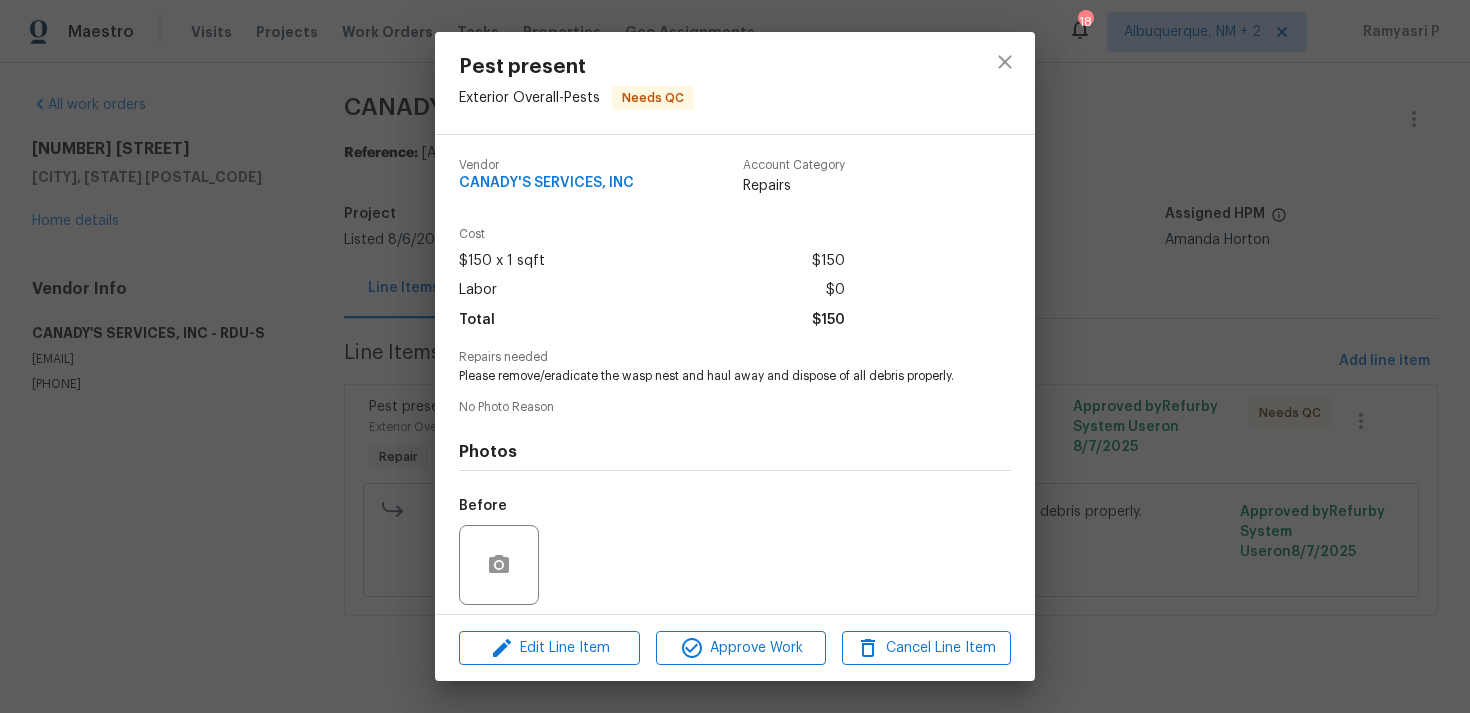 scroll, scrollTop: 141, scrollLeft: 0, axis: vertical 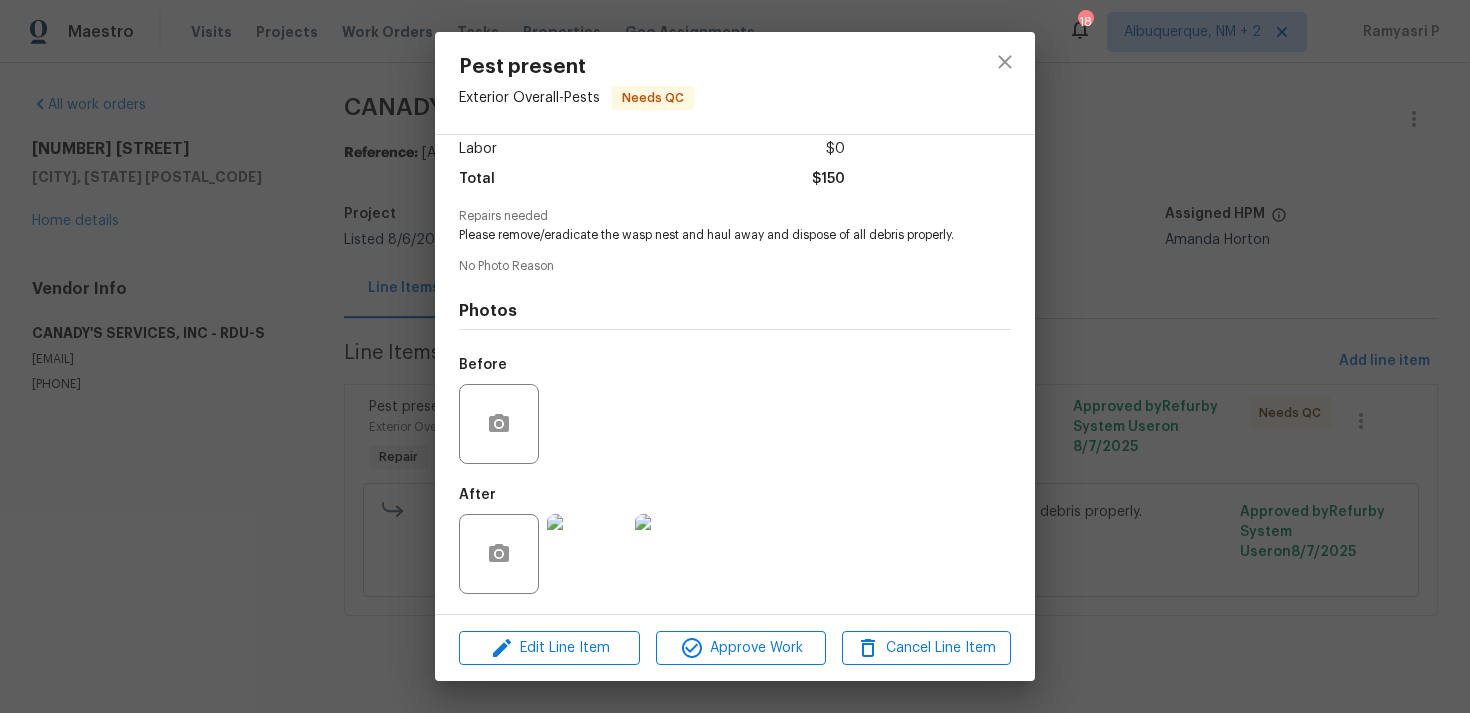 click at bounding box center [587, 554] 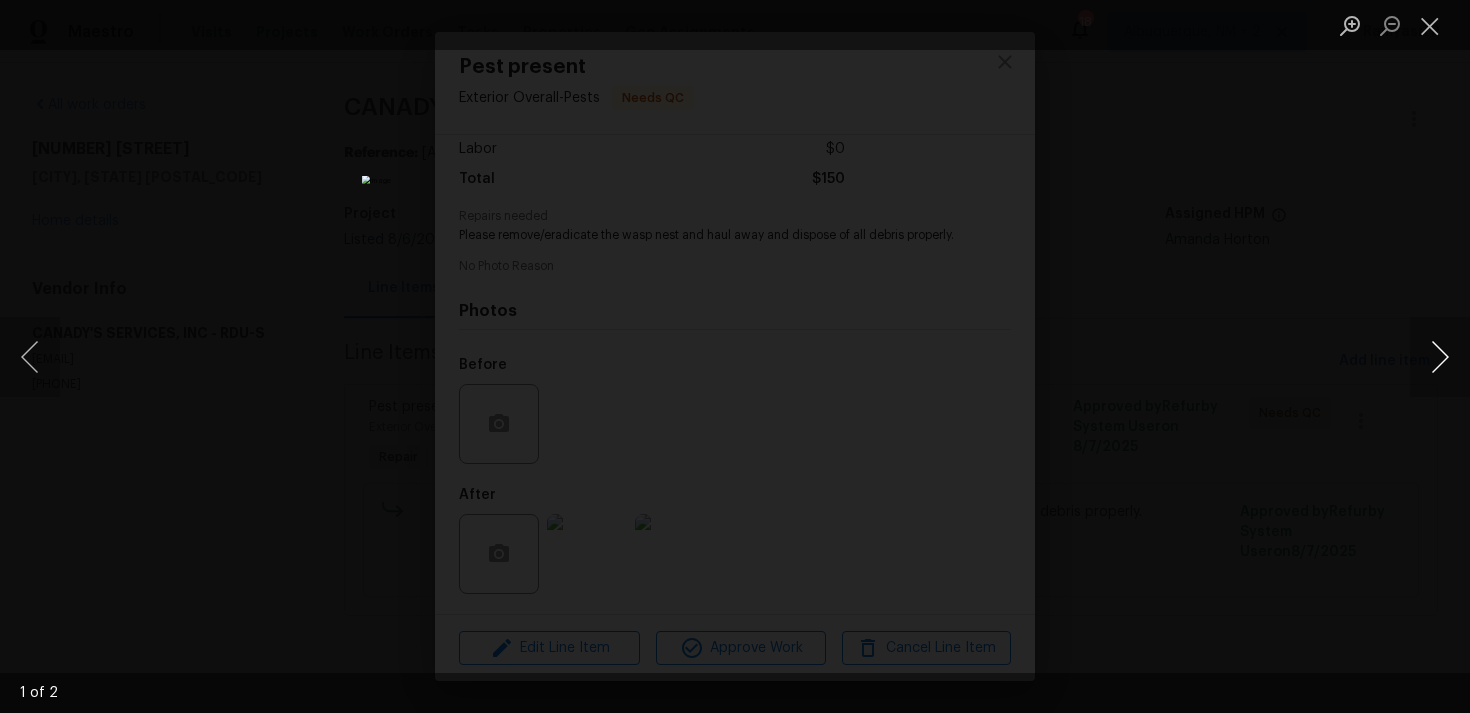 click at bounding box center (1440, 357) 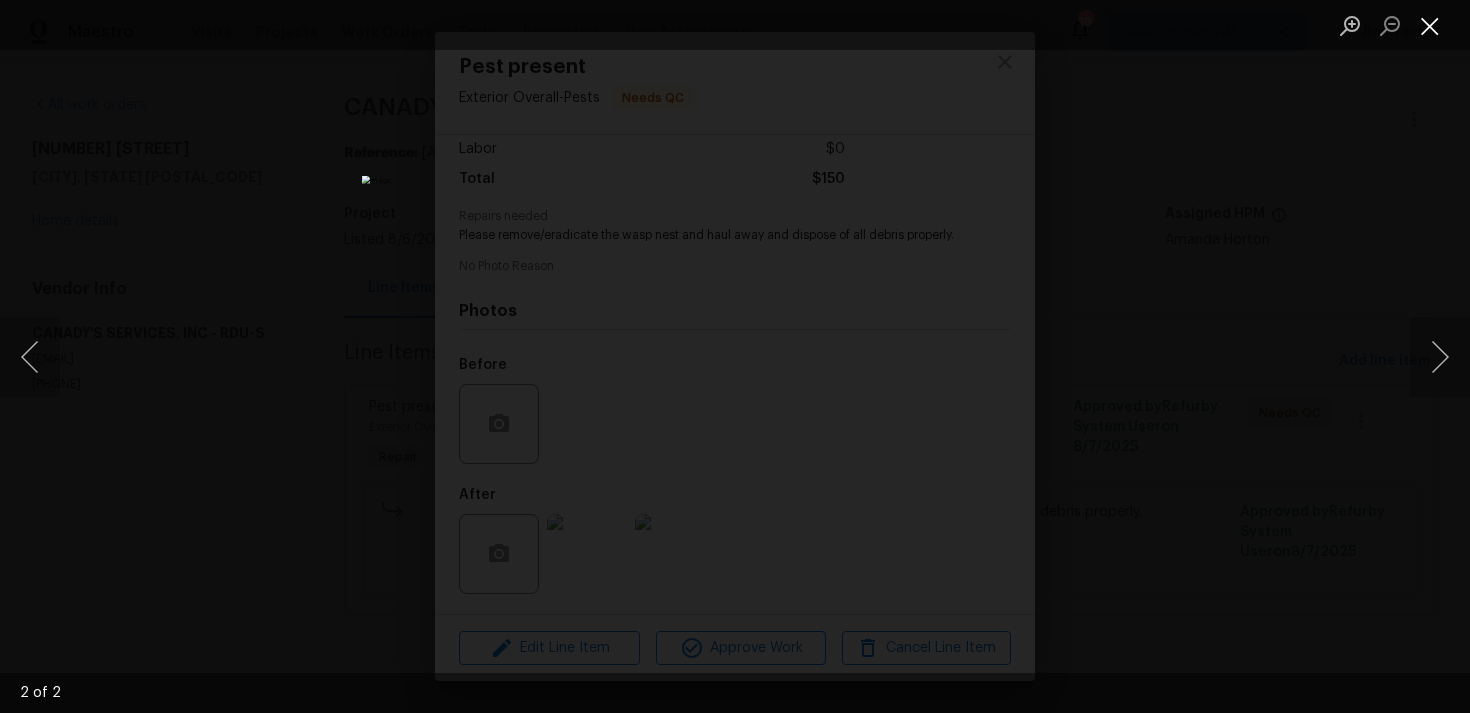 click at bounding box center (1430, 25) 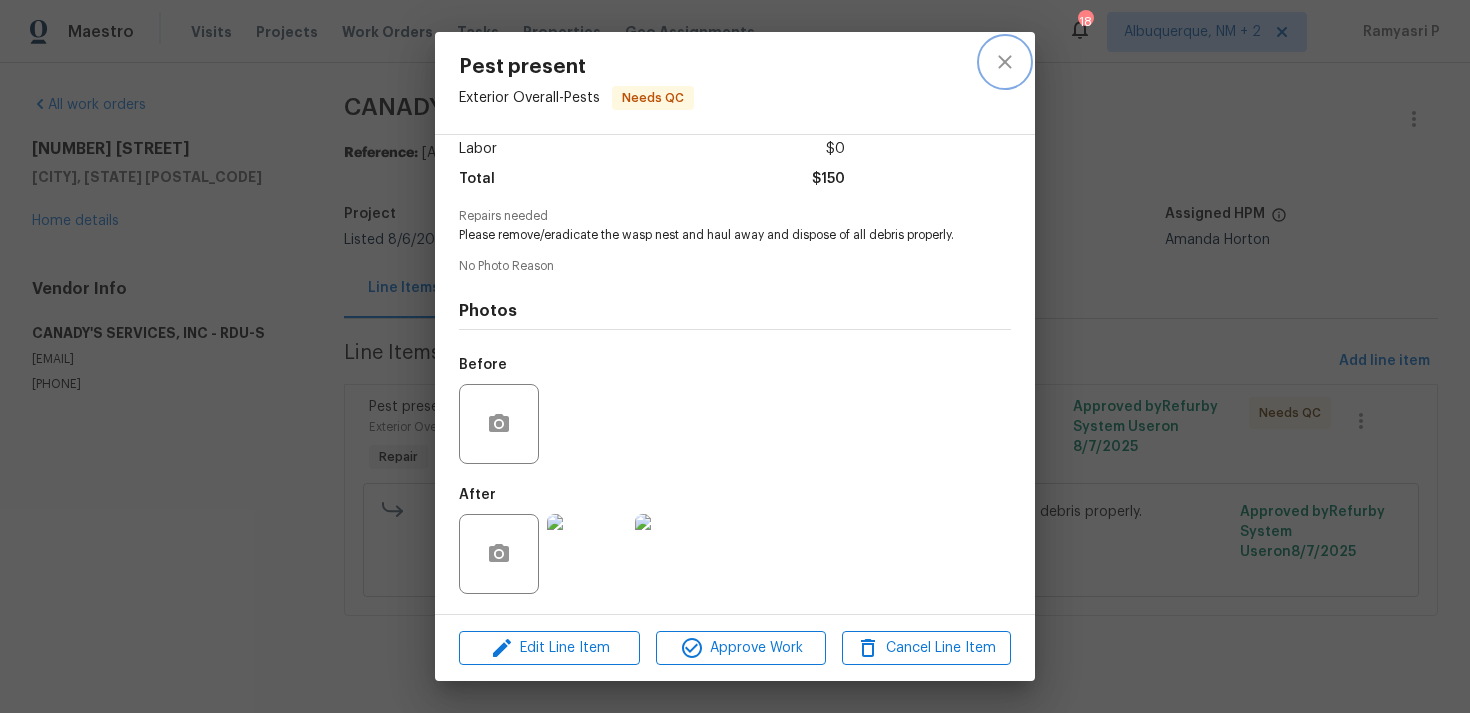 click 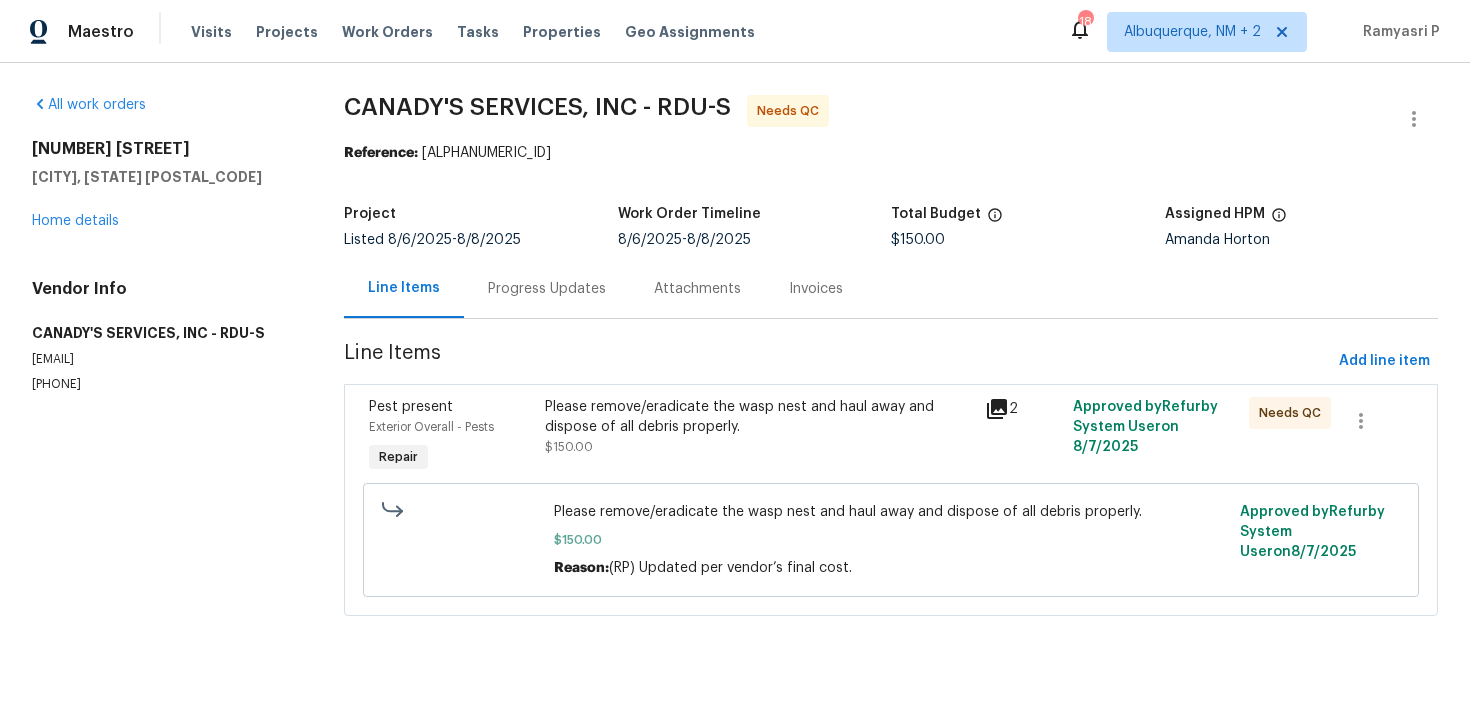 click on "Progress Updates" at bounding box center [547, 288] 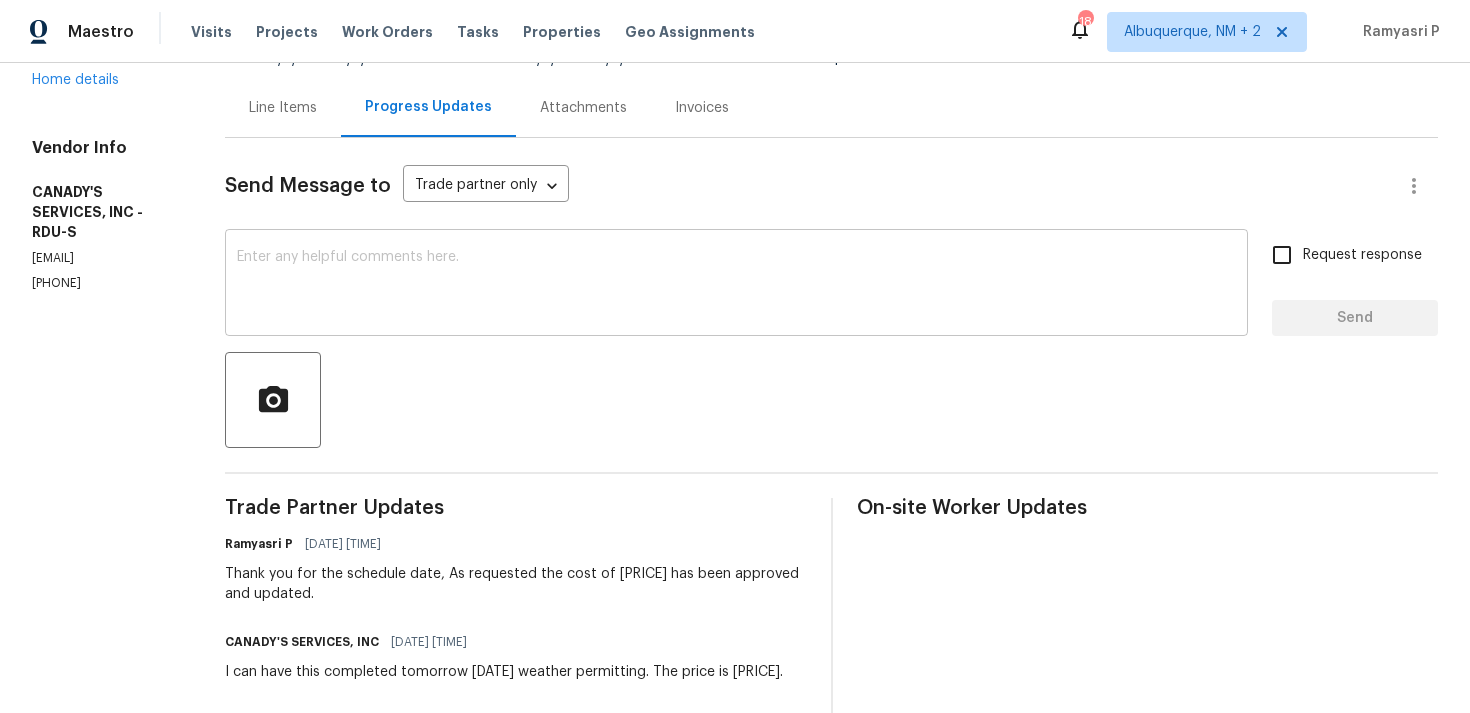 scroll, scrollTop: 193, scrollLeft: 0, axis: vertical 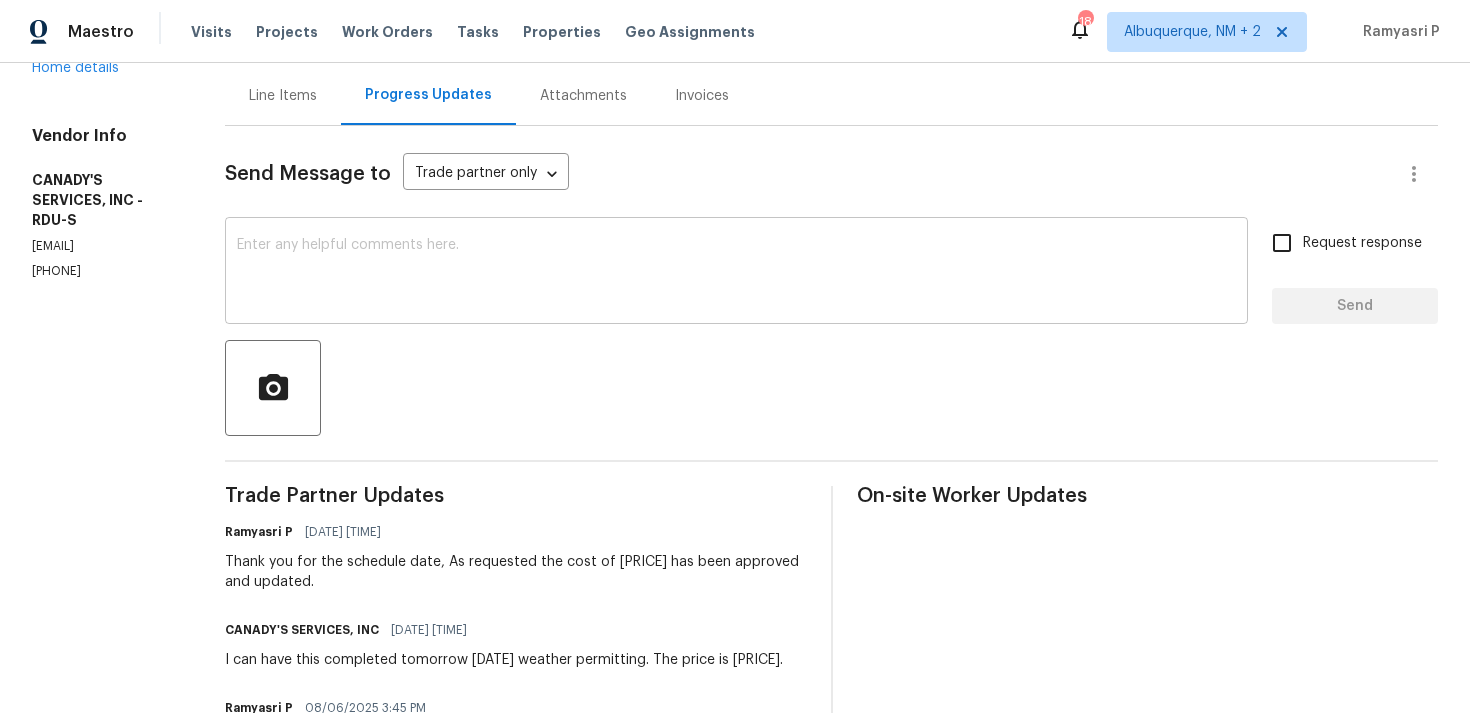 click at bounding box center [736, 273] 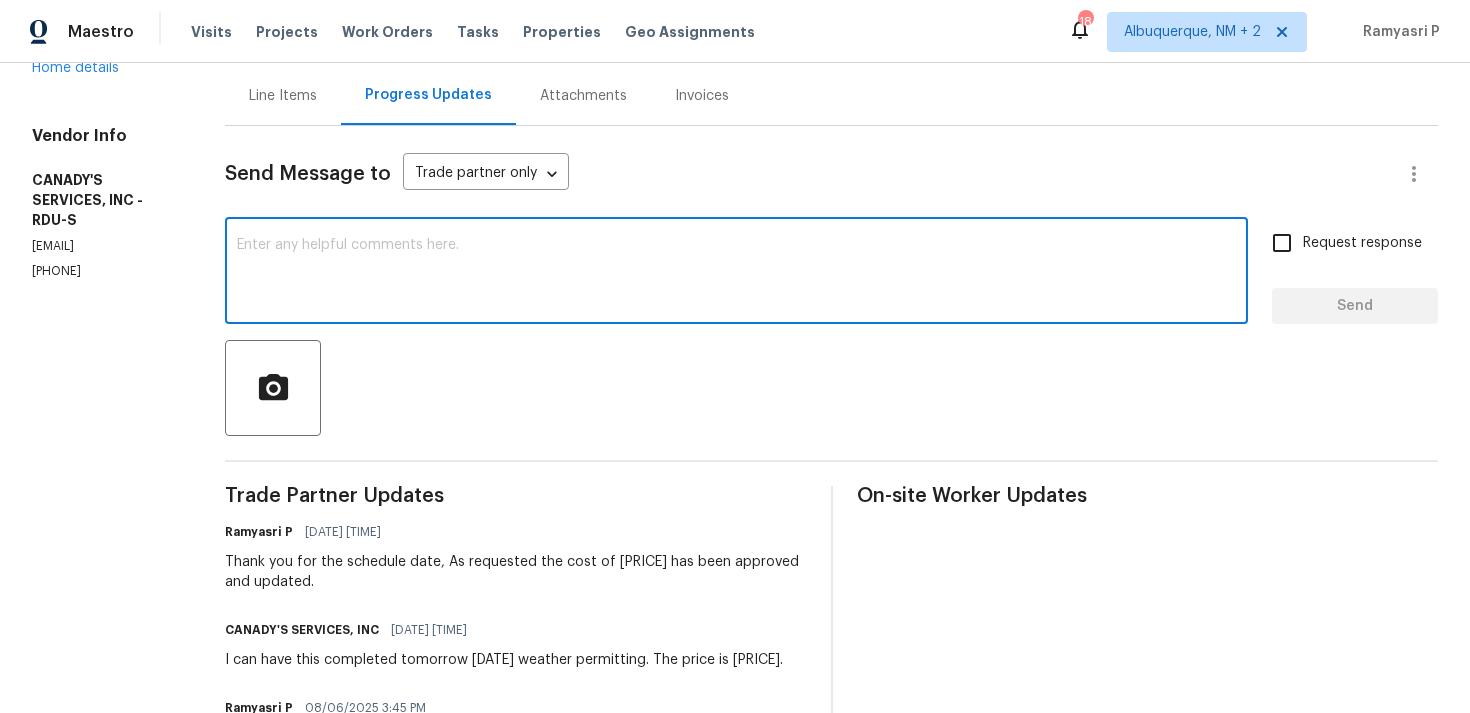 click at bounding box center (736, 273) 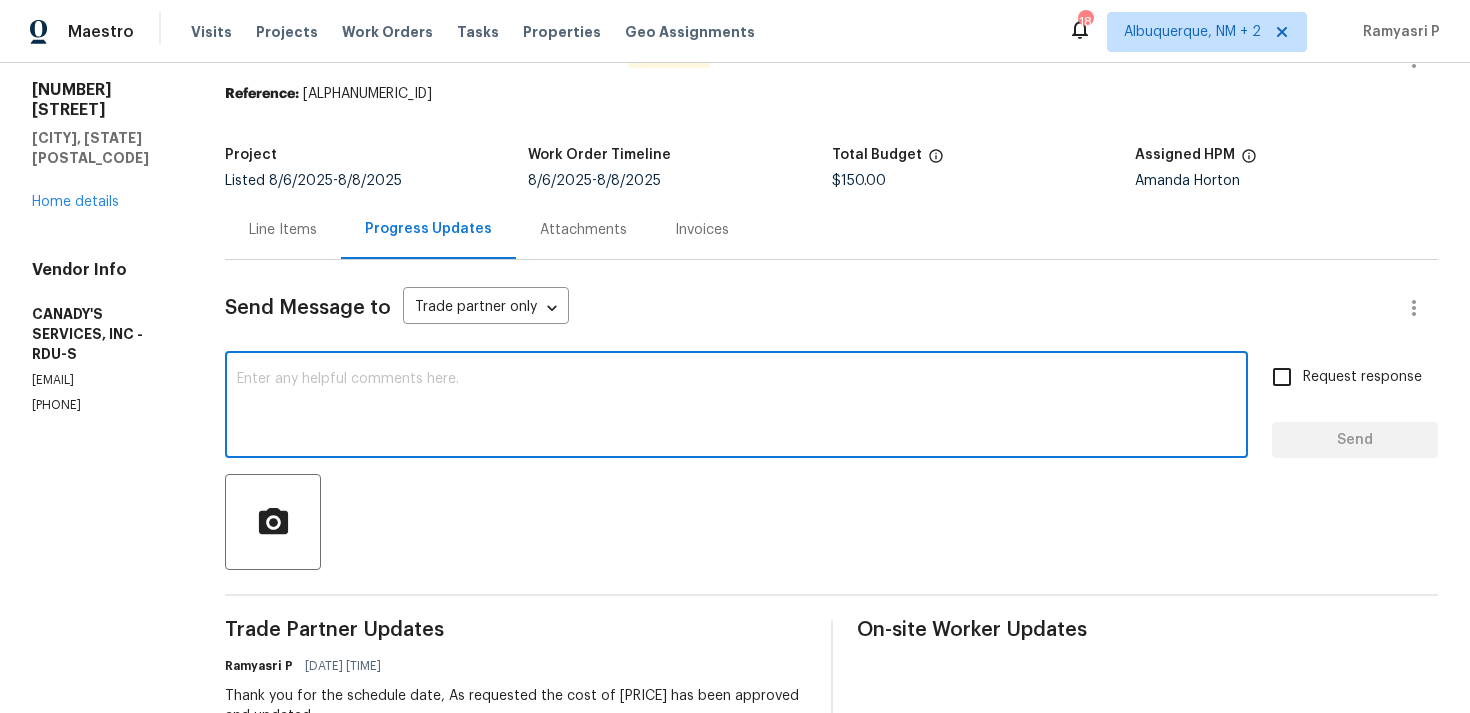scroll, scrollTop: 0, scrollLeft: 0, axis: both 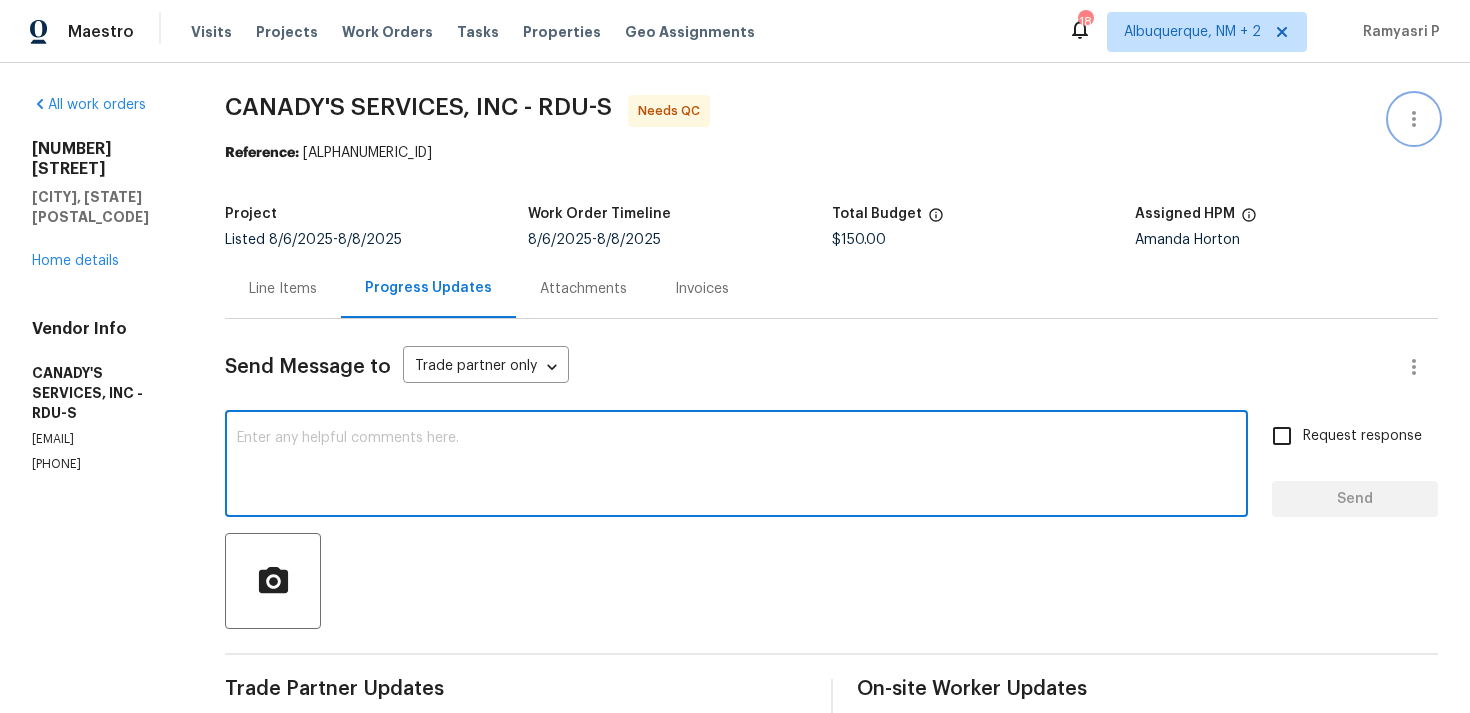 click 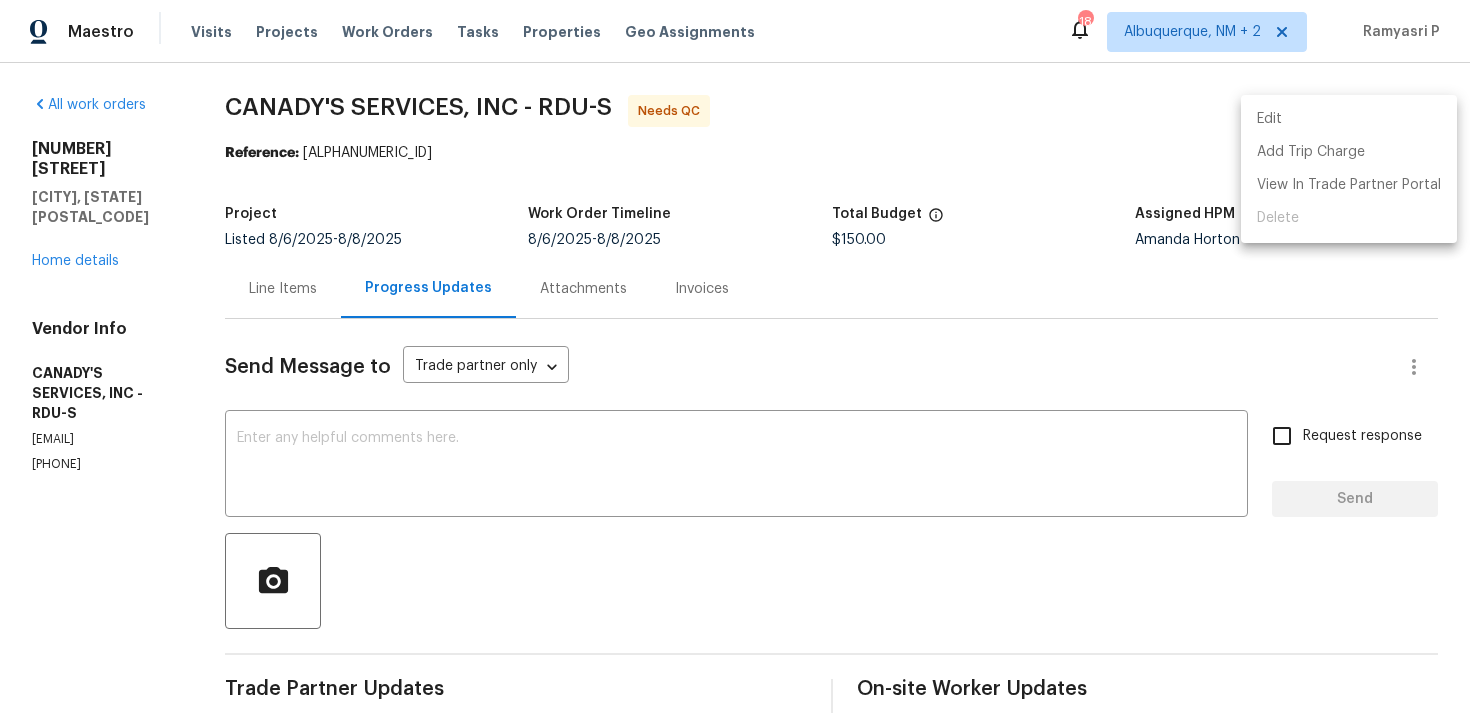 click on "Edit" at bounding box center (1349, 119) 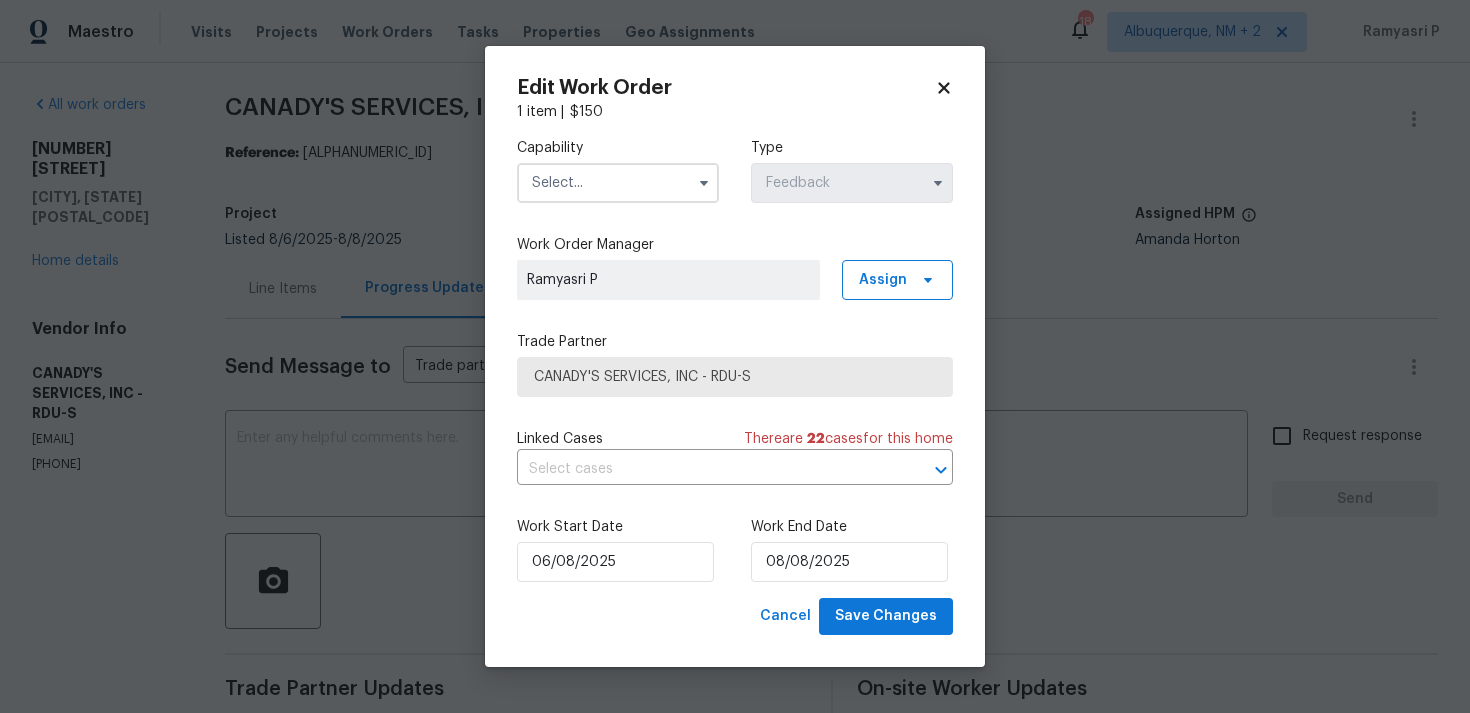 click at bounding box center [618, 183] 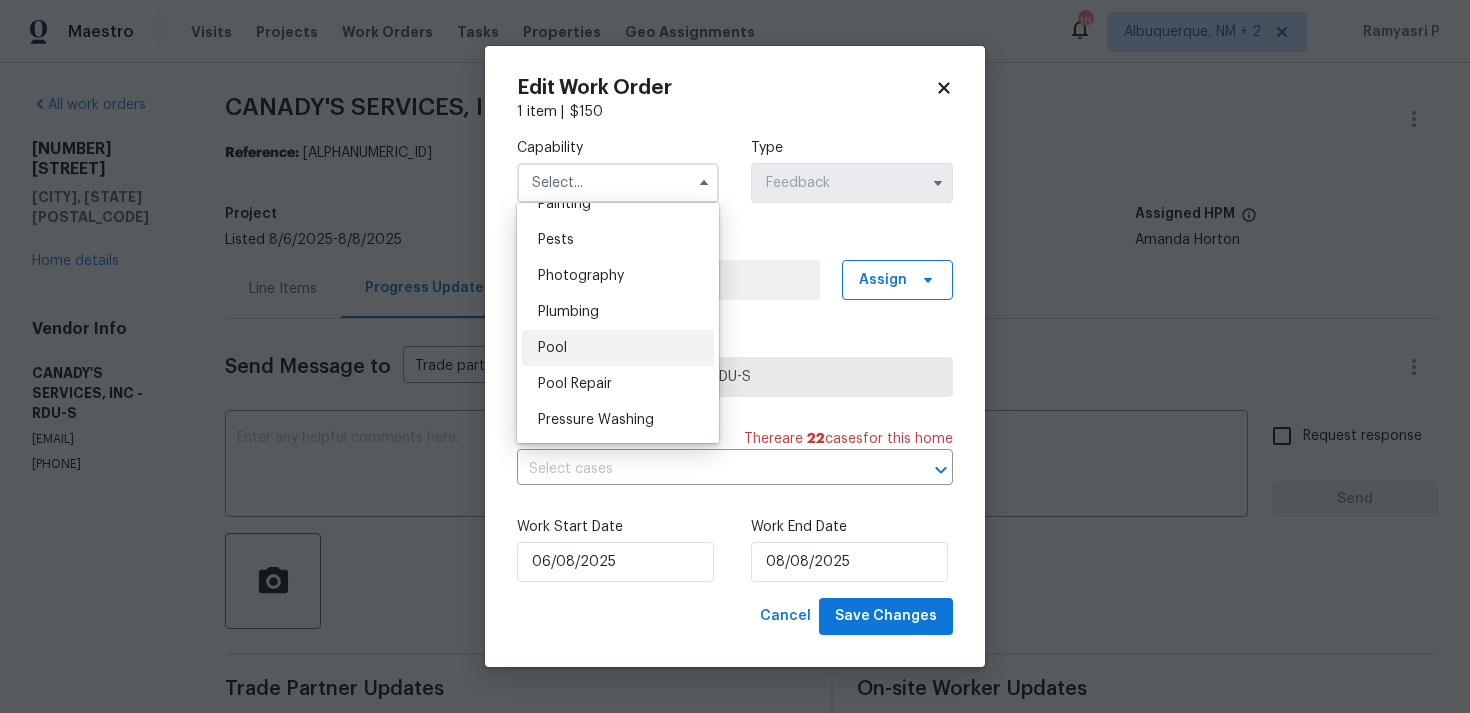 scroll, scrollTop: 1705, scrollLeft: 0, axis: vertical 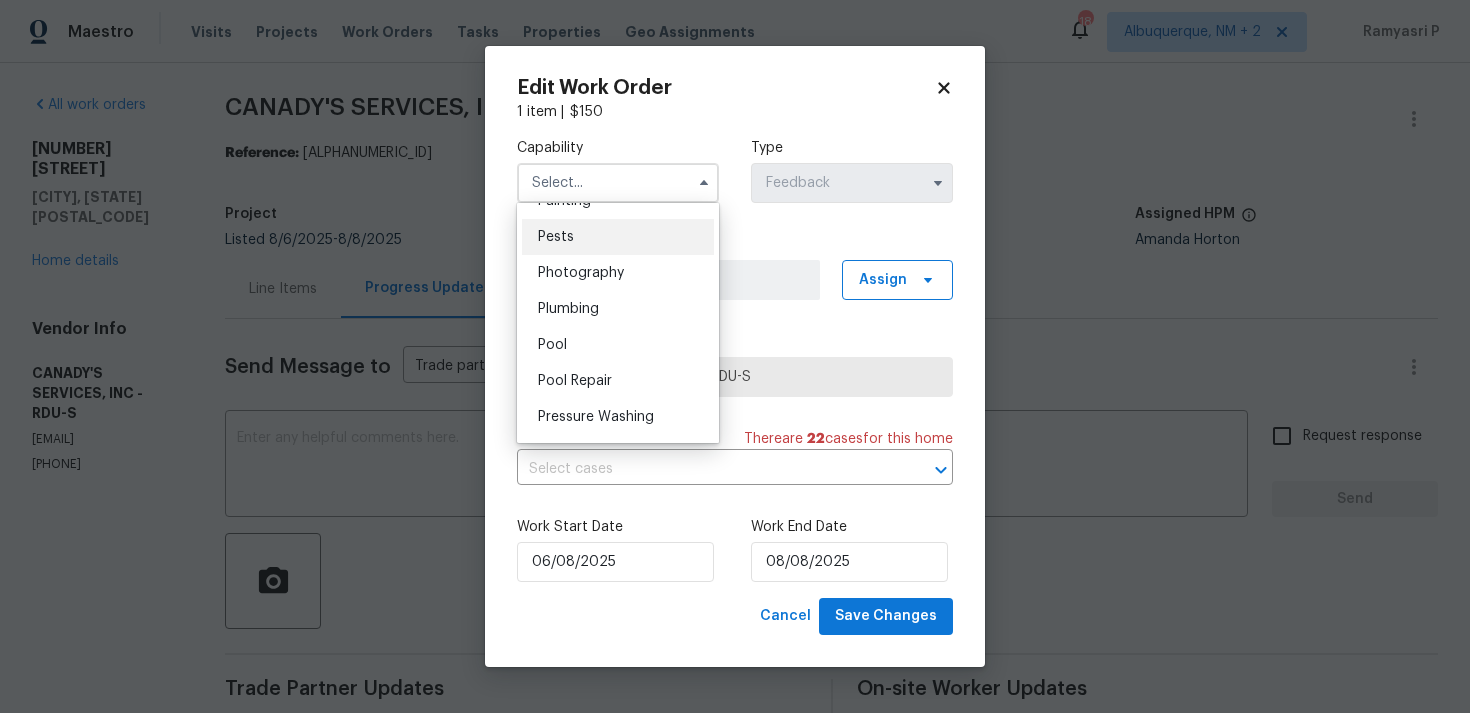 click on "Pests" at bounding box center (618, 237) 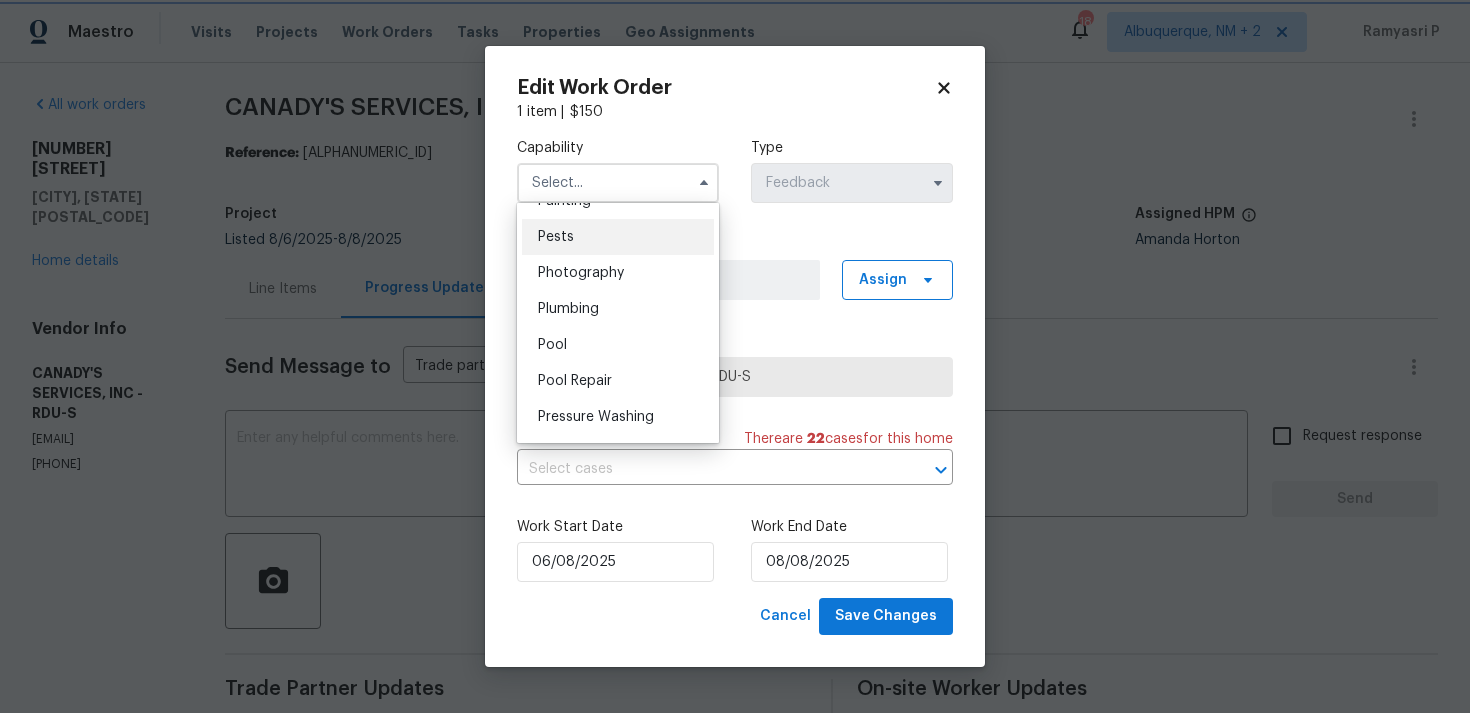 type on "Pests" 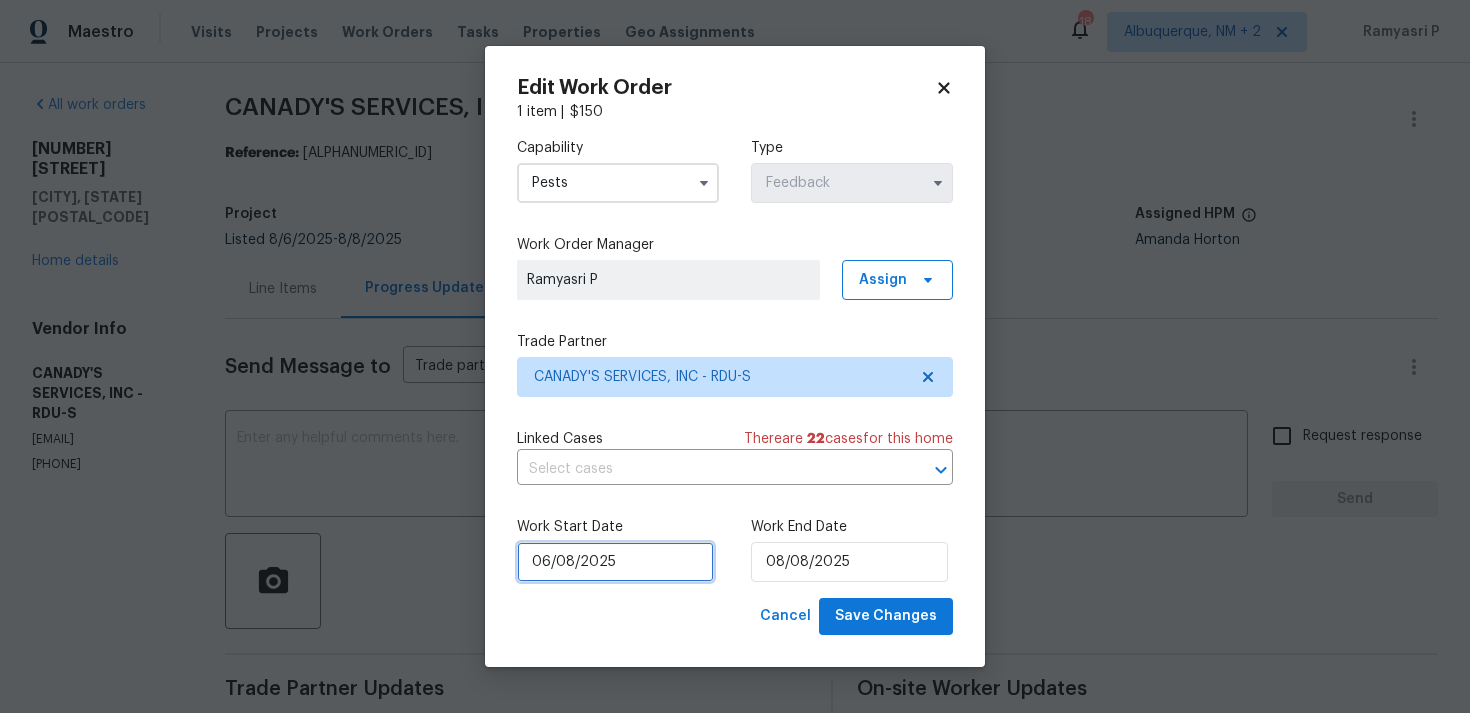 click on "06/08/2025" at bounding box center [615, 562] 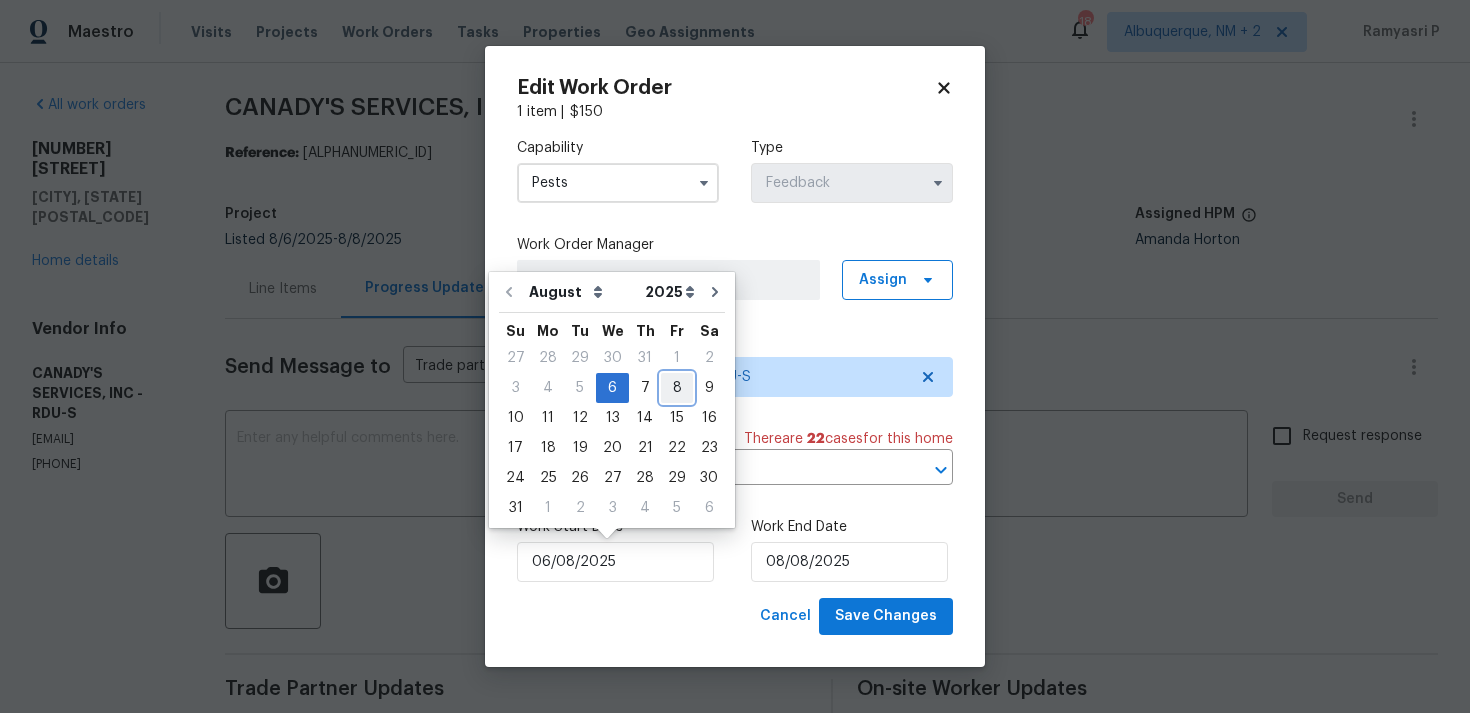 click on "8" at bounding box center (677, 388) 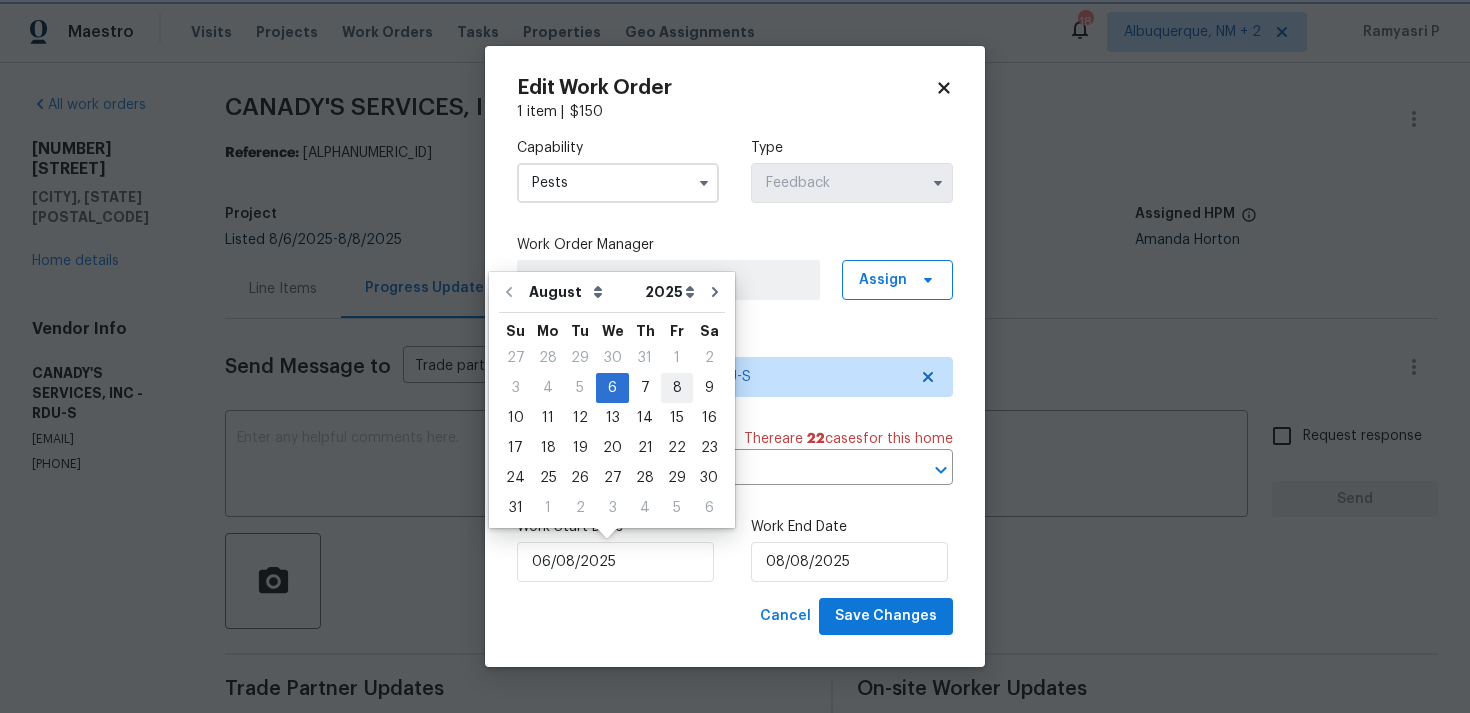 type on "08/08/2025" 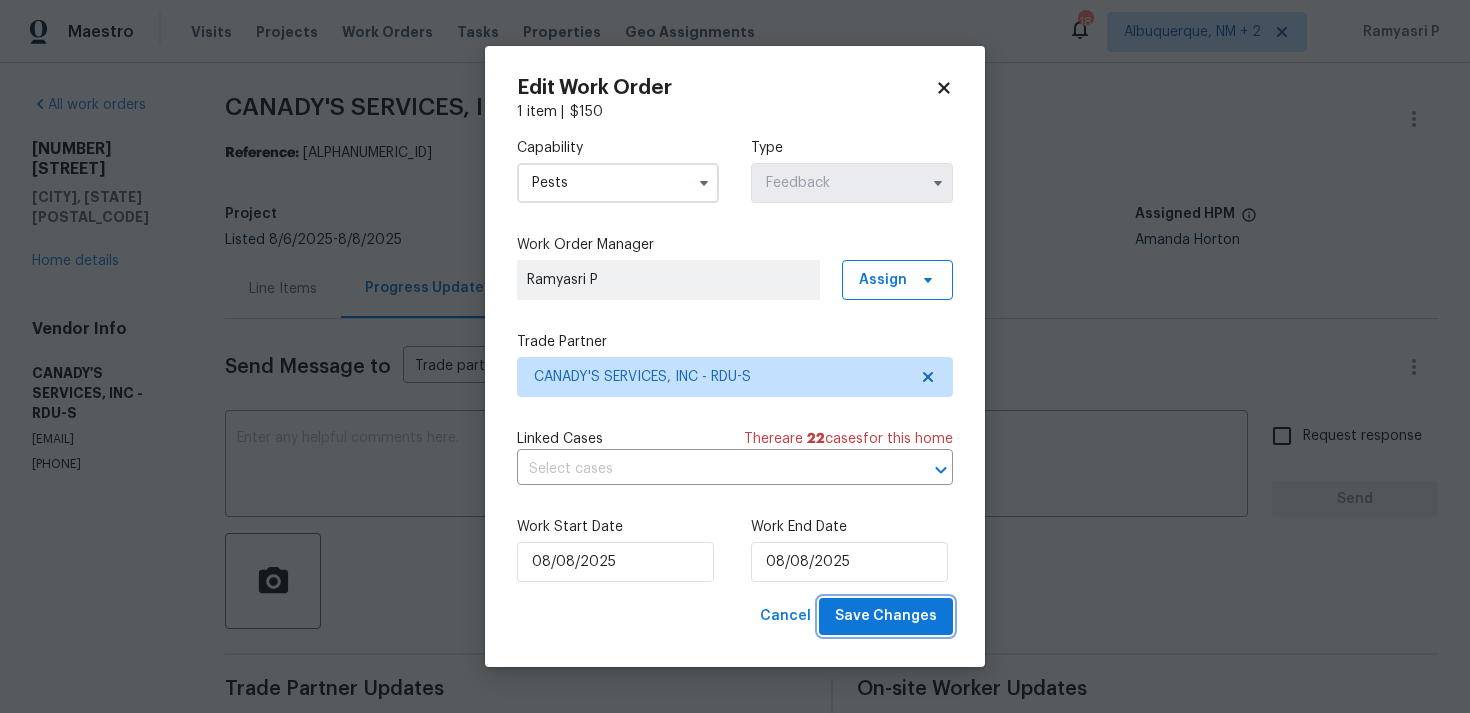 click on "Save Changes" at bounding box center (886, 616) 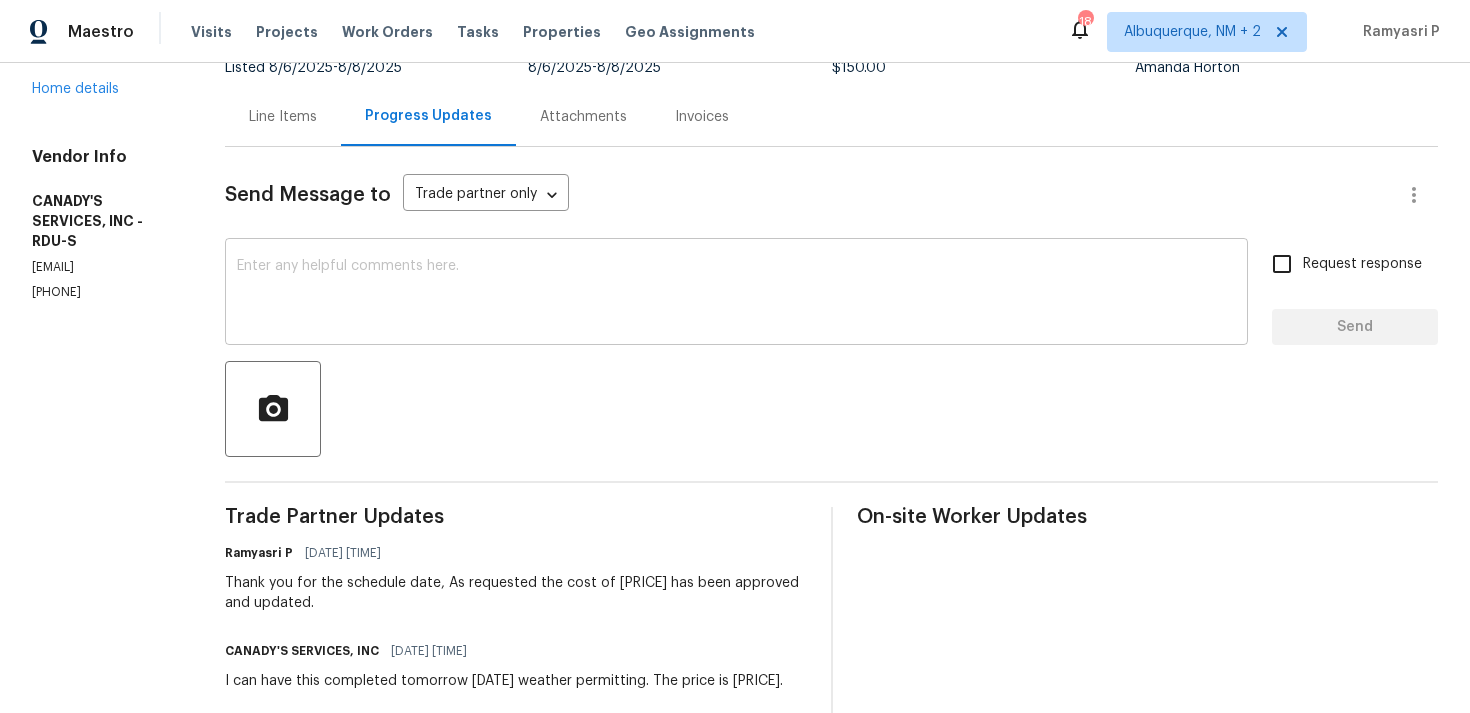 scroll, scrollTop: 190, scrollLeft: 0, axis: vertical 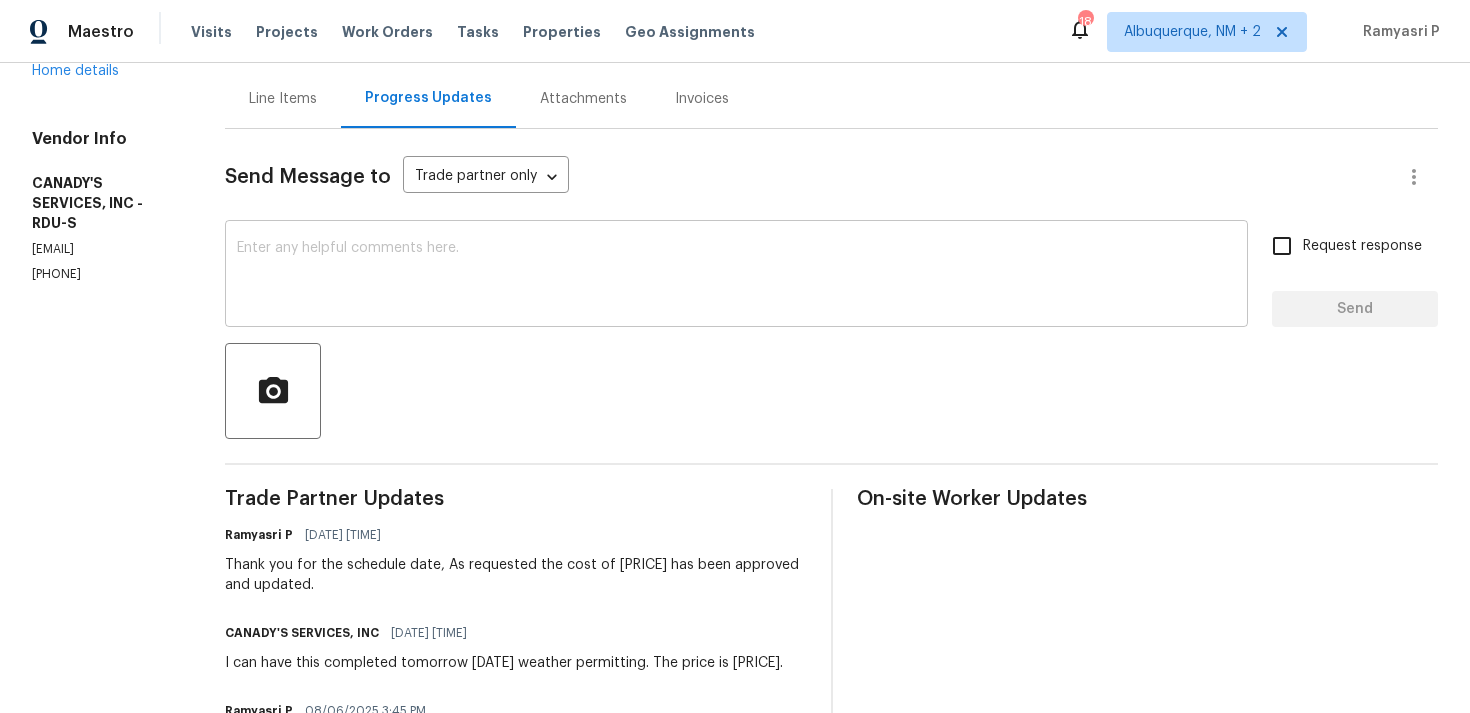 click at bounding box center (736, 276) 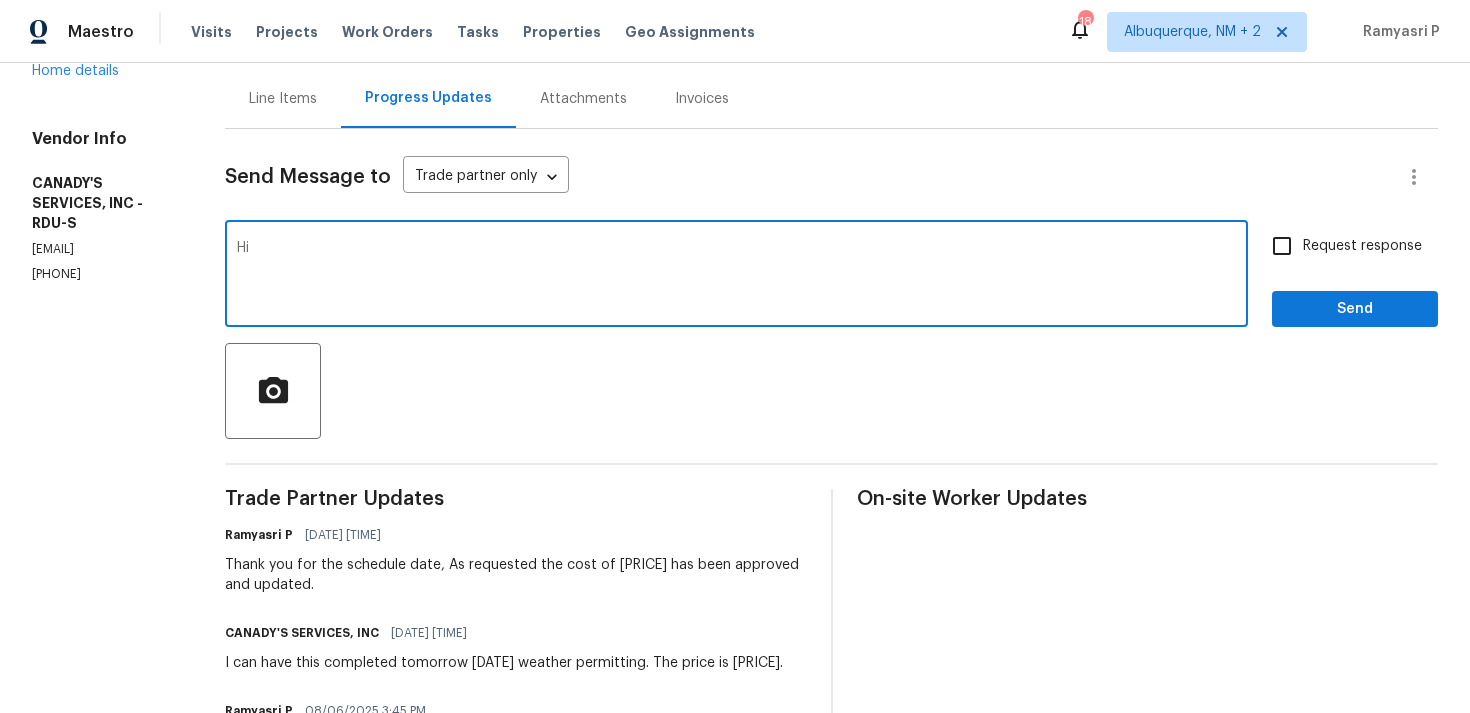 type on "H" 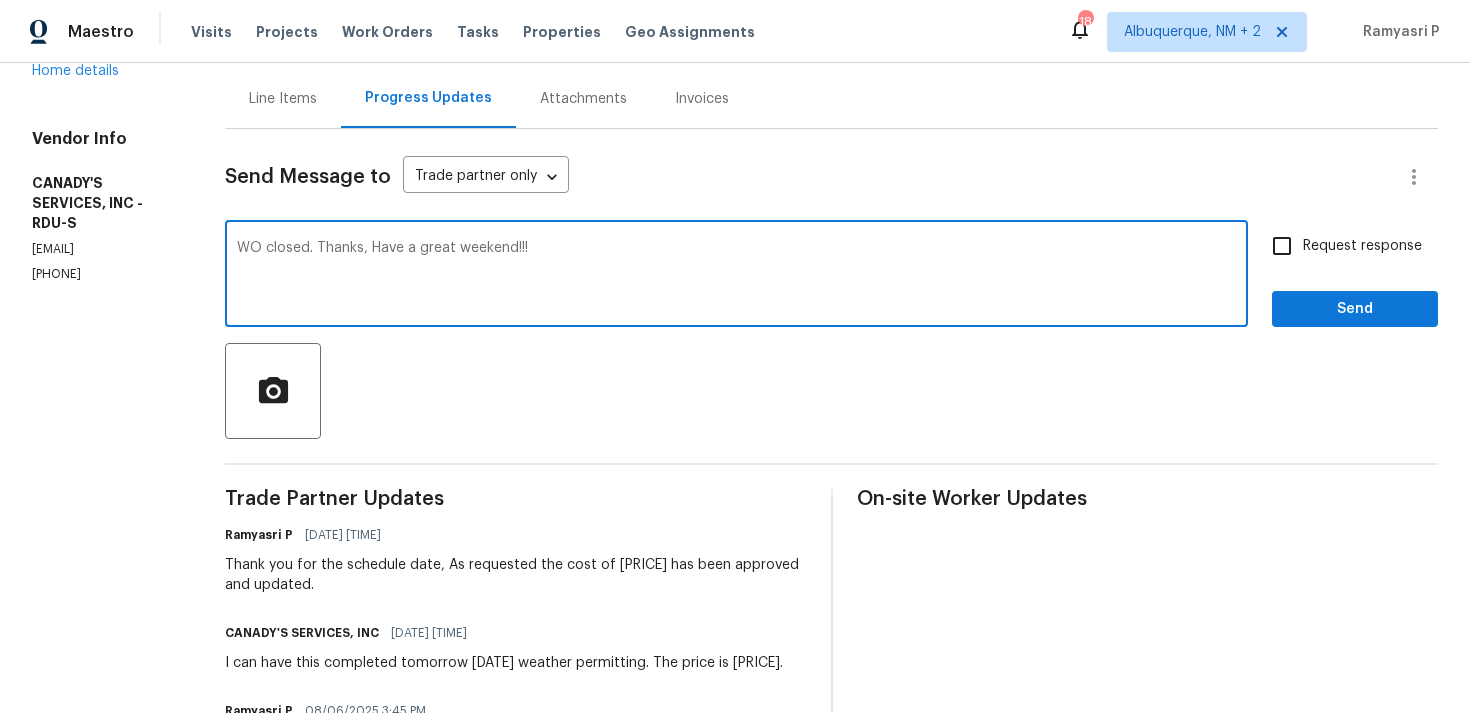 type on "WO closed. Thanks, Have a great weekend!!!" 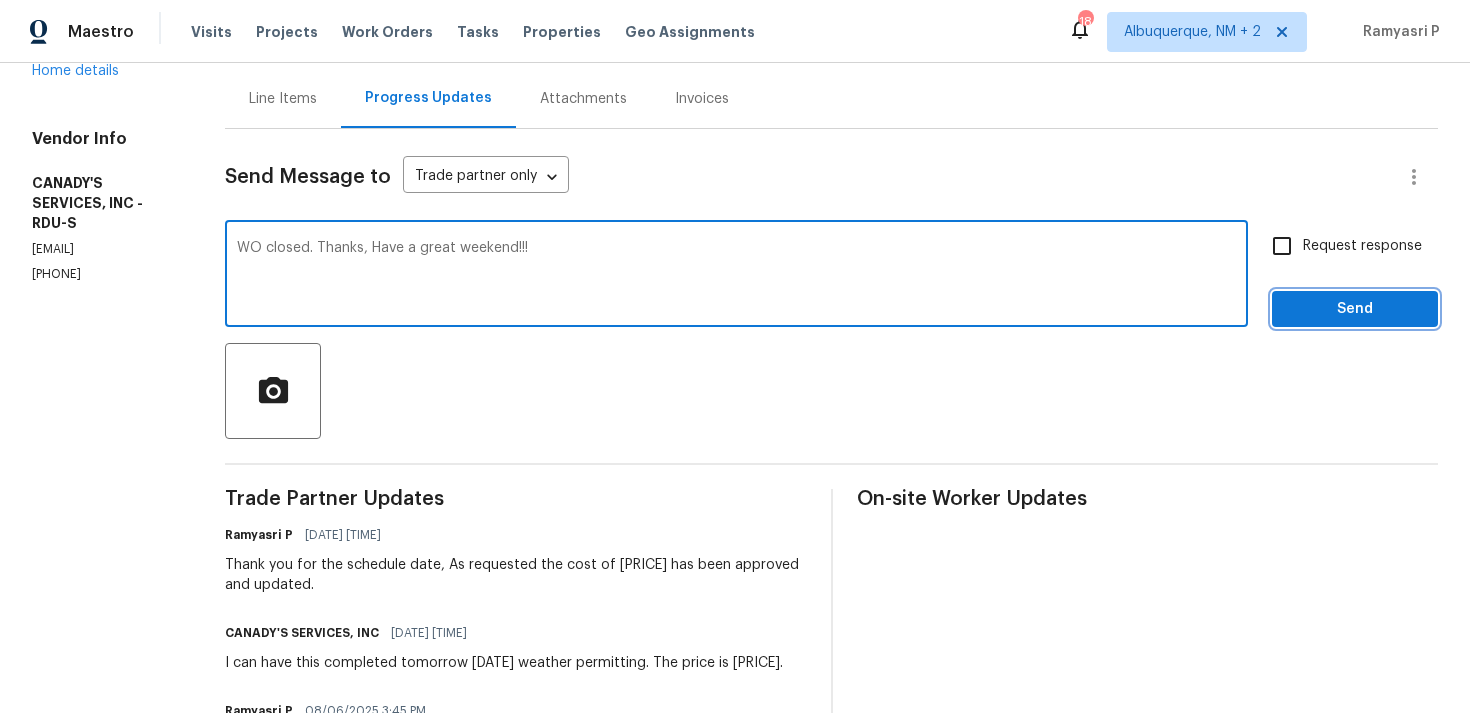 click on "Send" at bounding box center (1355, 309) 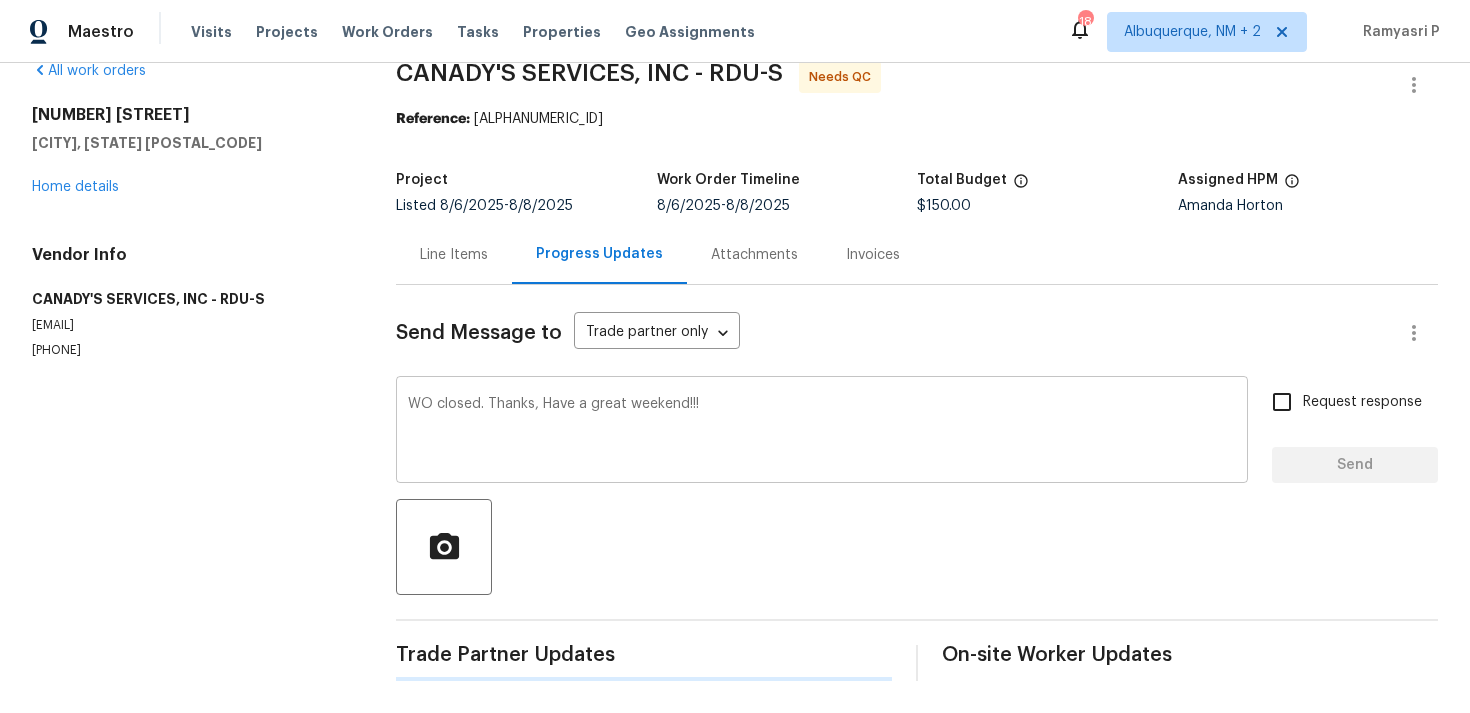 type 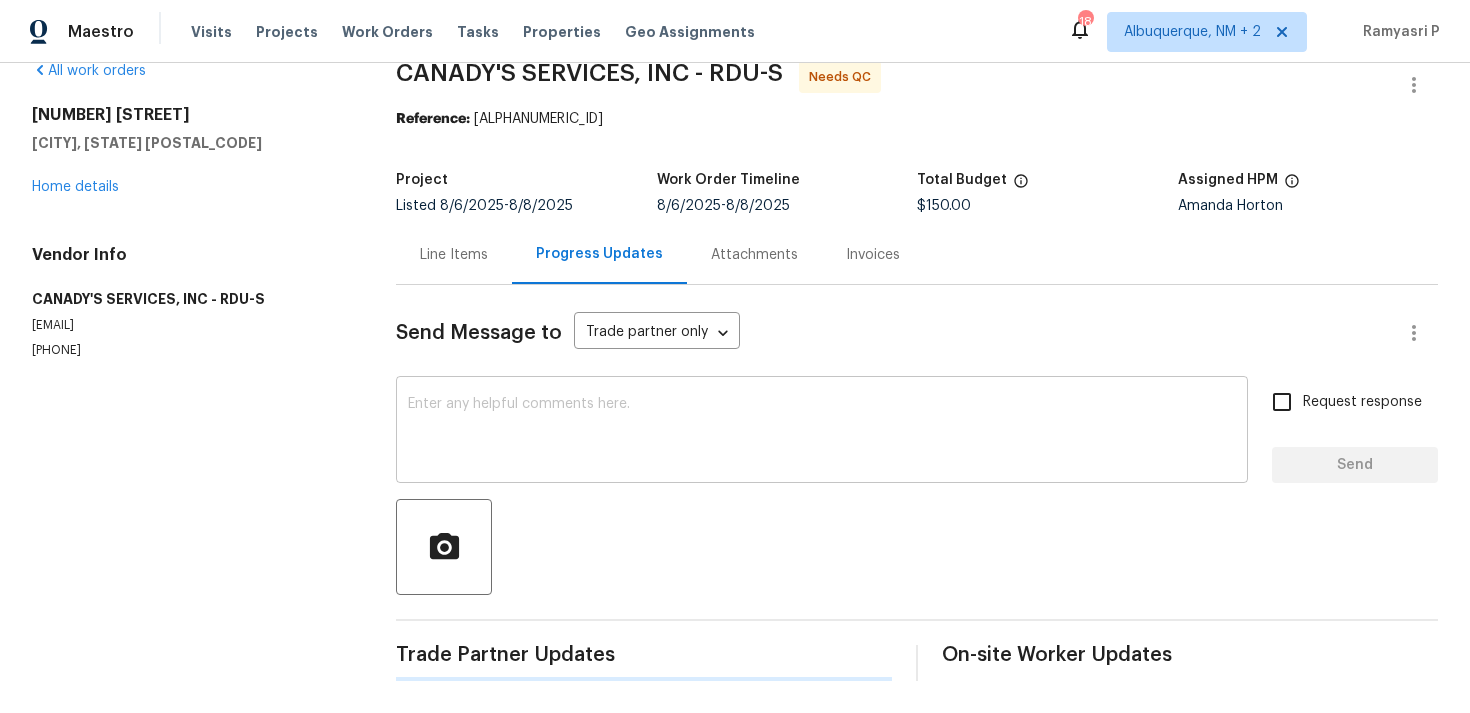 scroll, scrollTop: 190, scrollLeft: 0, axis: vertical 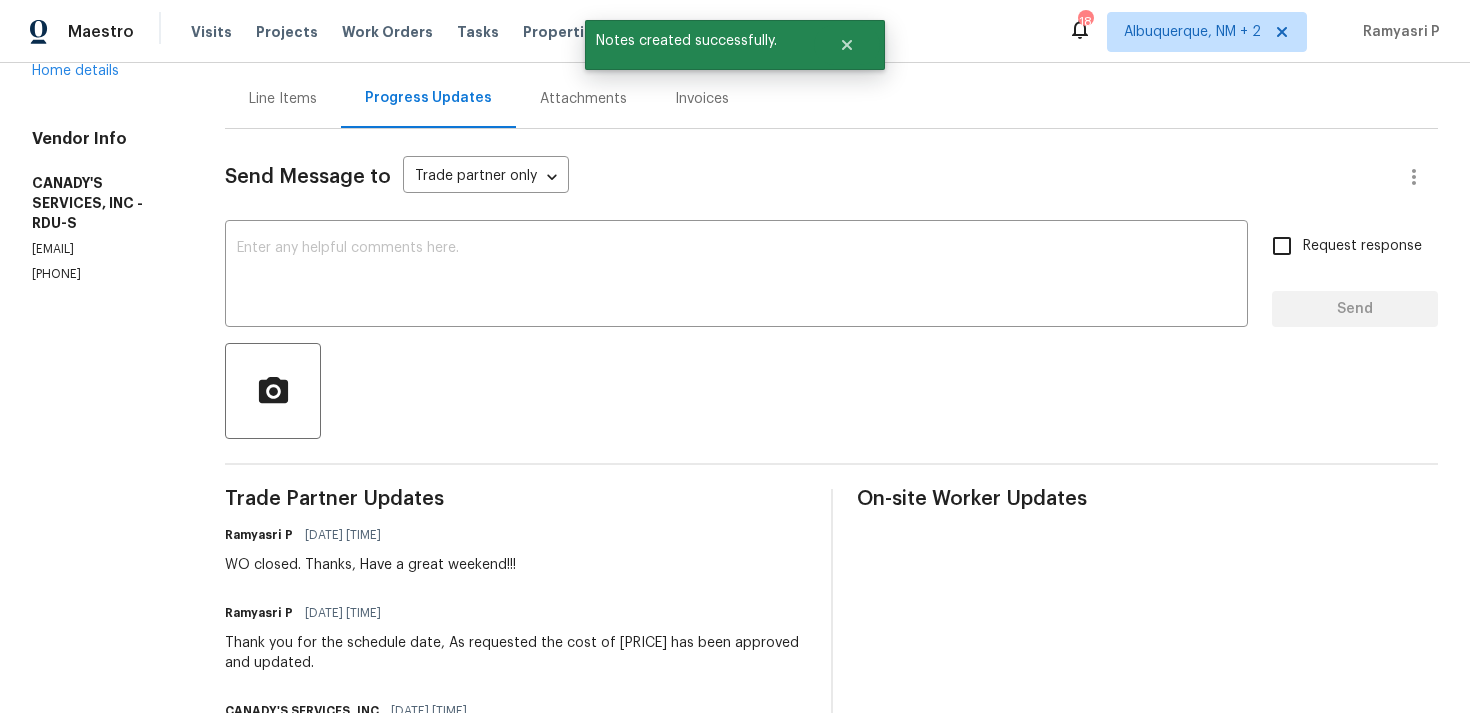 click on "Line Items" at bounding box center [283, 99] 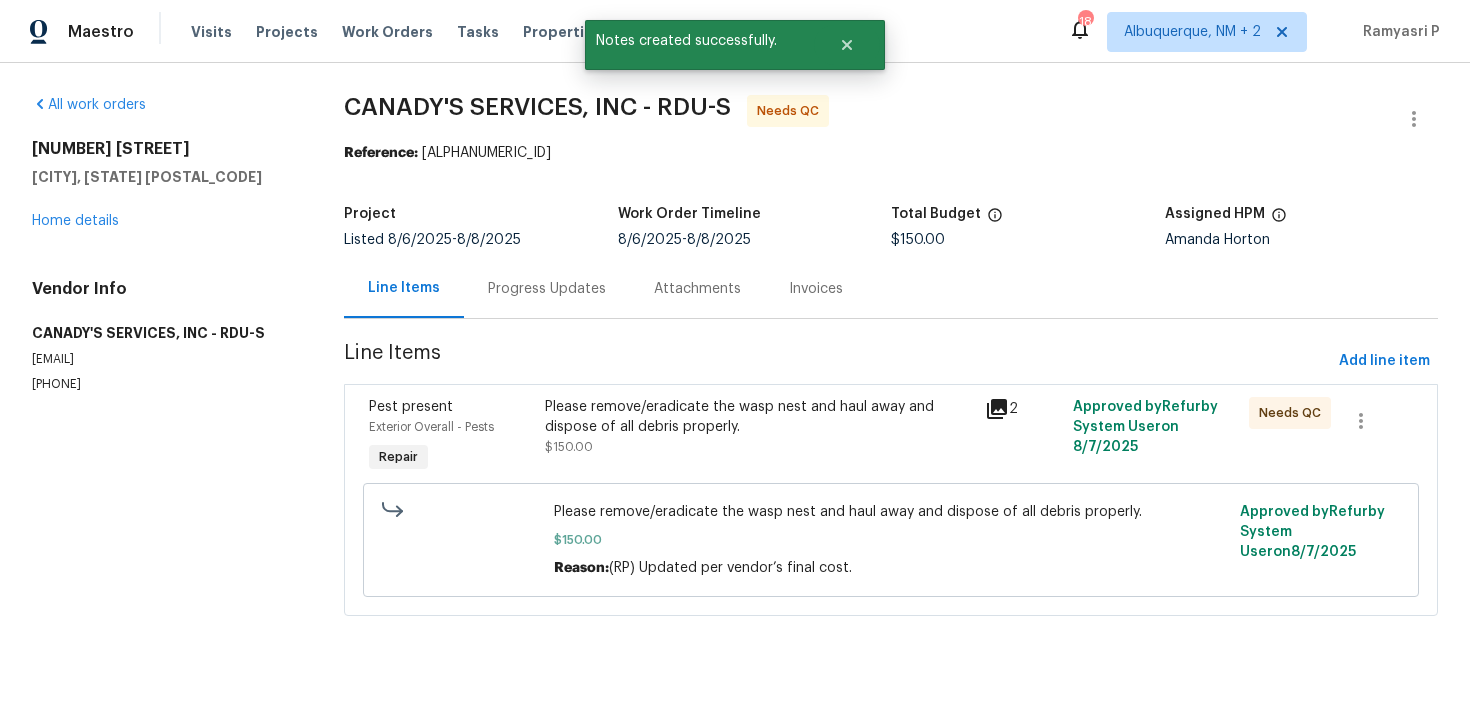 click on "Please remove/eradicate the wasp nest and haul away and dispose of all debris properly. $150.00" at bounding box center [759, 437] 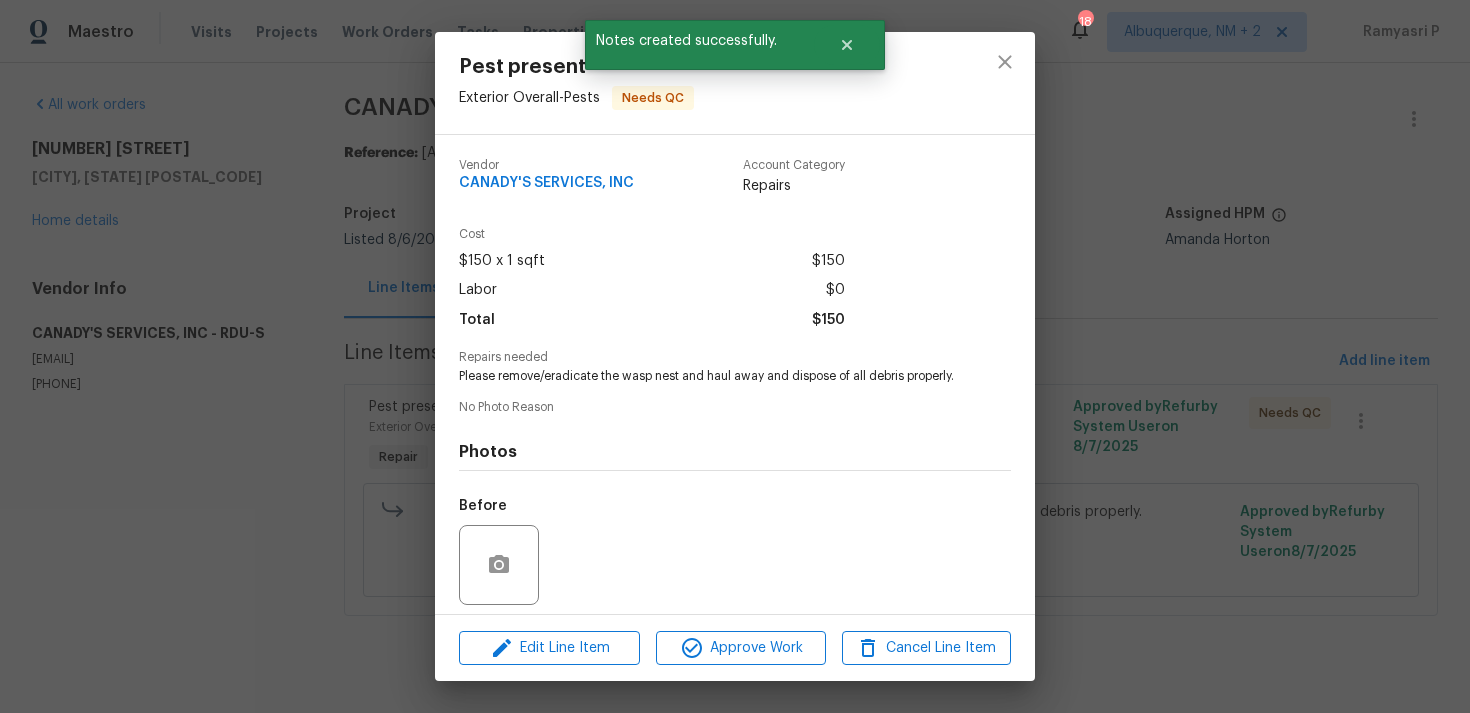 scroll, scrollTop: 141, scrollLeft: 0, axis: vertical 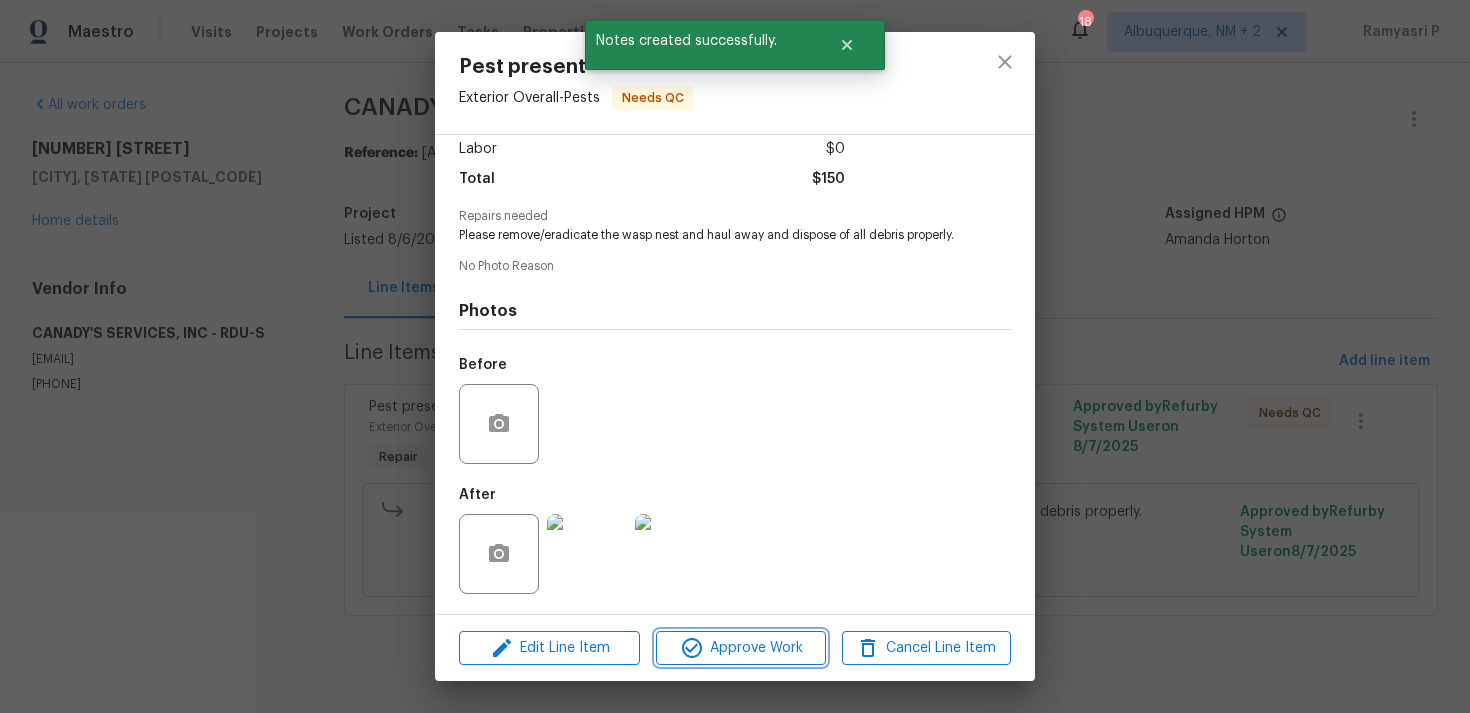 click on "Approve Work" at bounding box center (740, 648) 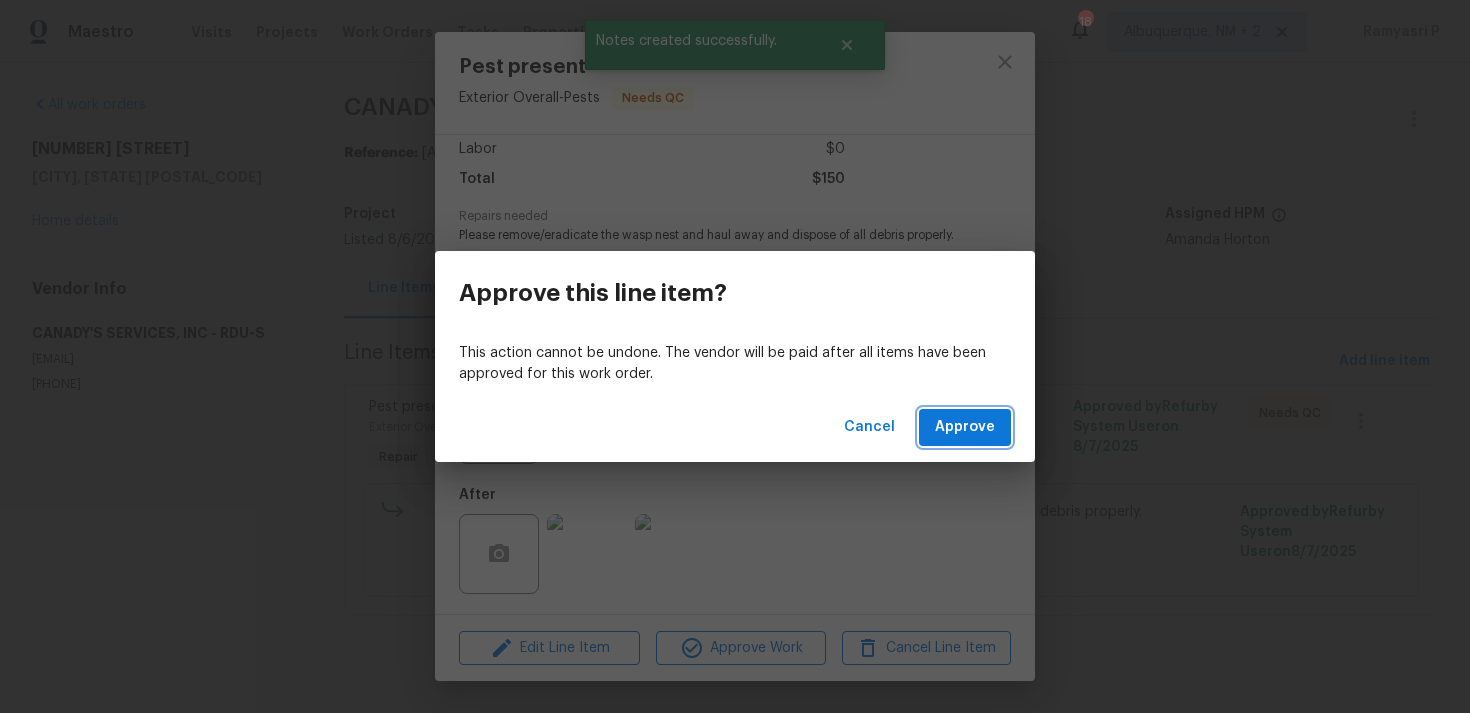 click on "Approve" at bounding box center (965, 427) 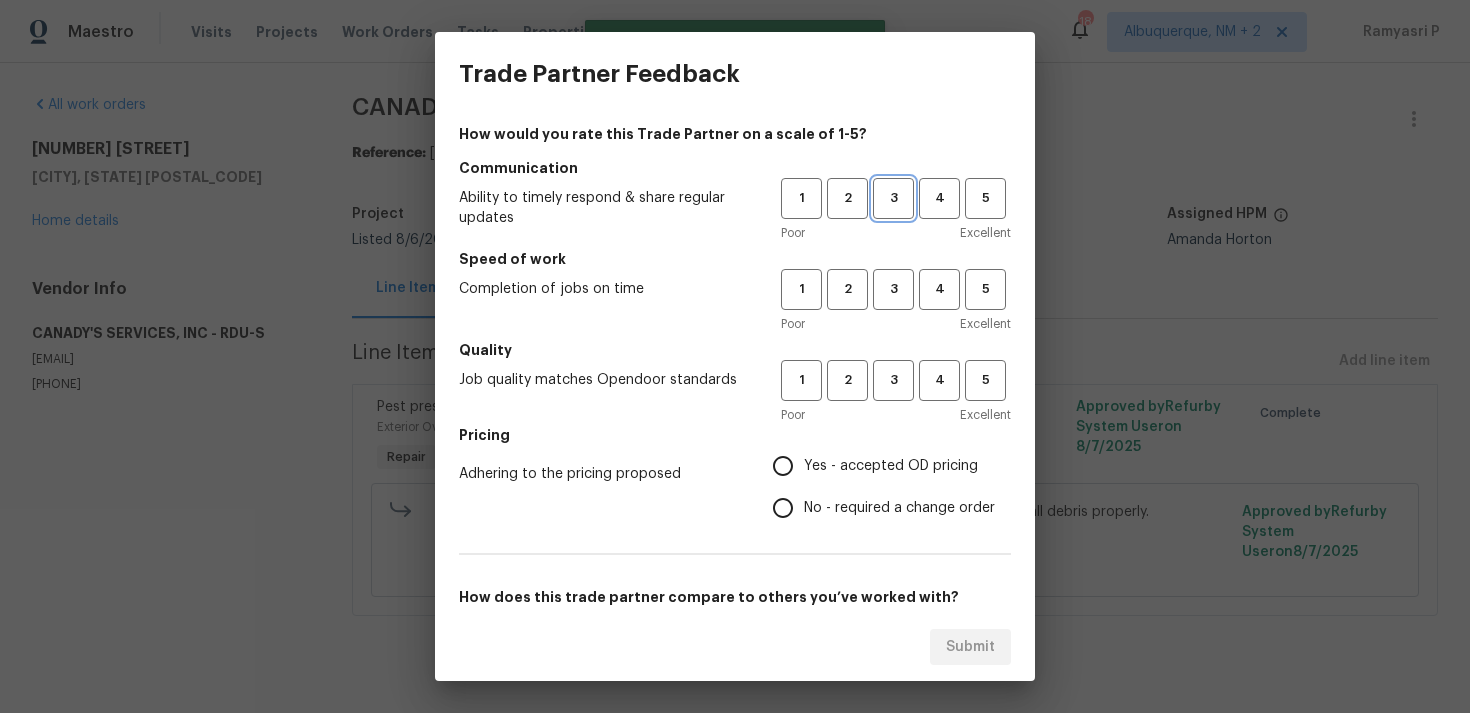 click on "3" at bounding box center (893, 198) 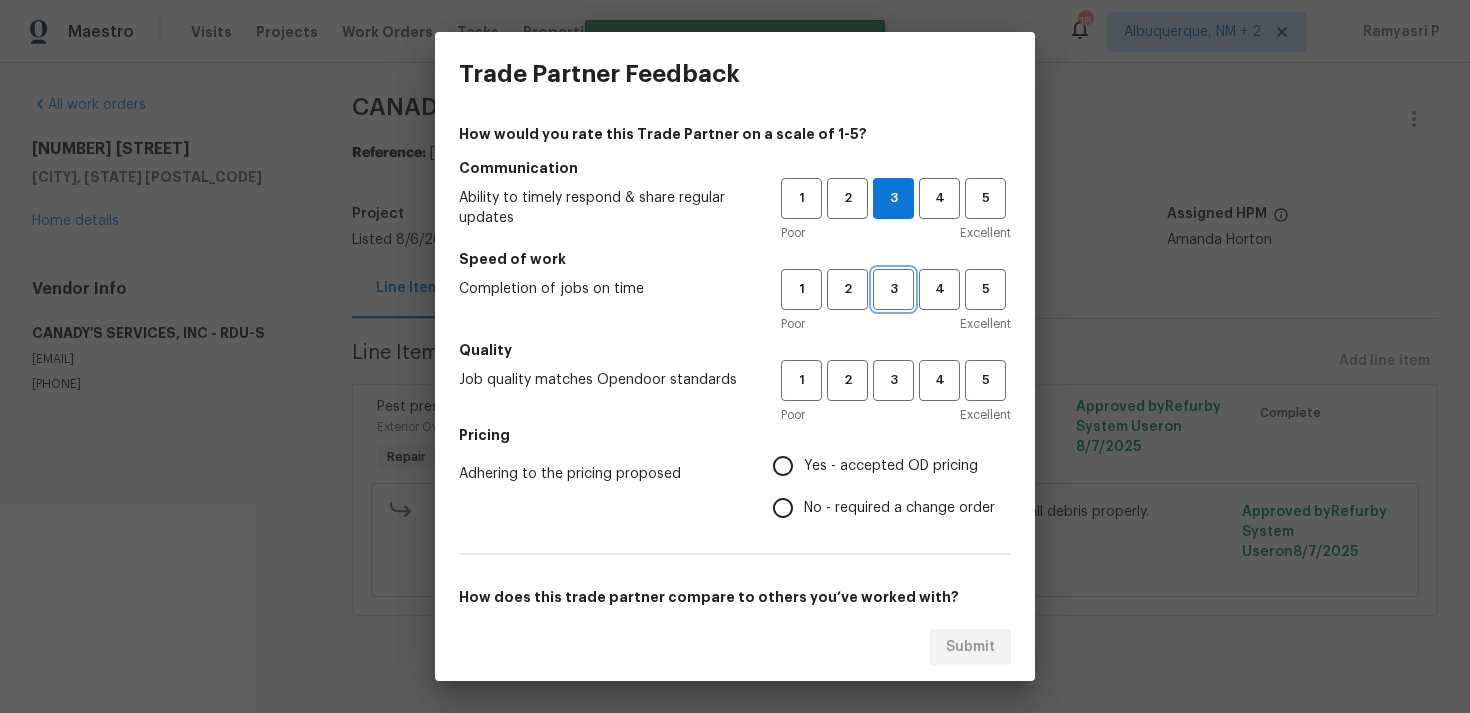 click on "3" at bounding box center [893, 289] 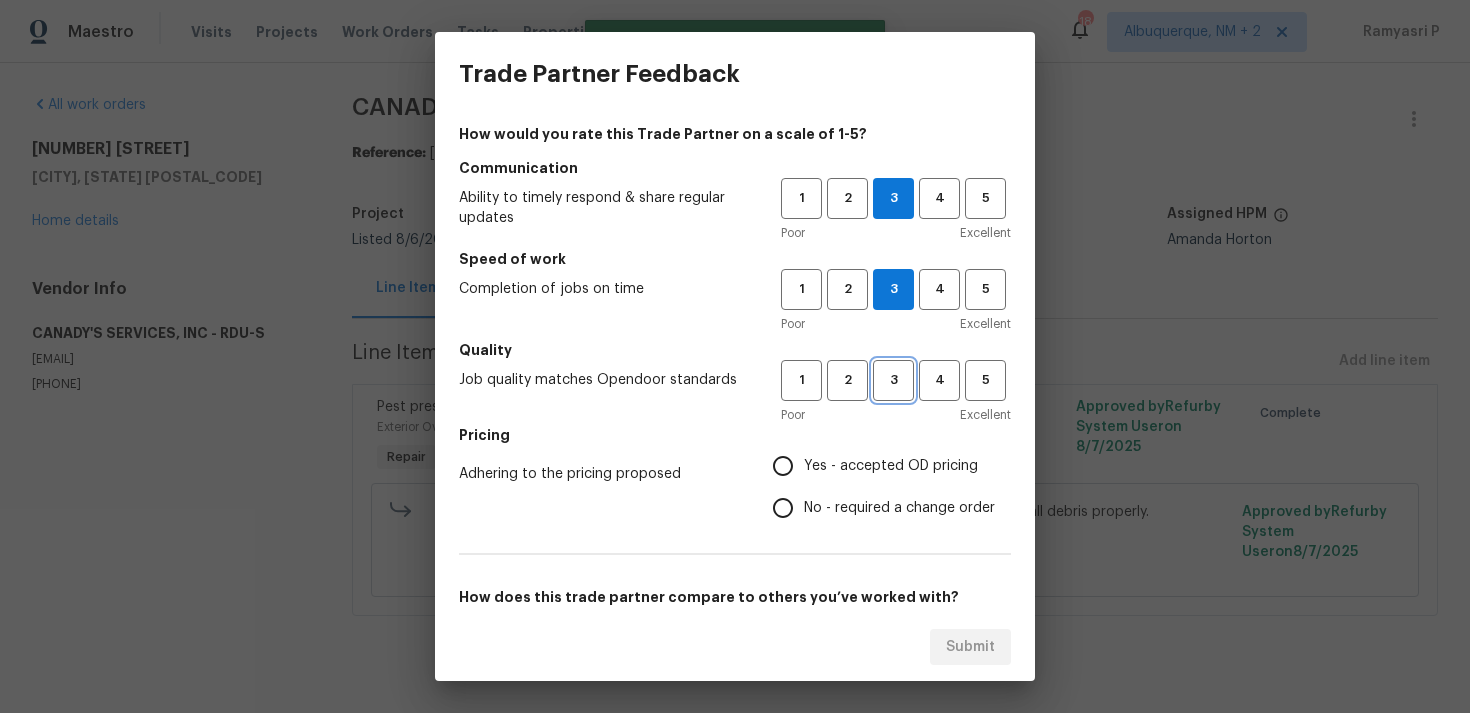 click on "3" at bounding box center (893, 380) 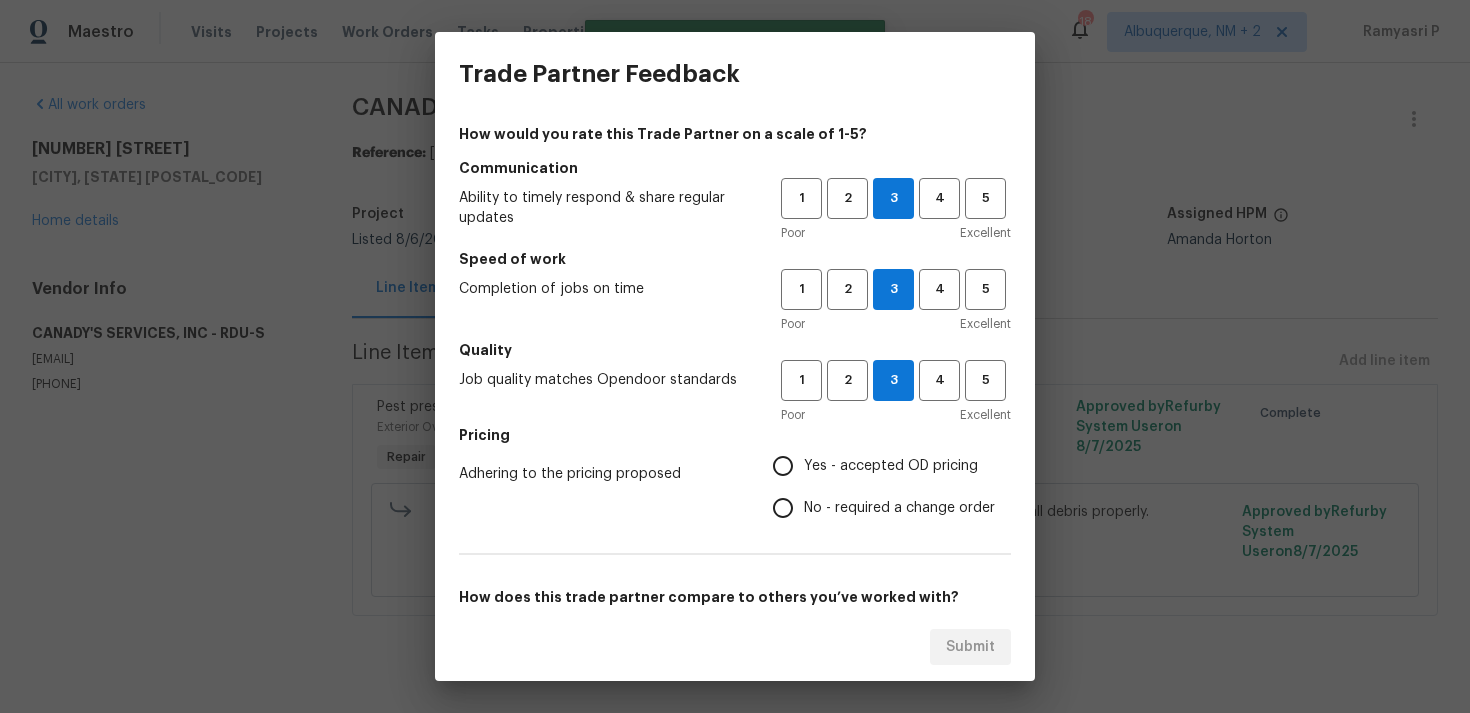 click on "No - required a change order" at bounding box center [899, 508] 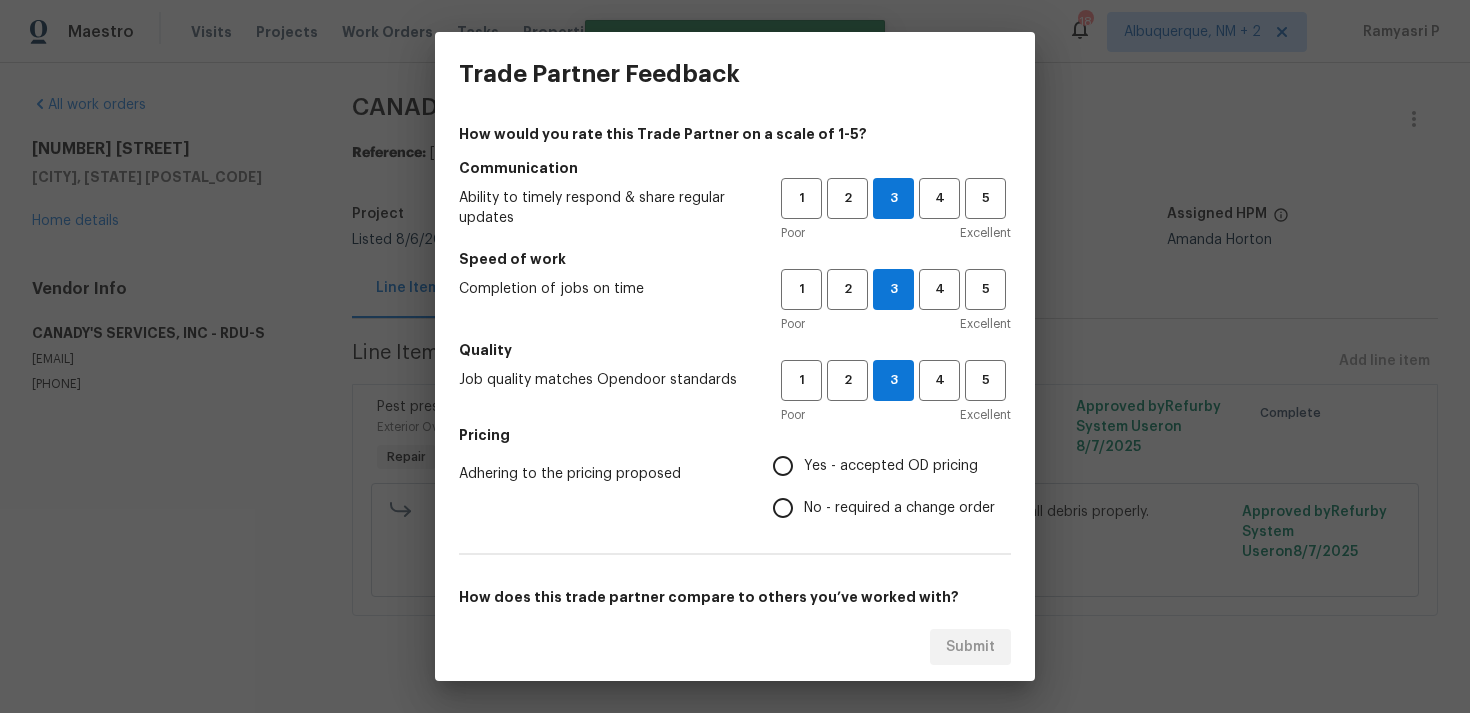 click on "No - required a change order" at bounding box center [783, 508] 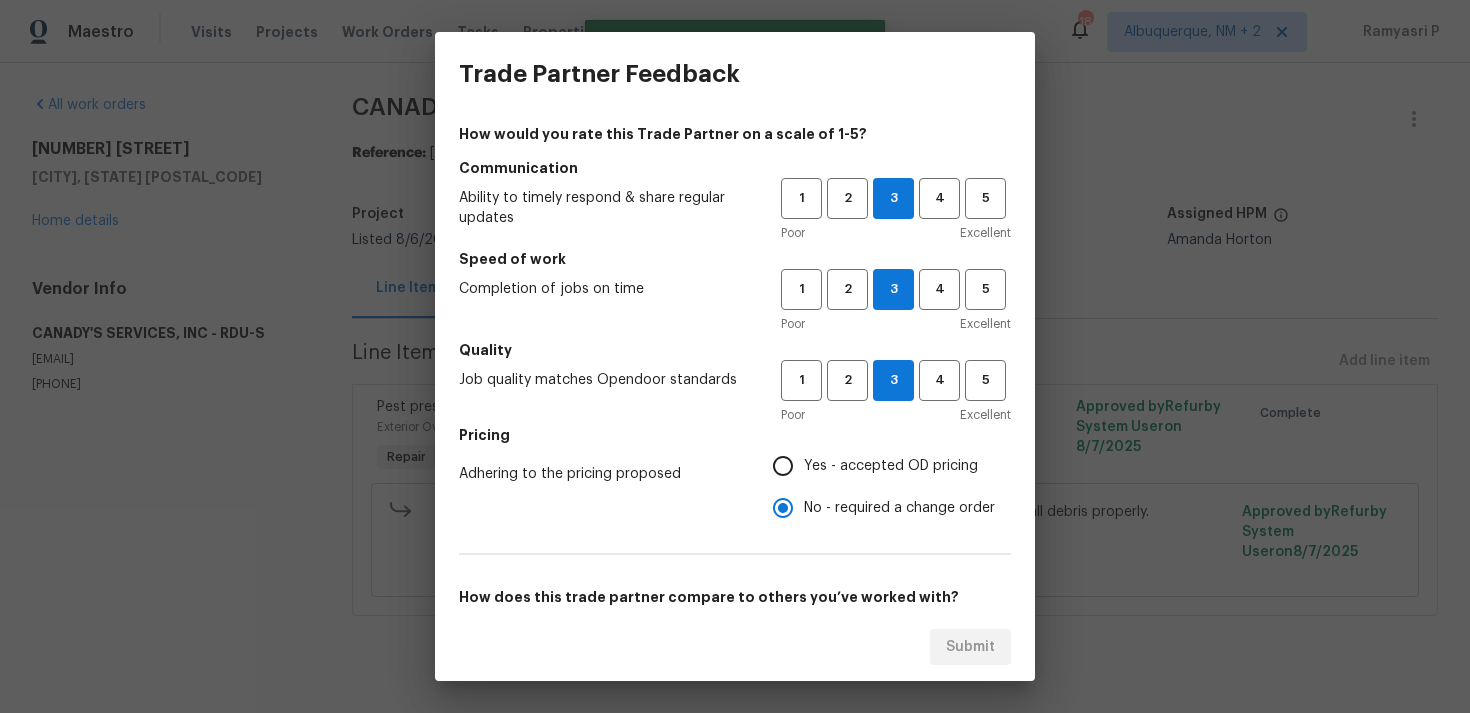 scroll, scrollTop: 302, scrollLeft: 0, axis: vertical 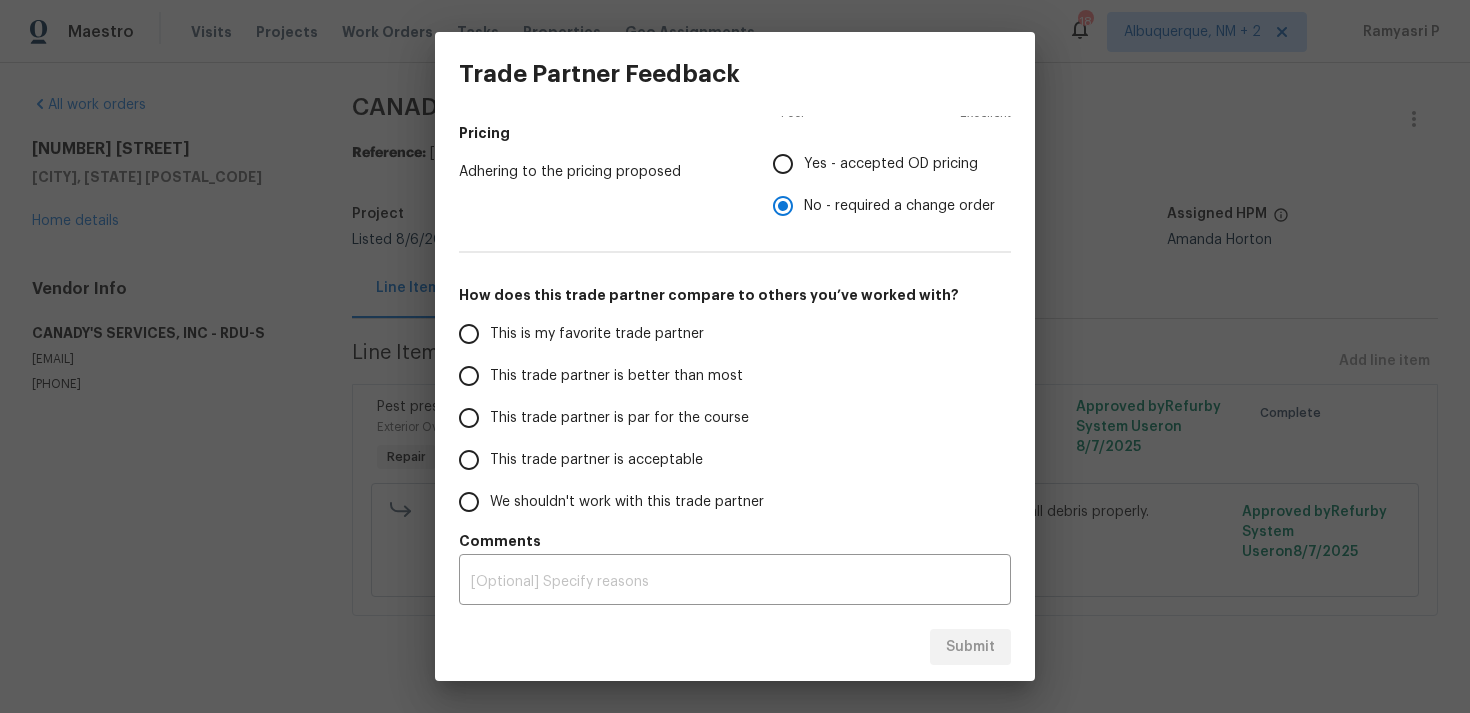 click on "This trade partner is par for the course" at bounding box center (606, 418) 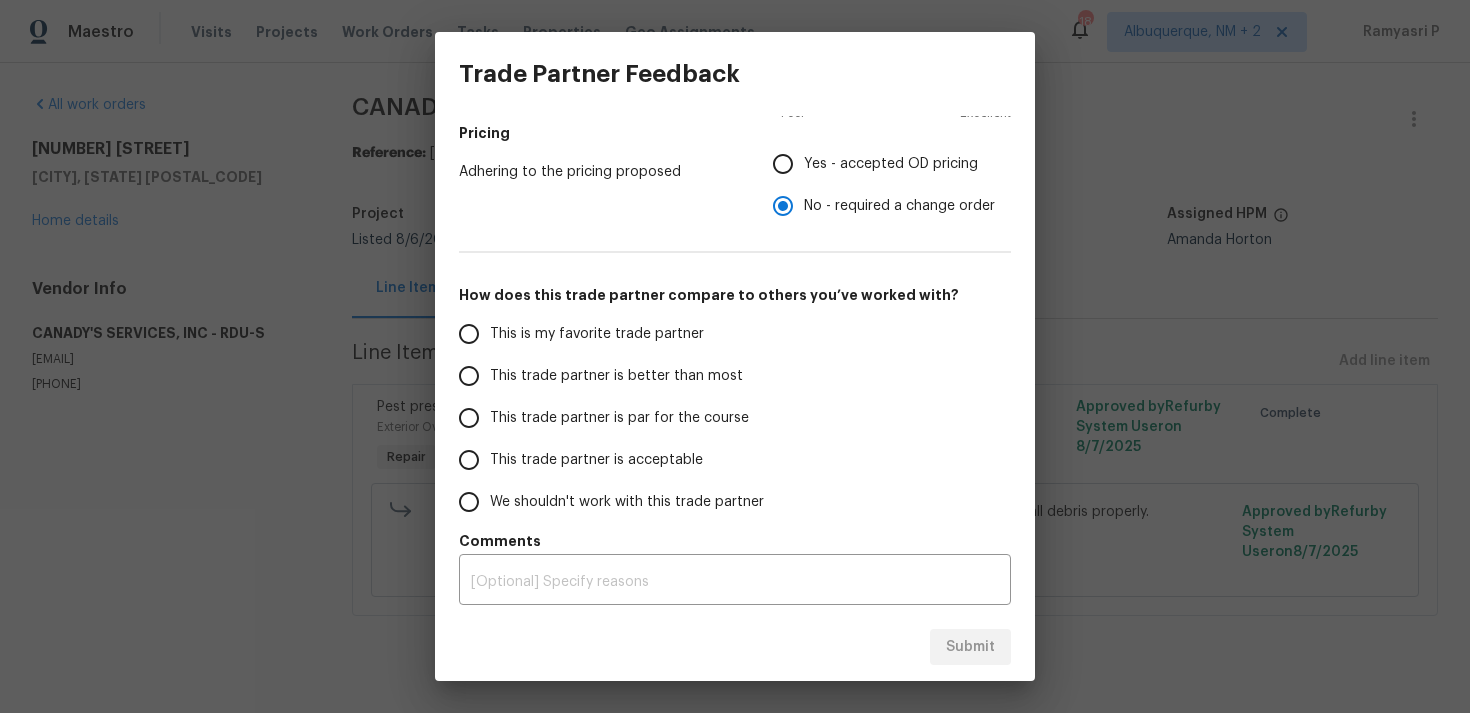 click on "This trade partner is par for the course" at bounding box center [469, 418] 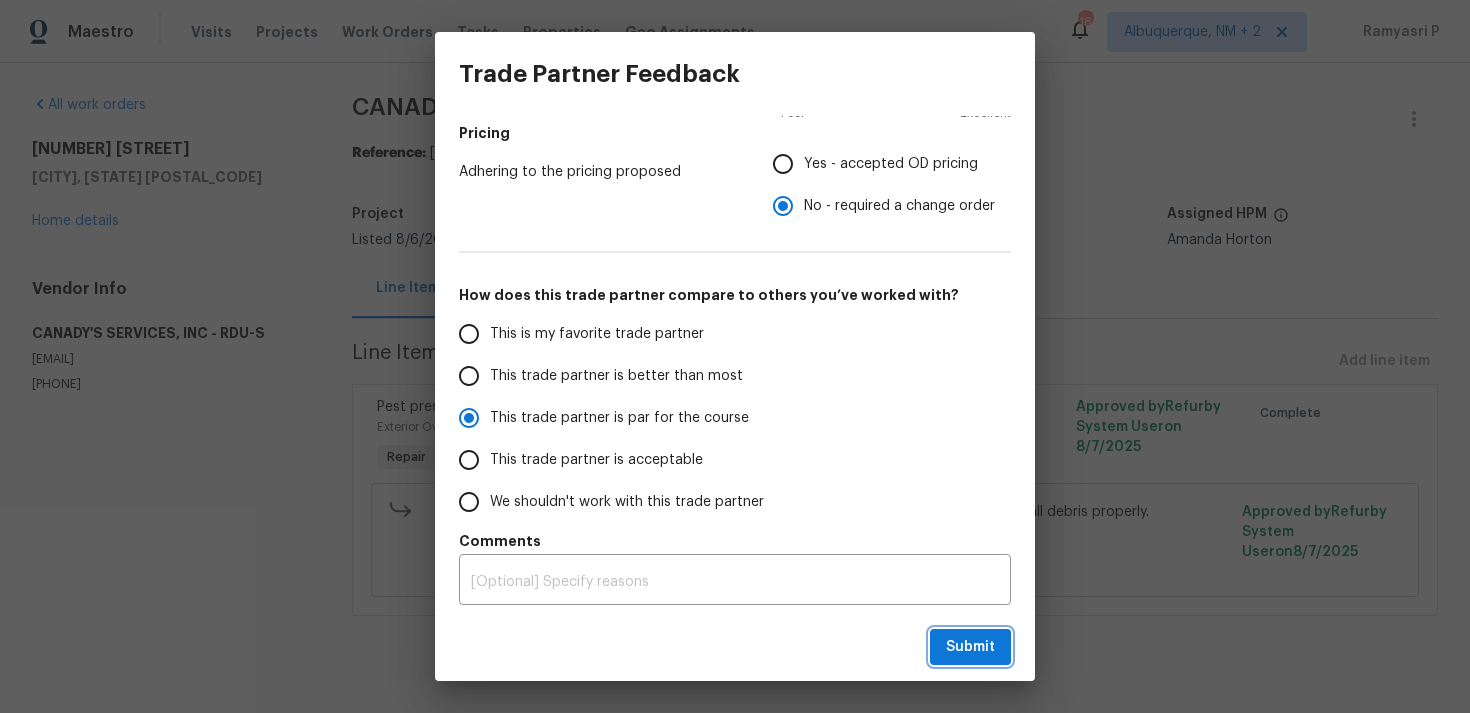click on "Submit" at bounding box center [970, 647] 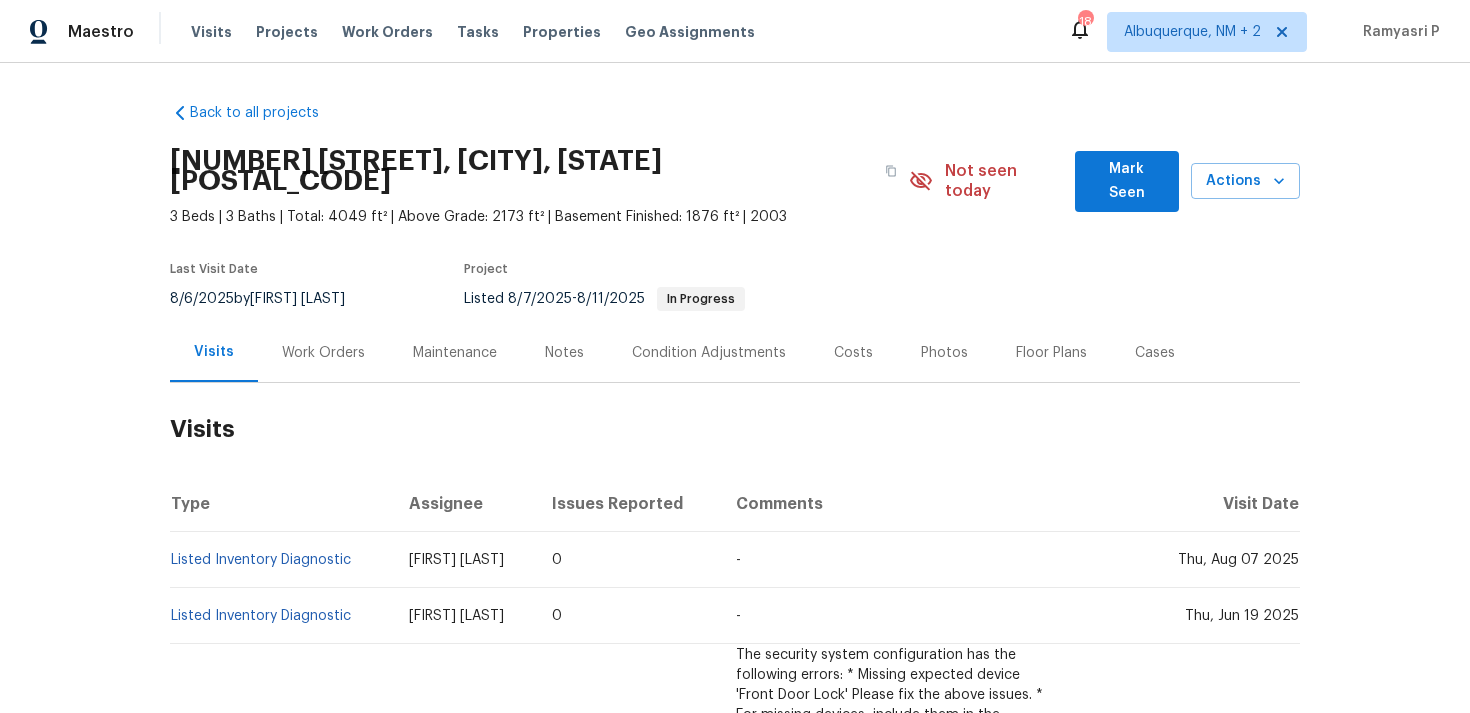 scroll, scrollTop: 0, scrollLeft: 0, axis: both 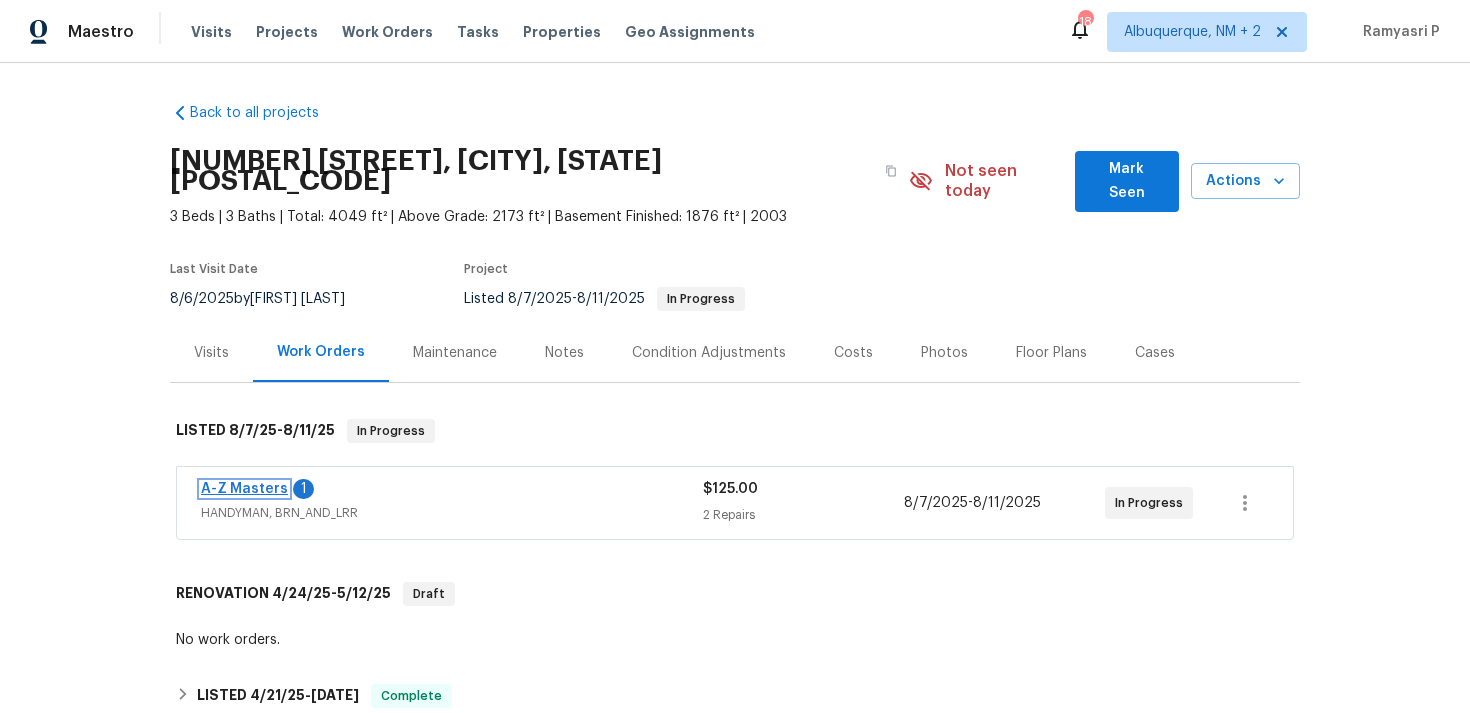 click on "A-Z Masters" at bounding box center (244, 489) 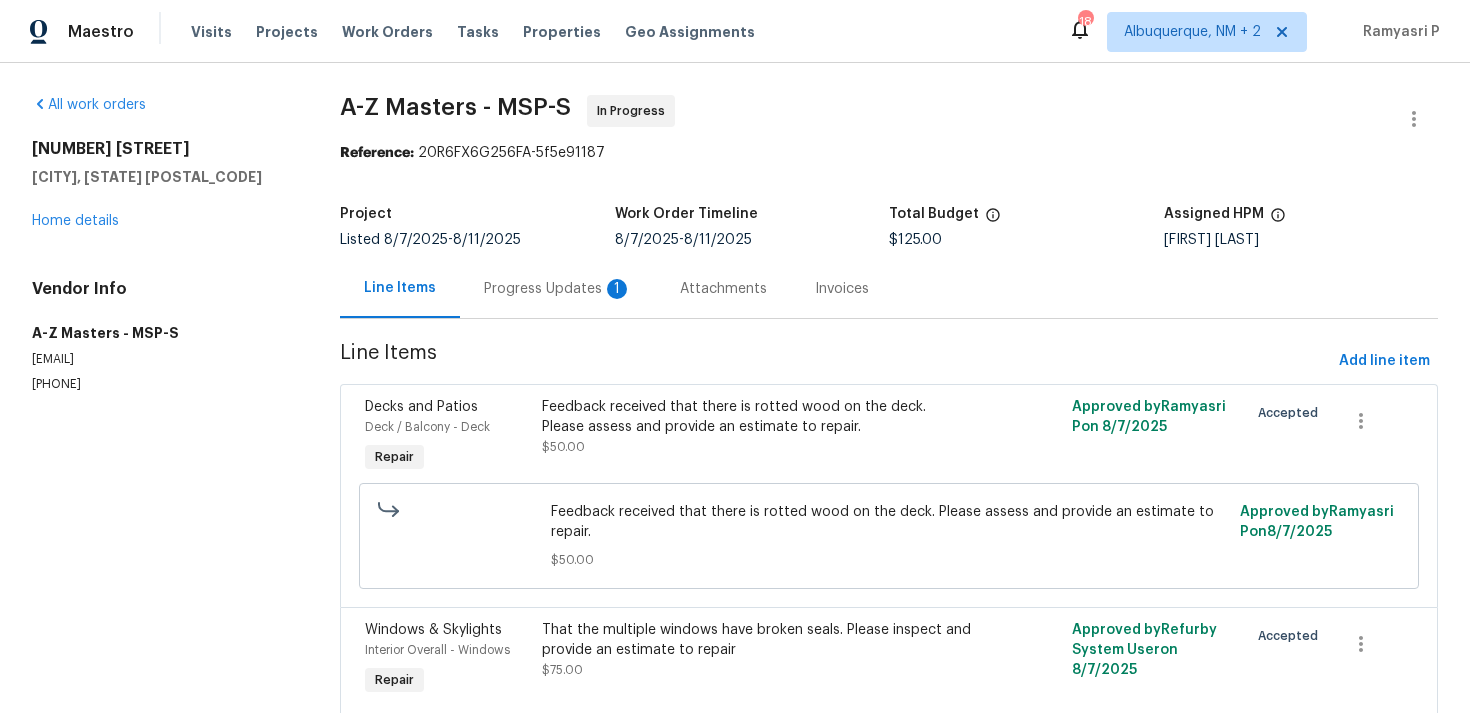 click on "Progress Updates 1" at bounding box center [558, 289] 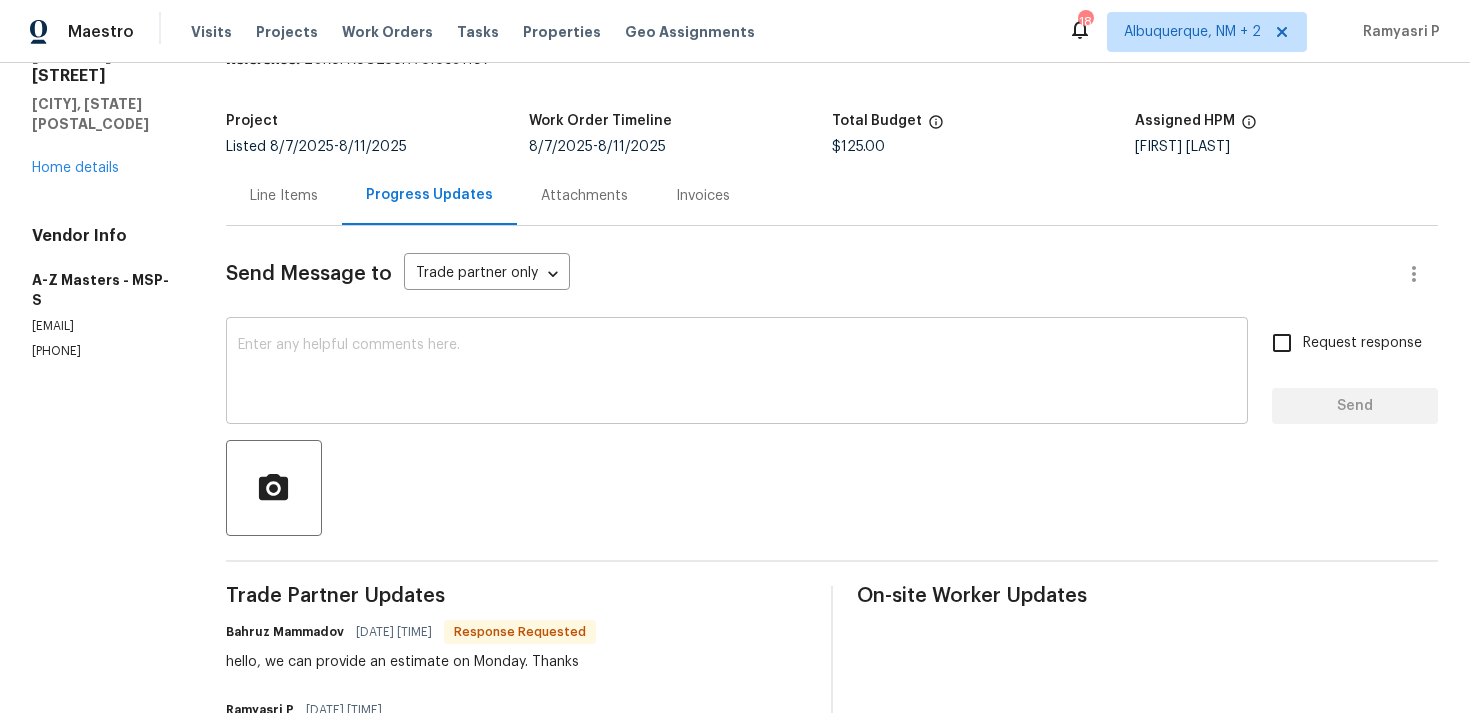 scroll, scrollTop: 266, scrollLeft: 0, axis: vertical 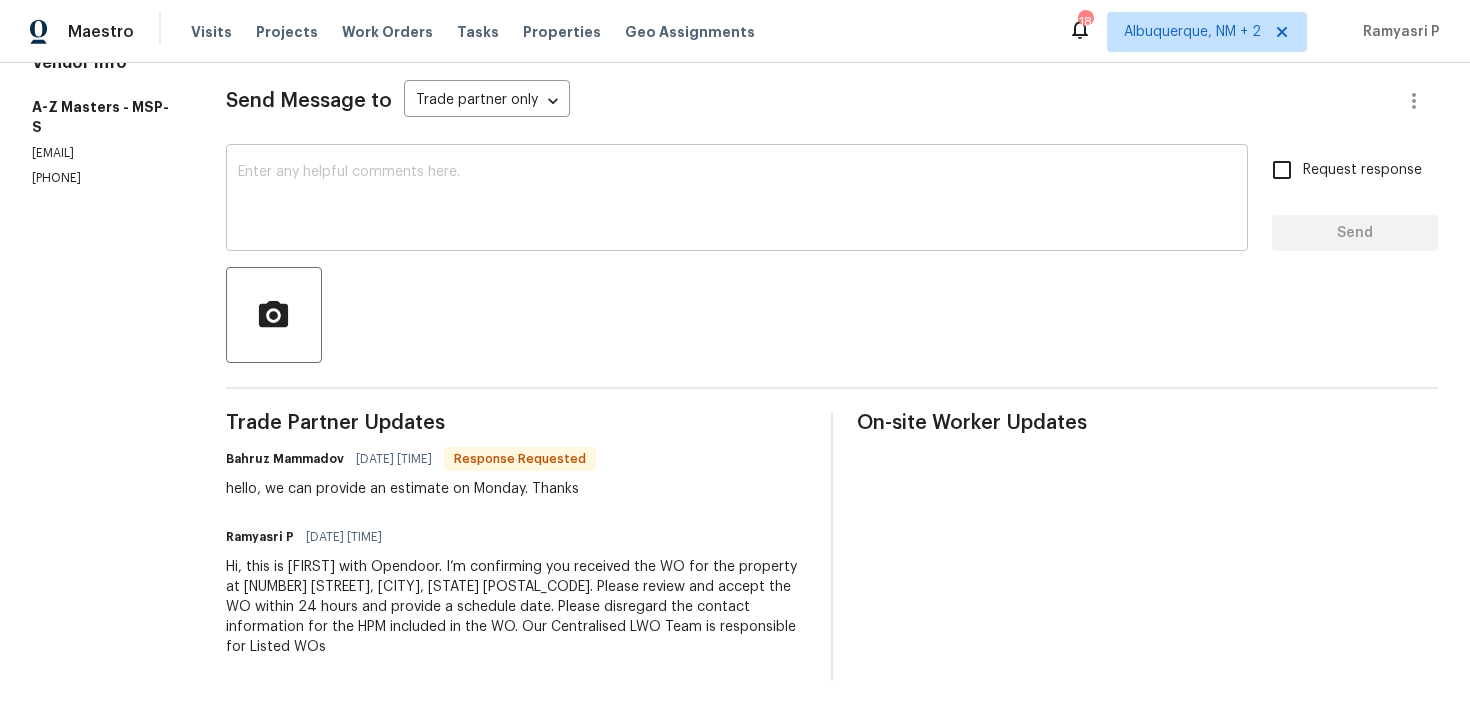 click at bounding box center [737, 200] 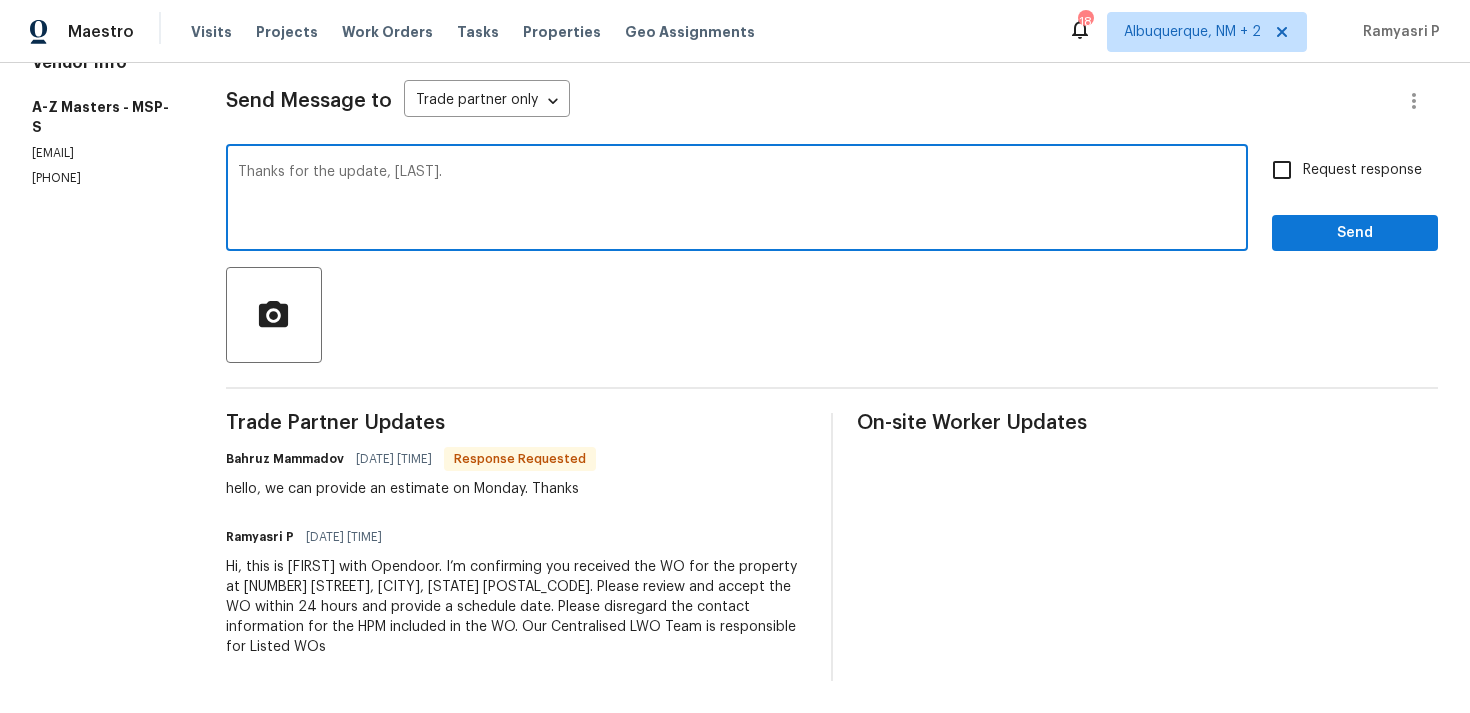 type on "Thanks for the update, [LAST]." 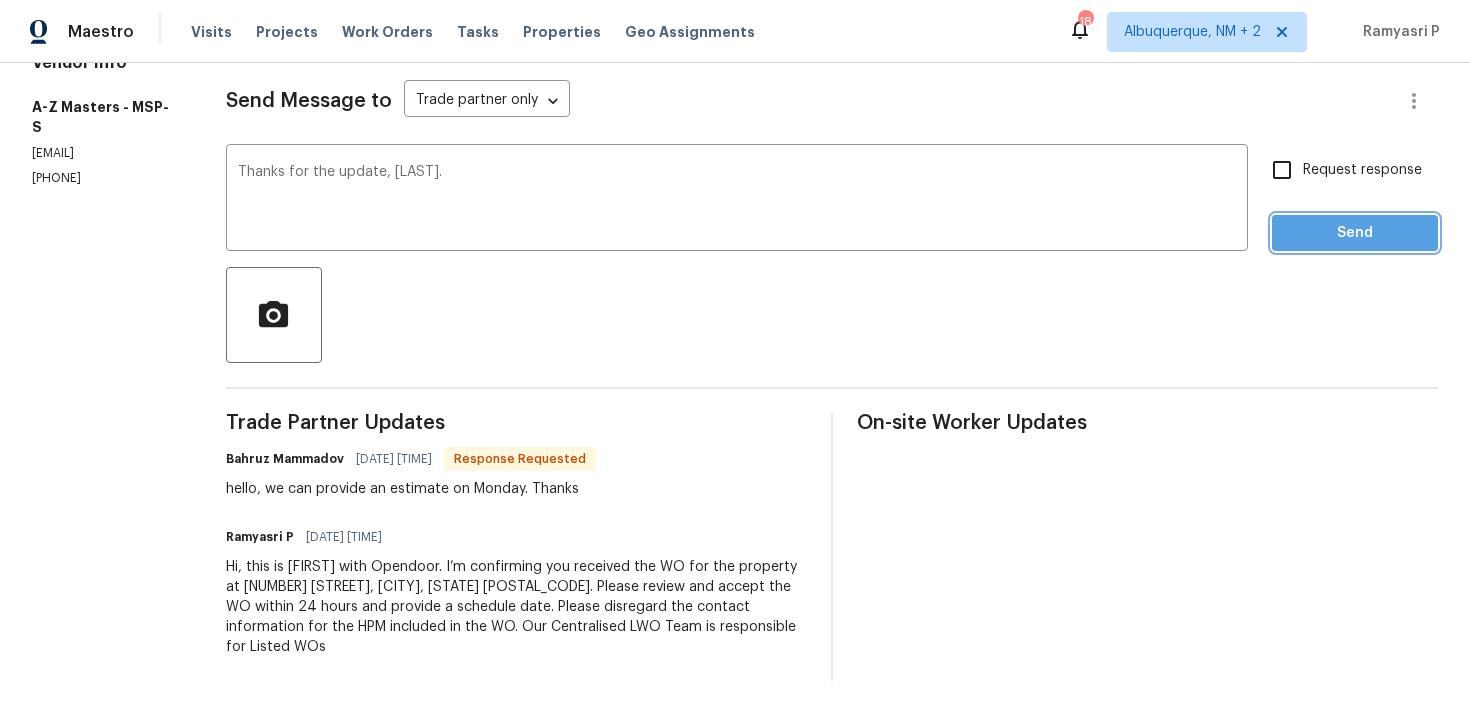 click on "Send" at bounding box center [1355, 233] 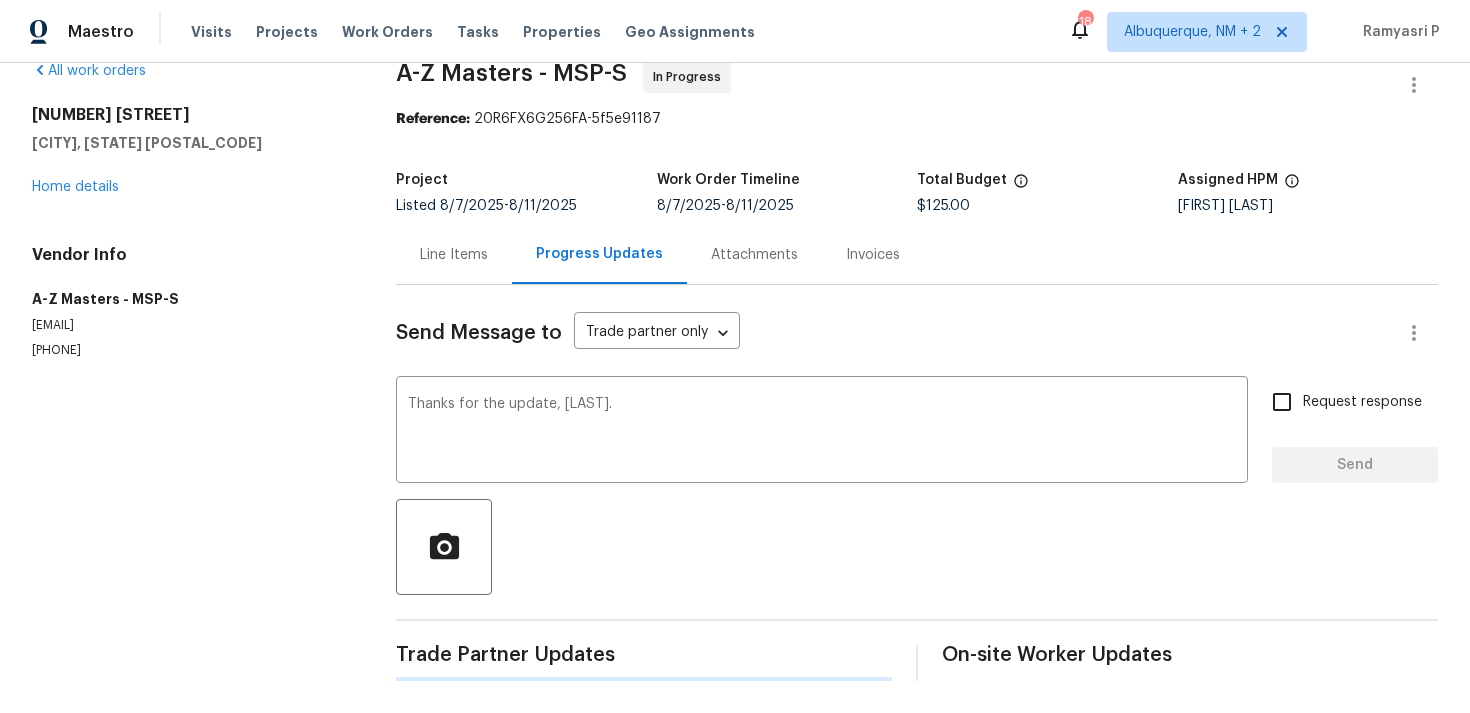type 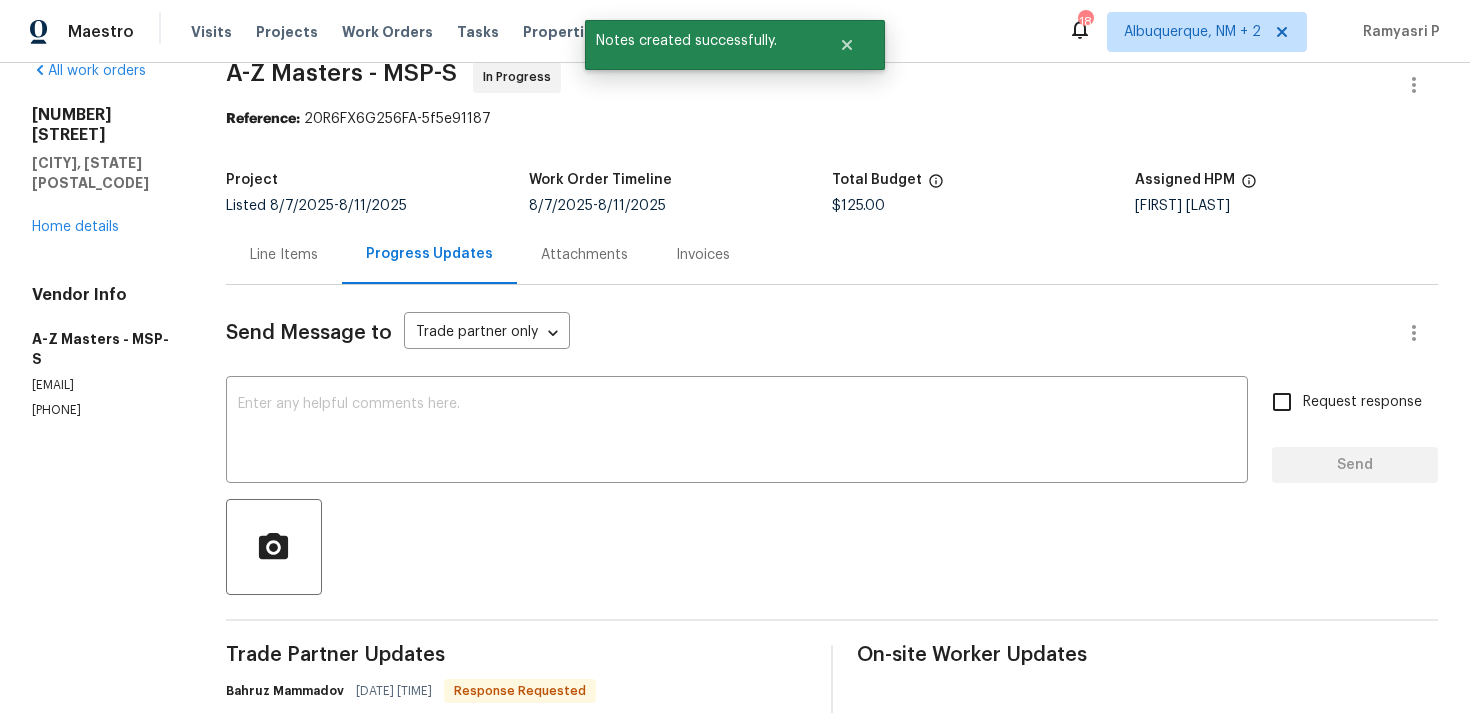 scroll, scrollTop: 266, scrollLeft: 0, axis: vertical 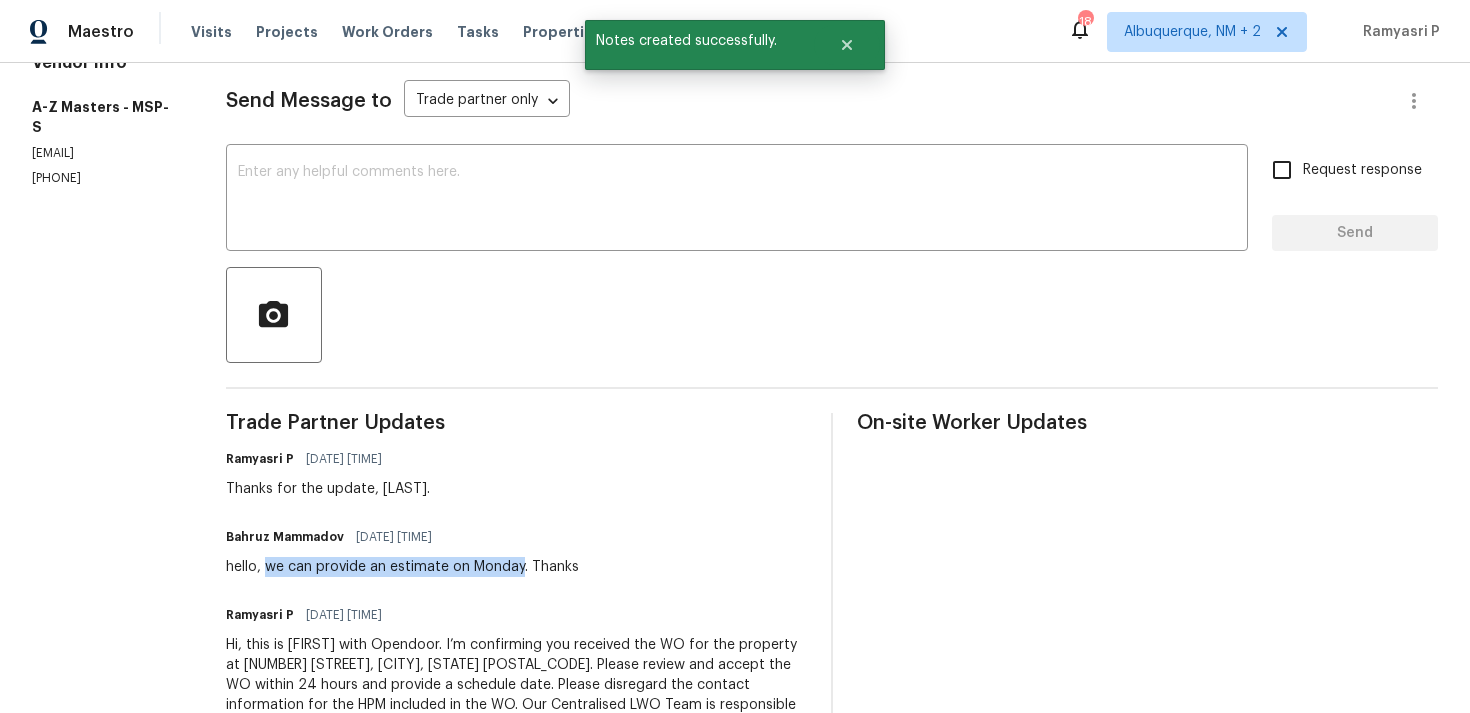 drag, startPoint x: 271, startPoint y: 567, endPoint x: 523, endPoint y: 561, distance: 252.07141 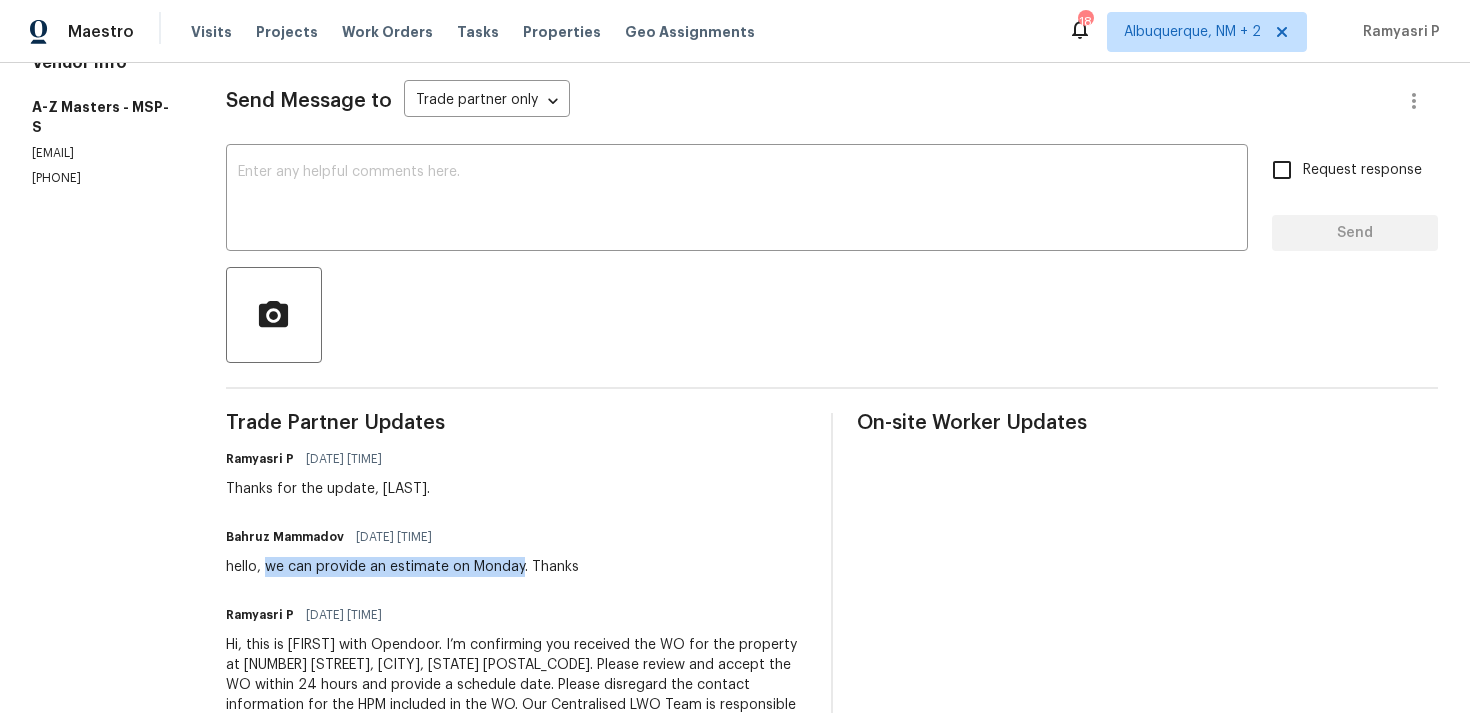 scroll, scrollTop: 0, scrollLeft: 0, axis: both 